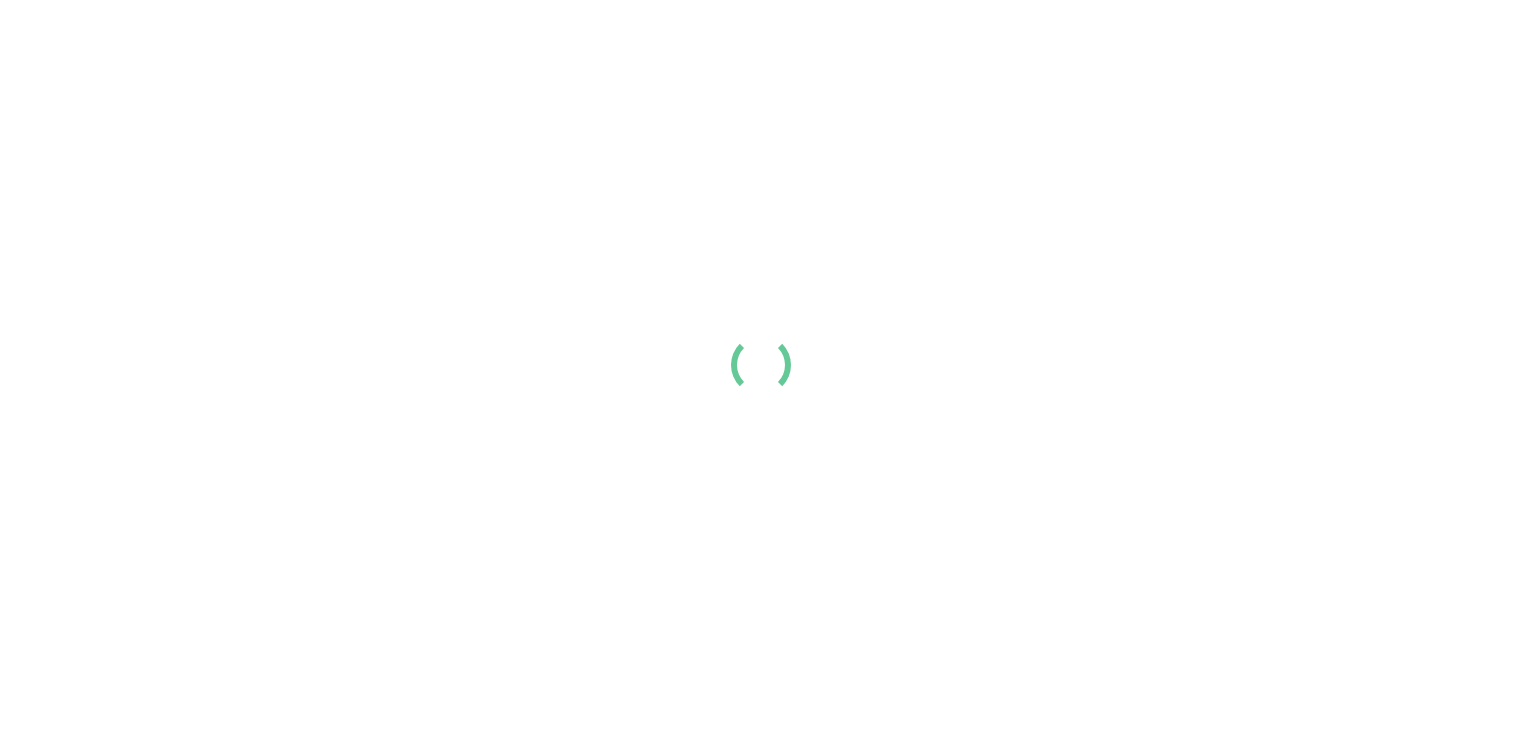 scroll, scrollTop: 0, scrollLeft: 0, axis: both 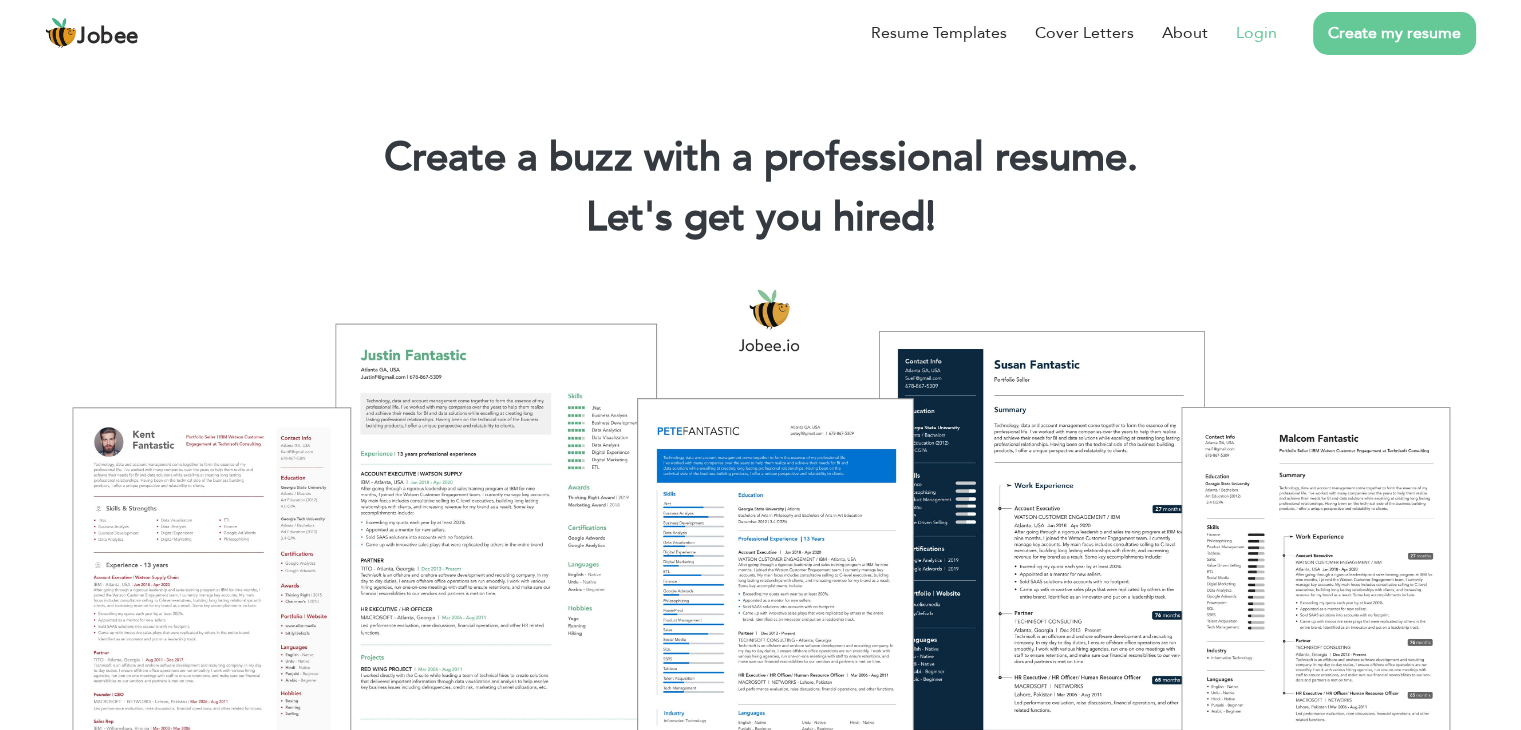 click on "Login" at bounding box center [1256, 33] 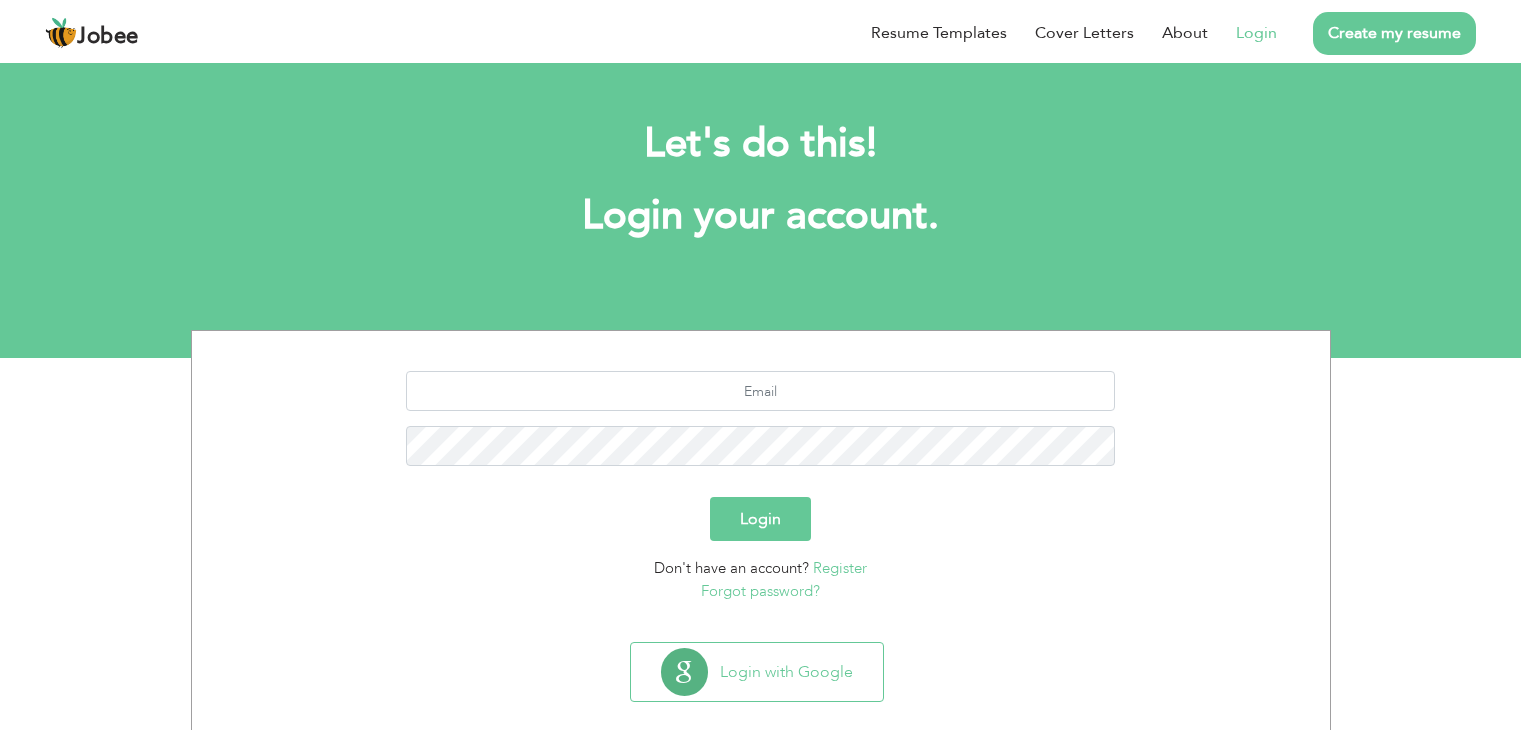scroll, scrollTop: 0, scrollLeft: 0, axis: both 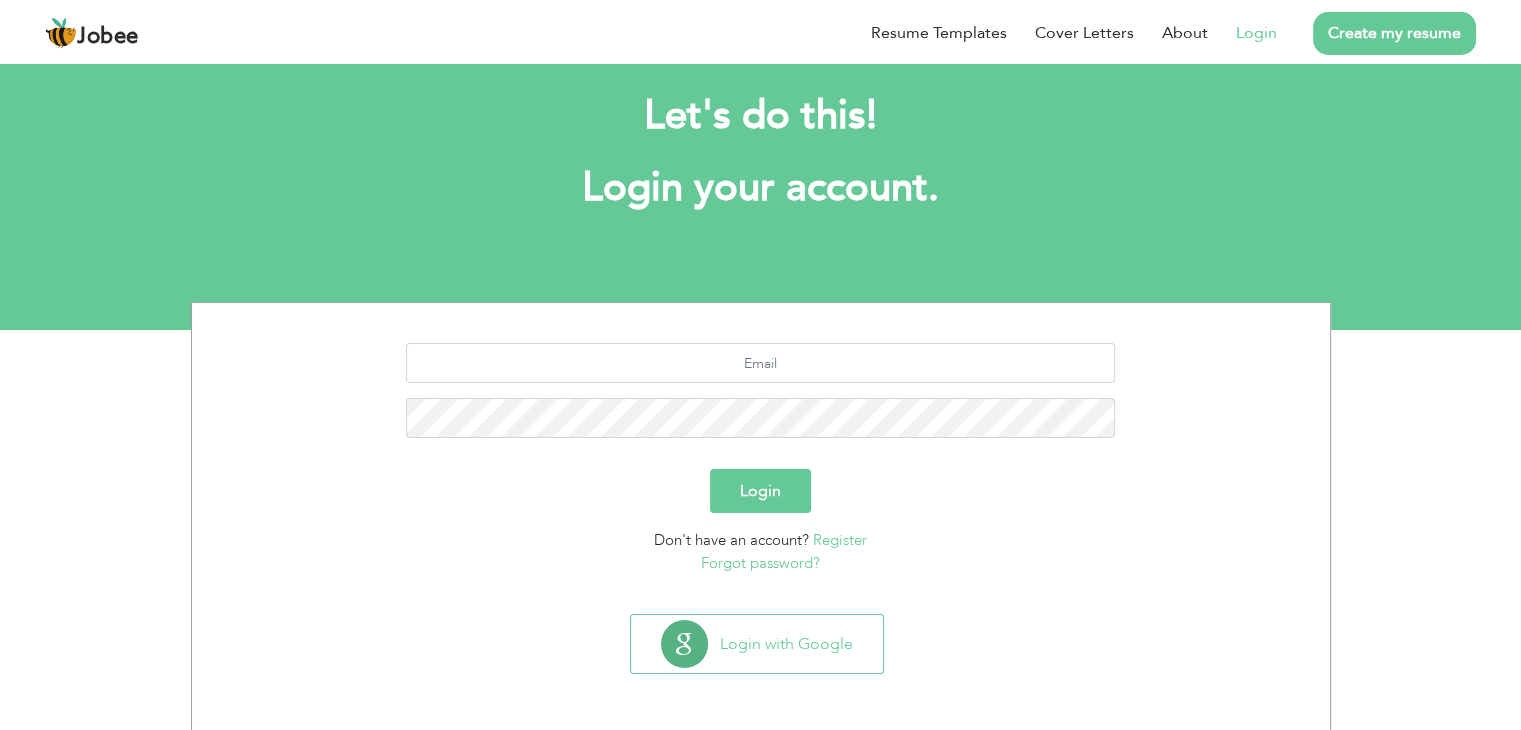 click on "Register" at bounding box center (840, 540) 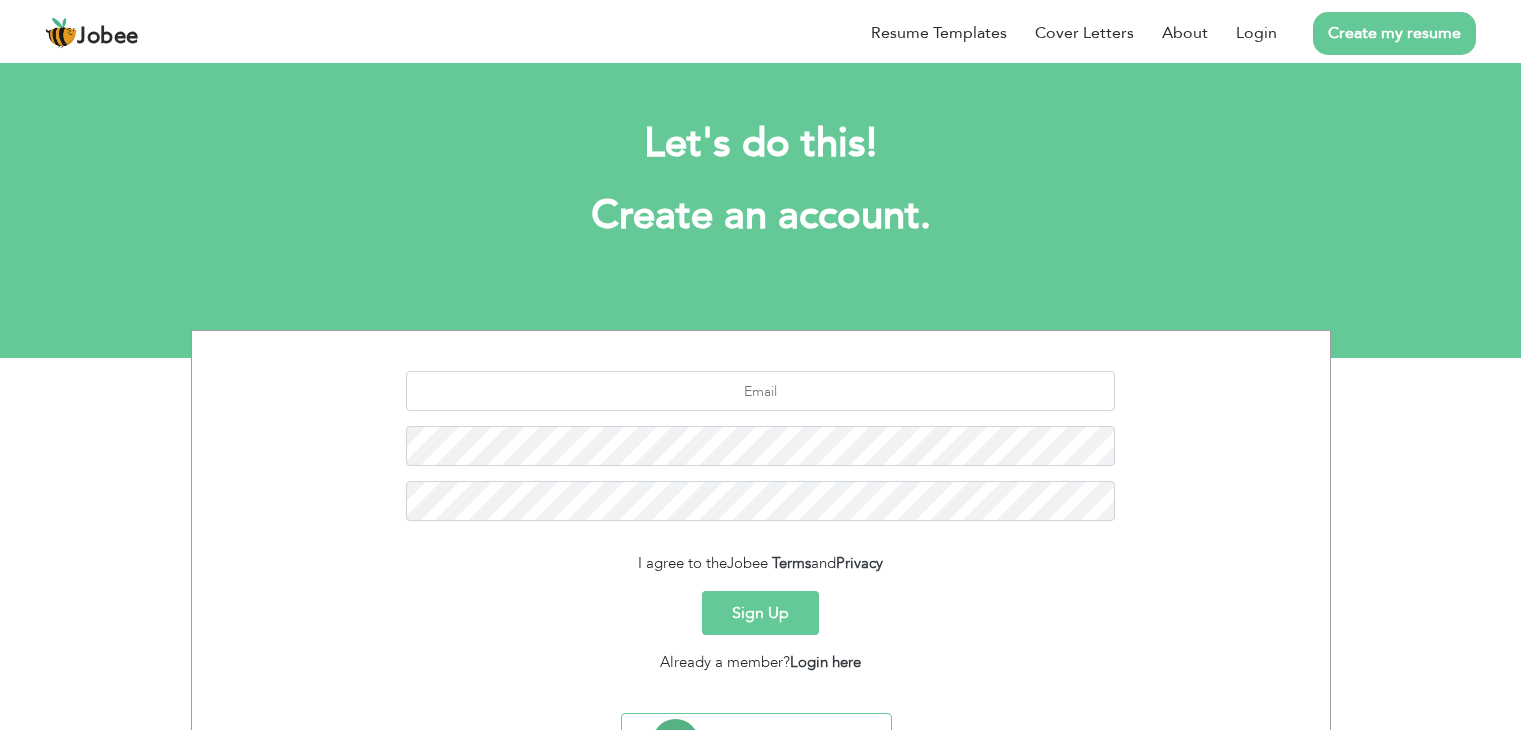 scroll, scrollTop: 0, scrollLeft: 0, axis: both 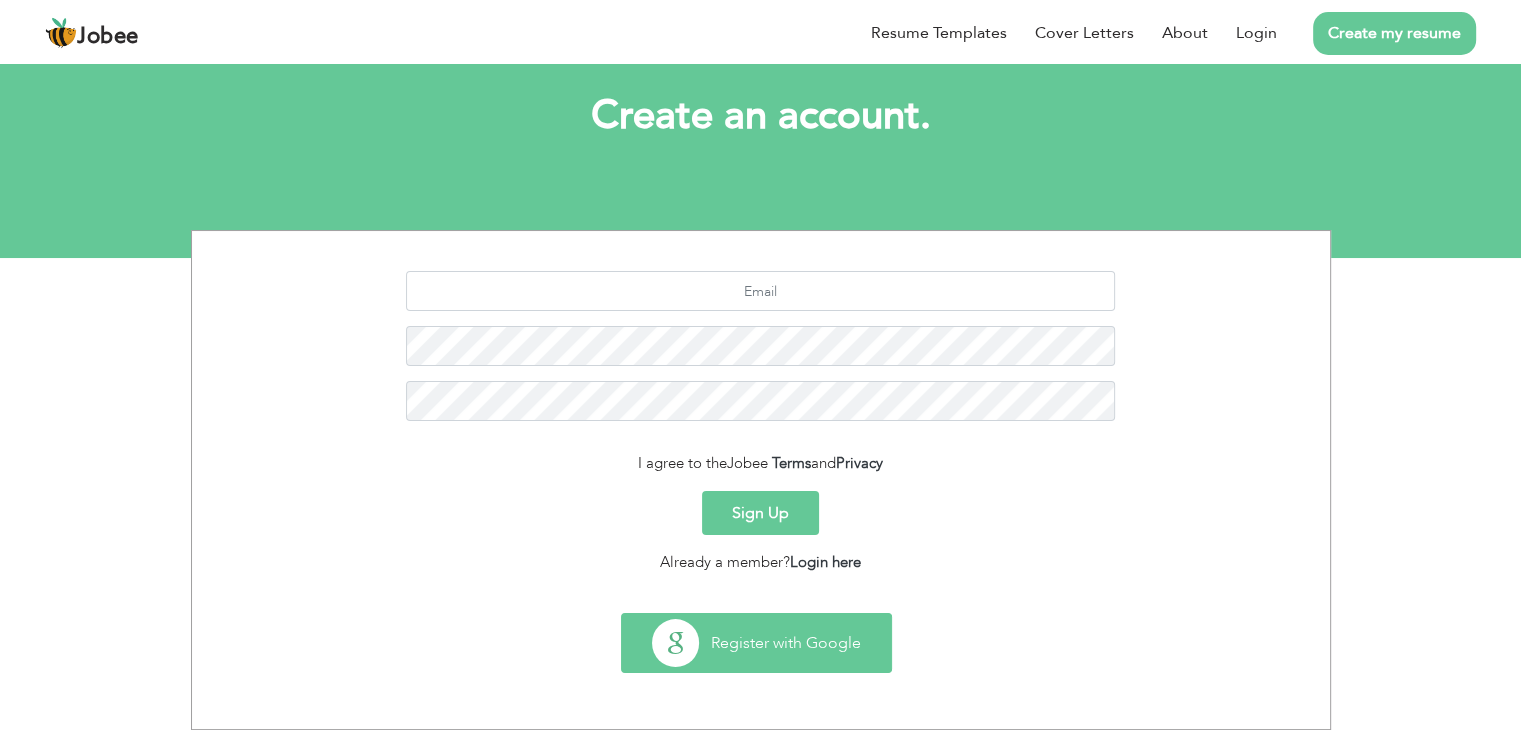 click on "Register with Google" at bounding box center (756, 643) 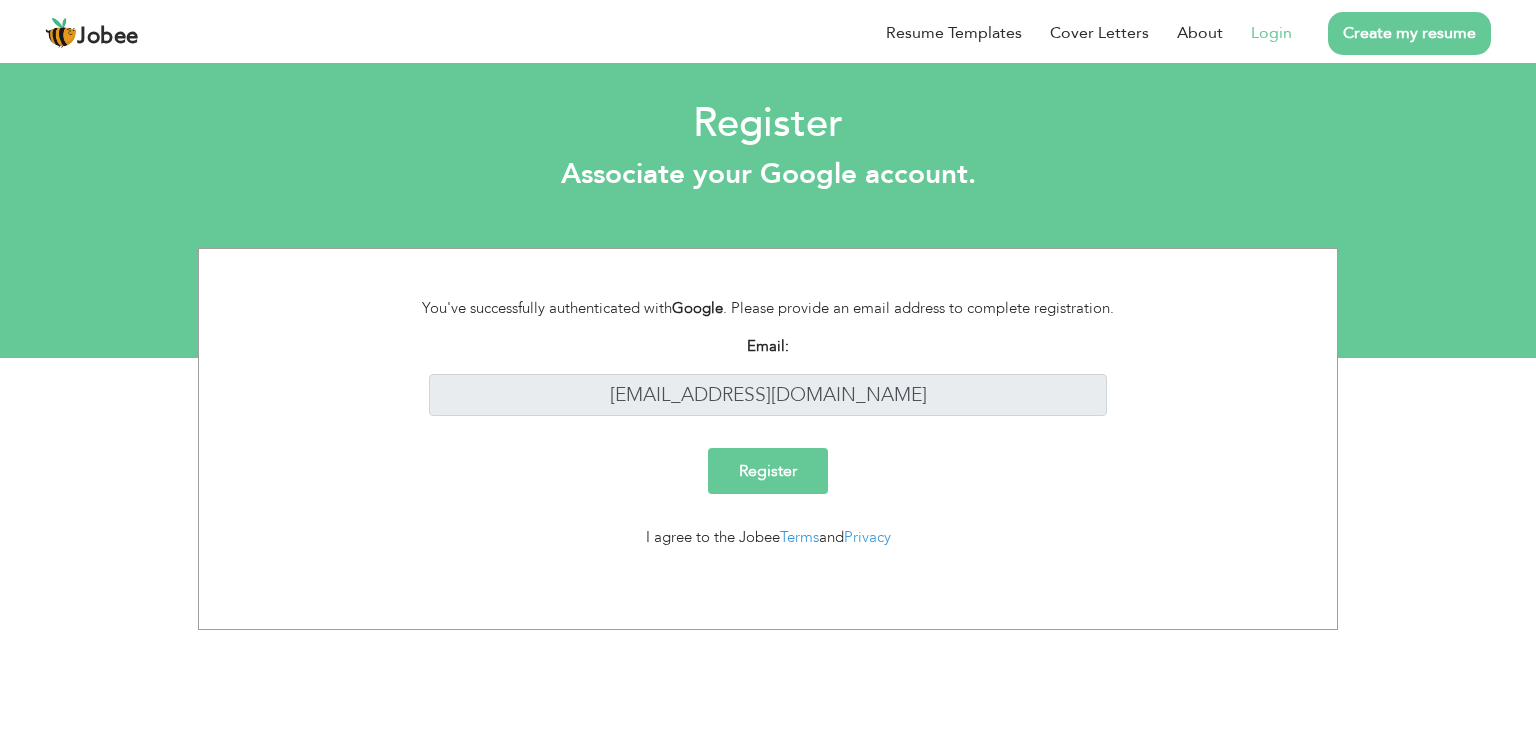 scroll, scrollTop: 0, scrollLeft: 0, axis: both 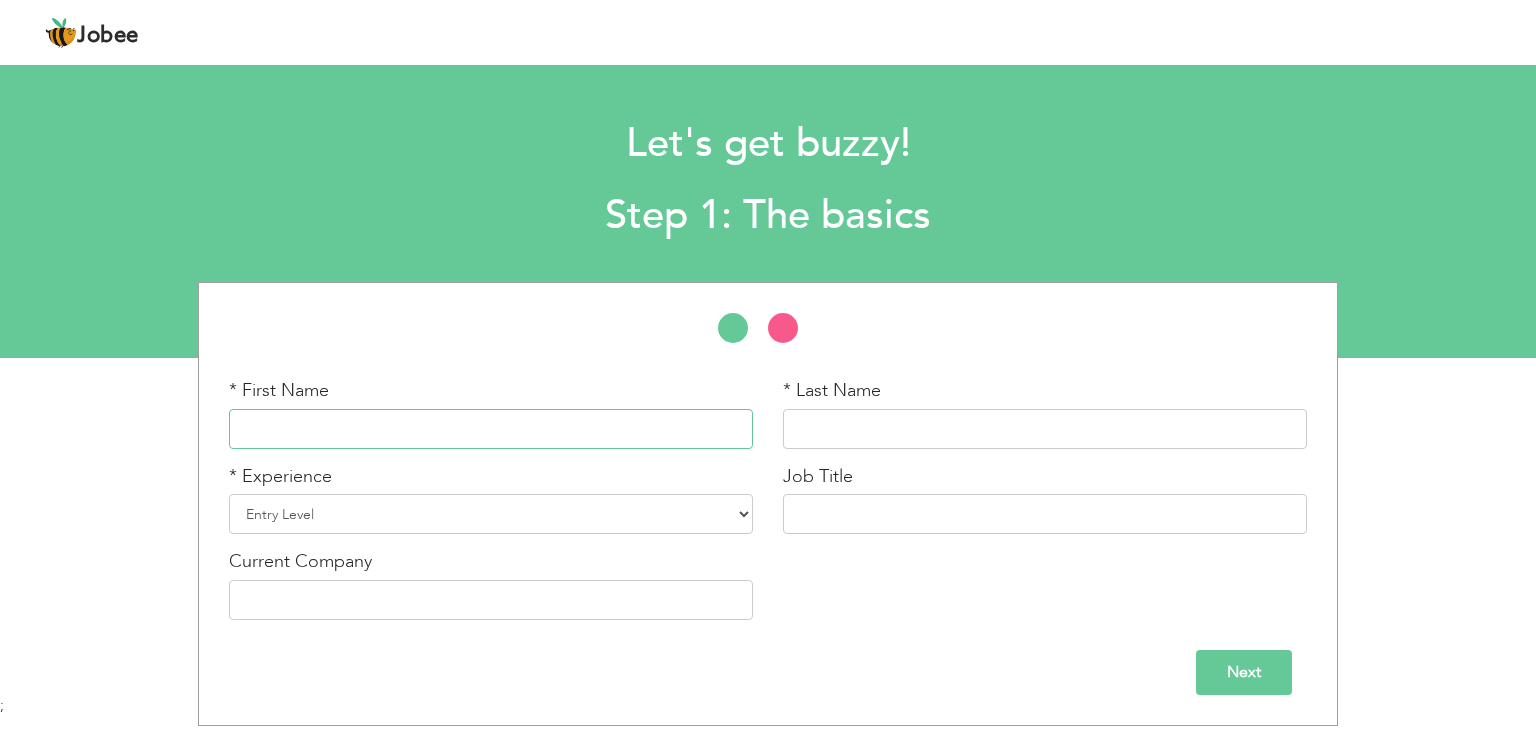 click at bounding box center (491, 429) 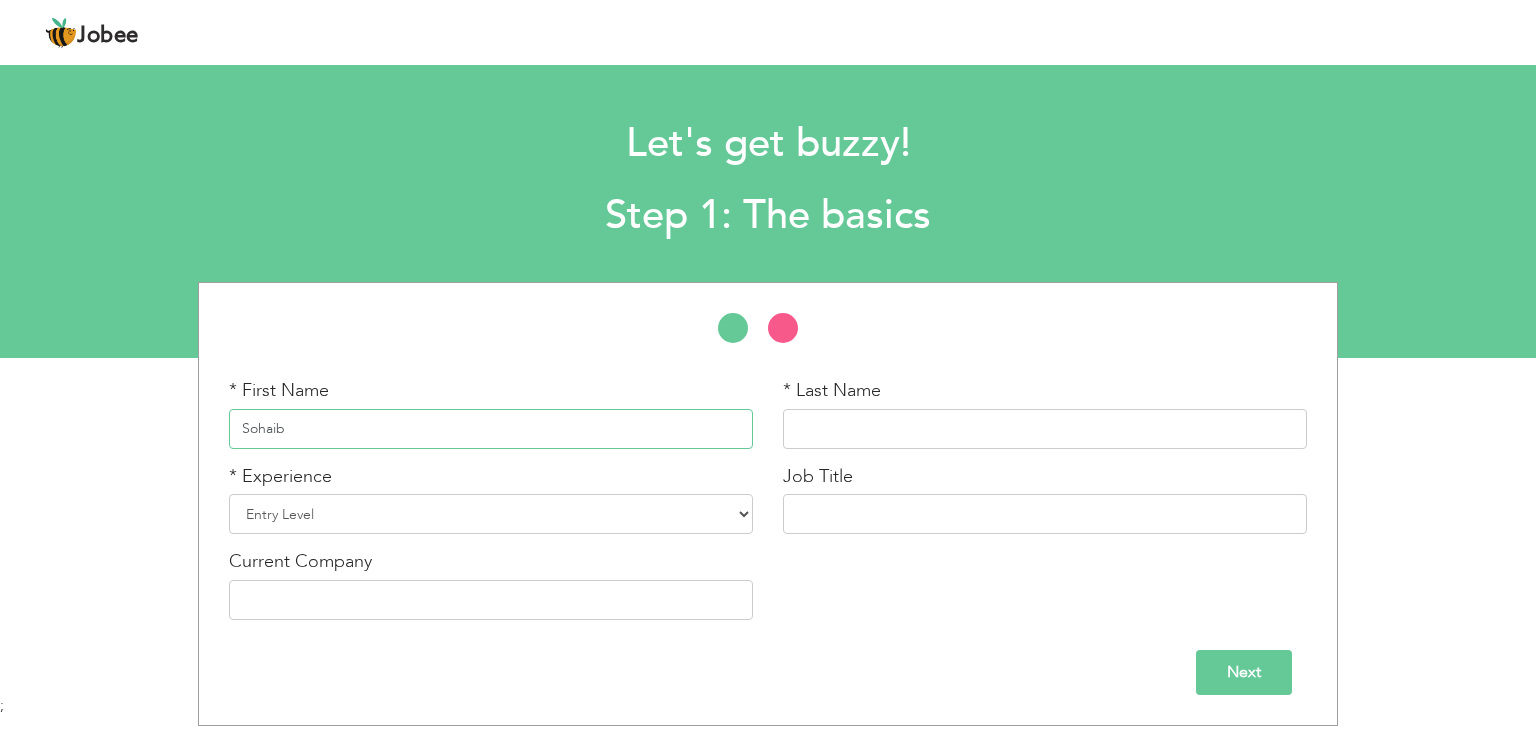 type on "Sohaib" 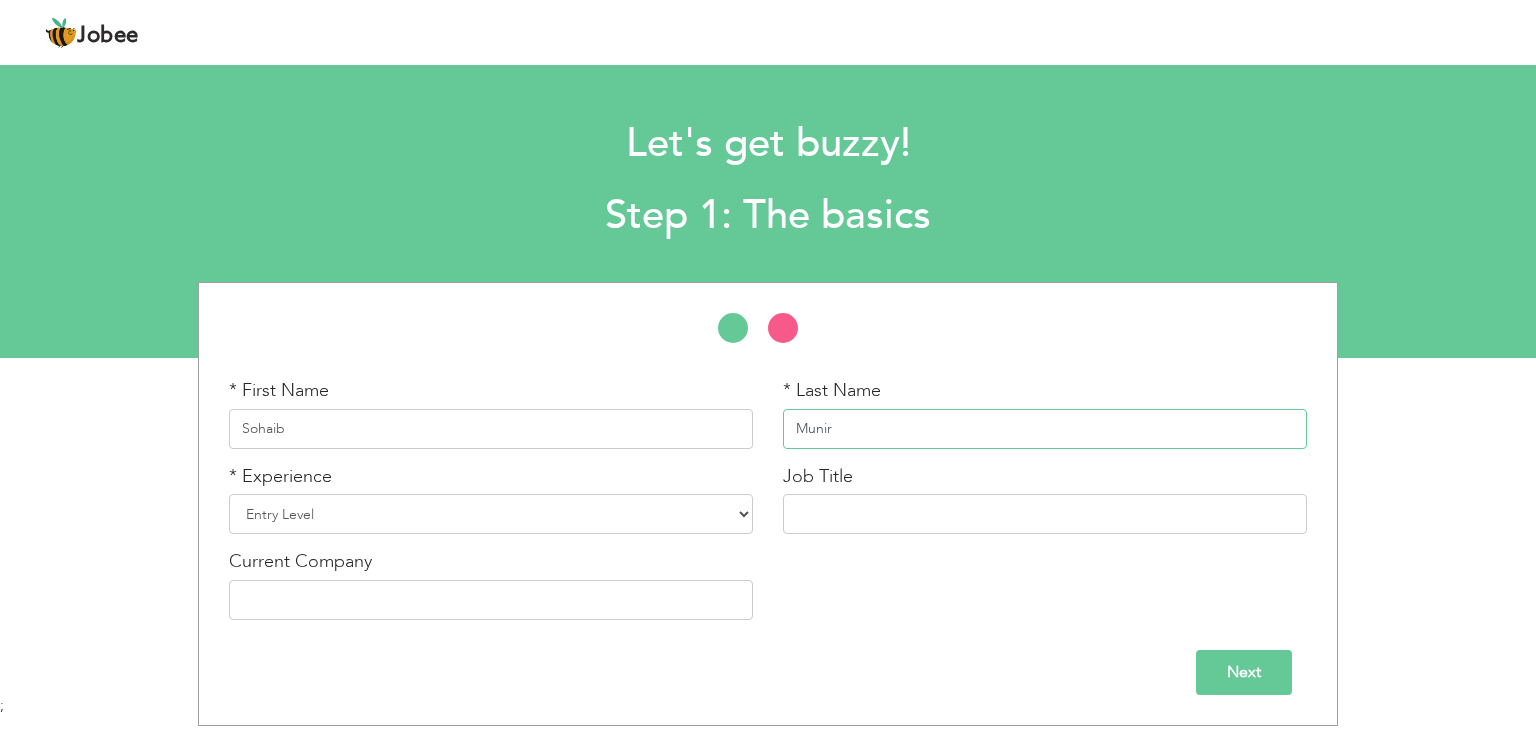 type on "Munir" 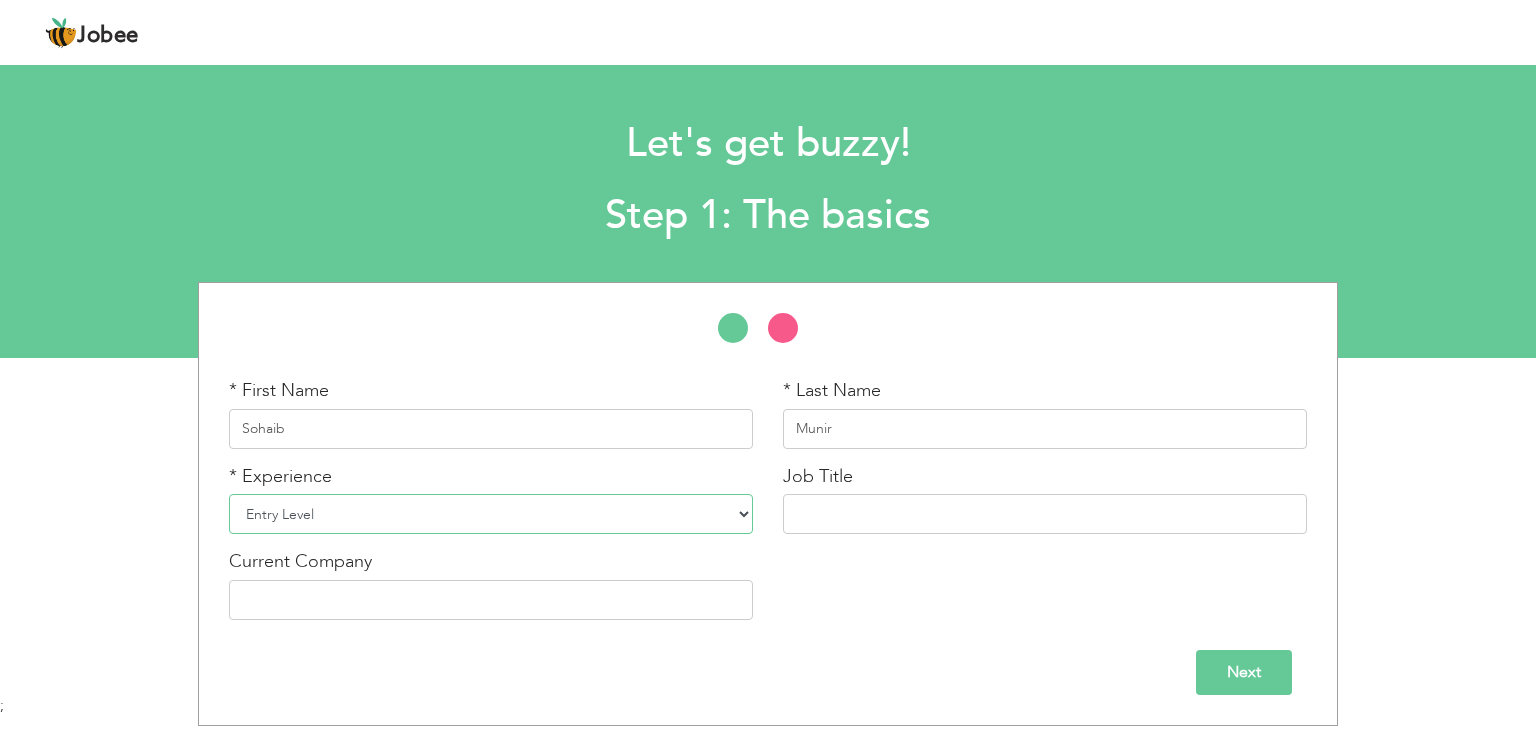 click on "Entry Level
Less than 1 Year
1 Year
2 Years
3 Years
4 Years
5 Years
6 Years
7 Years
8 Years
9 Years
10 Years
11 Years
12 Years
13 Years
14 Years
15 Years
16 Years
17 Years
18 Years
19 Years
20 Years
21 Years
22 Years
23 Years
24 Years
25 Years
26 Years
27 Years
28 Years
29 Years
30 Years
31 Years
32 Years
33 Years
34 Years
35 Years
More than 35 Years" at bounding box center [491, 514] 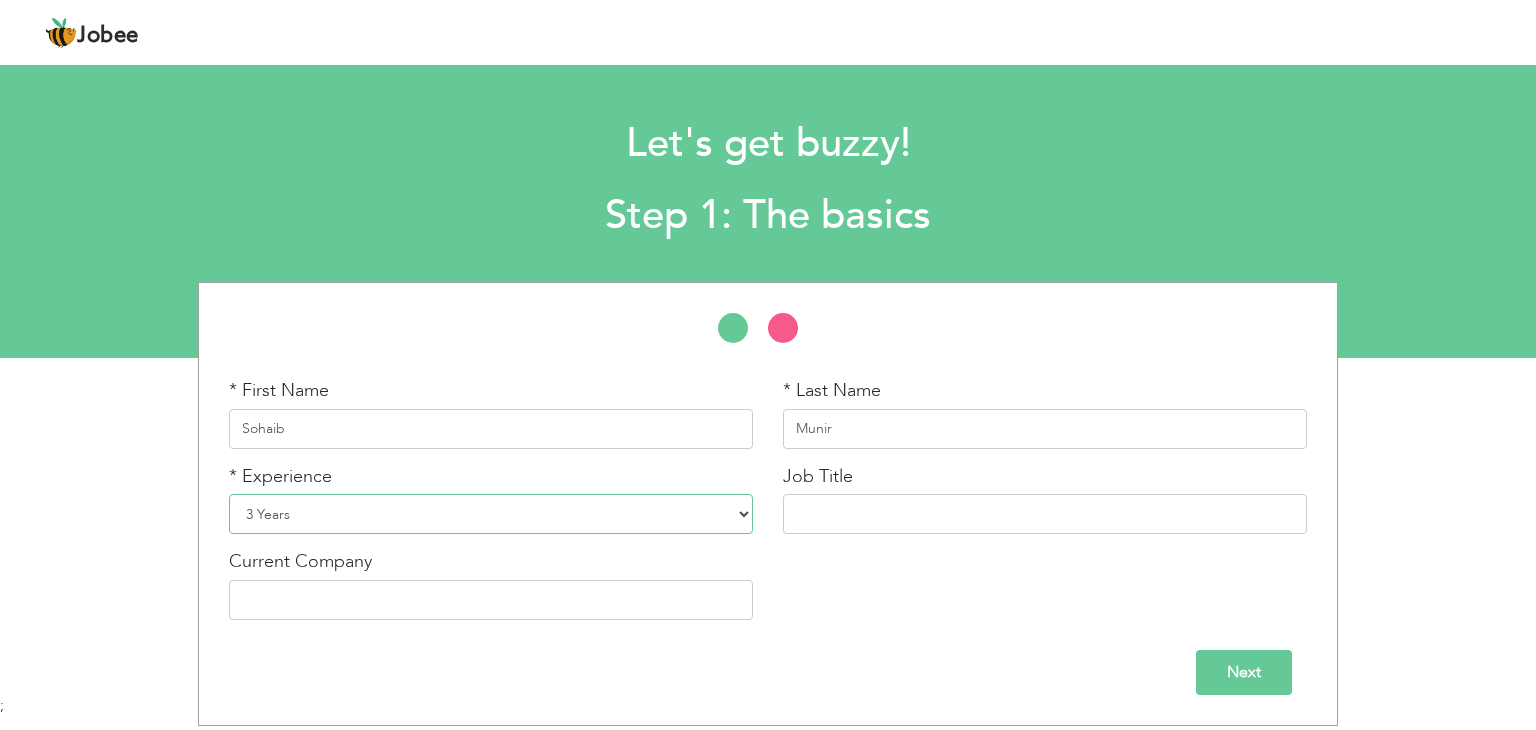 click on "Entry Level
Less than 1 Year
1 Year
2 Years
3 Years
4 Years
5 Years
6 Years
7 Years
8 Years
9 Years
10 Years
11 Years
12 Years
13 Years
14 Years
15 Years
16 Years
17 Years
18 Years
19 Years
20 Years
21 Years
22 Years
23 Years
24 Years
25 Years
26 Years
27 Years
28 Years
29 Years
30 Years
31 Years
32 Years
33 Years
34 Years
35 Years
More than 35 Years" at bounding box center (491, 514) 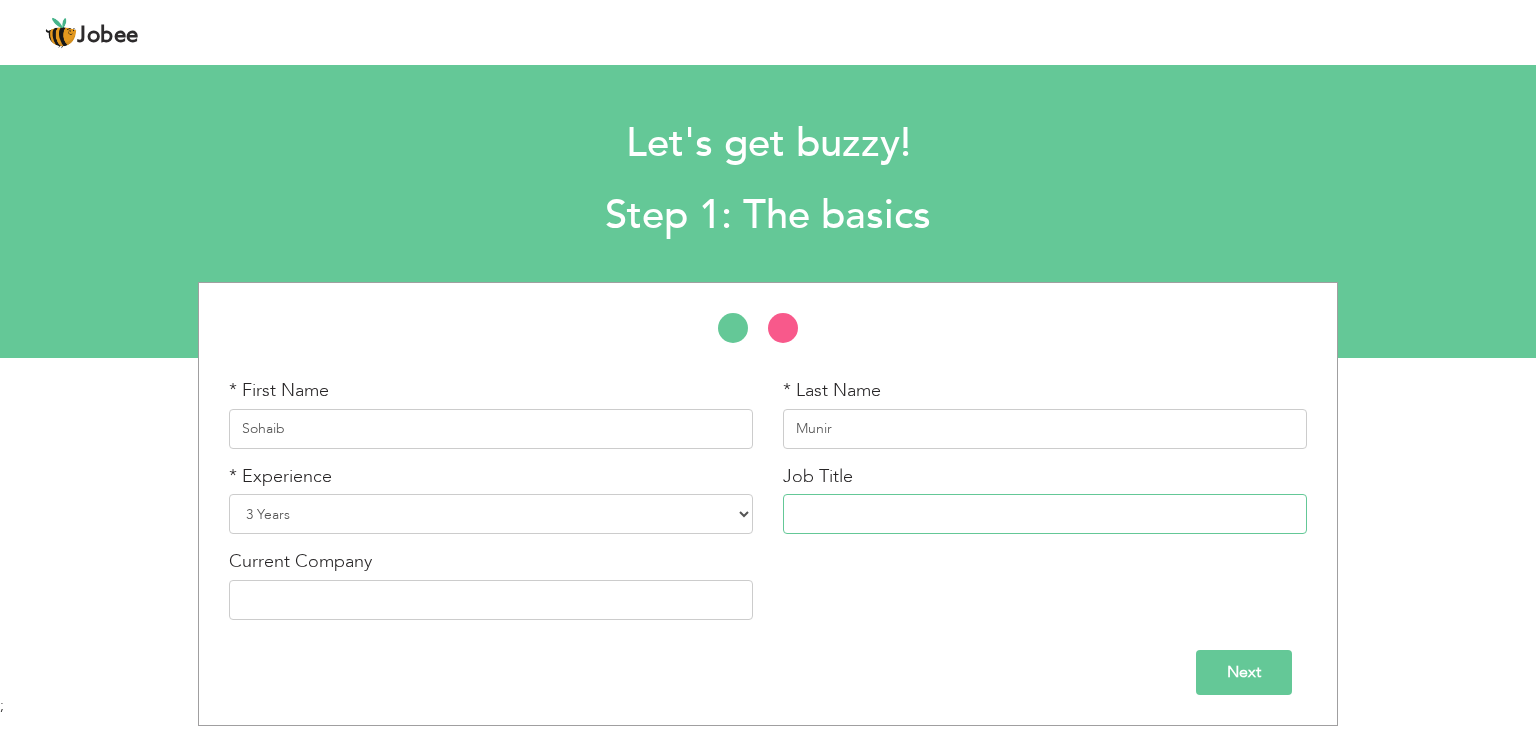 click at bounding box center [1045, 514] 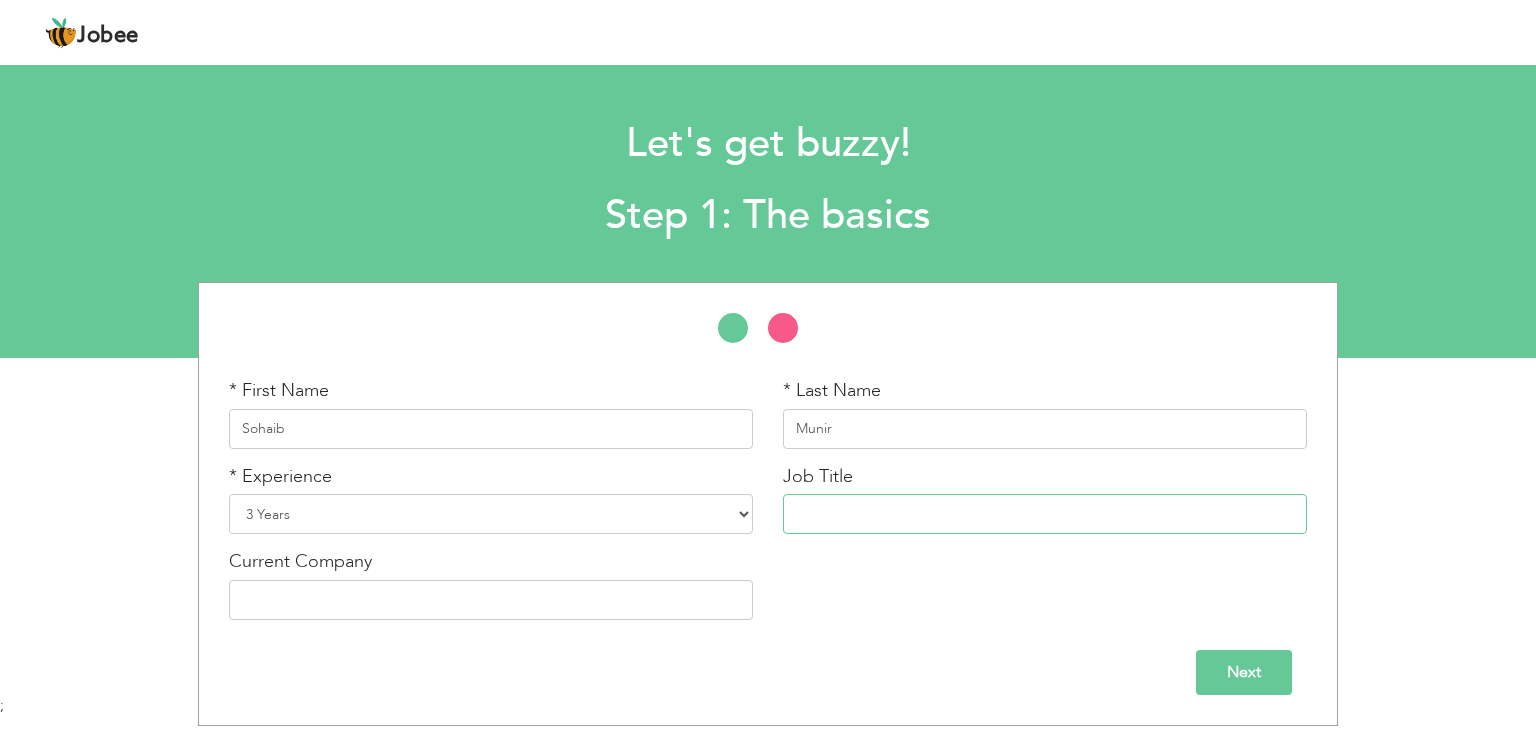 click at bounding box center [1045, 514] 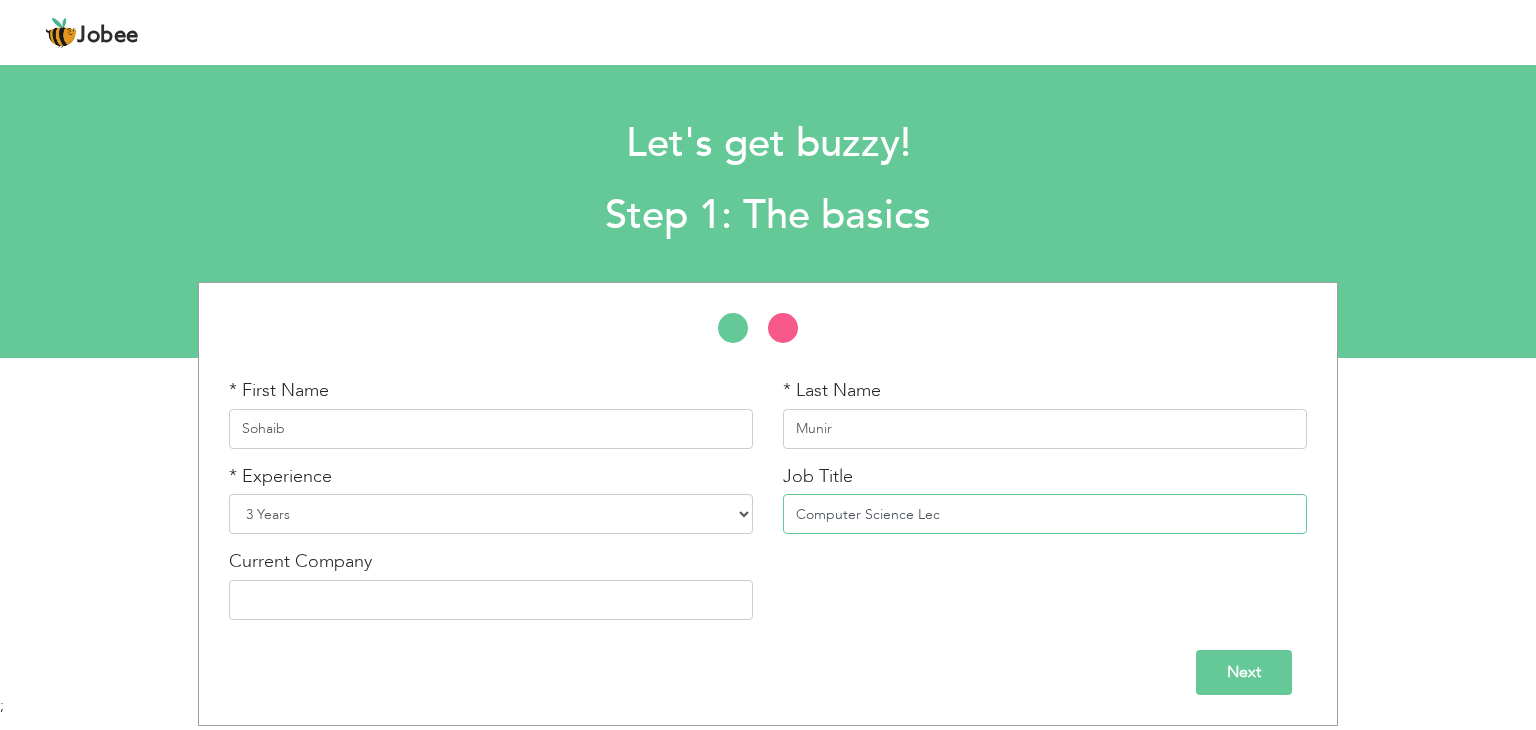 click on "Computer Science Lec" at bounding box center [1045, 514] 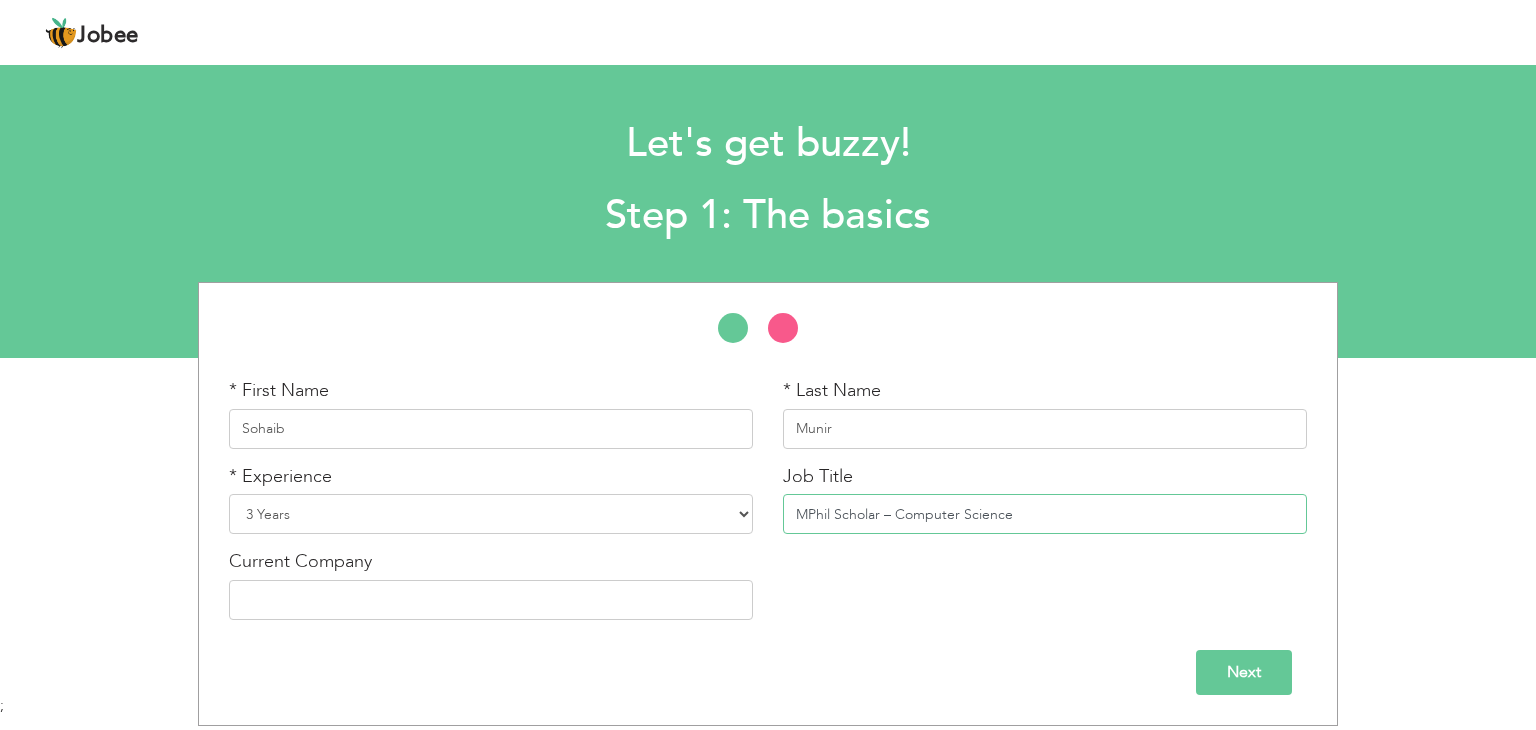type on "MPhil Scholar – Computer Science" 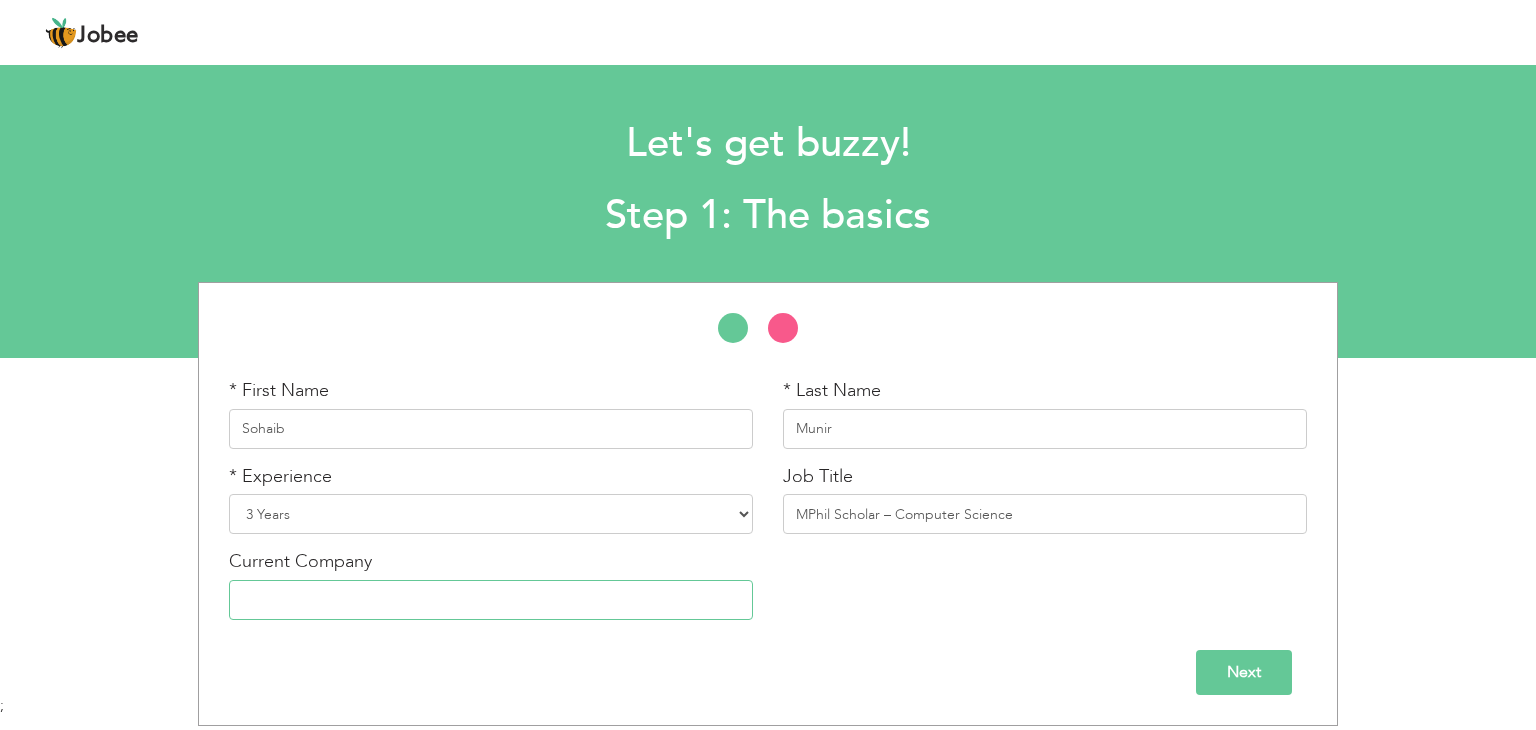 click at bounding box center (491, 600) 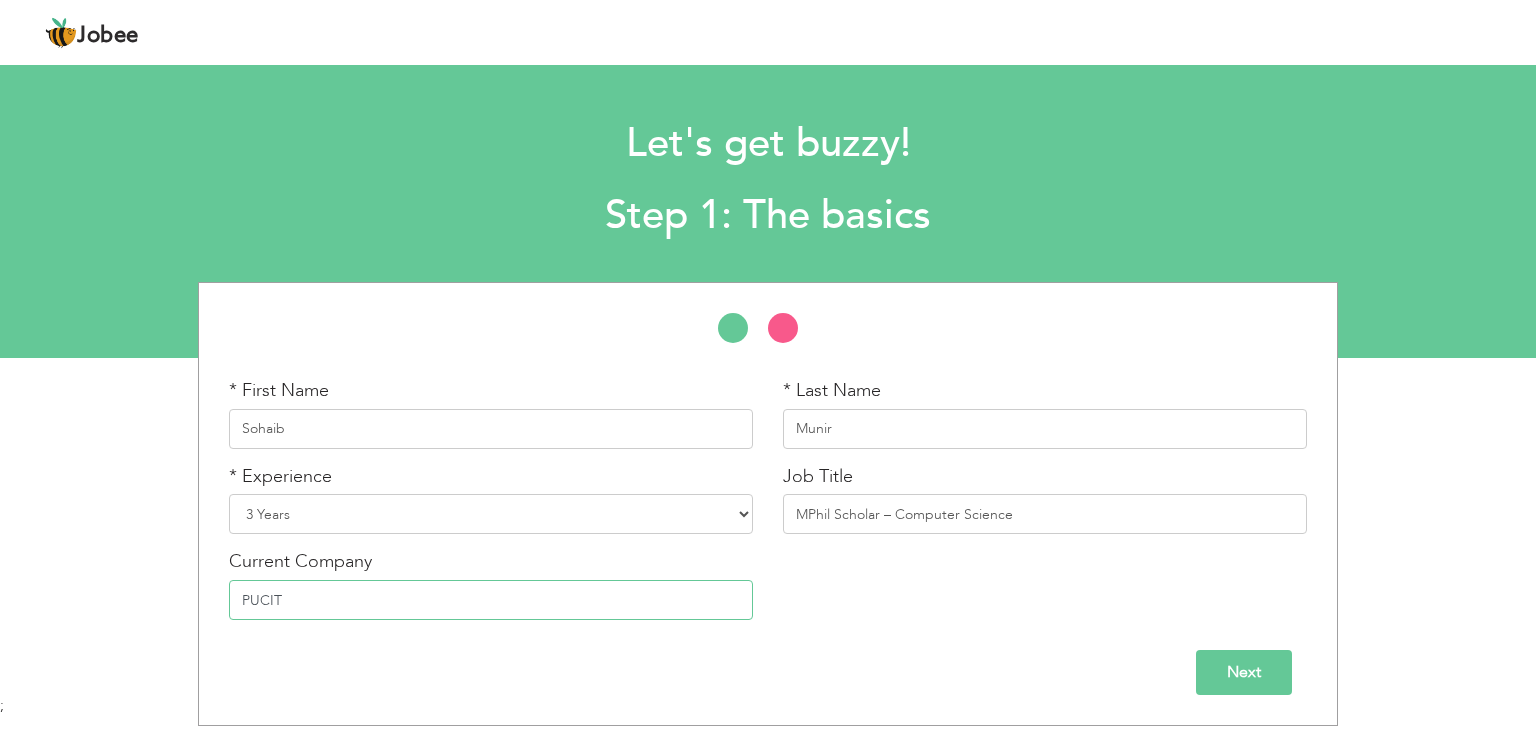type on "PUCIT" 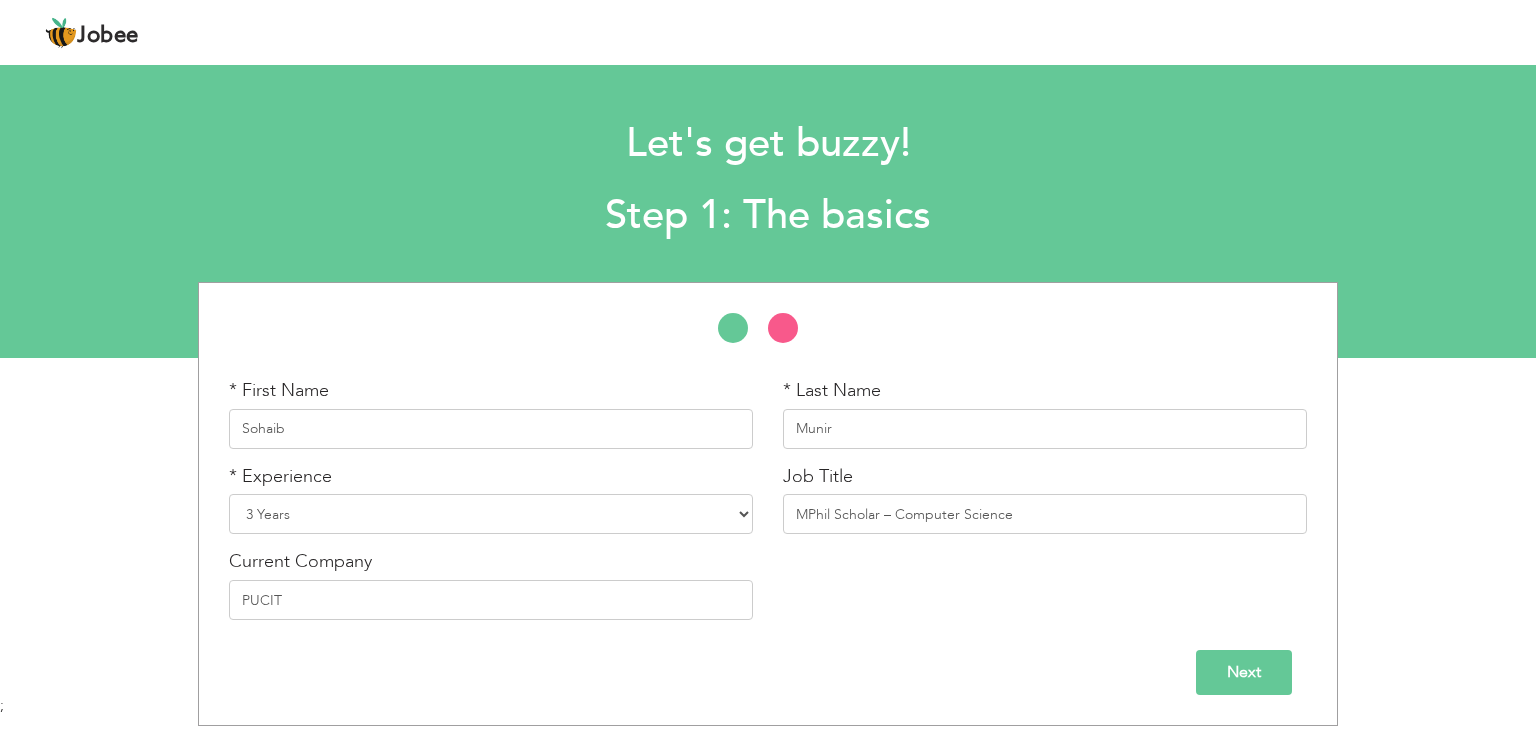 click on "Next" at bounding box center [1244, 672] 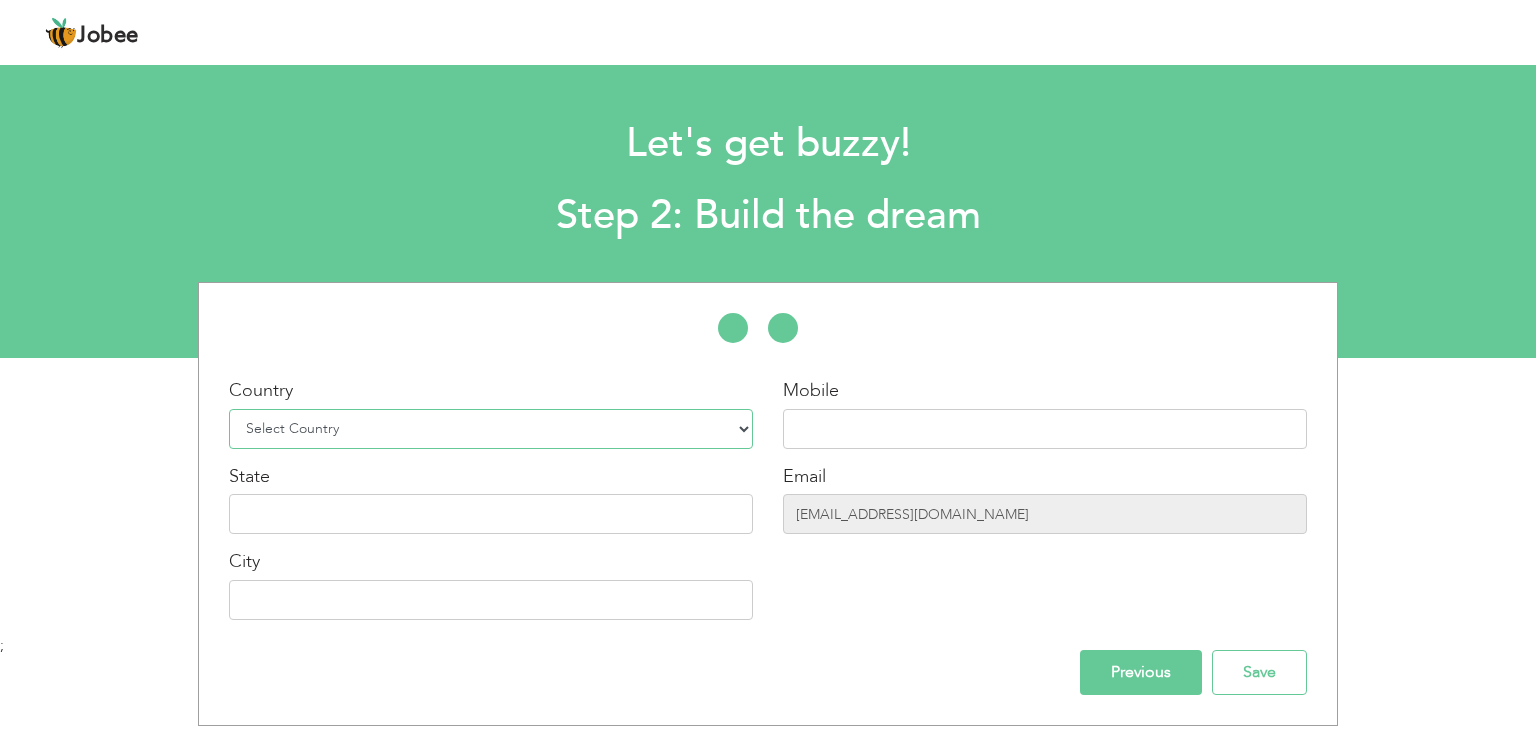 click on "Select Country
Afghanistan
Albania
Algeria
American Samoa
Andorra
Angola
Anguilla
Antarctica
Antigua and Barbuda
Argentina
Armenia
Aruba
Australia
Austria
Azerbaijan
Bahamas
Bahrain
Bangladesh
Barbados
Belarus
Belgium
Belize
Benin
Bermuda
Bhutan
Bolivia
Bosnia-Herzegovina
Botswana
Bouvet Island
Brazil
British Indian Ocean Territory
Brunei Darussalam
Bulgaria
Burkina Faso
Burundi
Cambodia
Cameroon
Canada
Cape Verde
Cayman Islands
Central African Republic
Chad
Chile
China
Christmas Island
Cocos (Keeling) Islands
Colombia
Comoros
Congo
Congo, Dem. Republic
Cook Islands
Costa Rica
Croatia
Cuba
Cyprus
Czech Rep
Denmark
Djibouti
Dominica
Dominican Republic
Ecuador
Egypt
El Salvador
Equatorial Guinea
Eritrea
Estonia
Ethiopia
European Union
Falkland Islands (Malvinas)
Faroe Islands
Fiji
Finland
France
French Guiana
French Southern Territories
Gabon
Gambia
Georgia" at bounding box center (491, 429) 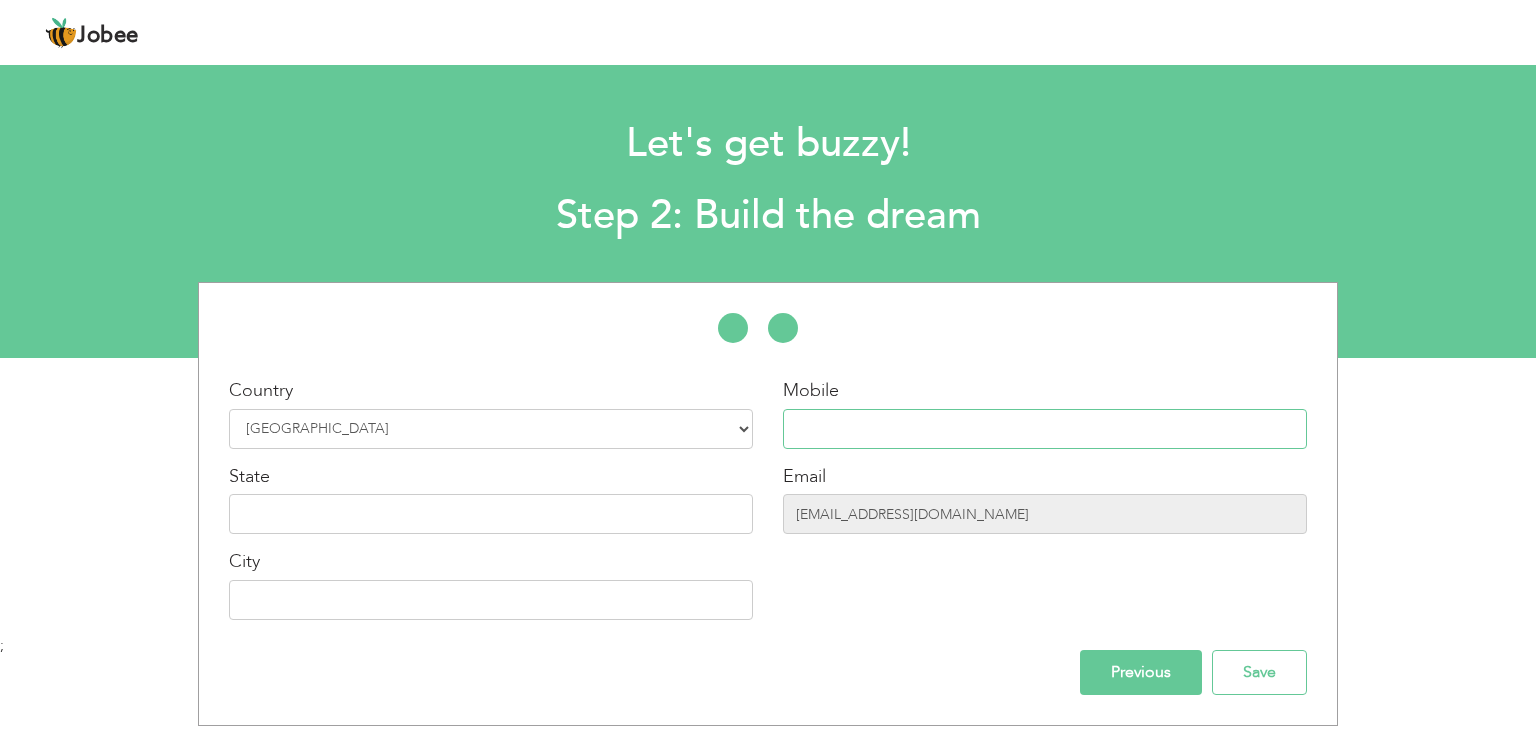click at bounding box center (1045, 429) 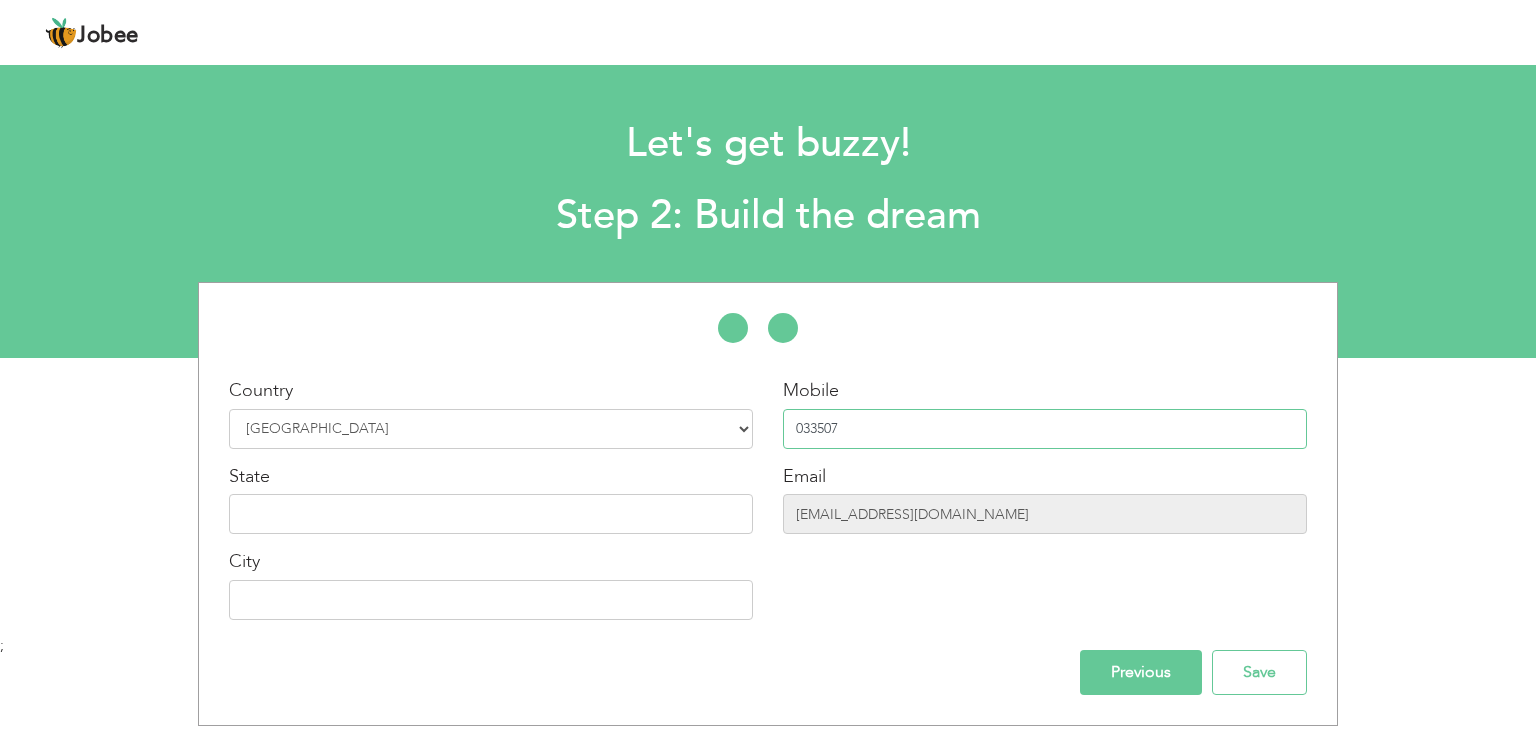 type on "03350795838" 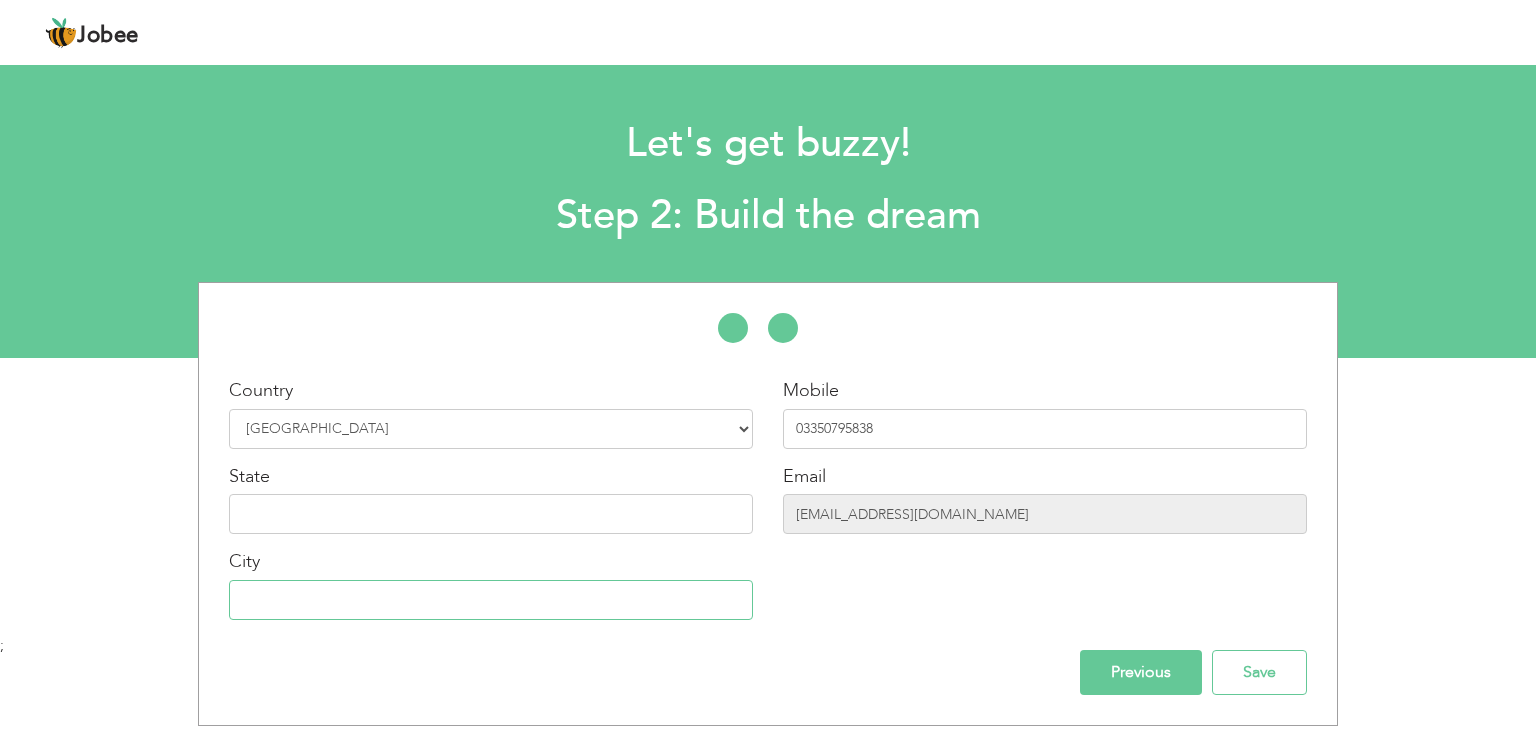 type on "Kamalia" 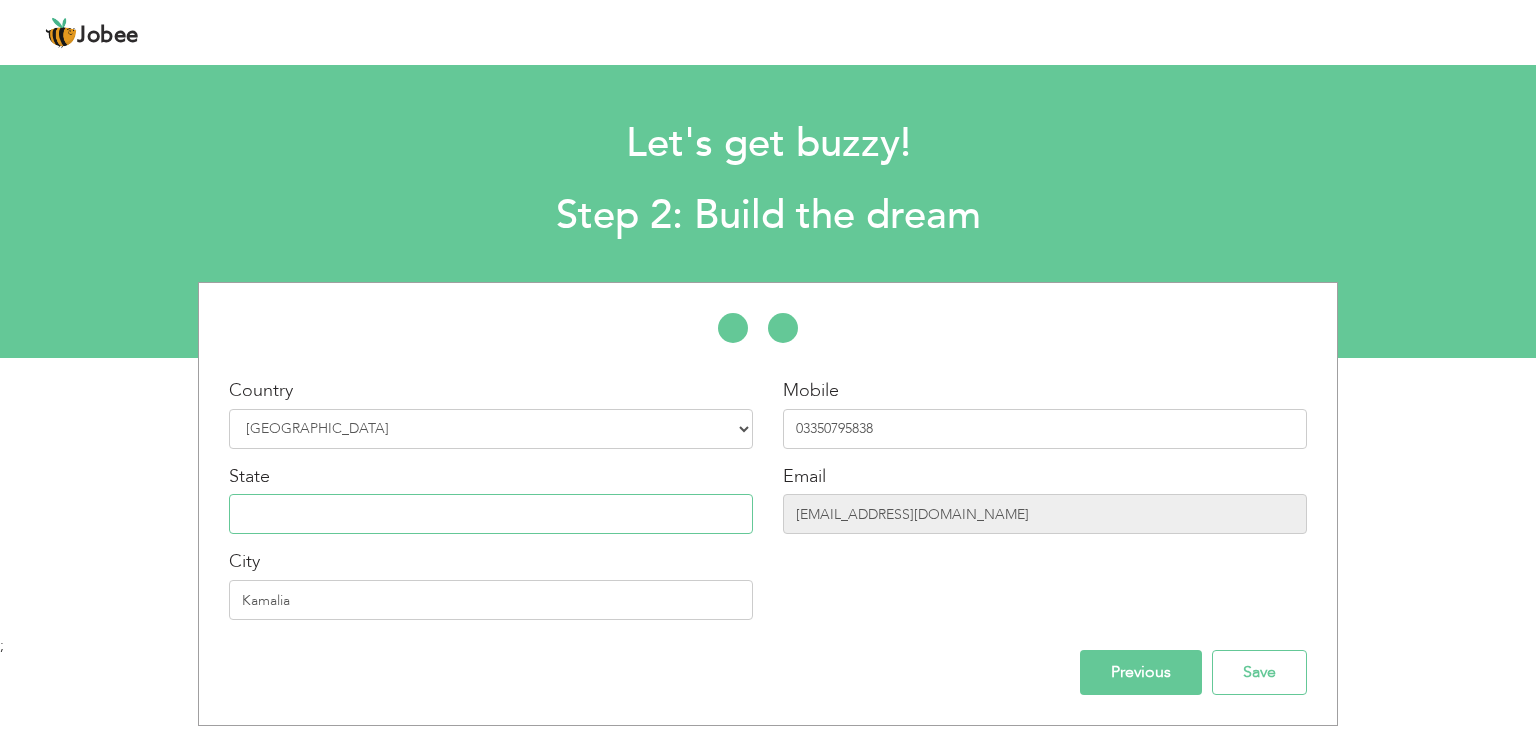 click at bounding box center (491, 514) 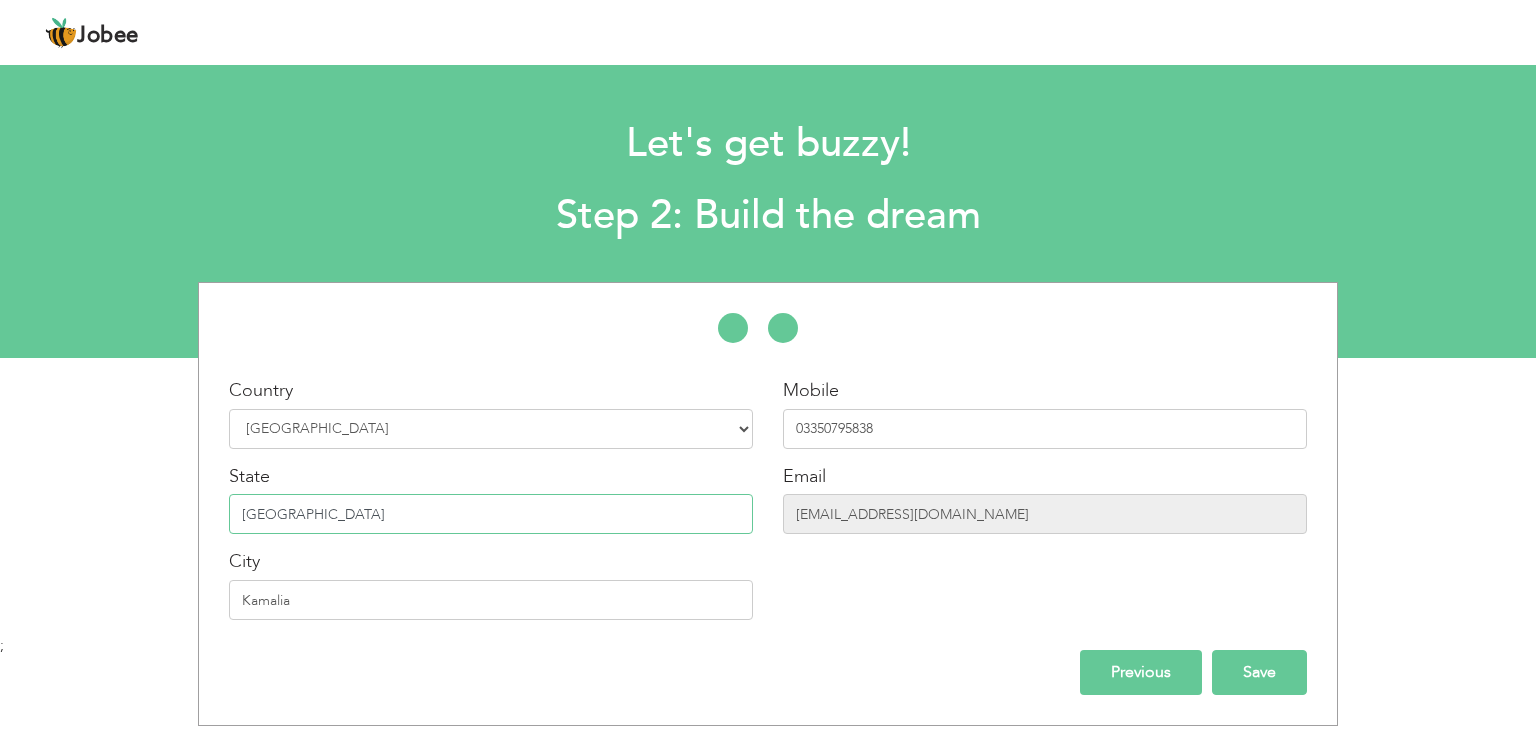 type on "[GEOGRAPHIC_DATA]" 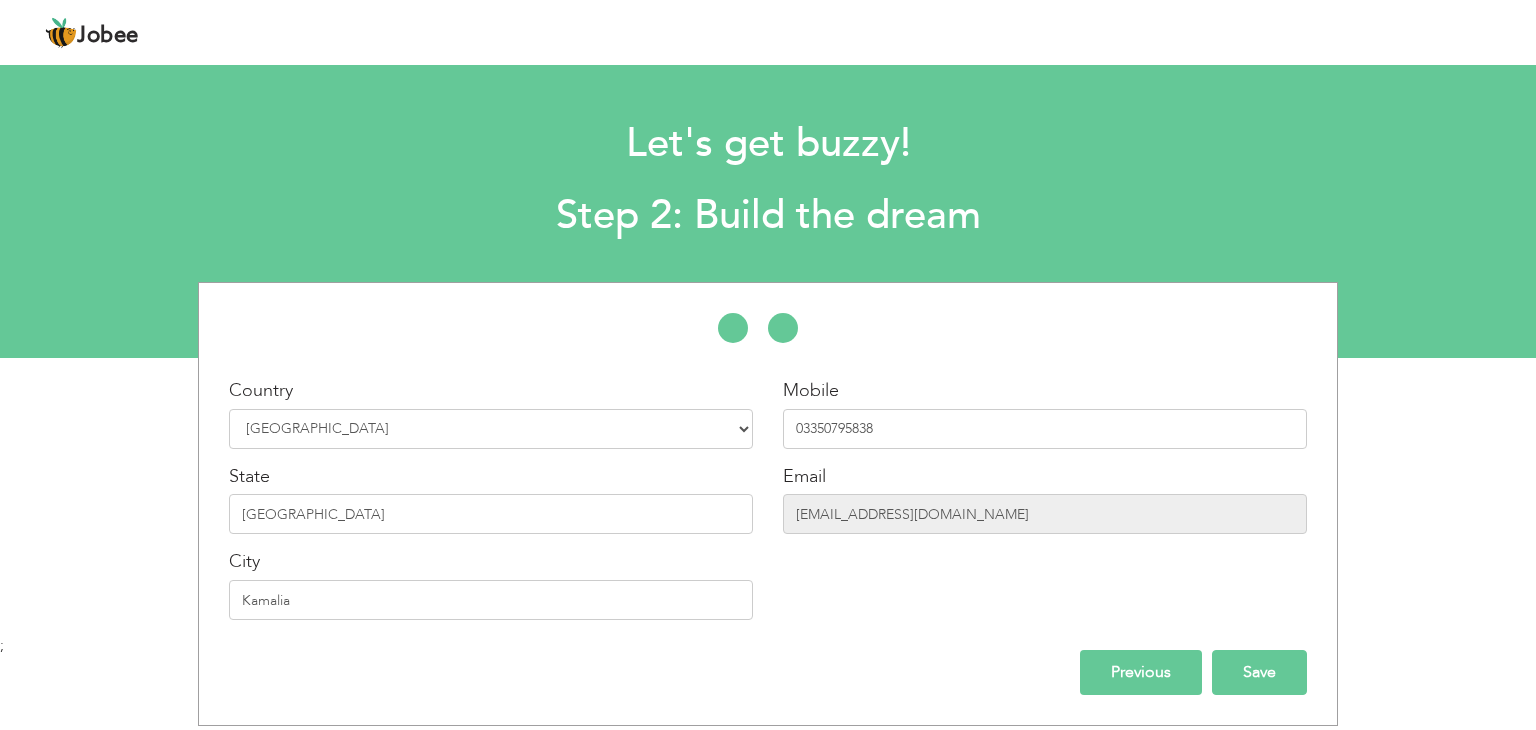 click on "Save" at bounding box center (1259, 672) 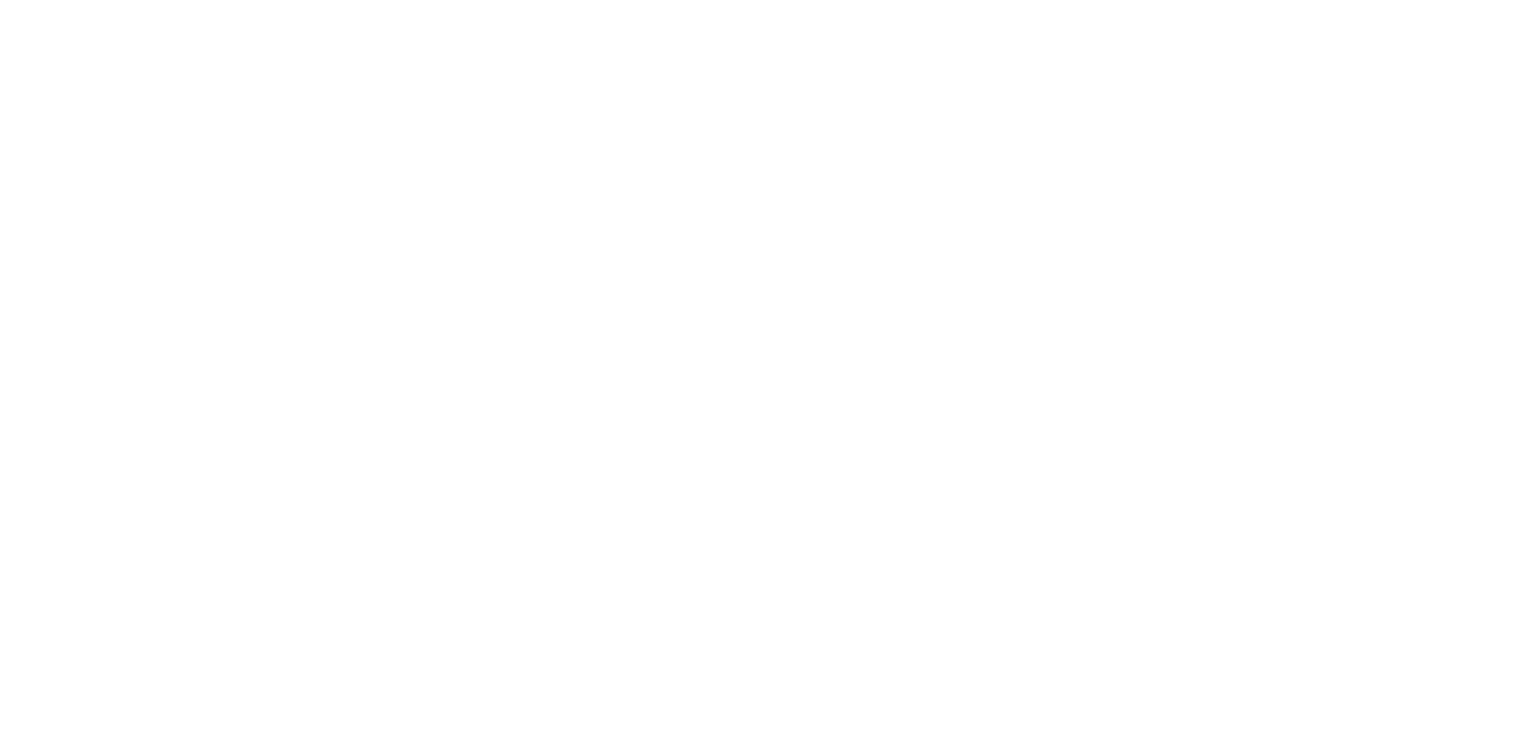 scroll, scrollTop: 0, scrollLeft: 0, axis: both 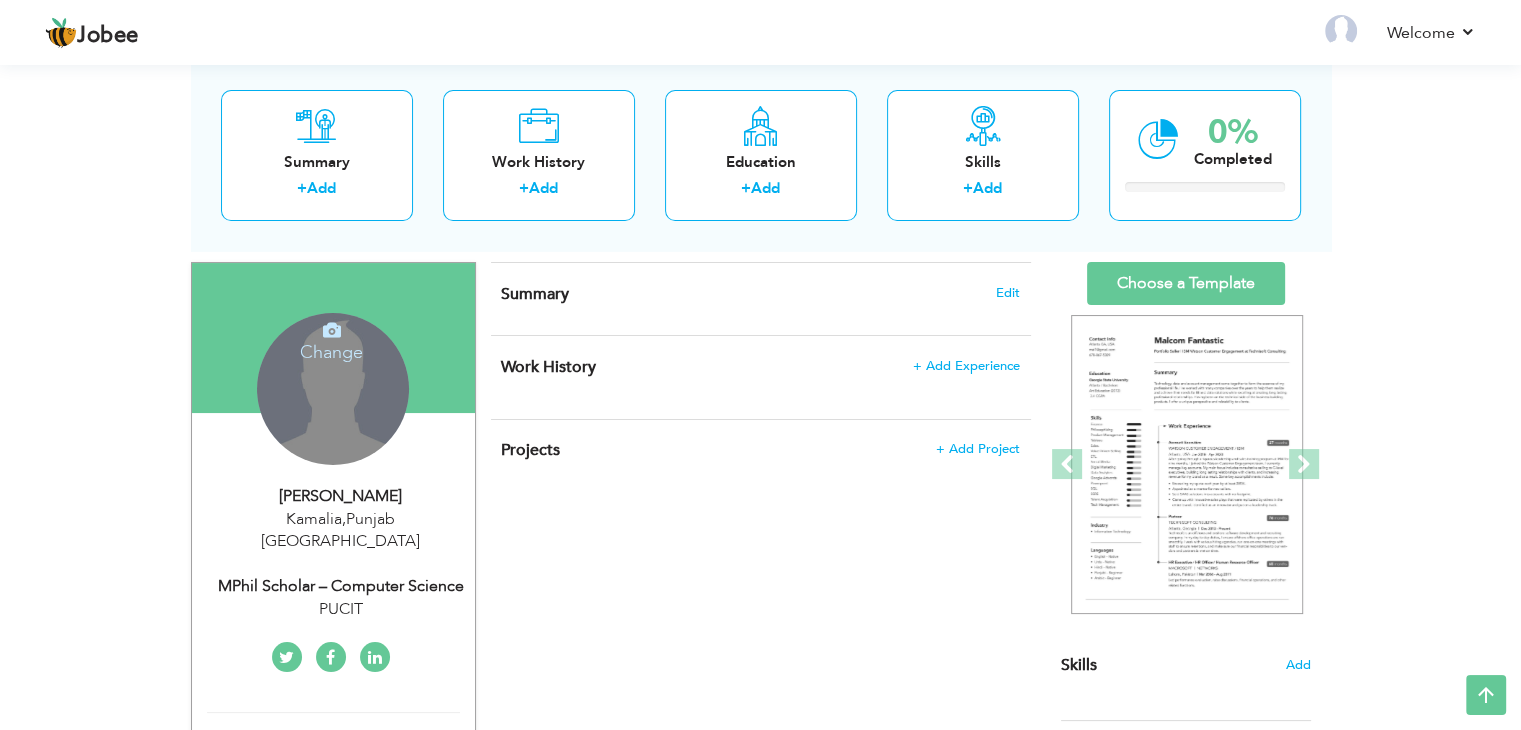 click on "Change
Remove" at bounding box center [333, 389] 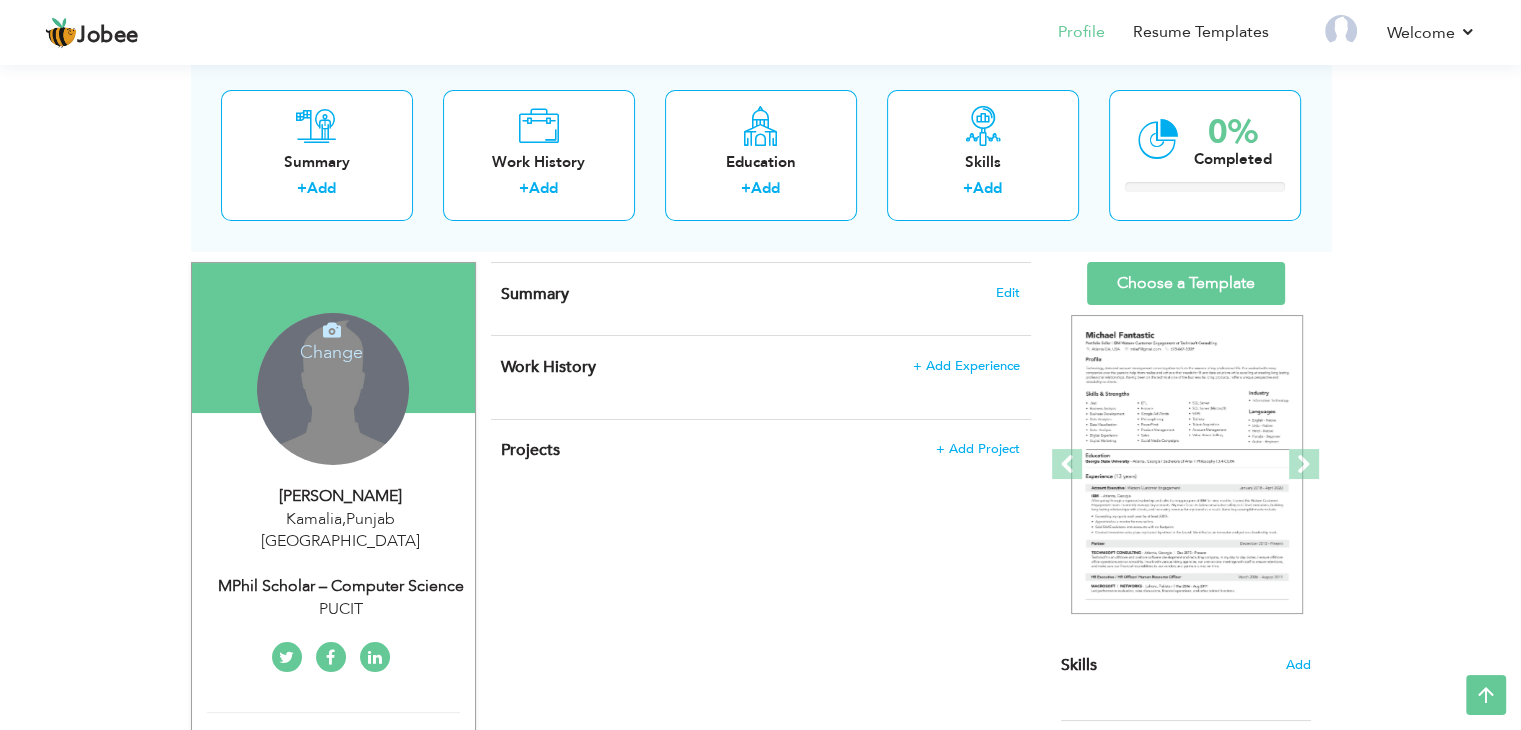 click on "Change" at bounding box center [331, 339] 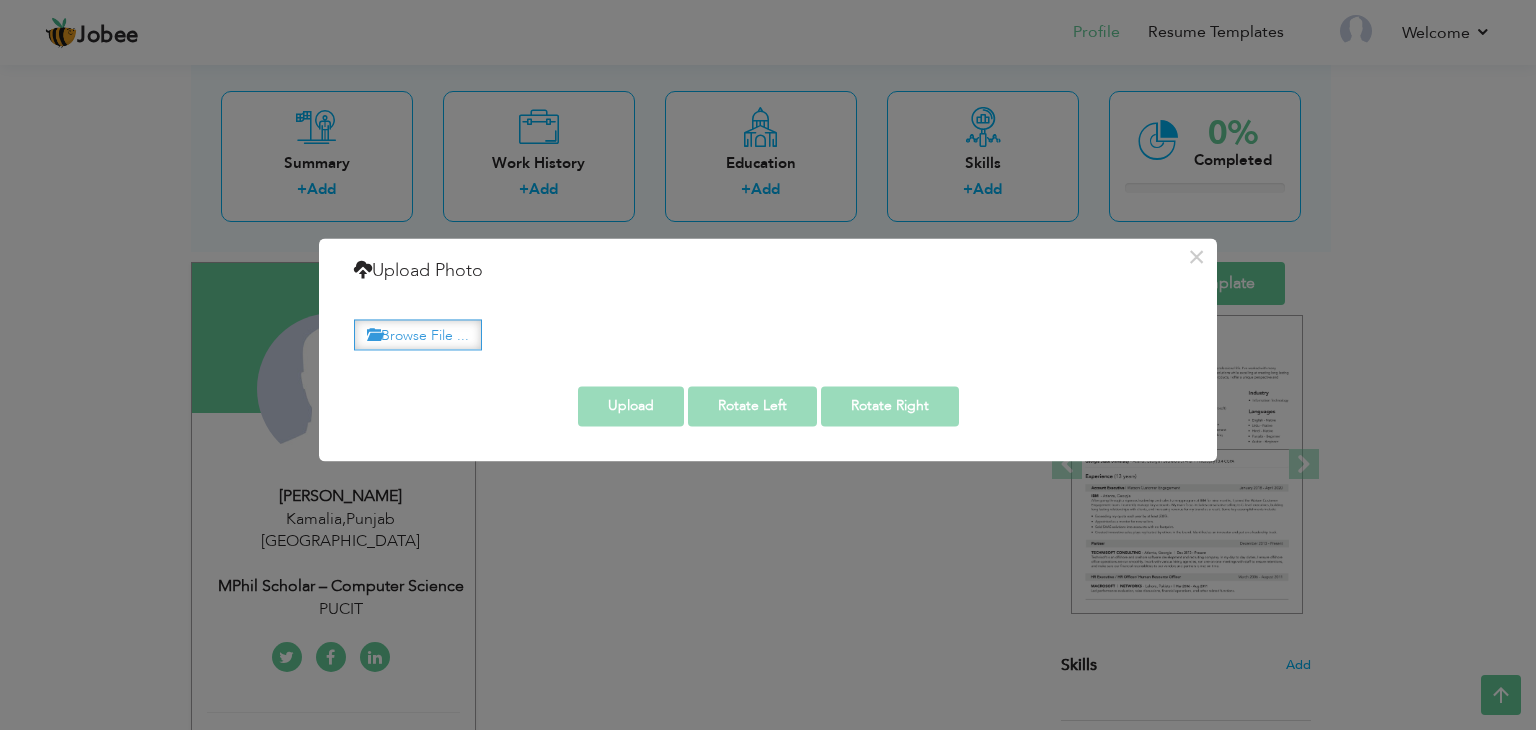 click on "Browse File ..." at bounding box center (418, 334) 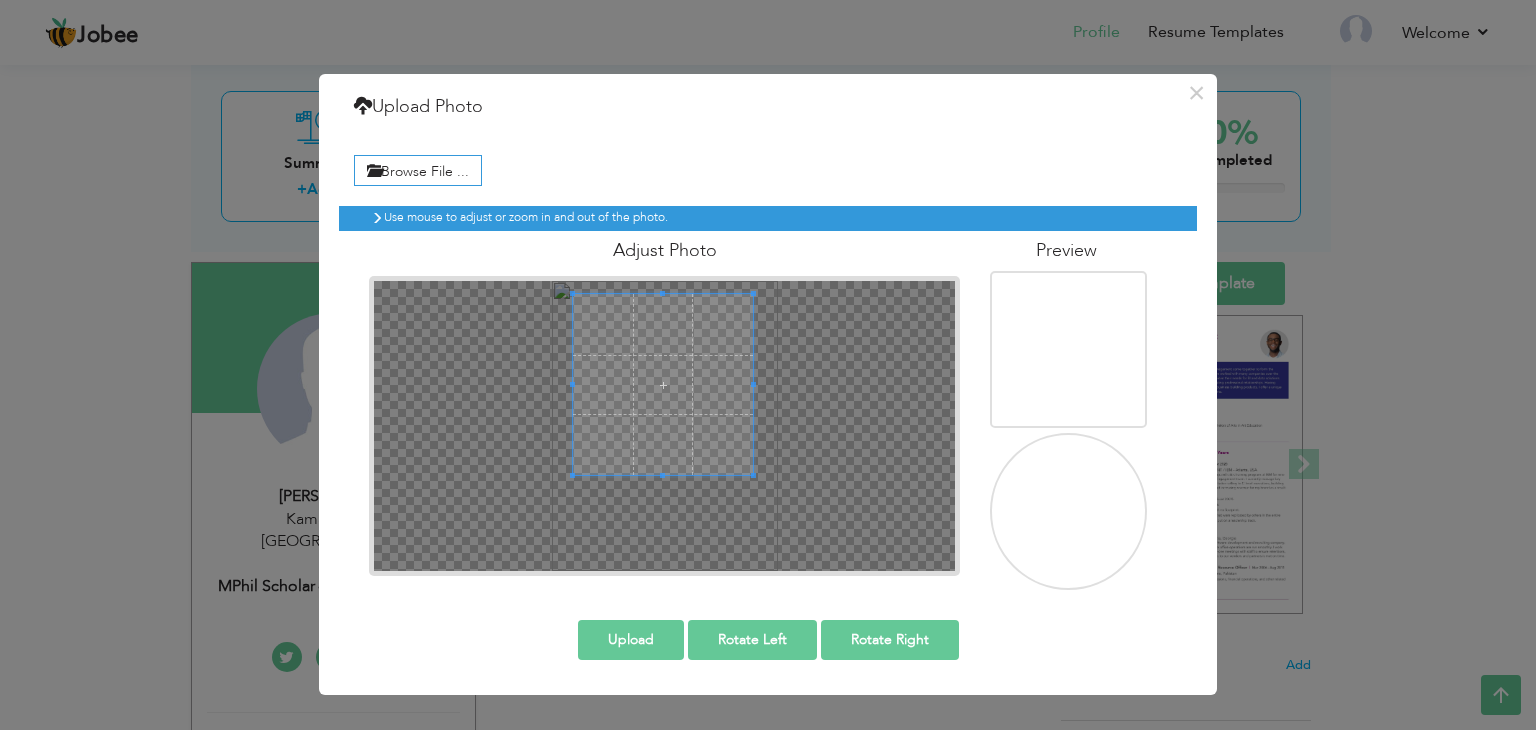 click at bounding box center [663, 384] 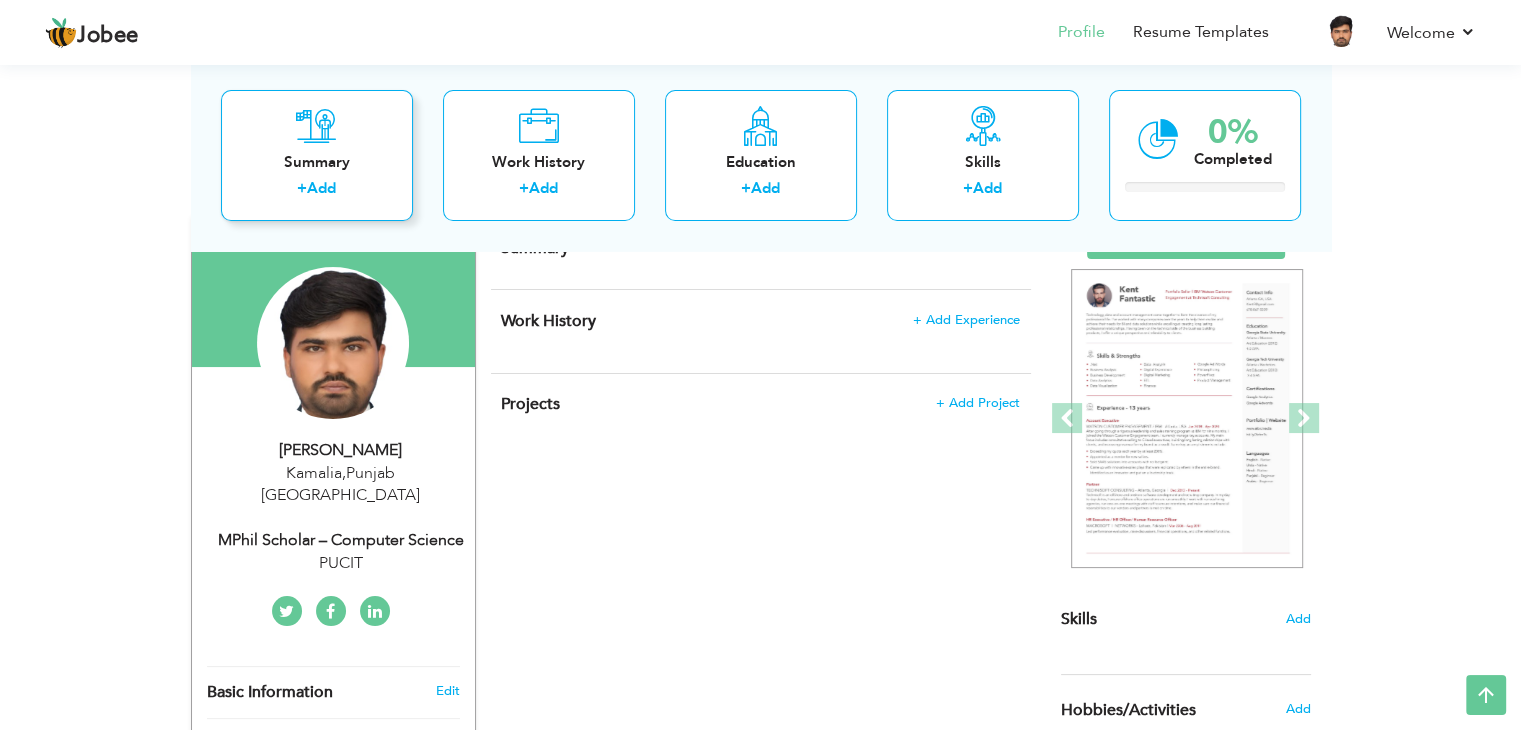 click on "Add" at bounding box center [321, 189] 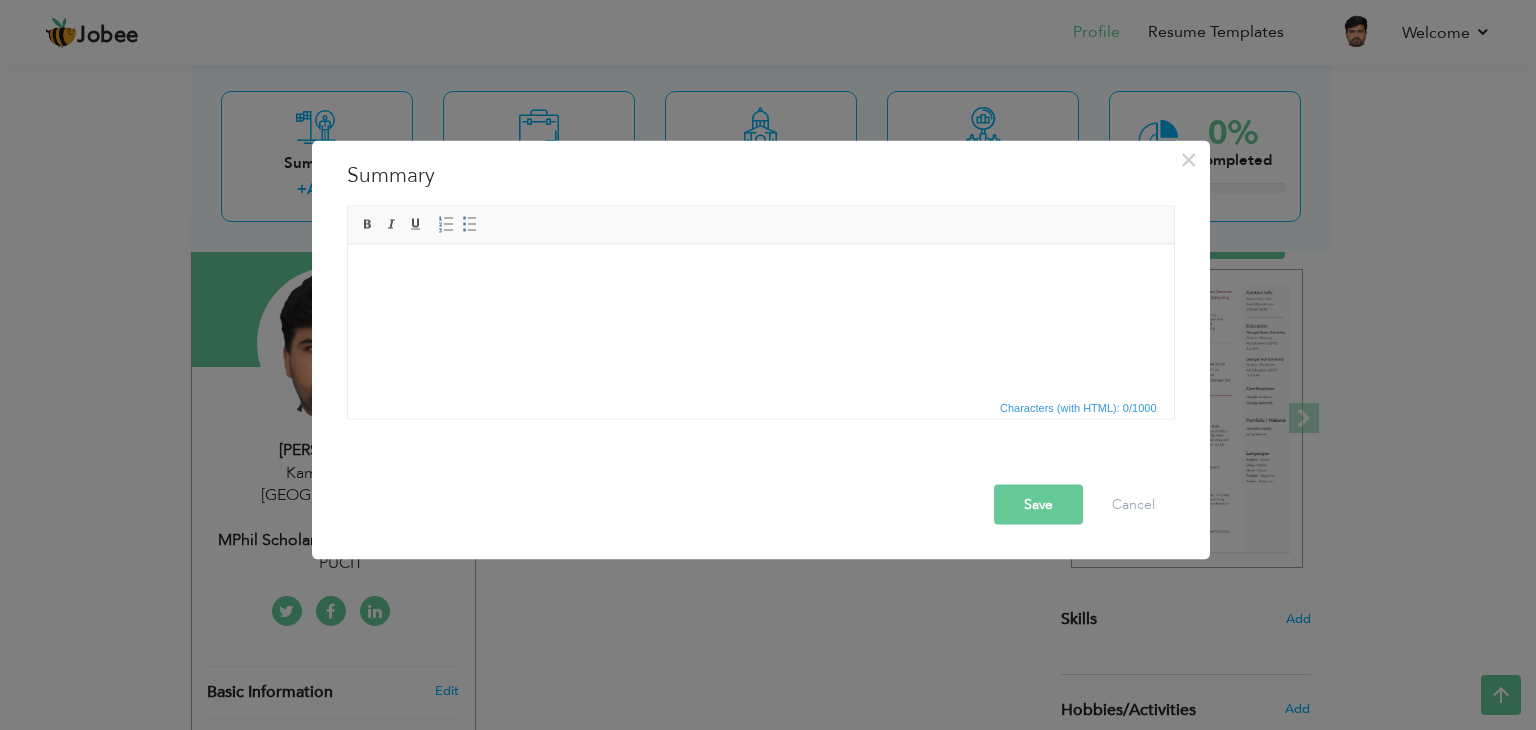 click at bounding box center [760, 274] 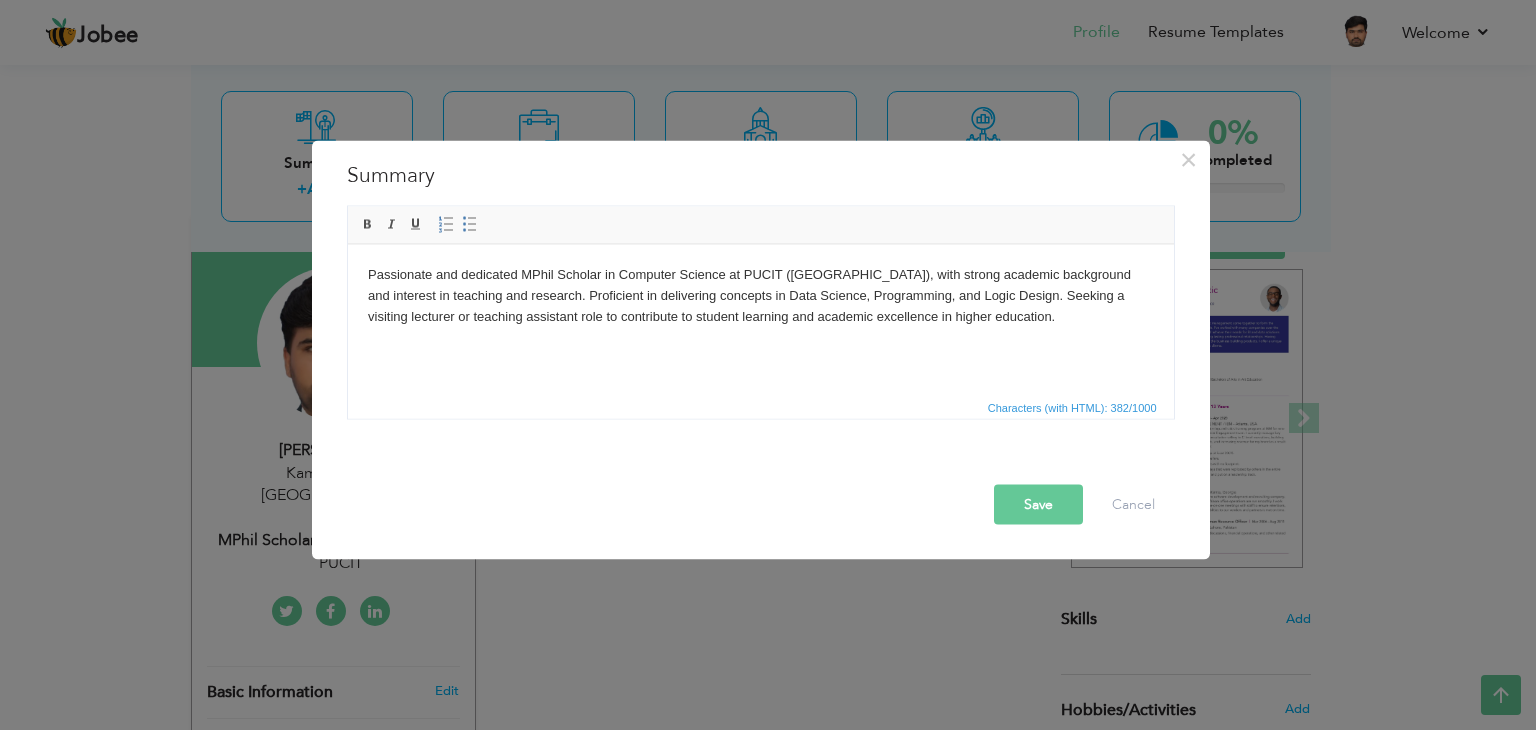 click on "Save" at bounding box center (1038, 505) 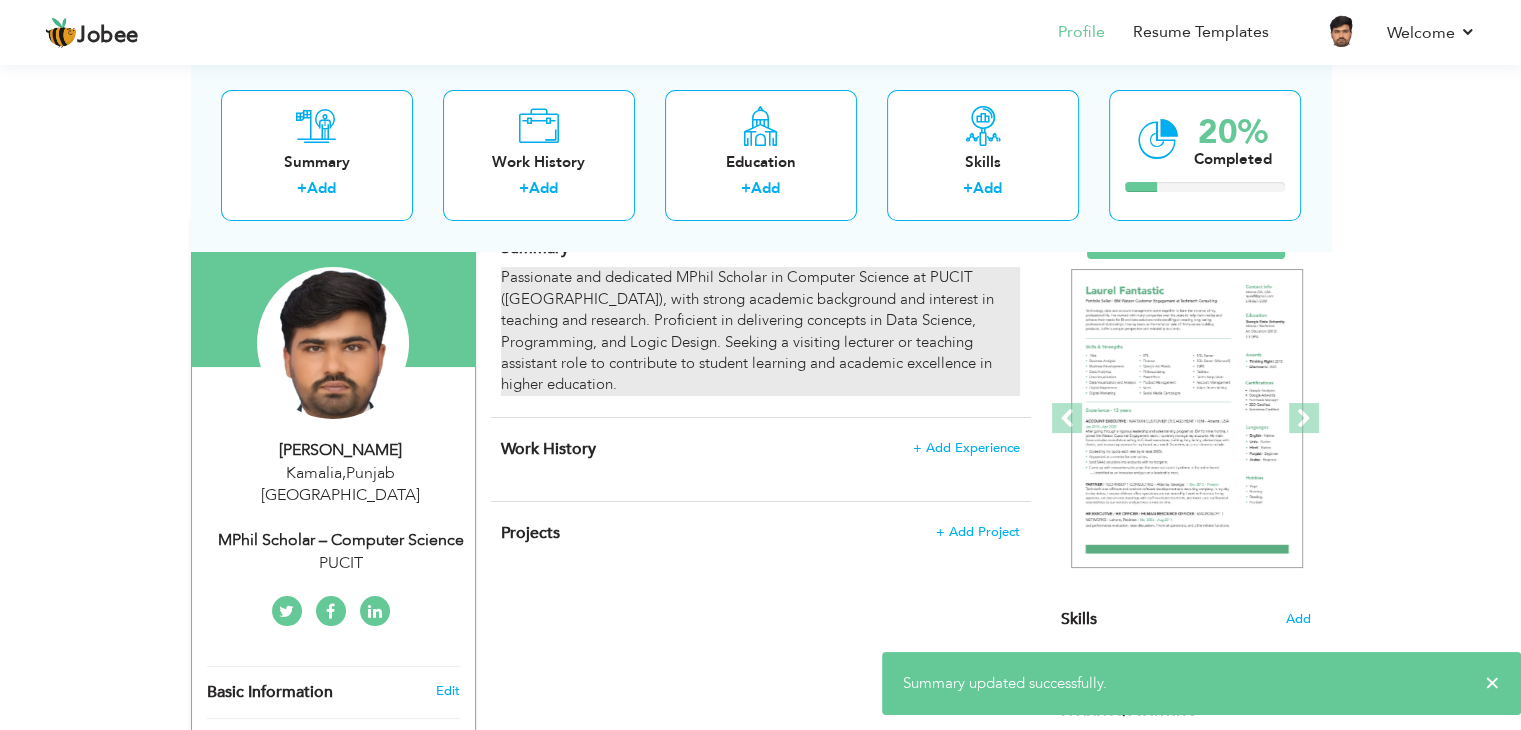 click on "Passionate and dedicated MPhil Scholar in Computer Science at PUCIT ([GEOGRAPHIC_DATA]), with strong academic background and interest in teaching and research. Proficient in delivering concepts in Data Science, Programming, and Logic Design. Seeking a visiting lecturer or teaching assistant role to contribute to student learning and academic excellence in higher education." at bounding box center (760, 331) 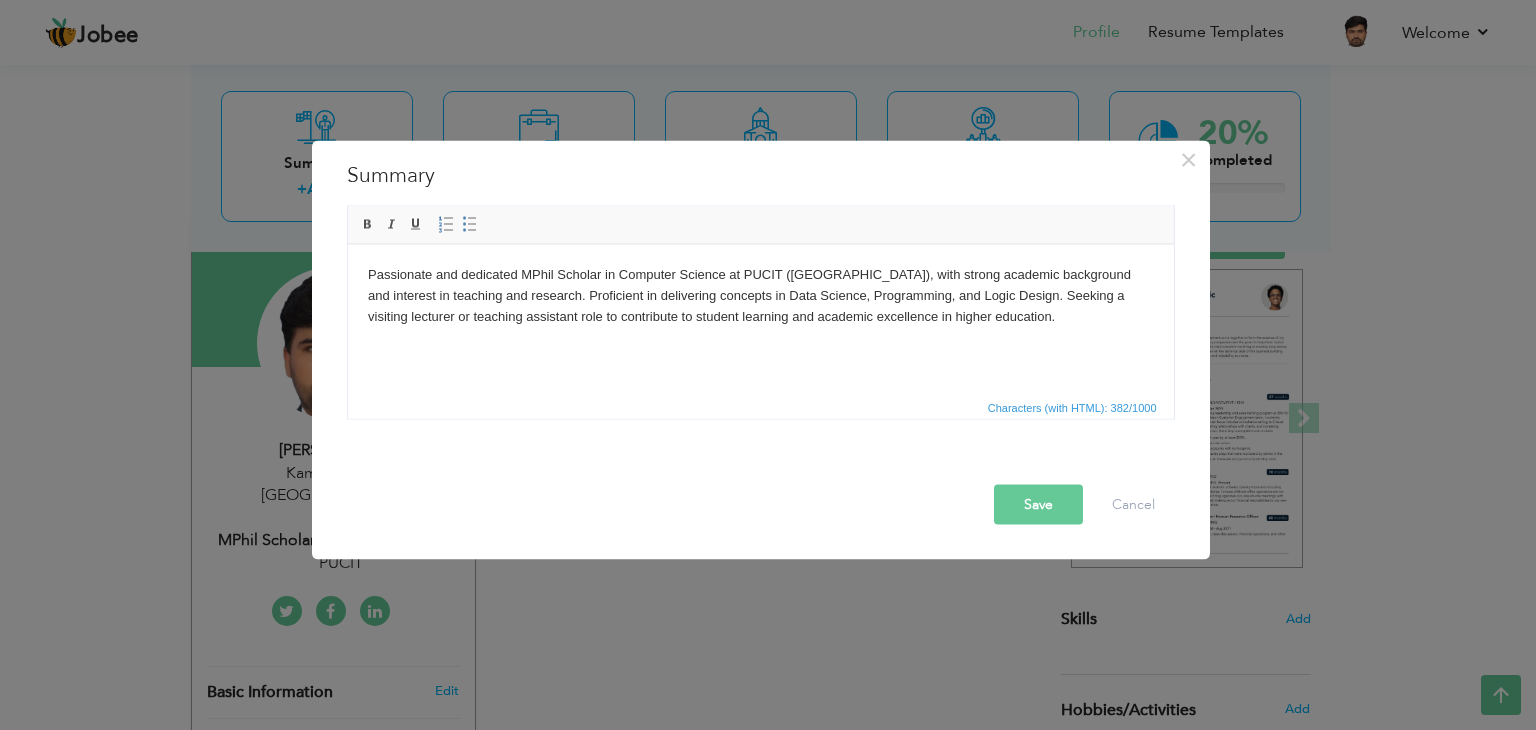 drag, startPoint x: 519, startPoint y: 275, endPoint x: 573, endPoint y: 276, distance: 54.00926 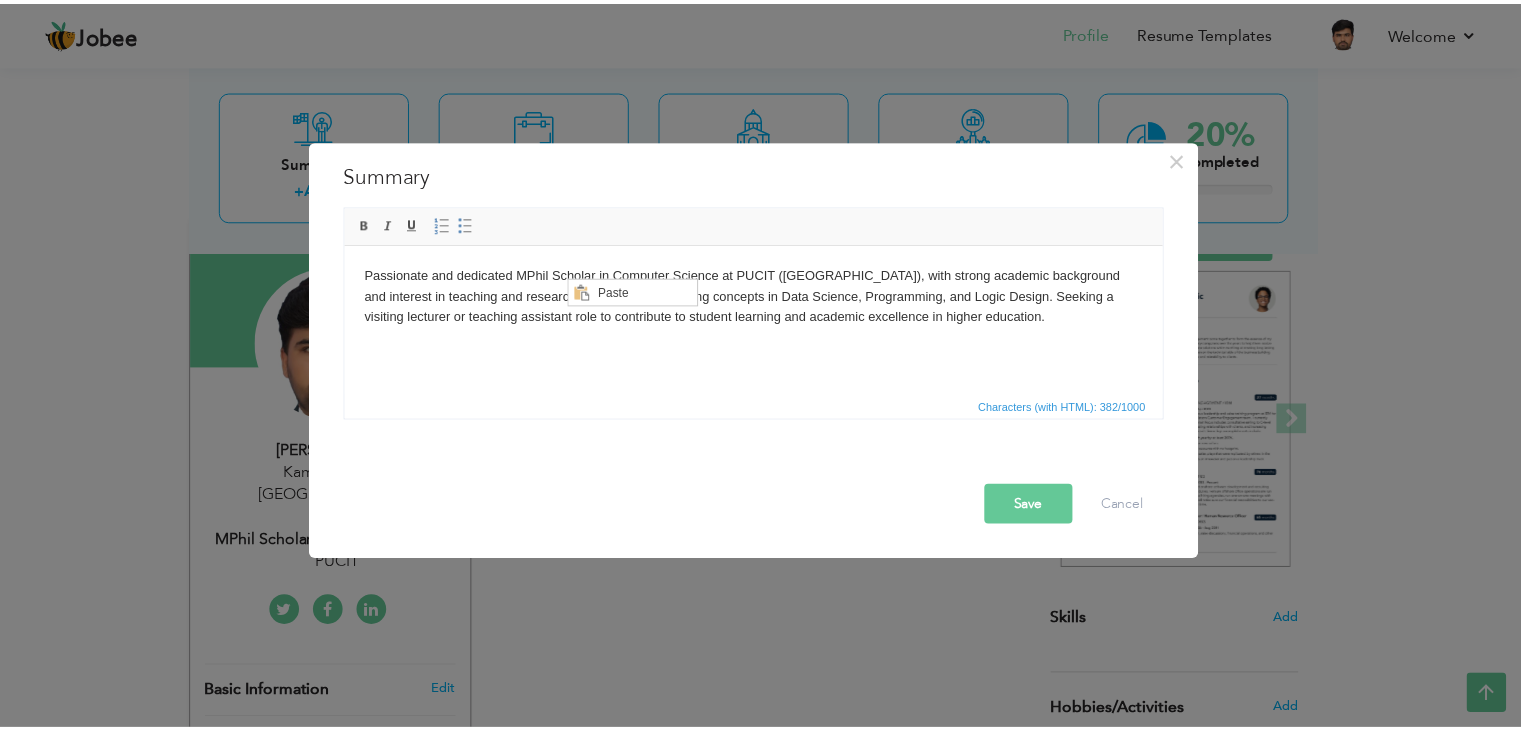 scroll, scrollTop: 0, scrollLeft: 0, axis: both 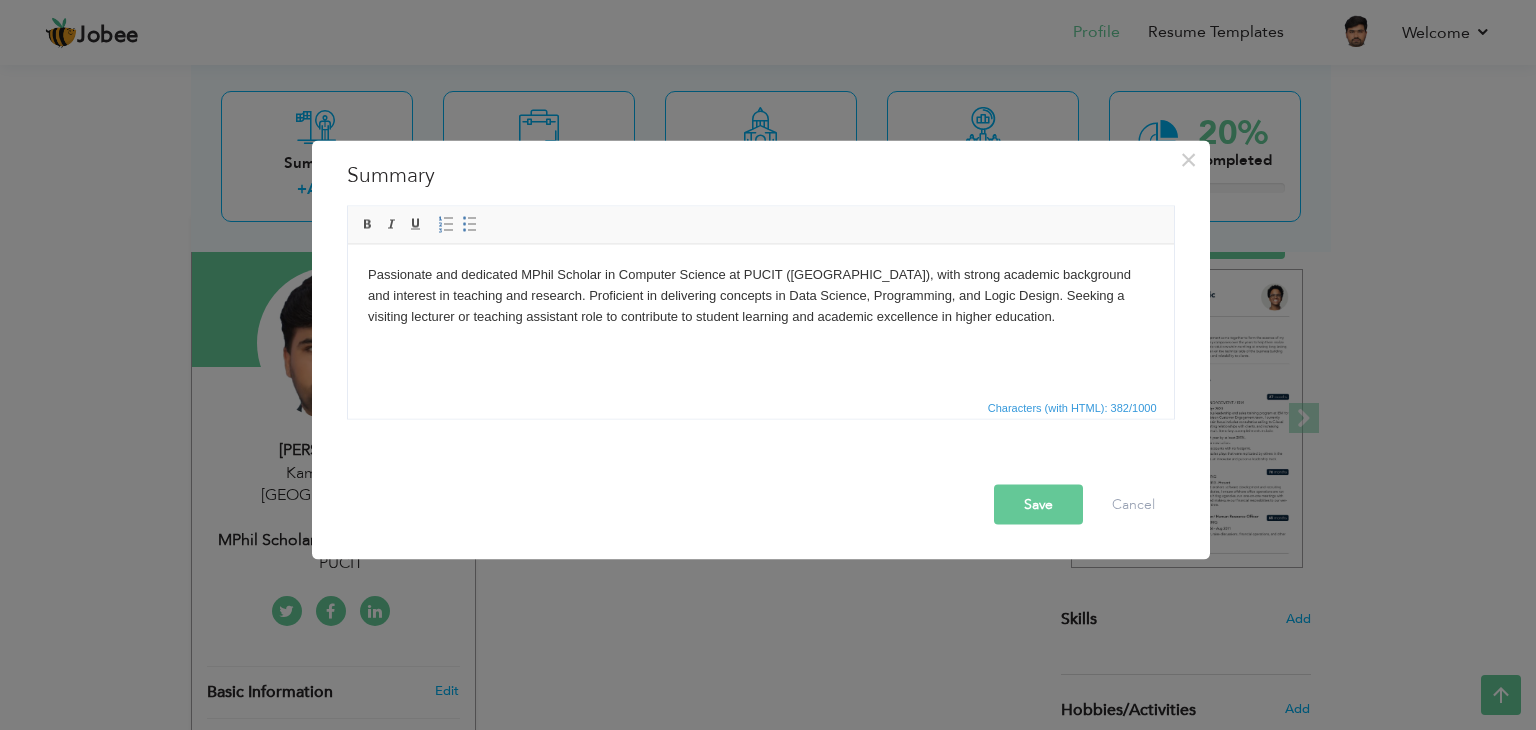 click on "Passionate and dedicated MPhil Scholar in Computer Science at PUCIT ([GEOGRAPHIC_DATA]), with strong academic background and interest in teaching and research. Proficient in delivering concepts in Data Science, Programming, and Logic Design. Seeking a visiting lecturer or teaching assistant role to contribute to student learning and academic excellence in higher education." at bounding box center (760, 295) 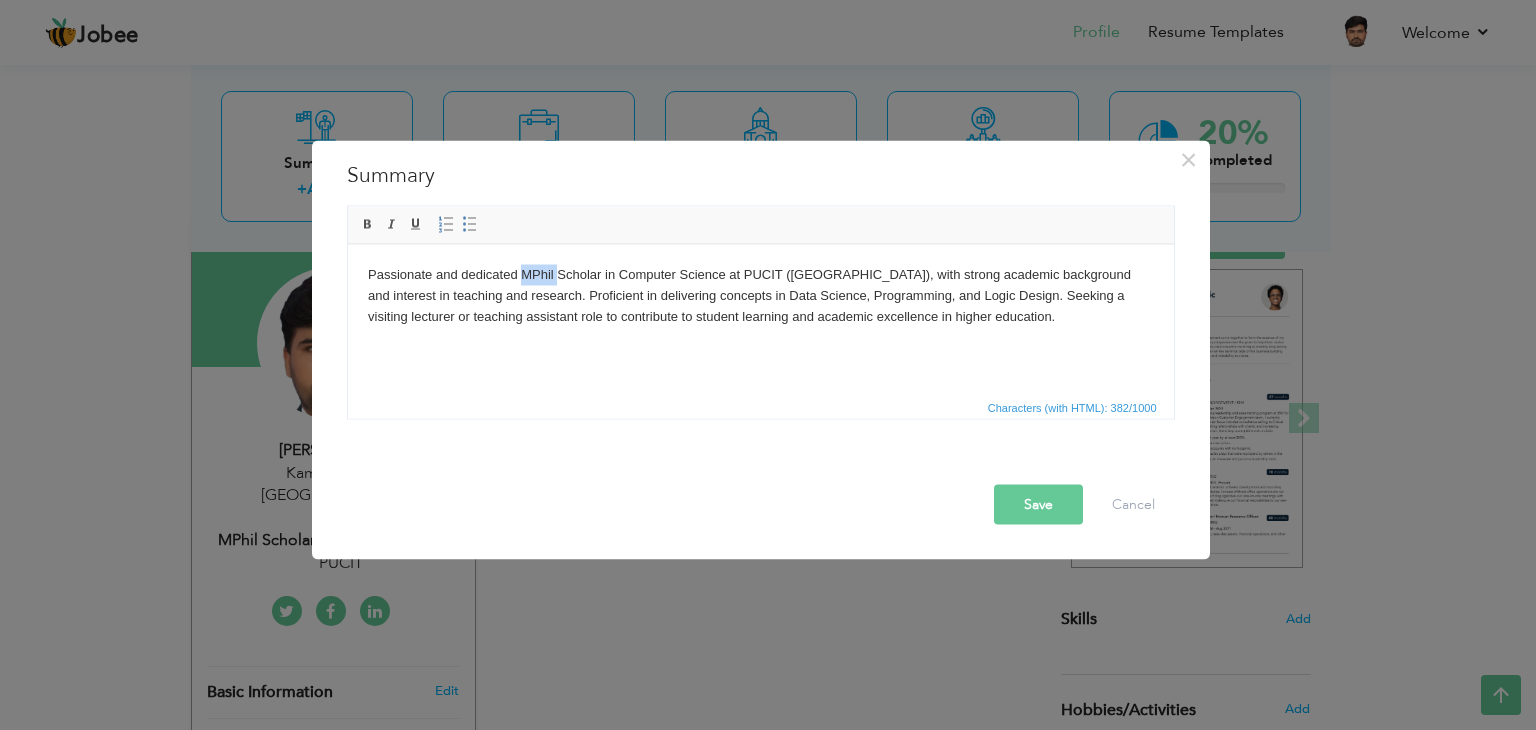 click on "Passionate and dedicated MPhil Scholar in Computer Science at PUCIT ([GEOGRAPHIC_DATA]), with strong academic background and interest in teaching and research. Proficient in delivering concepts in Data Science, Programming, and Logic Design. Seeking a visiting lecturer or teaching assistant role to contribute to student learning and academic excellence in higher education." at bounding box center [760, 295] 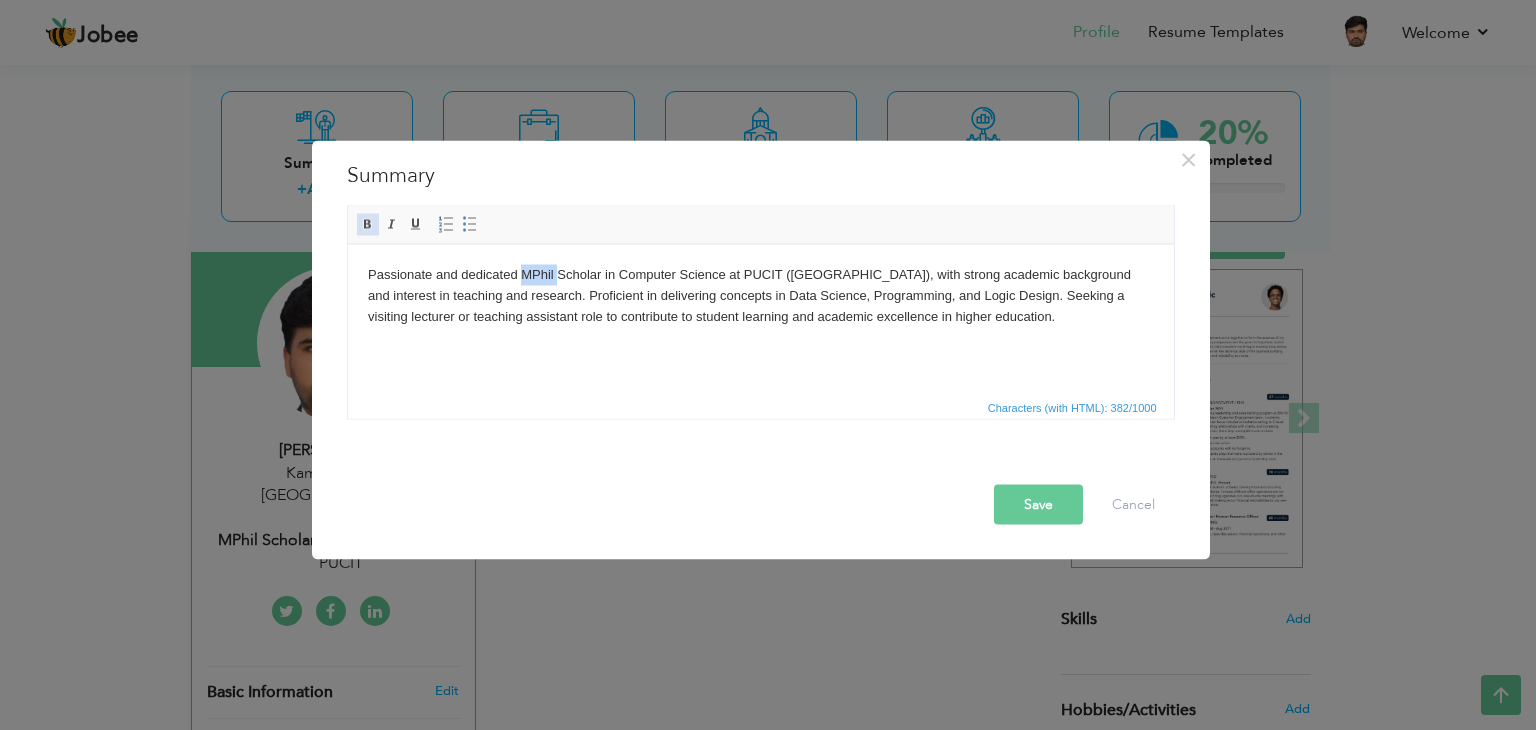 click at bounding box center (368, 225) 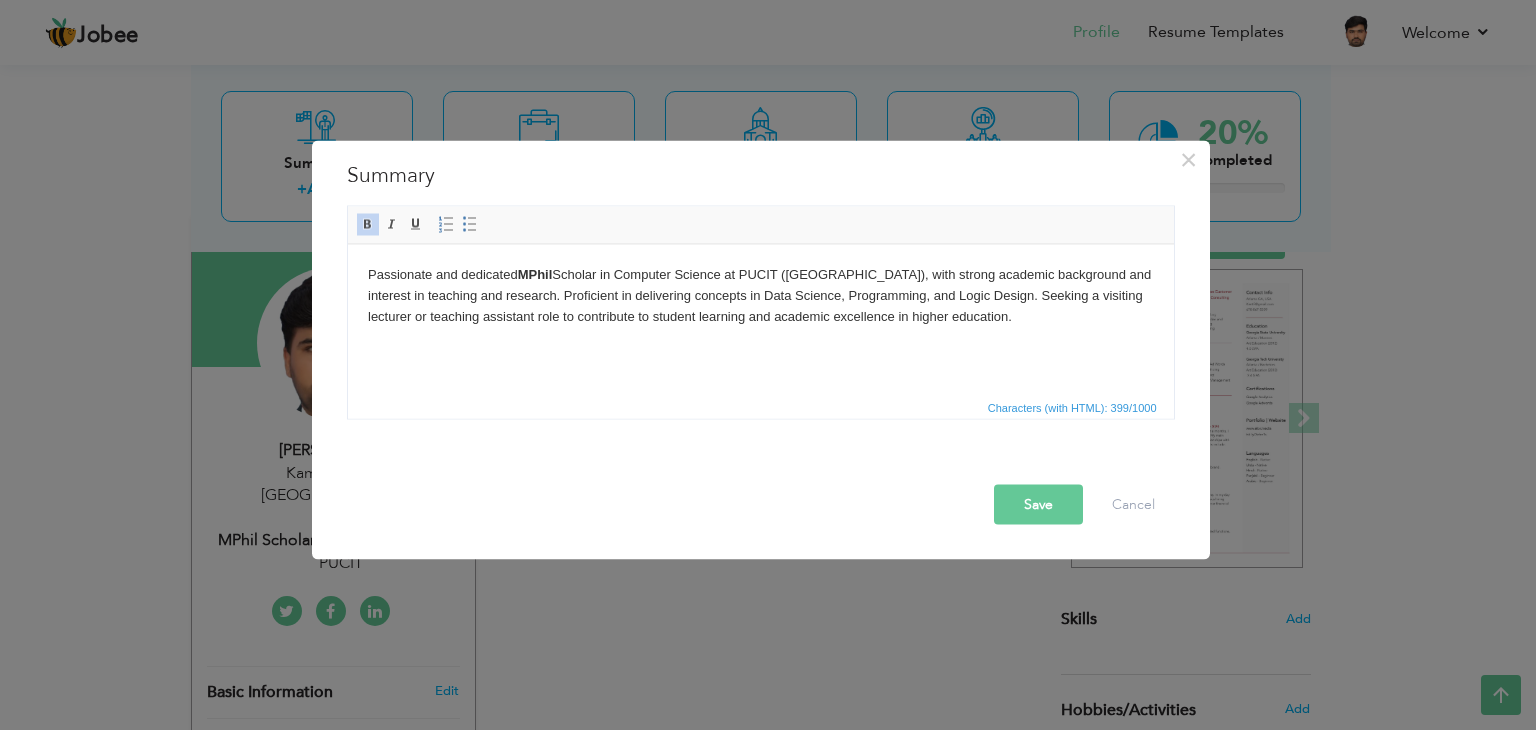 click on "Passionate and dedicated  MPhil  Scholar in Computer Science at PUCIT ([GEOGRAPHIC_DATA]), with strong academic background and interest in teaching and research. Proficient in delivering concepts in Data Science, Programming, and Logic Design. Seeking a visiting lecturer or teaching assistant role to contribute to student learning and academic excellence in higher education." at bounding box center [760, 295] 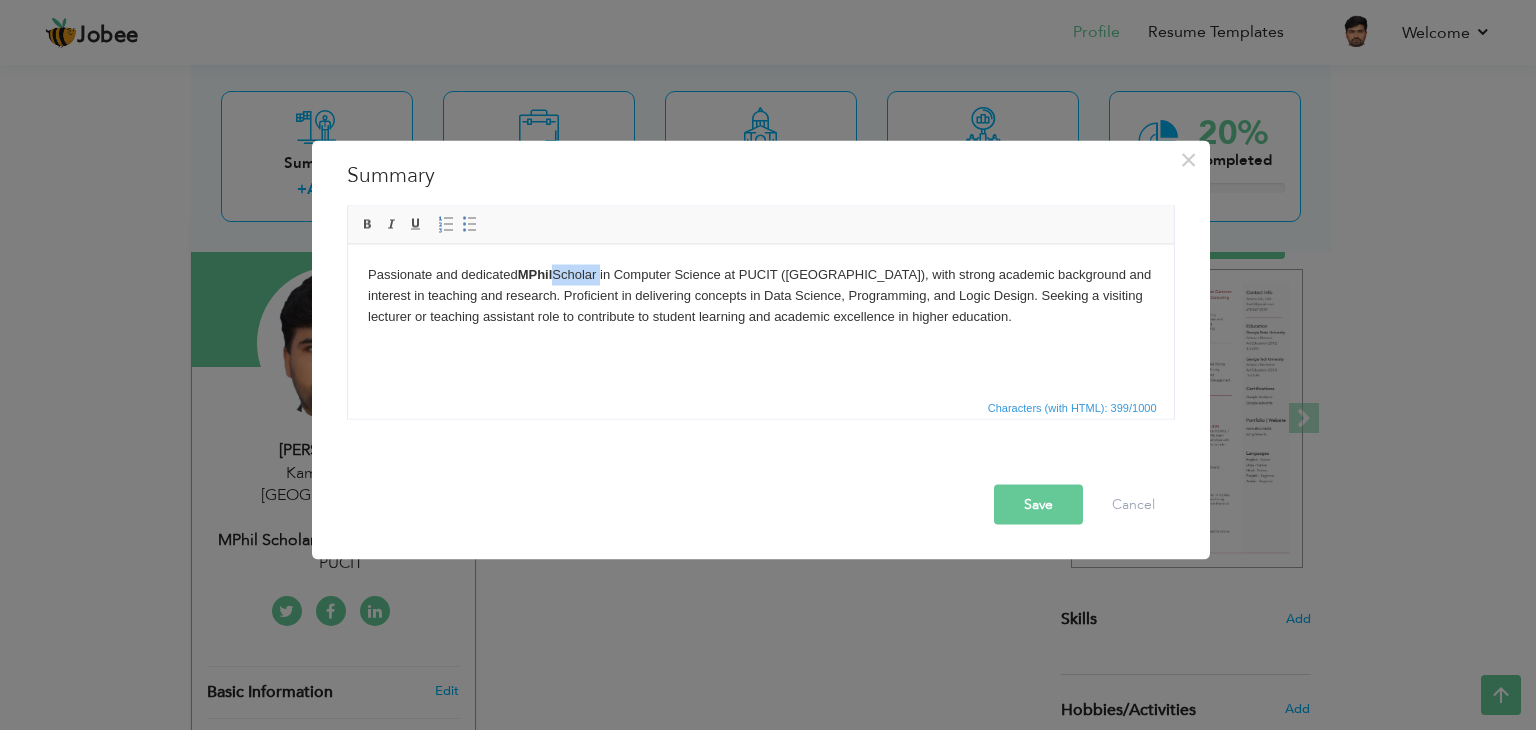 click on "Passionate and dedicated  MPhil  Scholar in Computer Science at PUCIT ([GEOGRAPHIC_DATA]), with strong academic background and interest in teaching and research. Proficient in delivering concepts in Data Science, Programming, and Logic Design. Seeking a visiting lecturer or teaching assistant role to contribute to student learning and academic excellence in higher education." at bounding box center [760, 295] 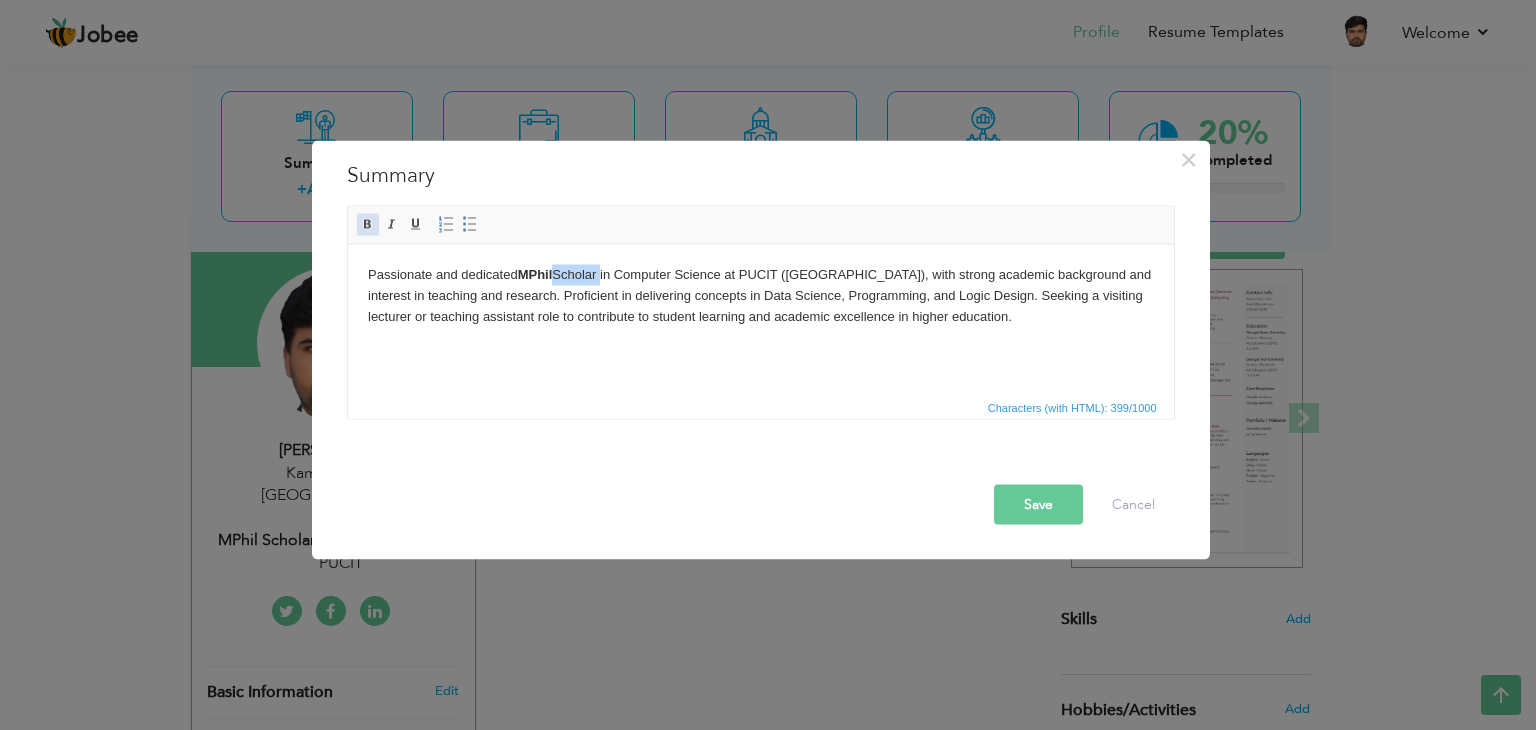 click at bounding box center (368, 225) 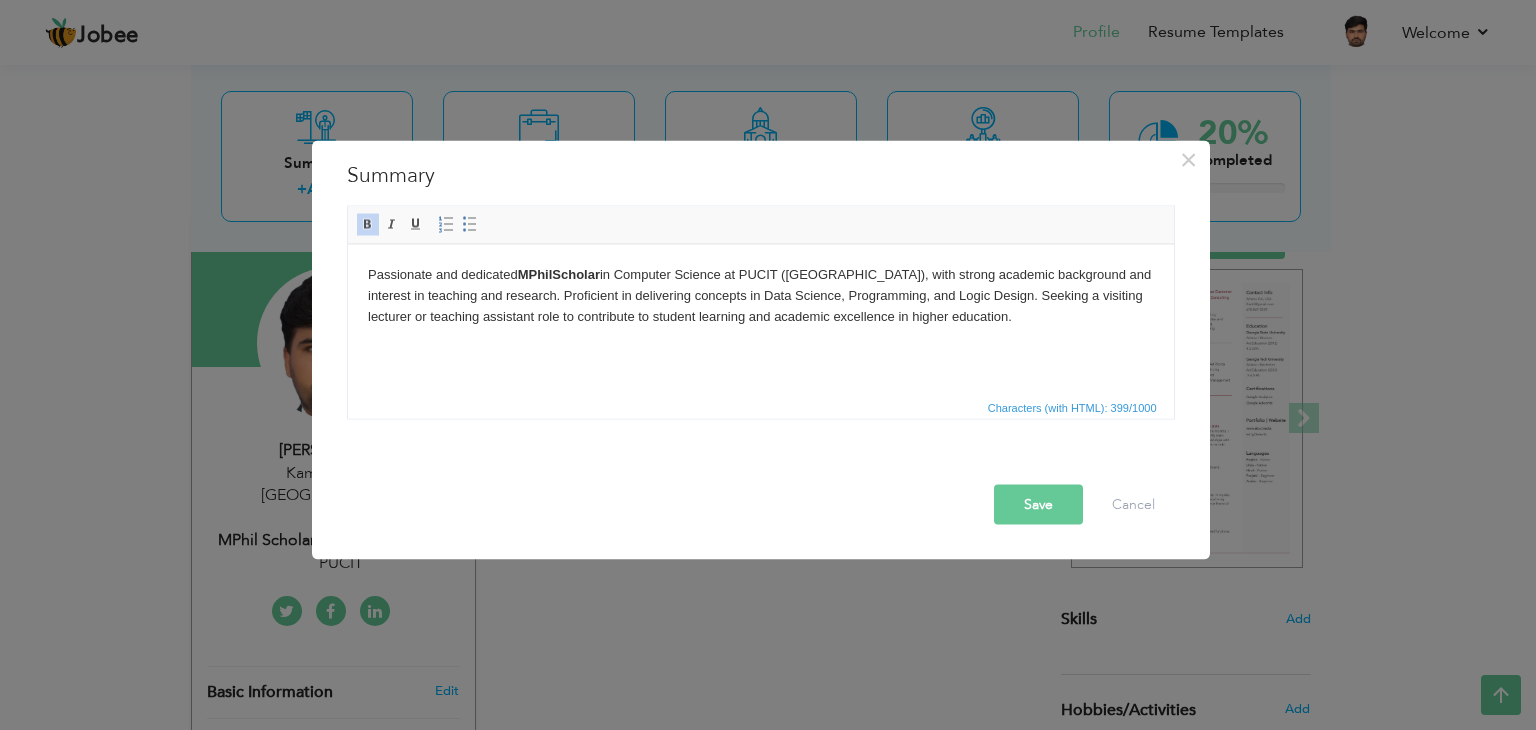 click on "Passionate and dedicated  MPhil  Scholar  in Computer Science at PUCIT ([GEOGRAPHIC_DATA]), with strong academic background and interest in teaching and research. Proficient in delivering concepts in Data Science, Programming, and Logic Design. Seeking a visiting lecturer or teaching assistant role to contribute to student learning and academic excellence in higher education." at bounding box center (760, 295) 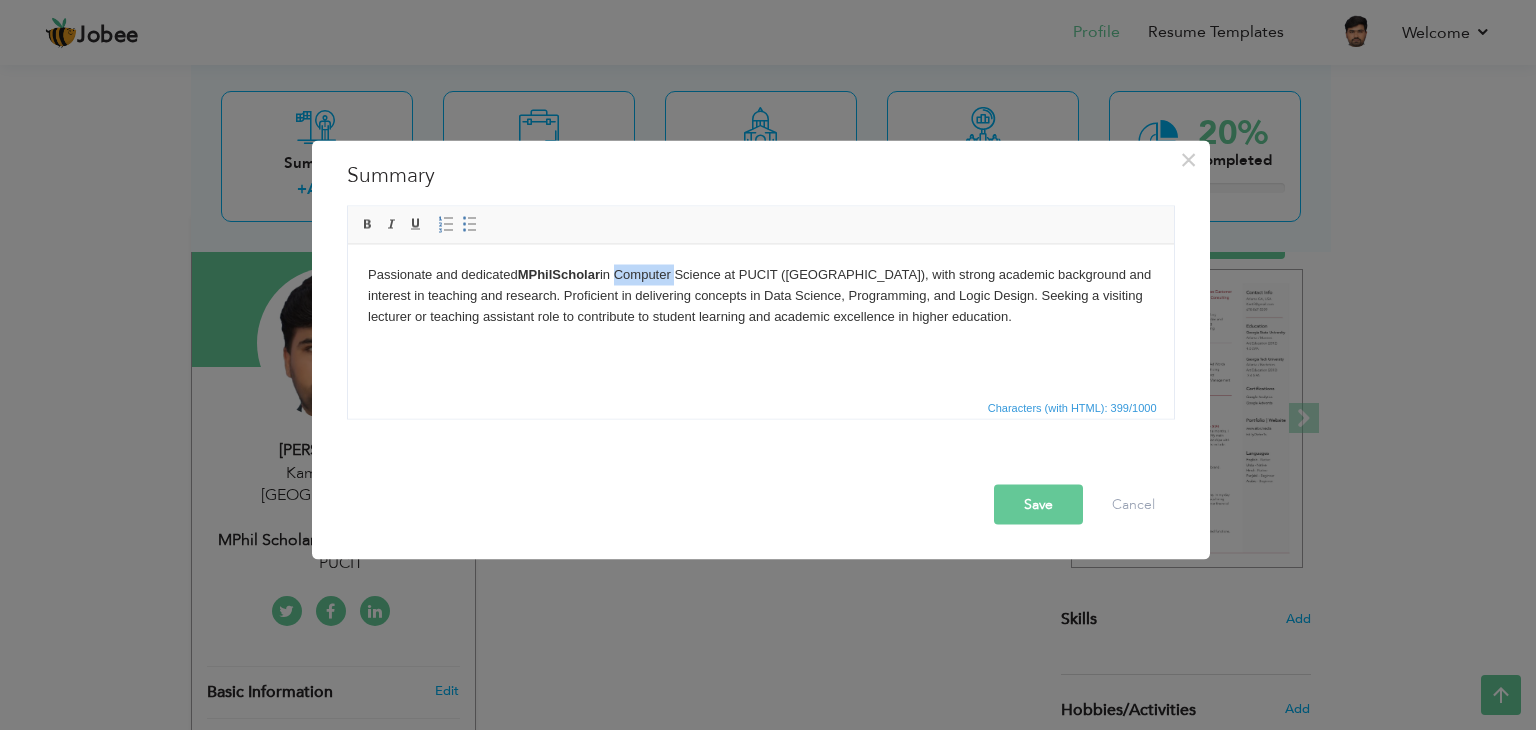 click on "Passionate and dedicated  MPhil  Scholar  in Computer Science at PUCIT ([GEOGRAPHIC_DATA]), with strong academic background and interest in teaching and research. Proficient in delivering concepts in Data Science, Programming, and Logic Design. Seeking a visiting lecturer or teaching assistant role to contribute to student learning and academic excellence in higher education." at bounding box center [760, 295] 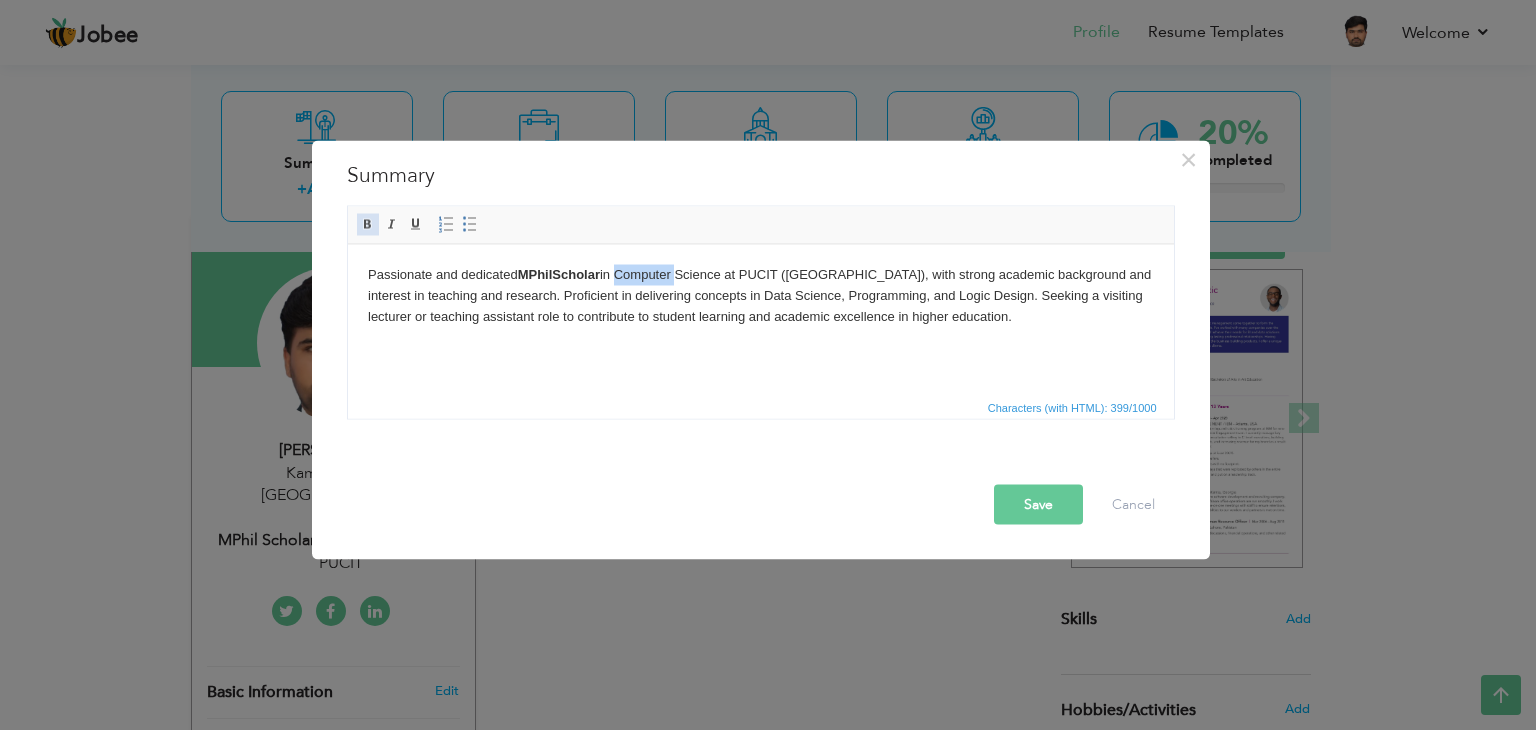 drag, startPoint x: 366, startPoint y: 229, endPoint x: 67, endPoint y: 15, distance: 367.69144 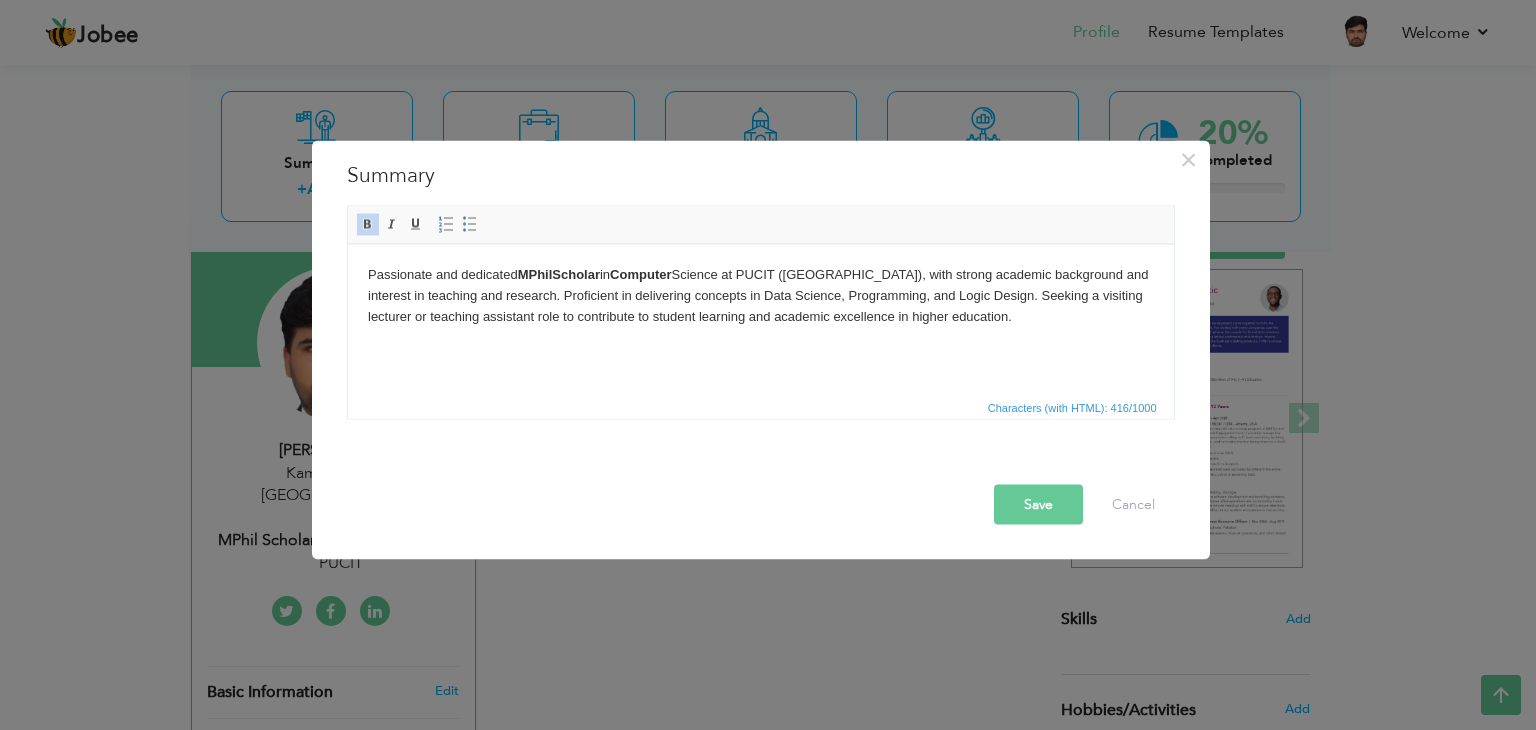 click on "Passionate and dedicated  MPhil  Scholar  in  Computer  Science at PUCIT ([GEOGRAPHIC_DATA]), with strong academic background and interest in teaching and research. Proficient in delivering concepts in Data Science, Programming, and Logic Design. Seeking a visiting lecturer or teaching assistant role to contribute to student learning and academic excellence in higher education." at bounding box center [760, 295] 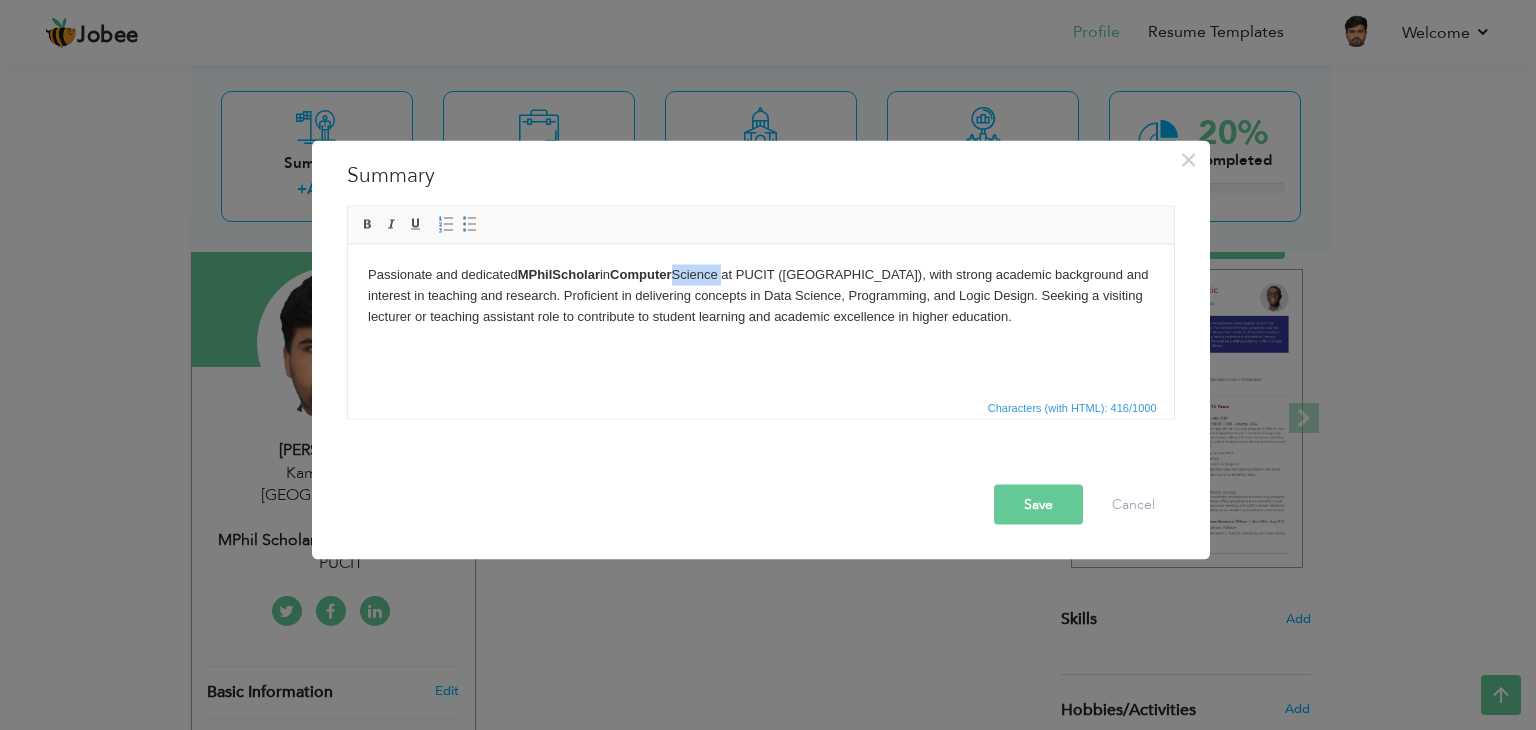 click on "Passionate and dedicated  MPhil  Scholar  in  Computer  Science at PUCIT ([GEOGRAPHIC_DATA]), with strong academic background and interest in teaching and research. Proficient in delivering concepts in Data Science, Programming, and Logic Design. Seeking a visiting lecturer or teaching assistant role to contribute to student learning and academic excellence in higher education." at bounding box center (760, 295) 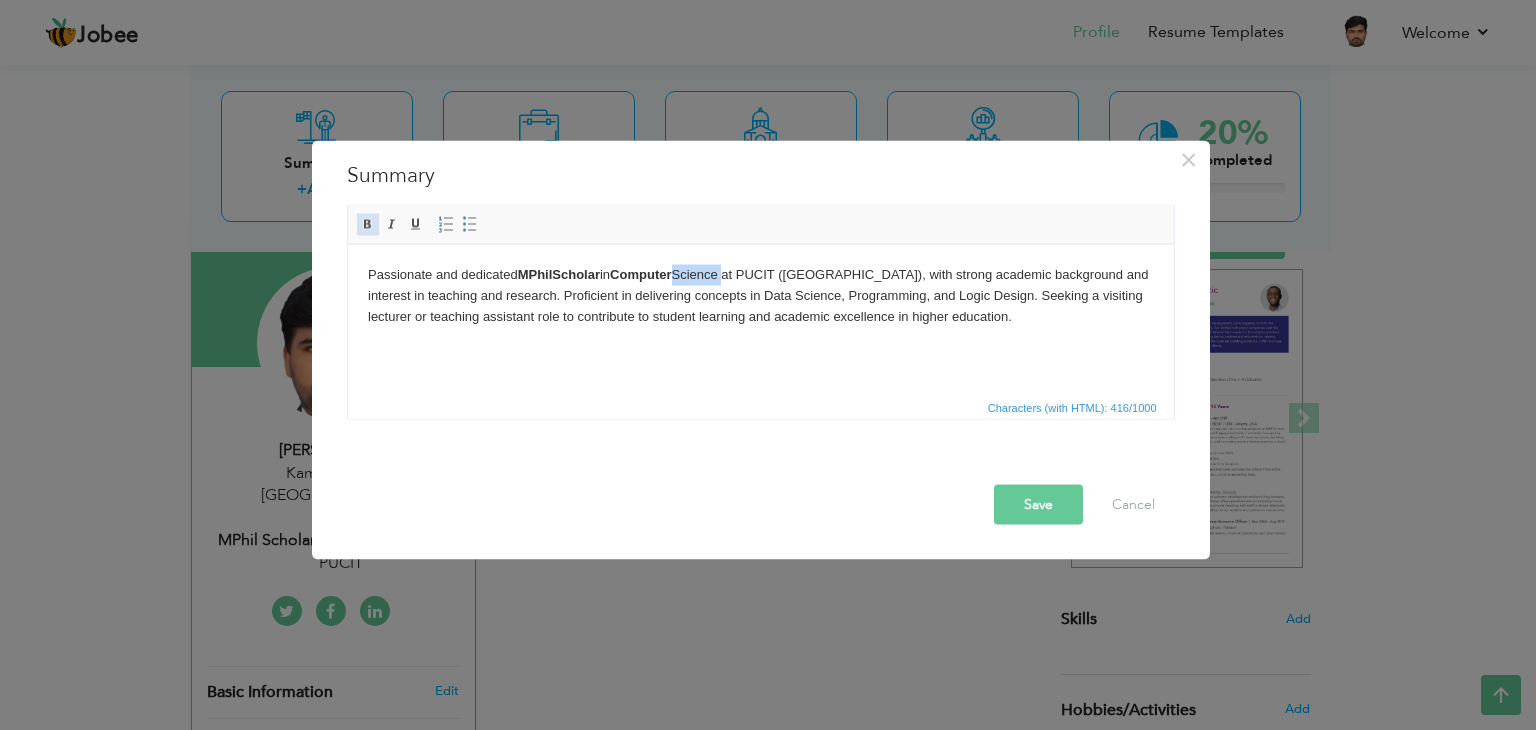 click at bounding box center (368, 225) 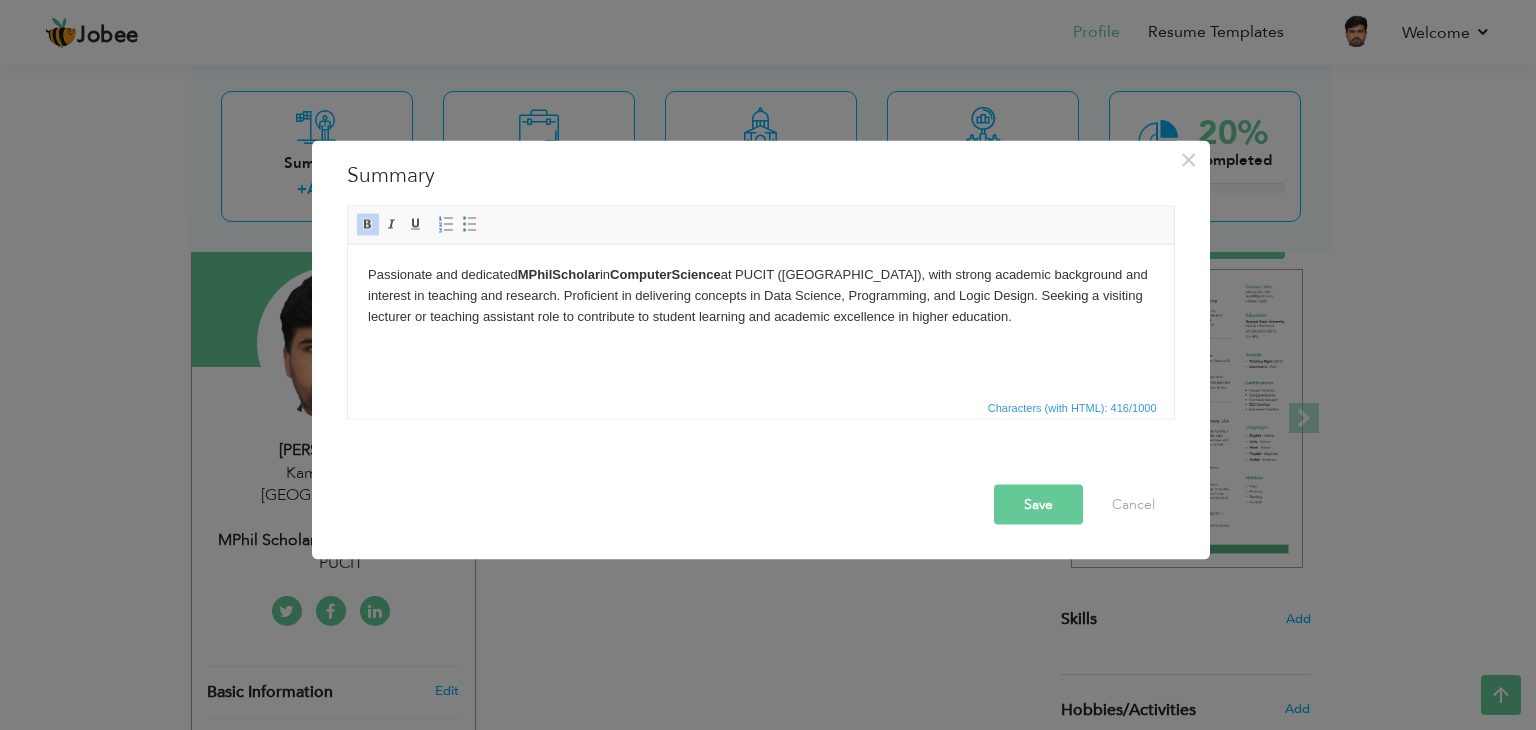 click on "Passionate and dedicated  MPhil  Scholar  in  Computer  Science  at PUCIT ([GEOGRAPHIC_DATA]), with strong academic background and interest in teaching and research. Proficient in delivering concepts in Data Science, Programming, and Logic Design. Seeking a visiting lecturer or teaching assistant role to contribute to student learning and academic excellence in higher education." at bounding box center (760, 295) 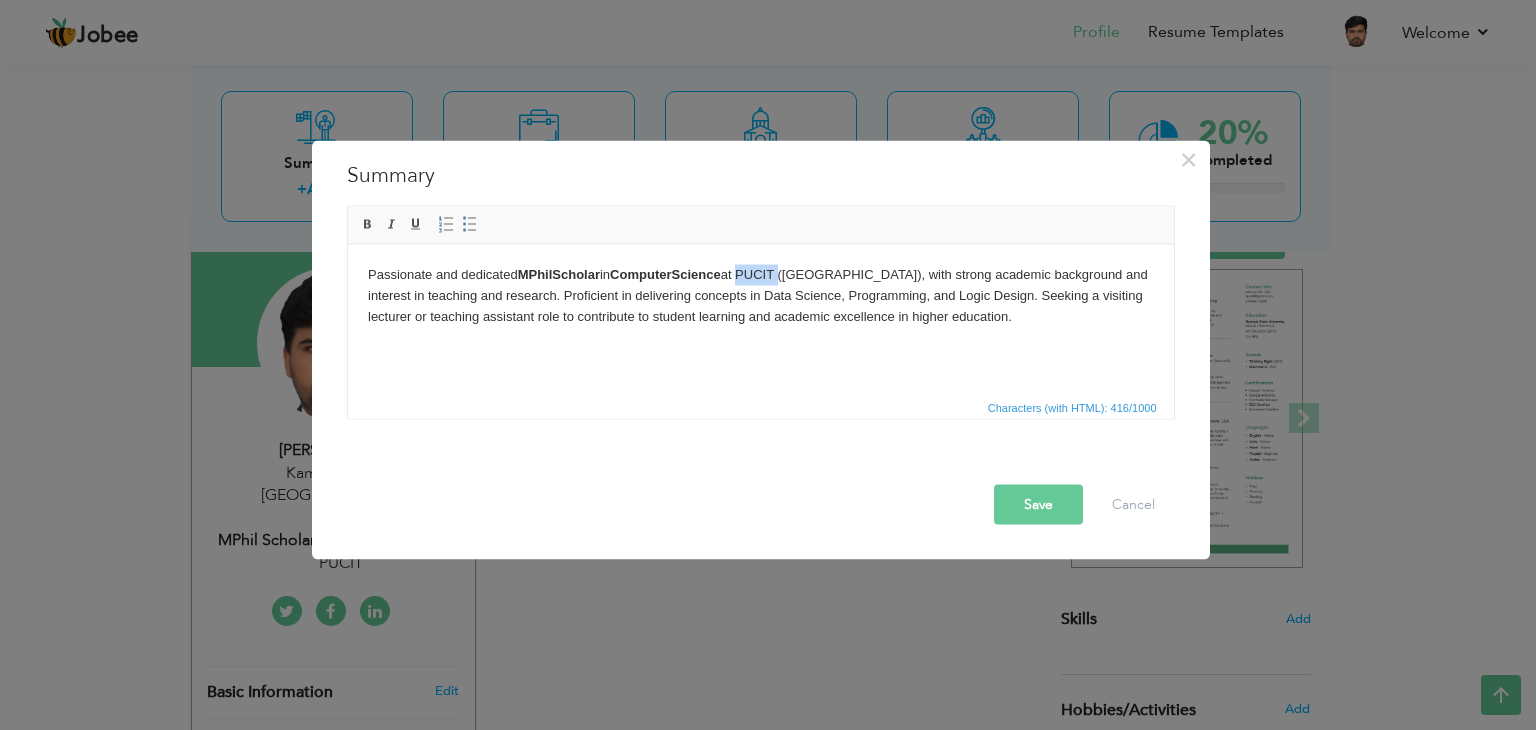 click on "Passionate and dedicated  MPhil  Scholar  in  Computer  Science  at PUCIT ([GEOGRAPHIC_DATA]), with strong academic background and interest in teaching and research. Proficient in delivering concepts in Data Science, Programming, and Logic Design. Seeking a visiting lecturer or teaching assistant role to contribute to student learning and academic excellence in higher education." at bounding box center [760, 295] 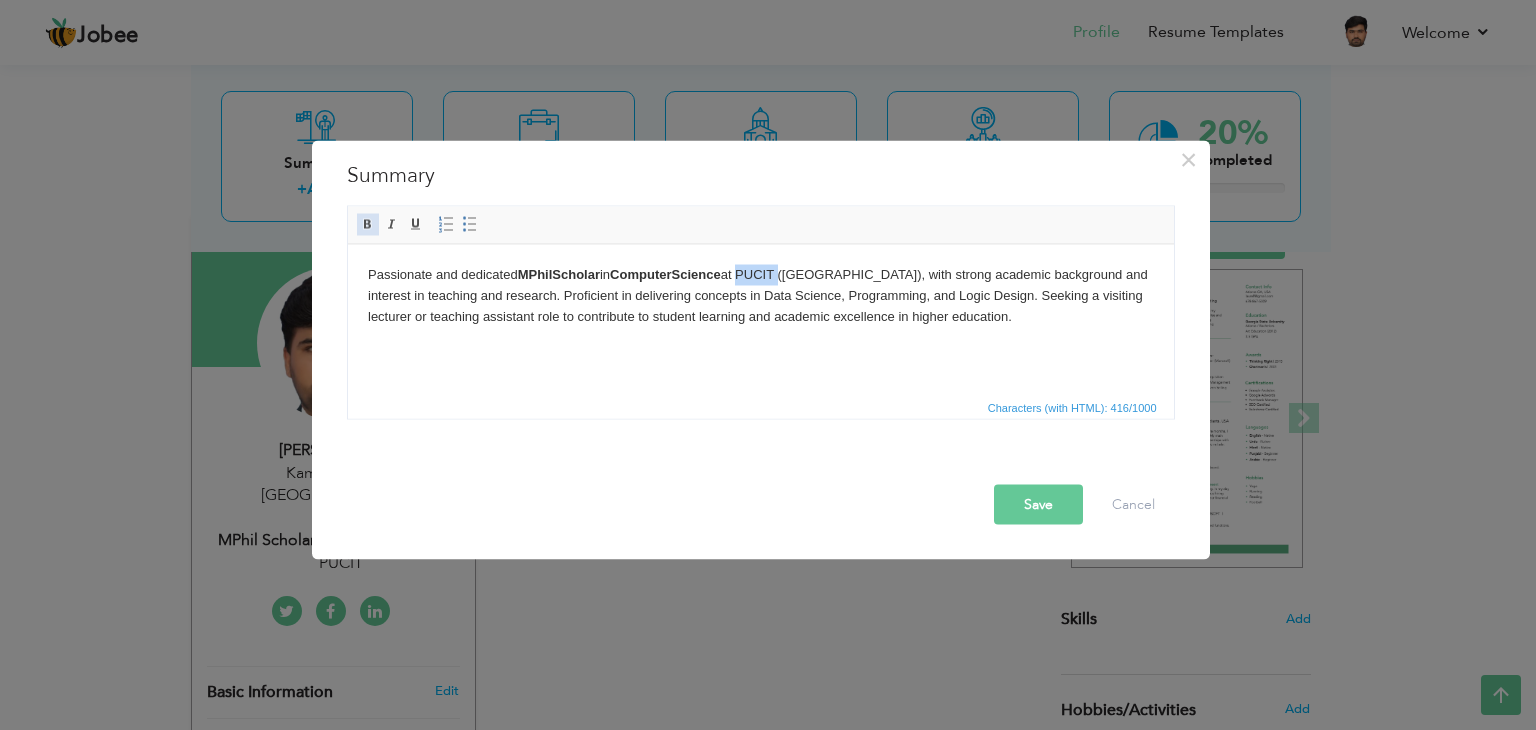 click at bounding box center (368, 225) 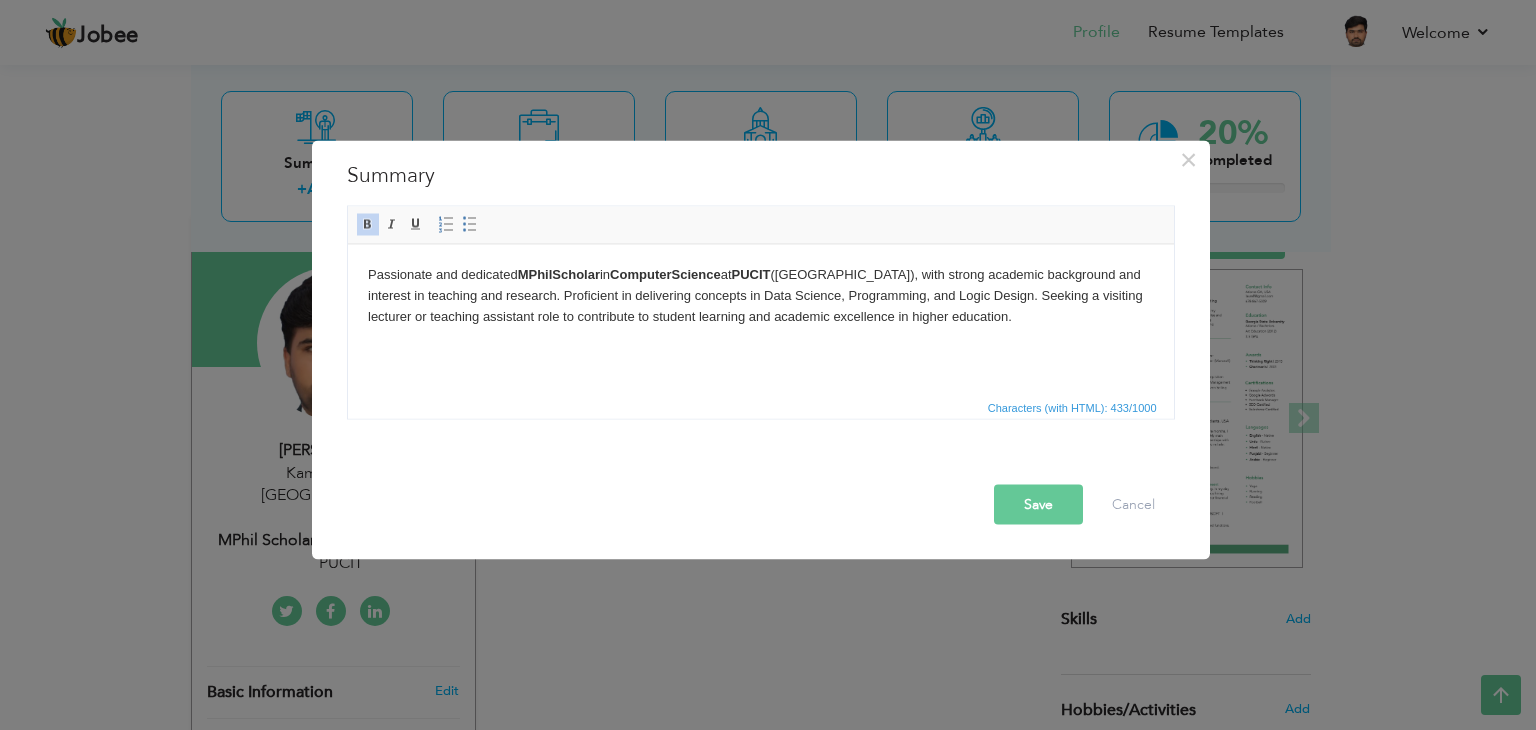 click on "Passionate and dedicated  MPhil  Scholar  in  Computer  Science  at  PUCIT  ([GEOGRAPHIC_DATA]), with strong academic background and interest in teaching and research. Proficient in delivering concepts in Data Science, Programming, and Logic Design. Seeking a visiting lecturer or teaching assistant role to contribute to student learning and academic excellence in higher education." at bounding box center (760, 295) 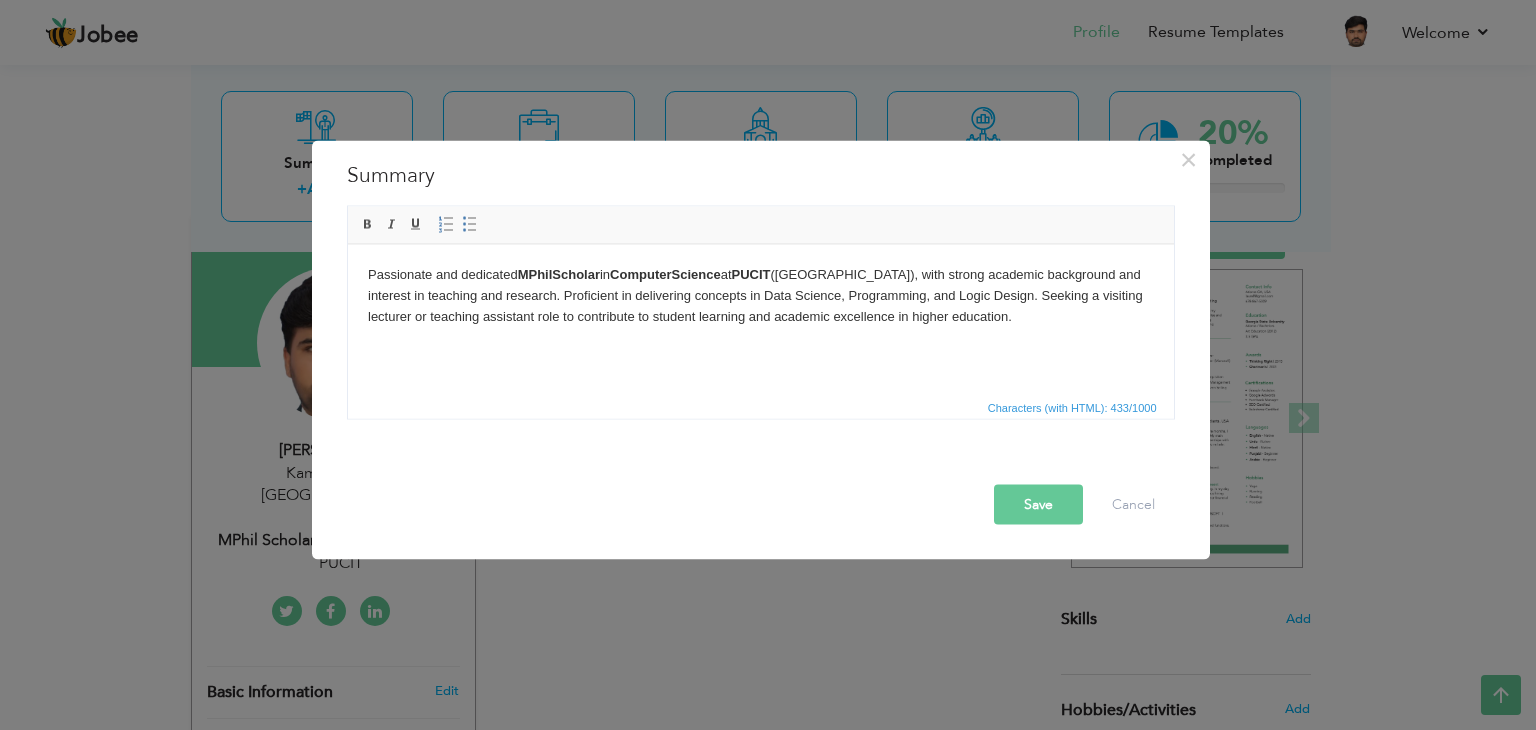 click on "Passionate and dedicated  MPhil  Scholar  in  Computer  Science  at  PUCIT  ([GEOGRAPHIC_DATA]), with strong academic background and interest in teaching and research. Proficient in delivering concepts in Data Science, Programming, and Logic Design. Seeking a visiting lecturer or teaching assistant role to contribute to student learning and academic excellence in higher education." at bounding box center (760, 295) 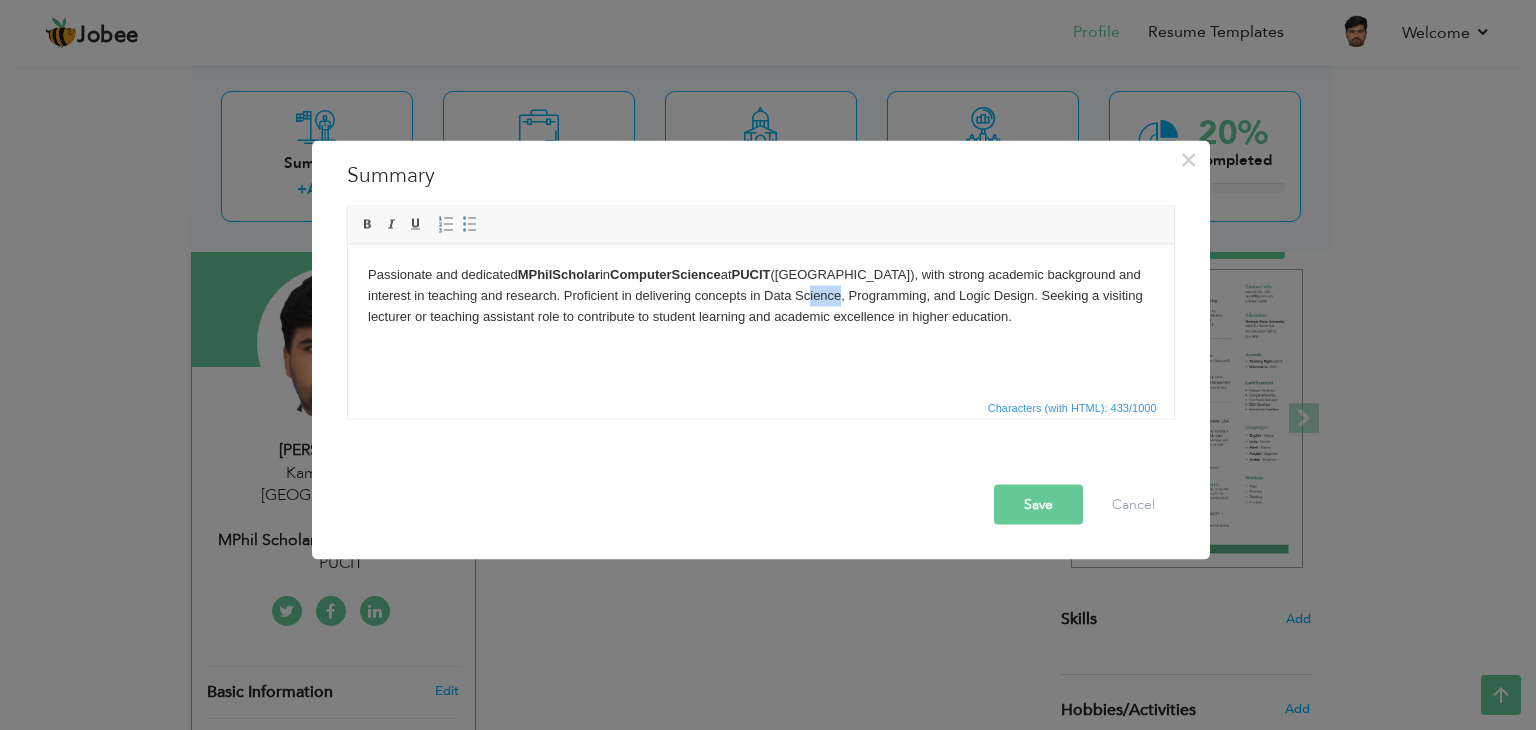click on "Passionate and dedicated  MPhil  Scholar  in  Computer  Science  at  PUCIT  ([GEOGRAPHIC_DATA]), with strong academic background and interest in teaching and research. Proficient in delivering concepts in Data Science, Programming, and Logic Design. Seeking a visiting lecturer or teaching assistant role to contribute to student learning and academic excellence in higher education." at bounding box center (760, 295) 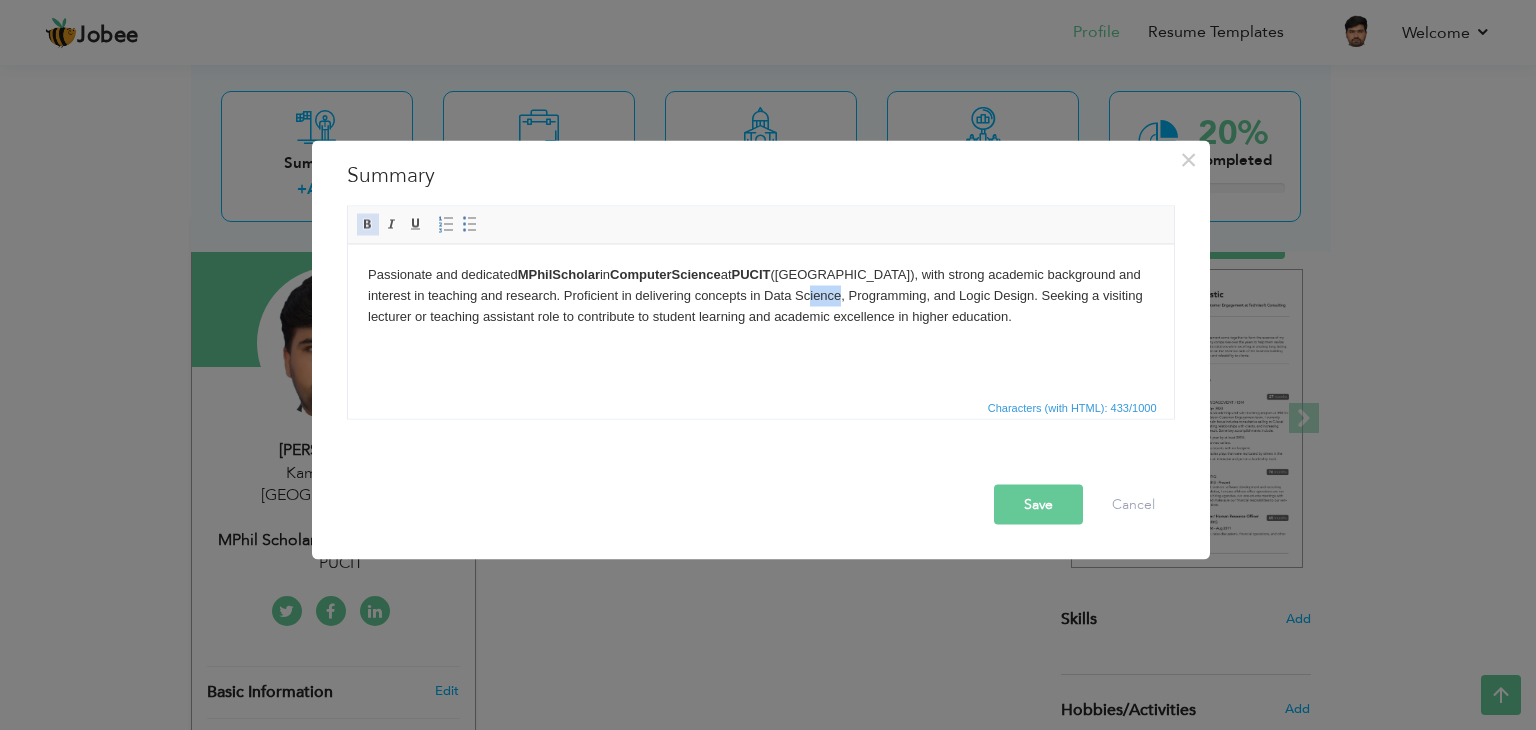 click at bounding box center [368, 225] 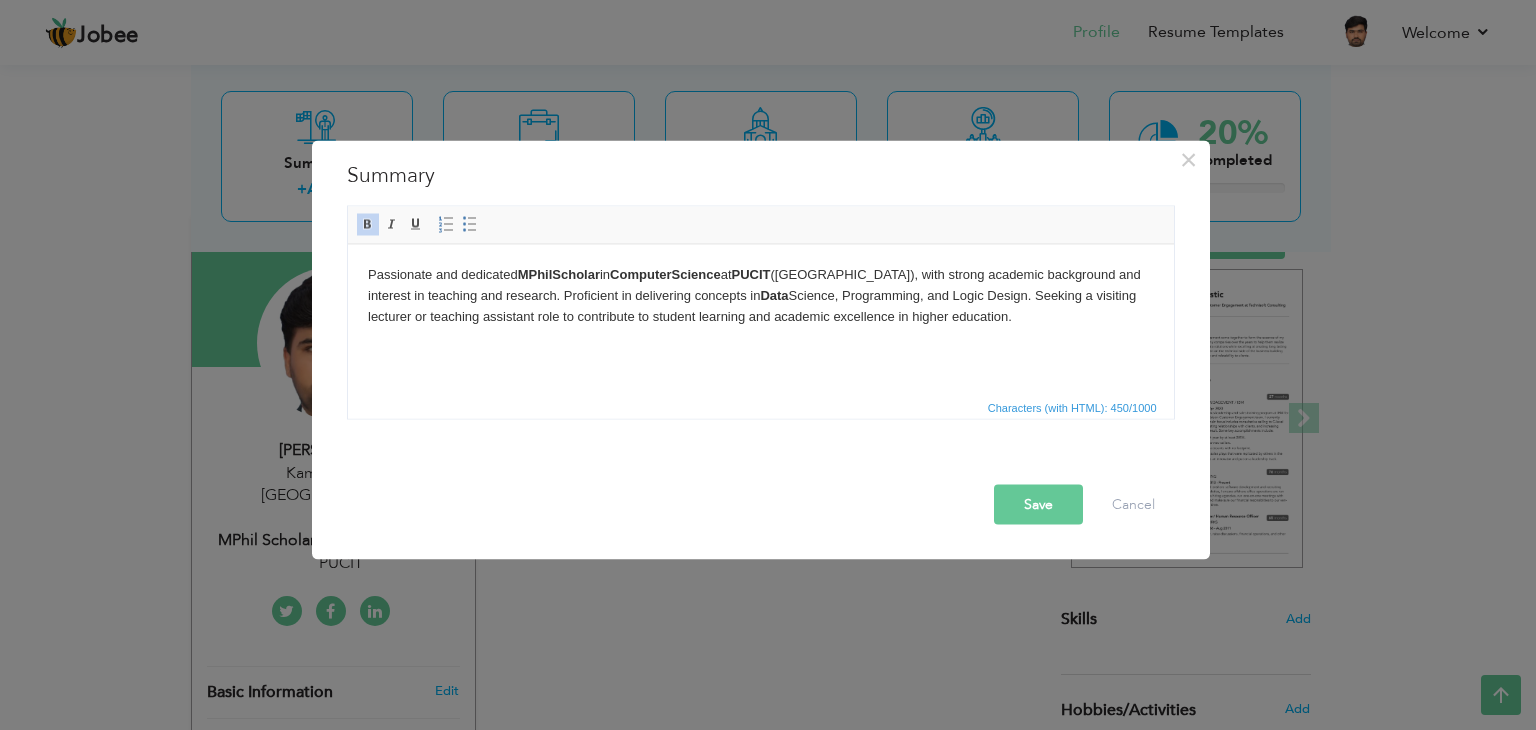 click on "Passionate and dedicated  MPhil  Scholar  in  Computer  Science  at  PUCIT  ([GEOGRAPHIC_DATA]), with strong academic background and interest in teaching and research. Proficient in delivering concepts in  Data  Science, Programming, and Logic Design. Seeking a visiting lecturer or teaching assistant role to contribute to student learning and academic excellence in higher education." at bounding box center (760, 295) 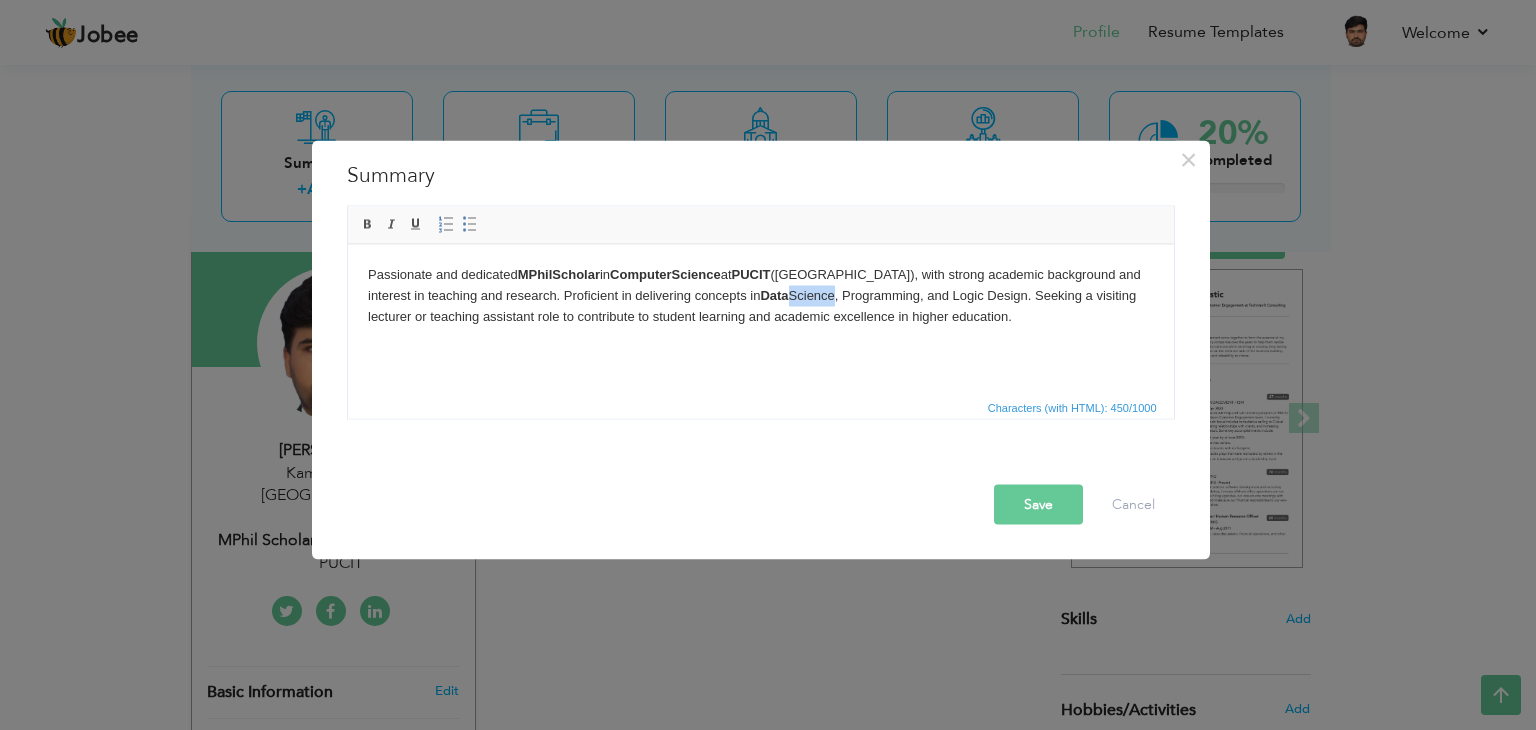 click on "Passionate and dedicated  MPhil  Scholar  in  Computer  Science  at  PUCIT  ([GEOGRAPHIC_DATA]), with strong academic background and interest in teaching and research. Proficient in delivering concepts in  Data  Science, Programming, and Logic Design. Seeking a visiting lecturer or teaching assistant role to contribute to student learning and academic excellence in higher education." at bounding box center (760, 295) 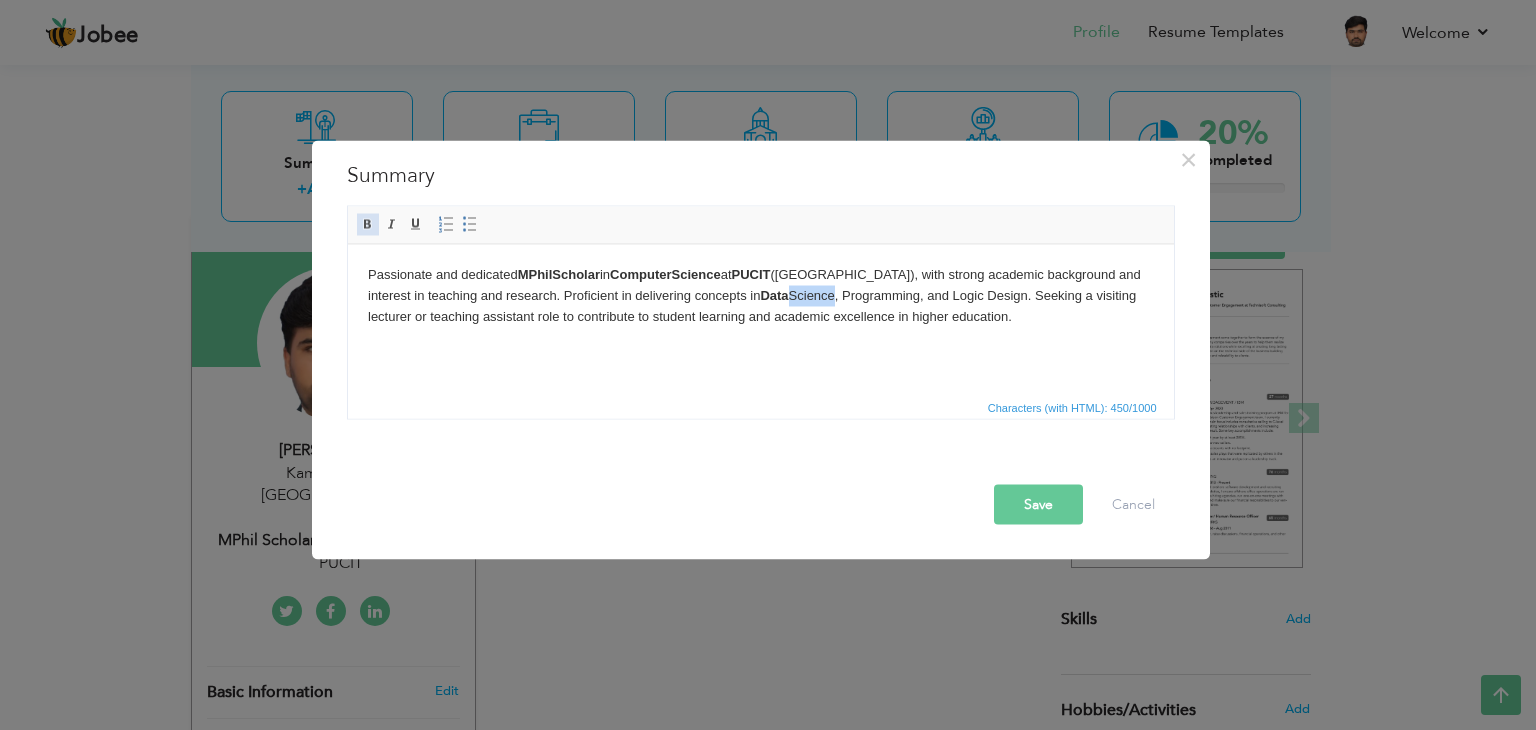 click at bounding box center [368, 225] 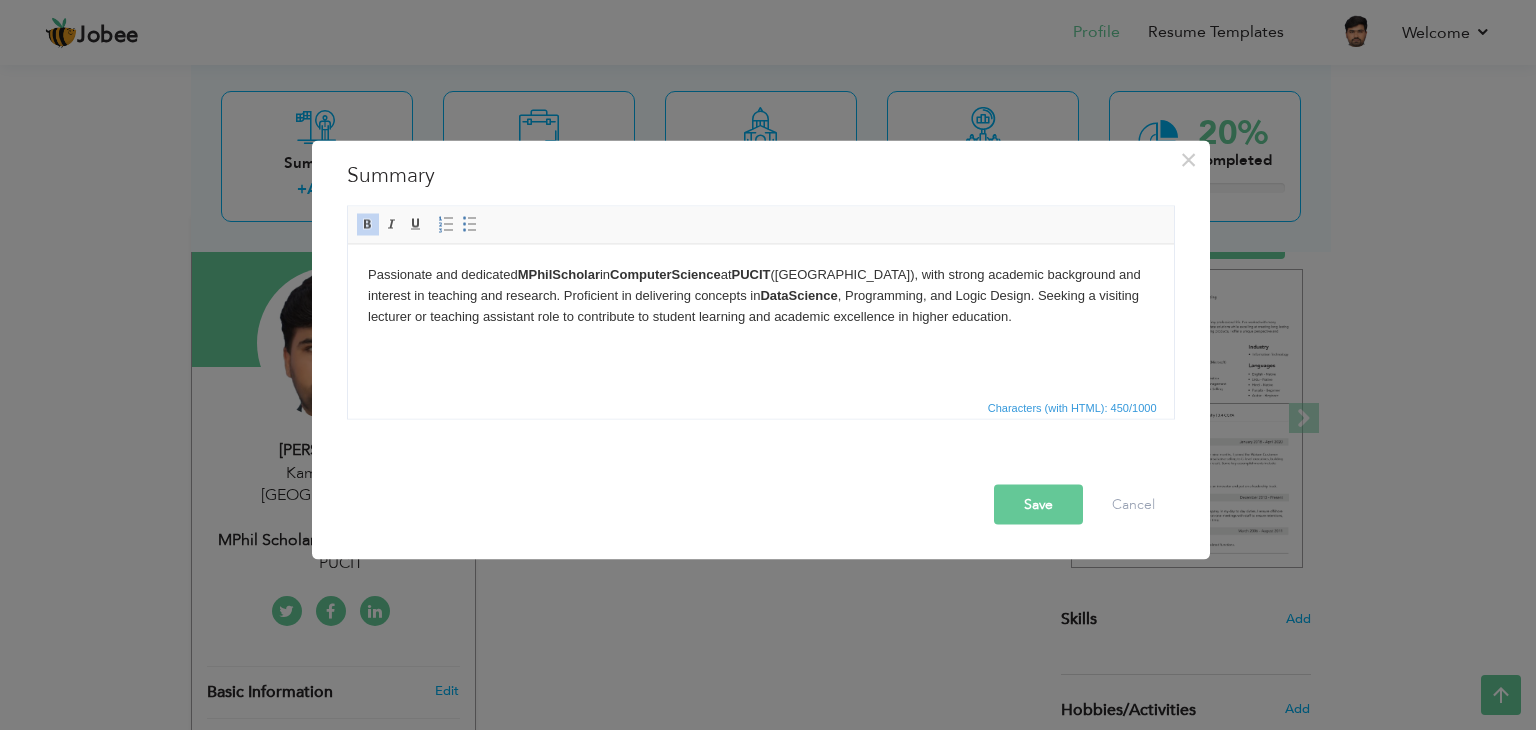 click on "Passionate and dedicated  MPhil  Scholar  in  Computer  Science  at  PUCIT  ([GEOGRAPHIC_DATA]), with strong academic background and interest in teaching and research. Proficient in delivering concepts in  Data  Science , Programming, and Logic Design. Seeking a visiting lecturer or teaching assistant role to contribute to student learning and academic excellence in higher education." at bounding box center (760, 295) 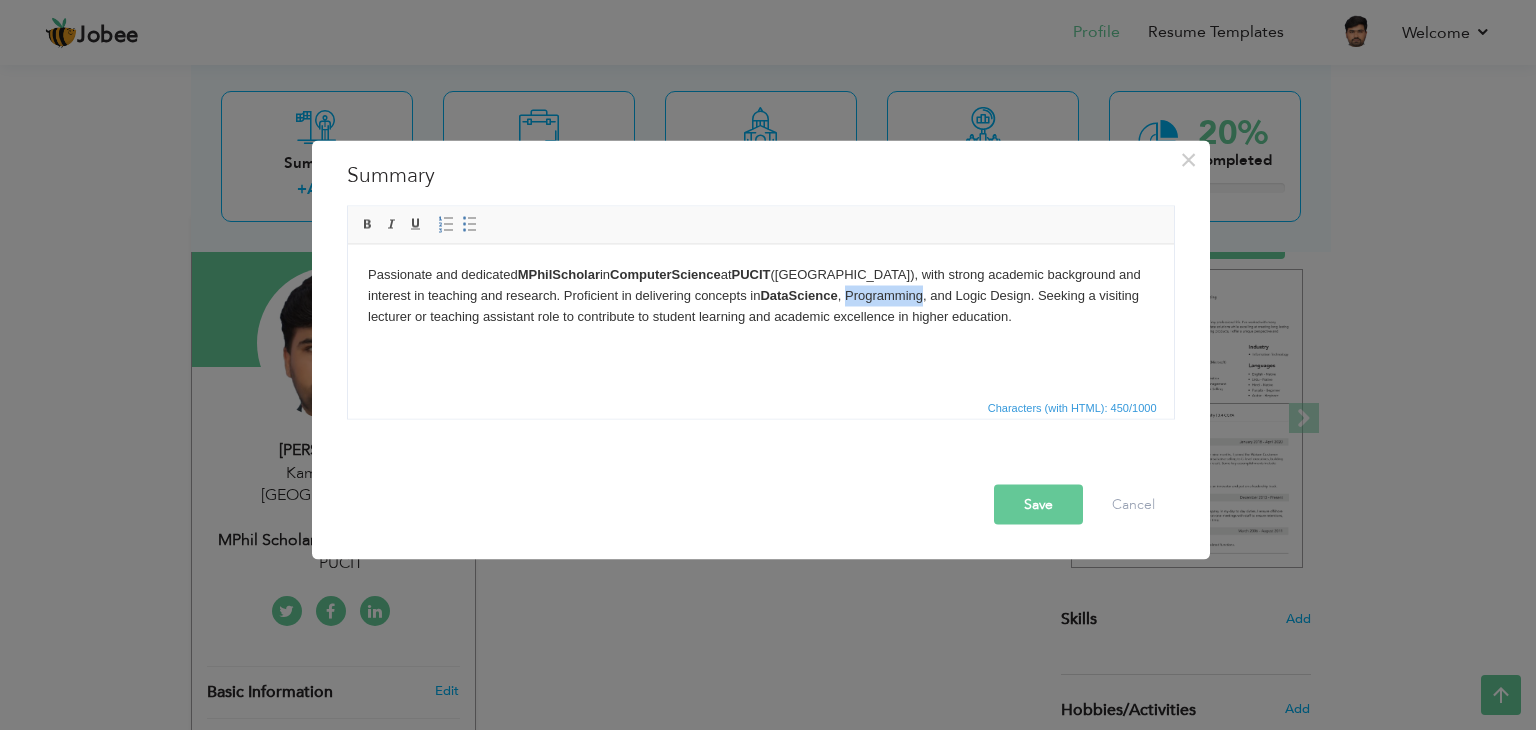 click on "Passionate and dedicated  MPhil  Scholar  in  Computer  Science  at  PUCIT  ([GEOGRAPHIC_DATA]), with strong academic background and interest in teaching and research. Proficient in delivering concepts in  Data  Science , Programming, and Logic Design. Seeking a visiting lecturer or teaching assistant role to contribute to student learning and academic excellence in higher education." at bounding box center [760, 295] 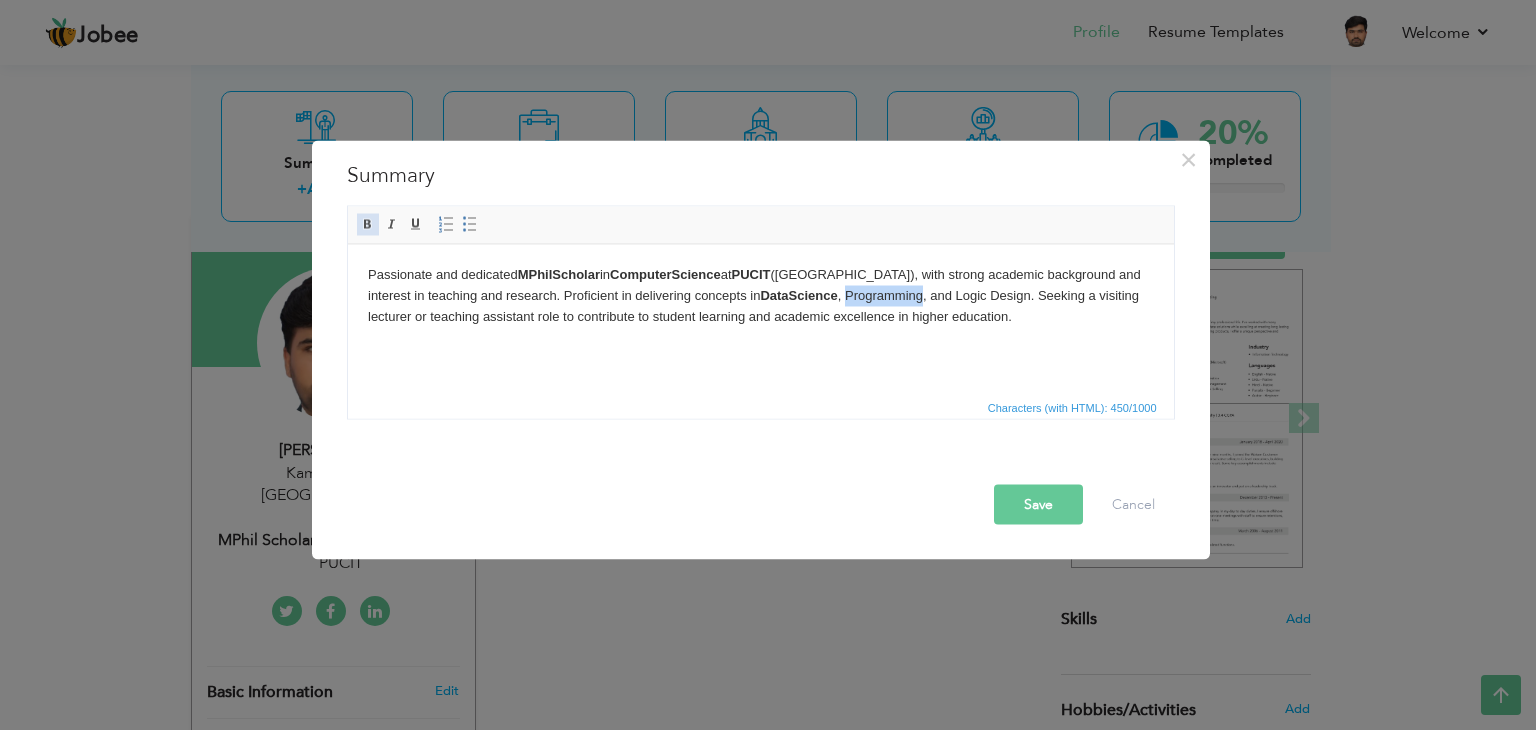 drag, startPoint x: 364, startPoint y: 229, endPoint x: 409, endPoint y: 36, distance: 198.17668 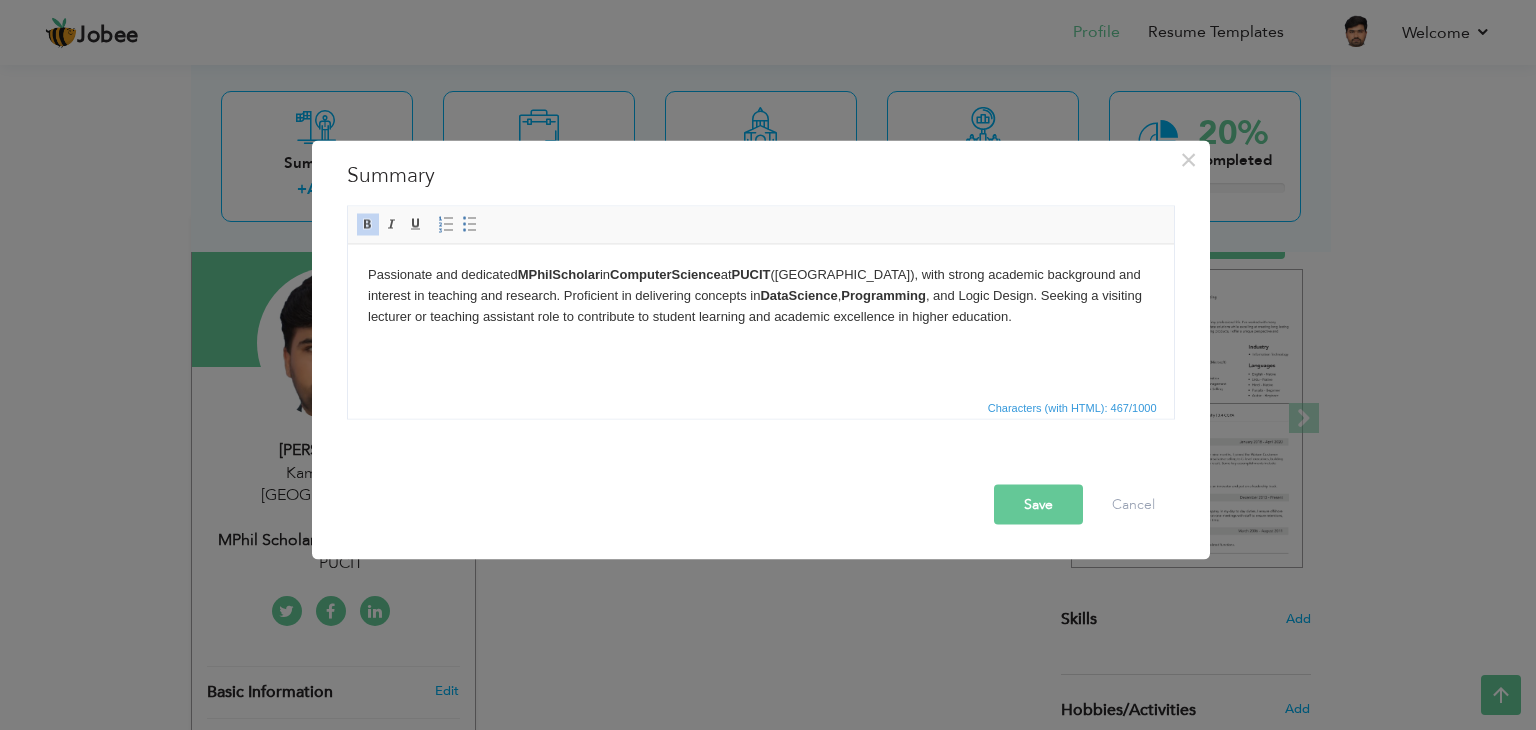 click on "Passionate and dedicated  MPhil  Scholar  in  Computer  Science  at  PUCIT  ([GEOGRAPHIC_DATA]), with strong academic background and interest in teaching and research. Proficient in delivering concepts in  Data  Science ,  Programming , and Logic Design. Seeking a visiting lecturer or teaching assistant role to contribute to student learning and academic excellence in higher education." at bounding box center [760, 295] 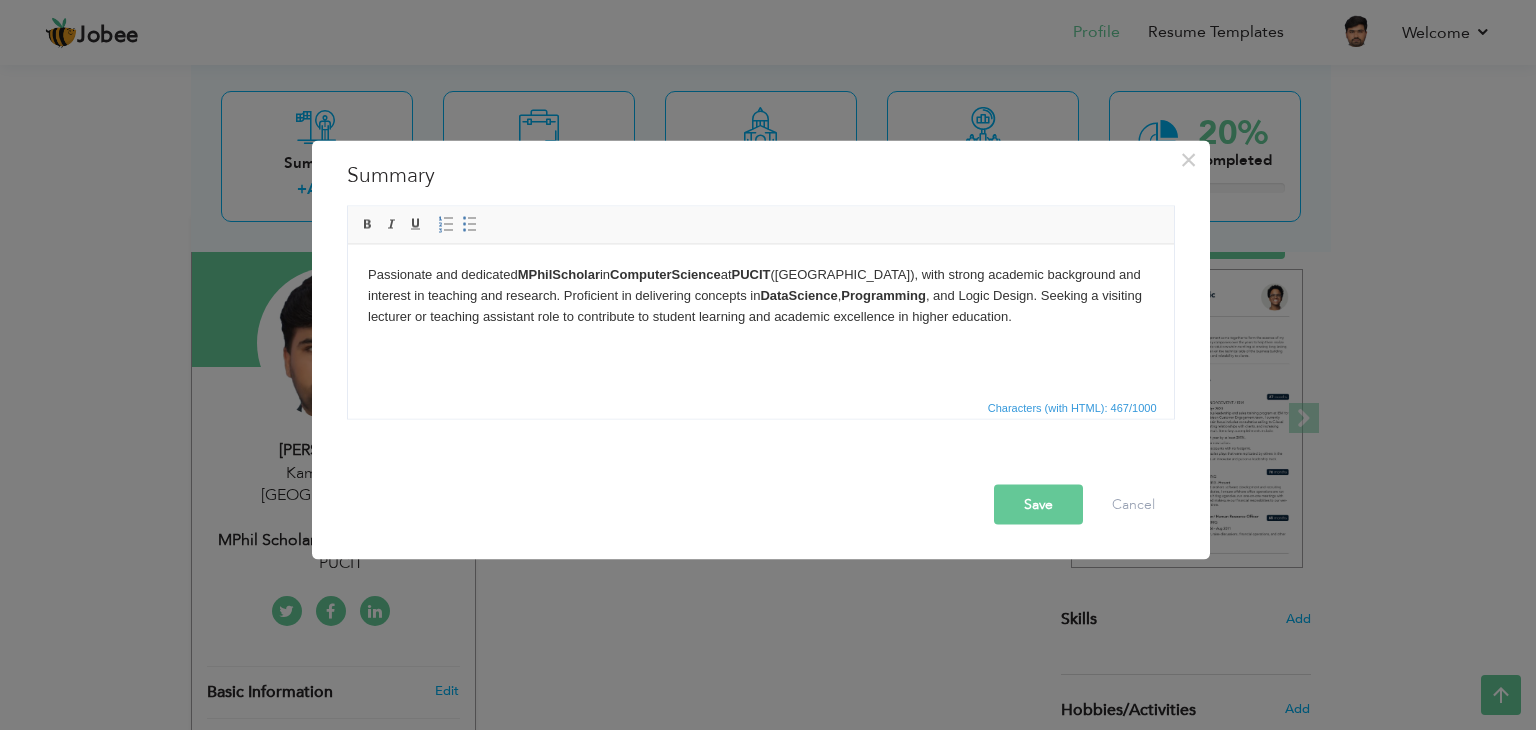 type 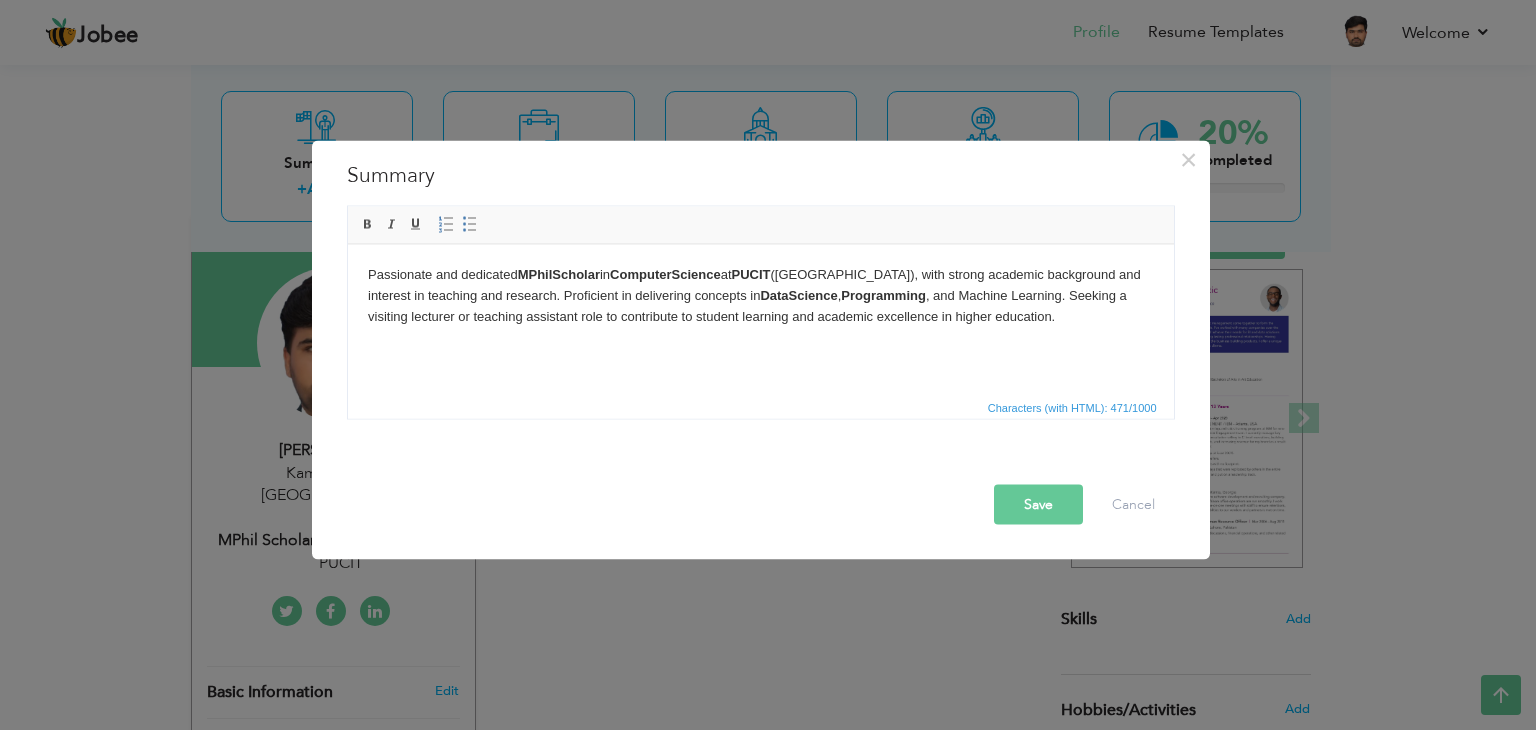 click on "Passionate and dedicated  MPhil  Scholar  in  Computer  Science  at  PUCIT  ([GEOGRAPHIC_DATA]), with strong academic background and interest in teaching and research. Proficient in delivering concepts in  Data  Science ,  Programming , and Machine Learning. Seeking a visiting lecturer or teaching assistant role to contribute to student learning and academic excellence in higher education." at bounding box center [760, 295] 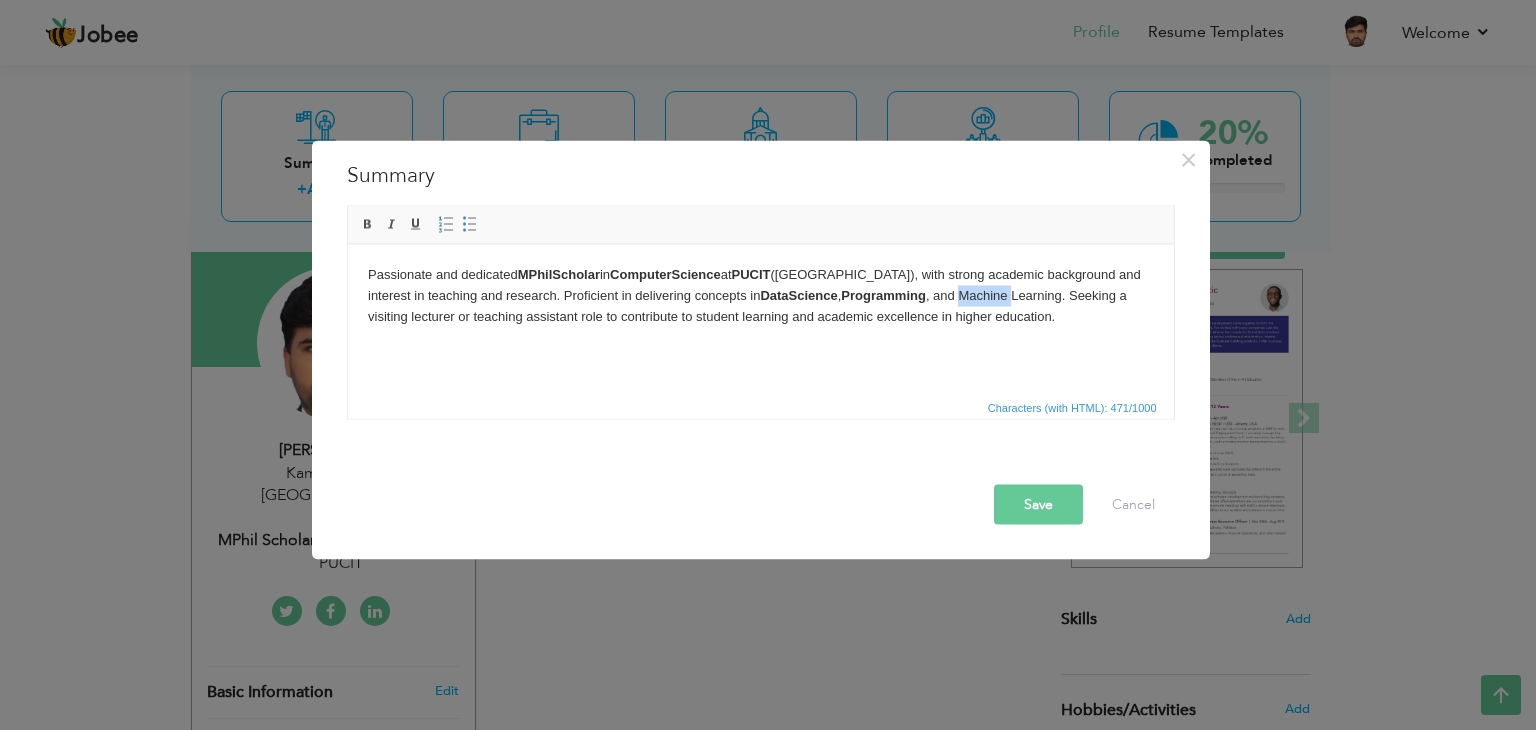 click on "Passionate and dedicated  MPhil  Scholar  in  Computer  Science  at  PUCIT  ([GEOGRAPHIC_DATA]), with strong academic background and interest in teaching and research. Proficient in delivering concepts in  Data  Science ,  Programming , and Machine Learning. Seeking a visiting lecturer or teaching assistant role to contribute to student learning and academic excellence in higher education." at bounding box center [760, 295] 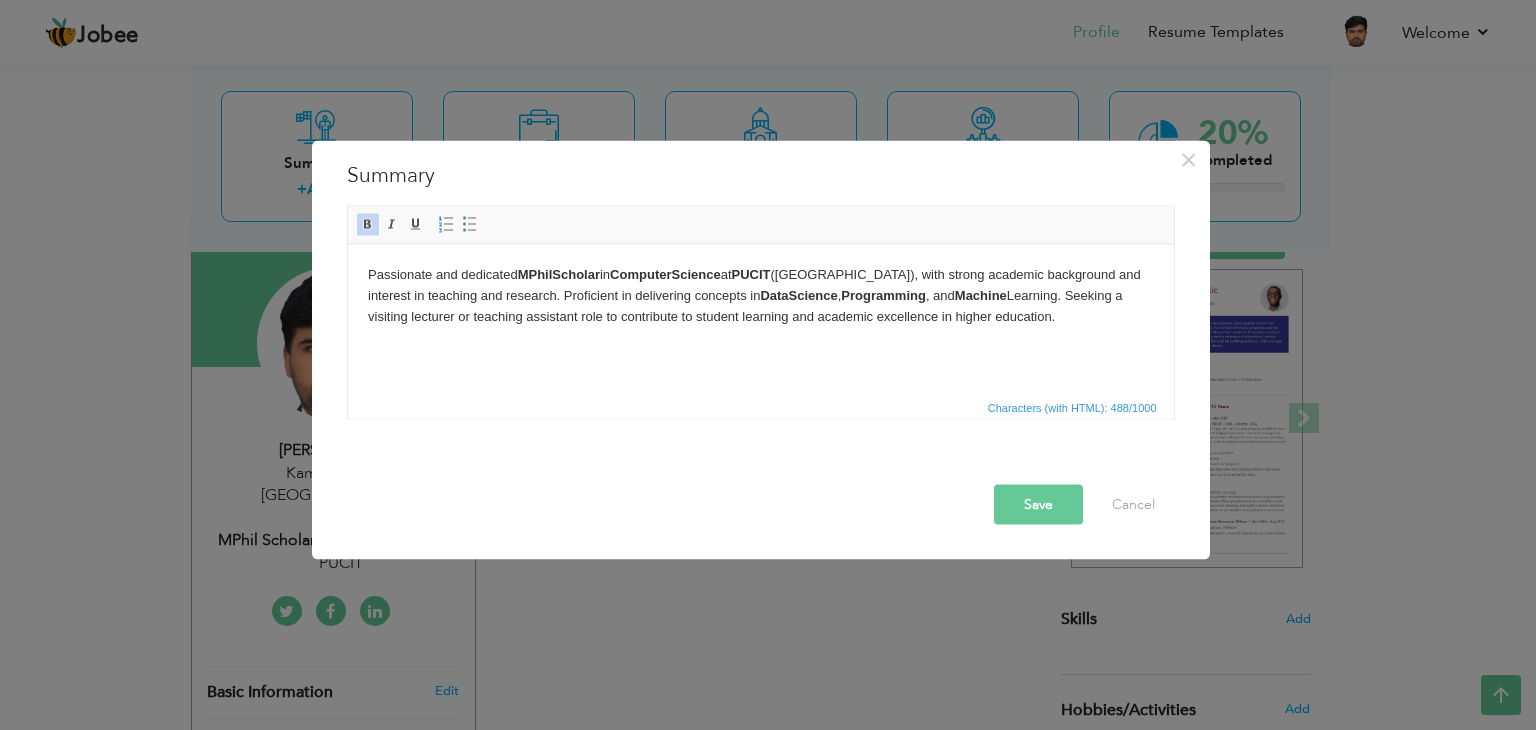 click on "Passionate and dedicated  MPhil  Scholar  in  Computer  Science  at  PUCIT  ([GEOGRAPHIC_DATA]), with strong academic background and interest in teaching and research. Proficient in delivering concepts in  Data  Science ,  Programming , and  Machine  Learning. Seeking a visiting lecturer or teaching assistant role to contribute to student learning and academic excellence in higher education." at bounding box center [760, 295] 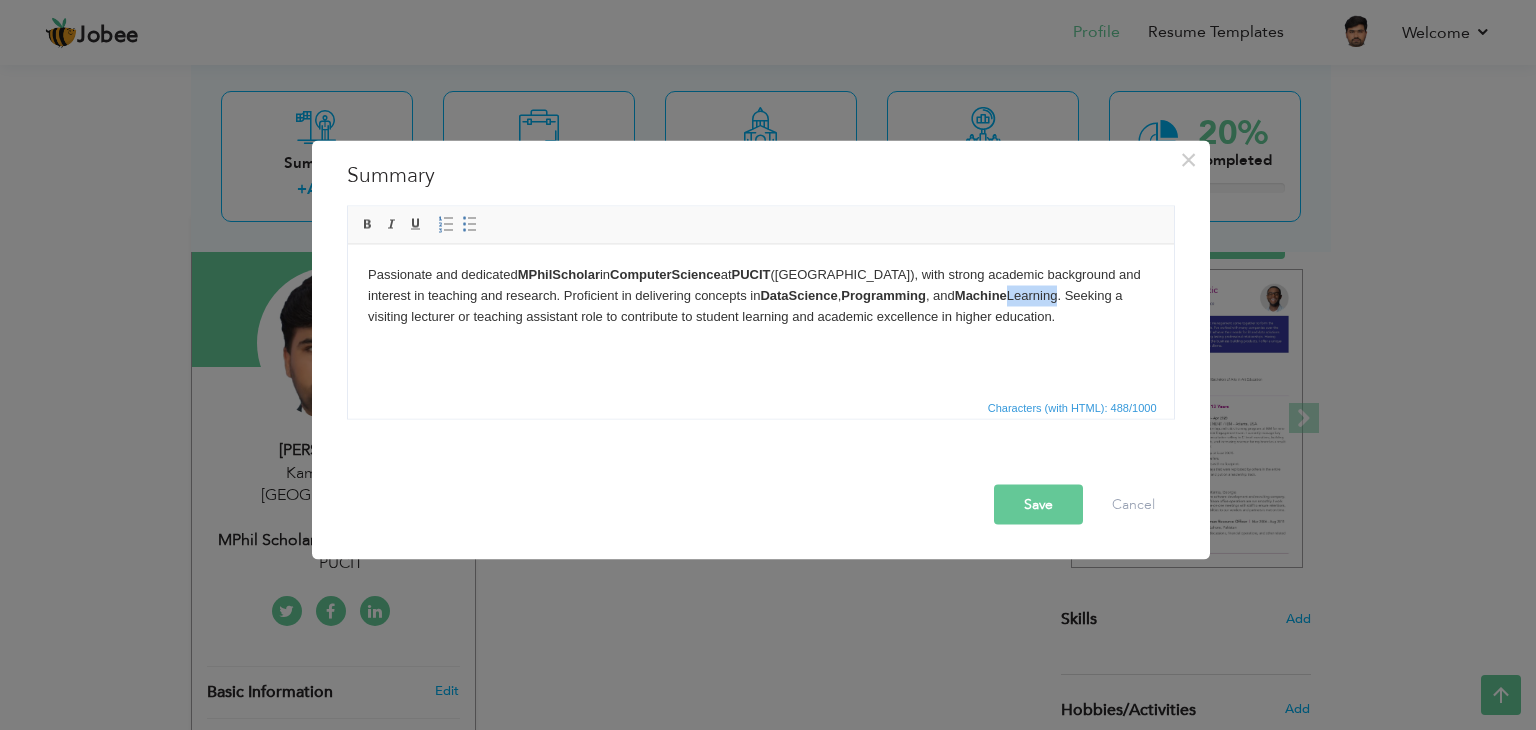 click on "Passionate and dedicated  MPhil  Scholar  in  Computer  Science  at  PUCIT  ([GEOGRAPHIC_DATA]), with strong academic background and interest in teaching and research. Proficient in delivering concepts in  Data  Science ,  Programming , and  Machine  Learning. Seeking a visiting lecturer or teaching assistant role to contribute to student learning and academic excellence in higher education." at bounding box center (760, 295) 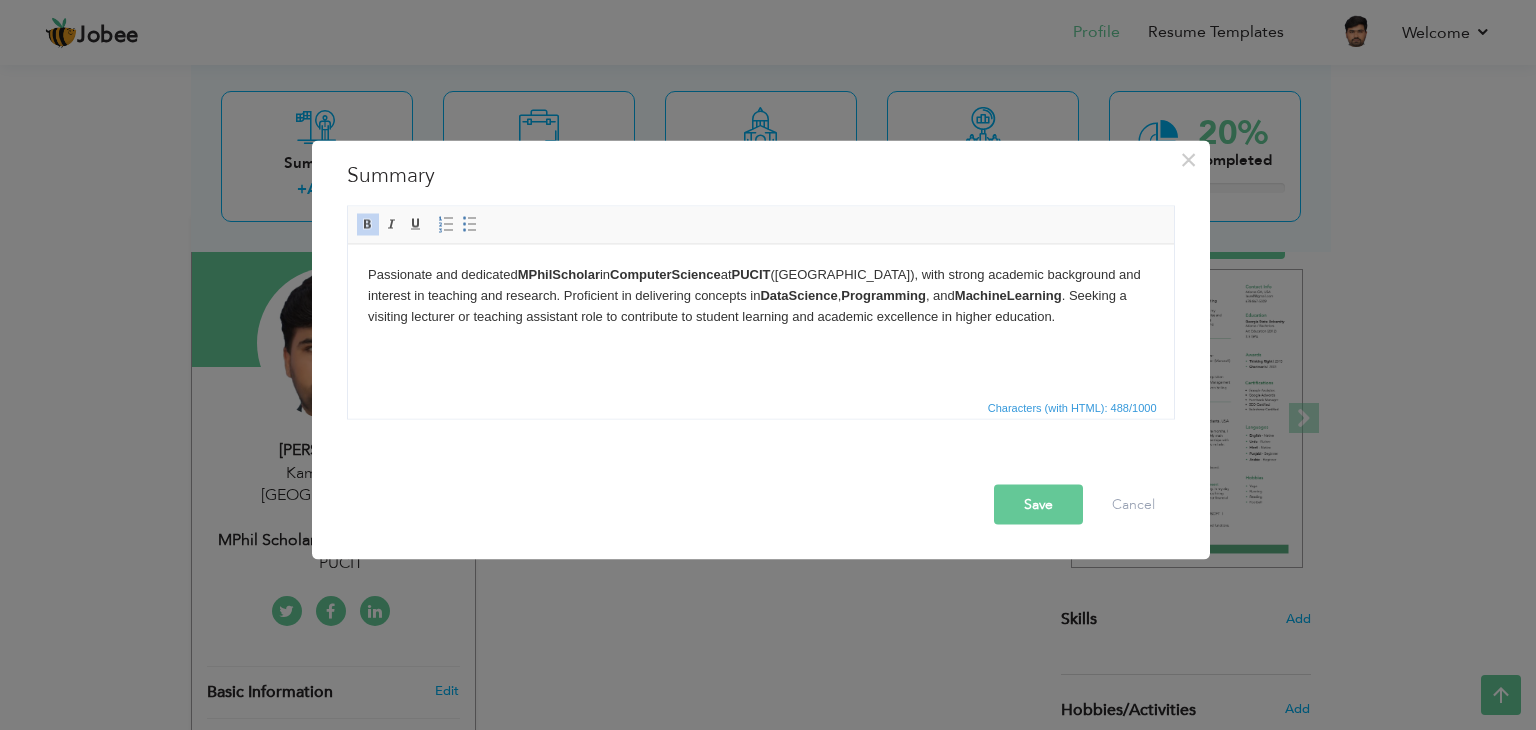 click on "Data  Science" at bounding box center (797, 294) 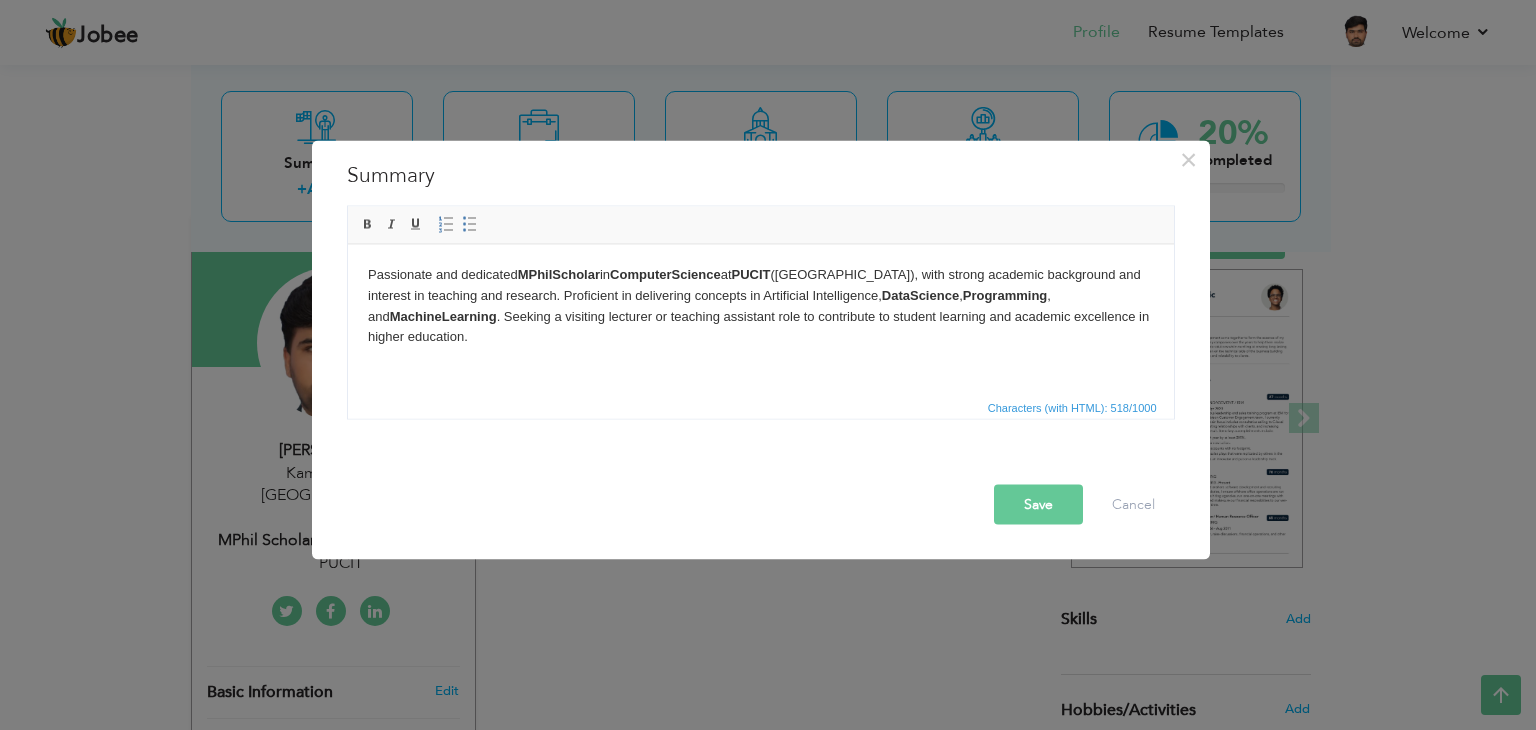 click on "Passionate and dedicated  MPhil  Scholar  in  Computer  Science  at  PUCIT  ([GEOGRAPHIC_DATA]), with strong academic background and interest in teaching and research. Proficient in delivering concepts in Artificial Intelligence,  Data  Science ,  Programming , and  Machine  Learning . Seeking a visiting lecturer or teaching assistant role to contribute to student learning and academic excellence in higher education." at bounding box center [760, 305] 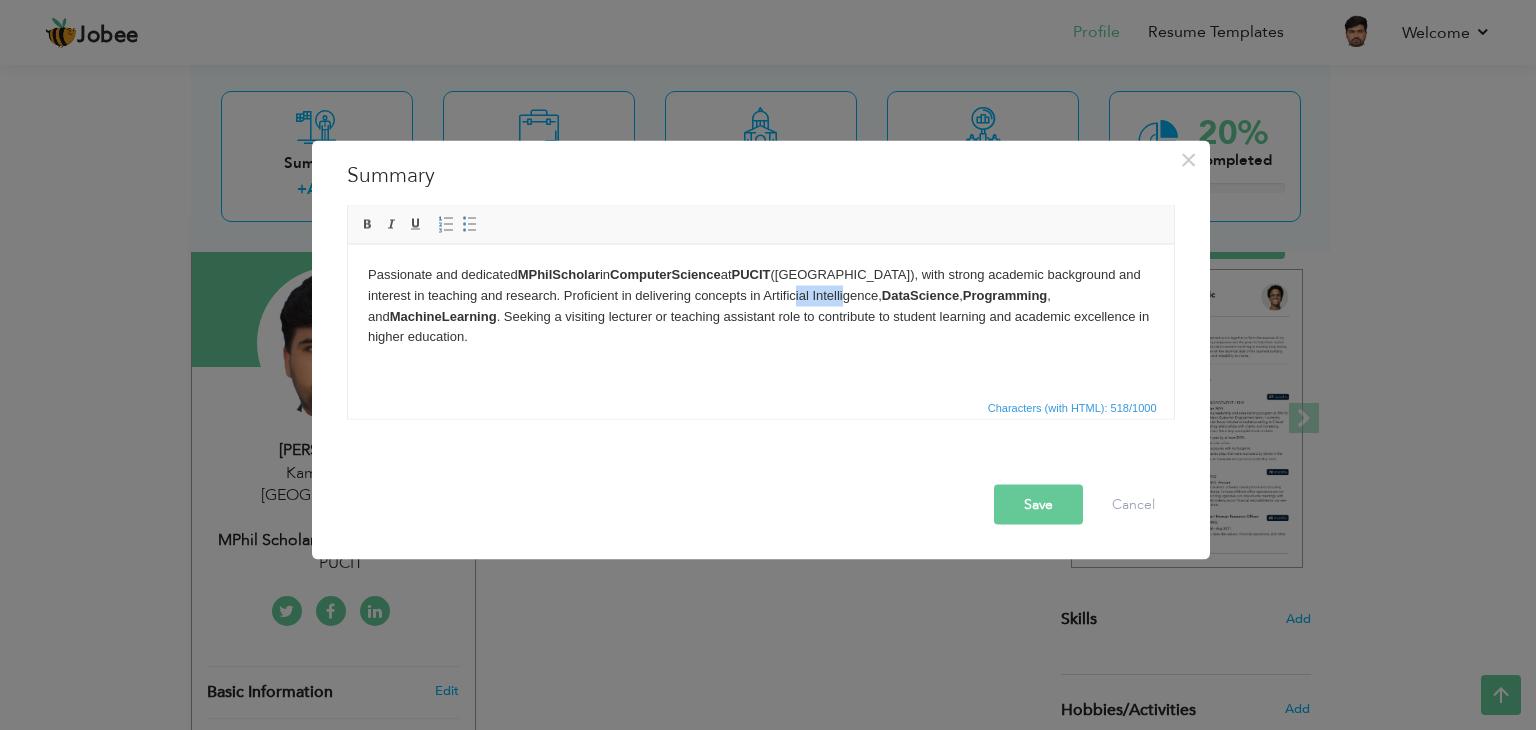 click on "Passionate and dedicated  MPhil  Scholar  in  Computer  Science  at  PUCIT  ([GEOGRAPHIC_DATA]), with strong academic background and interest in teaching and research. Proficient in delivering concepts in Artificial Intelligence,  Data  Science ,  Programming , and  Machine  Learning . Seeking a visiting lecturer or teaching assistant role to contribute to student learning and academic excellence in higher education." at bounding box center (760, 305) 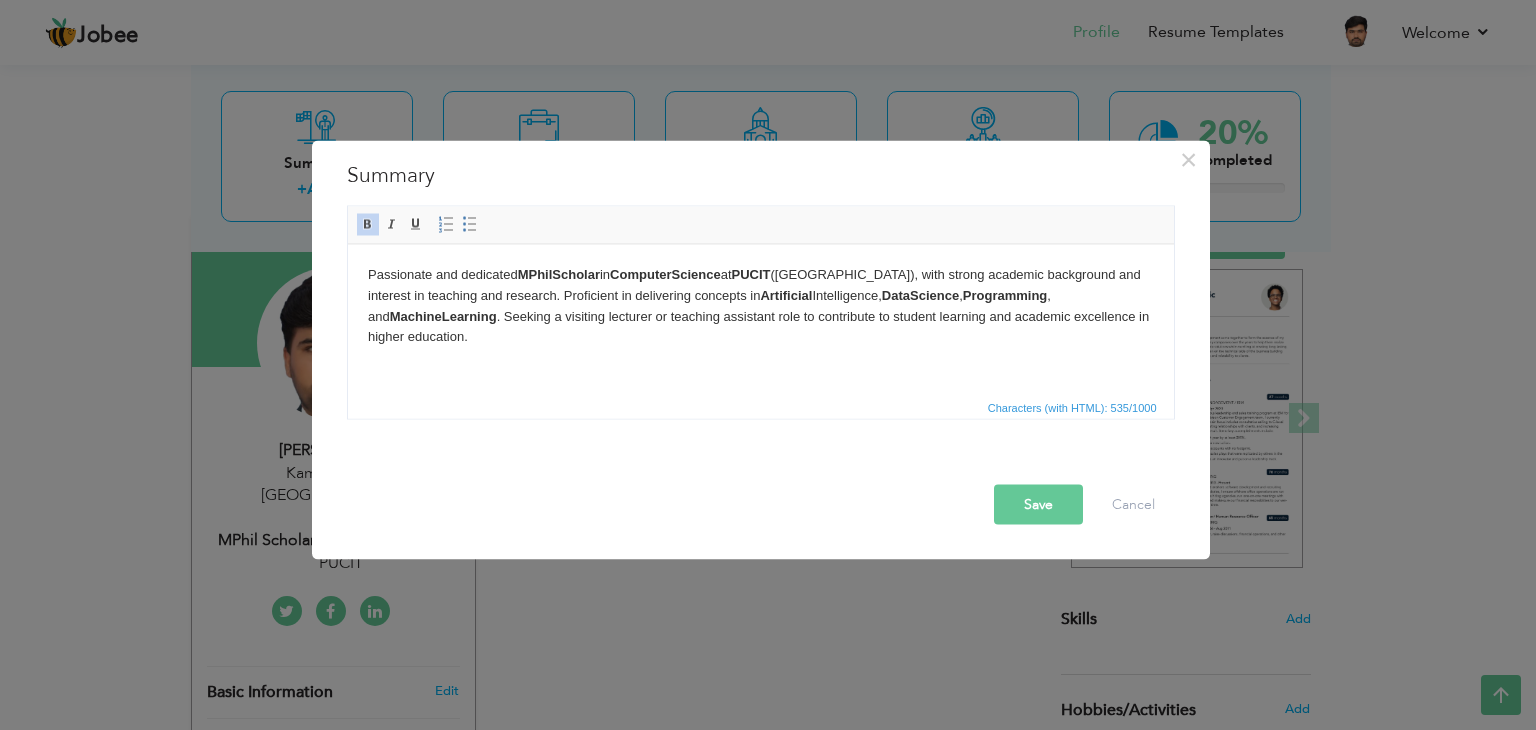 click on "Passionate and dedicated  MPhil  Scholar  in  Computer  Science  at  PUCIT  ([GEOGRAPHIC_DATA]), with strong academic background and interest in teaching and research. Proficient in delivering concepts in  Artificial  Intelligence,  Data  Science ,  Programming , and  Machine  Learning . Seeking a visiting lecturer or teaching assistant role to contribute to student learning and academic excellence in higher education." at bounding box center (760, 305) 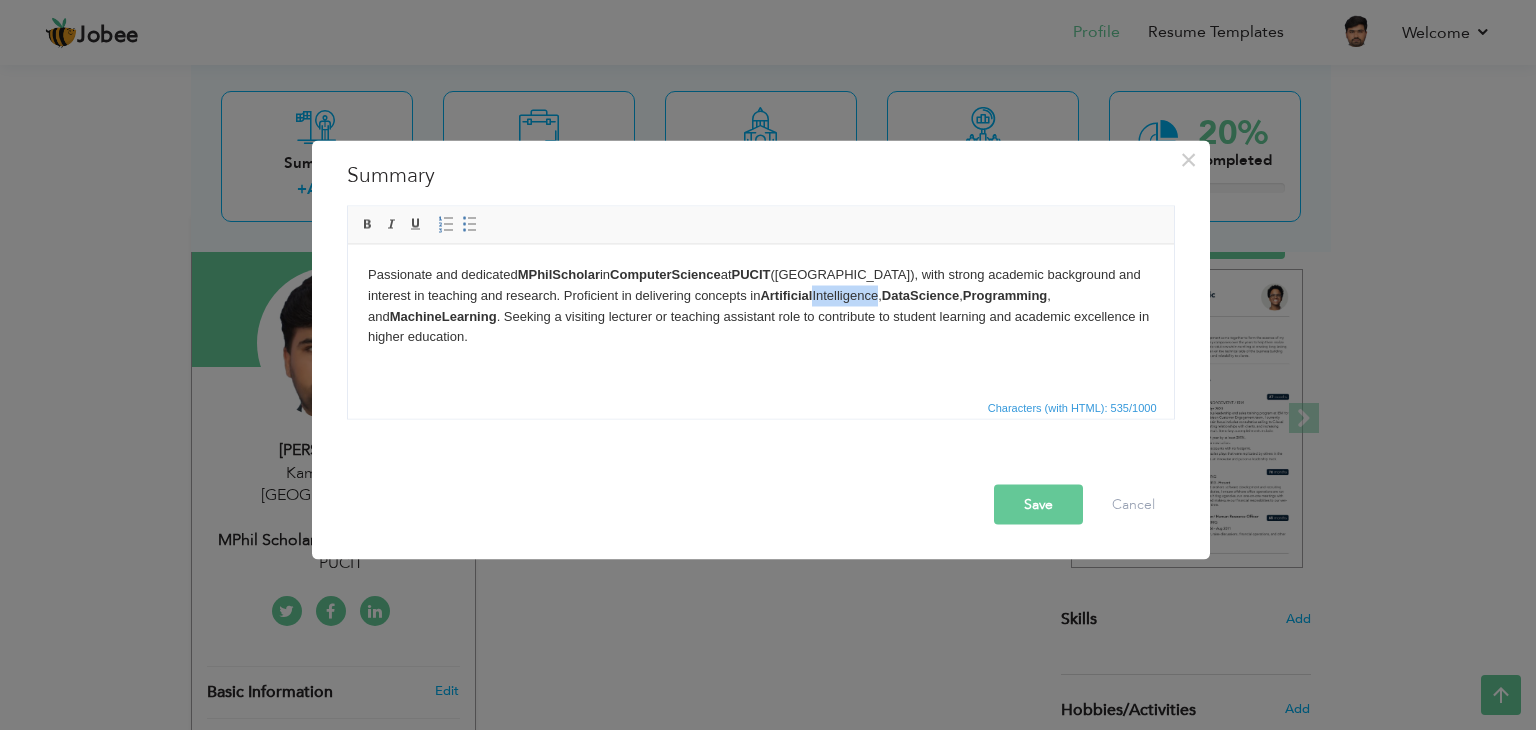 click on "Passionate and dedicated  MPhil  Scholar  in  Computer  Science  at  PUCIT  ([GEOGRAPHIC_DATA]), with strong academic background and interest in teaching and research. Proficient in delivering concepts in  Artificial  Intelligence,  Data  Science ,  Programming , and  Machine  Learning . Seeking a visiting lecturer or teaching assistant role to contribute to student learning and academic excellence in higher education." at bounding box center (760, 305) 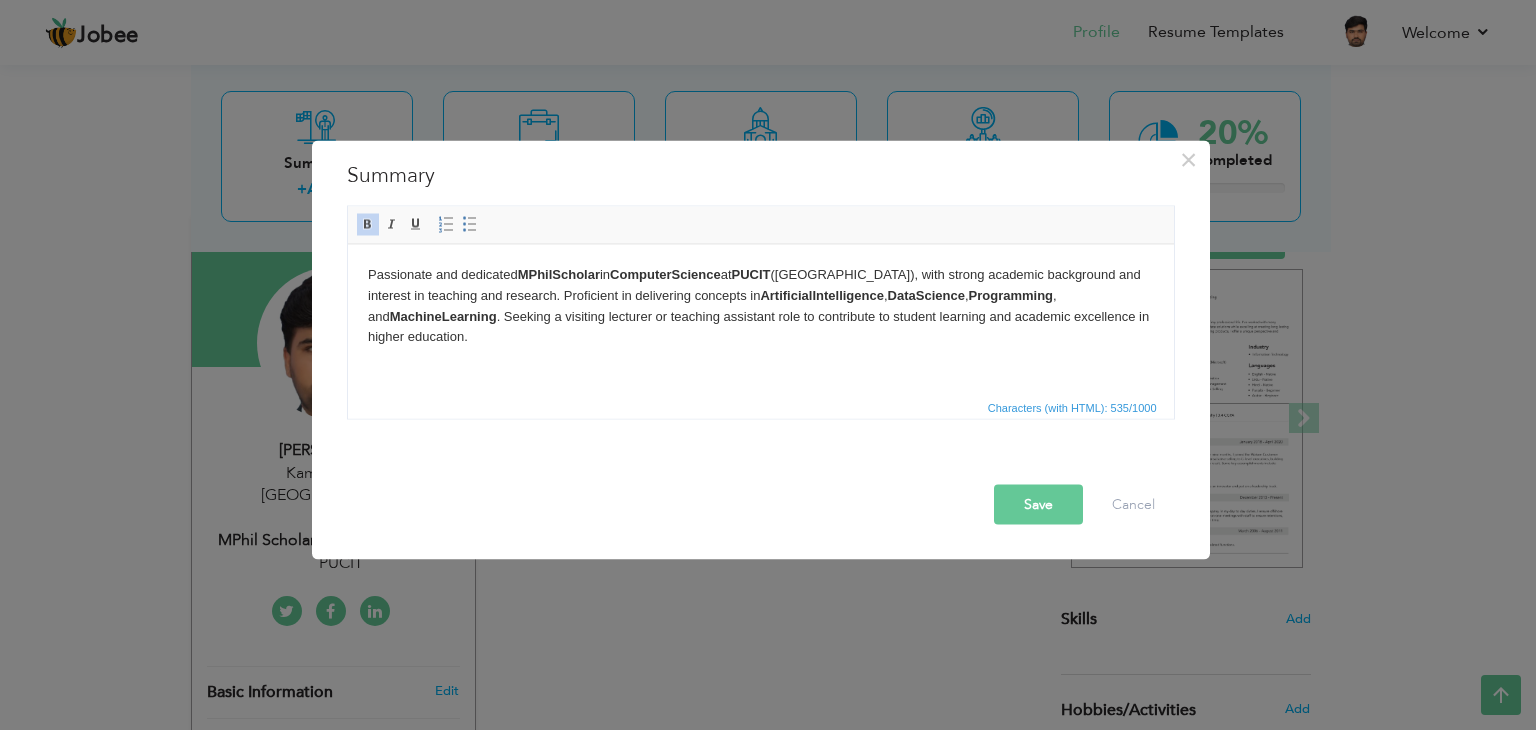click on "Passionate and dedicated  MPhil  Scholar  in  Computer  Science  at  PUCIT  ([GEOGRAPHIC_DATA]), with strong academic background and interest in teaching and research. Proficient in delivering concepts in  Artificial  Intelligence ,  Data  Science ,  Programming , and  Machine  Learning . Seeking a visiting lecturer or teaching assistant role to contribute to student learning and academic excellence in higher education." at bounding box center [760, 305] 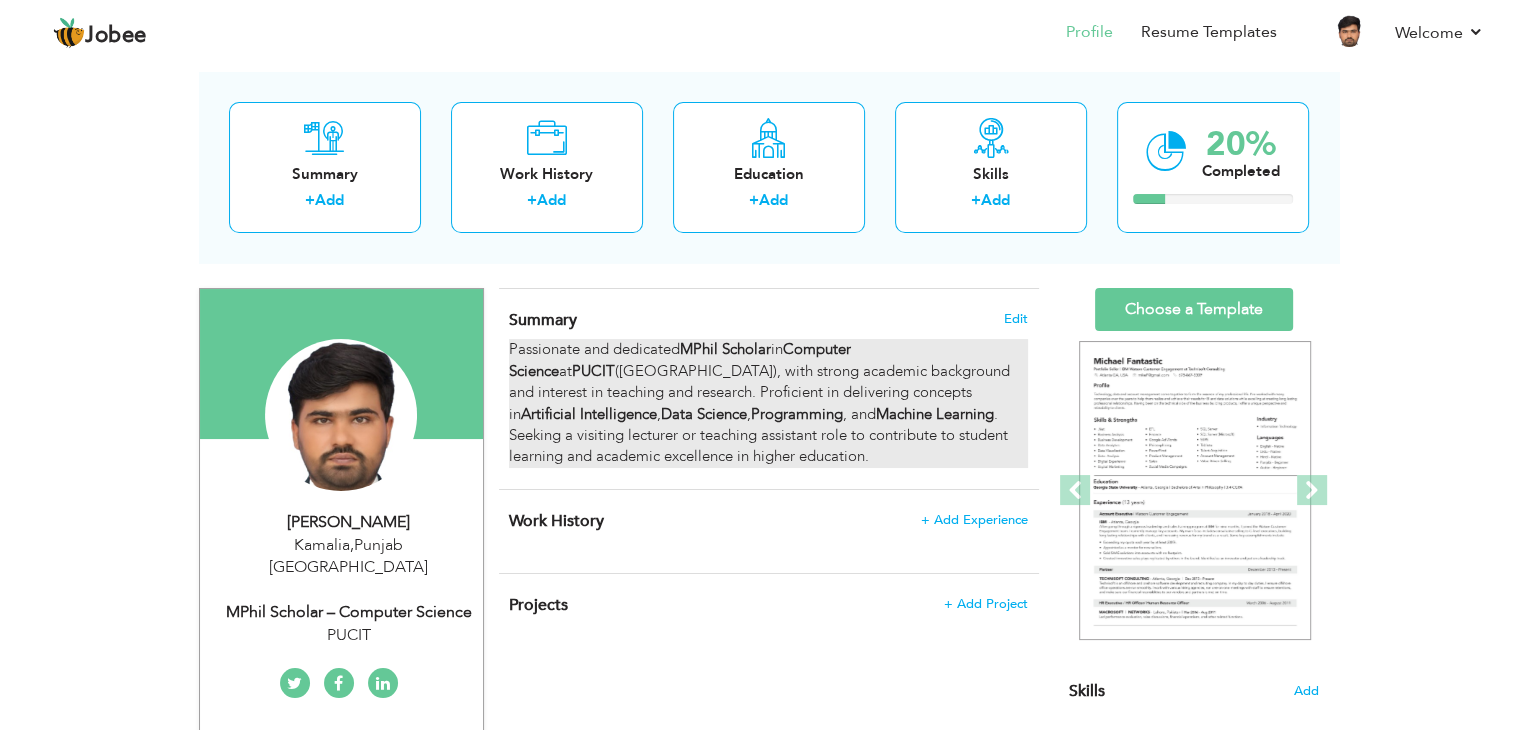 scroll, scrollTop: 137, scrollLeft: 0, axis: vertical 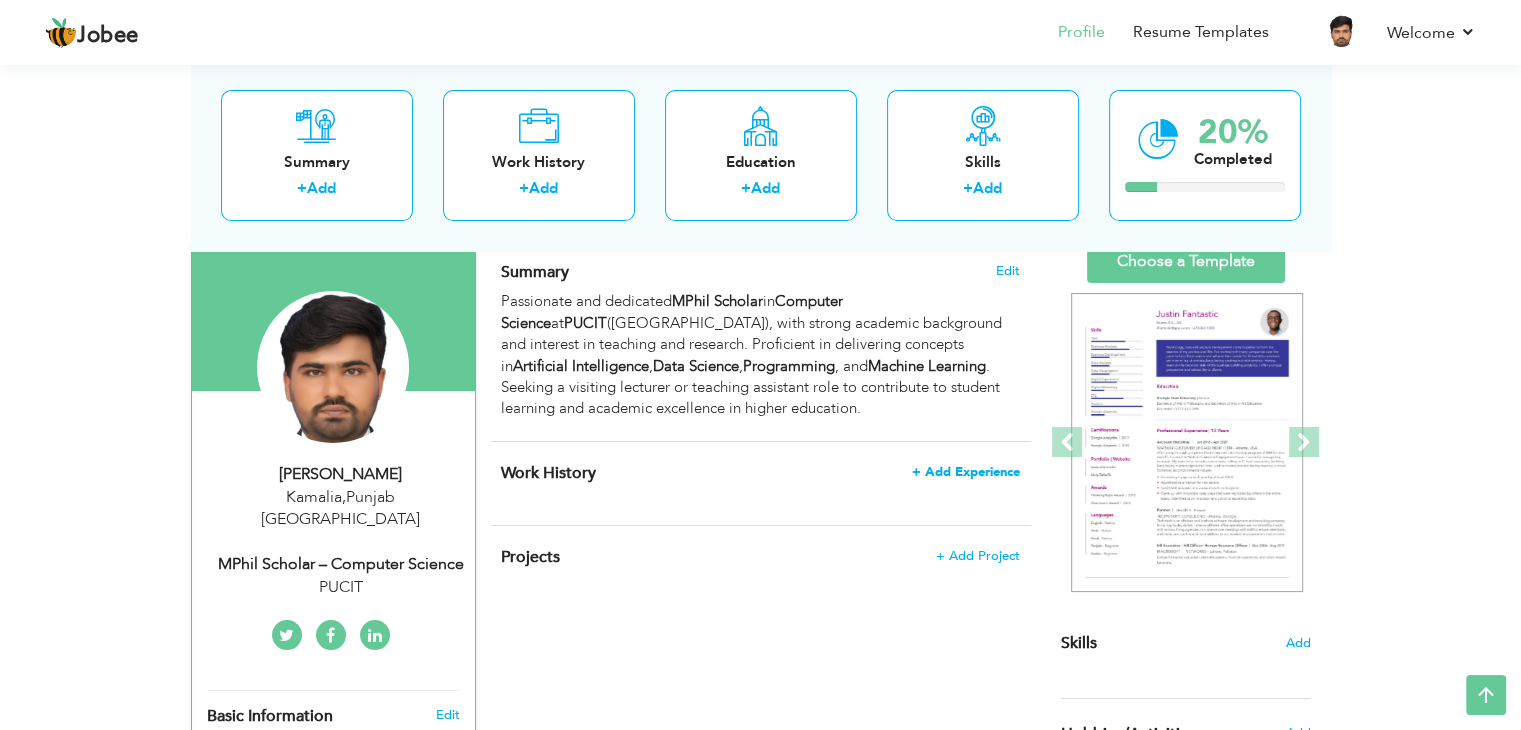 click on "+ Add Experience" at bounding box center (966, 472) 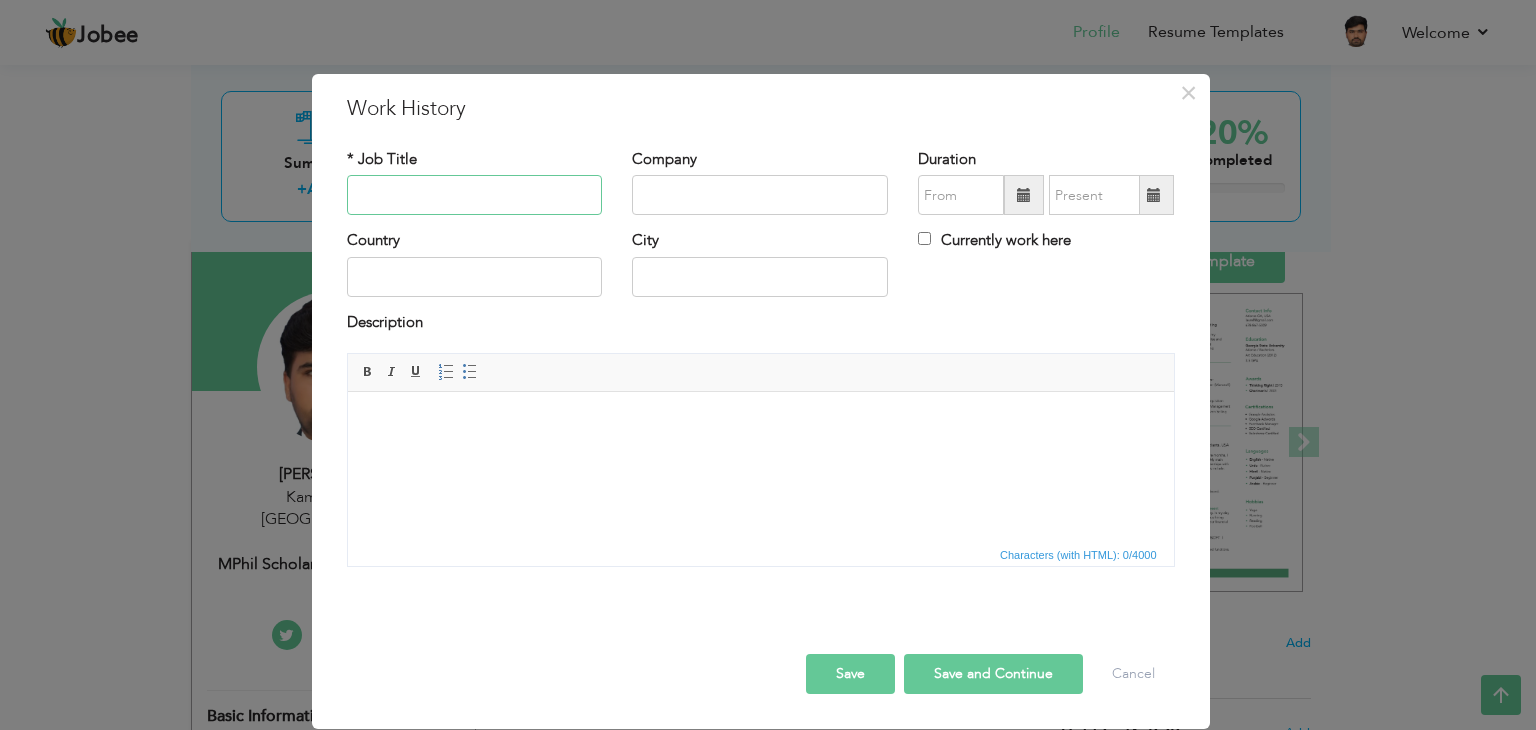click at bounding box center [475, 195] 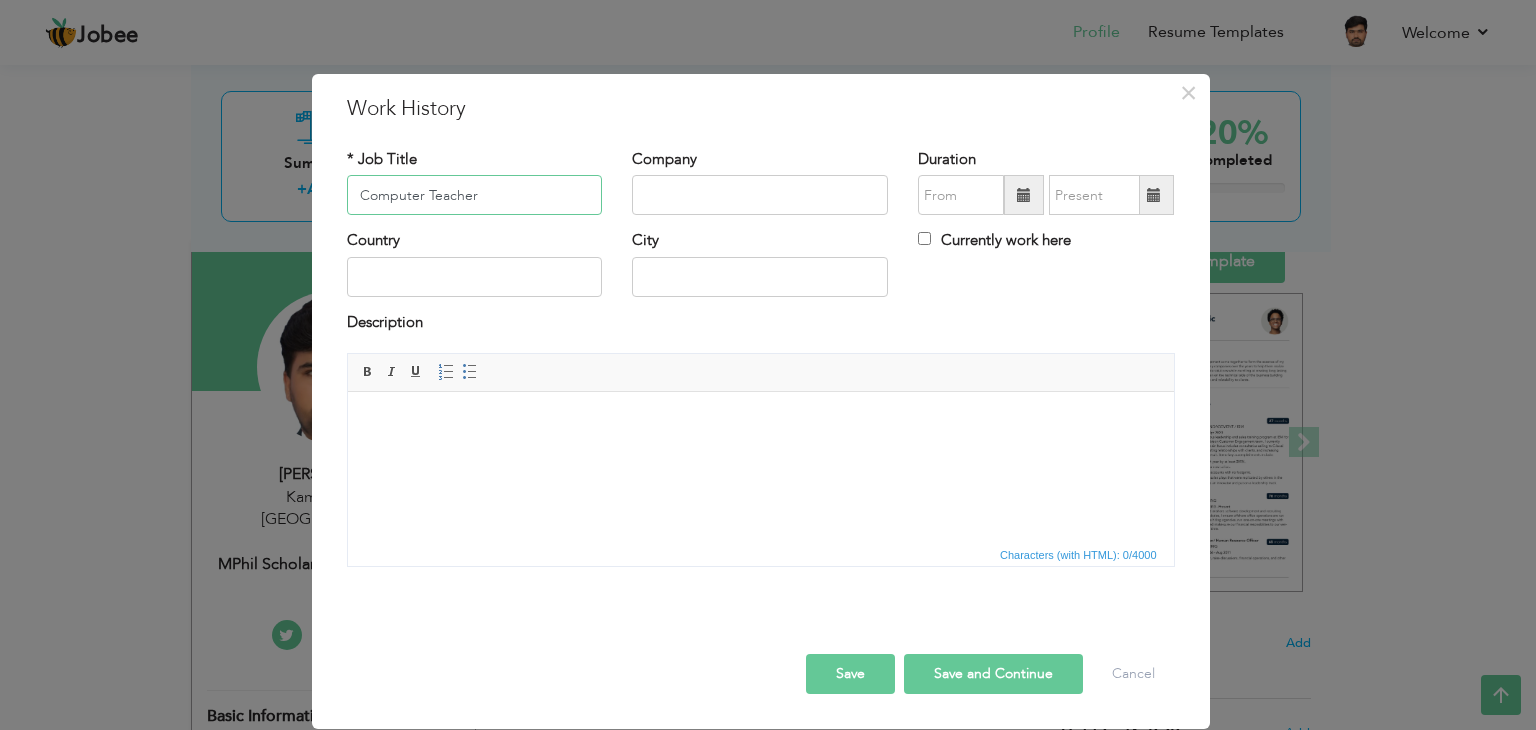 type on "Computer Teacher" 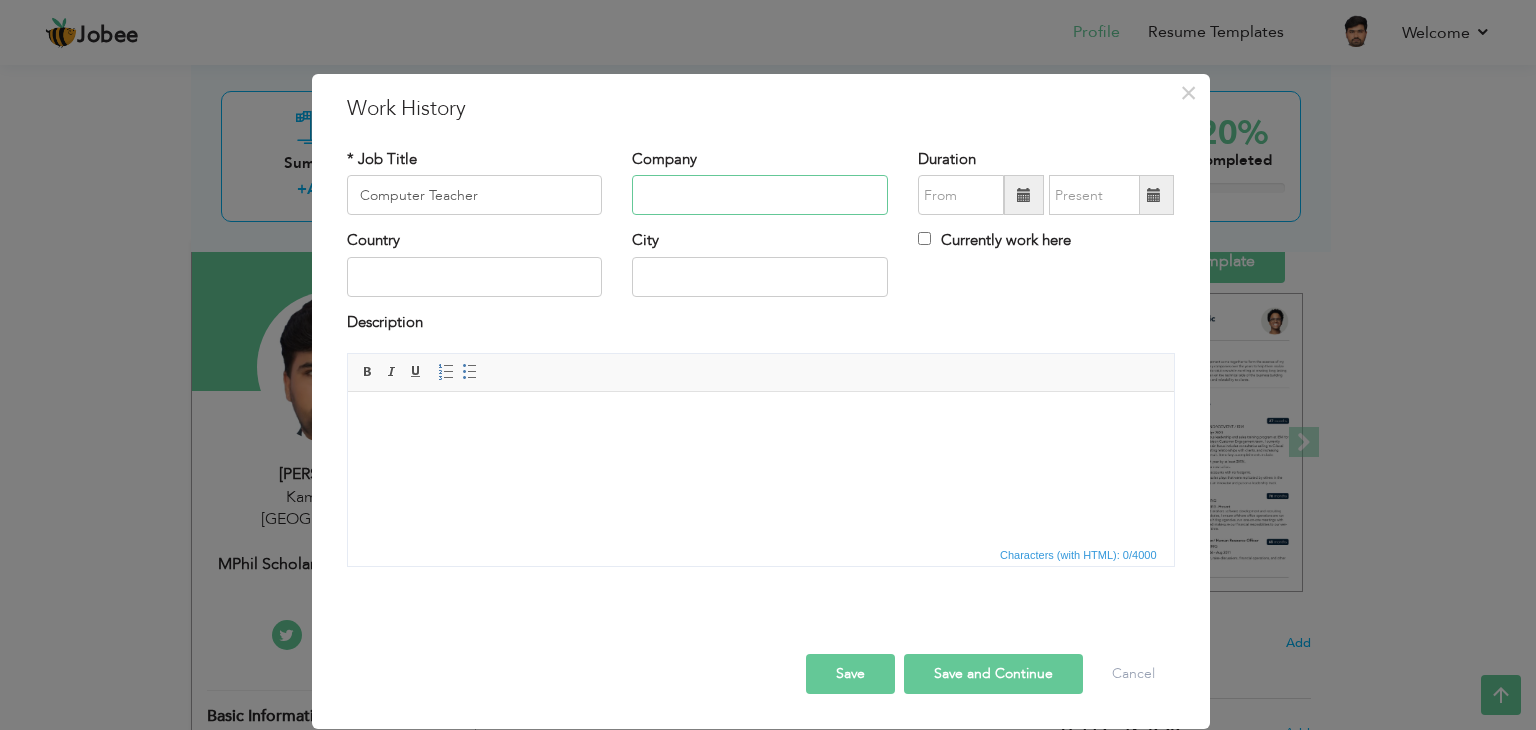 click at bounding box center [760, 195] 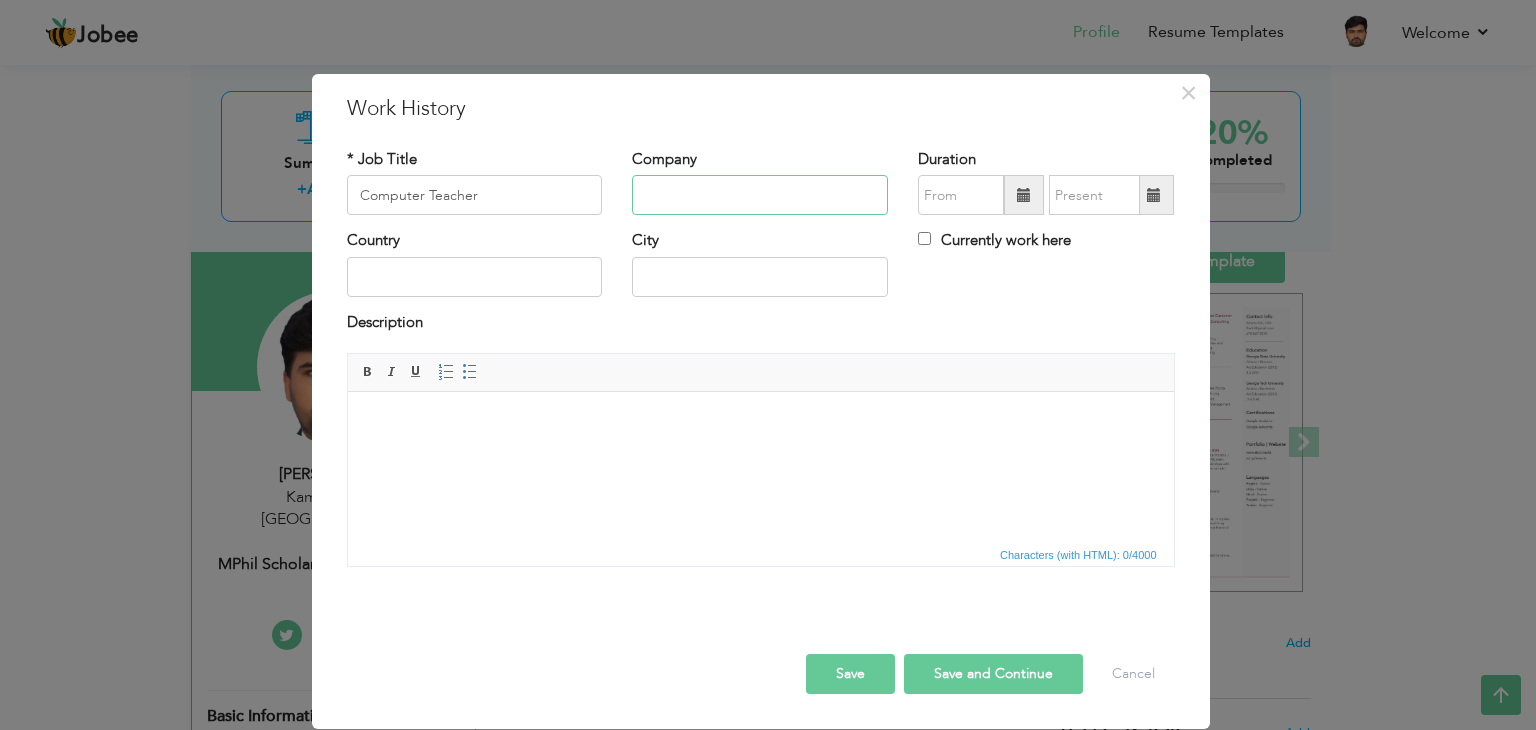 paste on "High Career School and [GEOGRAPHIC_DATA]" 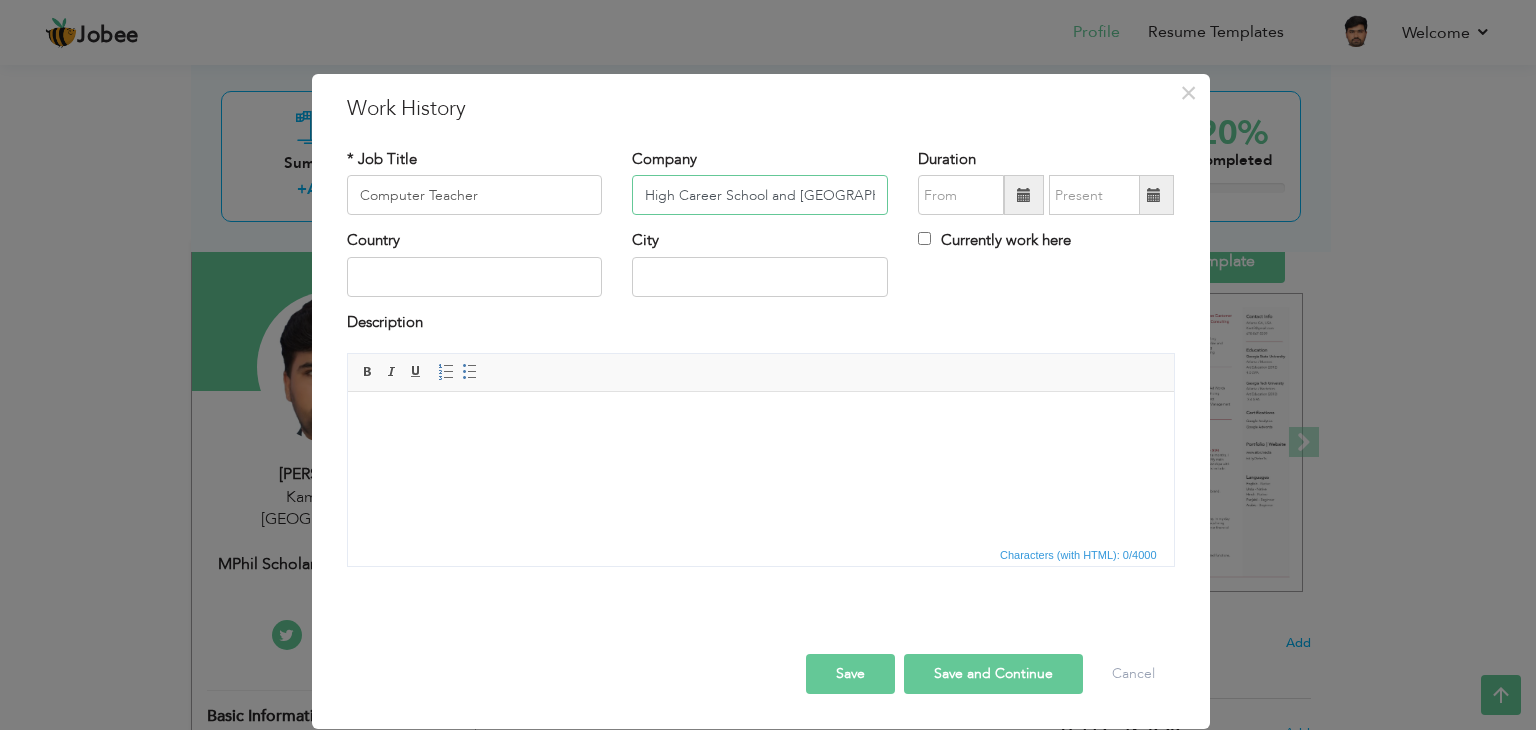scroll, scrollTop: 0, scrollLeft: 20, axis: horizontal 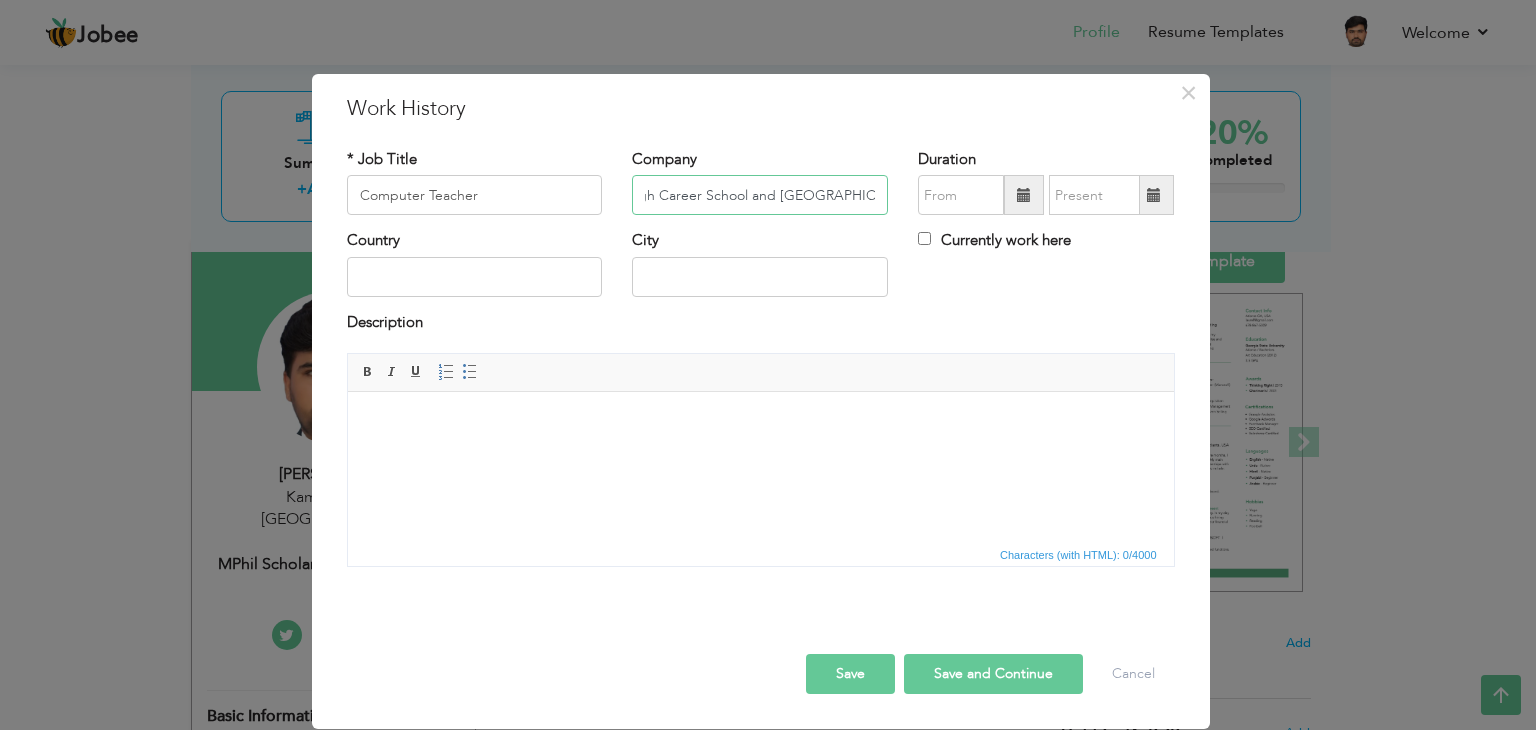 type on "High Career School and [GEOGRAPHIC_DATA]" 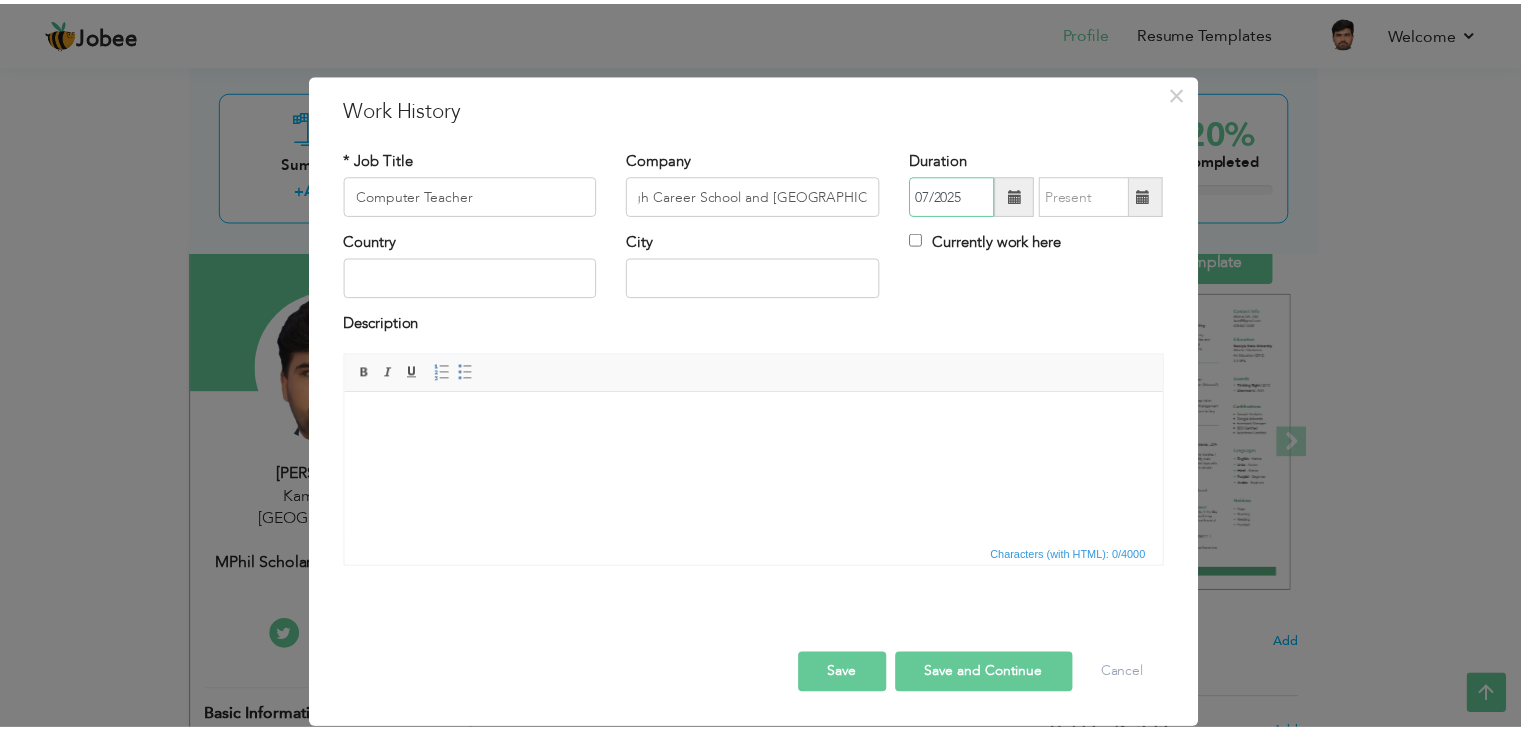 scroll, scrollTop: 0, scrollLeft: 0, axis: both 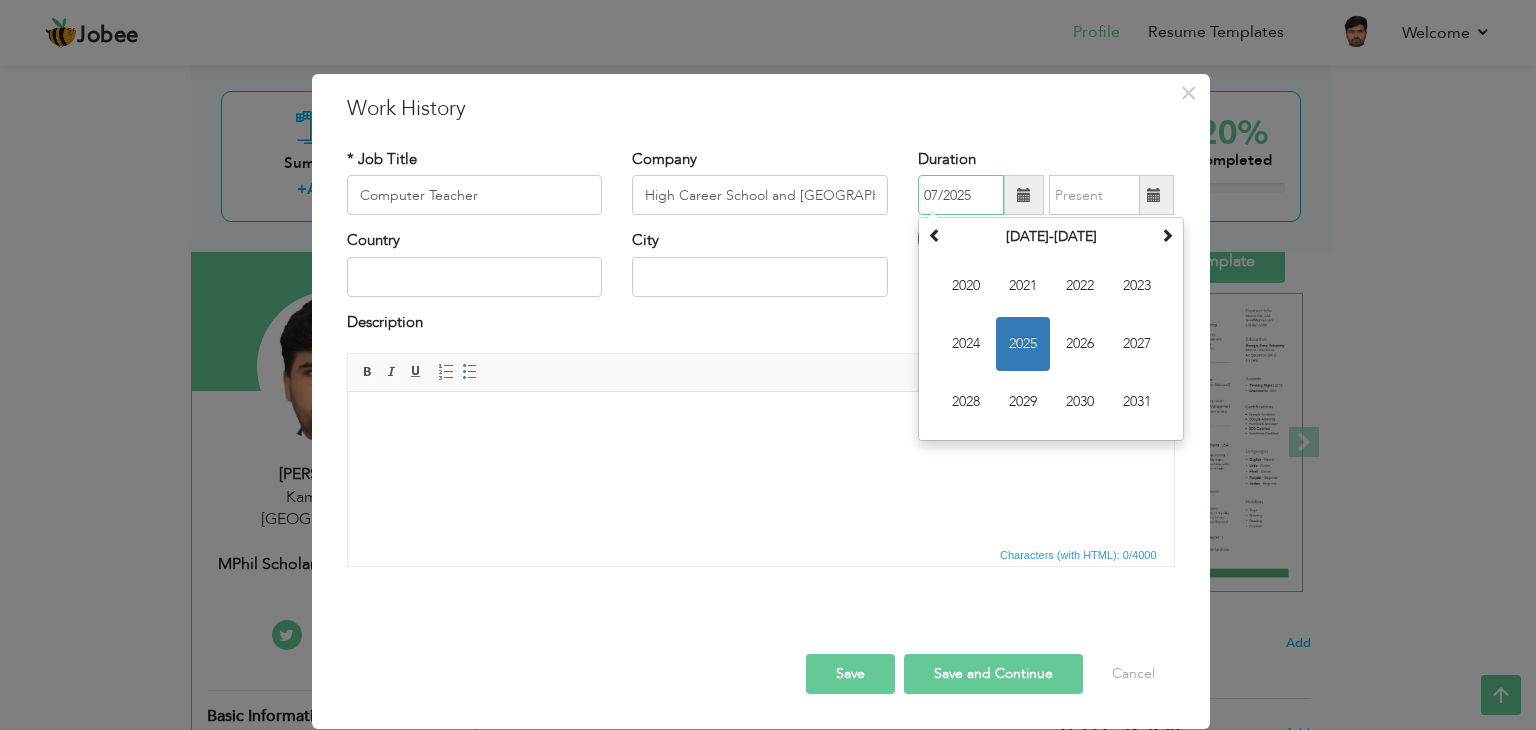 click on "07/2025" at bounding box center [961, 195] 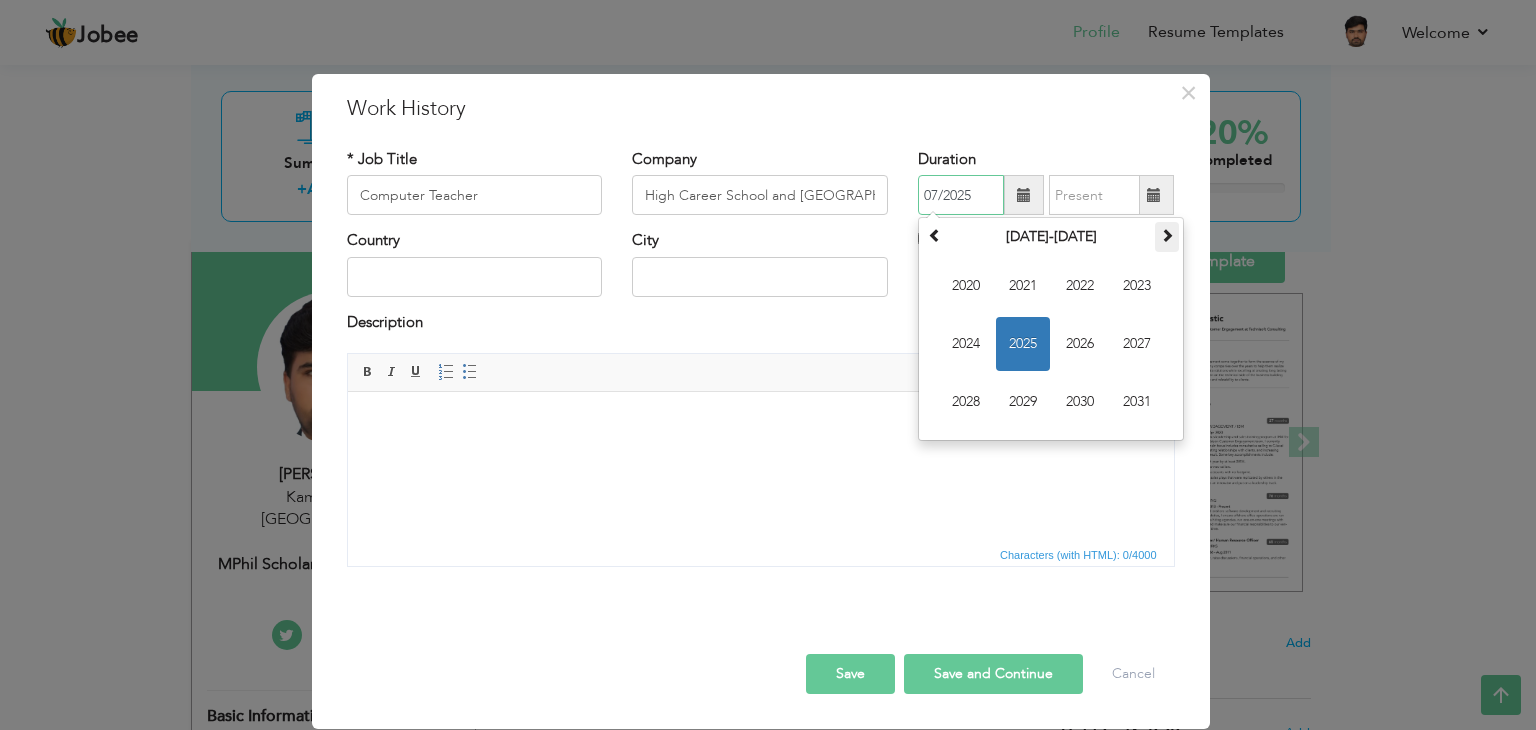 click at bounding box center [1167, 235] 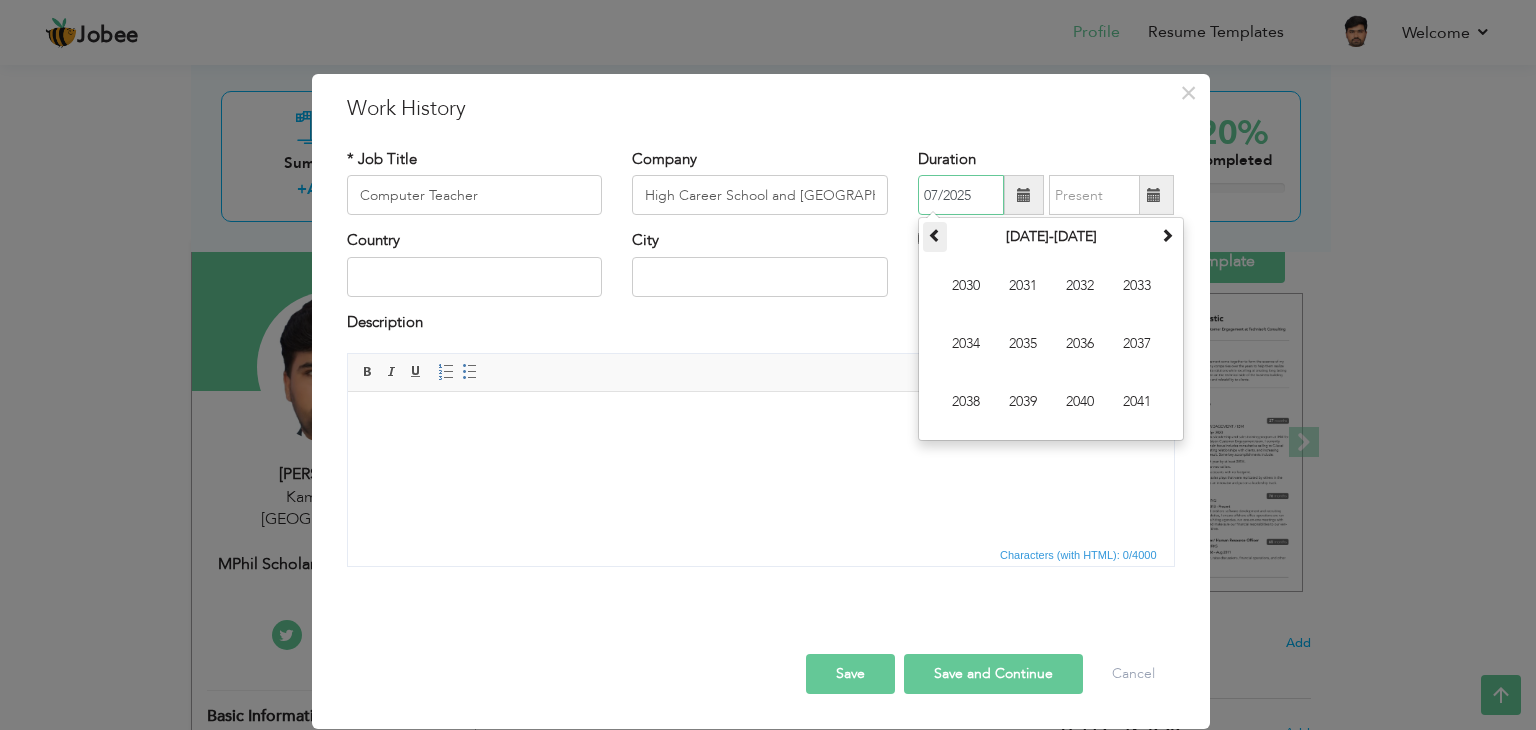 click at bounding box center [935, 235] 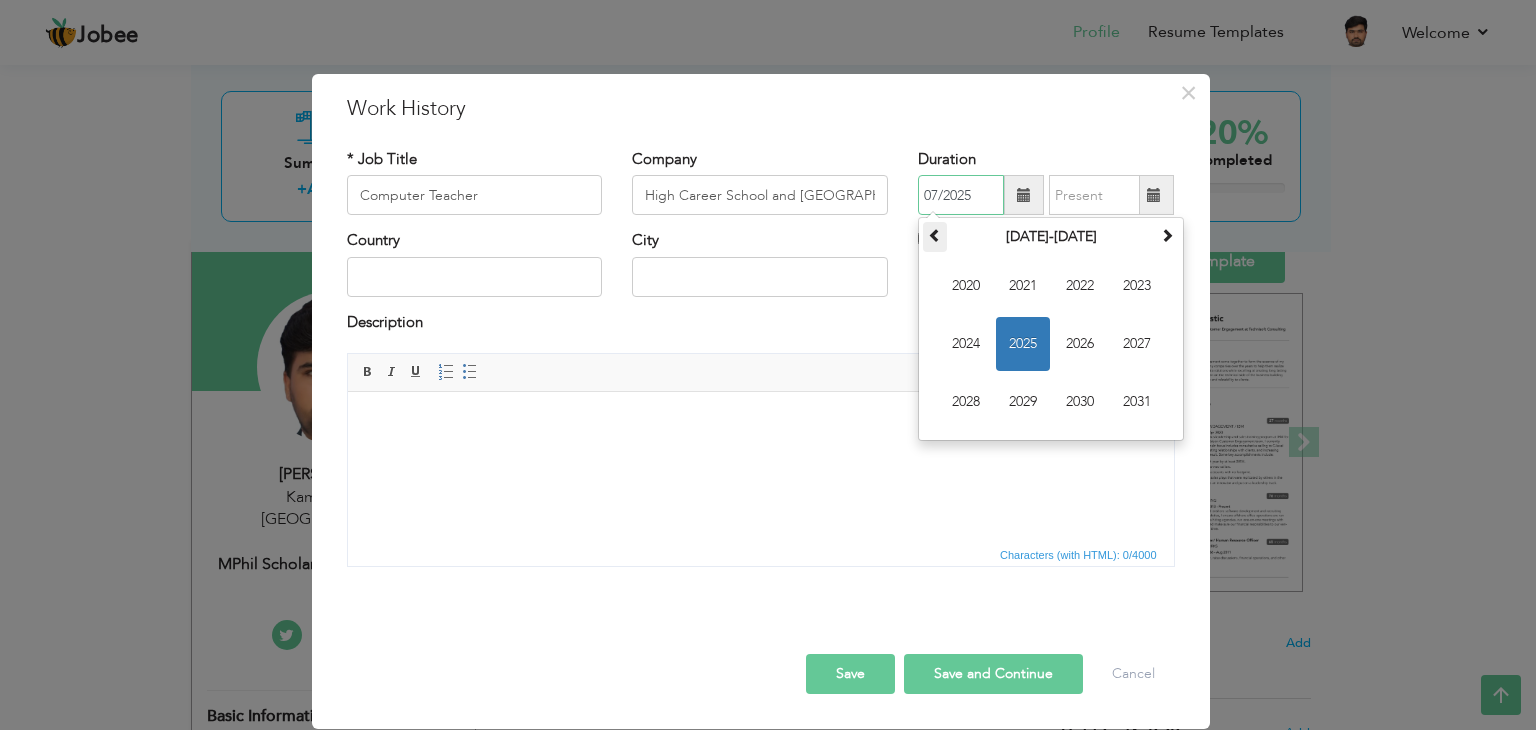 click at bounding box center (935, 235) 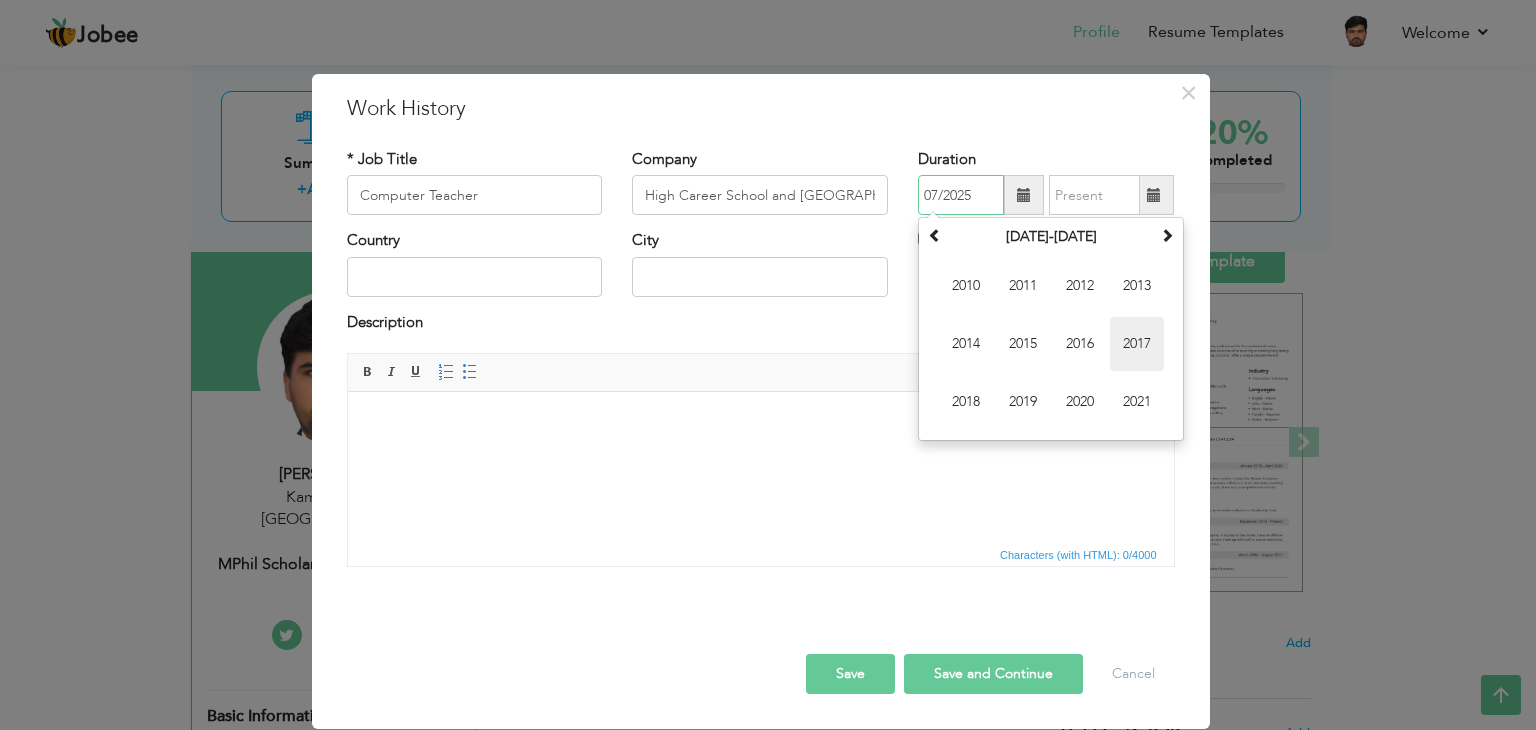 click on "2017" at bounding box center [1137, 344] 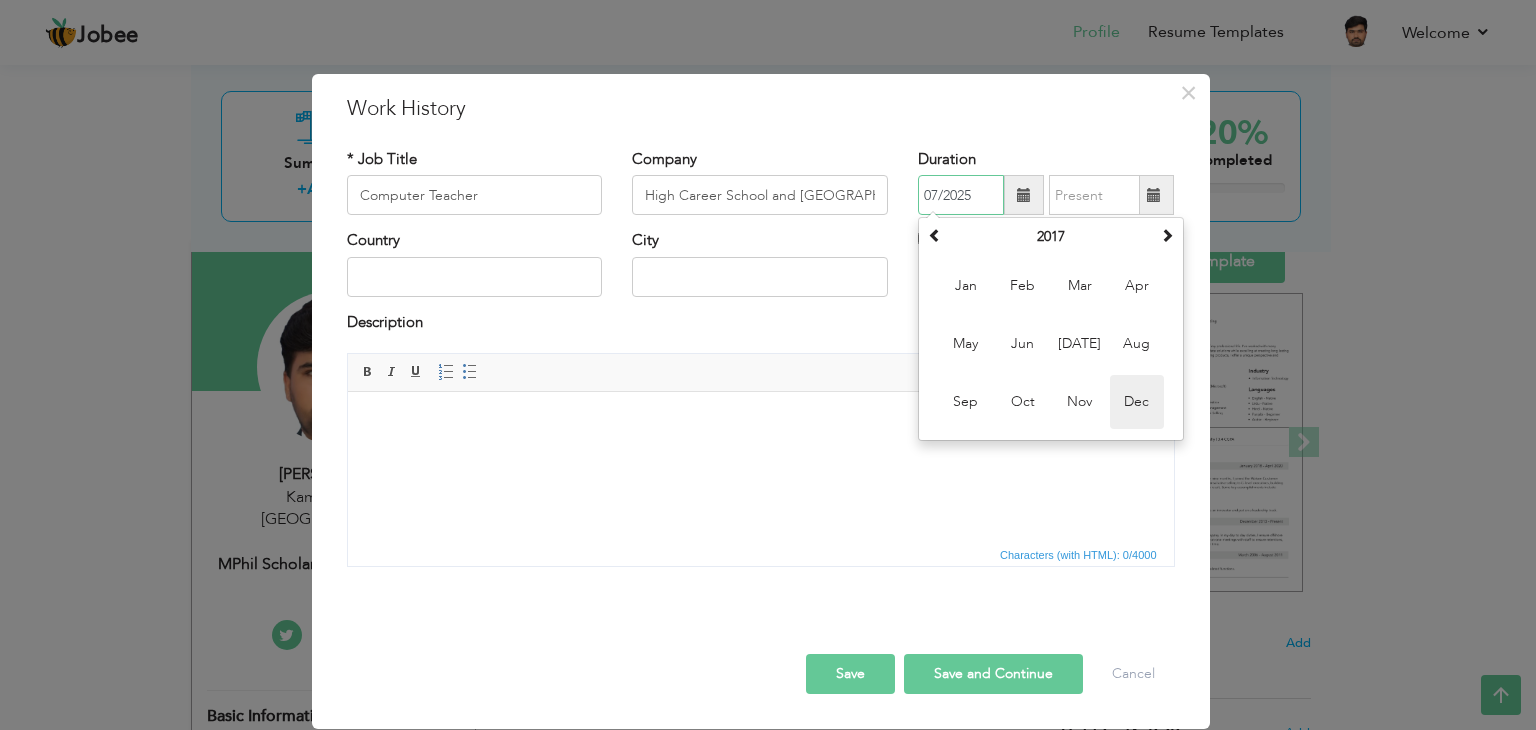 click on "Dec" at bounding box center [1137, 402] 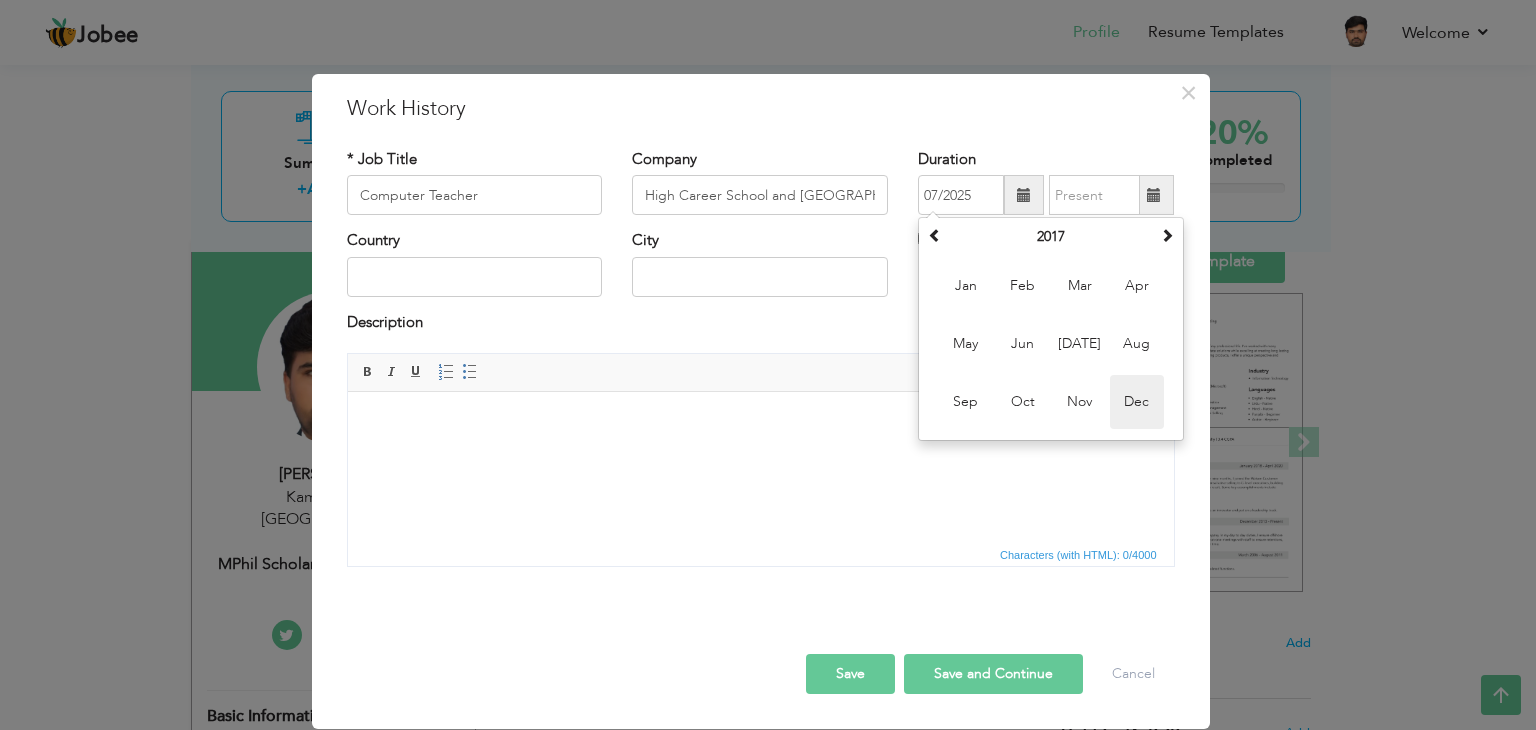 type on "12/2017" 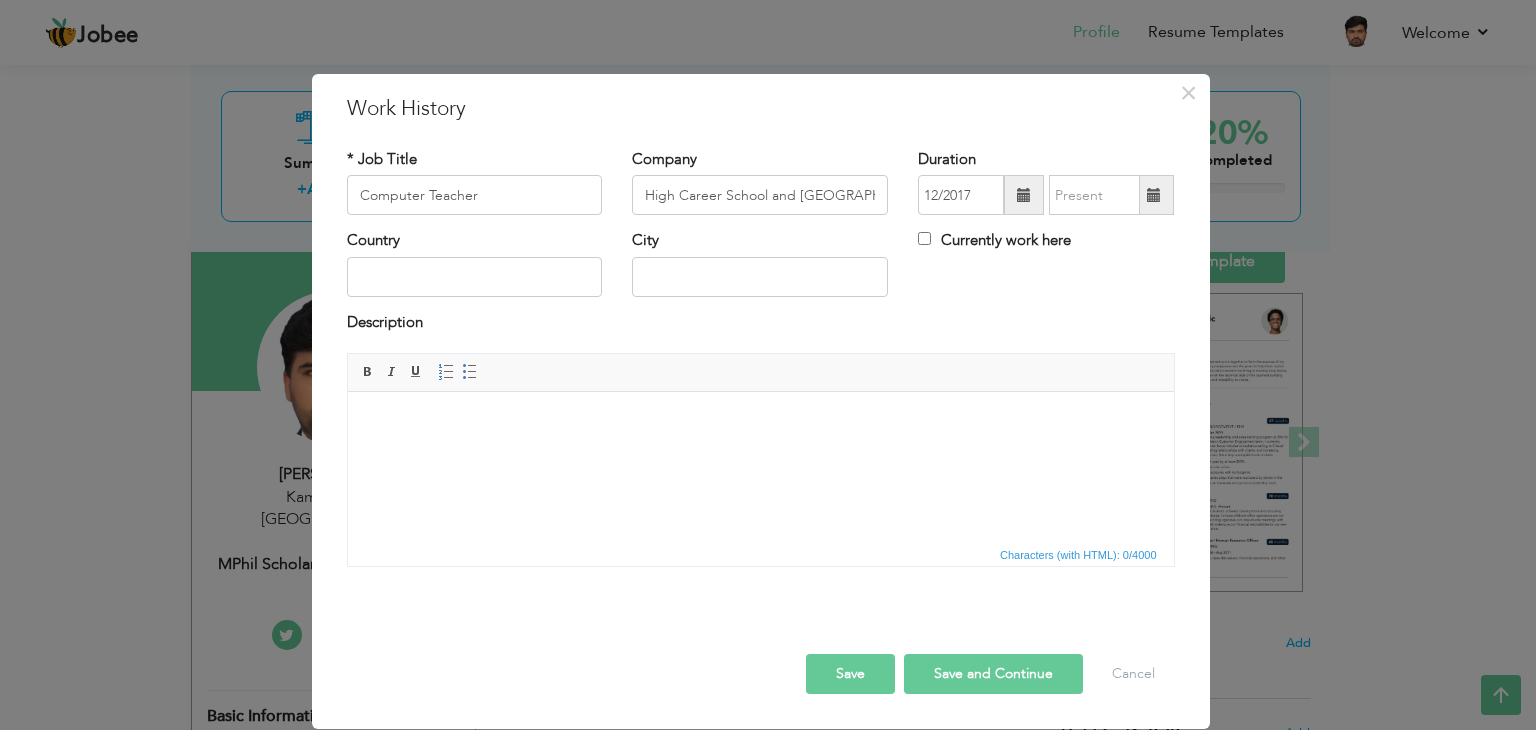click at bounding box center (1154, 195) 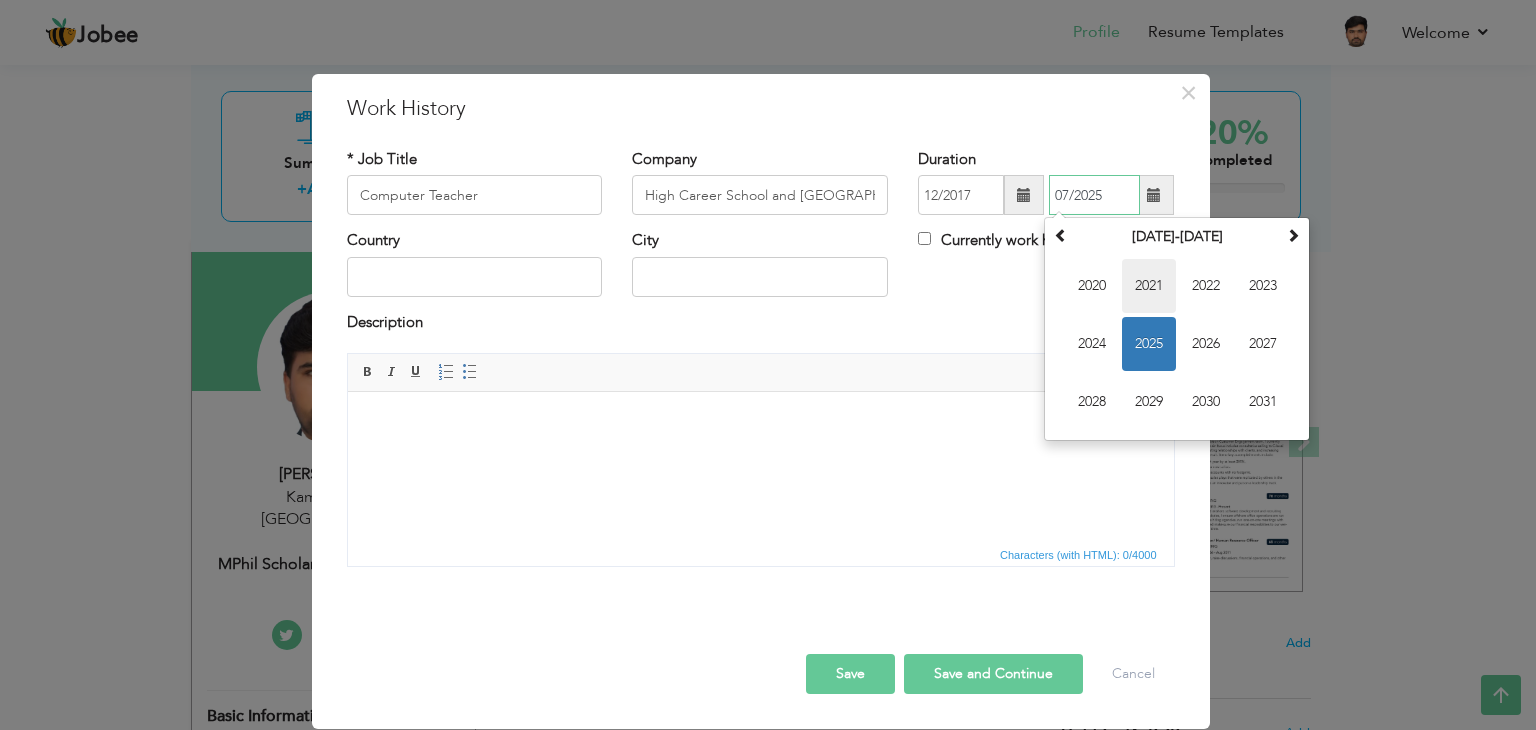 click on "2021" at bounding box center (1149, 286) 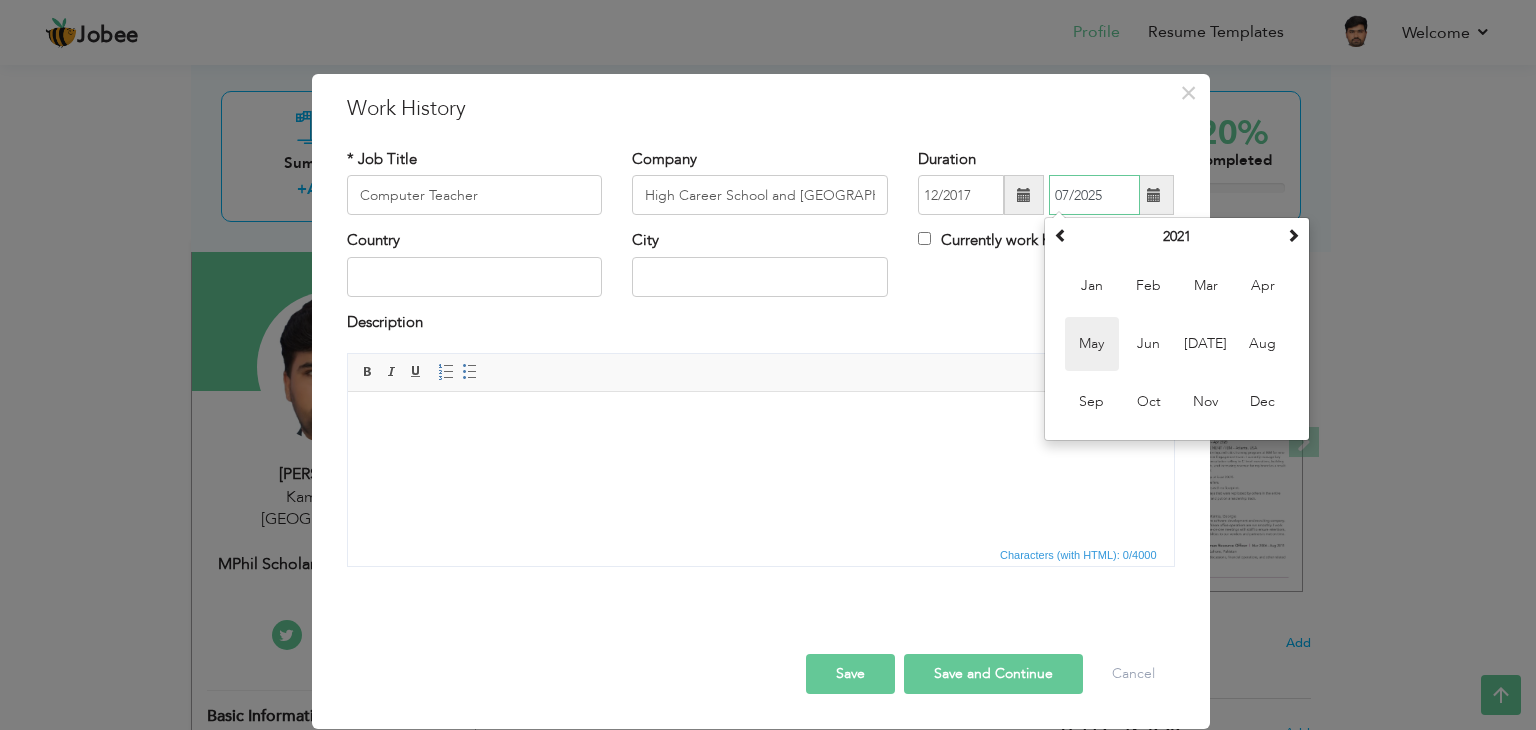 click on "May" at bounding box center (1092, 344) 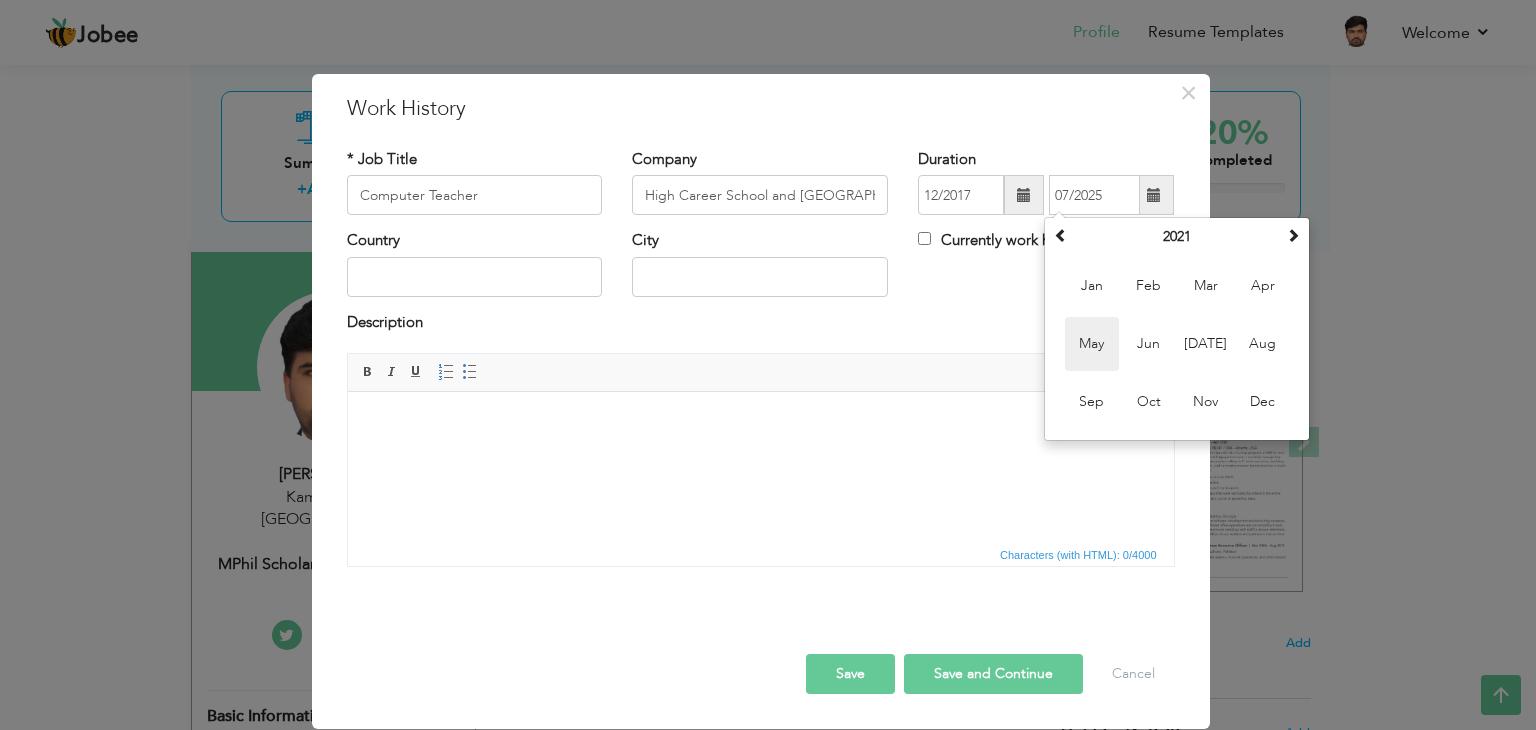 type on "05/2021" 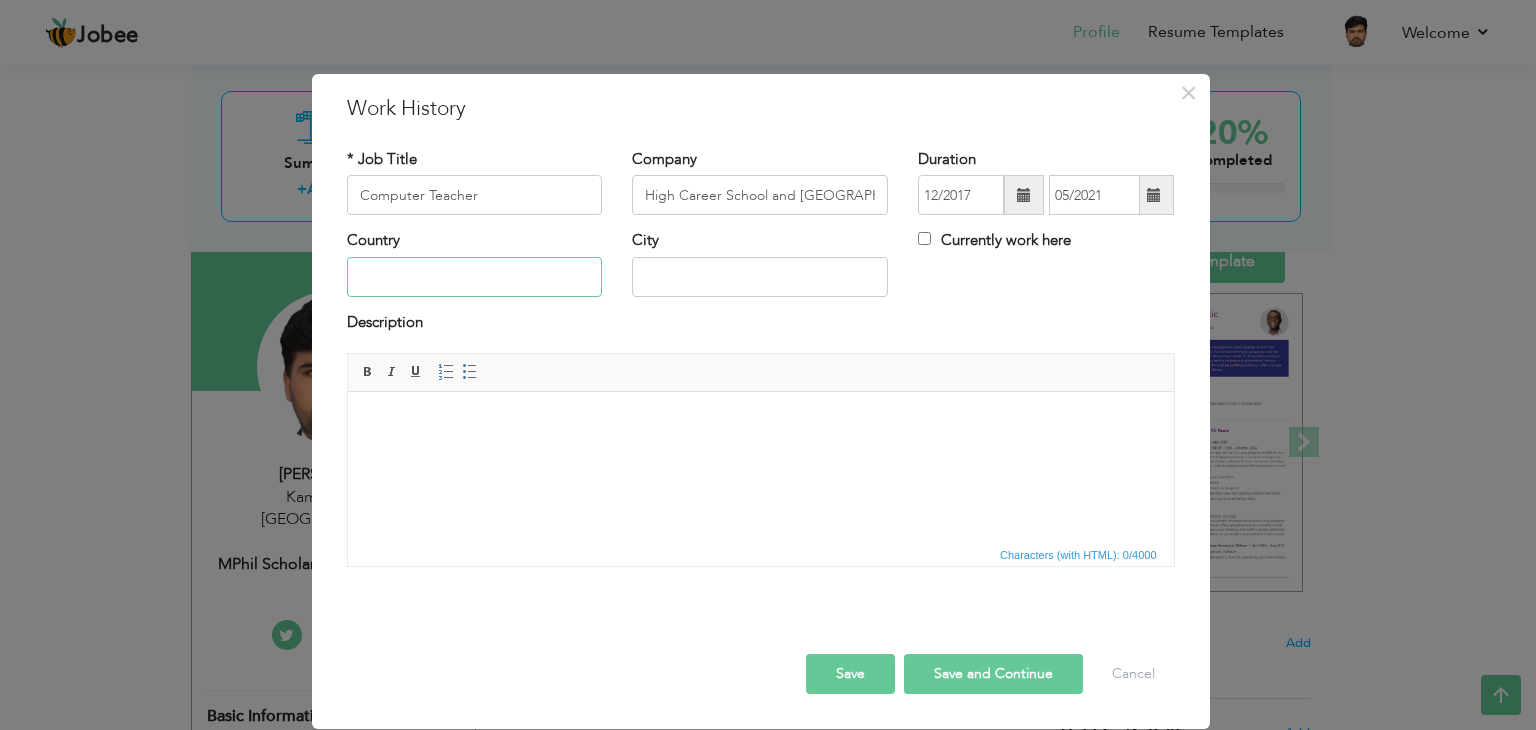 click at bounding box center (475, 277) 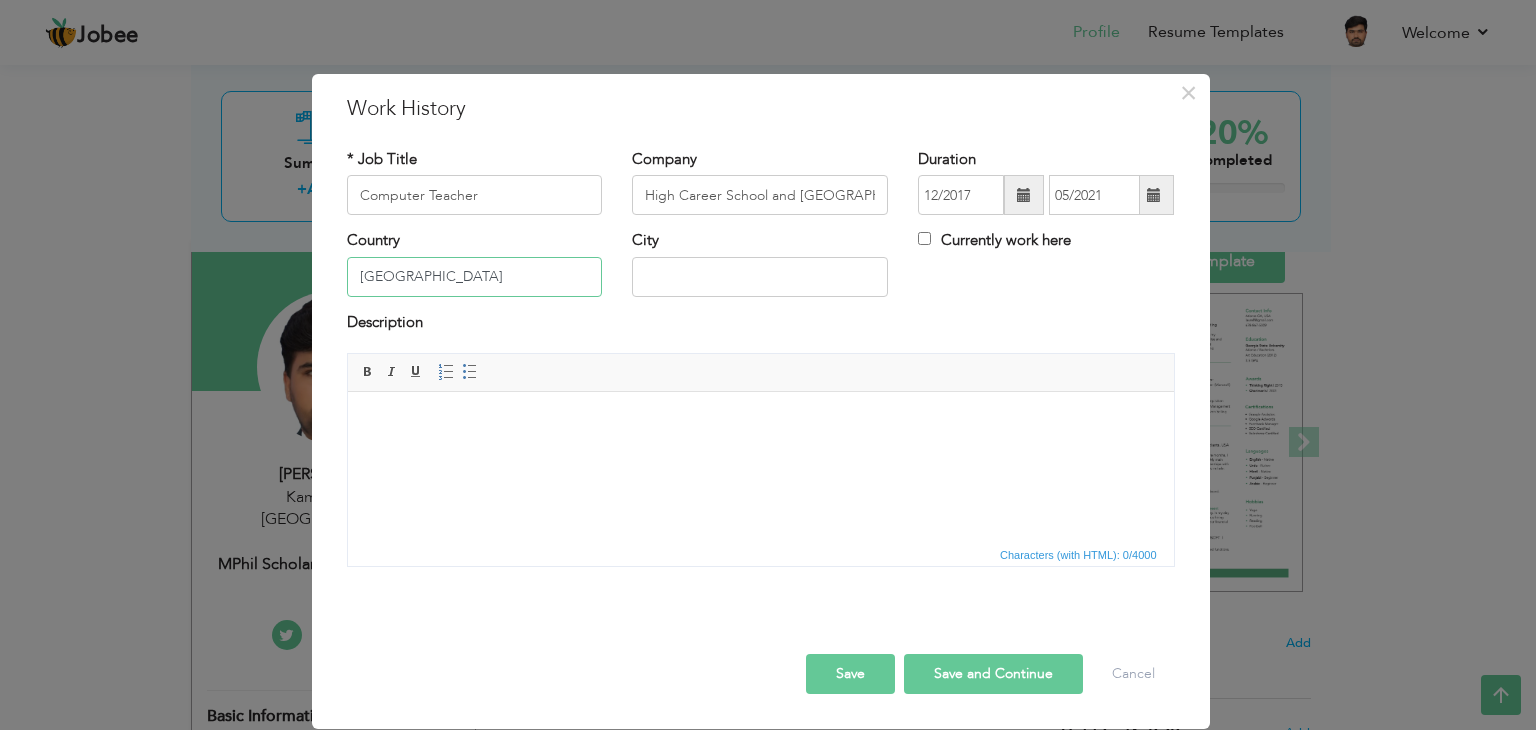 type on "[GEOGRAPHIC_DATA]" 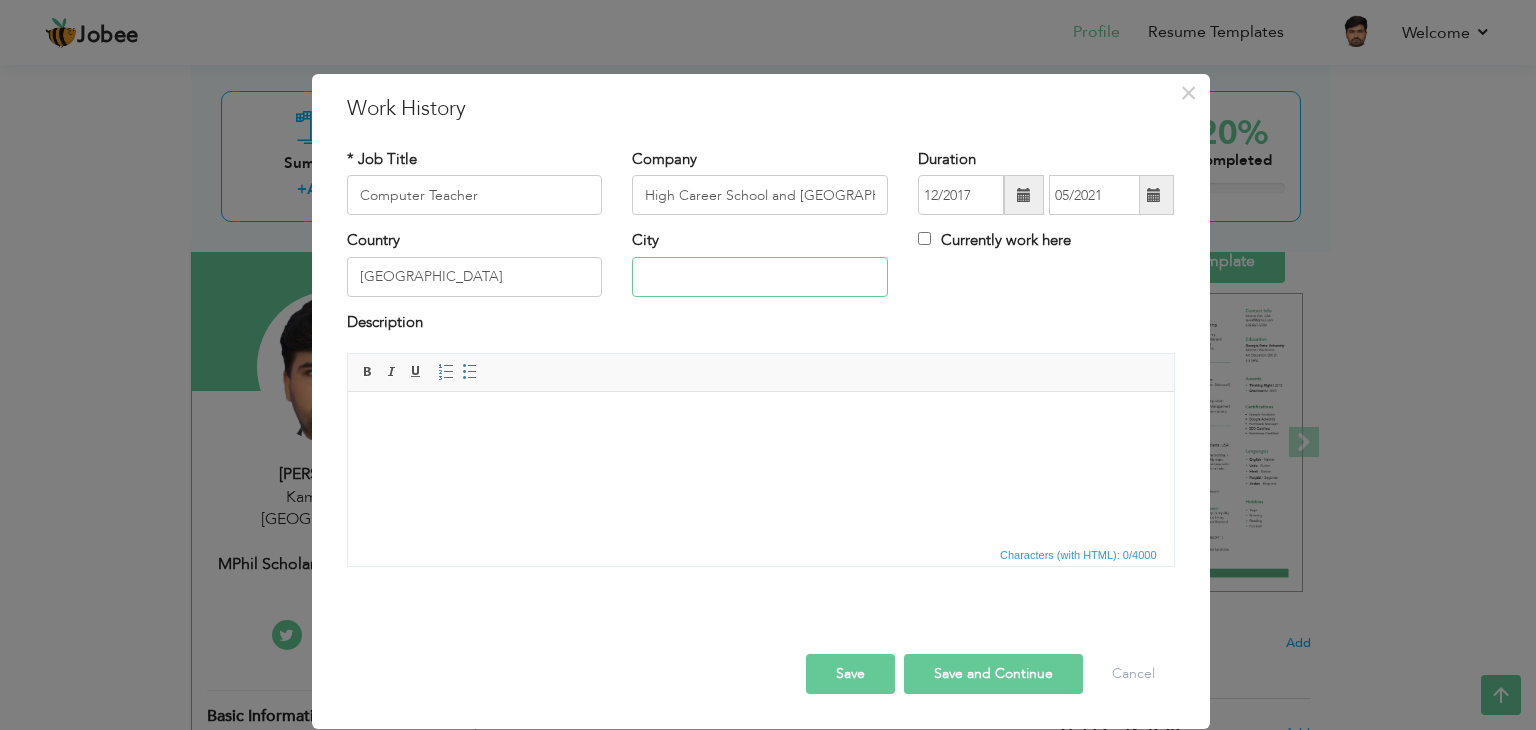 click at bounding box center (760, 277) 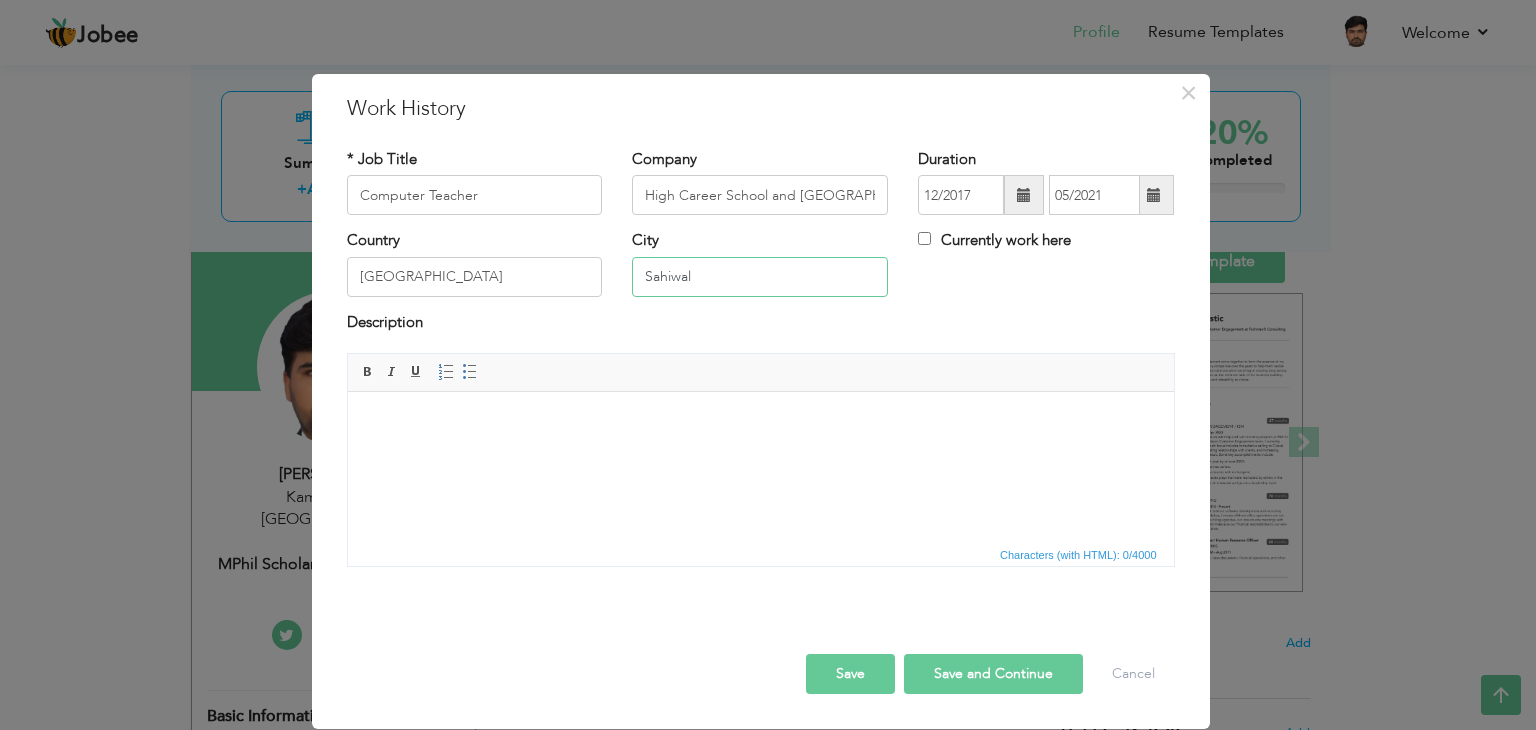type on "Sahiwal" 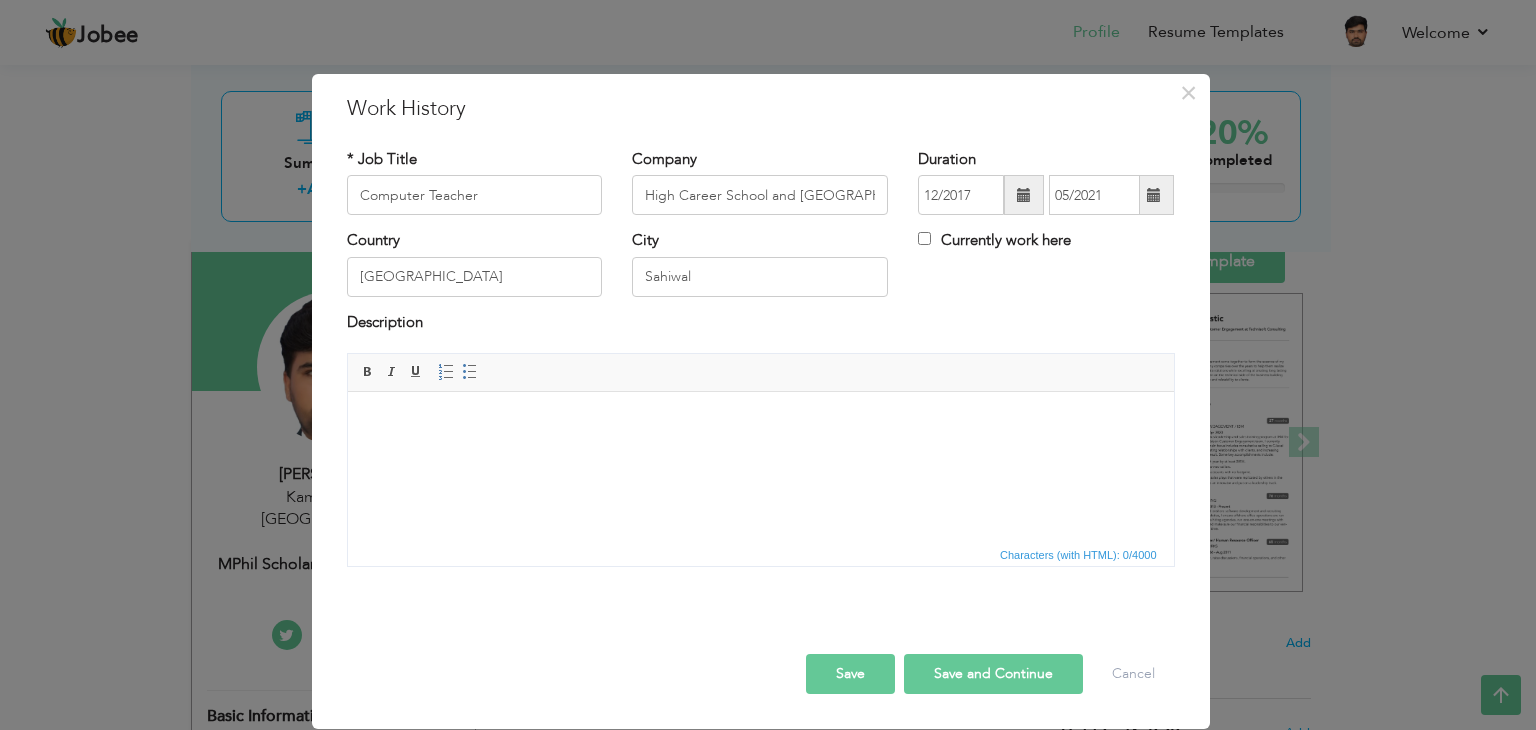 click on "Save and Continue" at bounding box center (993, 674) 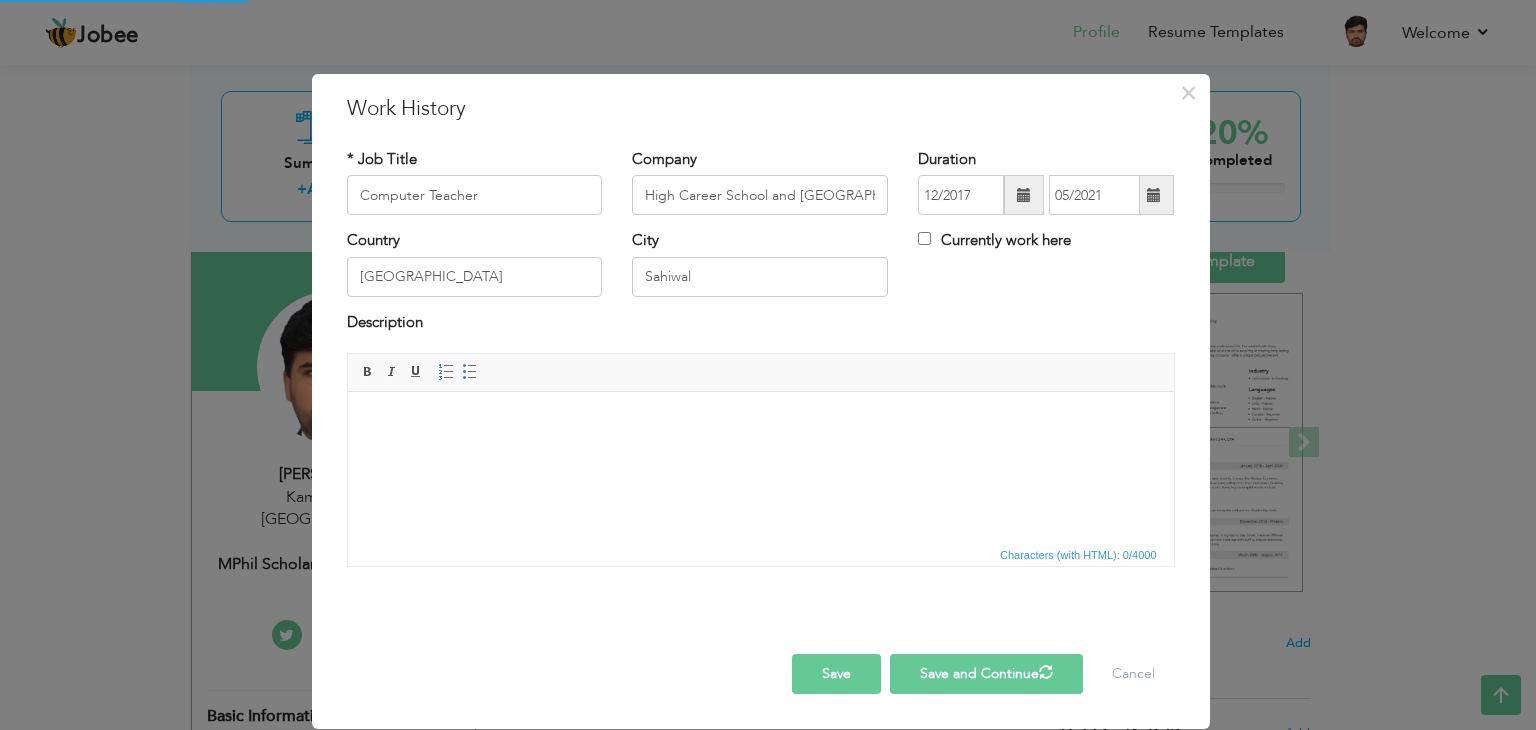 type 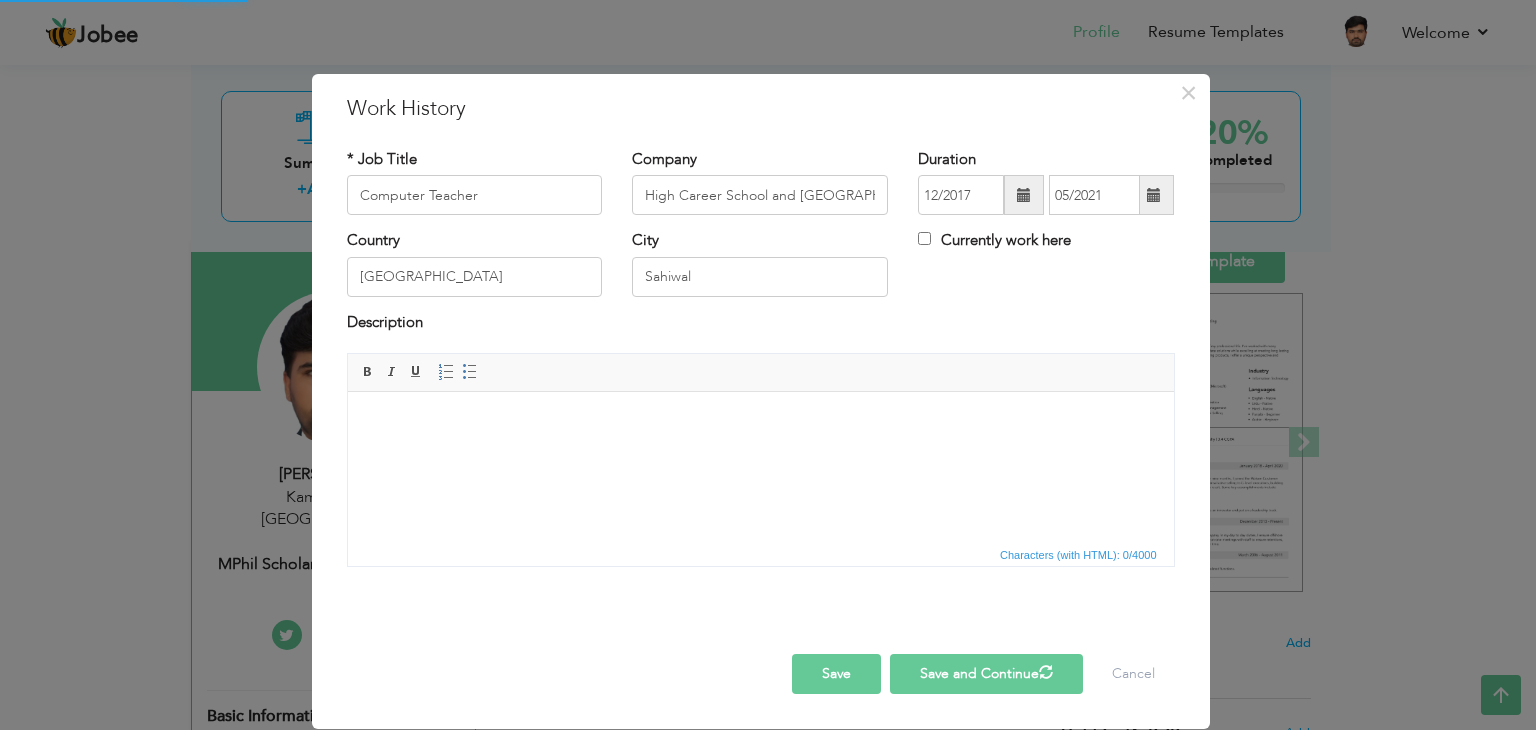 type 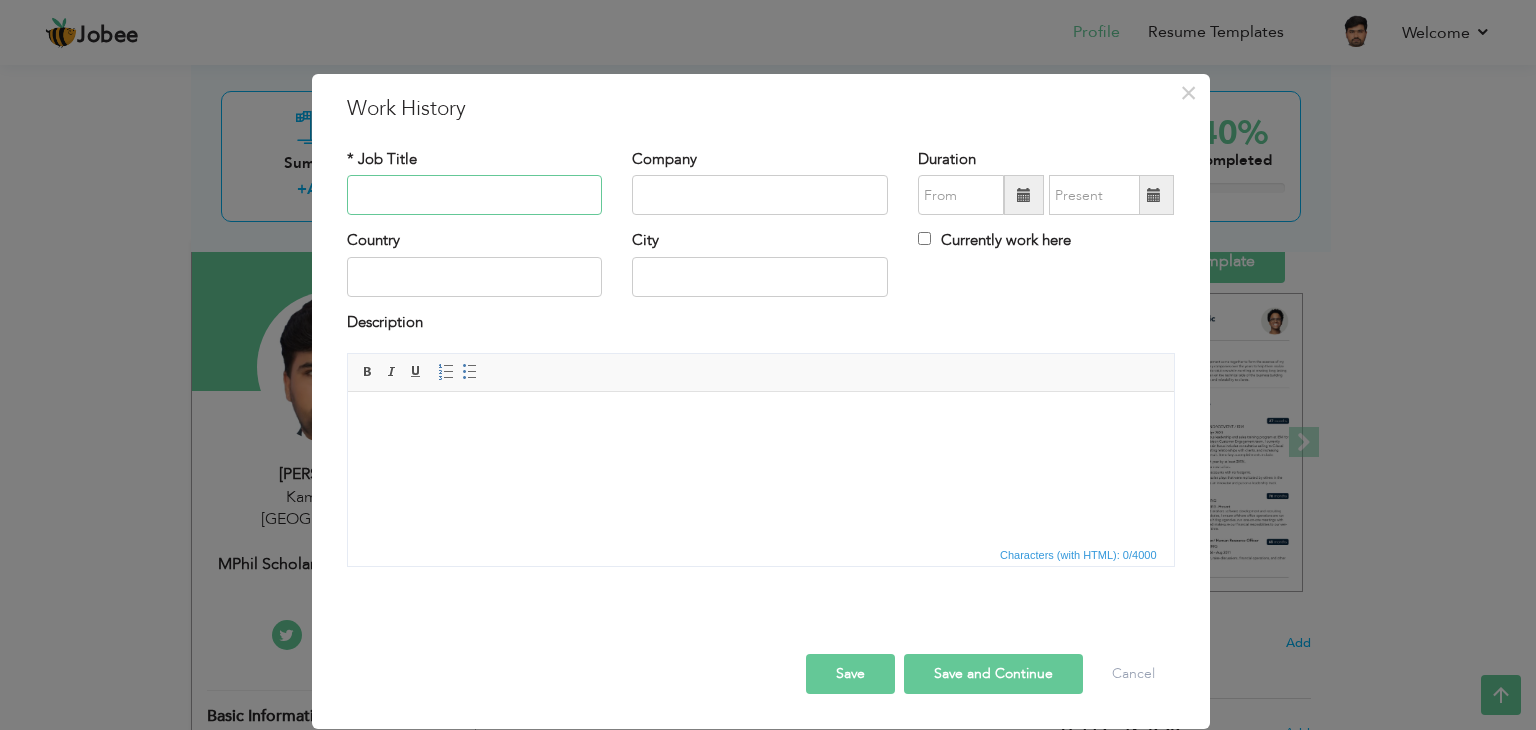 click at bounding box center [475, 195] 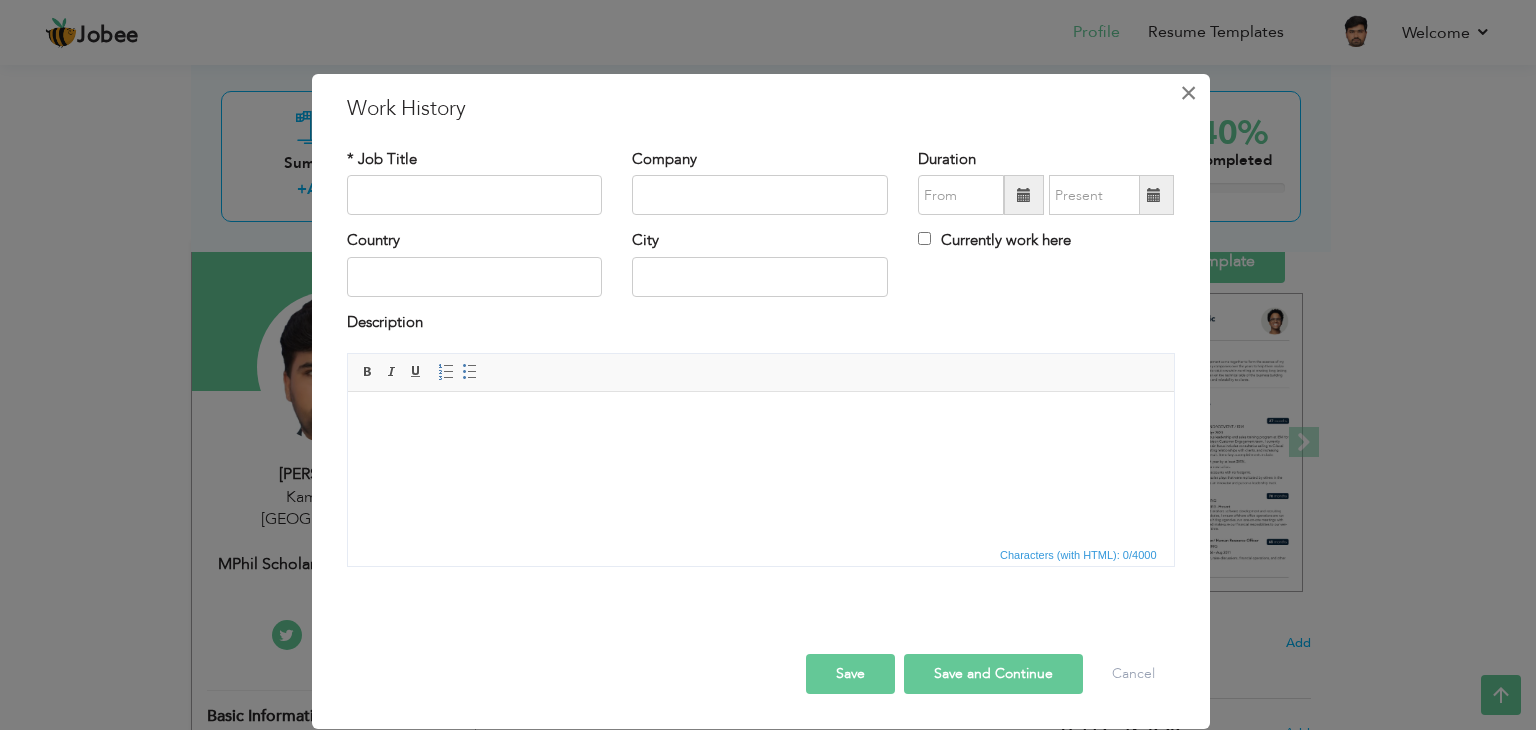 click on "×" at bounding box center (1188, 93) 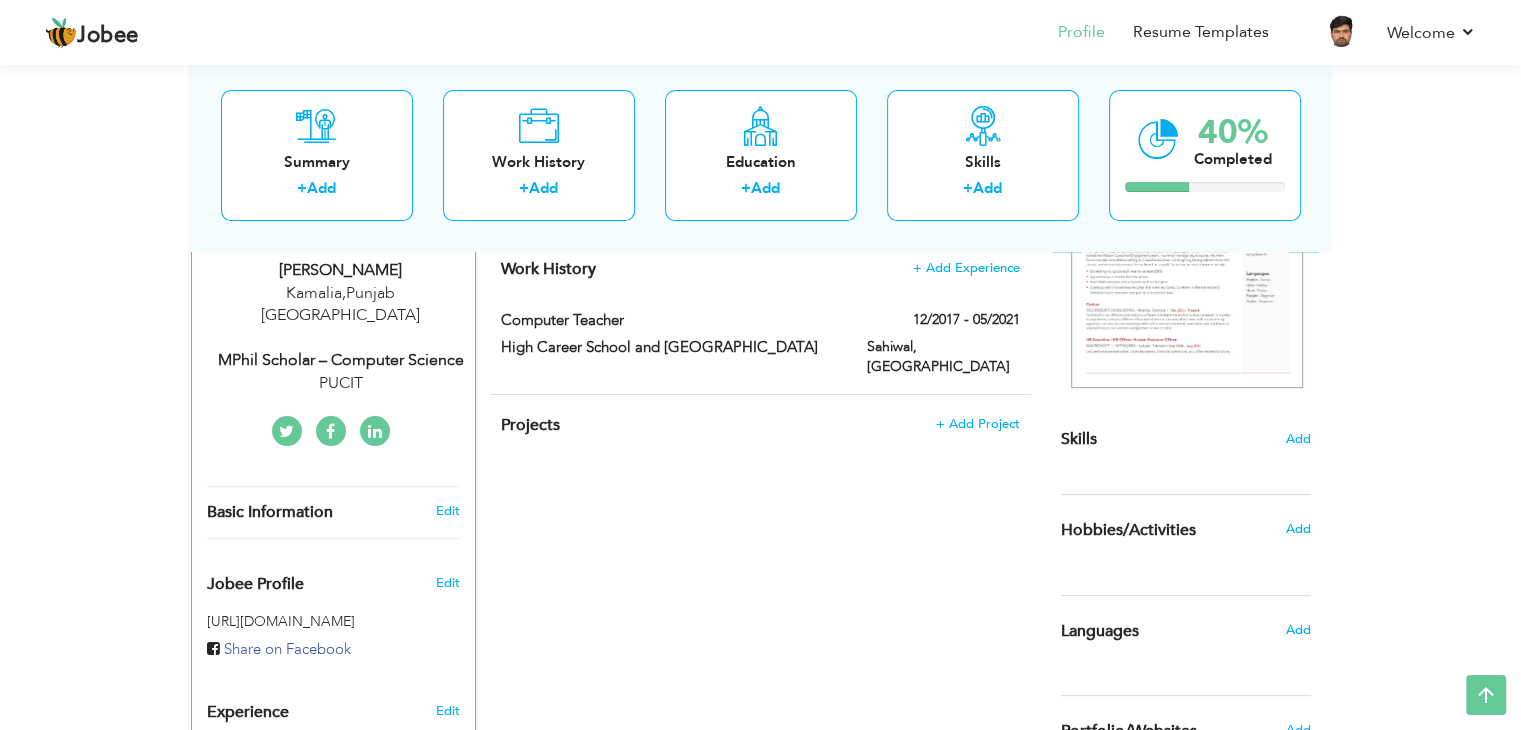 scroll, scrollTop: 244, scrollLeft: 0, axis: vertical 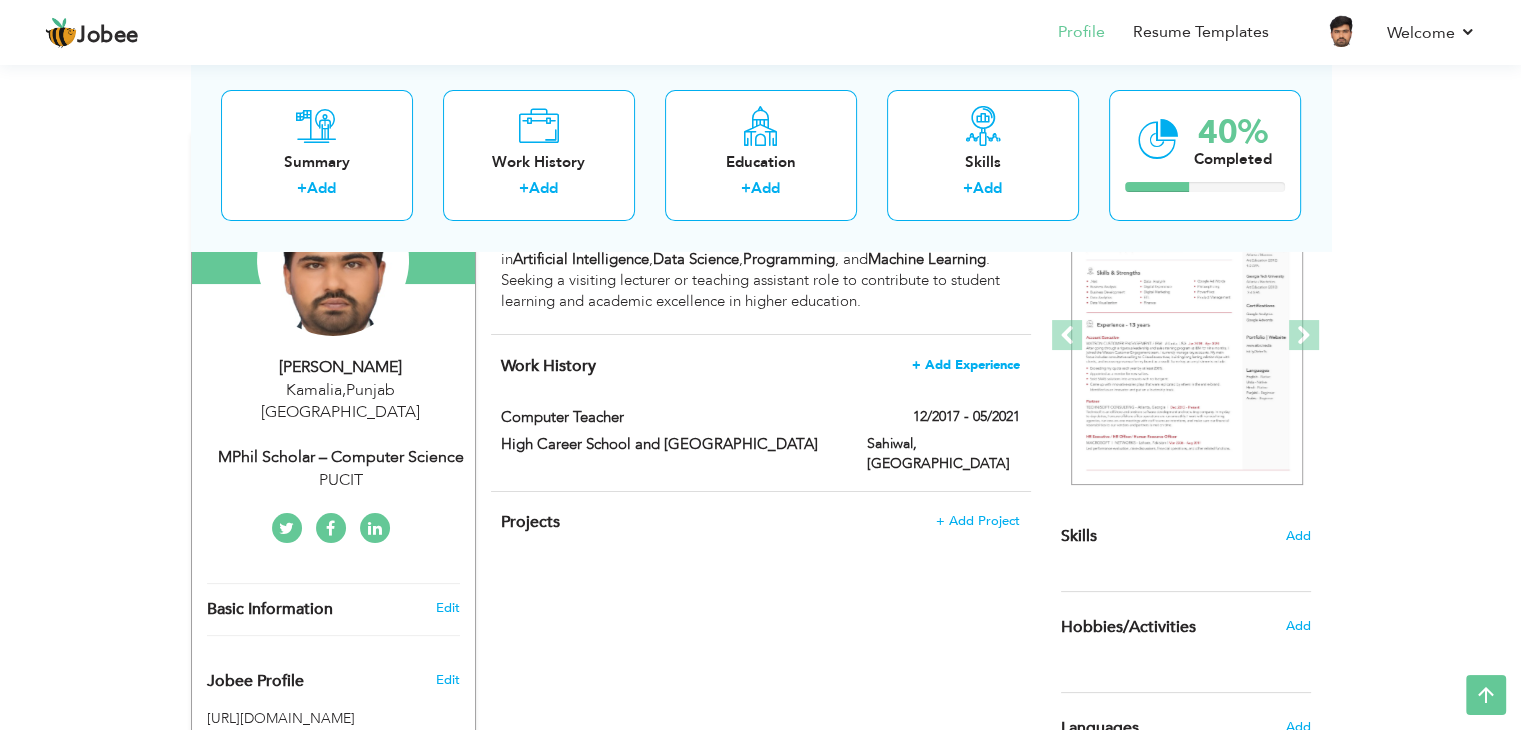 click on "+ Add Experience" at bounding box center (966, 365) 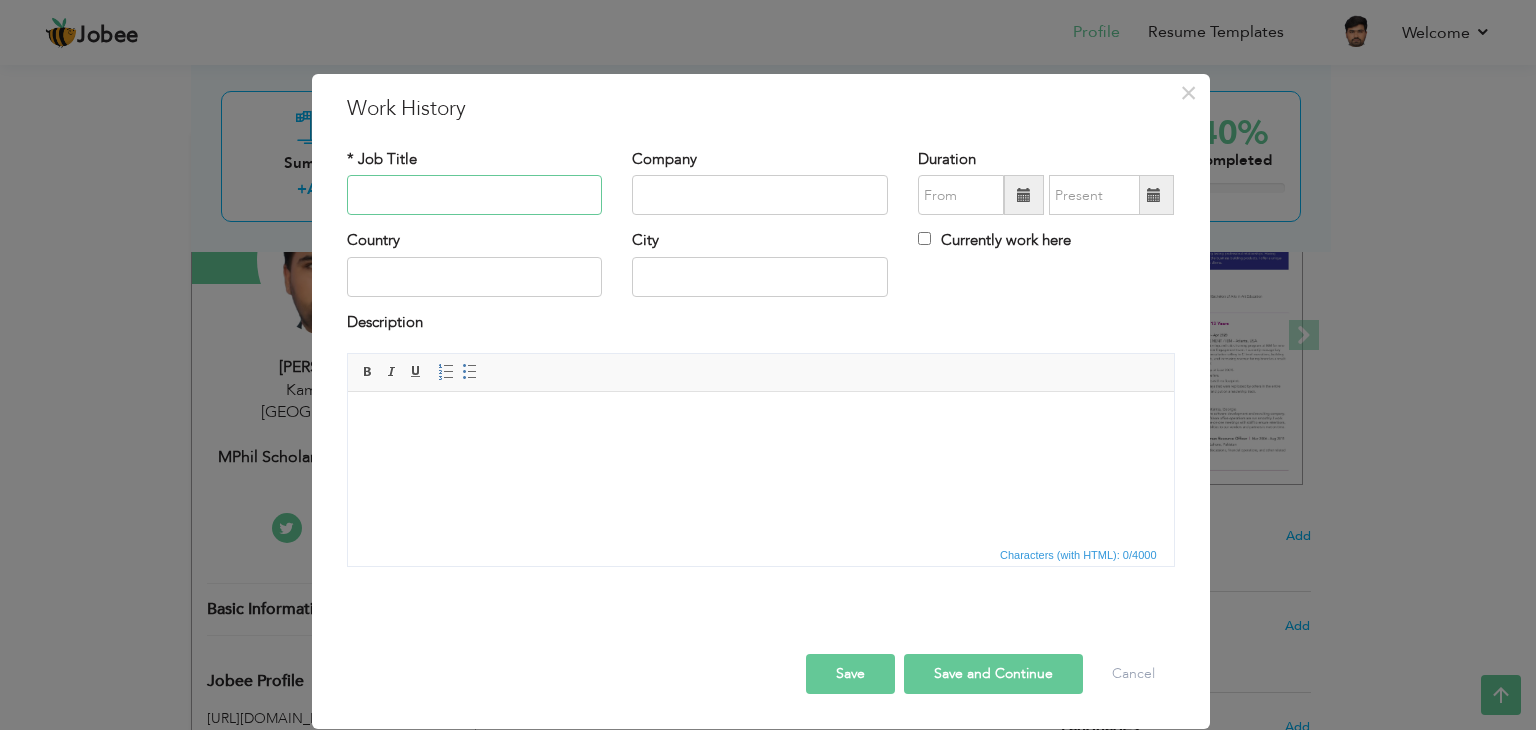 click at bounding box center (475, 195) 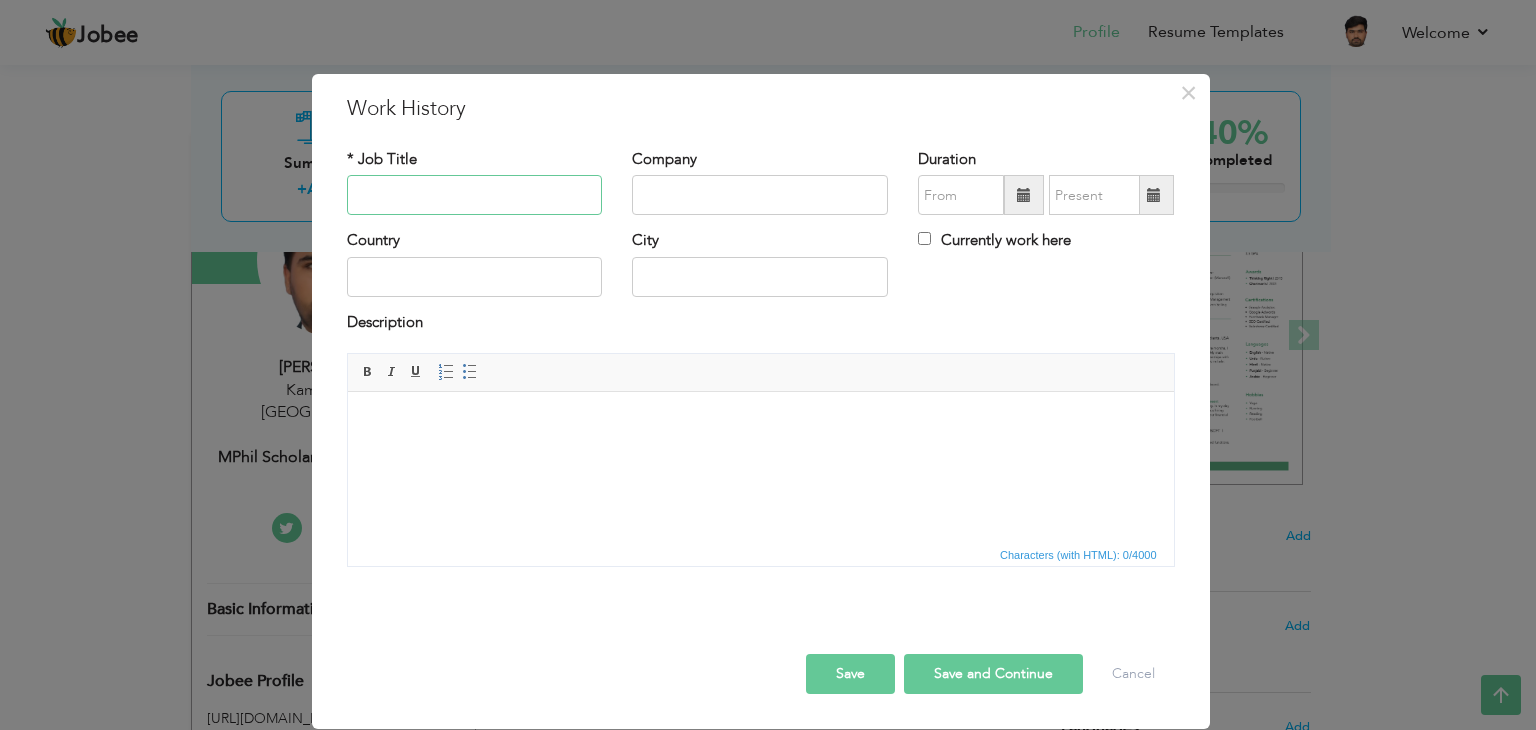 click at bounding box center [475, 195] 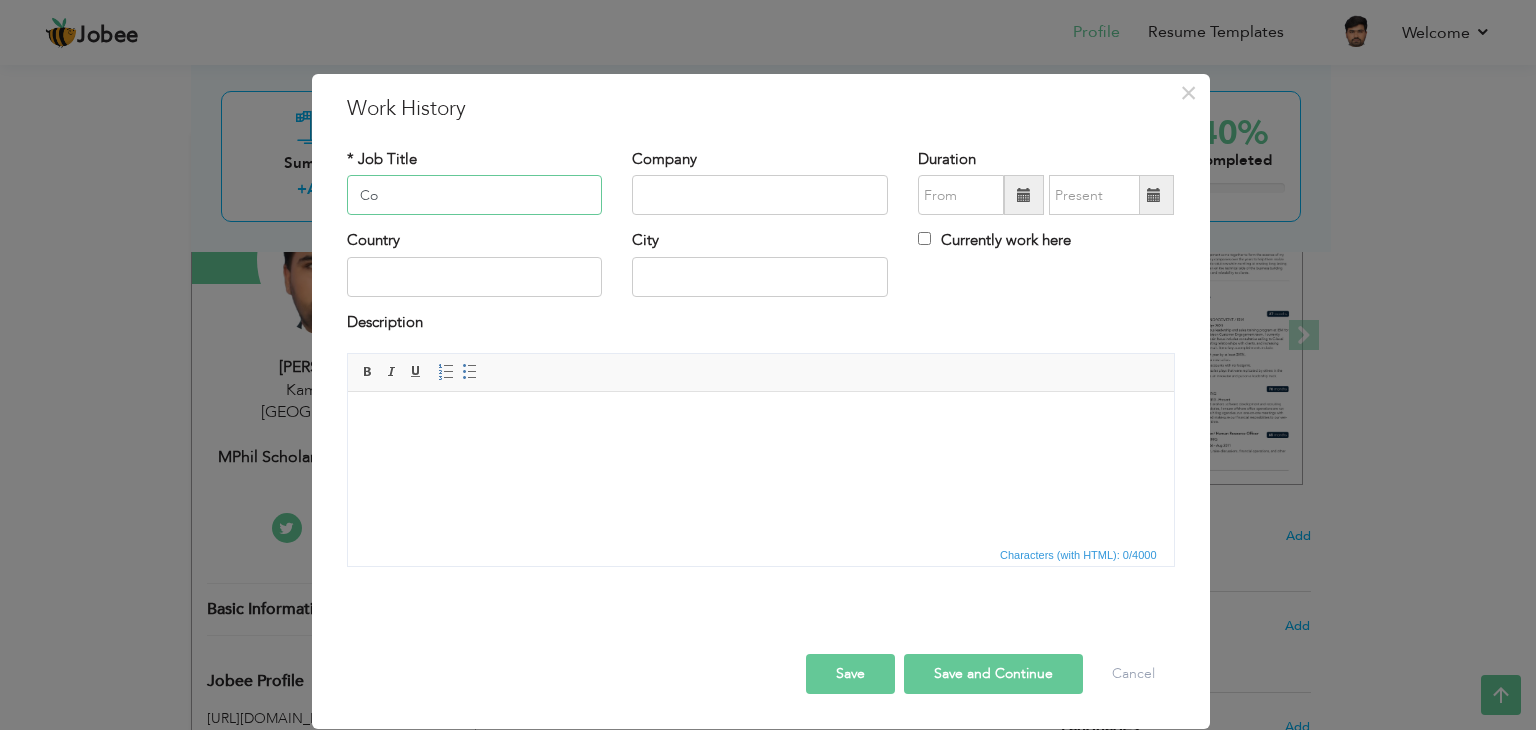 type on "C" 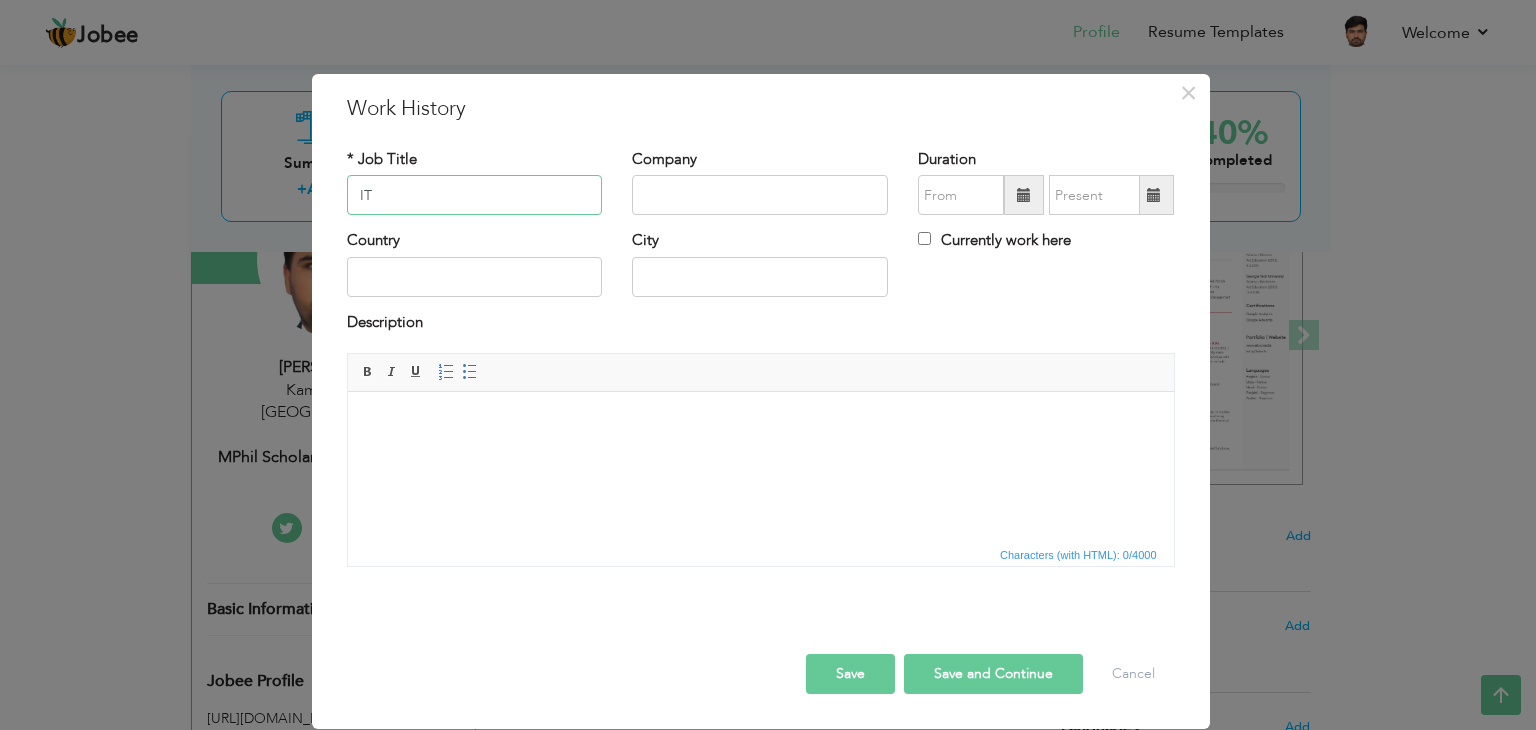 type on "I" 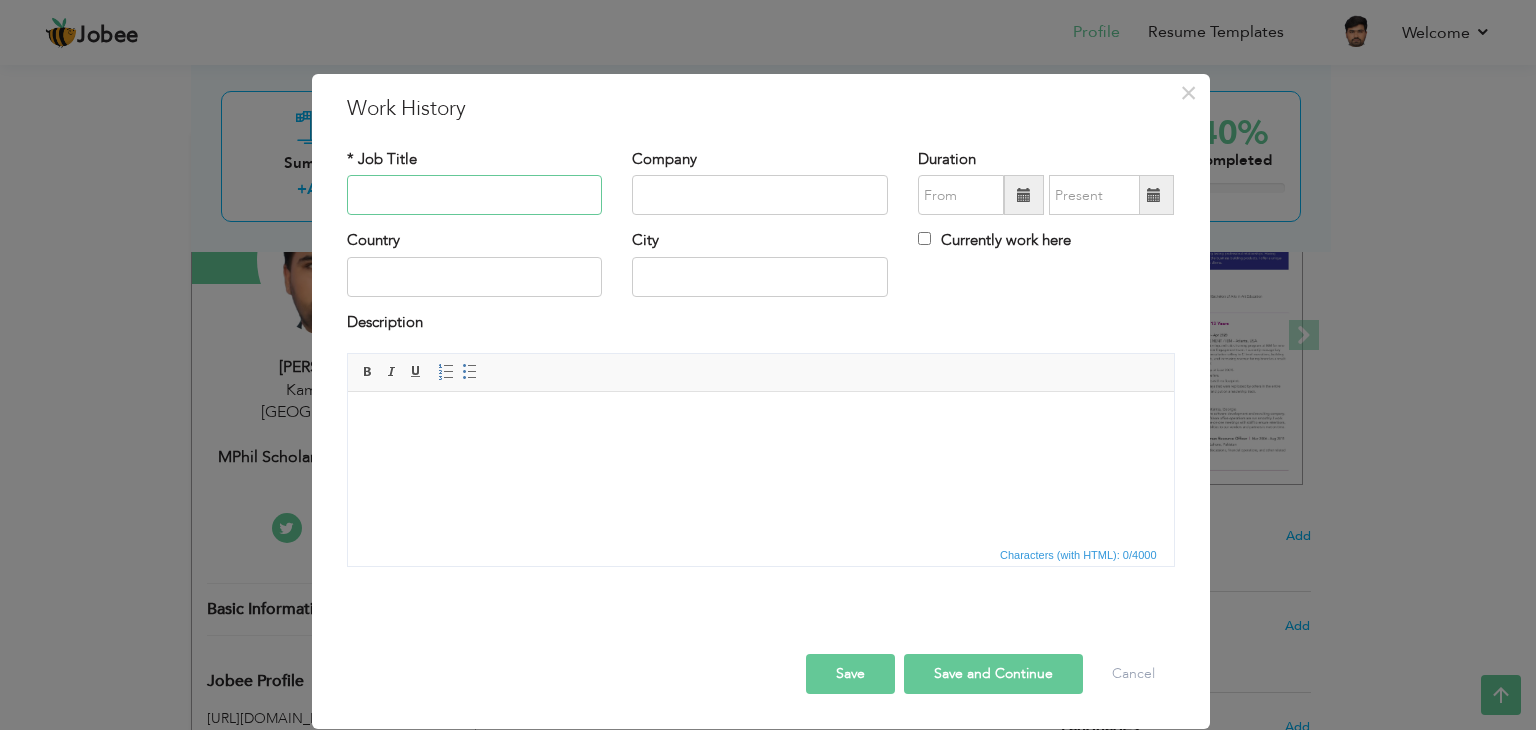 type on "c" 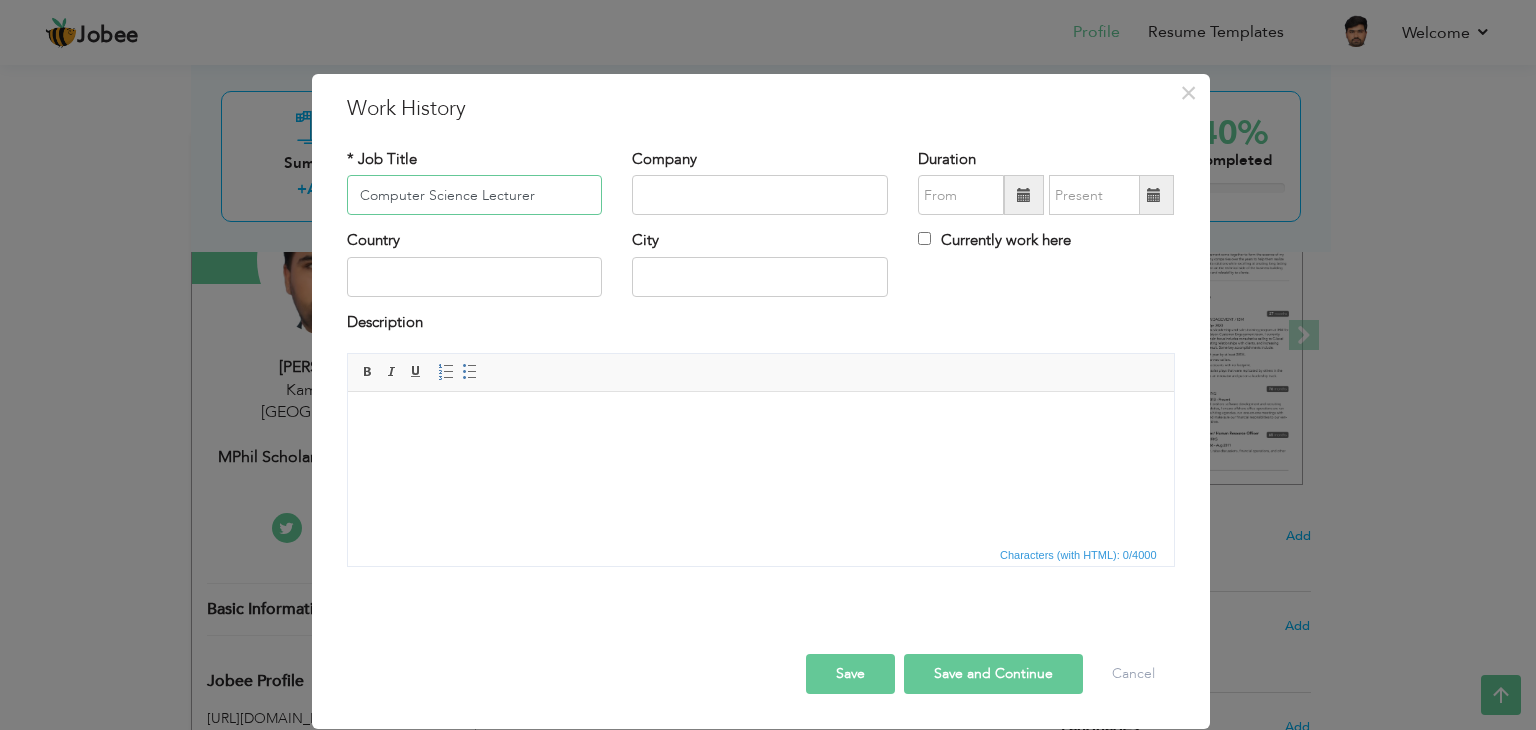 type on "Computer Science Lecturer" 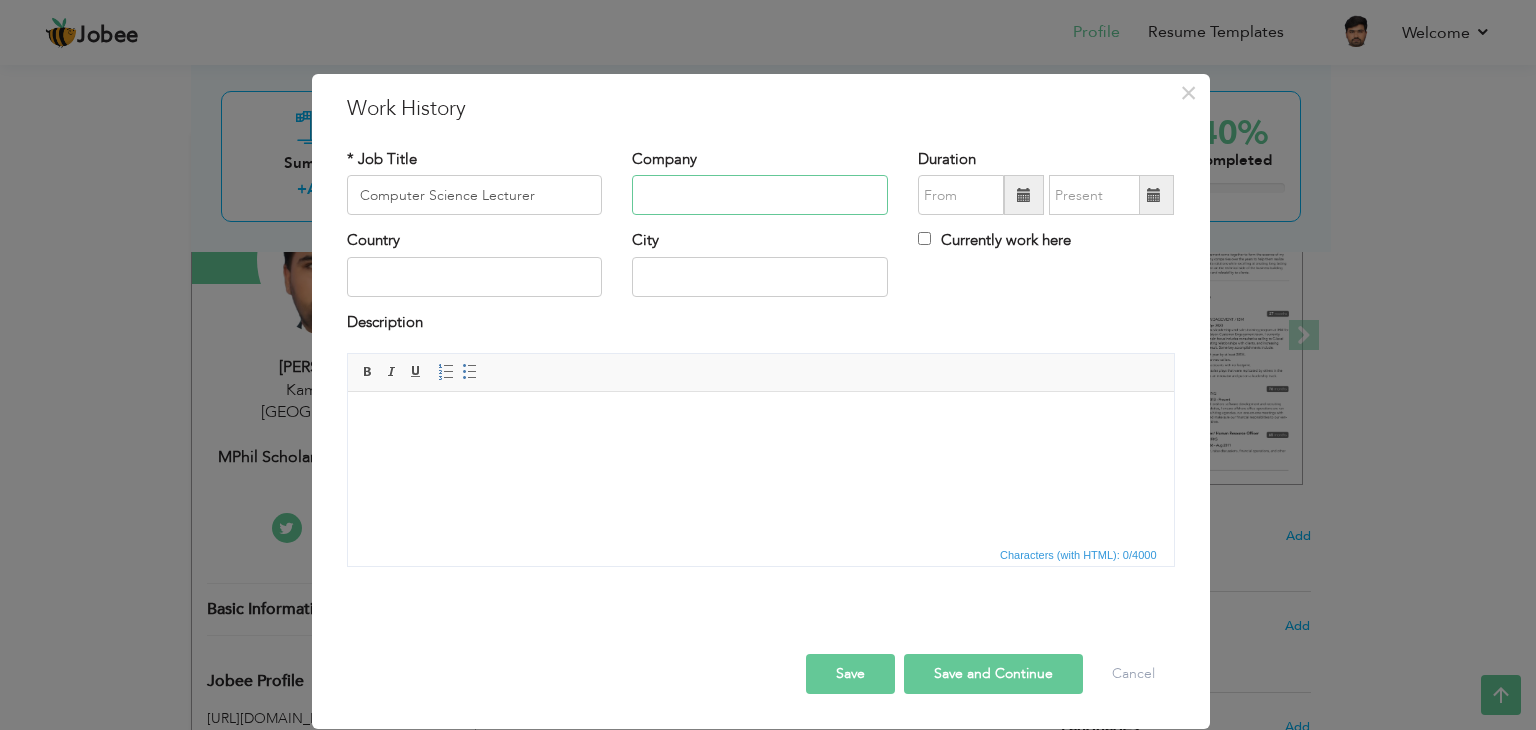 click at bounding box center [760, 195] 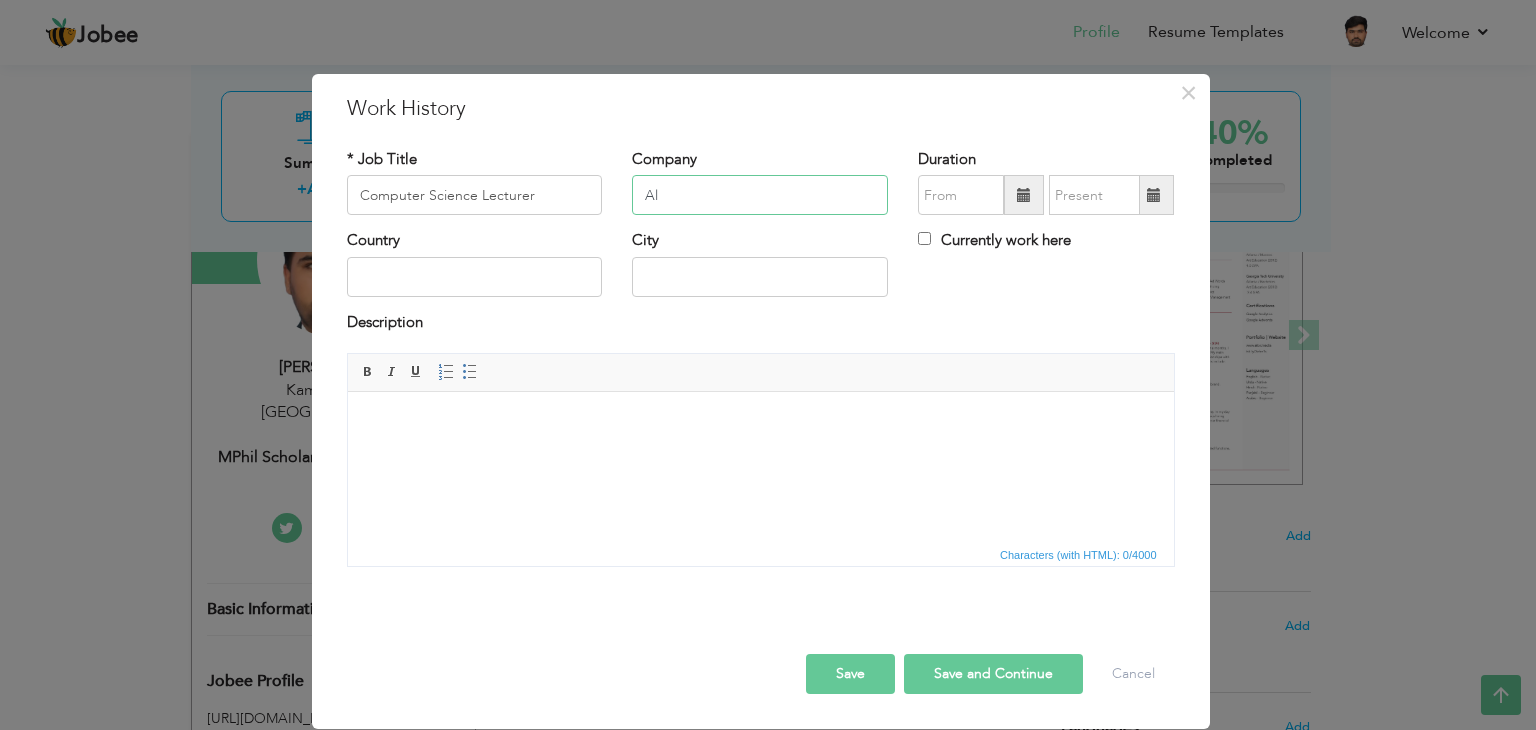 click on "Al" at bounding box center [760, 195] 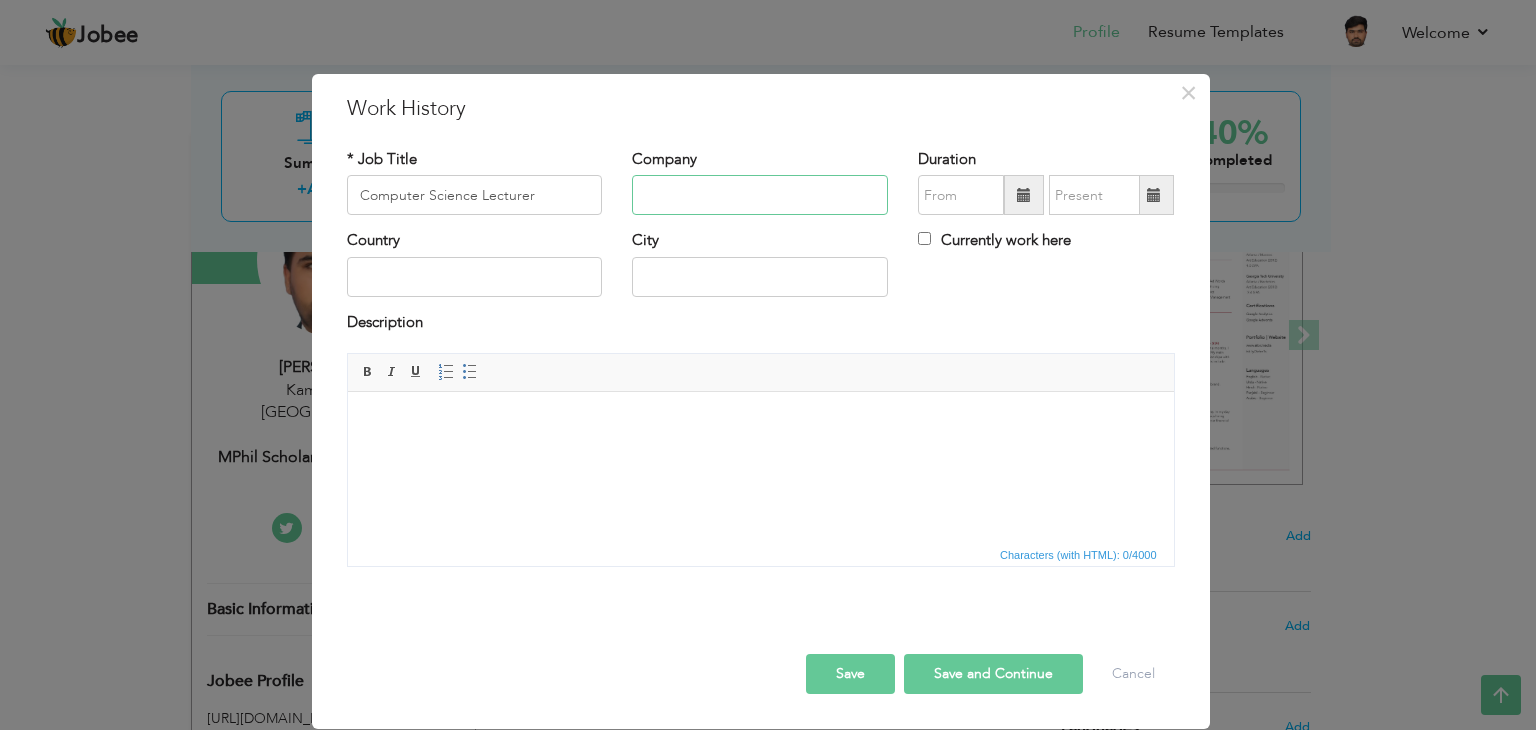 paste on "Al-[GEOGRAPHIC_DATA]" 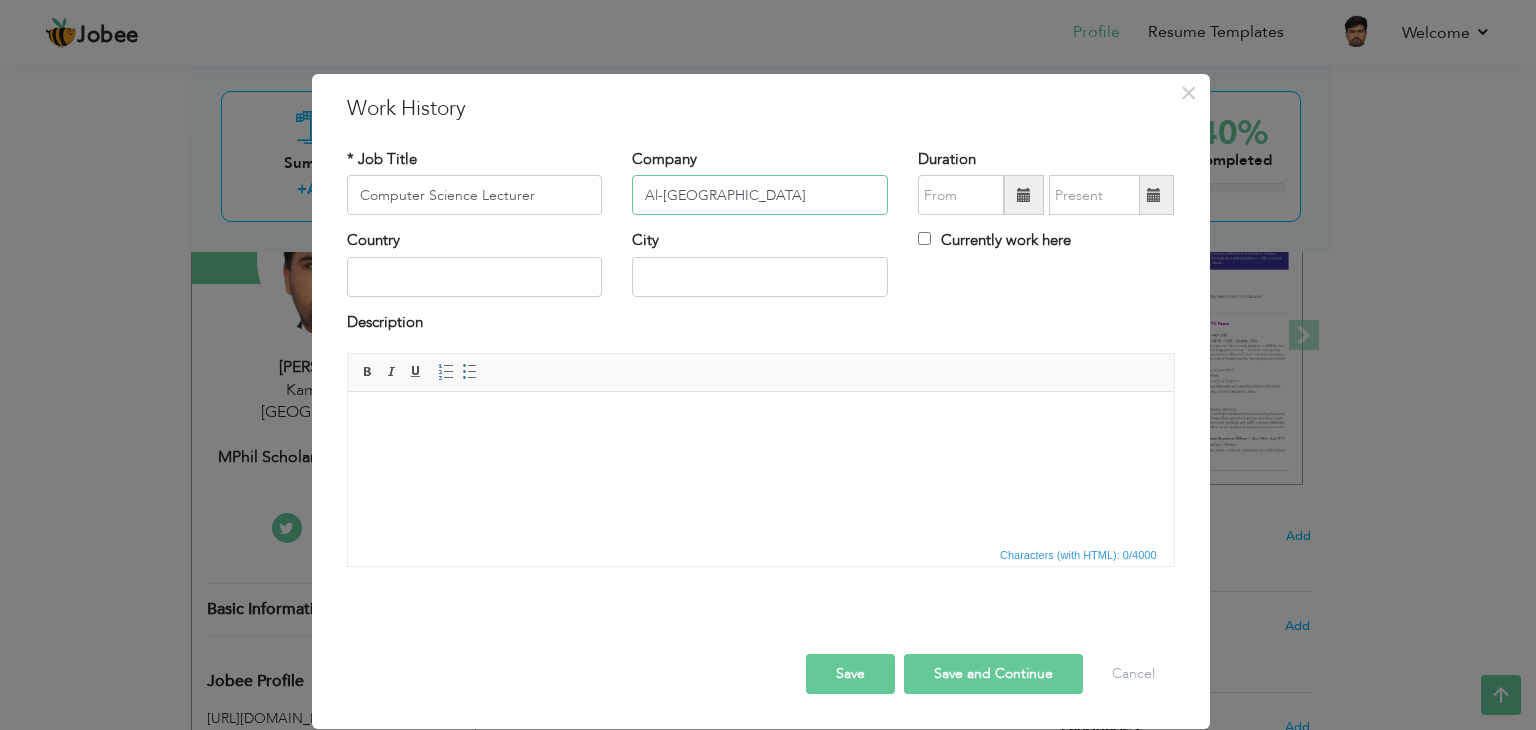 type on "Al-[GEOGRAPHIC_DATA]" 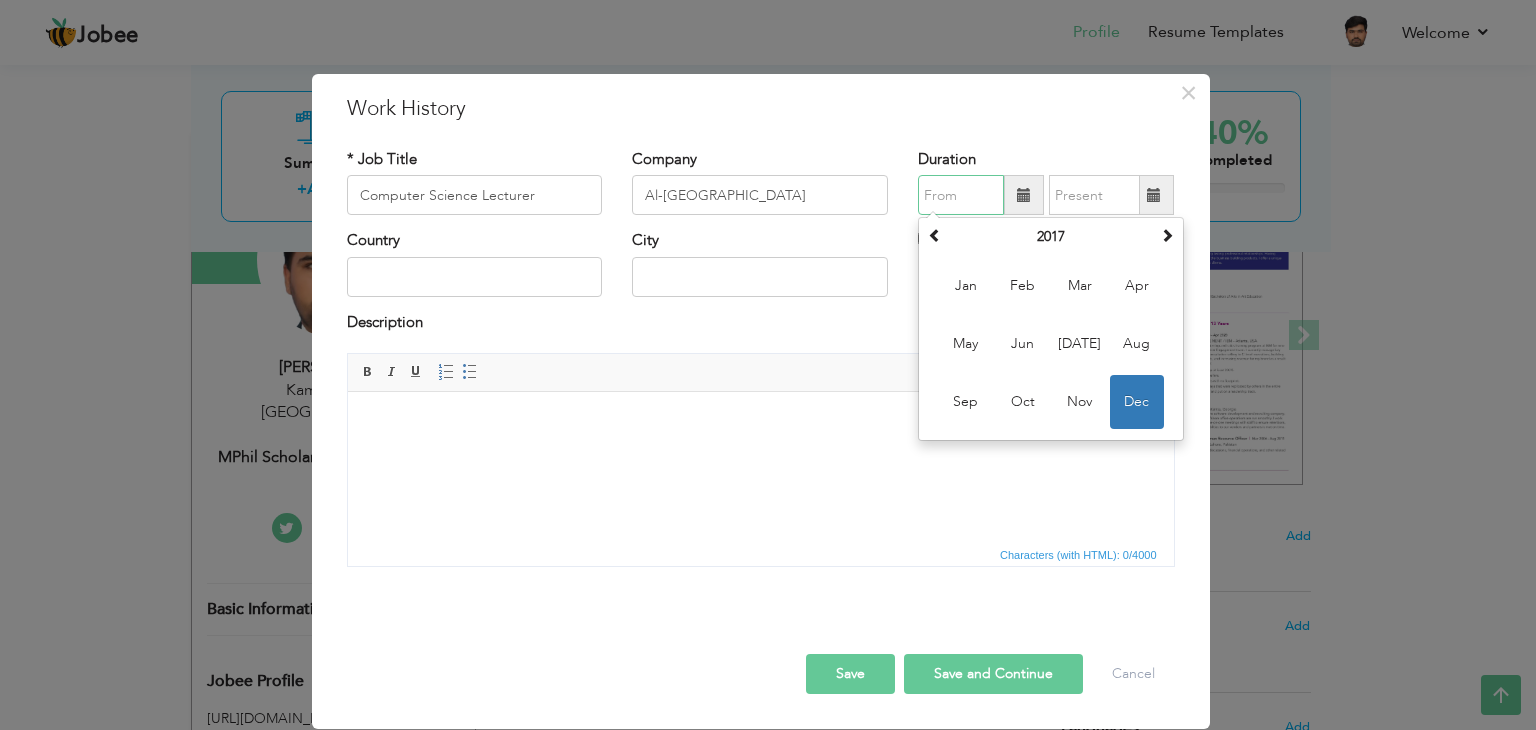 click at bounding box center [961, 195] 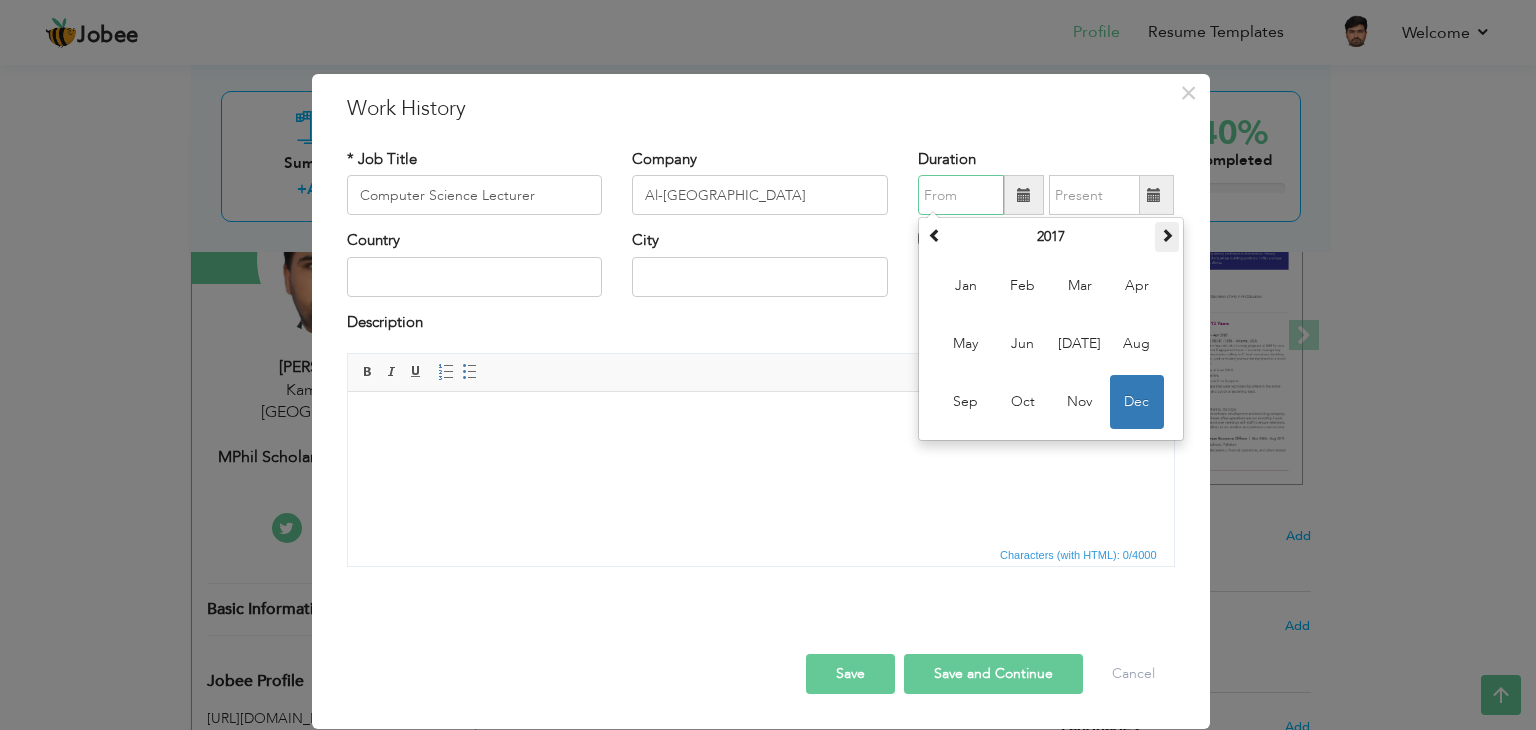 click at bounding box center (1167, 235) 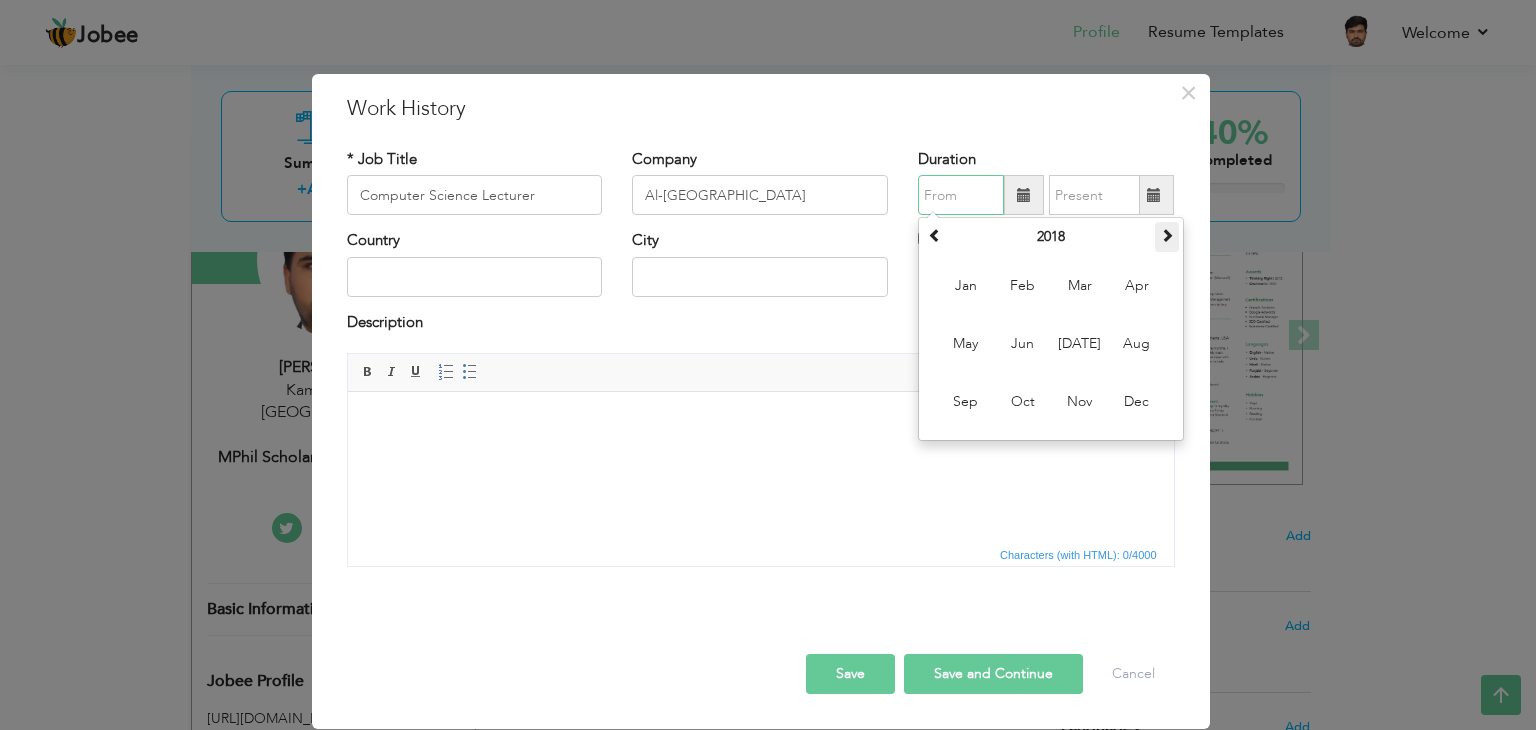 click at bounding box center [1167, 235] 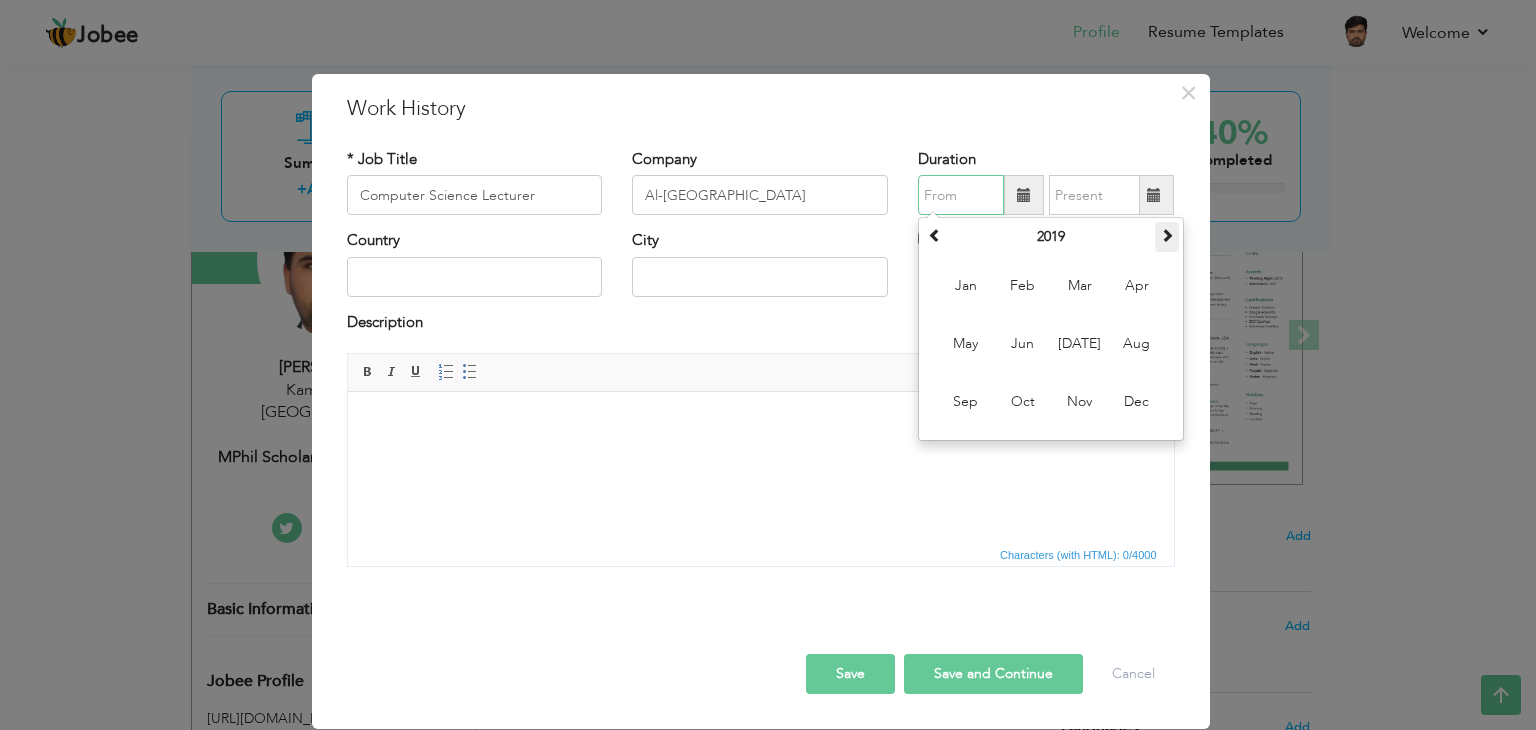 click at bounding box center [1167, 235] 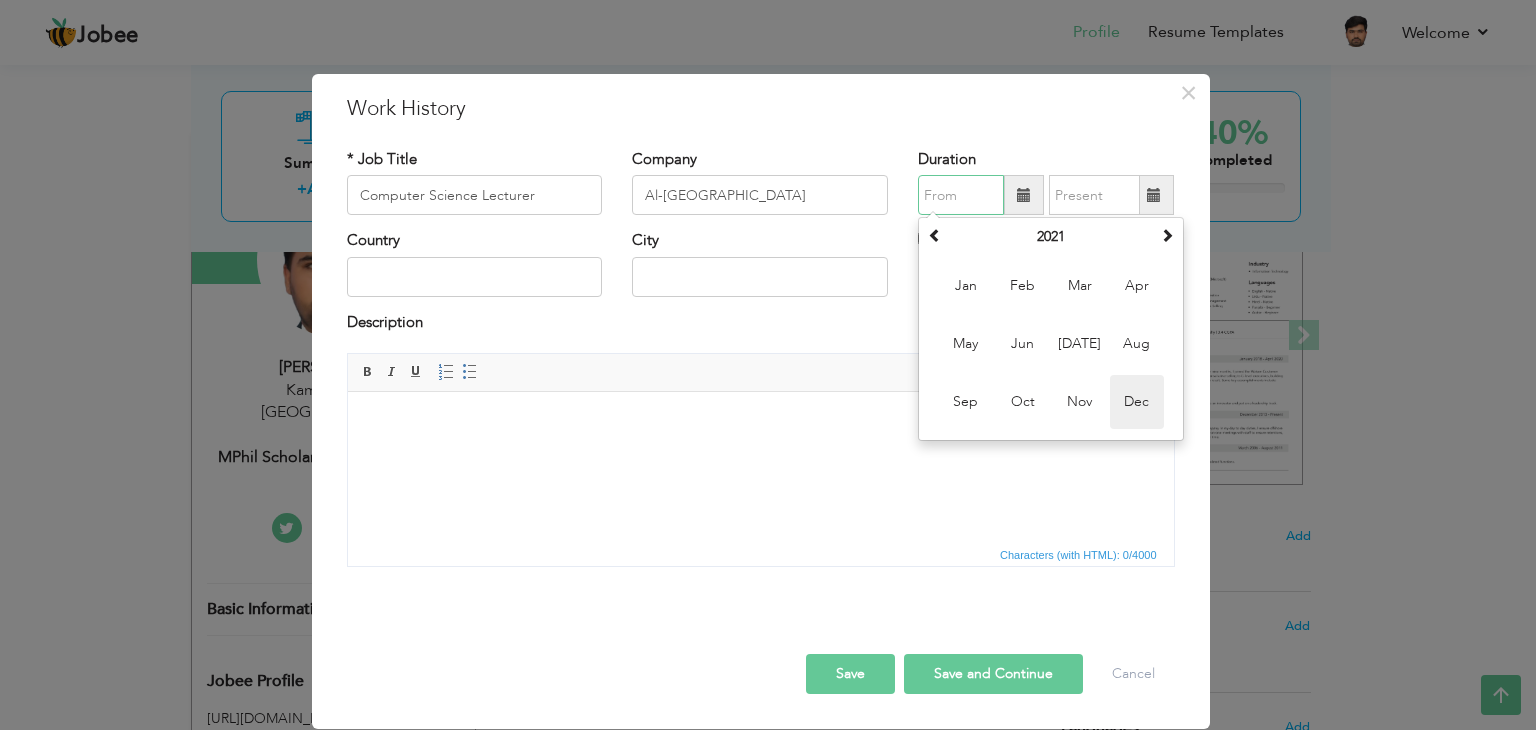 click on "Dec" at bounding box center [1137, 402] 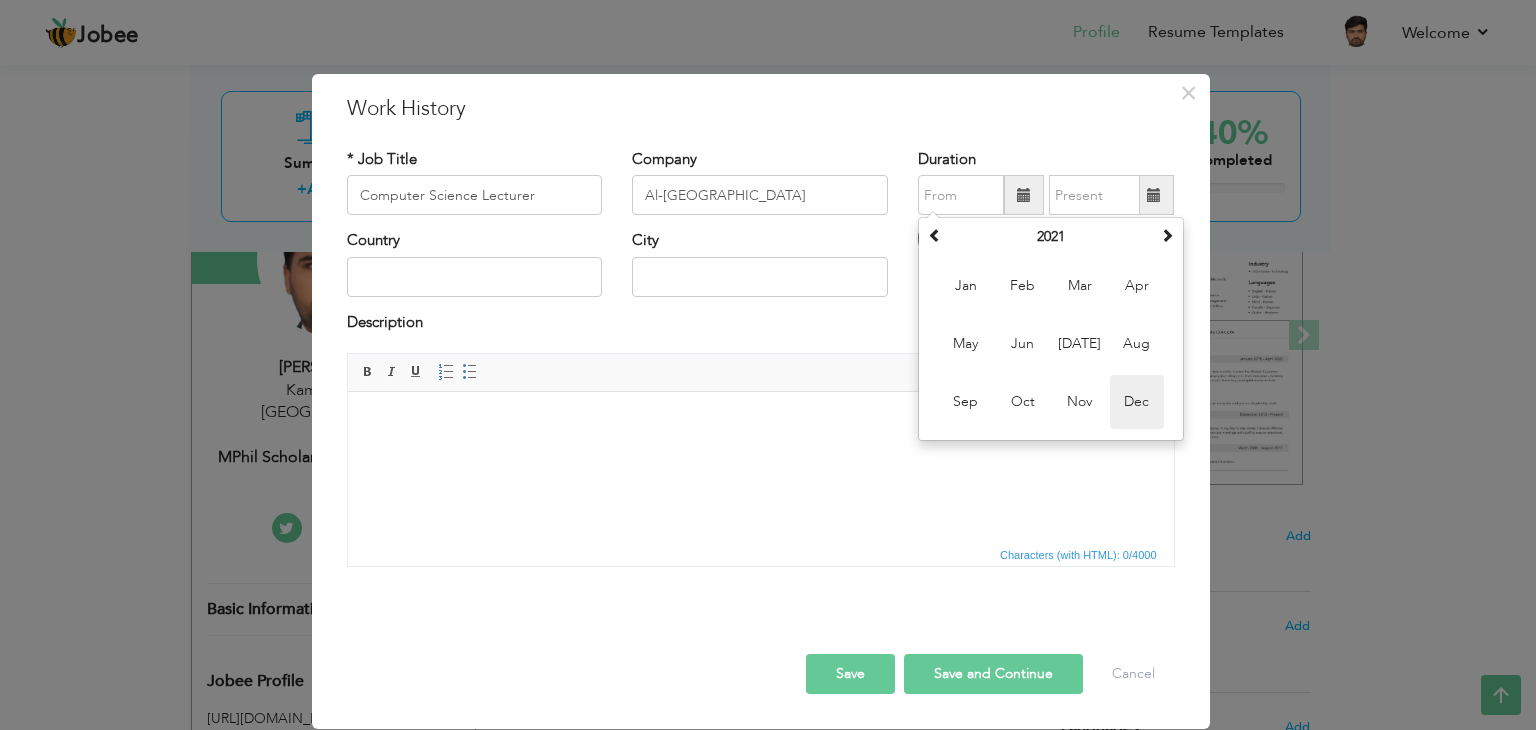 type on "12/2021" 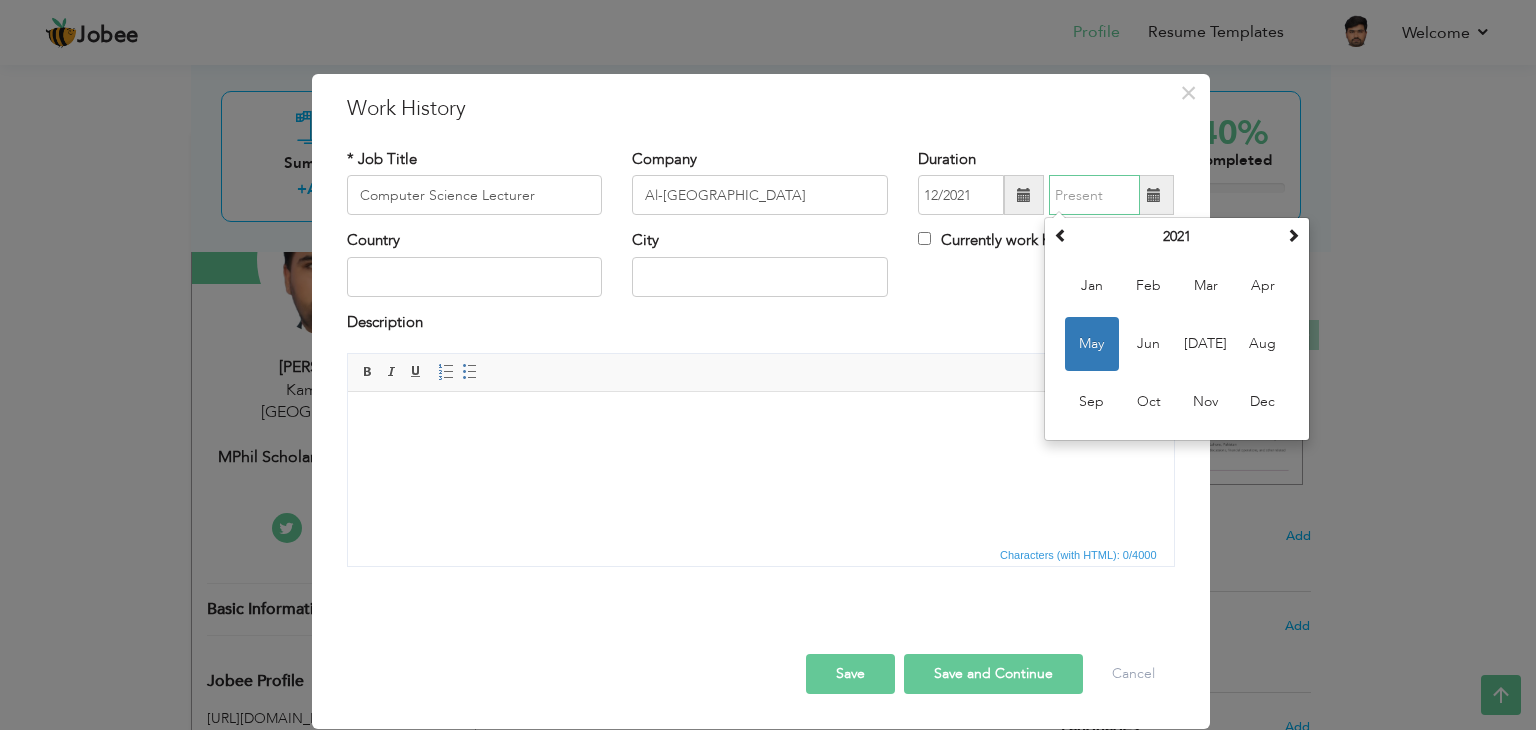 click at bounding box center (1094, 195) 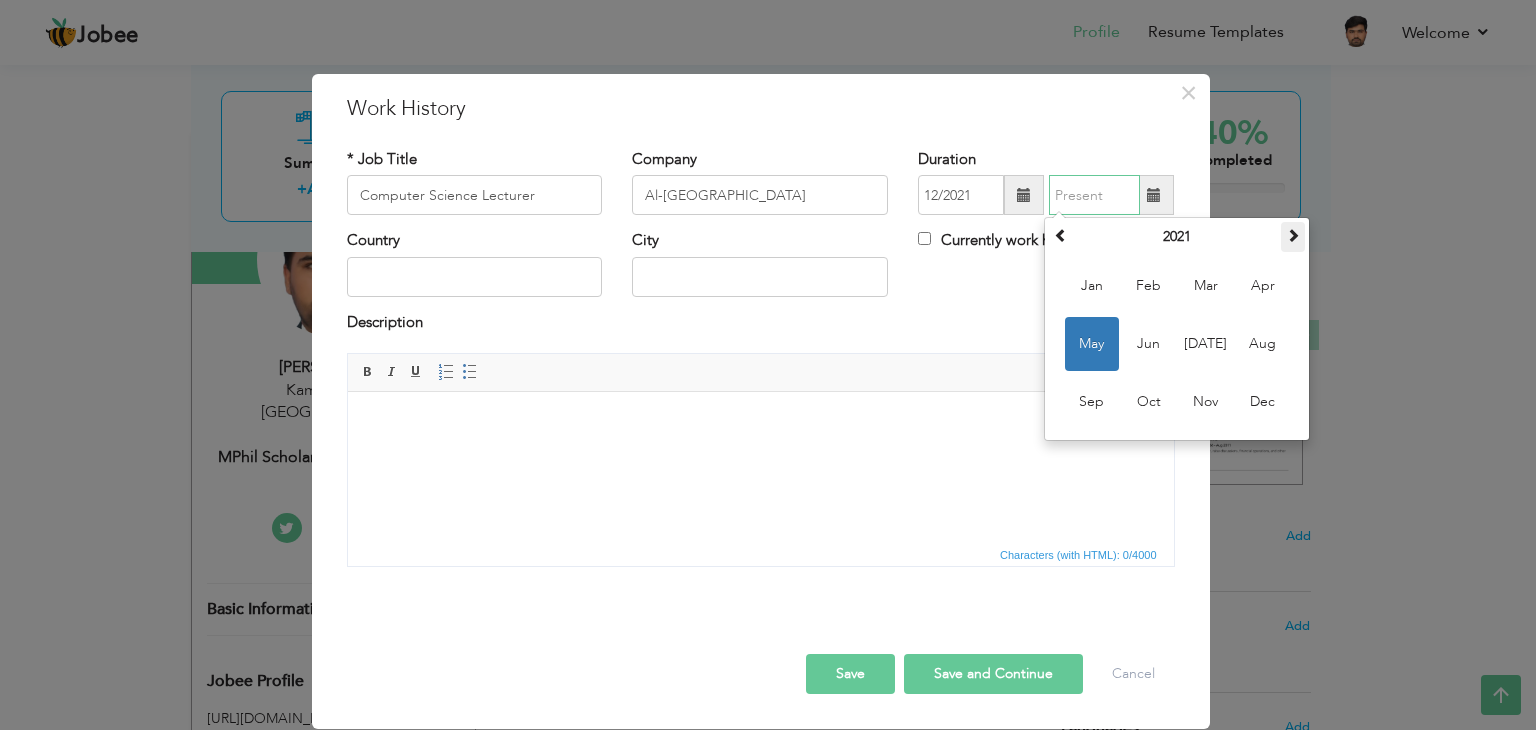 click at bounding box center (1293, 235) 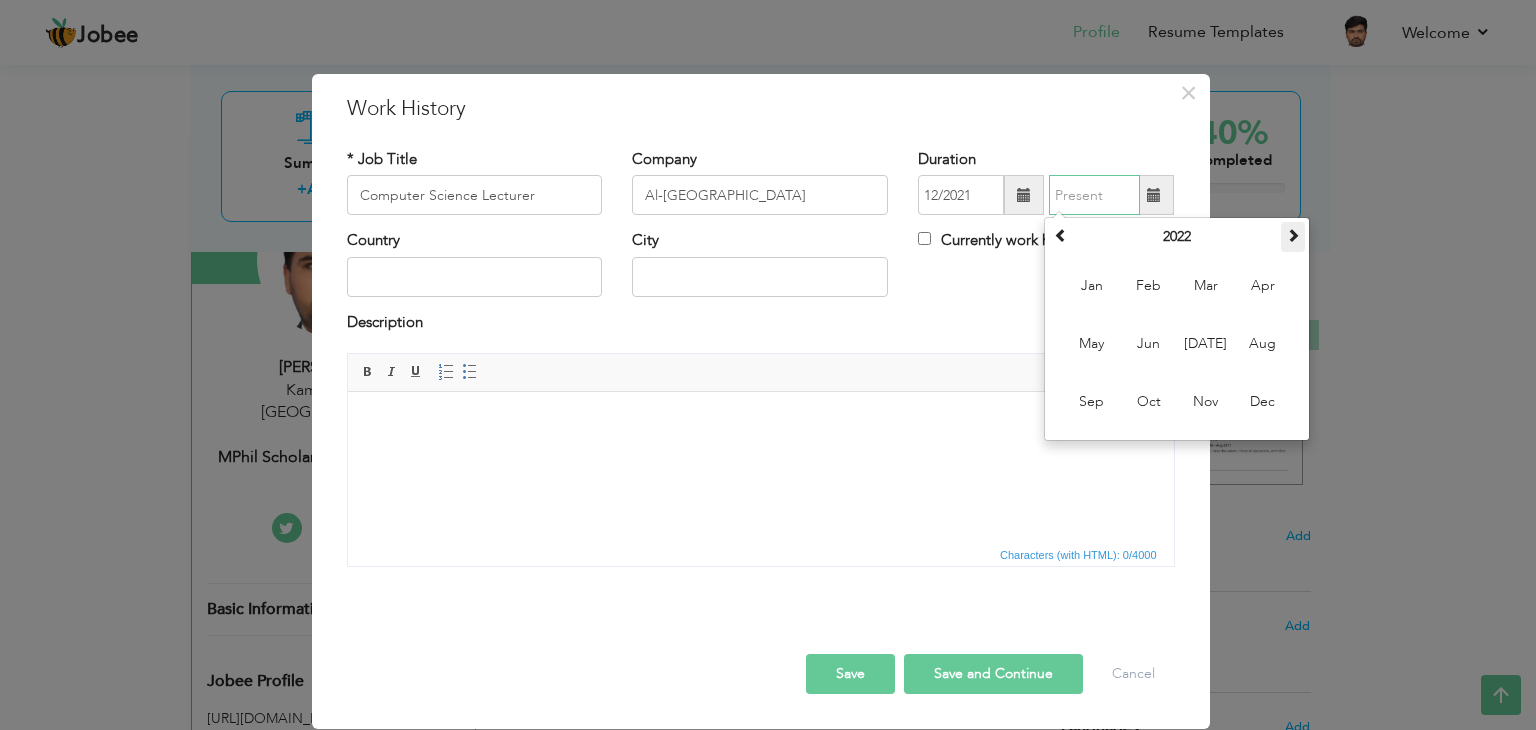 click at bounding box center [1293, 235] 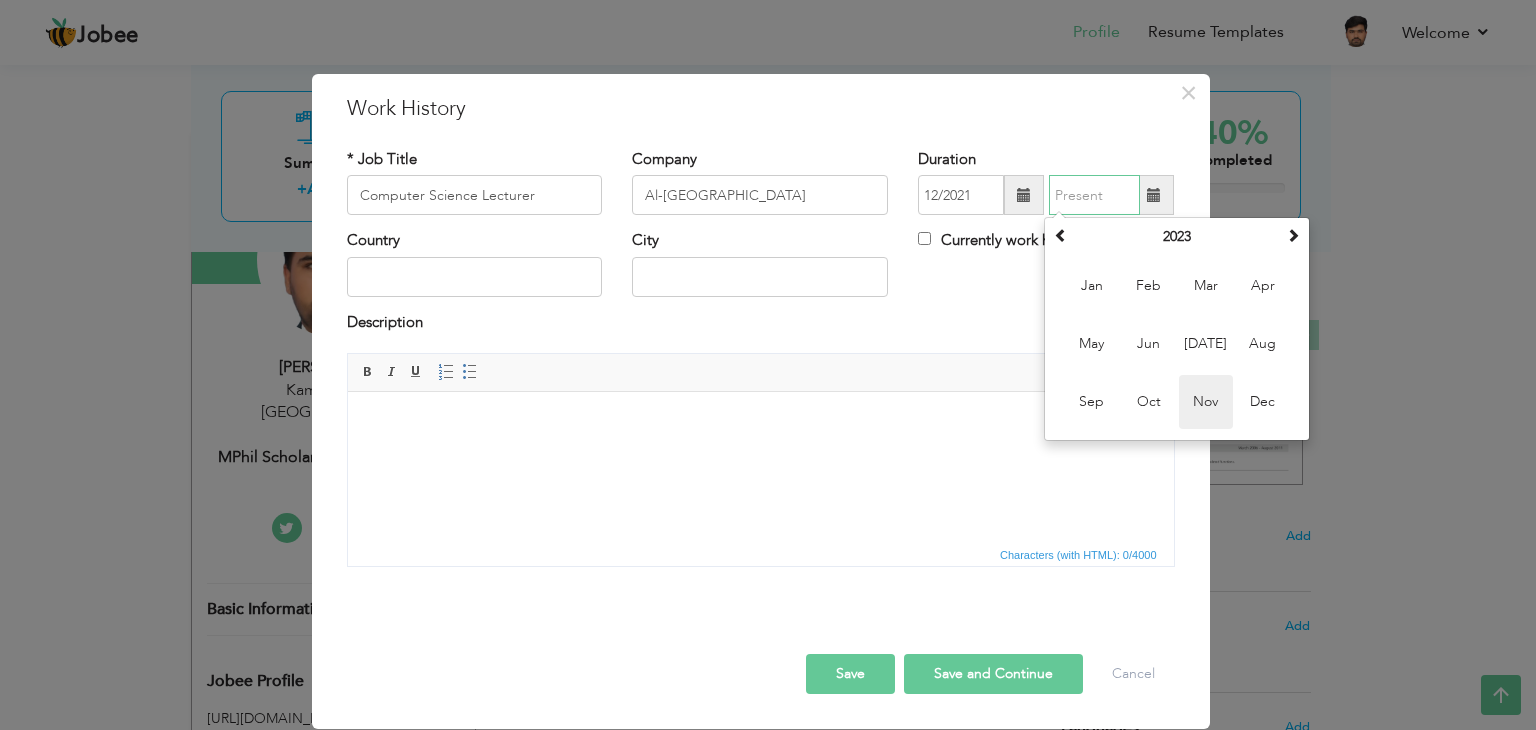 click on "Nov" at bounding box center [1206, 402] 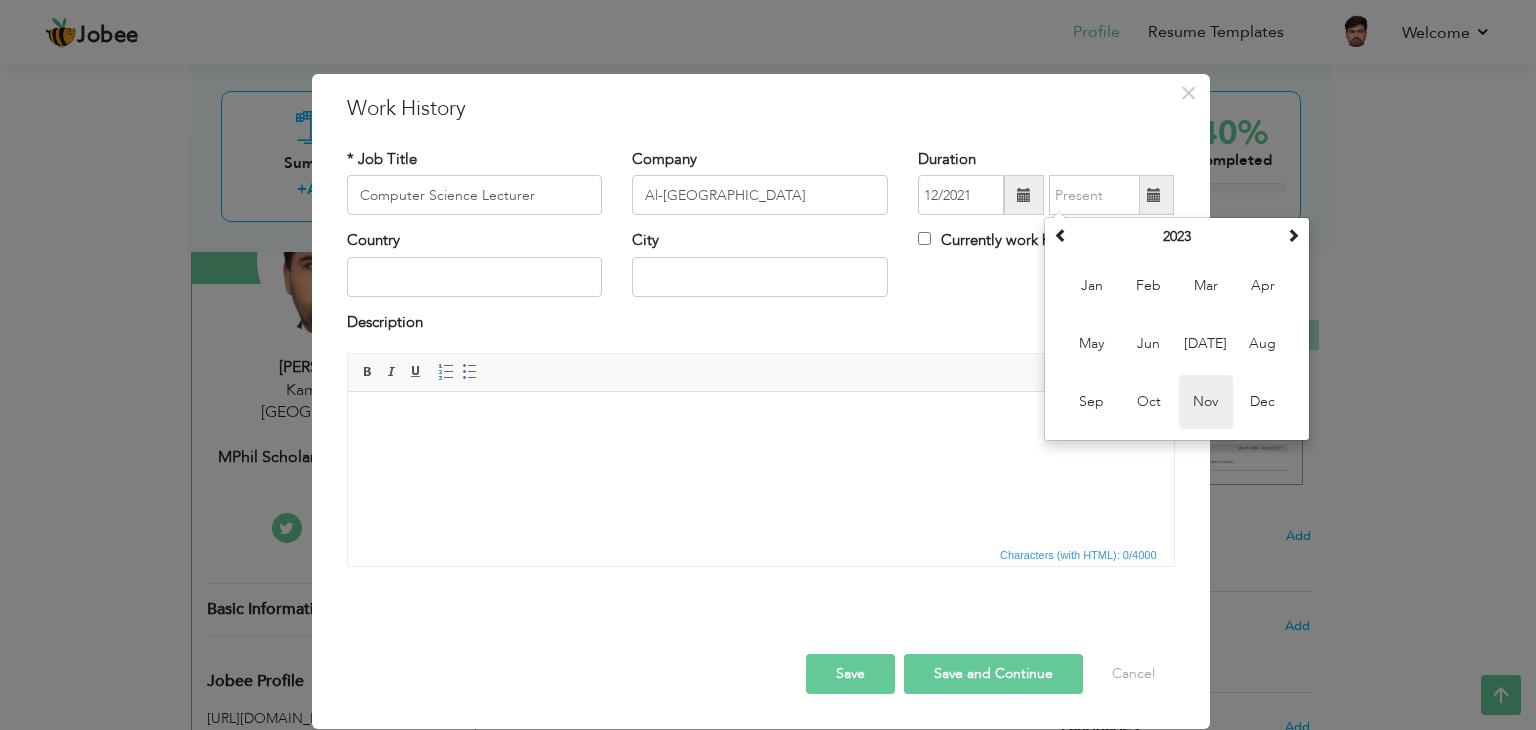 type on "11/2023" 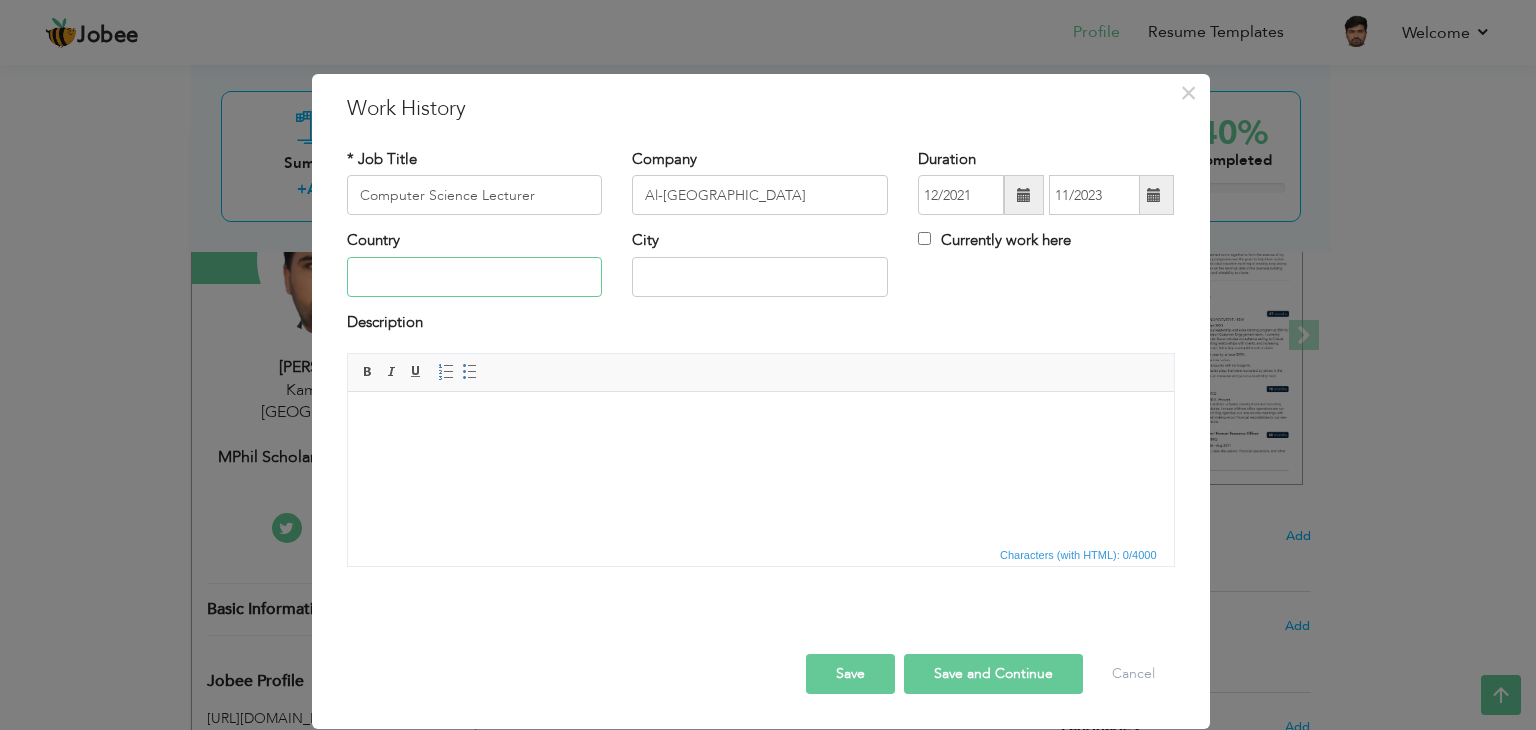 click at bounding box center (475, 277) 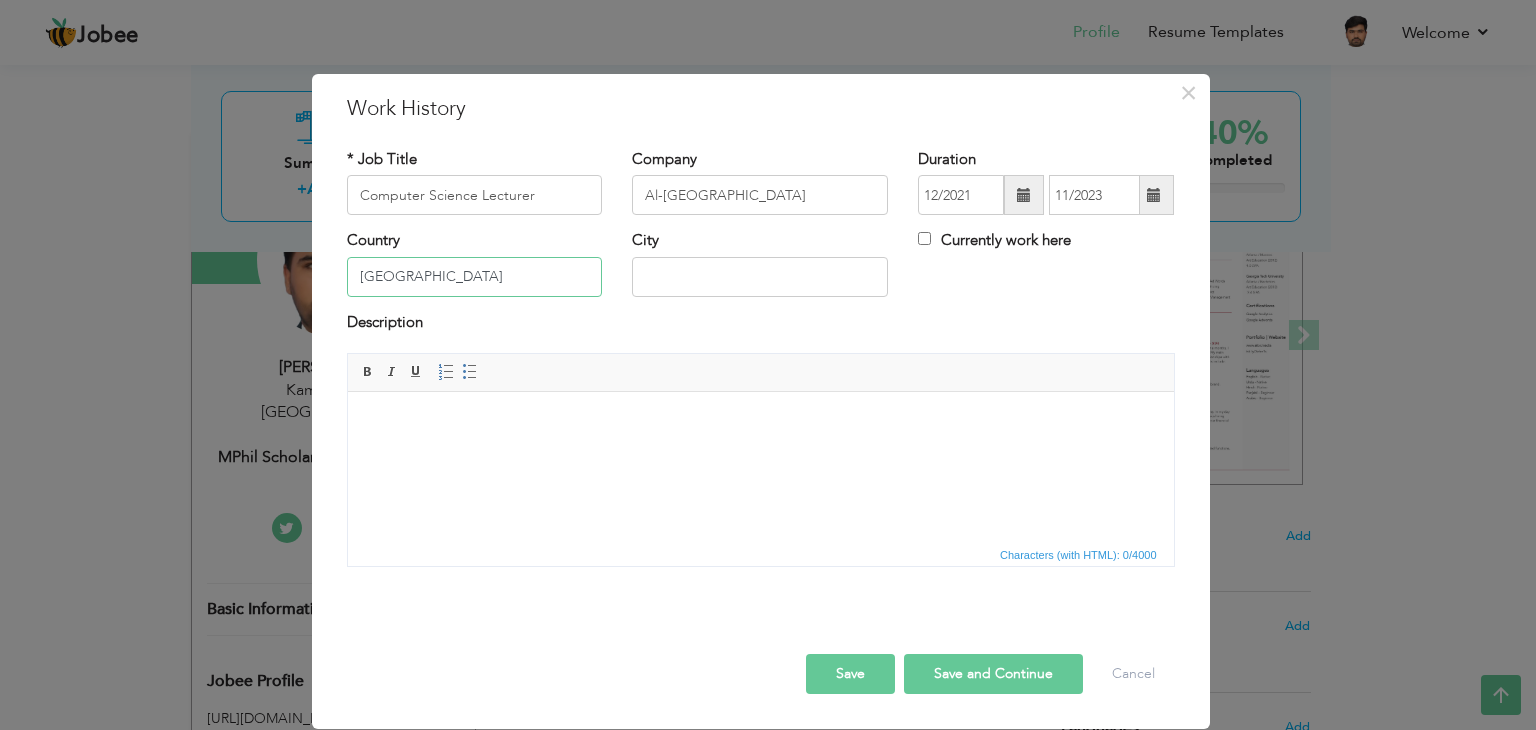 type on "[GEOGRAPHIC_DATA]" 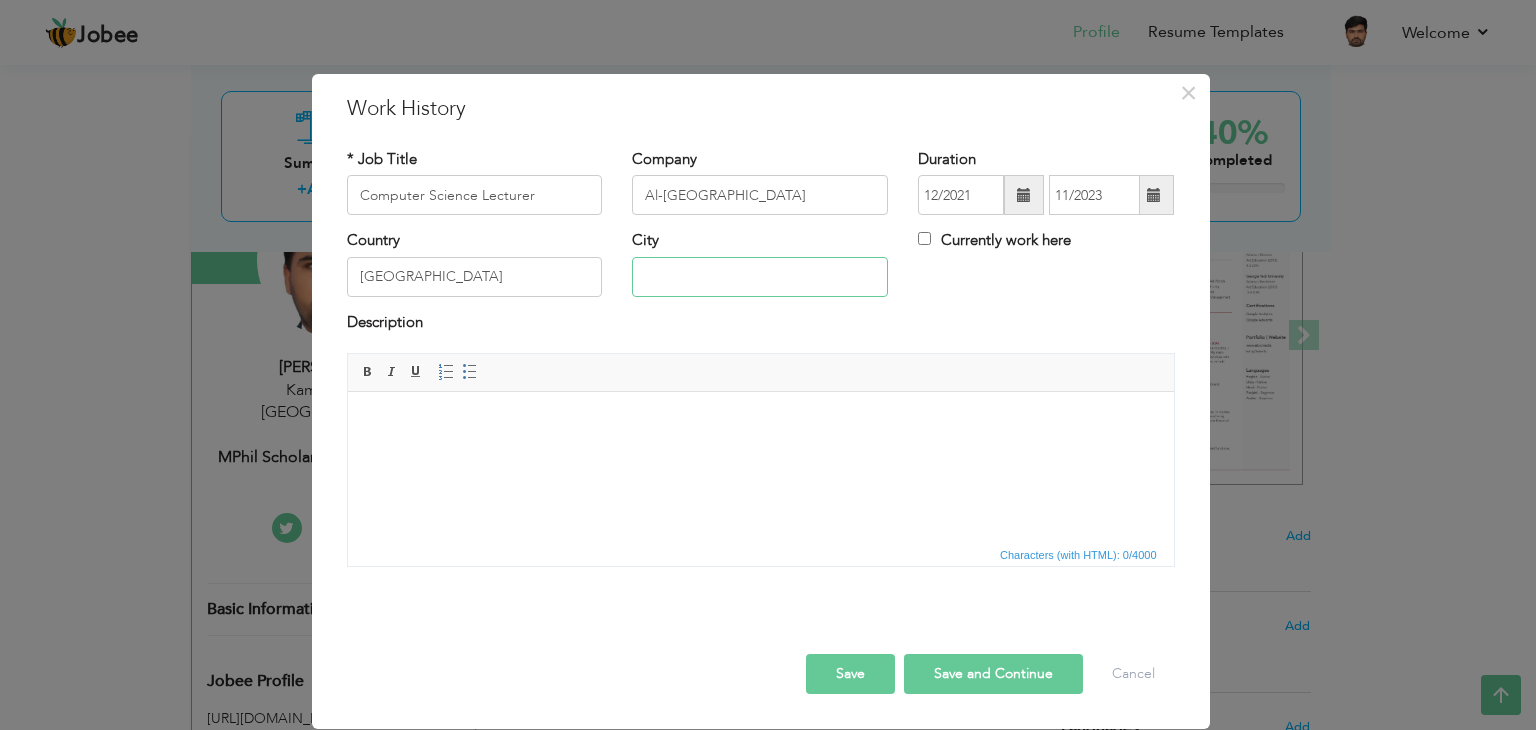click at bounding box center (760, 277) 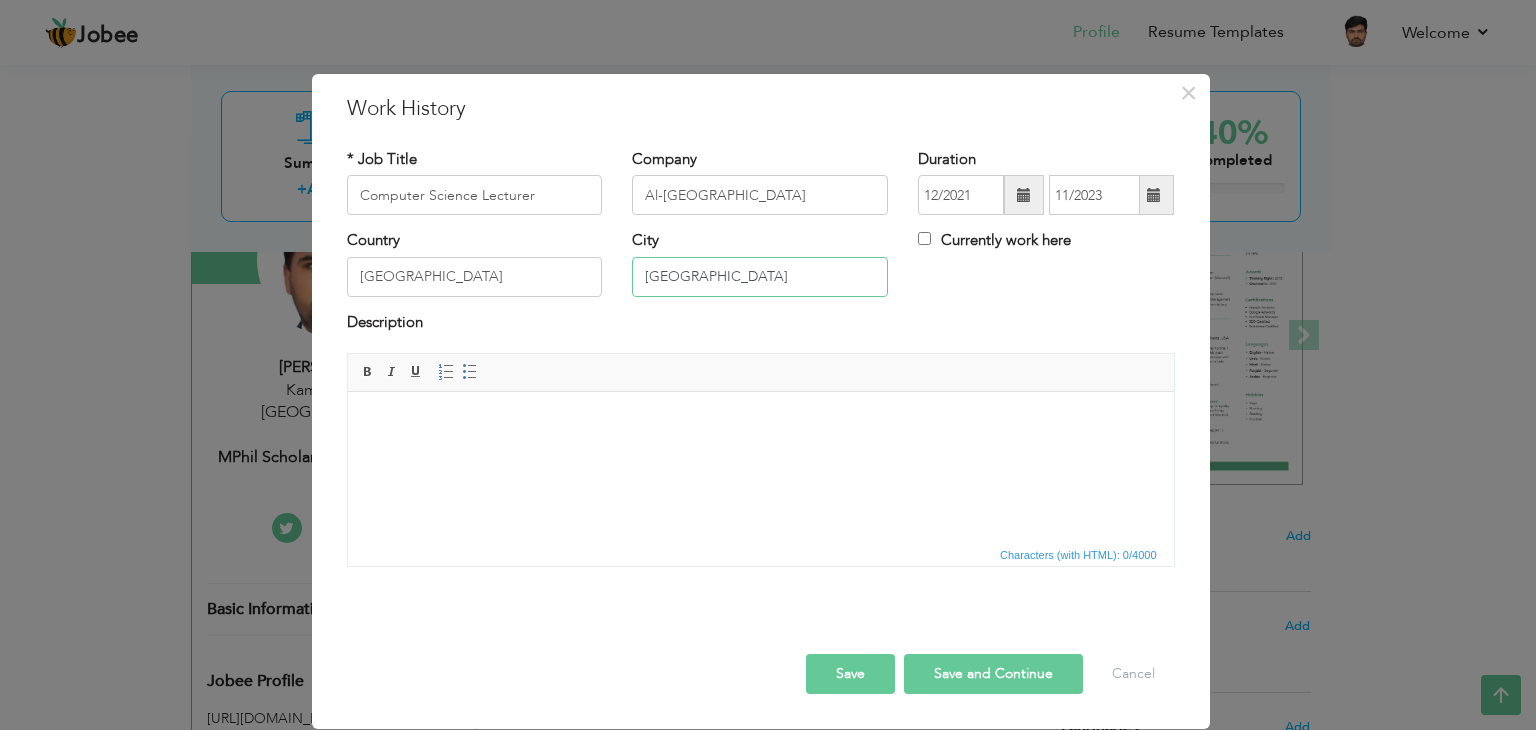 type on "[GEOGRAPHIC_DATA]" 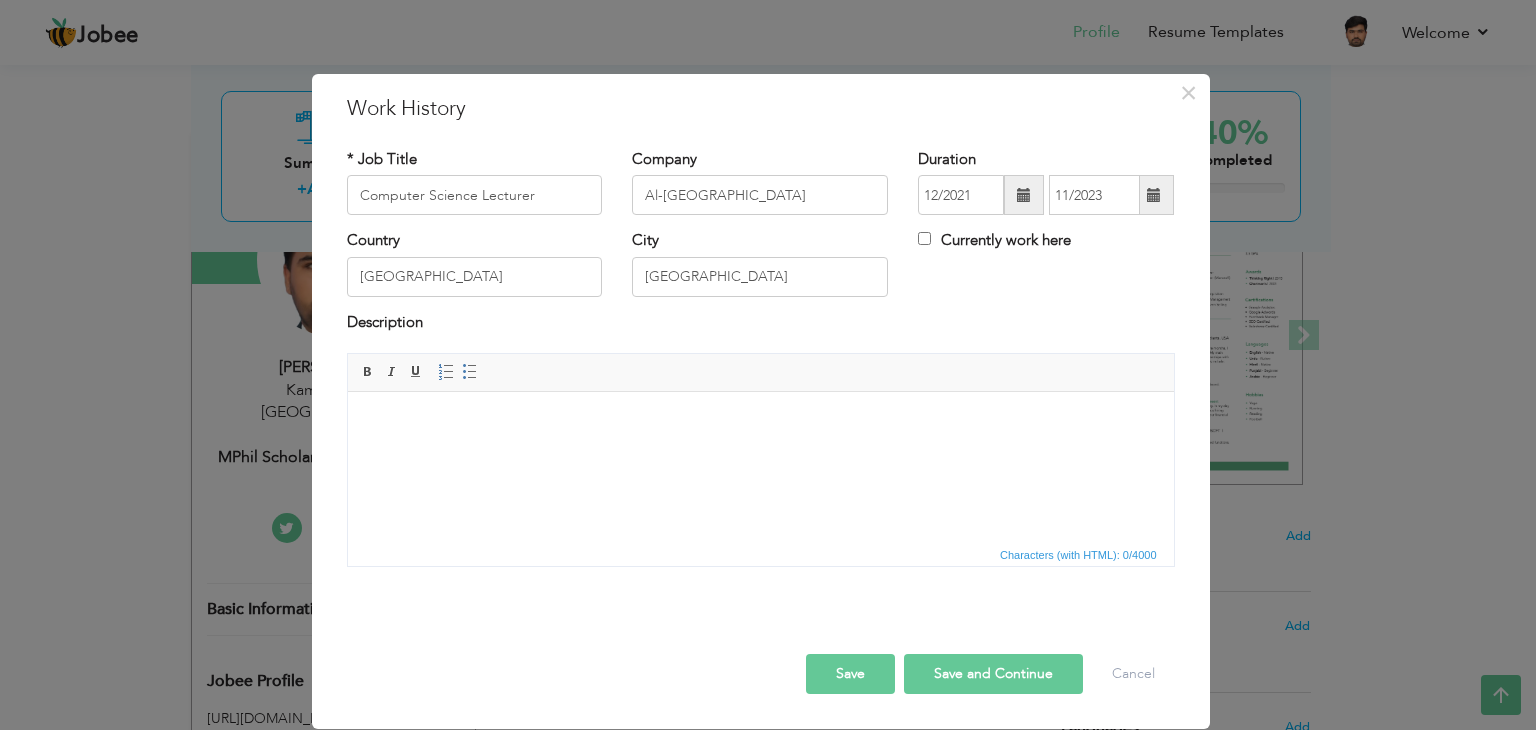 click on "Save and Continue" at bounding box center [993, 674] 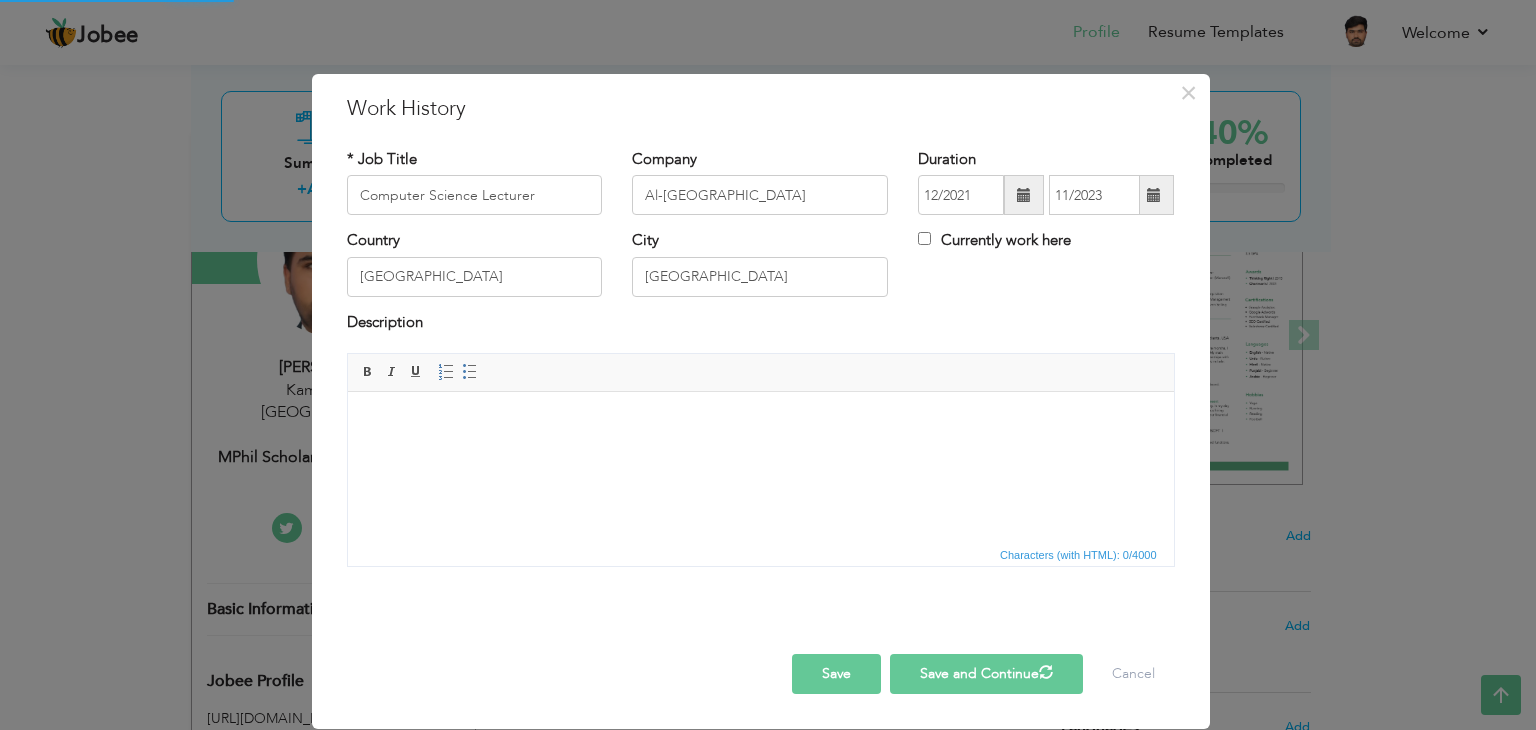 type 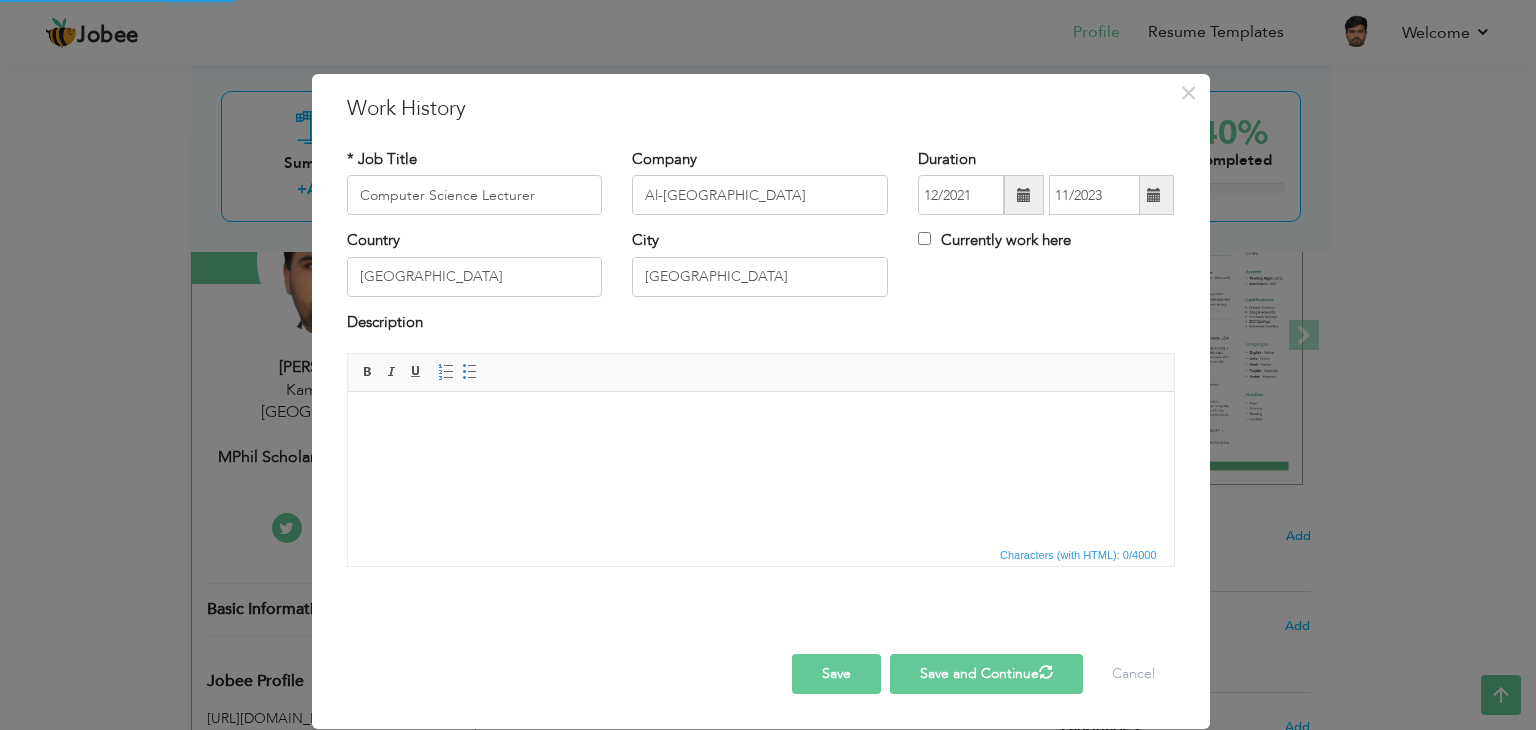 type 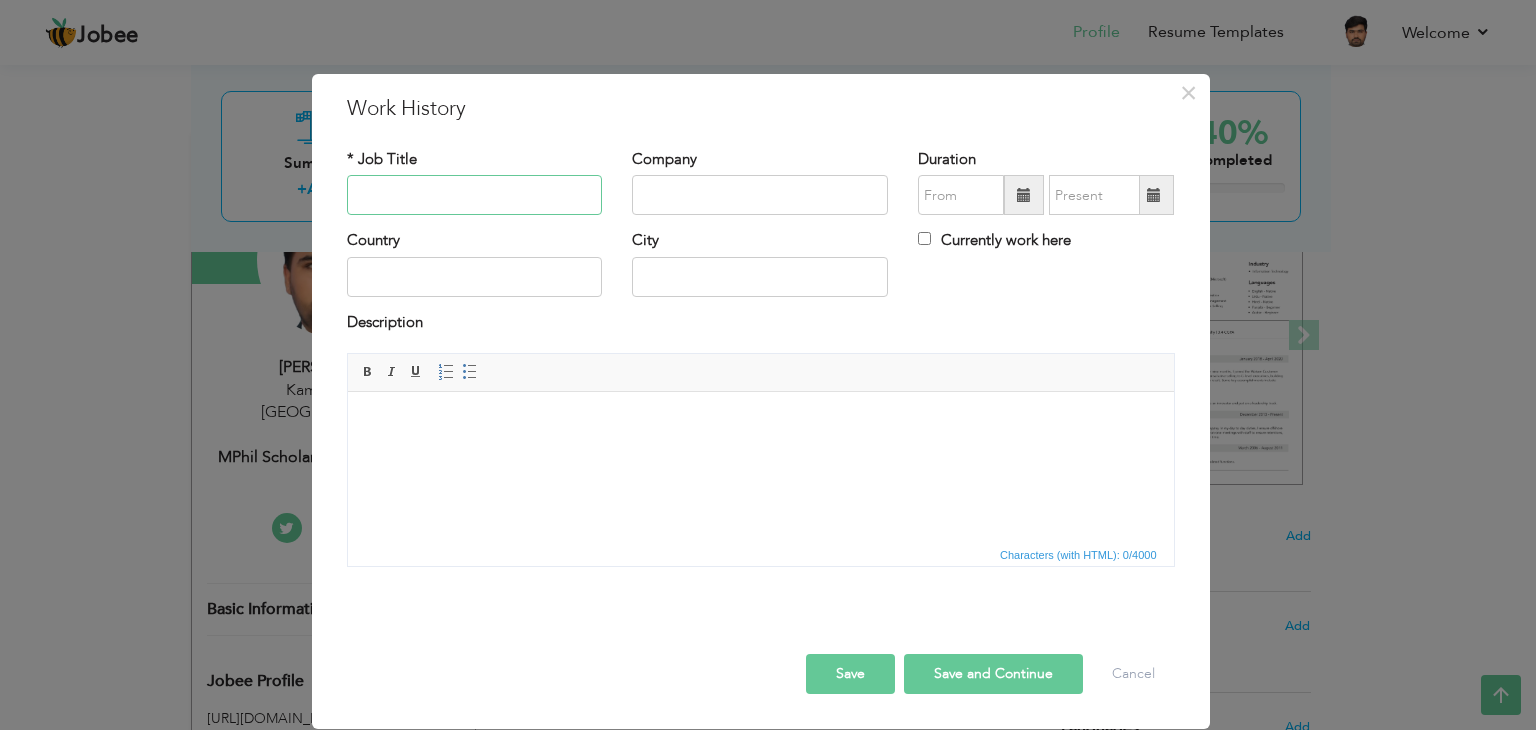 click at bounding box center (475, 195) 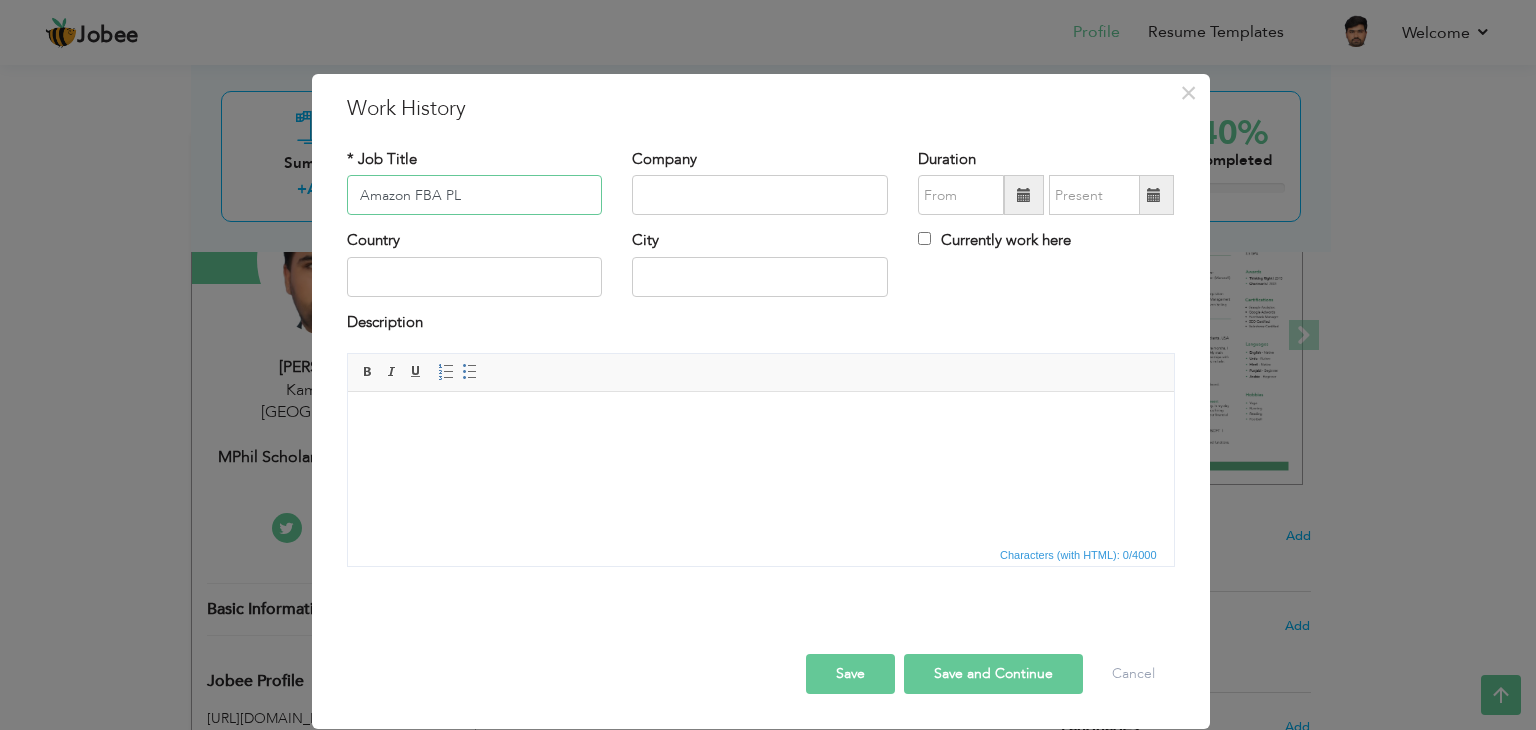click on "Amazon FBA PL" at bounding box center (475, 195) 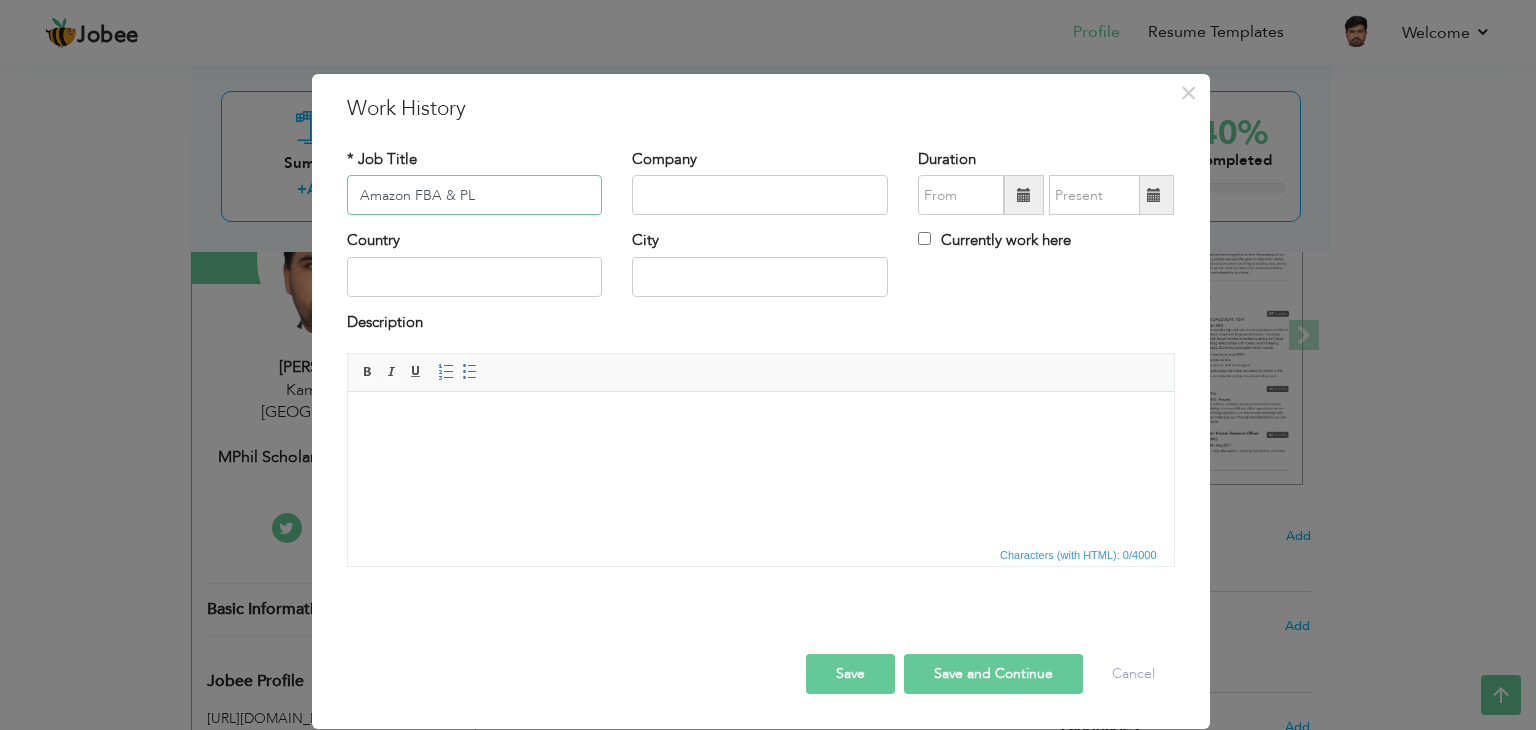 type on "Amazon FBA & PL" 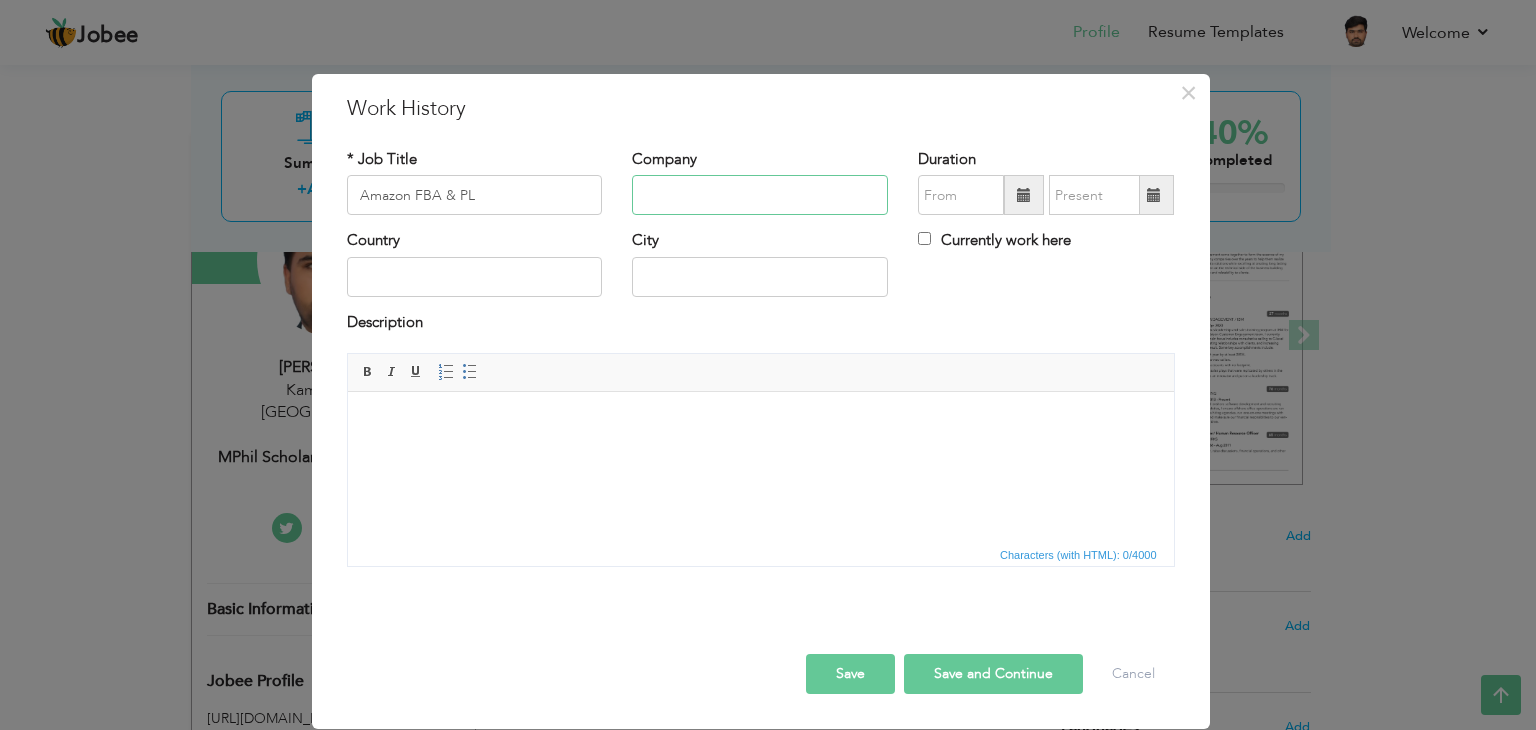 click at bounding box center [760, 195] 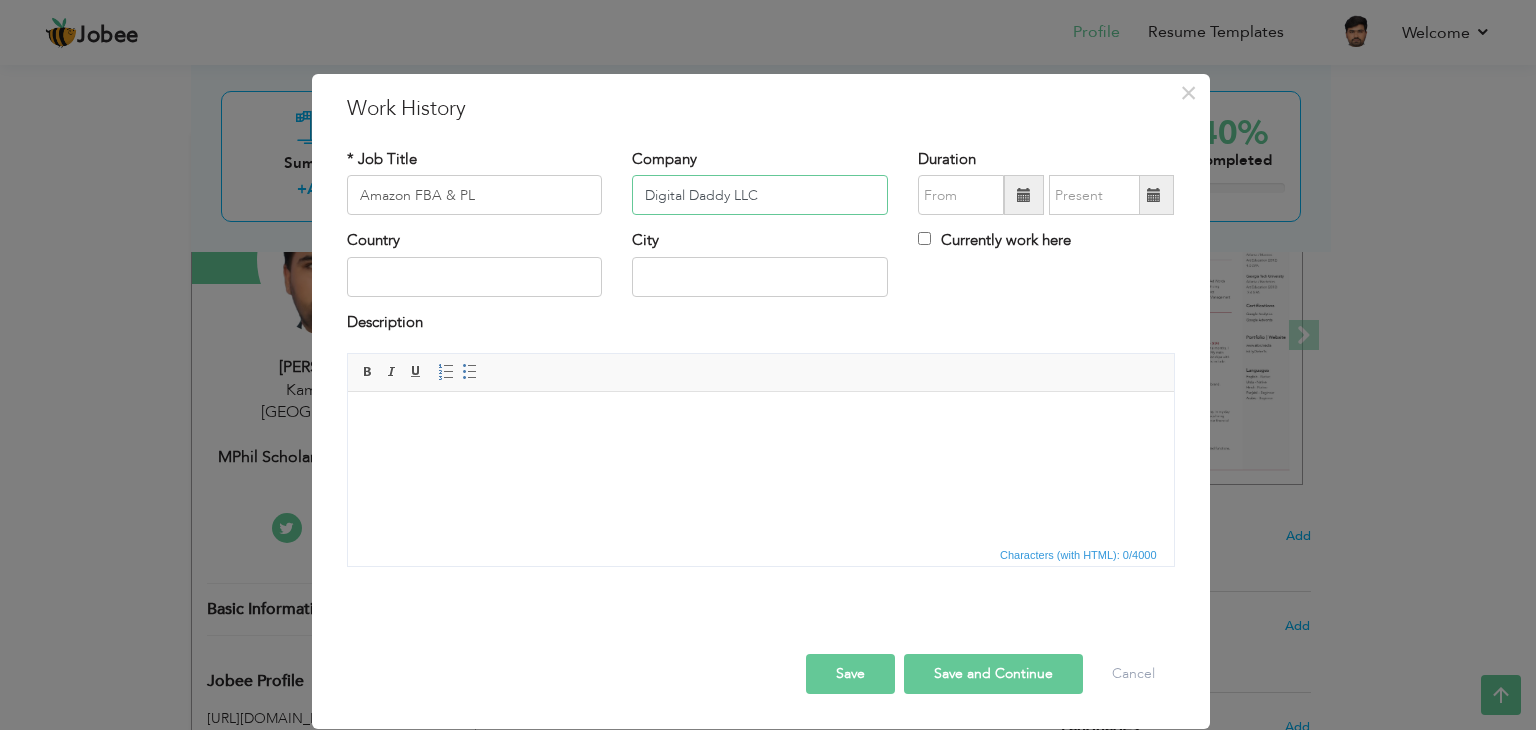 type on "Digital Daddy LLC" 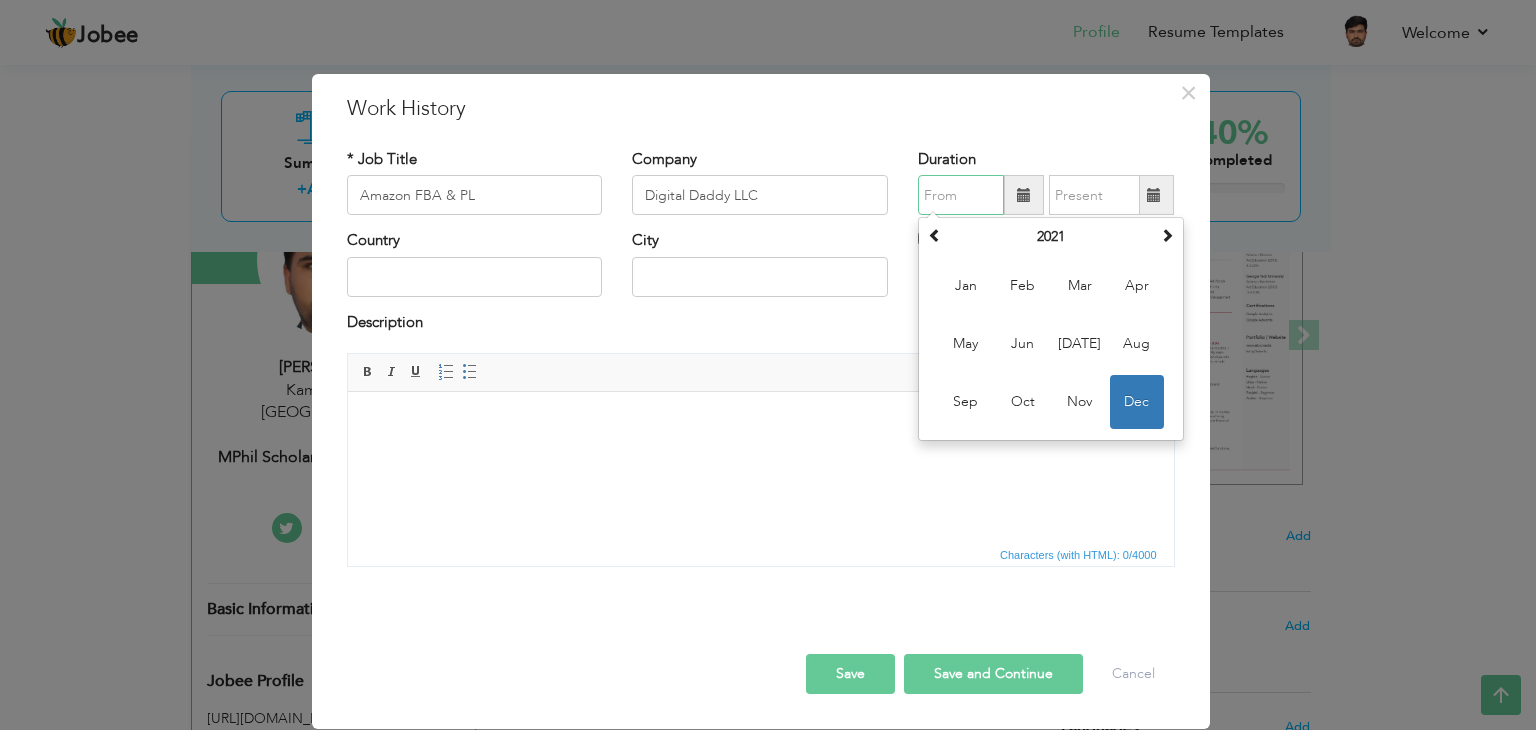 click at bounding box center [961, 195] 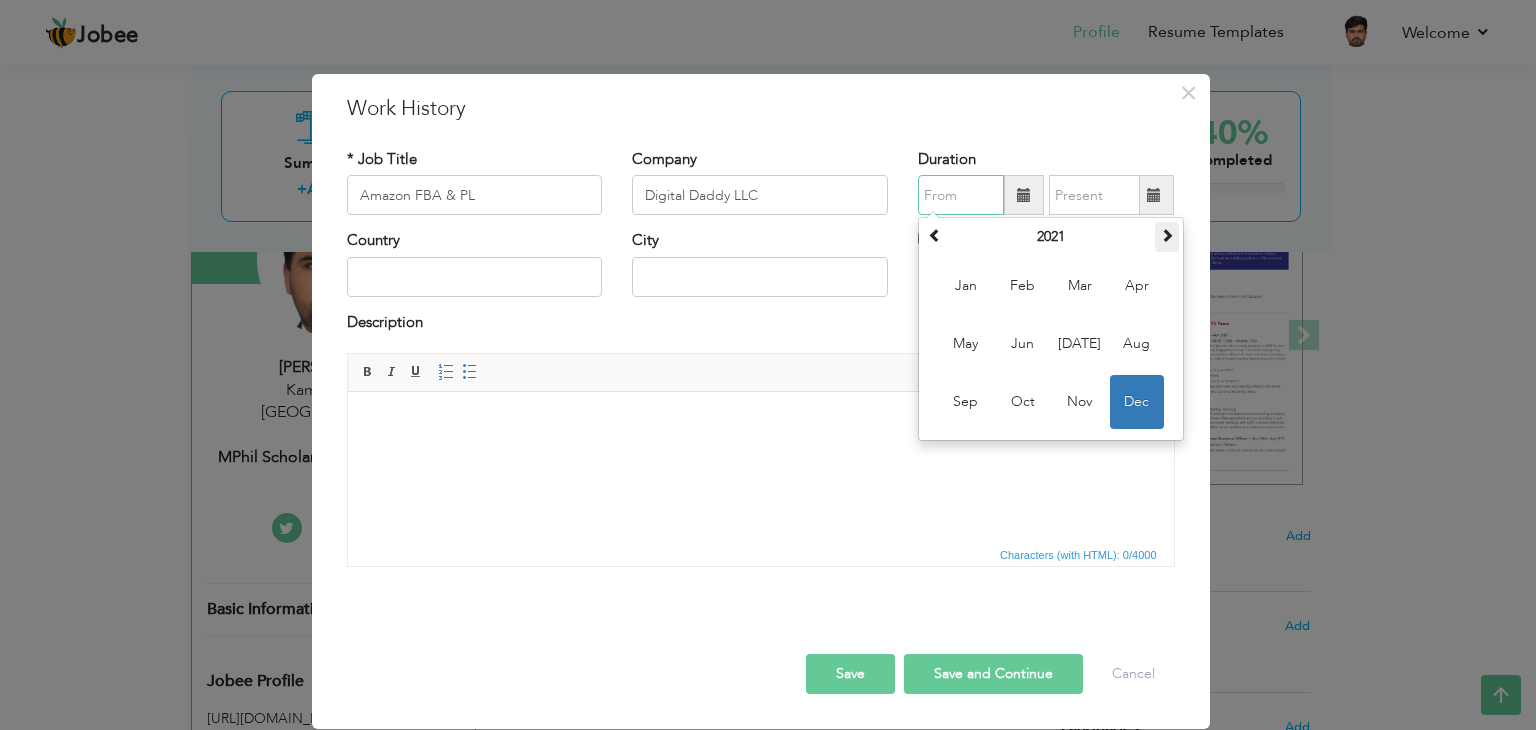 click at bounding box center (1167, 235) 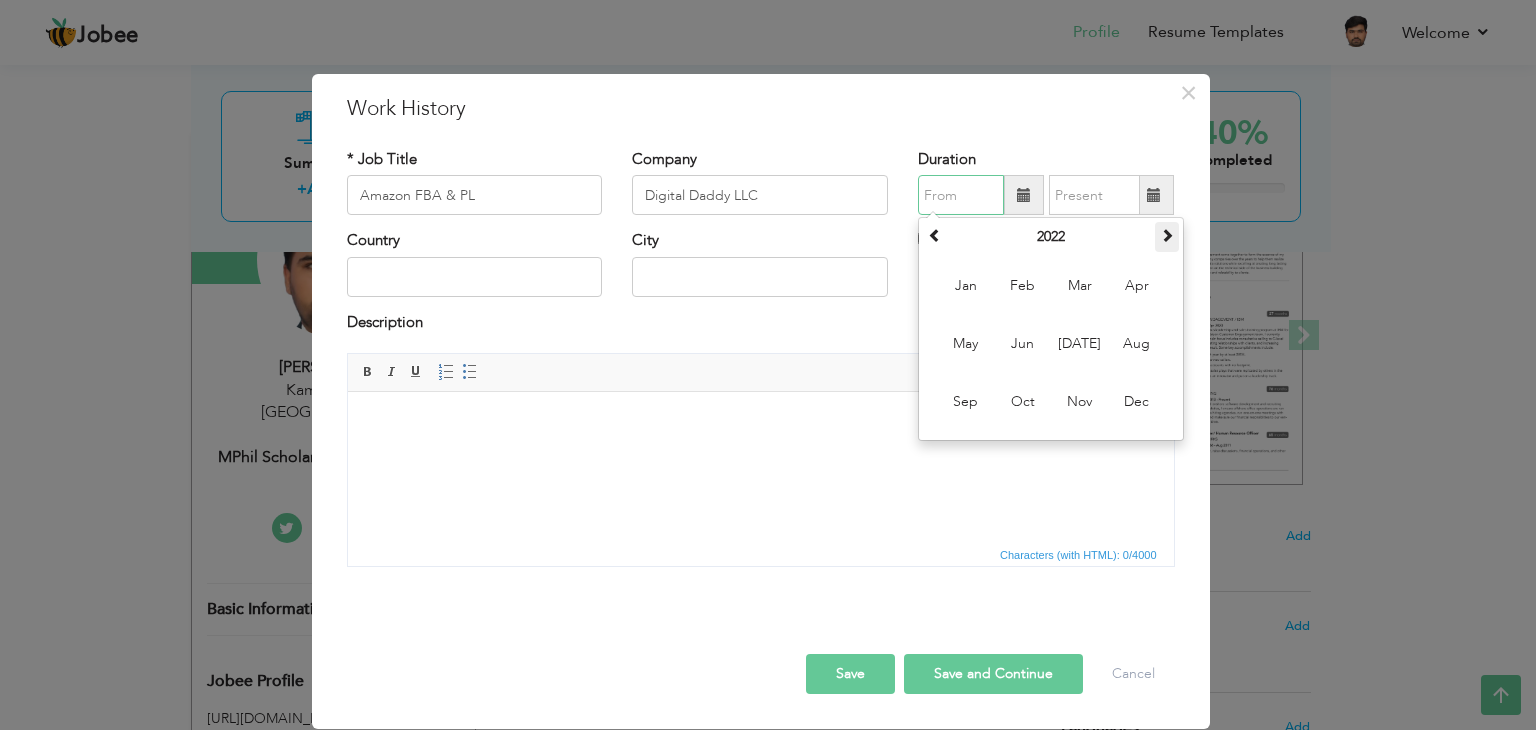 click at bounding box center [1167, 235] 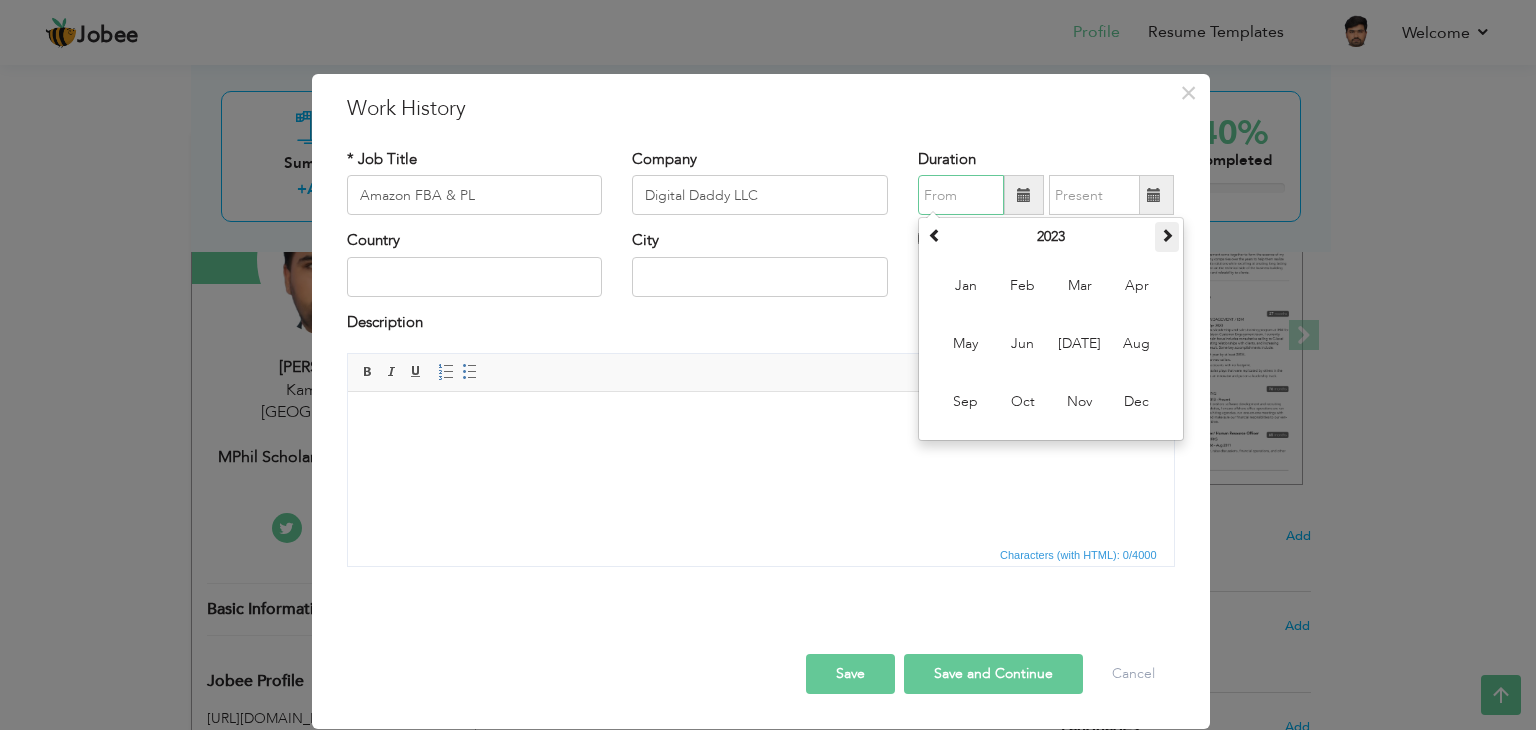 click at bounding box center [1167, 235] 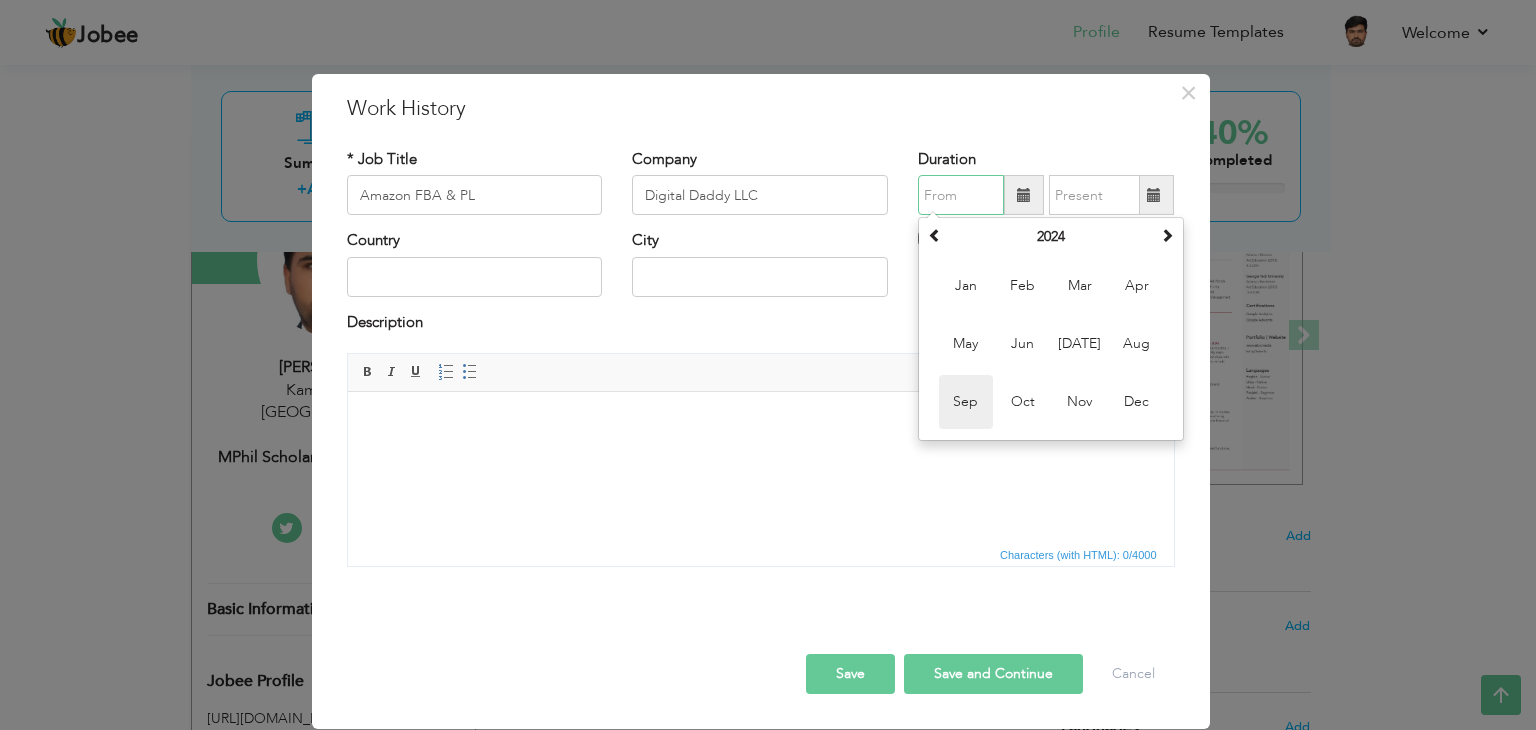 click on "Sep" at bounding box center (966, 402) 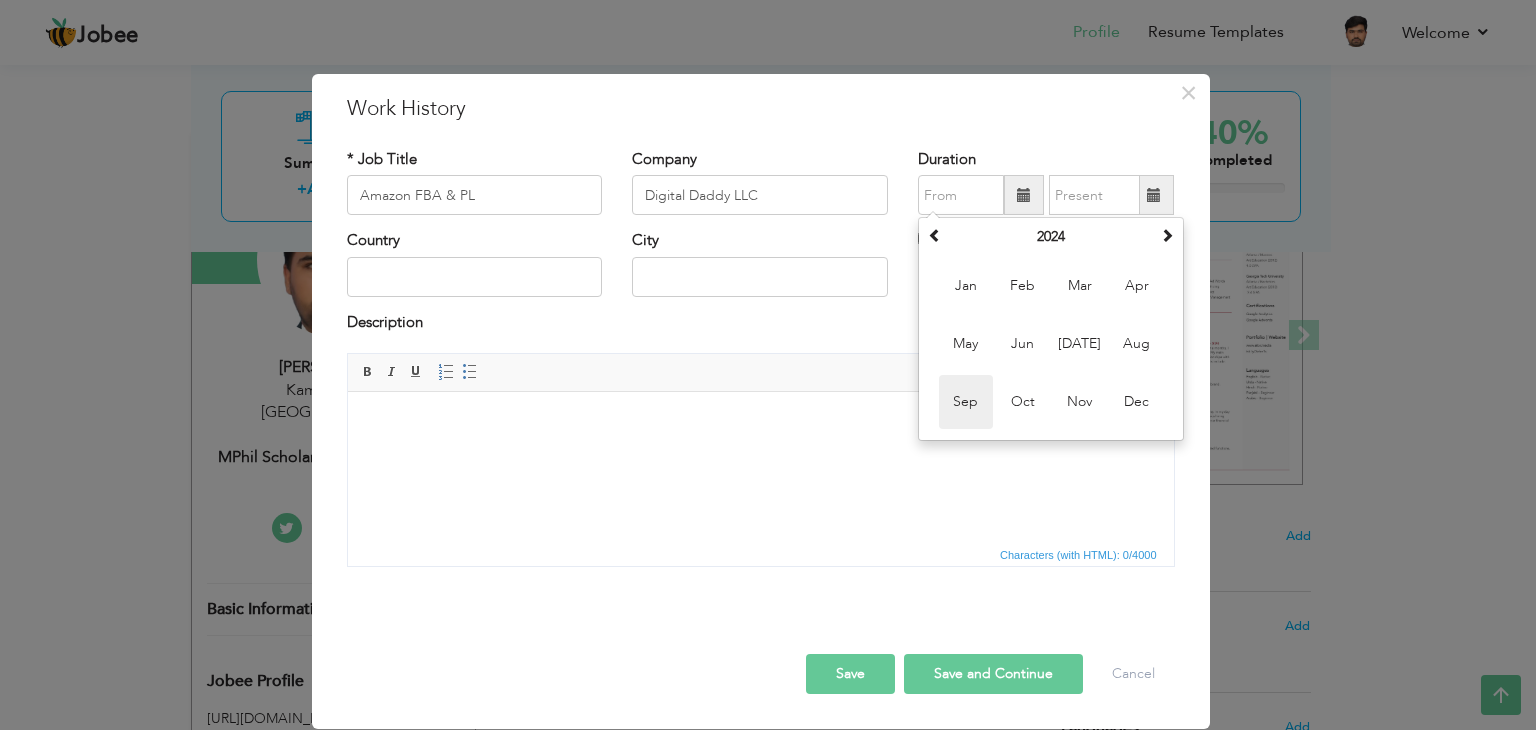 type on "09/2024" 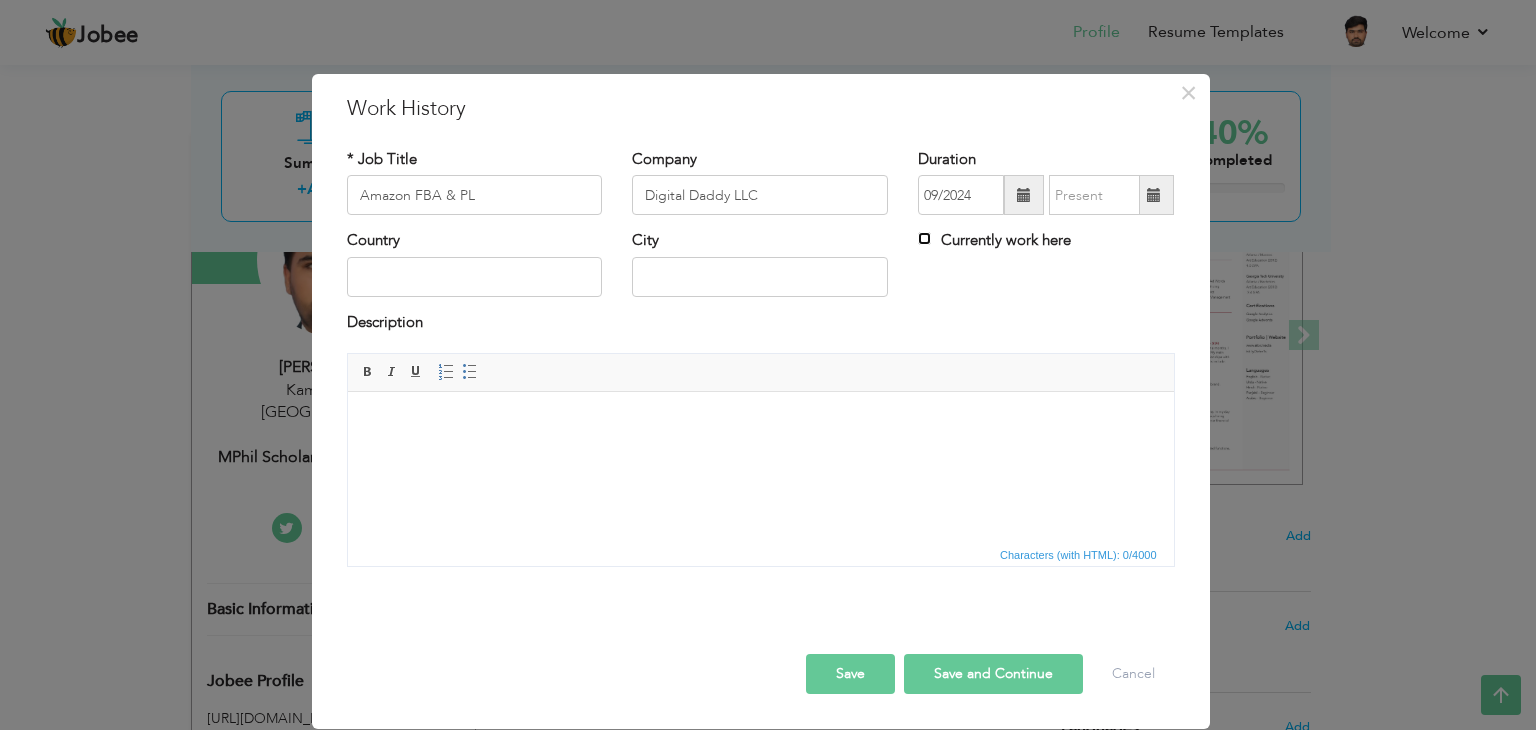 click on "Currently work here" at bounding box center [924, 238] 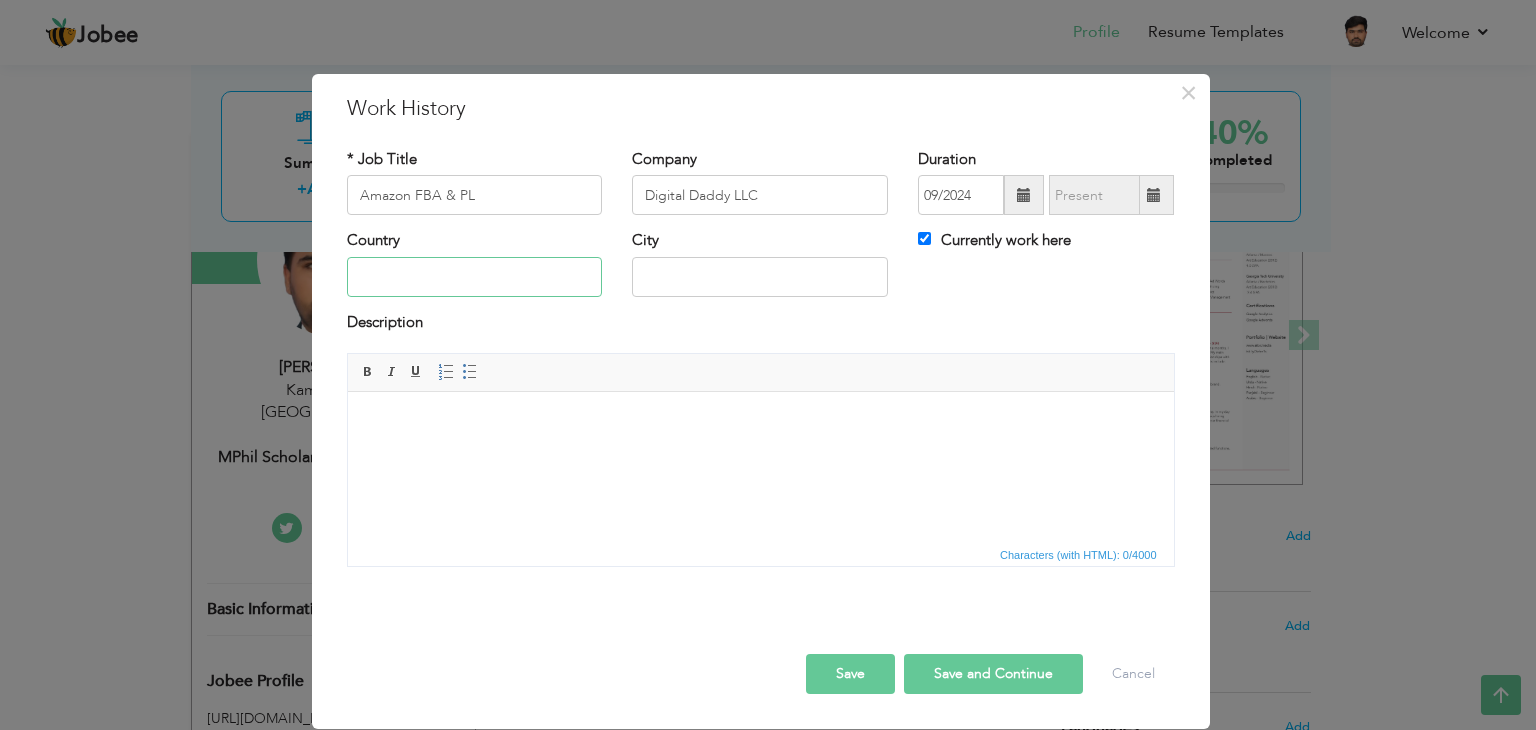 click at bounding box center [475, 277] 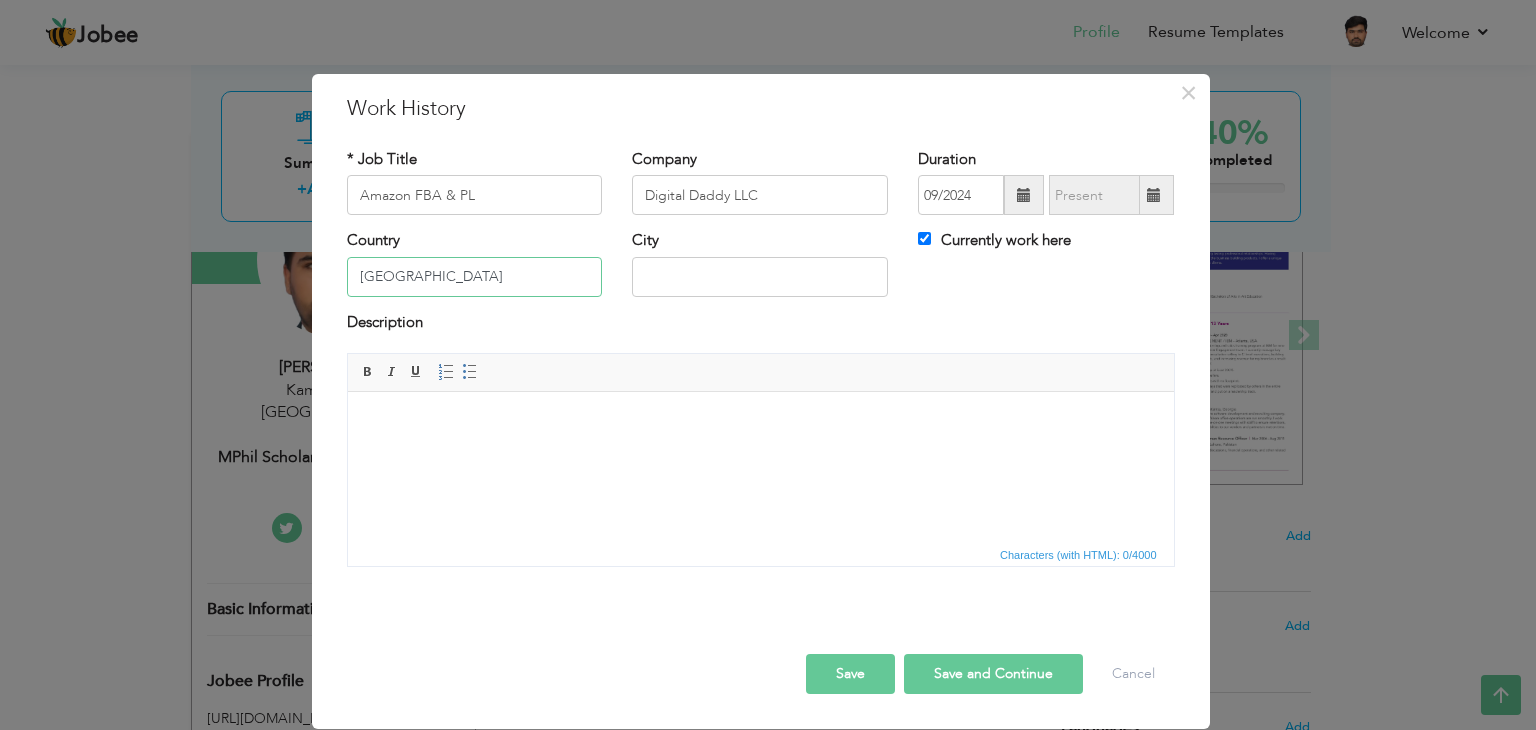 type on "[GEOGRAPHIC_DATA]" 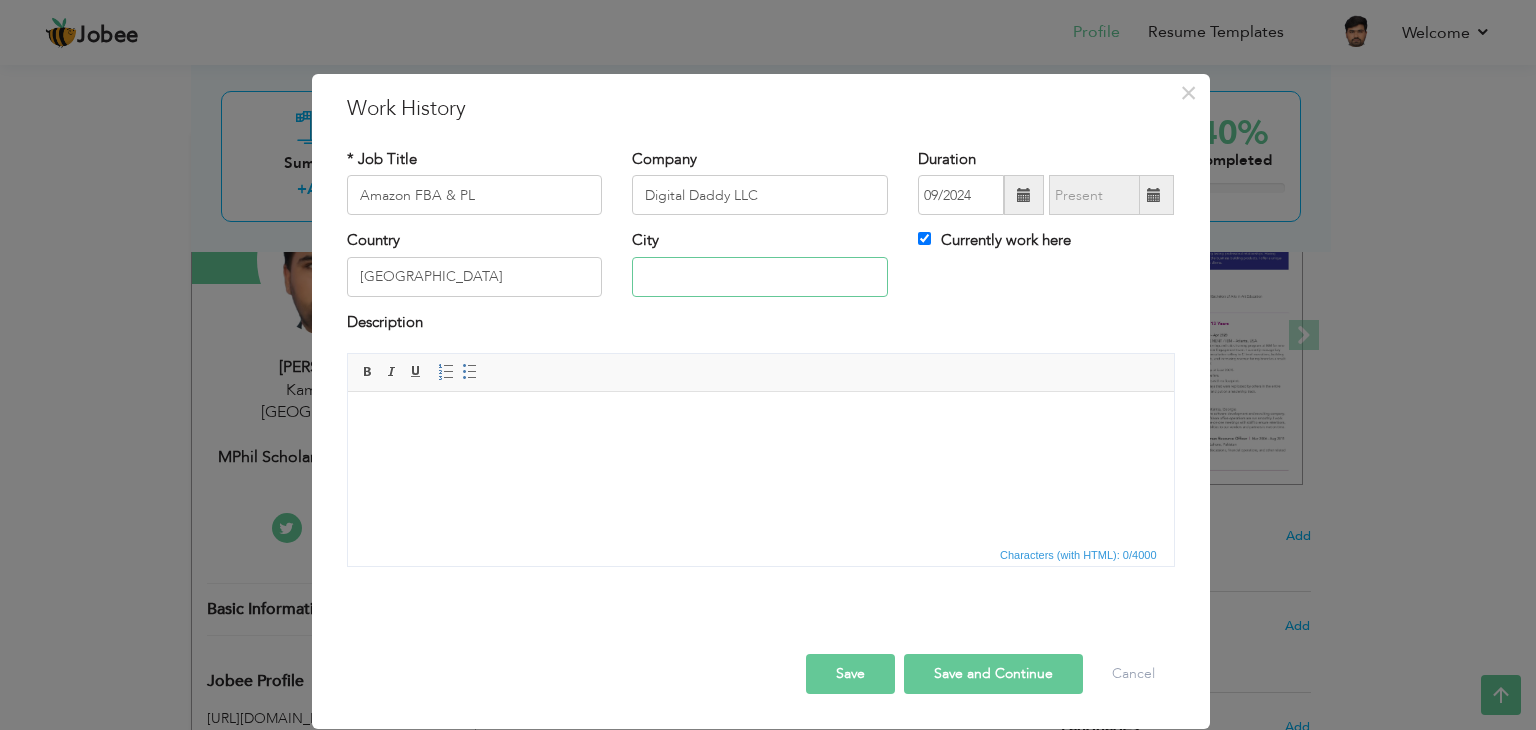 click at bounding box center (760, 277) 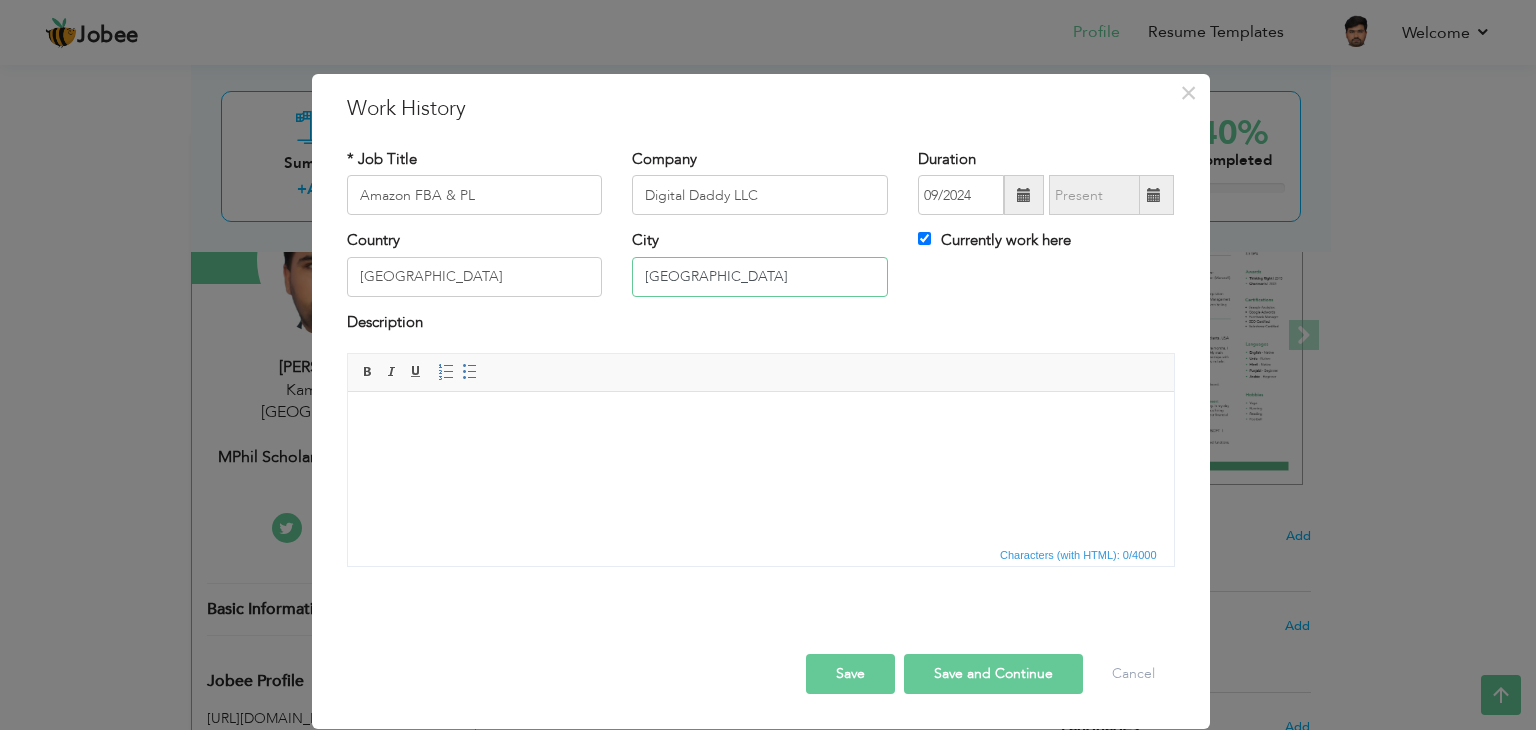 type on "[GEOGRAPHIC_DATA]" 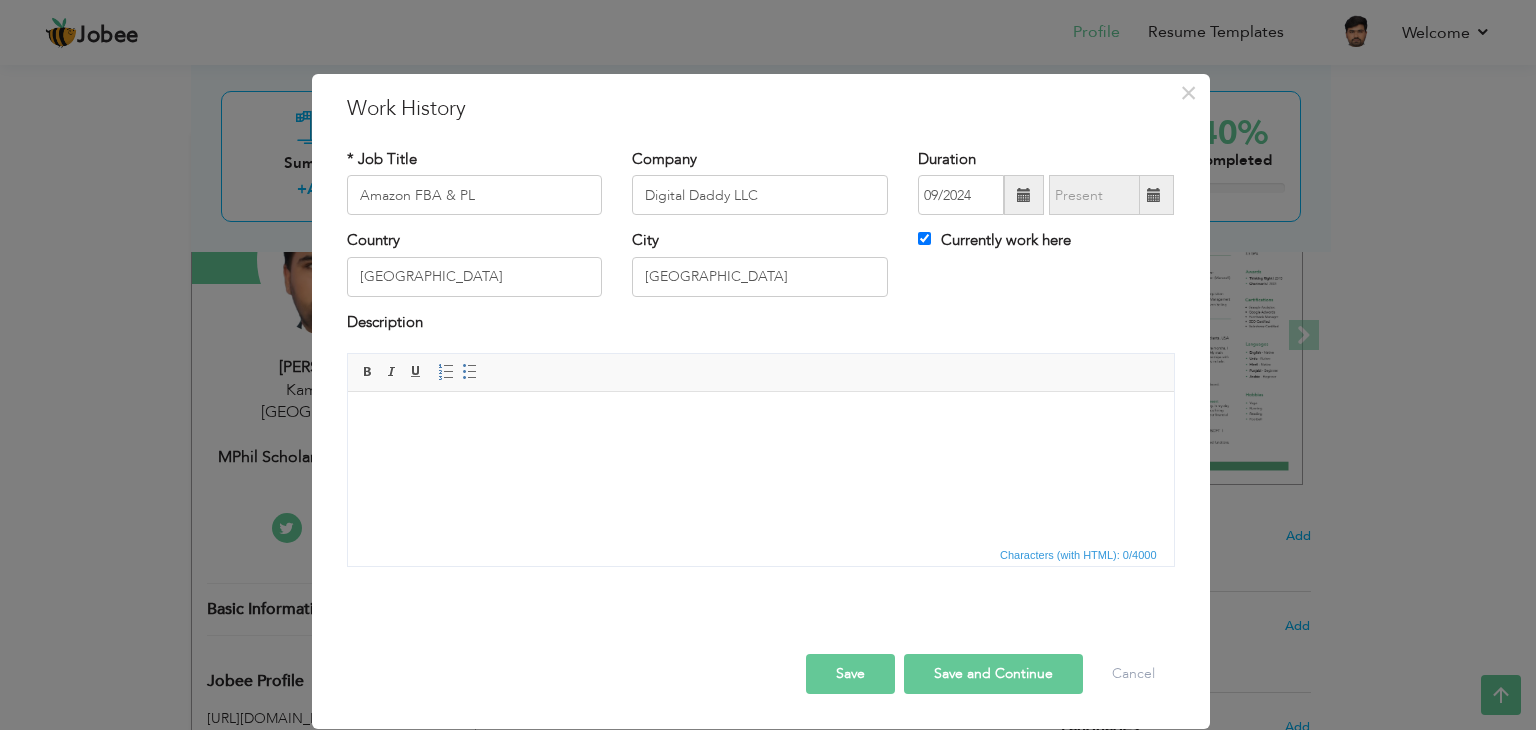 click at bounding box center (760, 422) 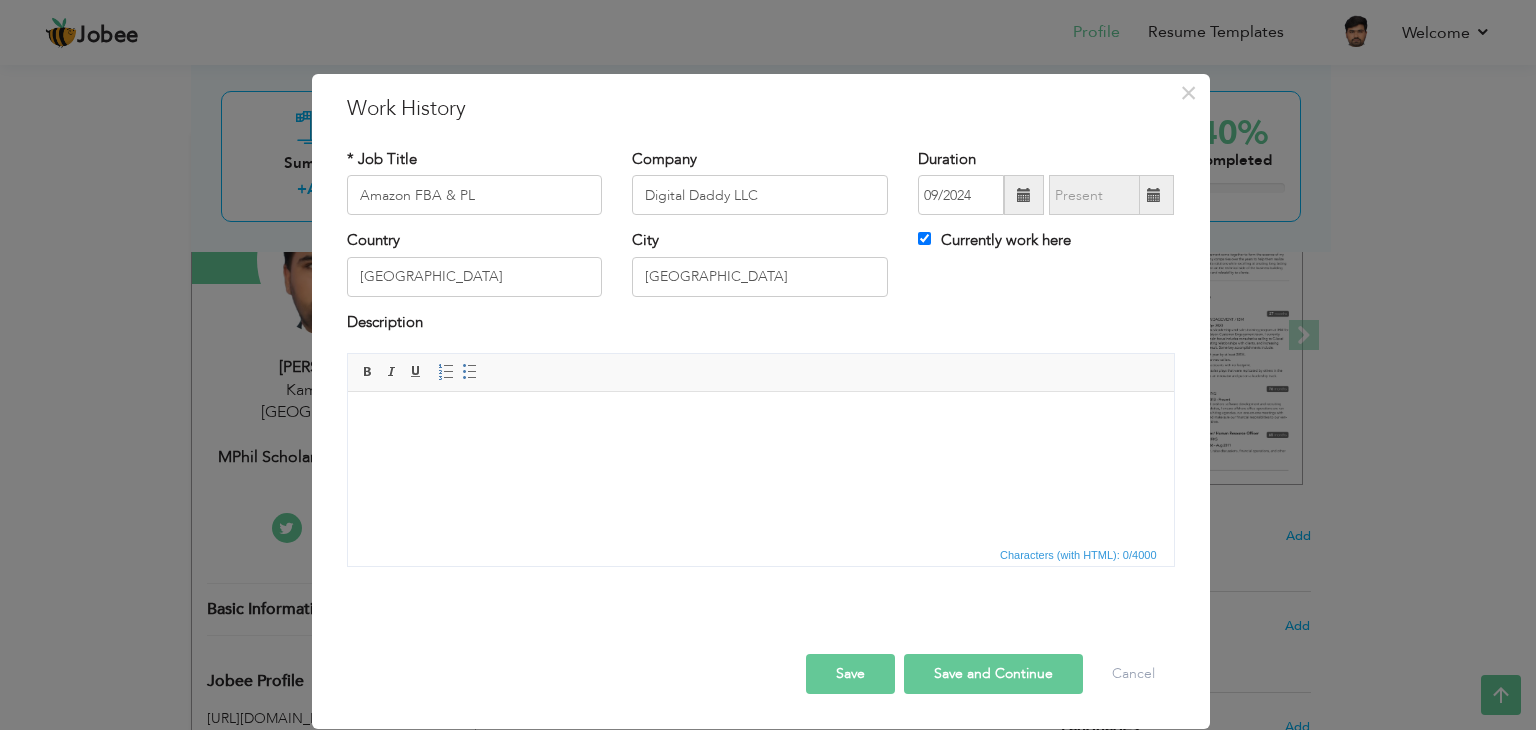 click on "Save and Continue" at bounding box center [993, 674] 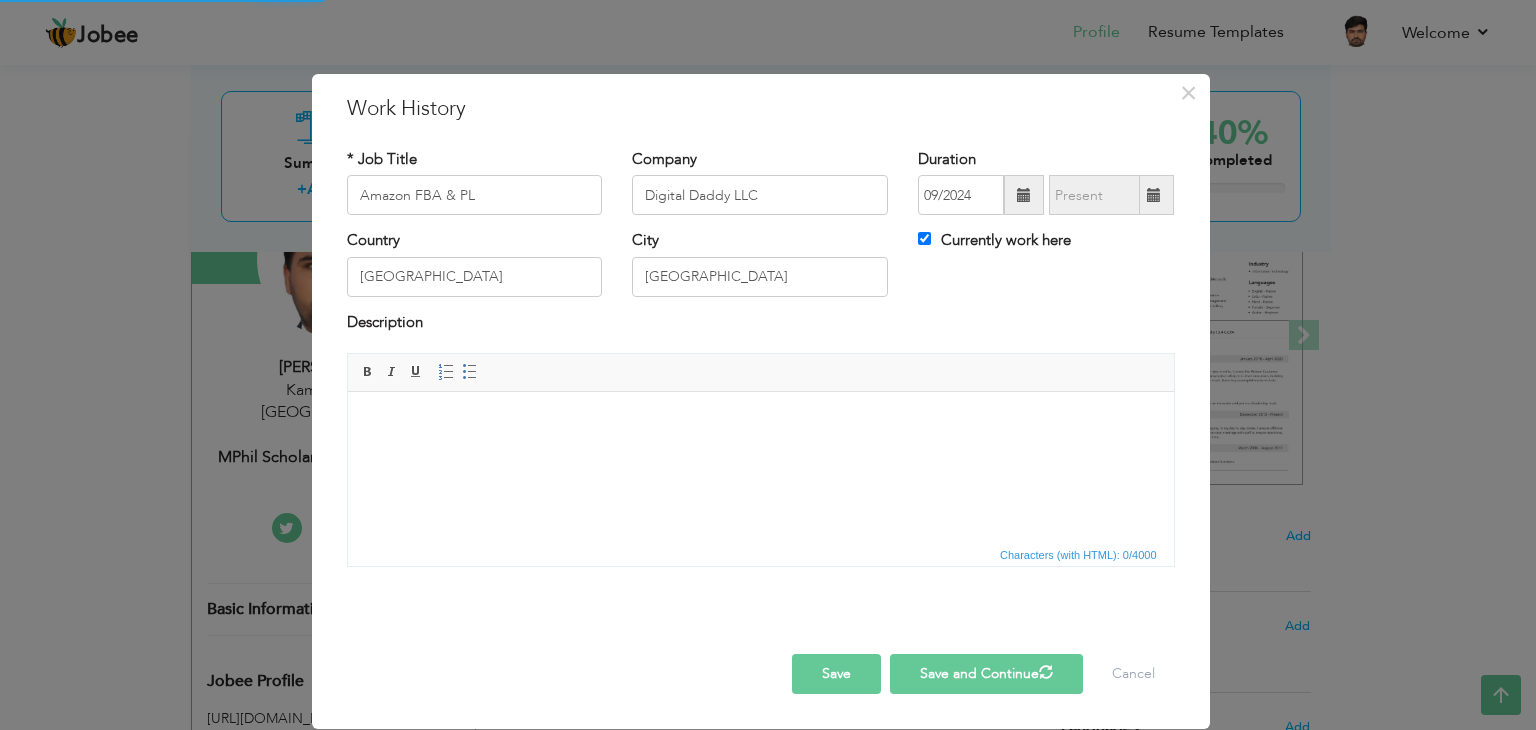 type 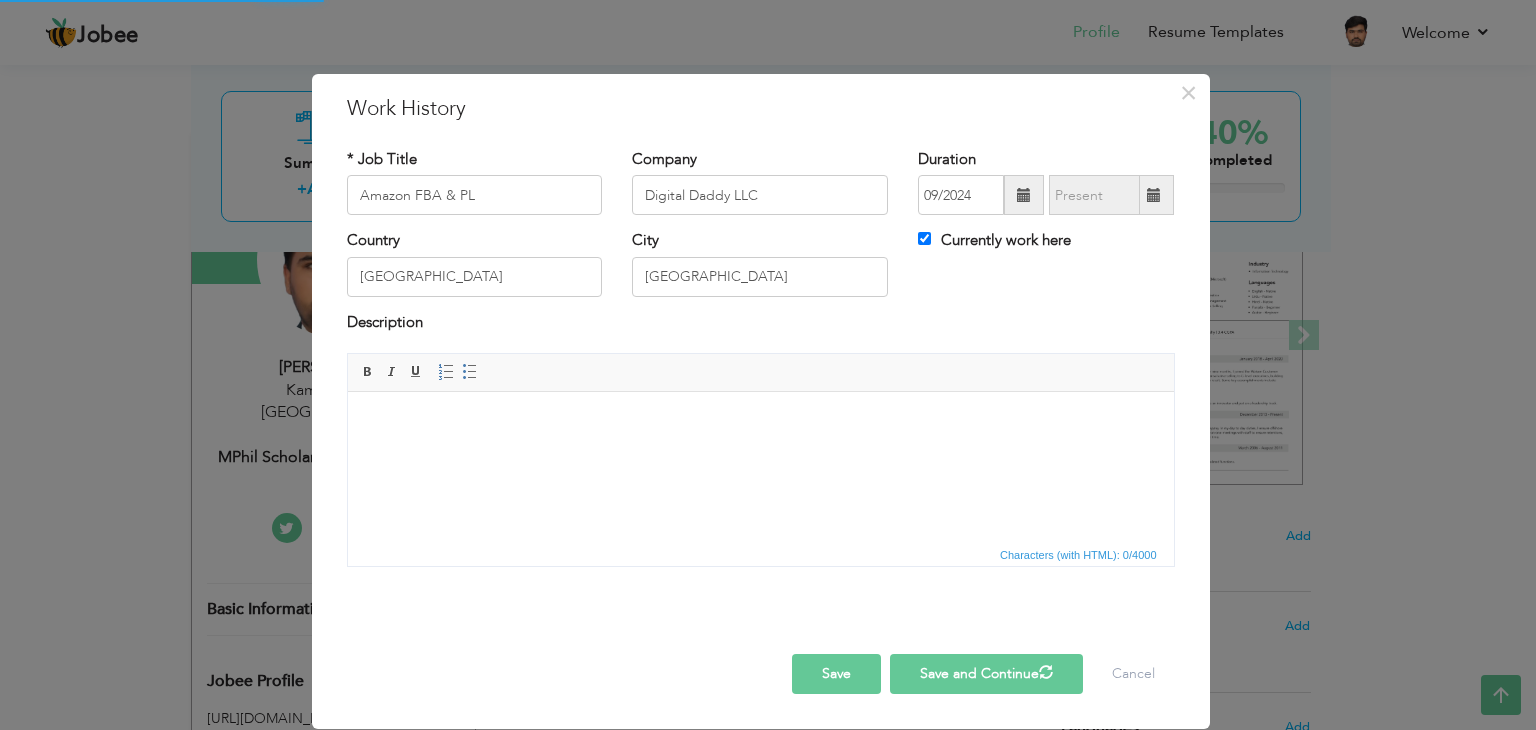 type 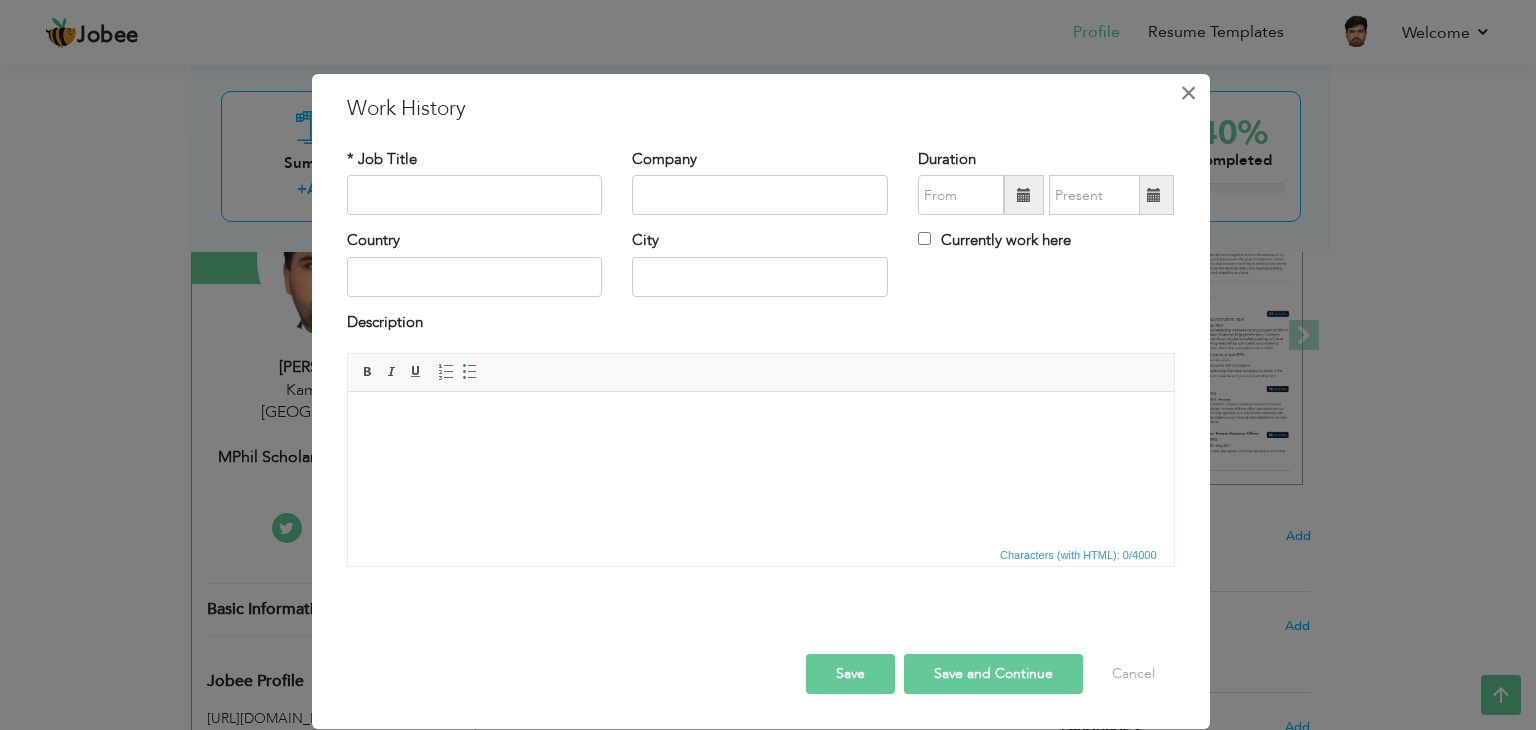 click on "×" at bounding box center [1188, 93] 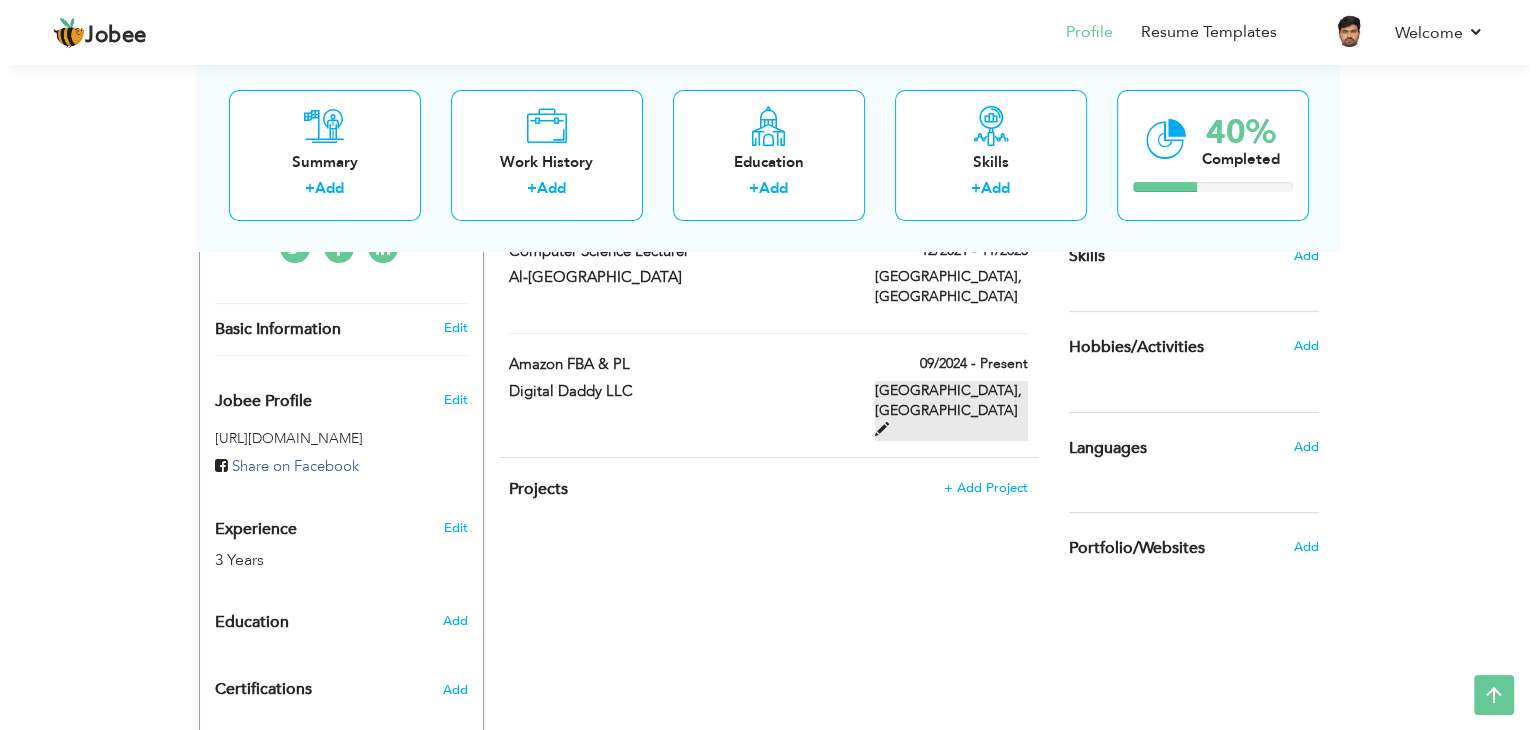scroll, scrollTop: 534, scrollLeft: 0, axis: vertical 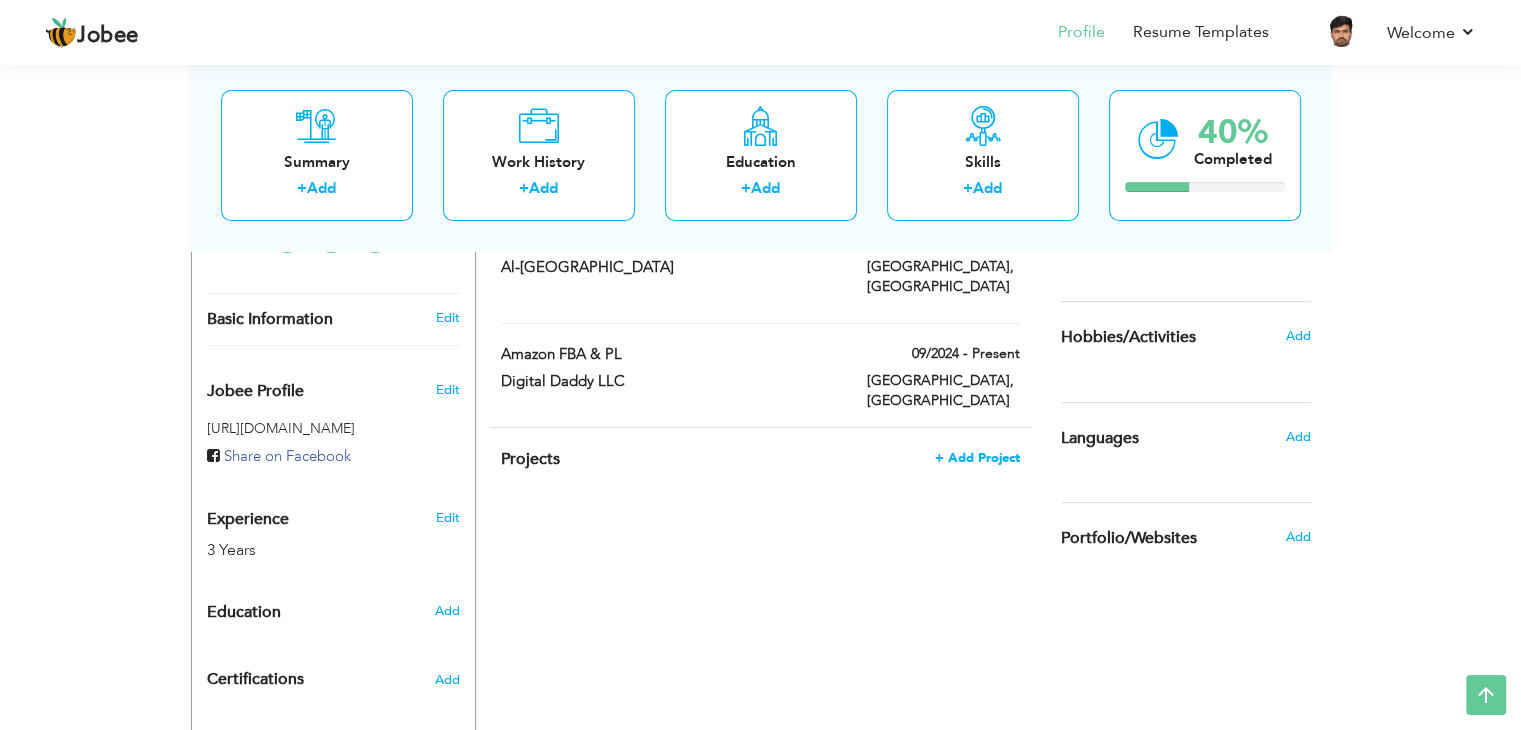 click on "+ Add Project" at bounding box center (977, 458) 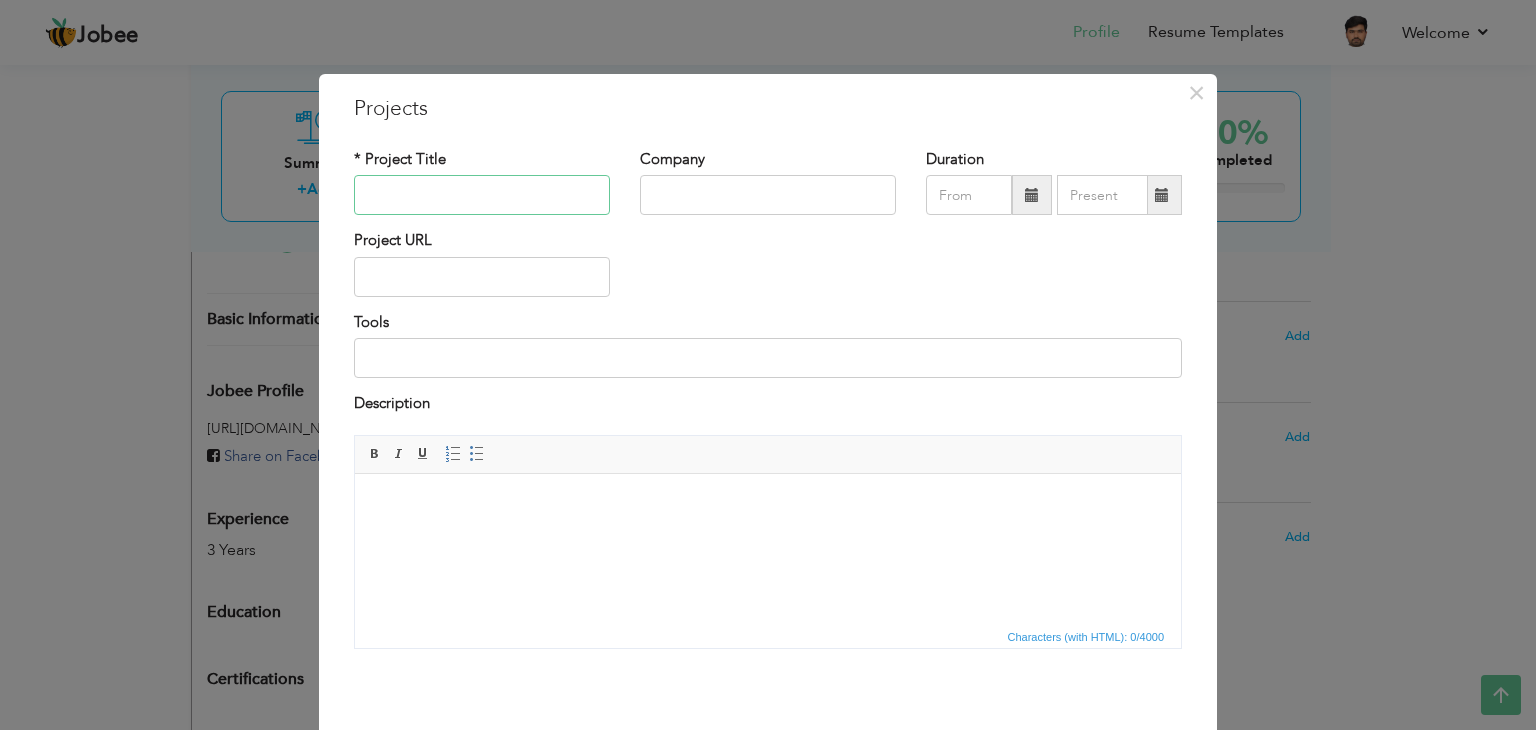 click at bounding box center [482, 195] 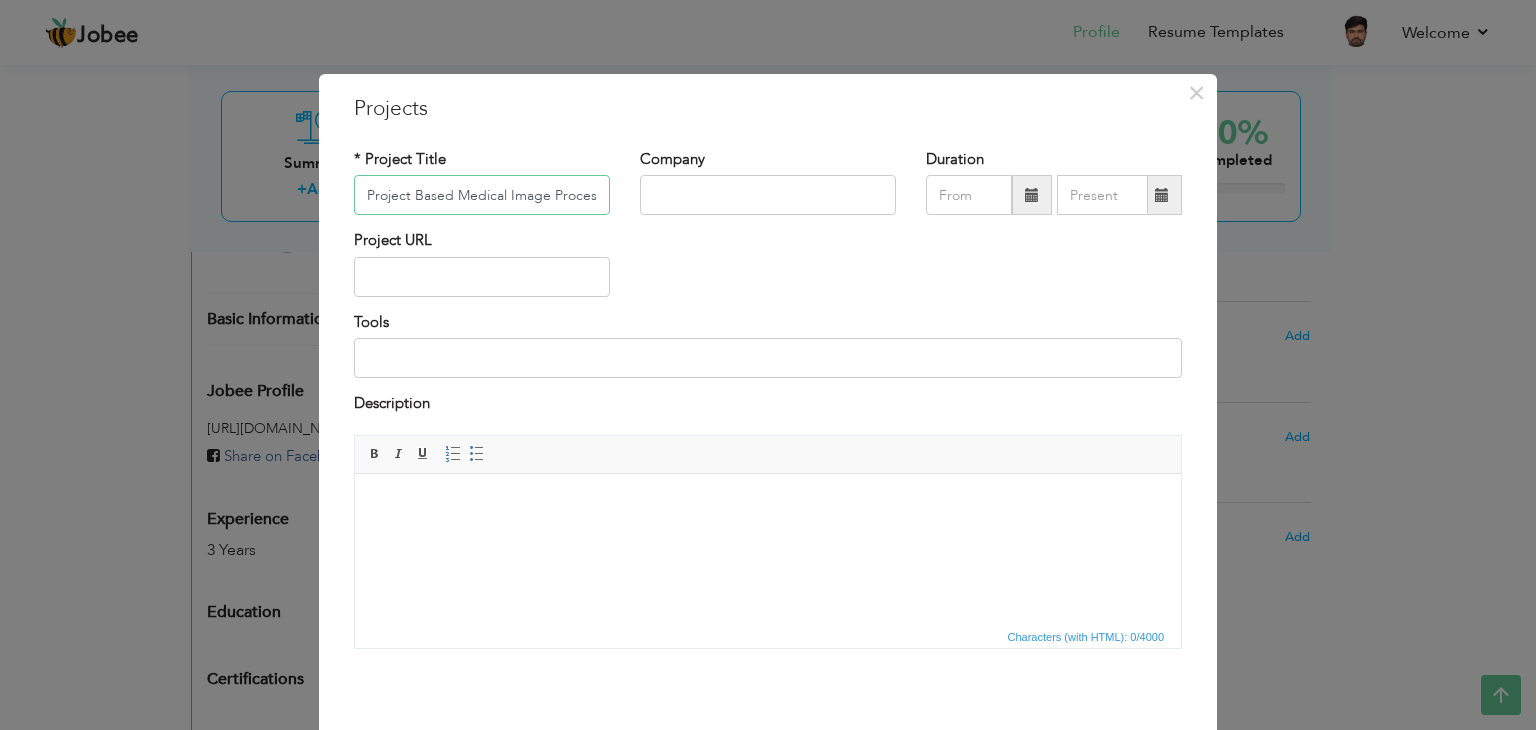 scroll, scrollTop: 0, scrollLeft: 20, axis: horizontal 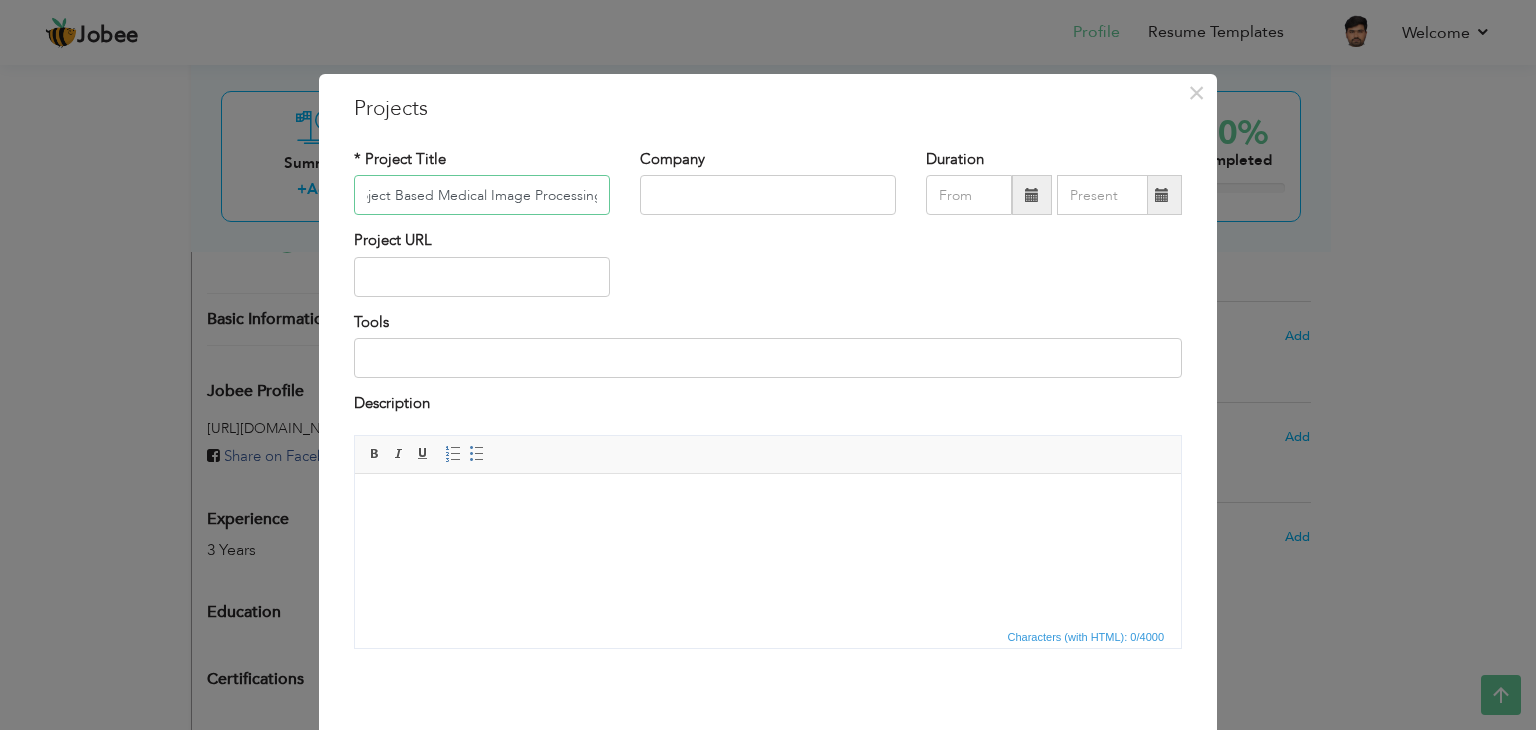 type on "Project Based Medical Image Processing" 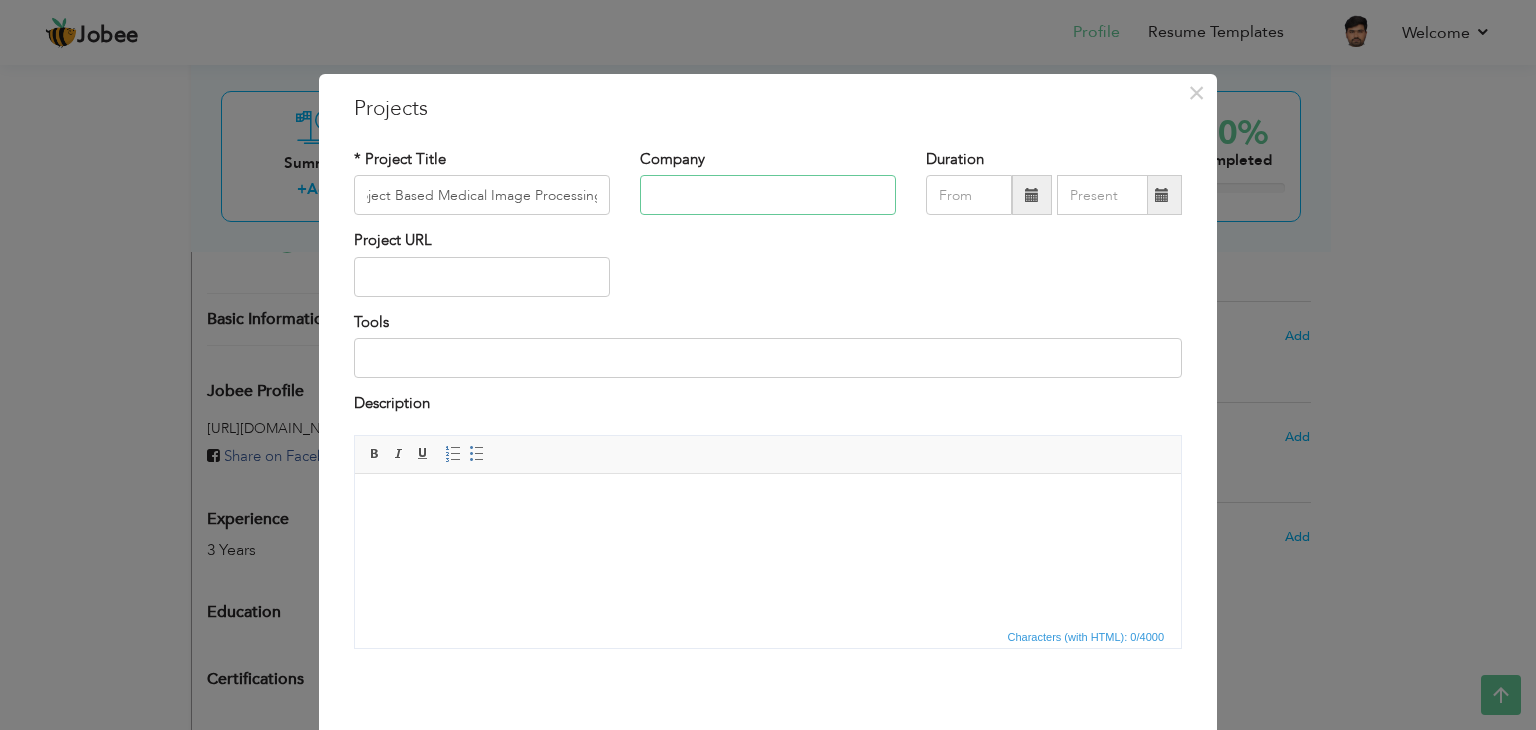 scroll, scrollTop: 0, scrollLeft: 0, axis: both 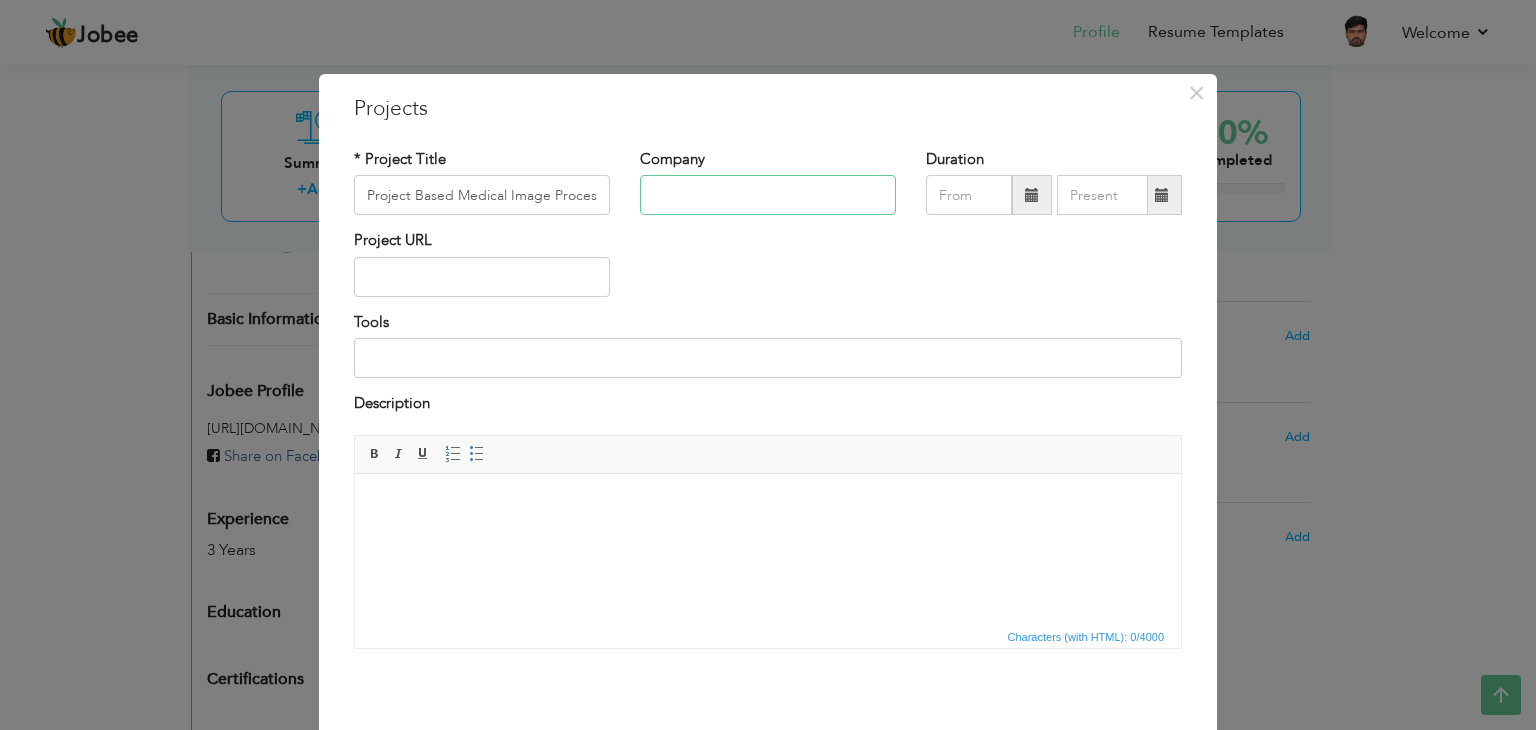 click at bounding box center (768, 195) 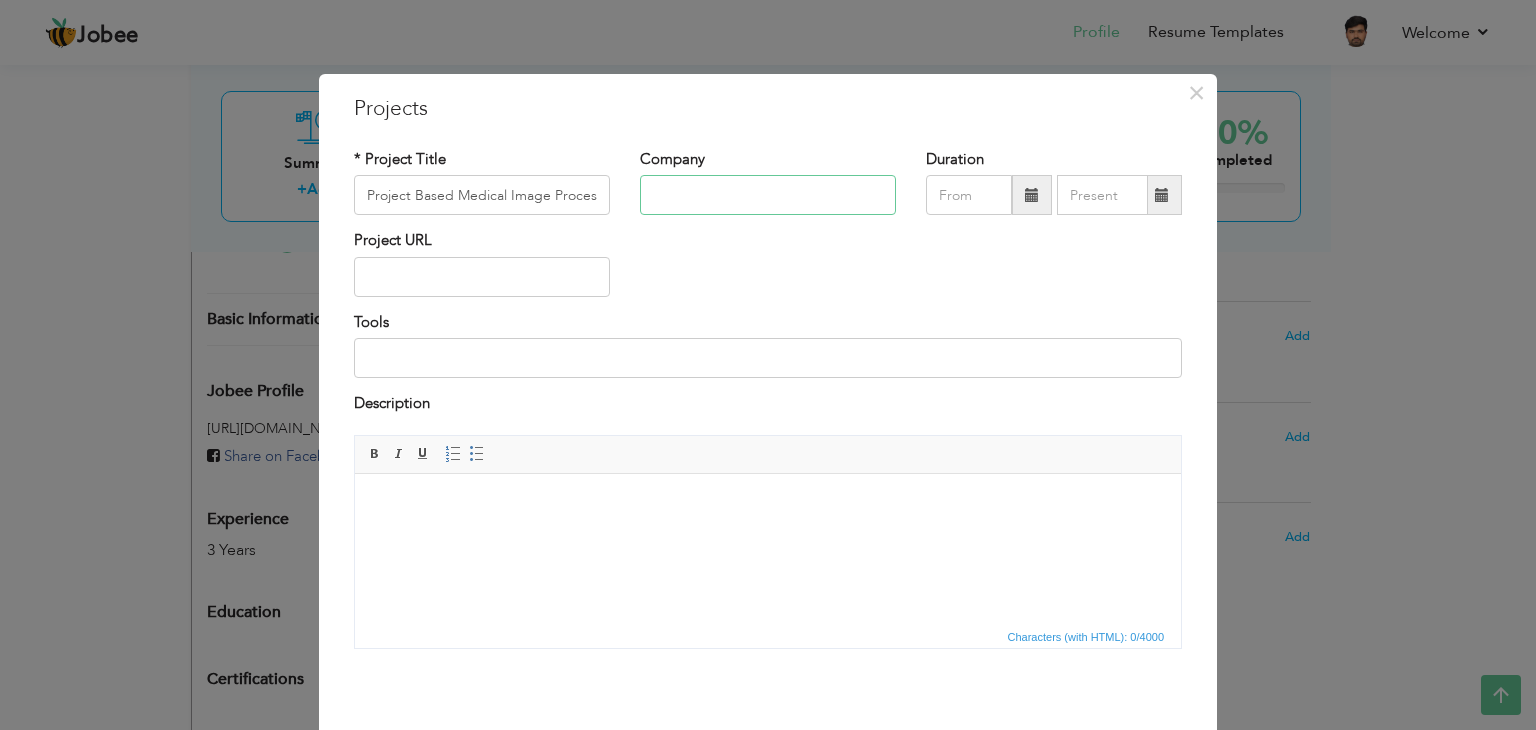 click at bounding box center [768, 195] 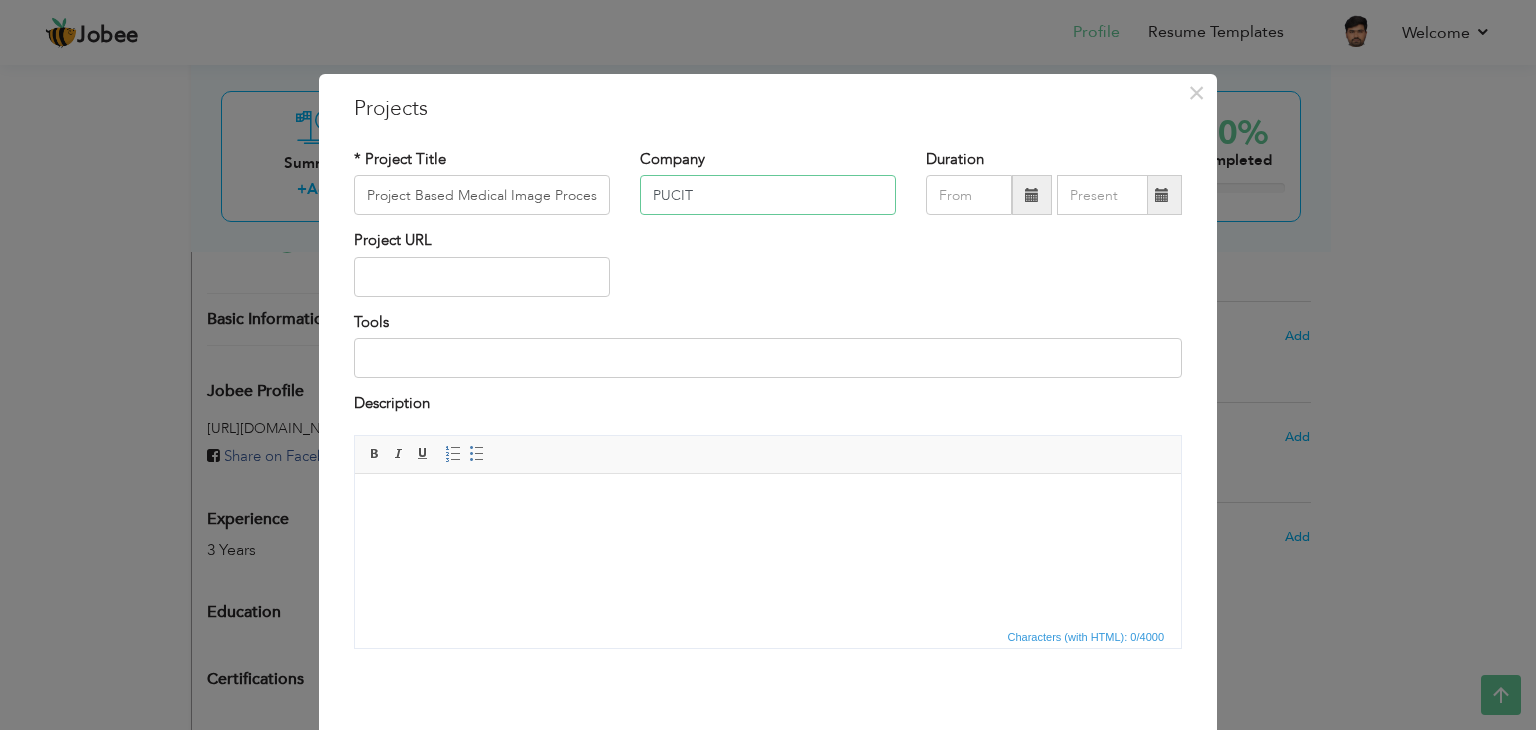 type on "PUCIT" 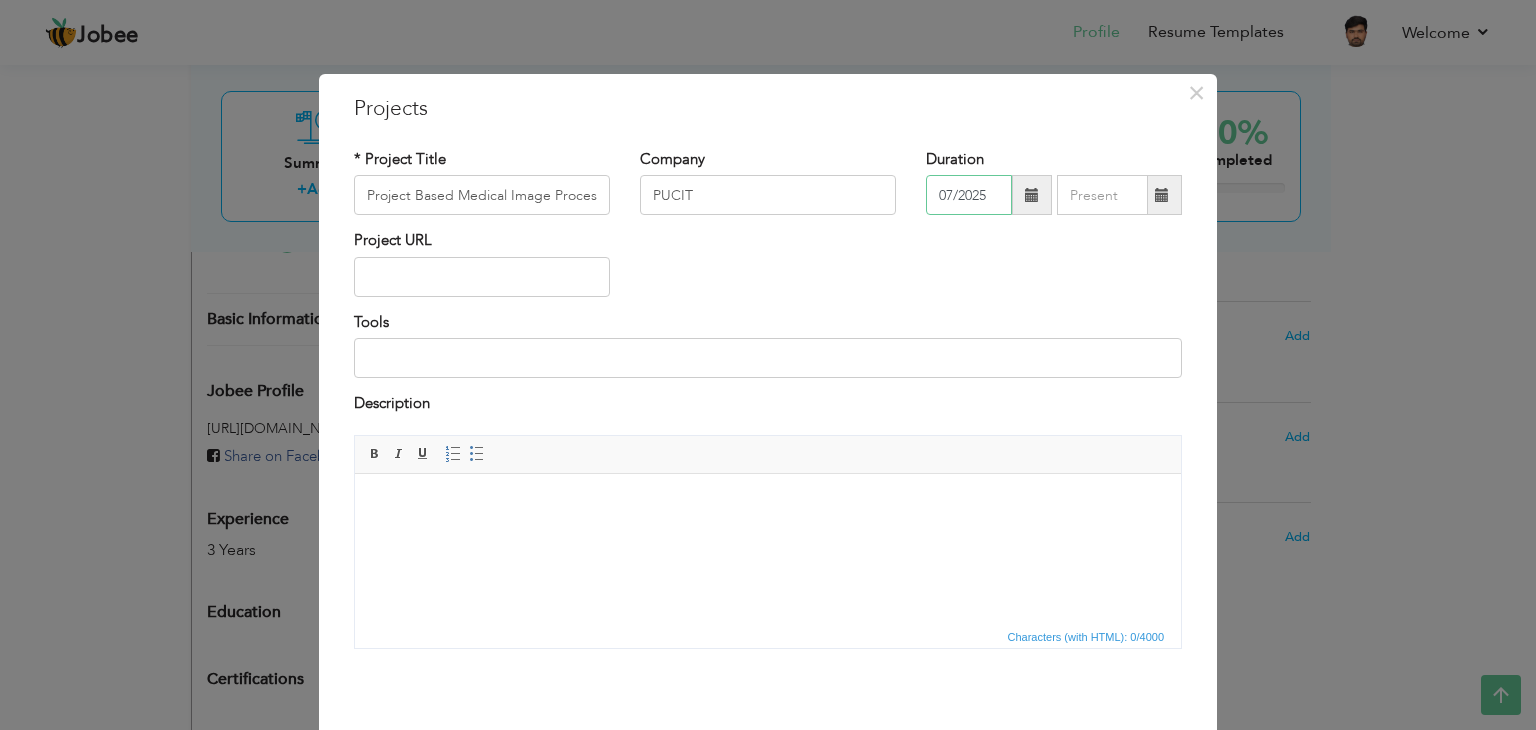 click on "07/2025" at bounding box center [969, 195] 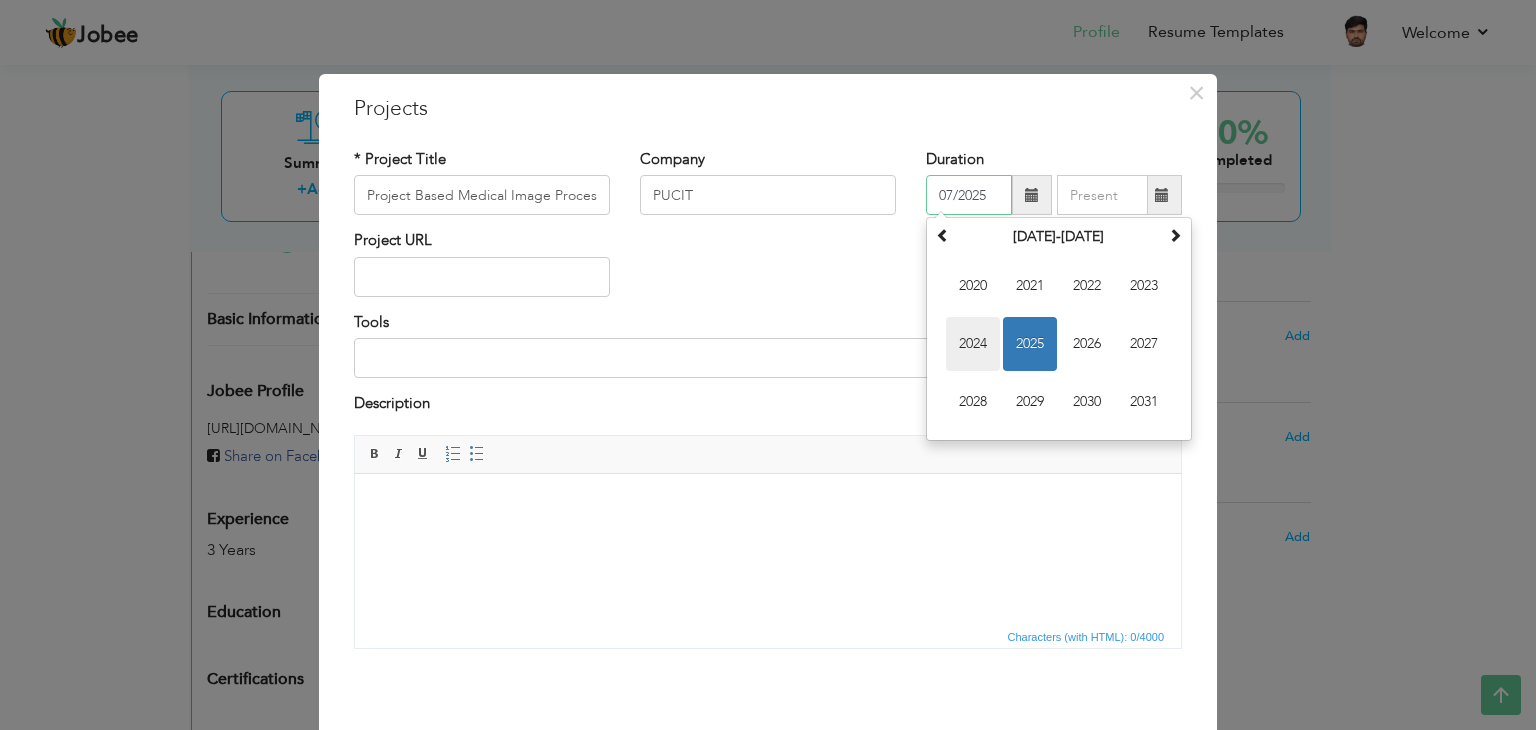 click on "2024" at bounding box center [973, 344] 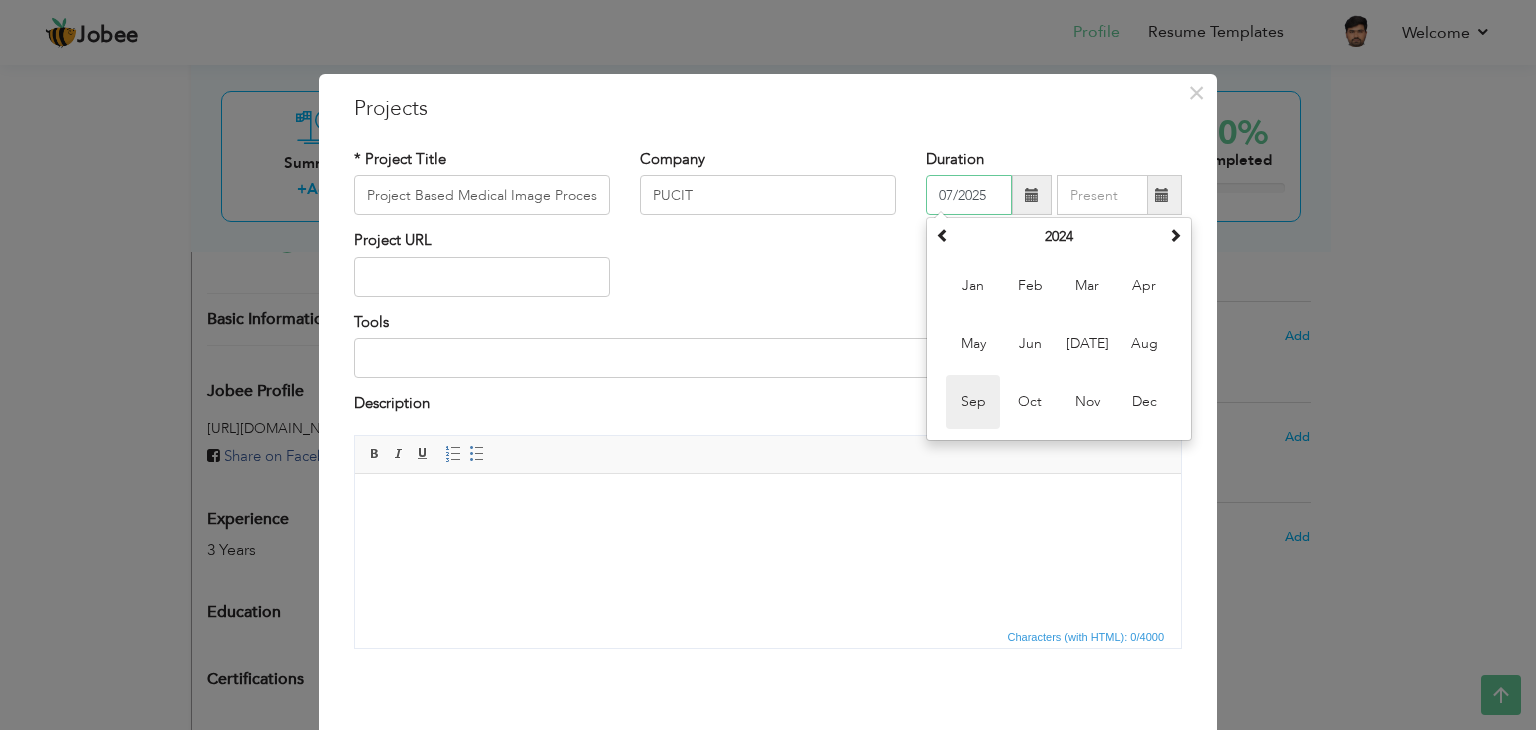 click on "Sep" at bounding box center [973, 402] 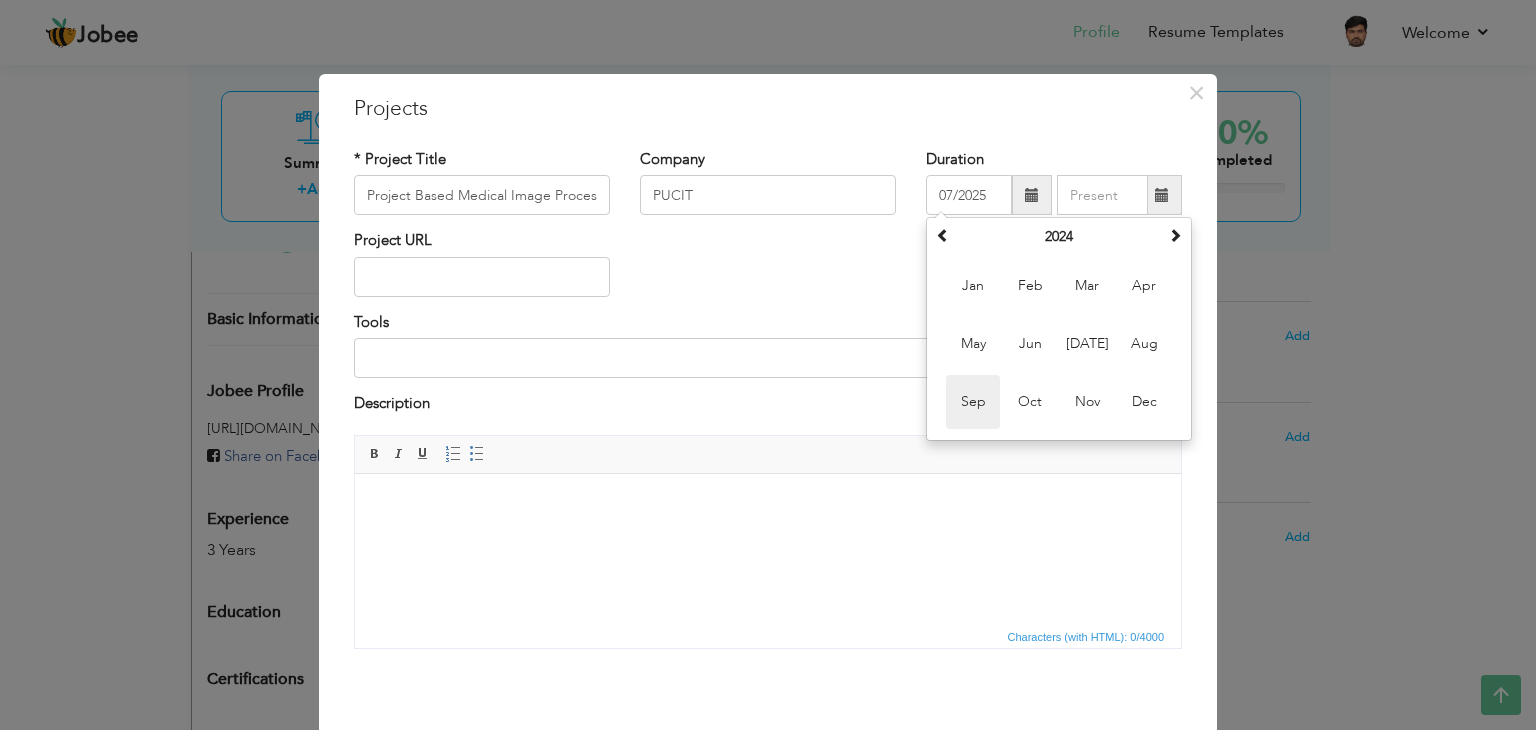 type on "09/2024" 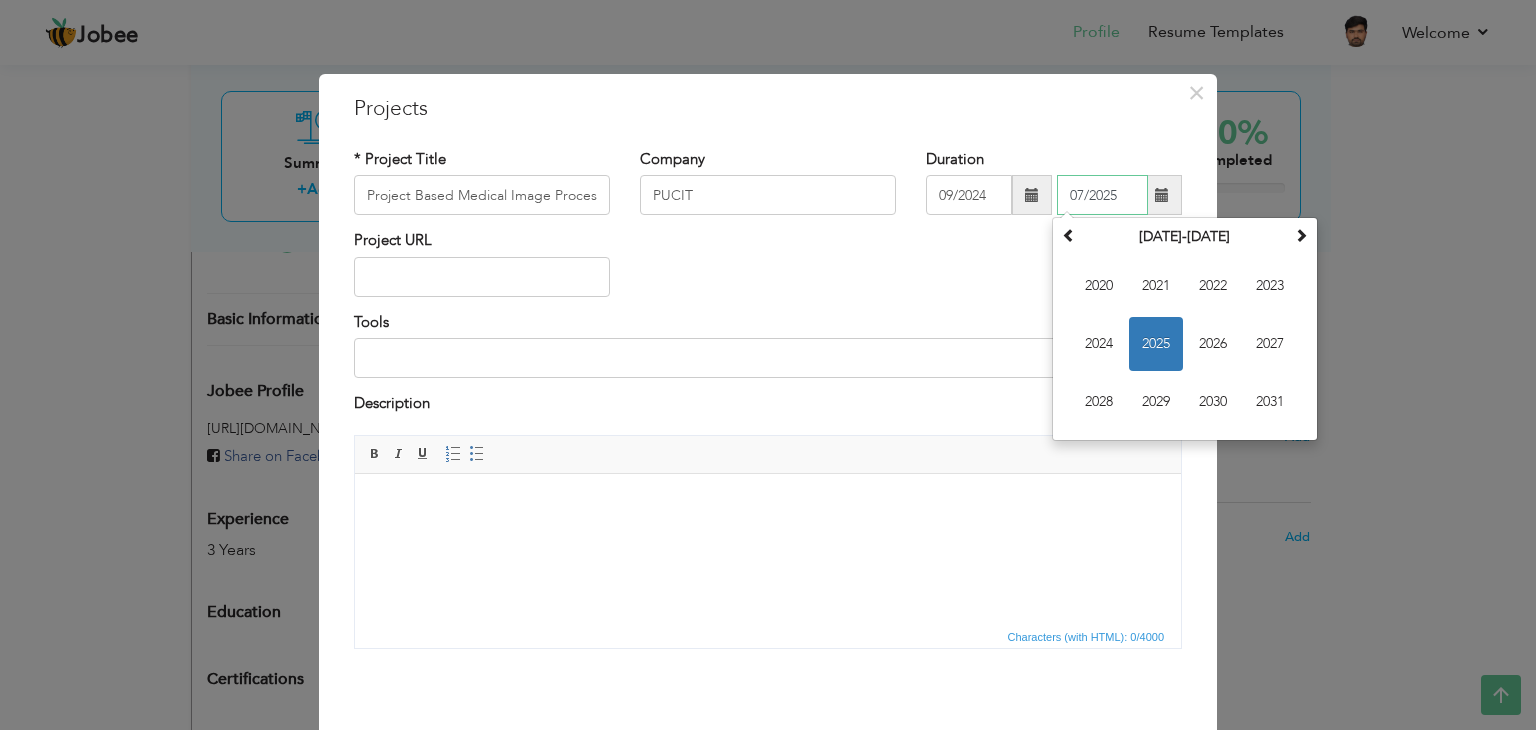 click on "07/2025" at bounding box center (1102, 195) 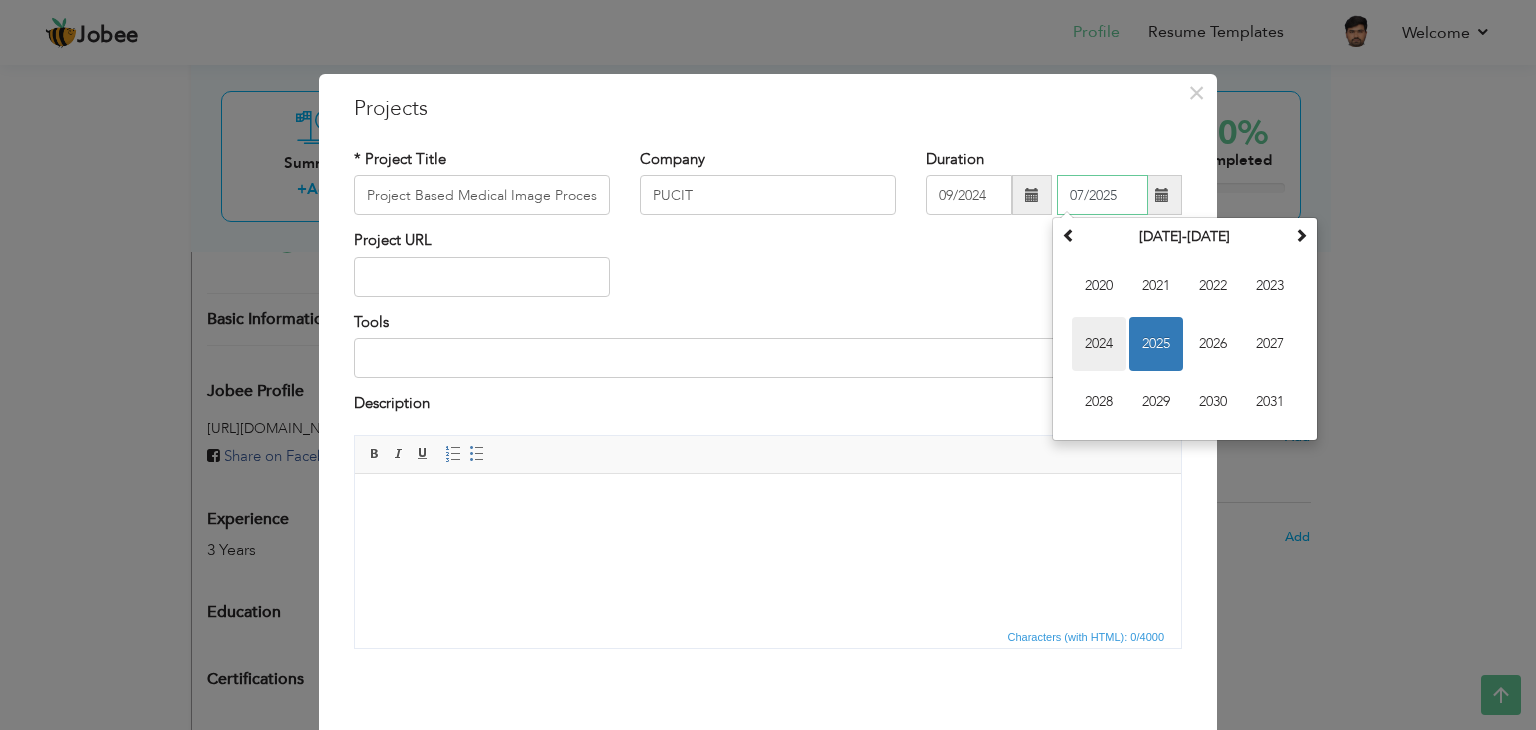 click on "2024" at bounding box center (1099, 344) 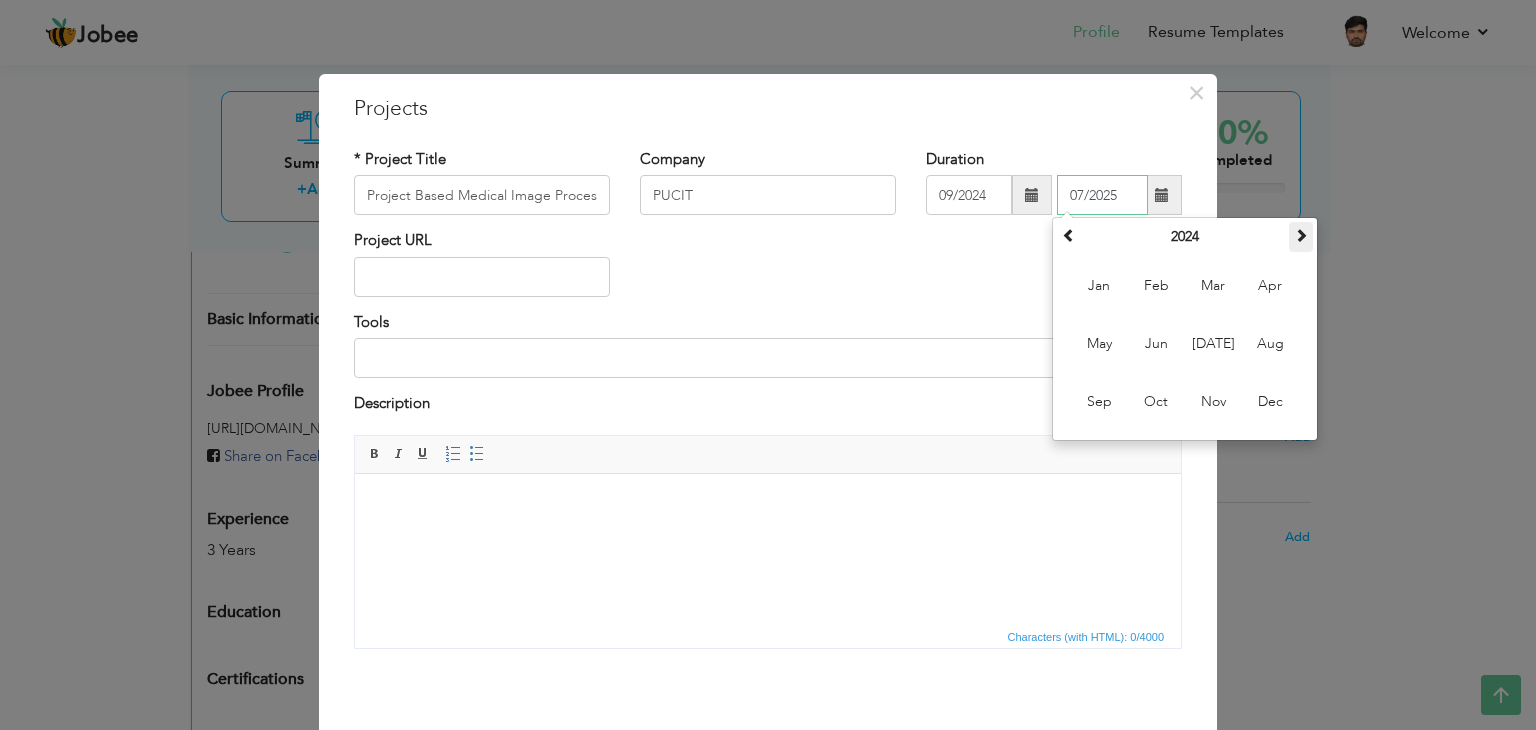 click at bounding box center [1301, 235] 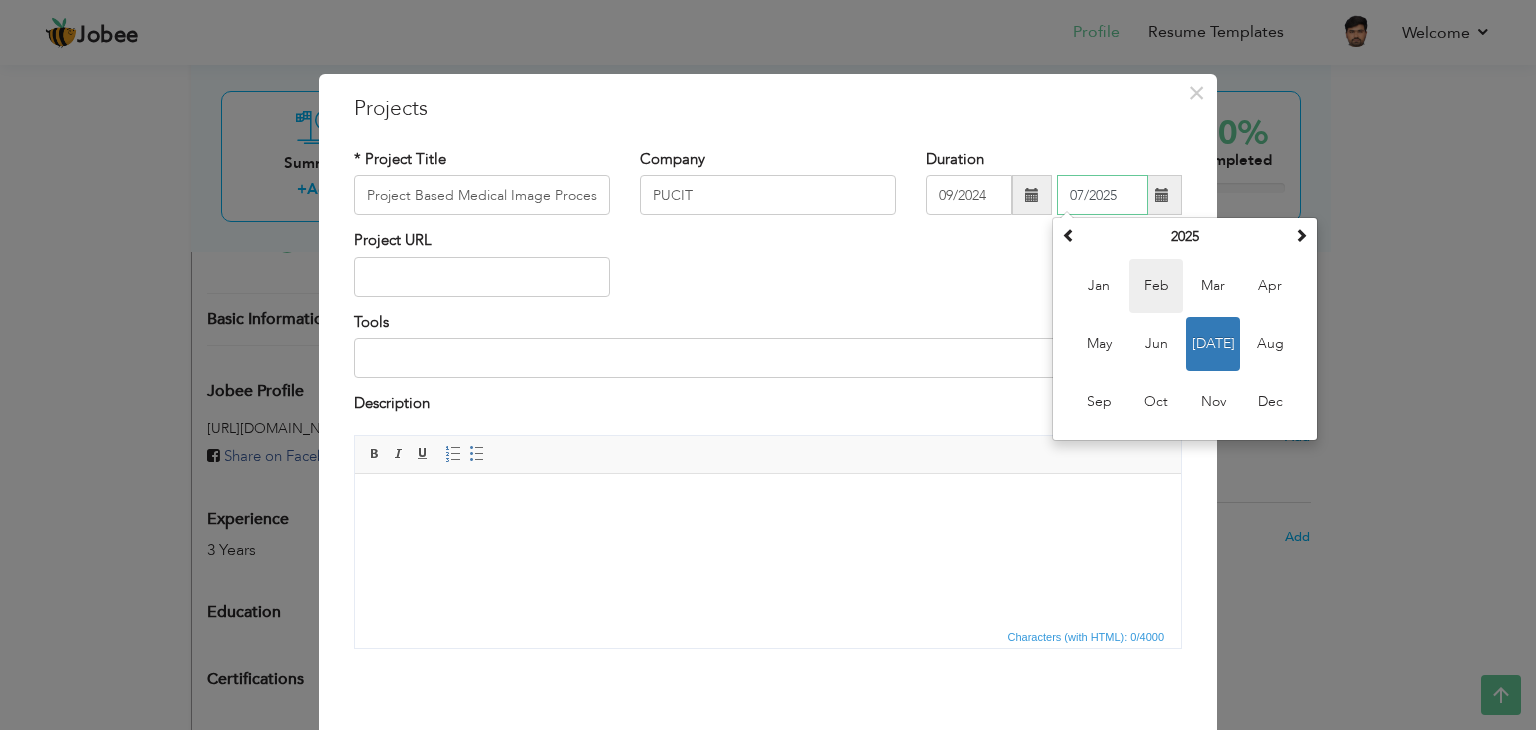 click on "Feb" at bounding box center (1156, 286) 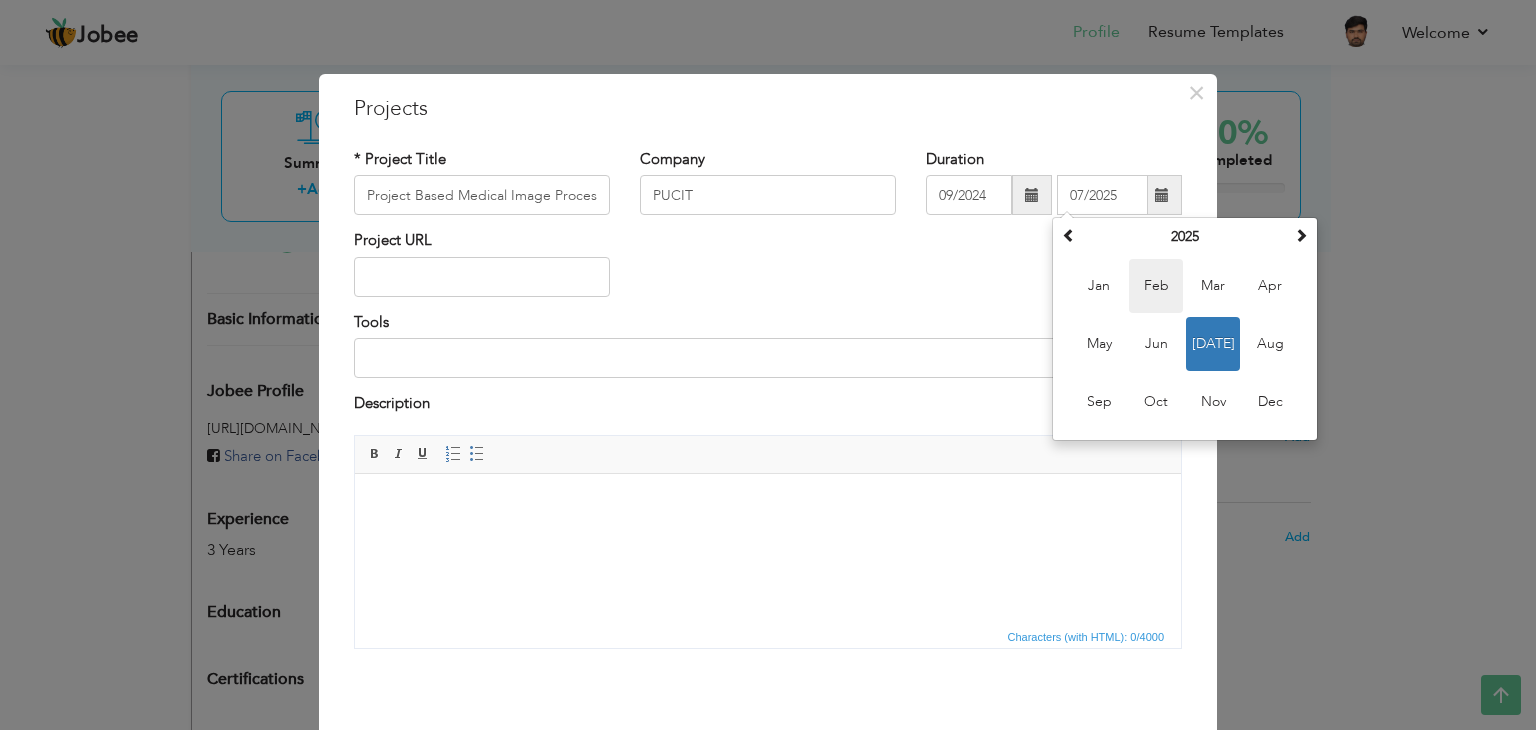 type on "02/2025" 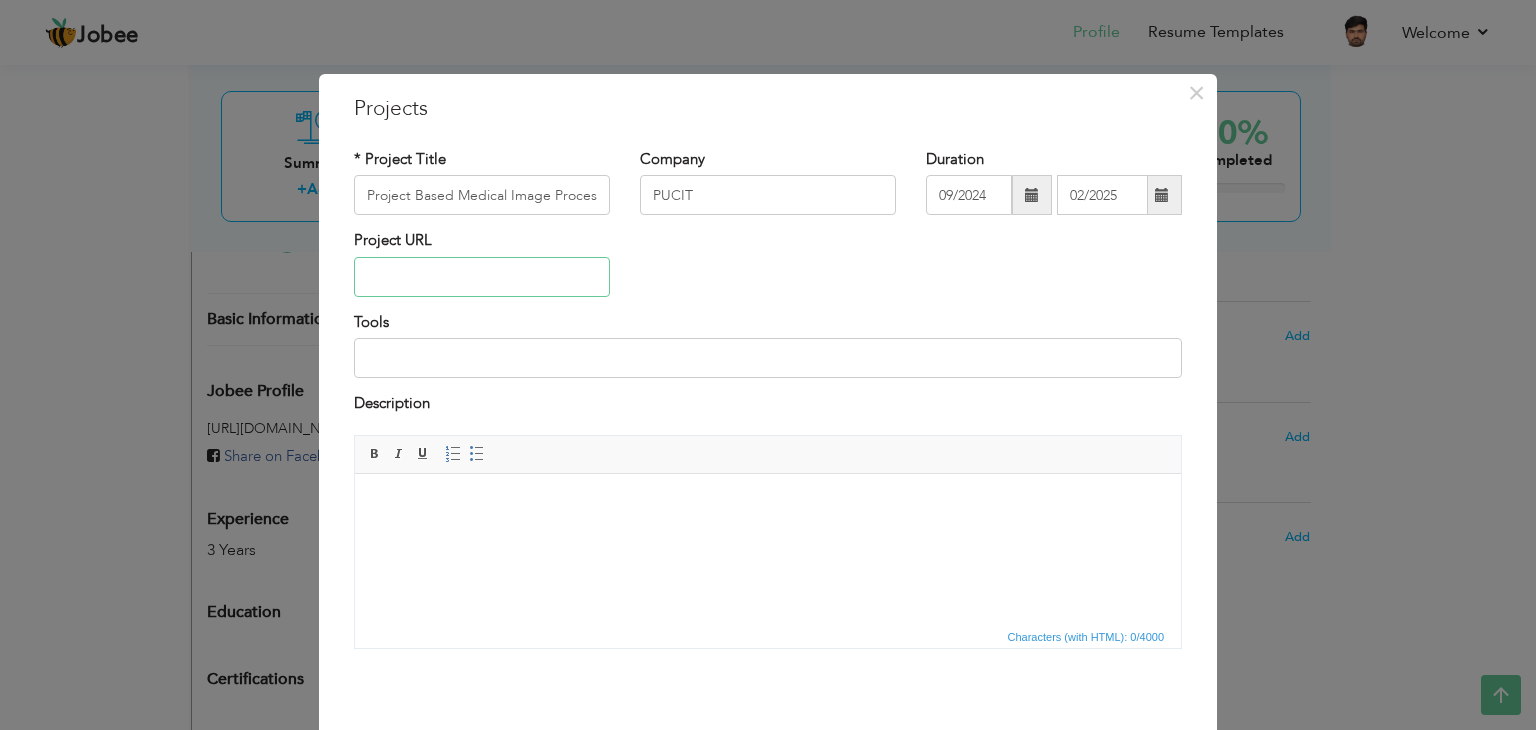 click at bounding box center (482, 277) 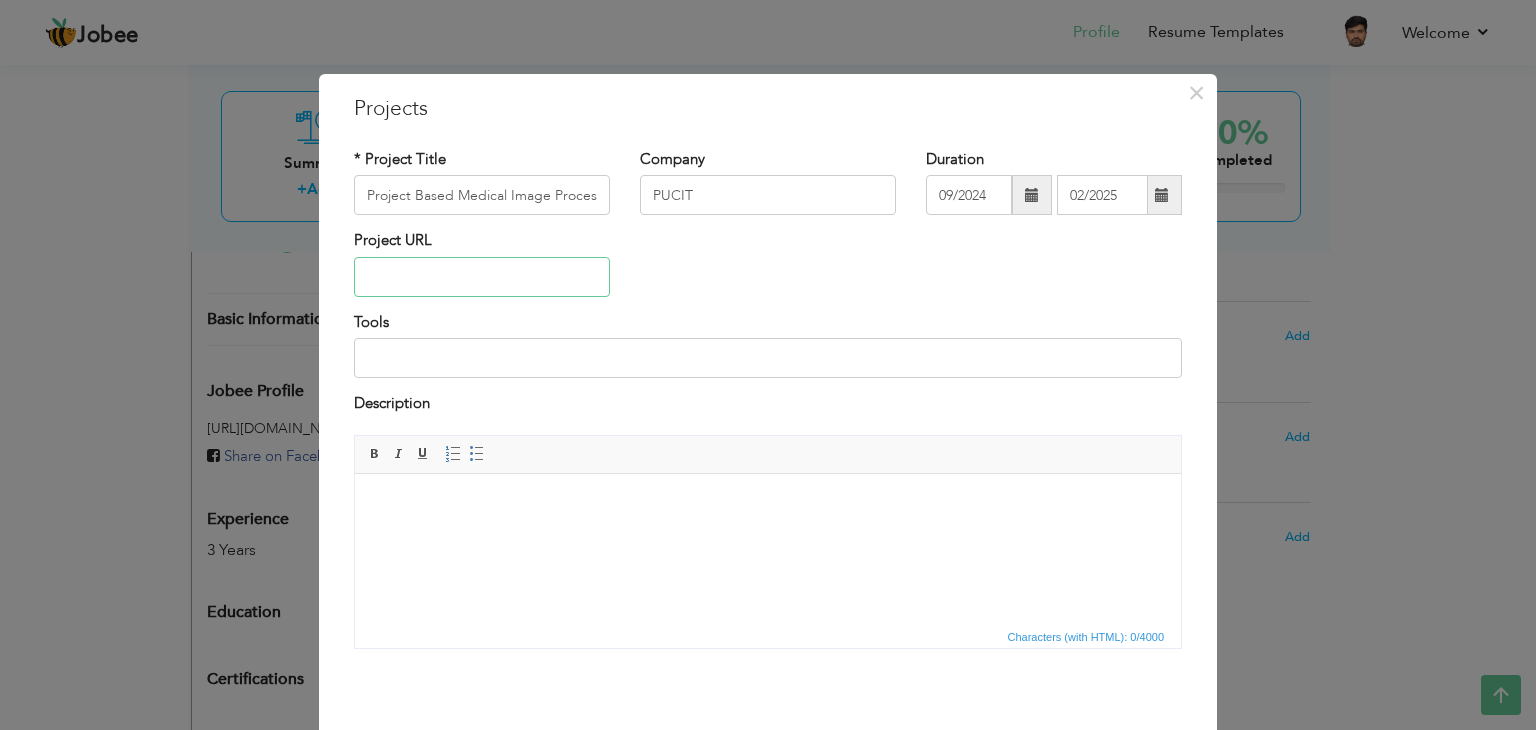 click at bounding box center [482, 277] 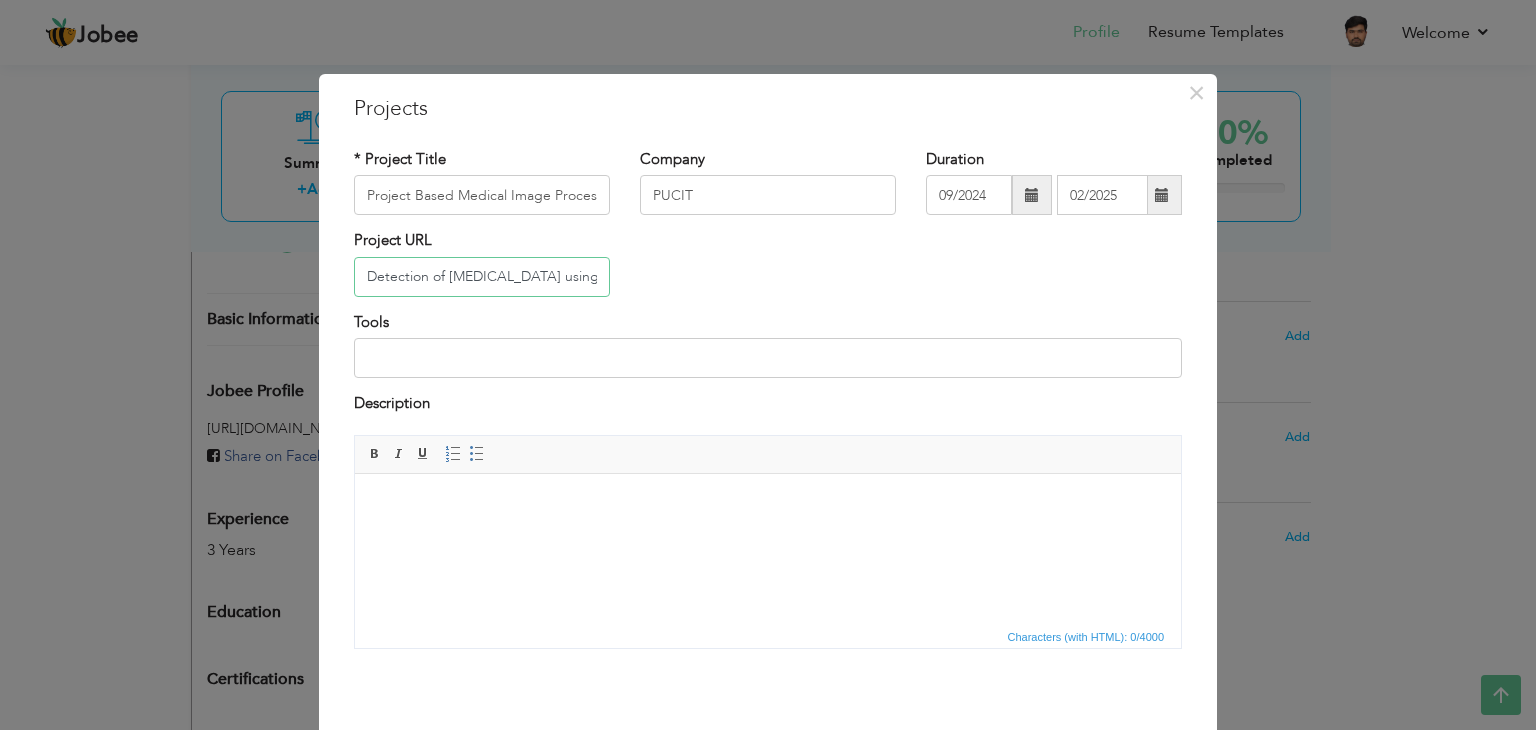 scroll, scrollTop: 0, scrollLeft: 28, axis: horizontal 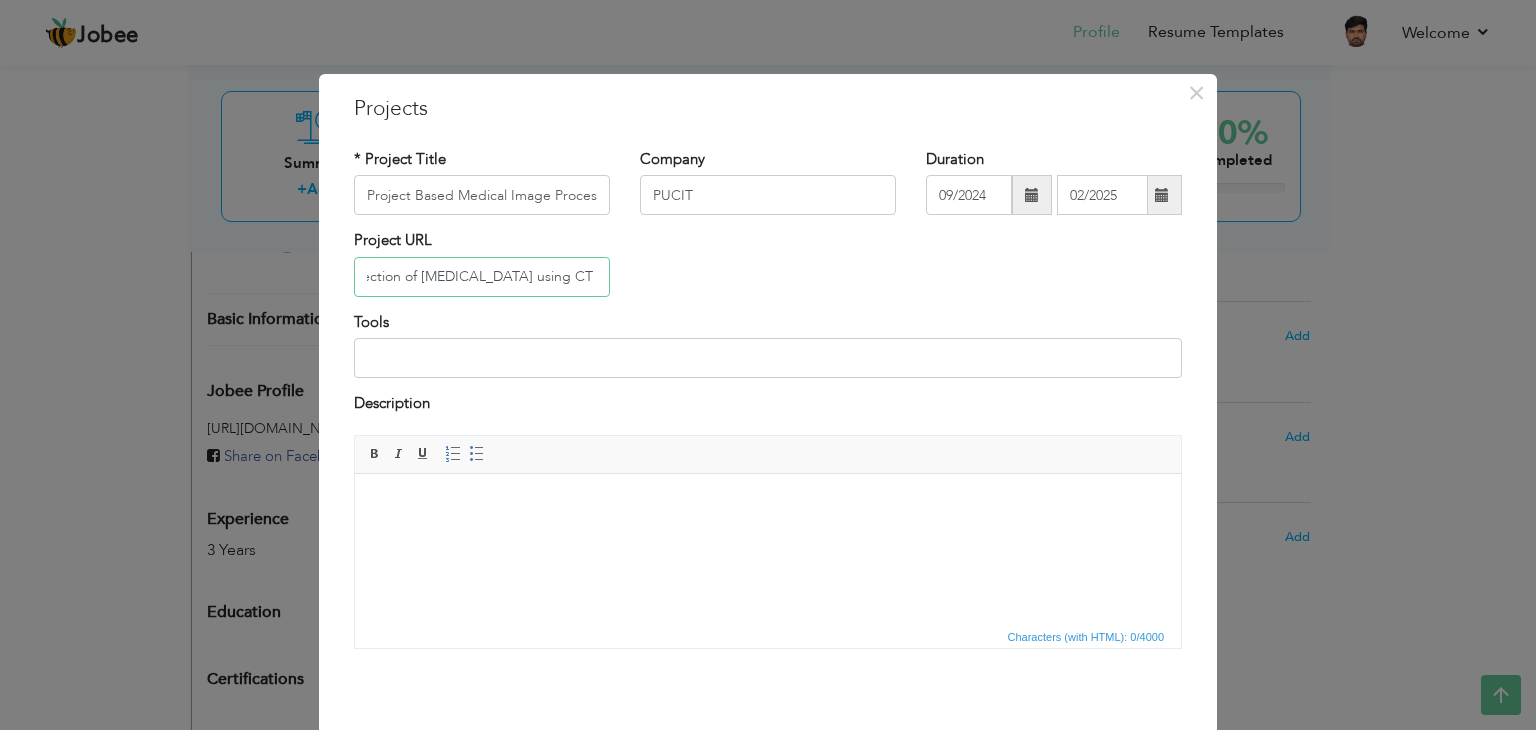 type on "Detection of [MEDICAL_DATA] using CT scan" 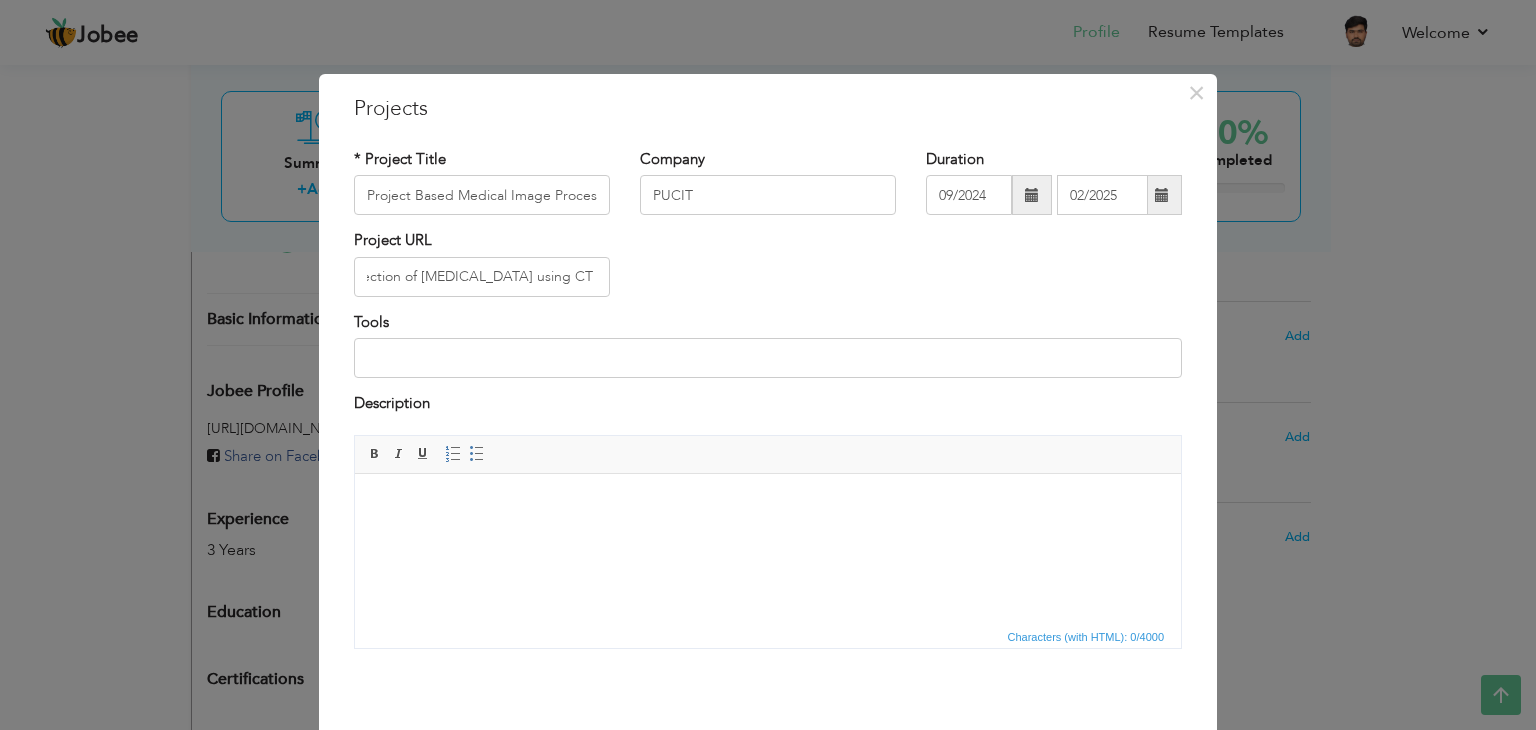 scroll, scrollTop: 0, scrollLeft: 0, axis: both 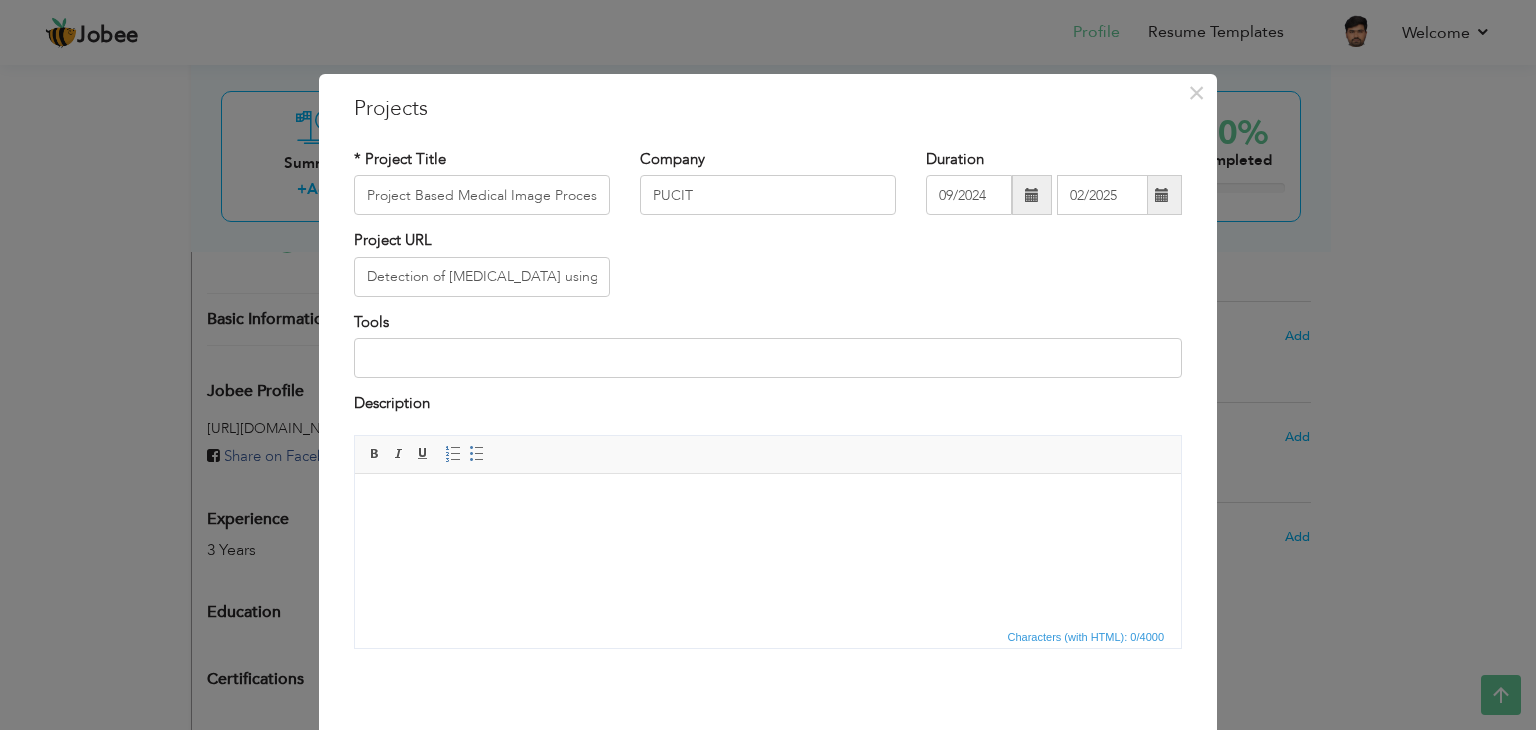 click on "Tools" at bounding box center (768, 345) 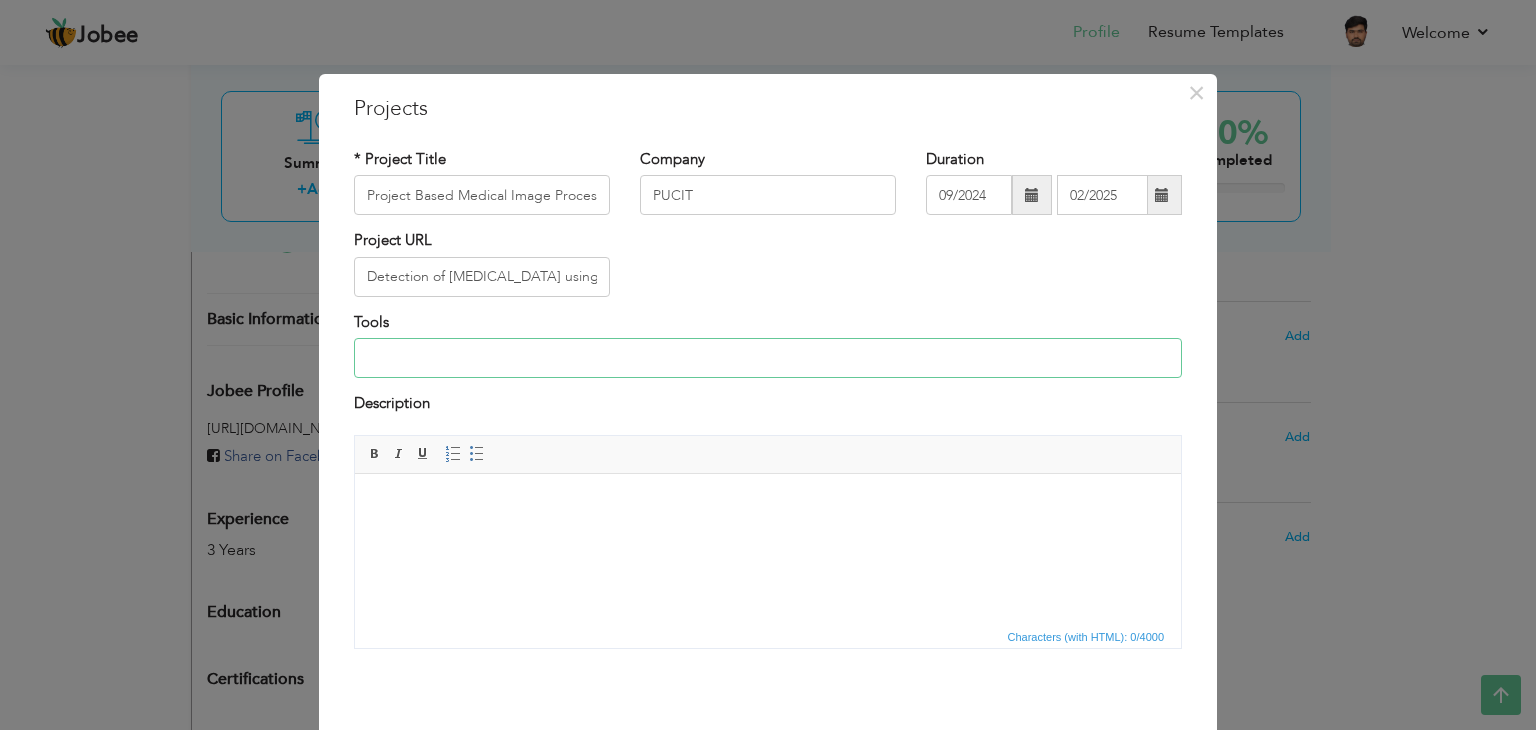 click at bounding box center [768, 358] 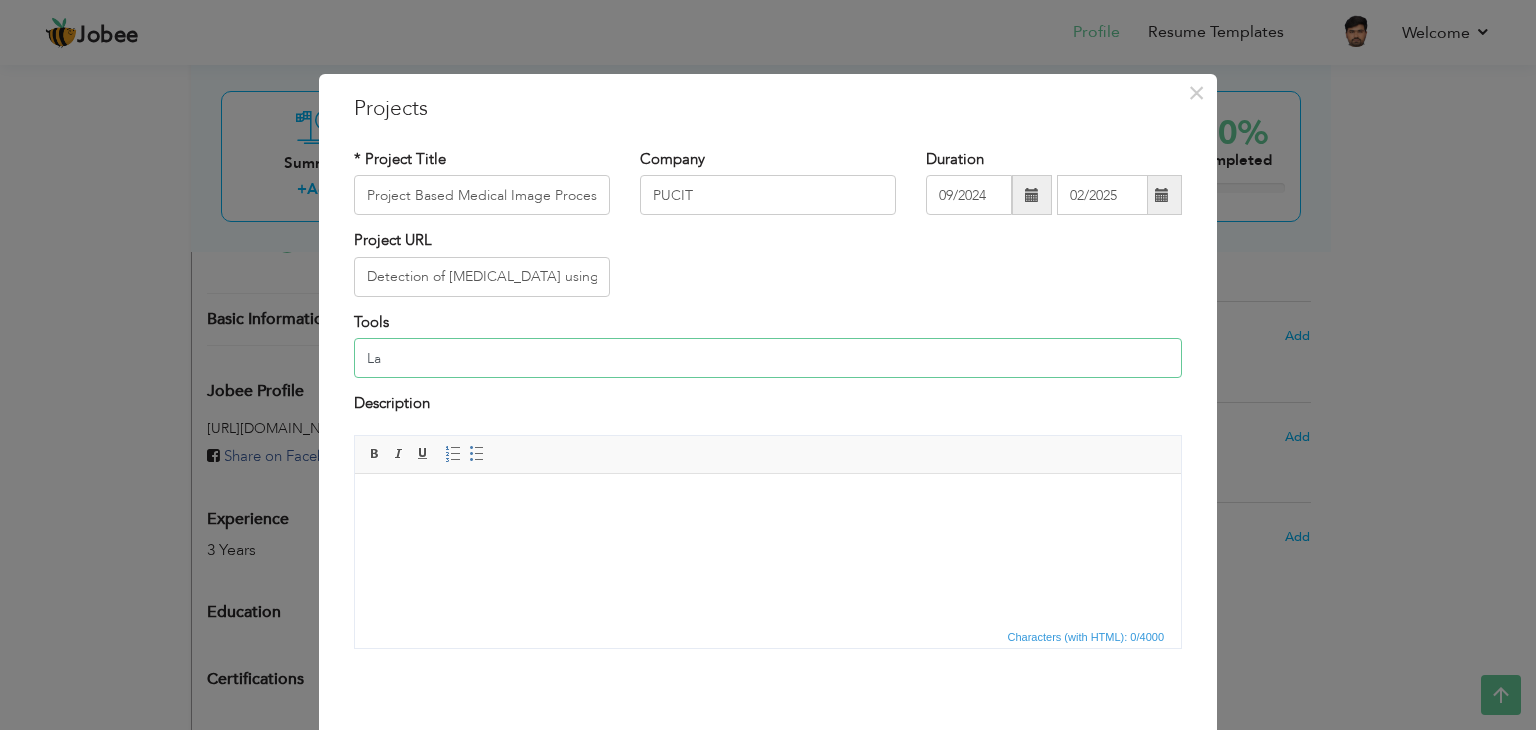 type on "L" 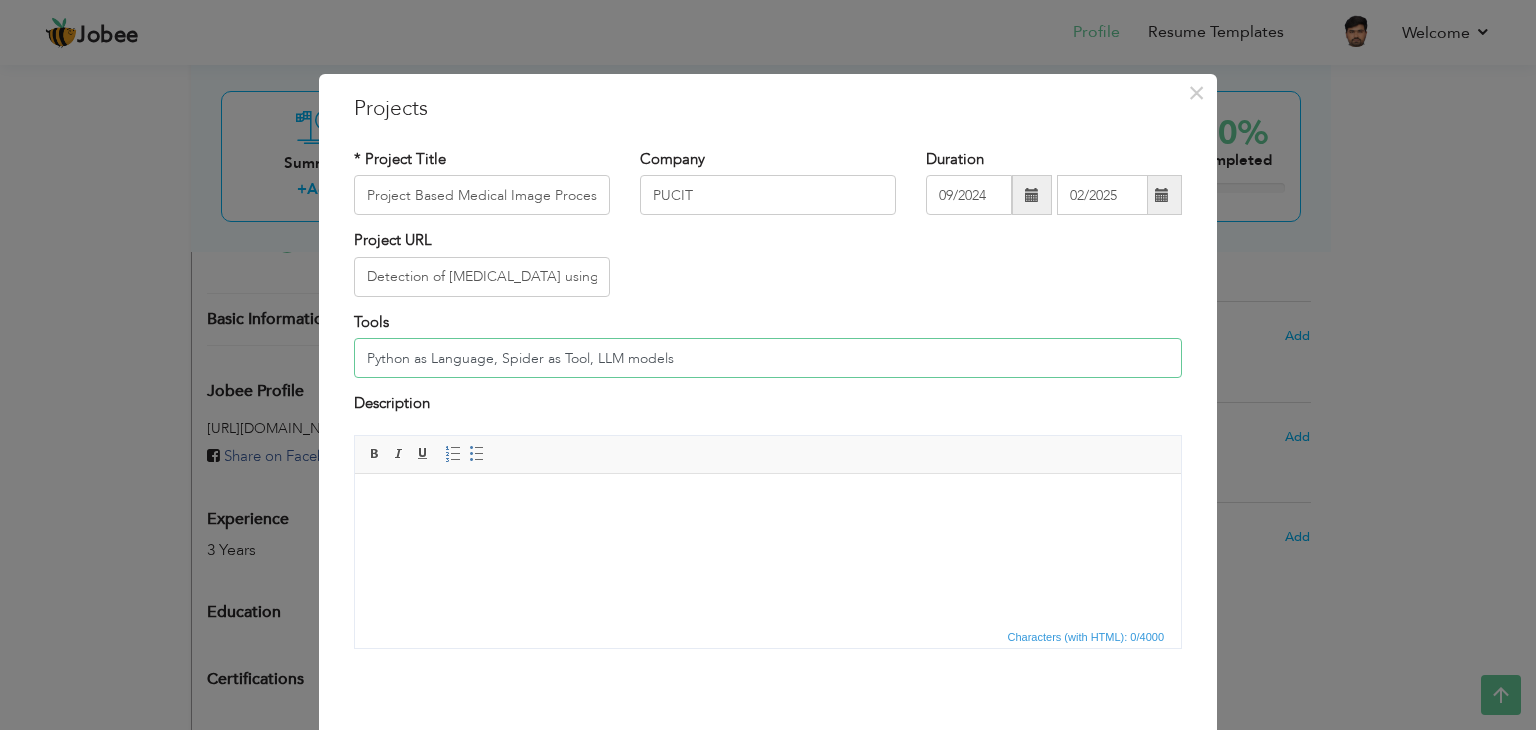 type on "Python as Language, Spider as Tool, LLM models" 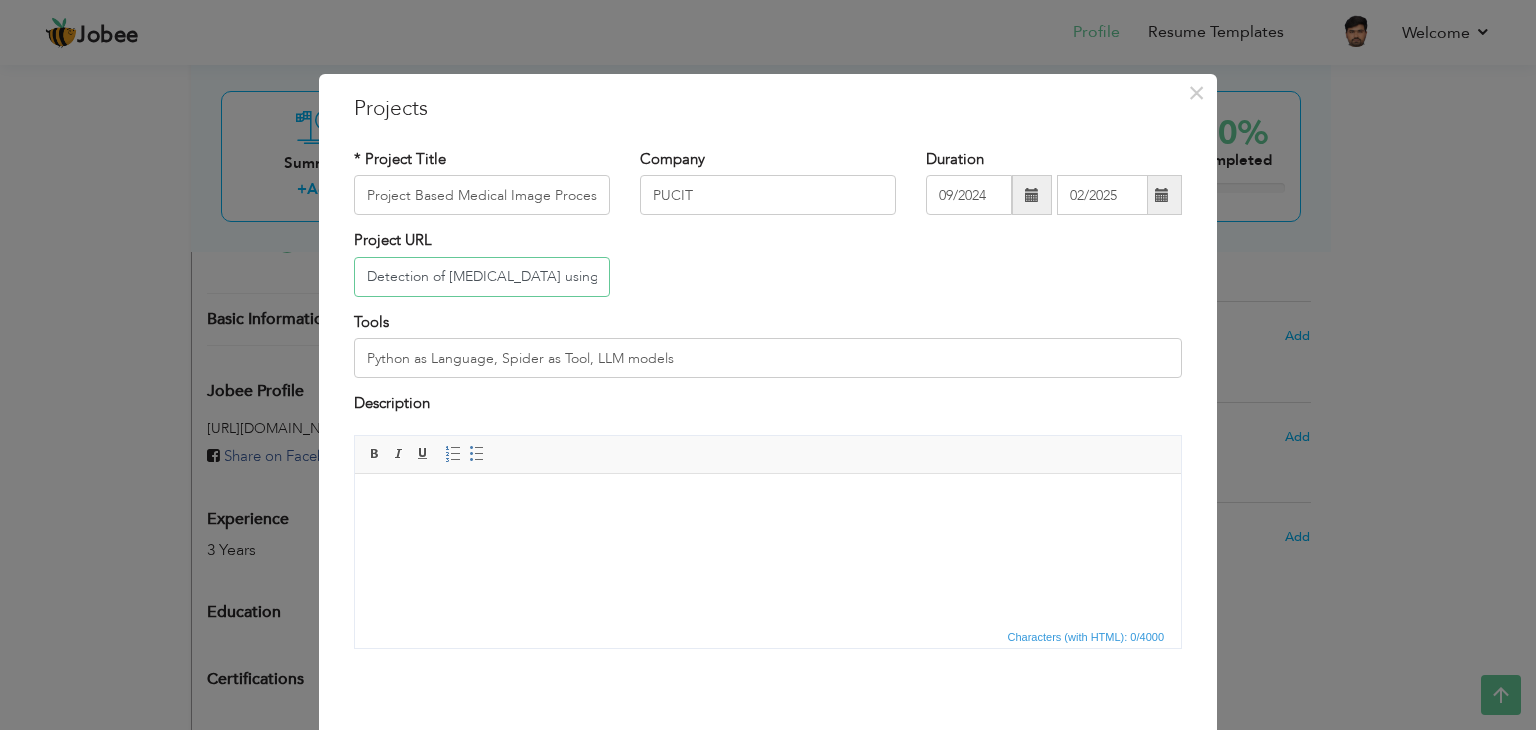 click on "Detection of [MEDICAL_DATA] using CT scan" at bounding box center [482, 277] 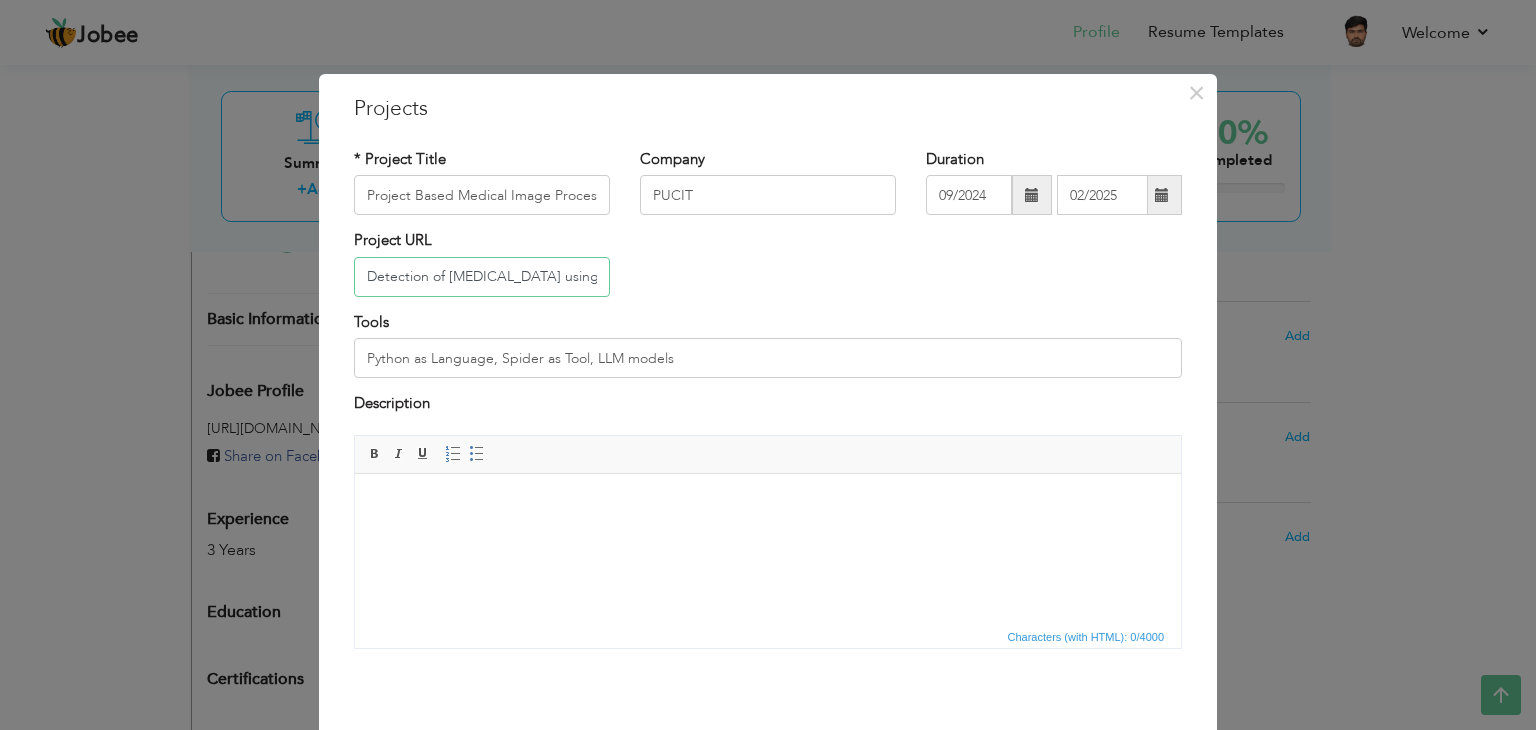 click on "Detection of [MEDICAL_DATA] using CT scan" at bounding box center [482, 277] 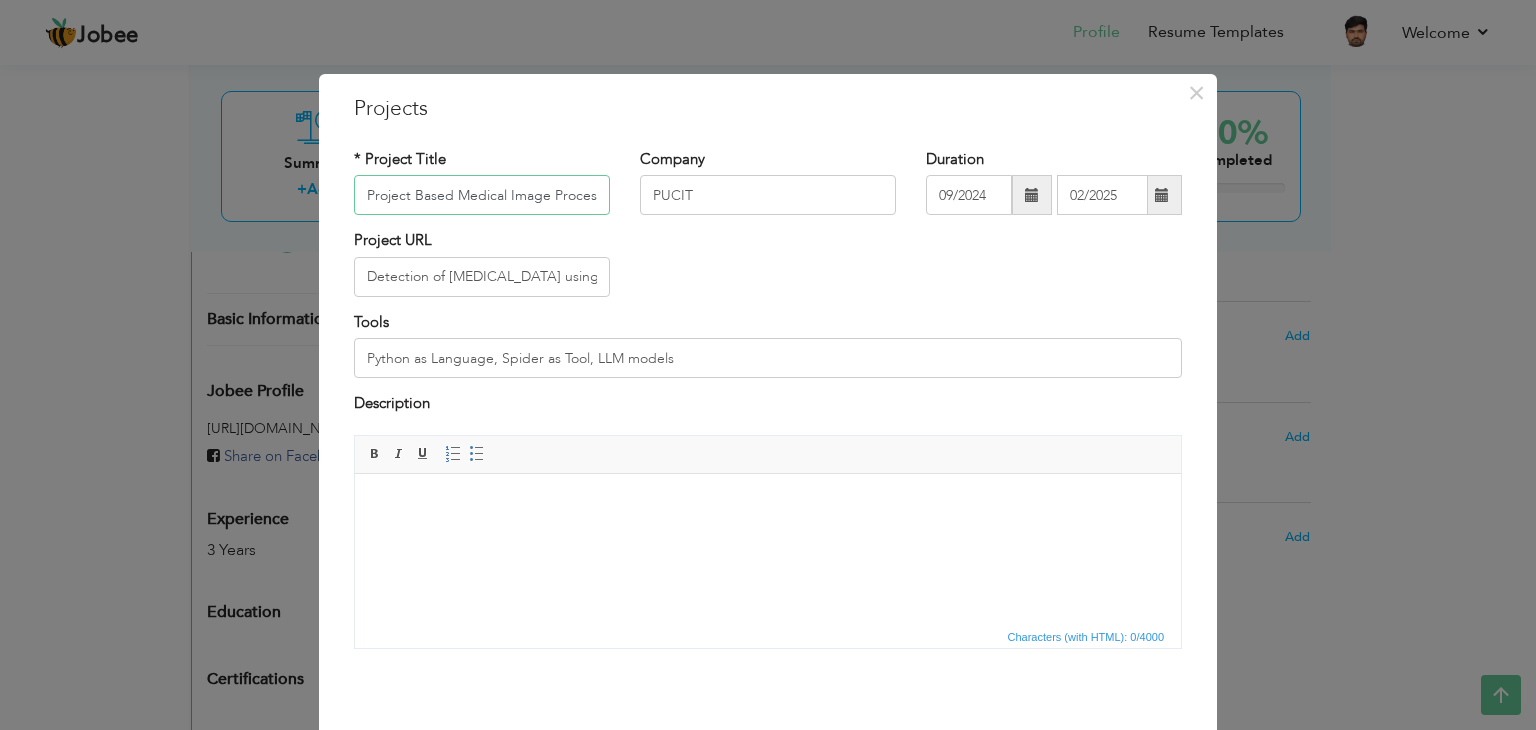 click on "Project Based Medical Image Processing" at bounding box center [482, 195] 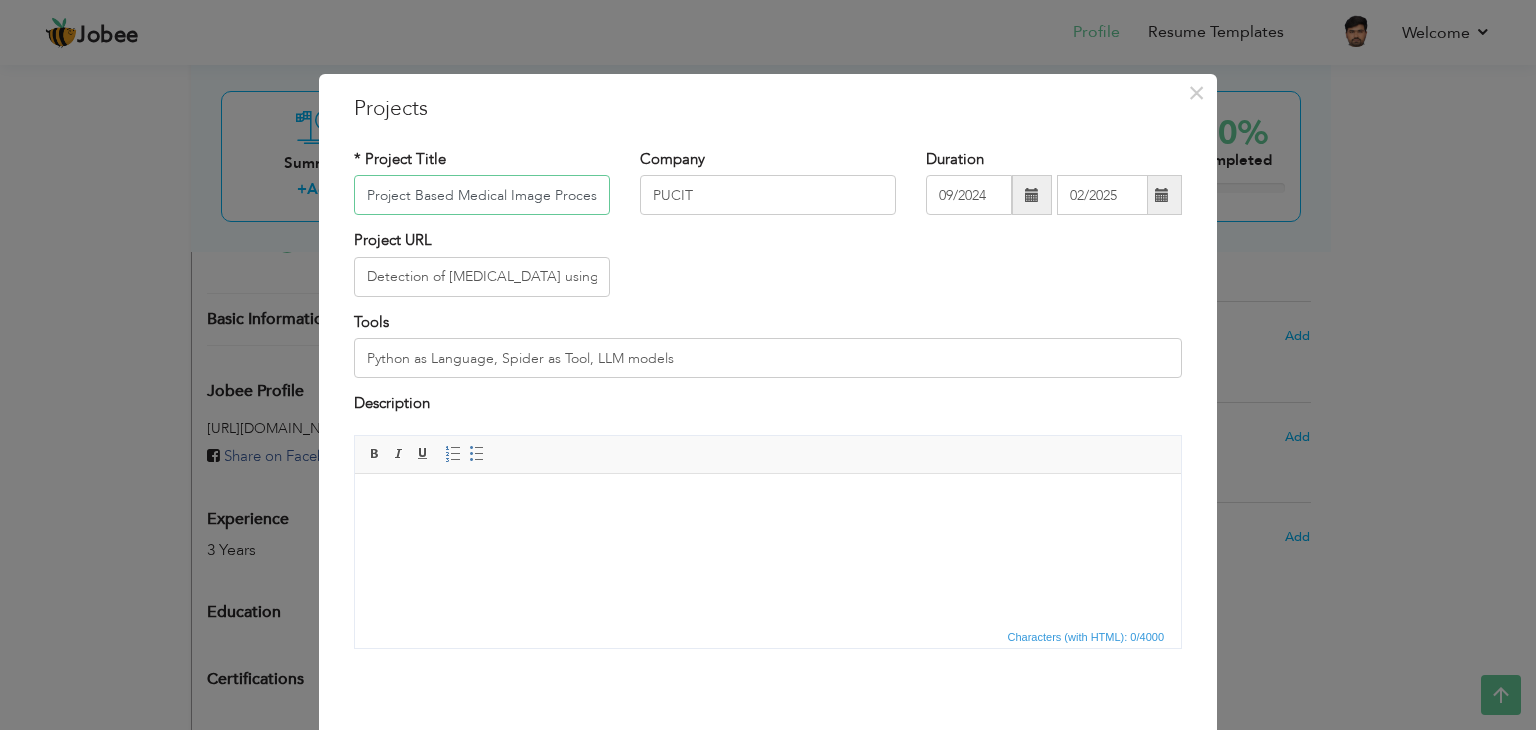 paste on "Detection of [MEDICAL_DATA] using CT scan" 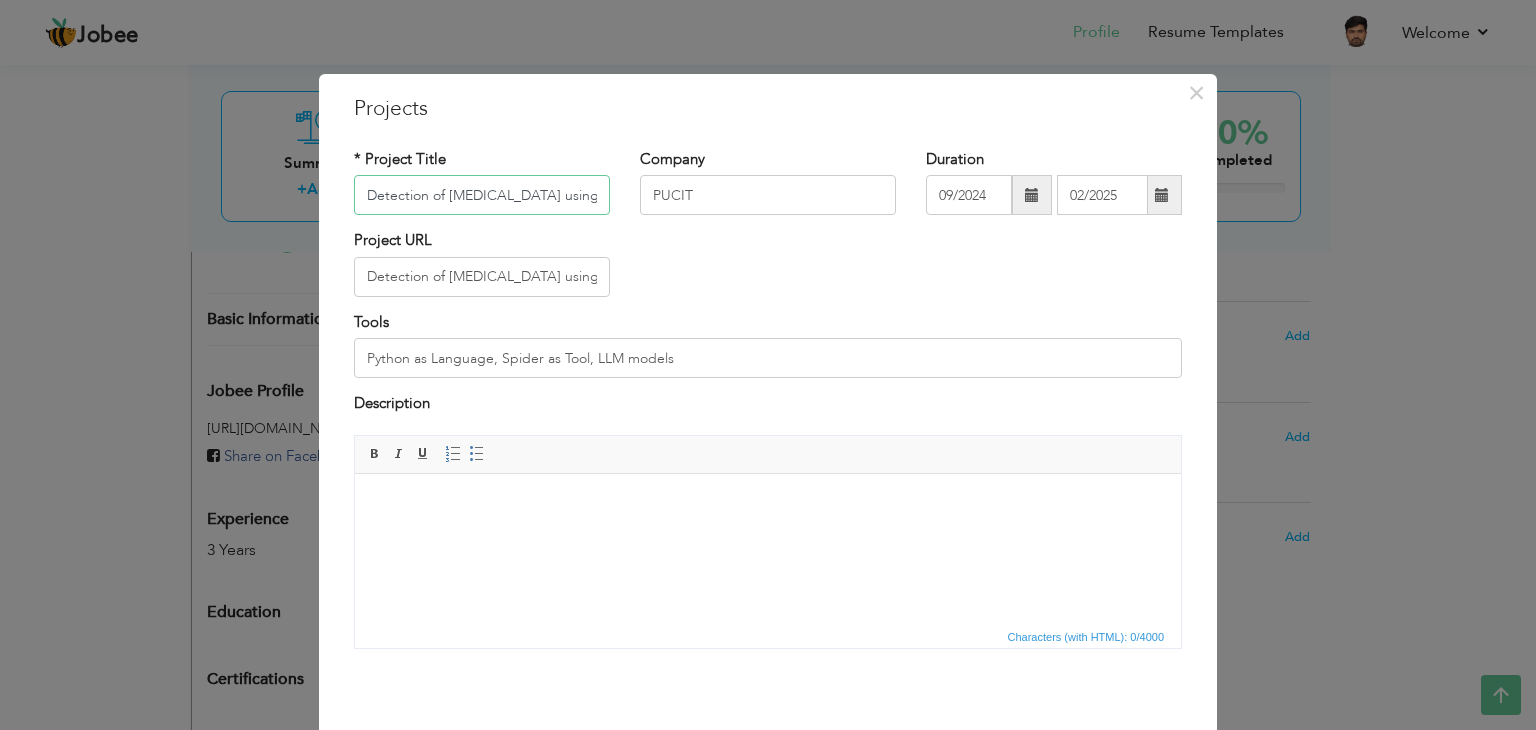 scroll, scrollTop: 0, scrollLeft: 28, axis: horizontal 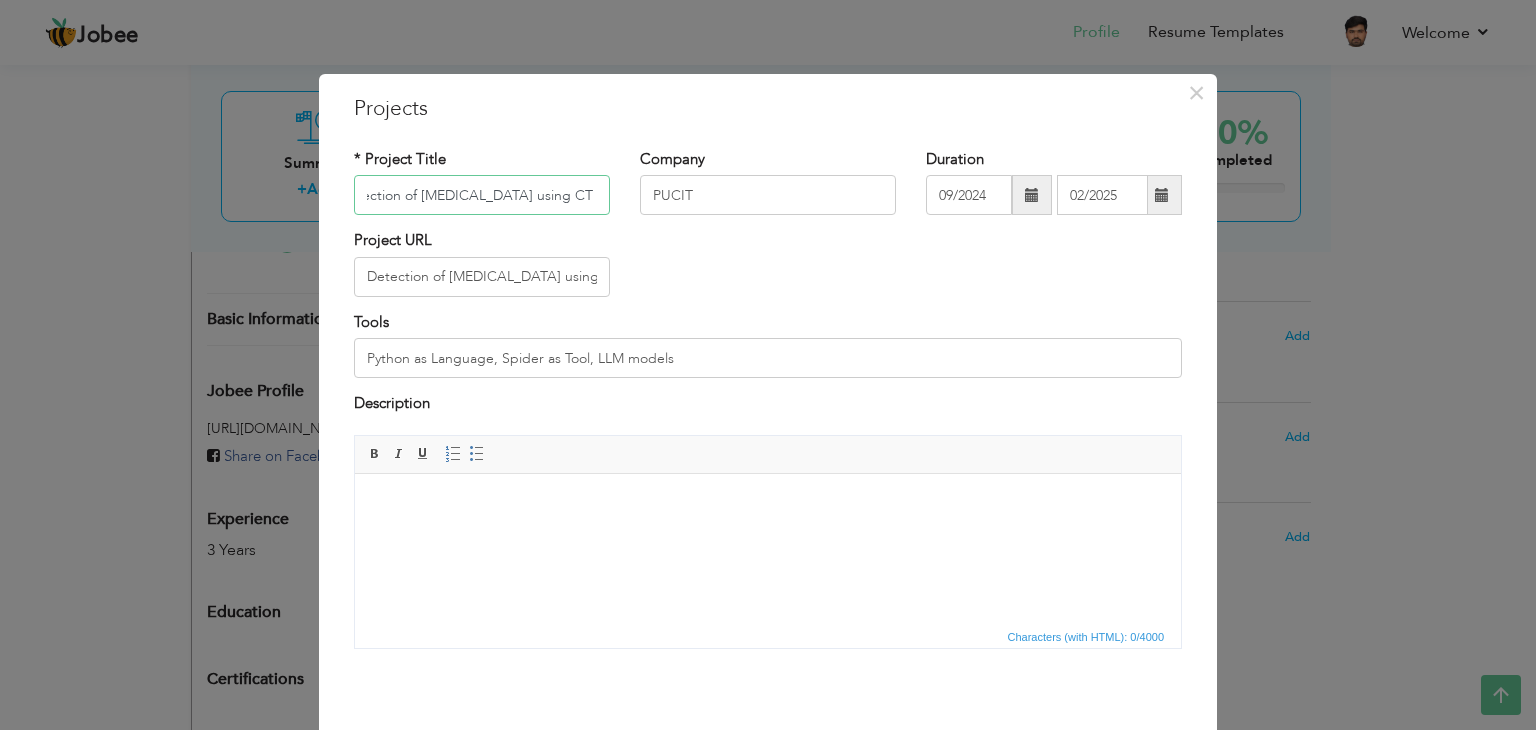 type on "Detection of [MEDICAL_DATA] using CT scan" 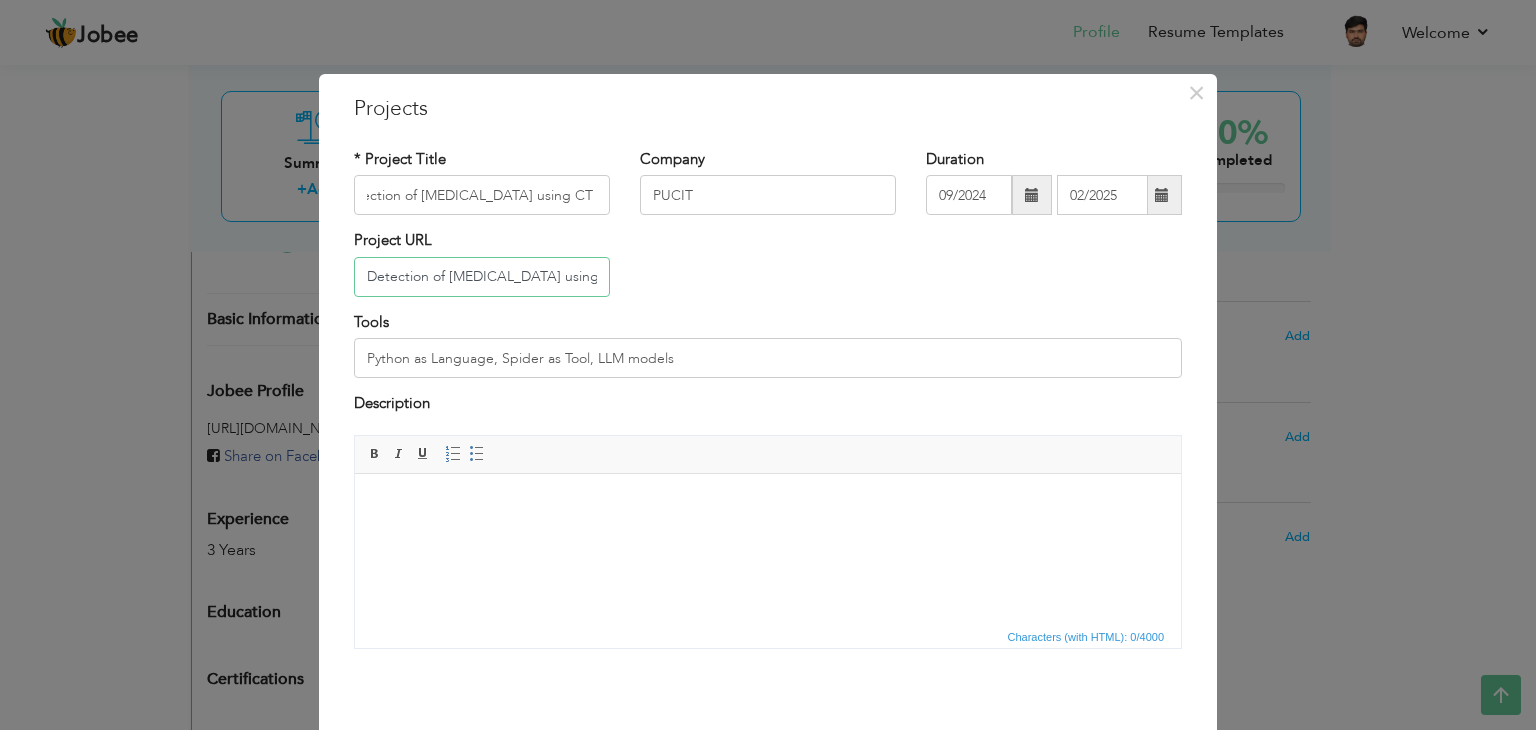 scroll, scrollTop: 0, scrollLeft: 0, axis: both 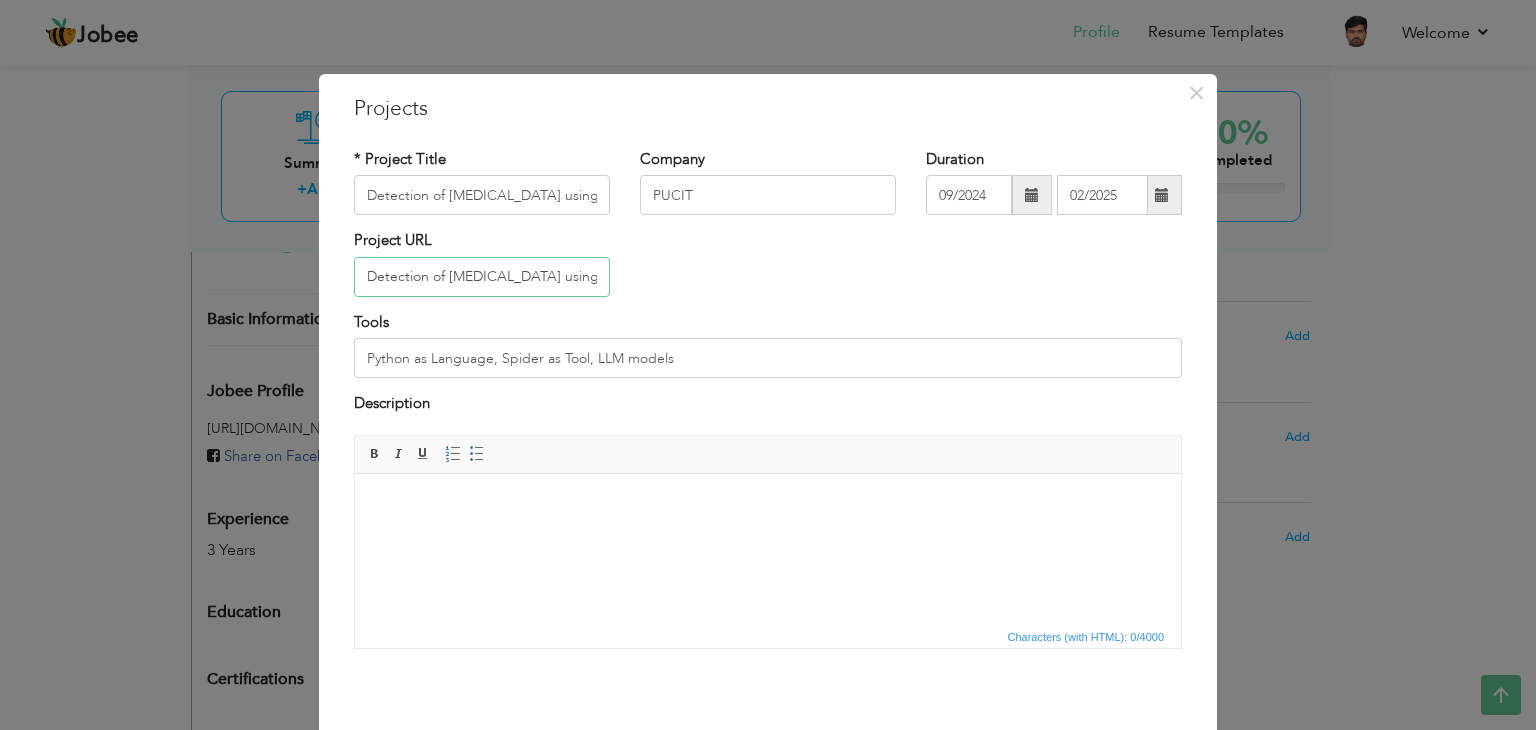 click on "Detection of [MEDICAL_DATA] using CT scan" at bounding box center [482, 277] 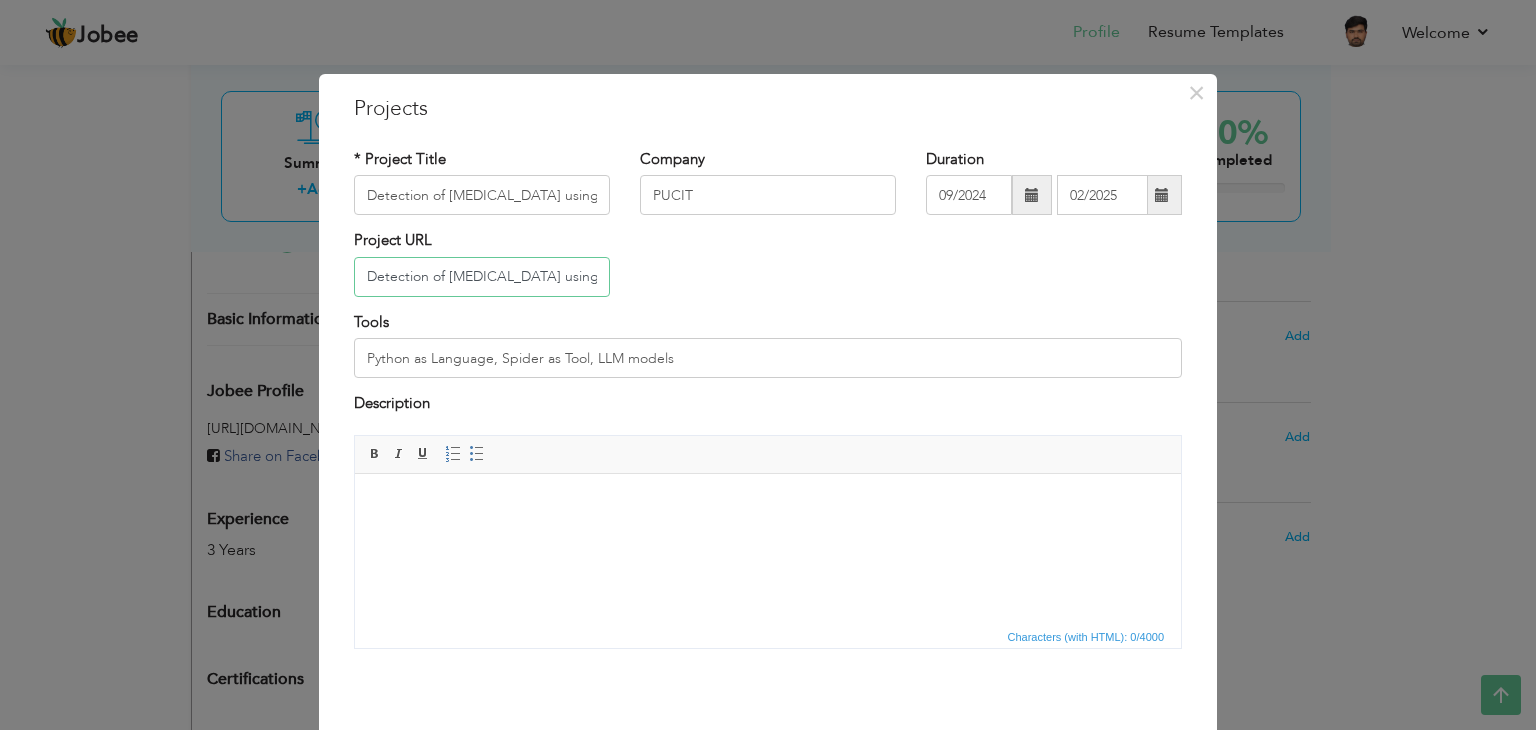 paste 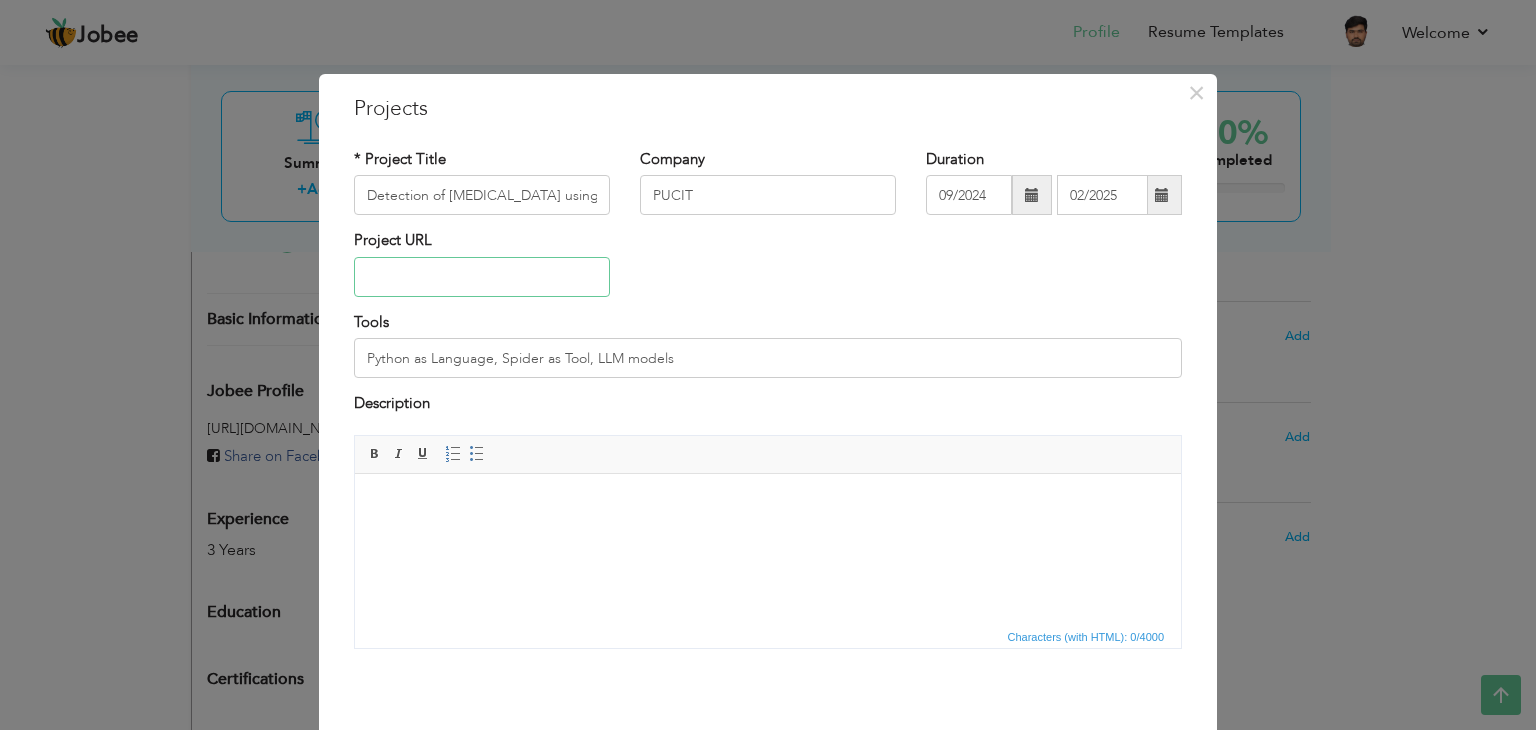scroll, scrollTop: 0, scrollLeft: 0, axis: both 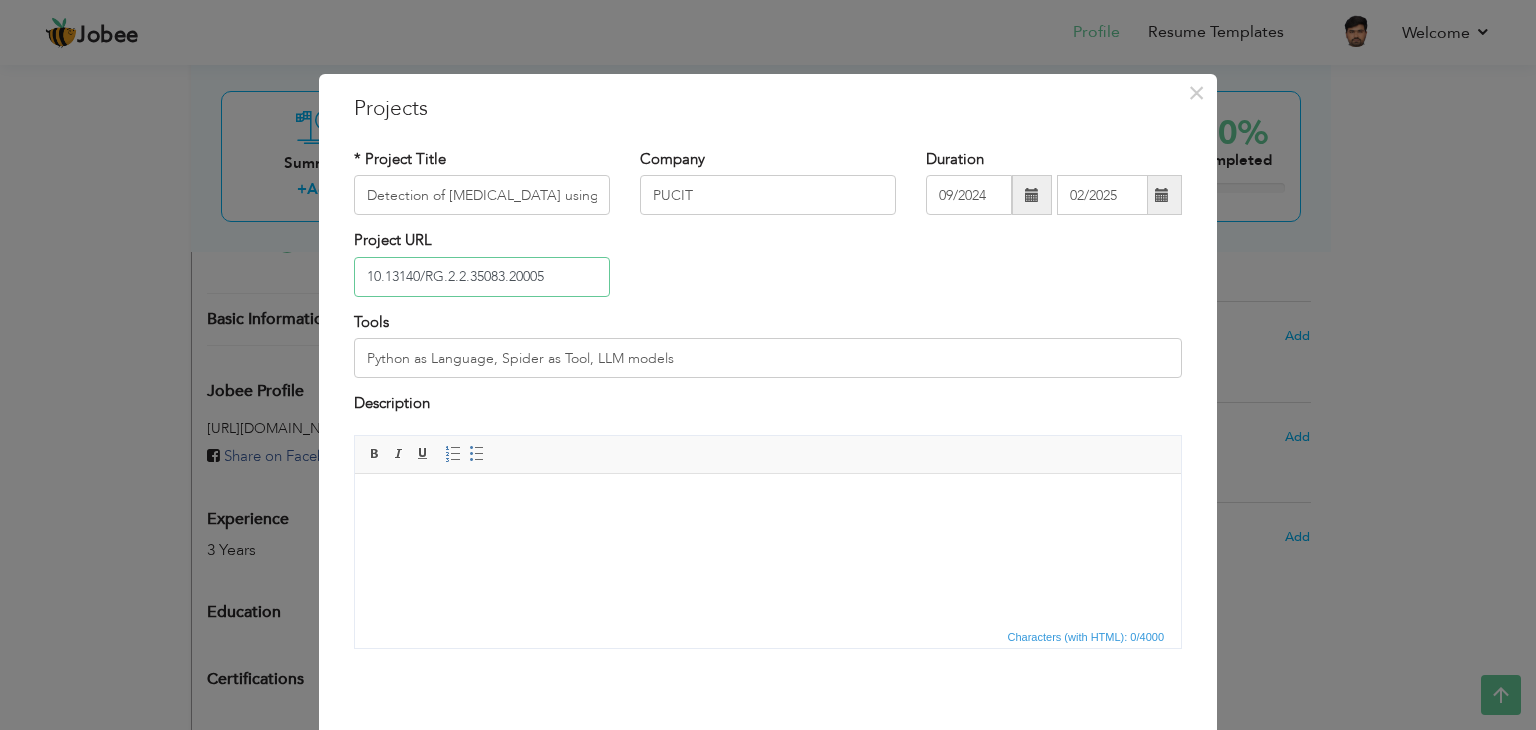 type on "10.13140/RG.2.2.35083.20005" 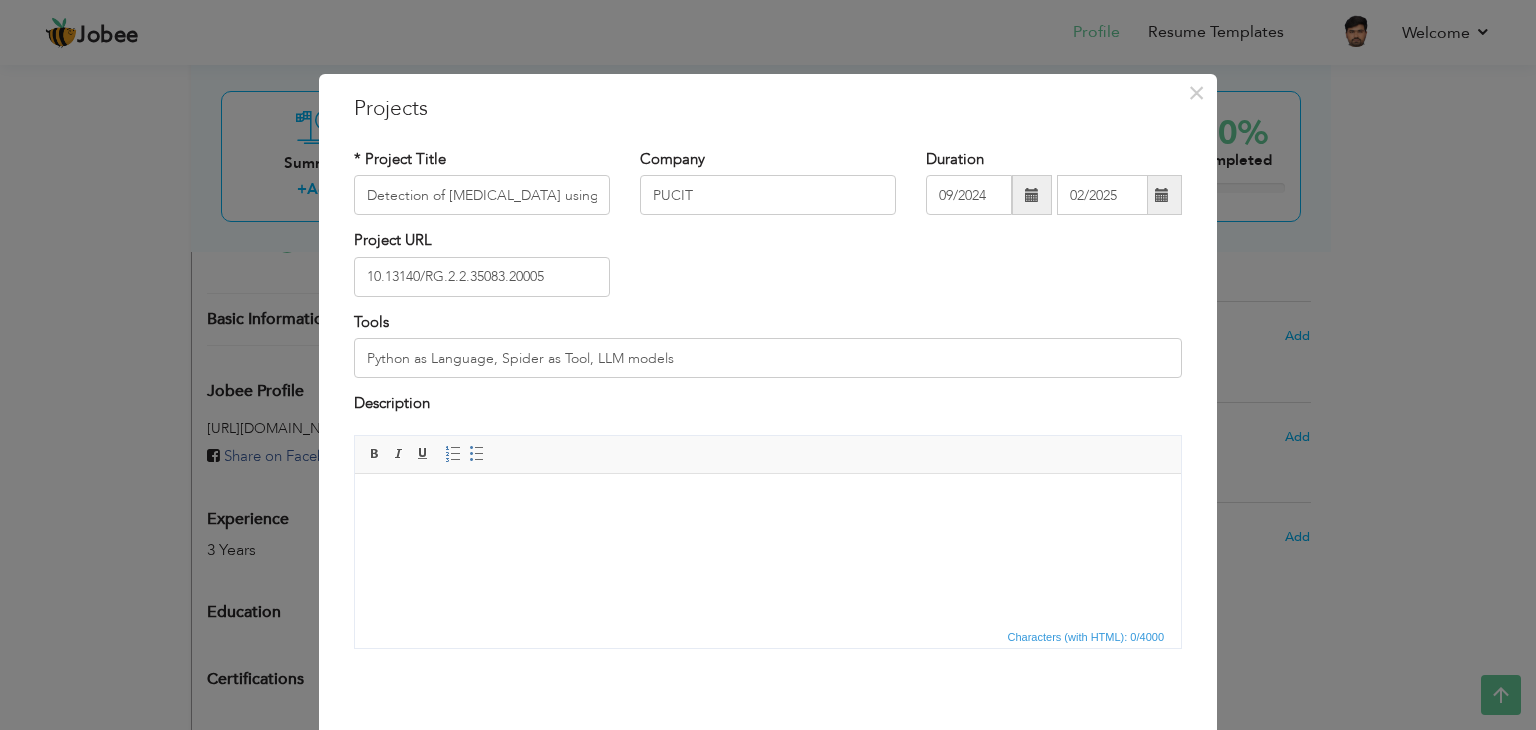 click on "Description" at bounding box center (768, 406) 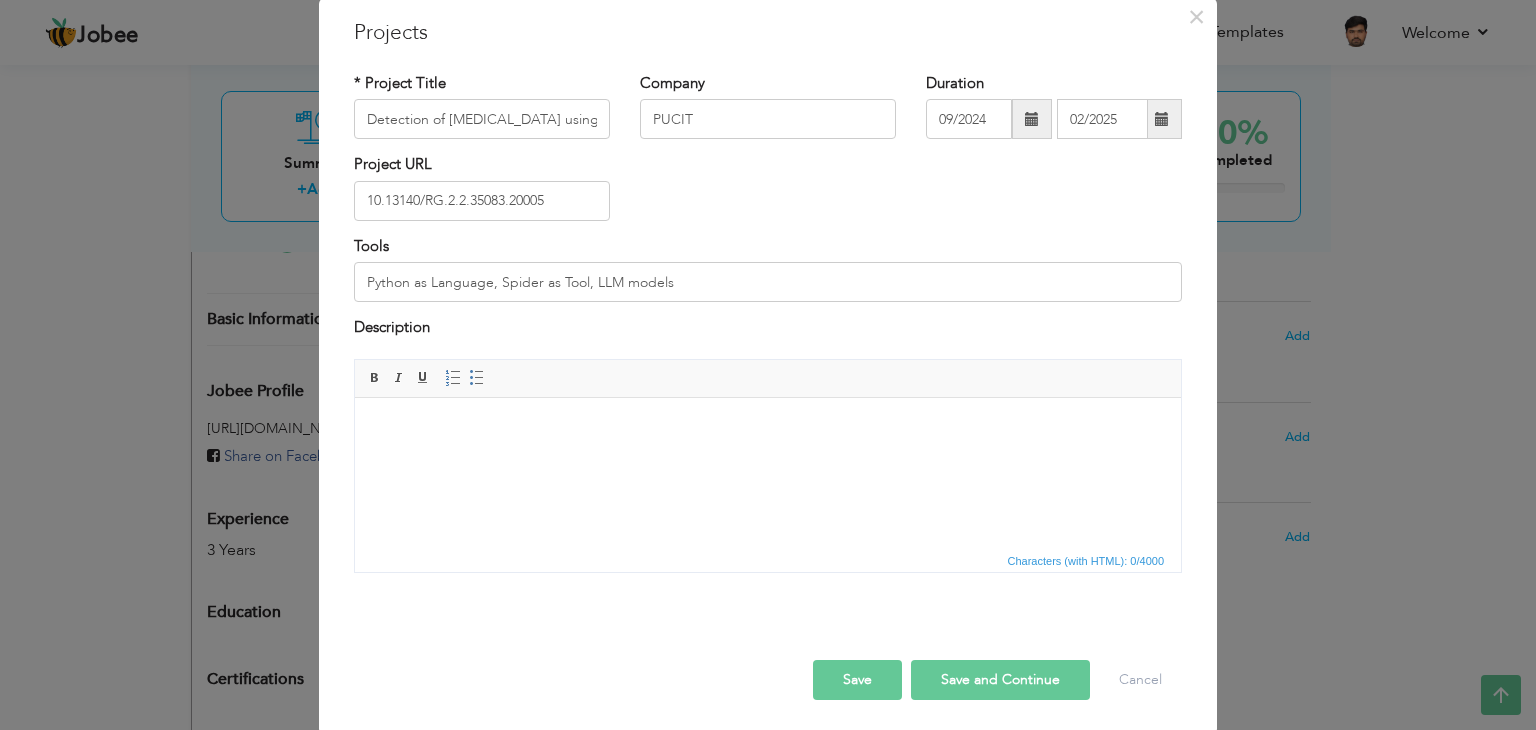 click on "Save and Continue" at bounding box center [1000, 680] 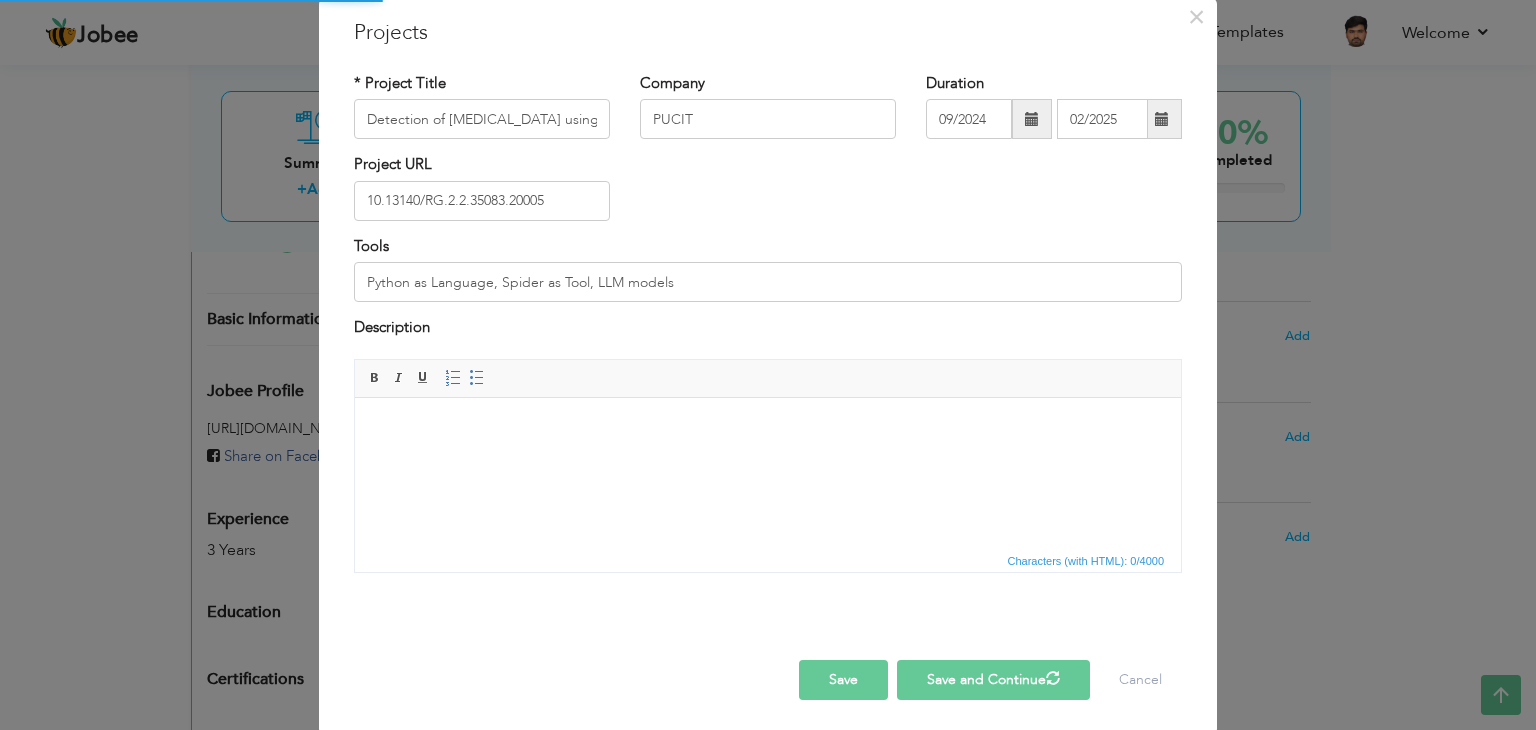 type 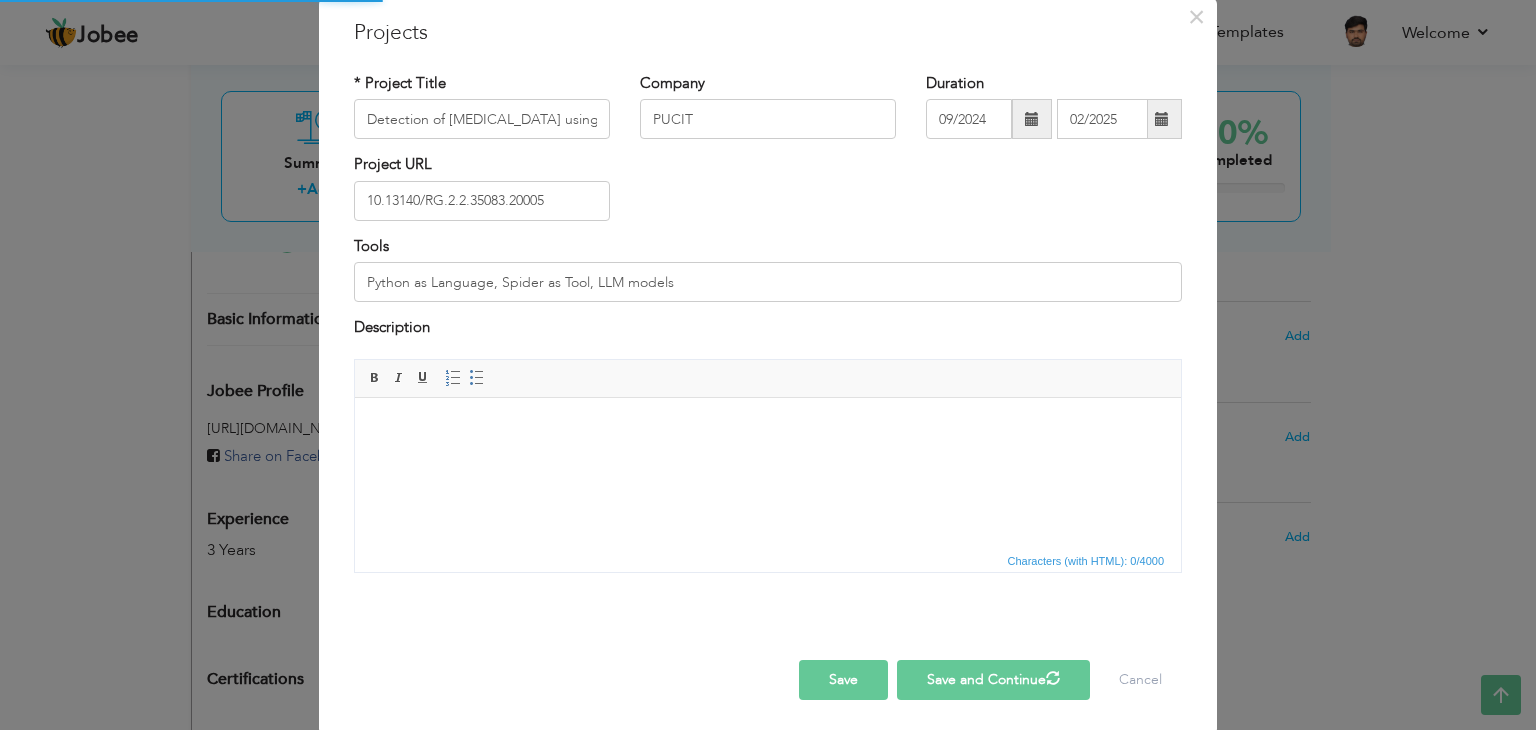 type 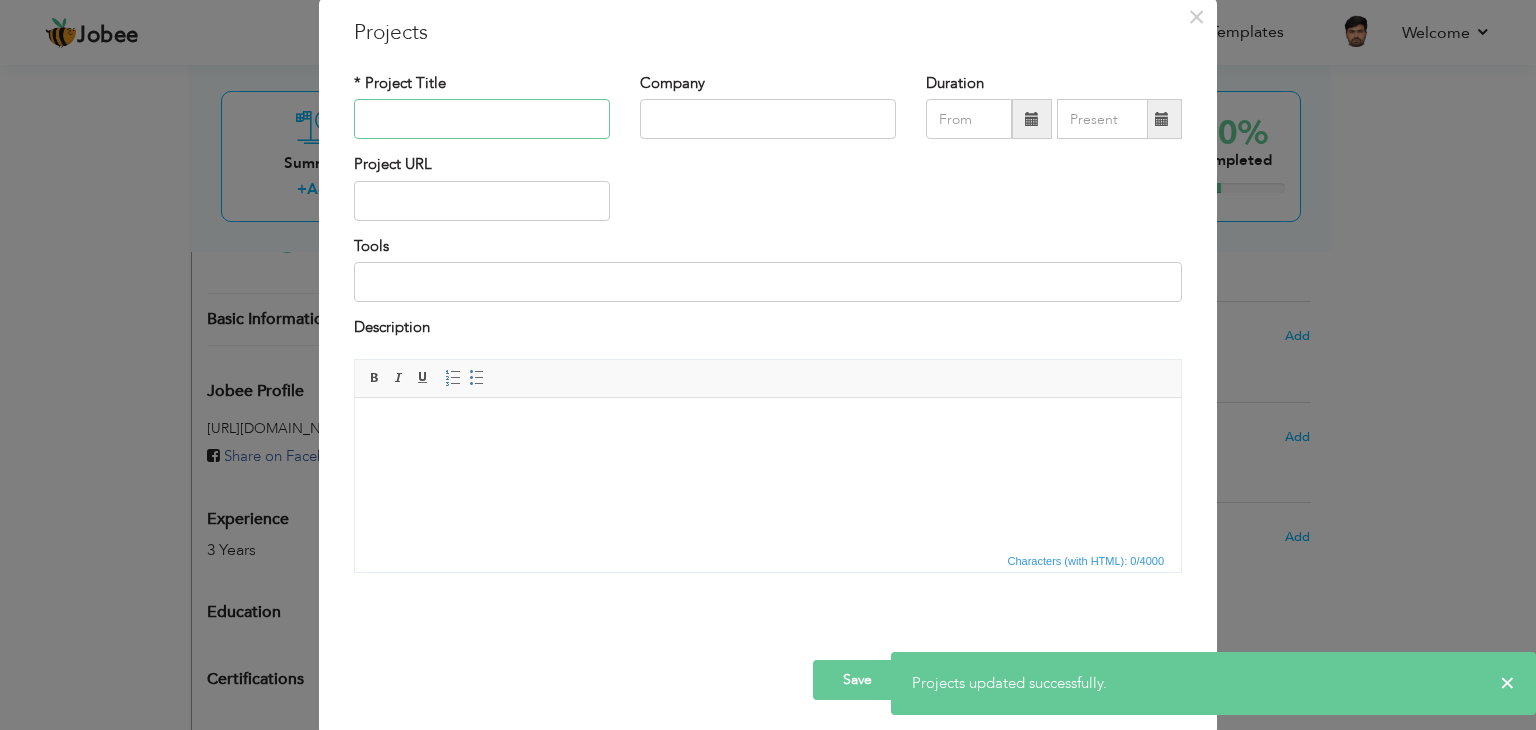 click at bounding box center [482, 119] 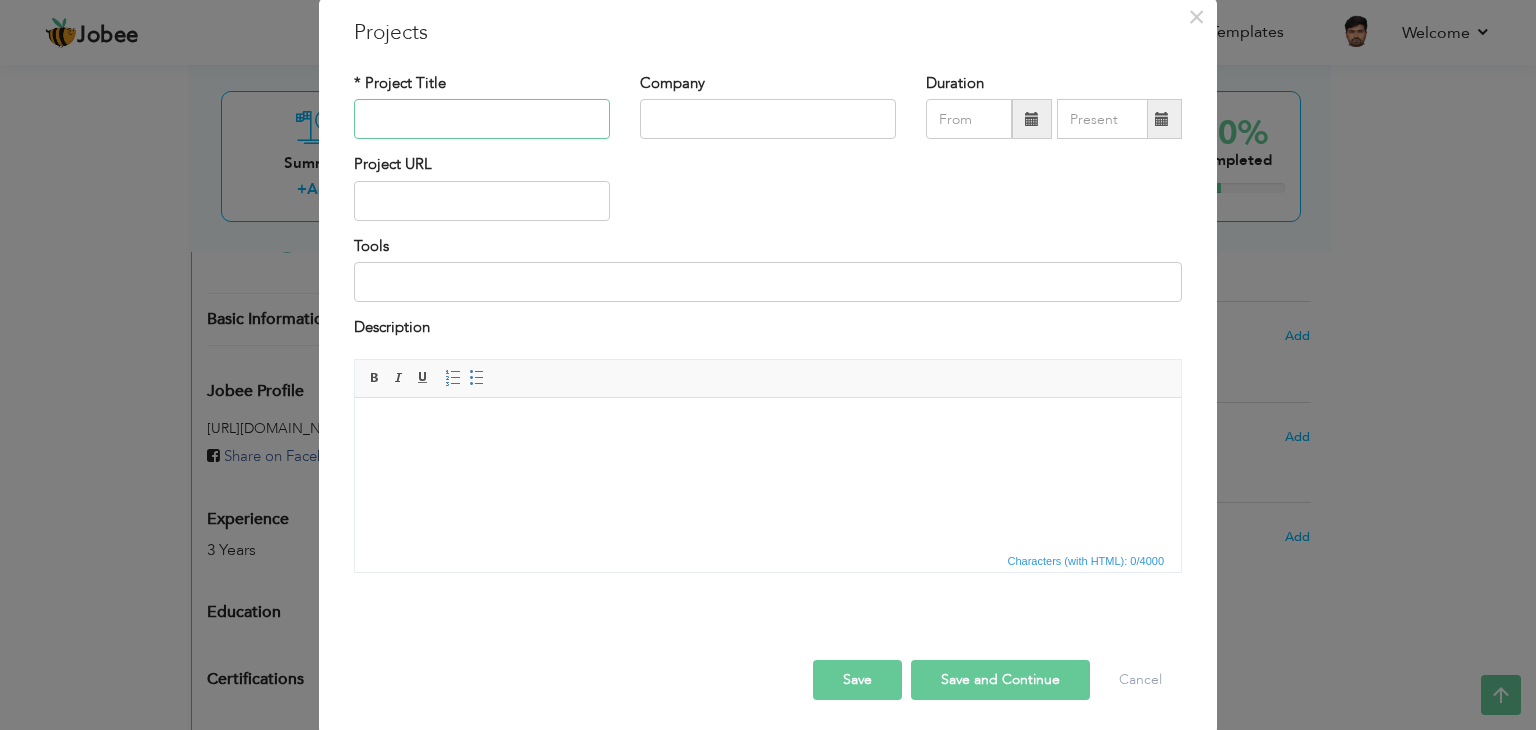 click at bounding box center [482, 119] 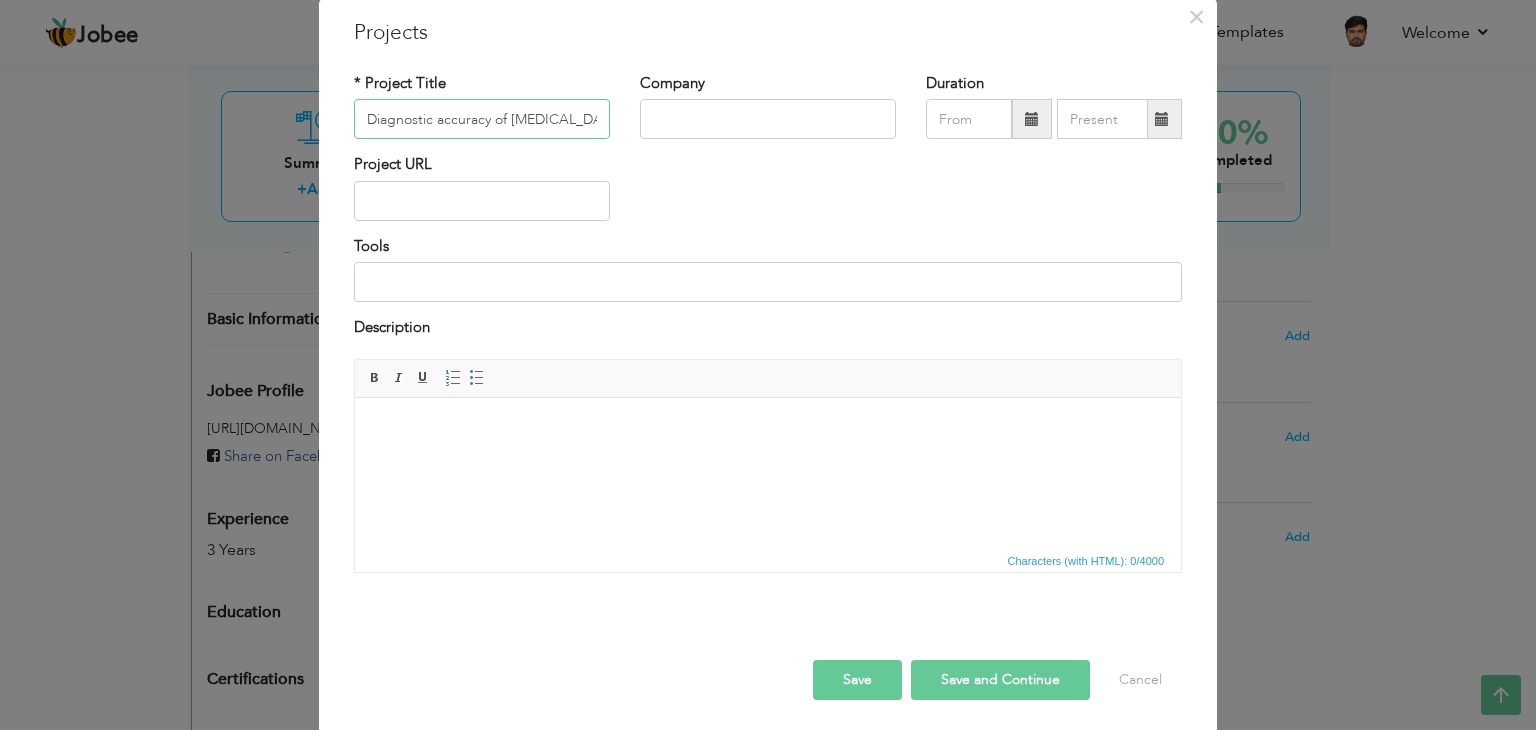 scroll, scrollTop: 0, scrollLeft: 303, axis: horizontal 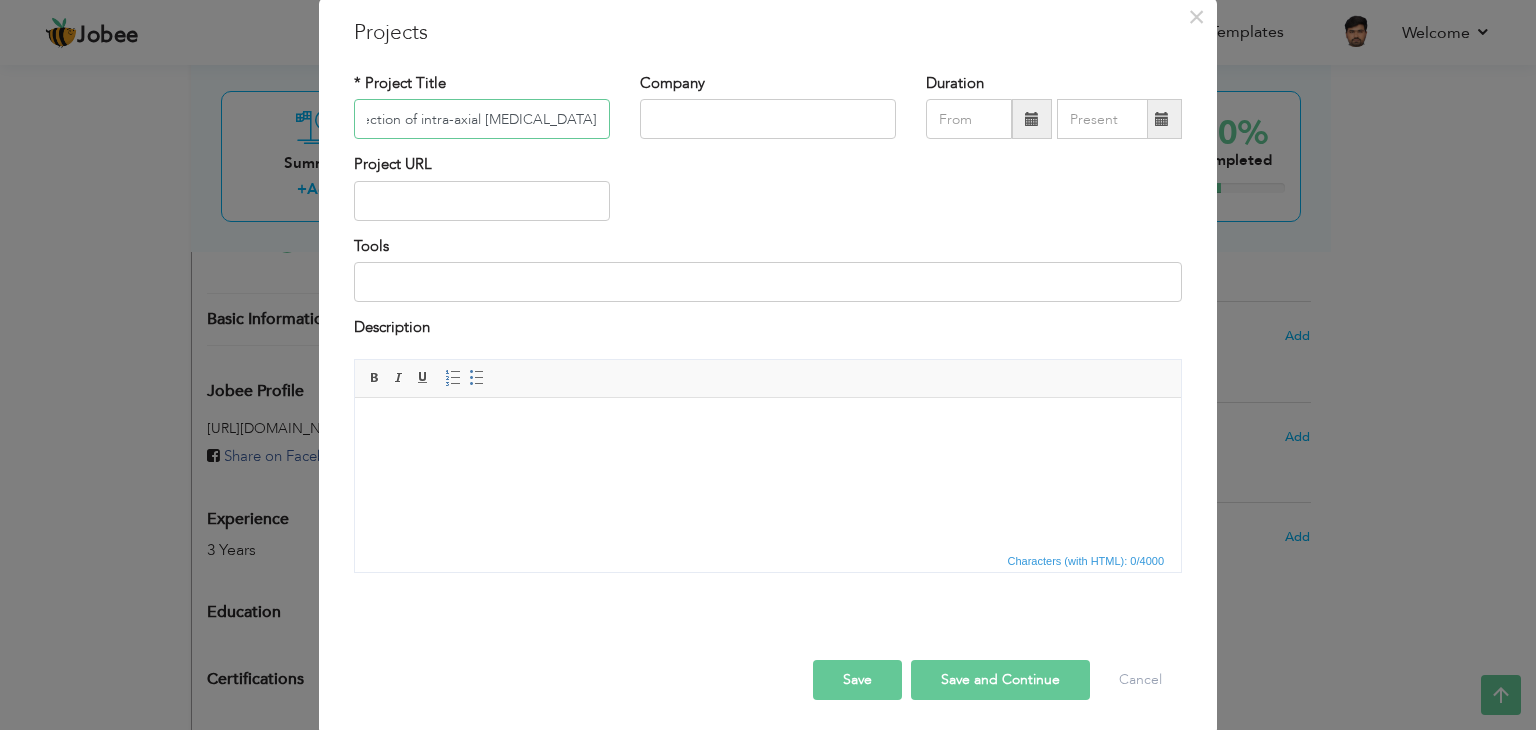 type on "Diagnostic accuracy of [MEDICAL_DATA] in detection of intra-axial [MEDICAL_DATA]" 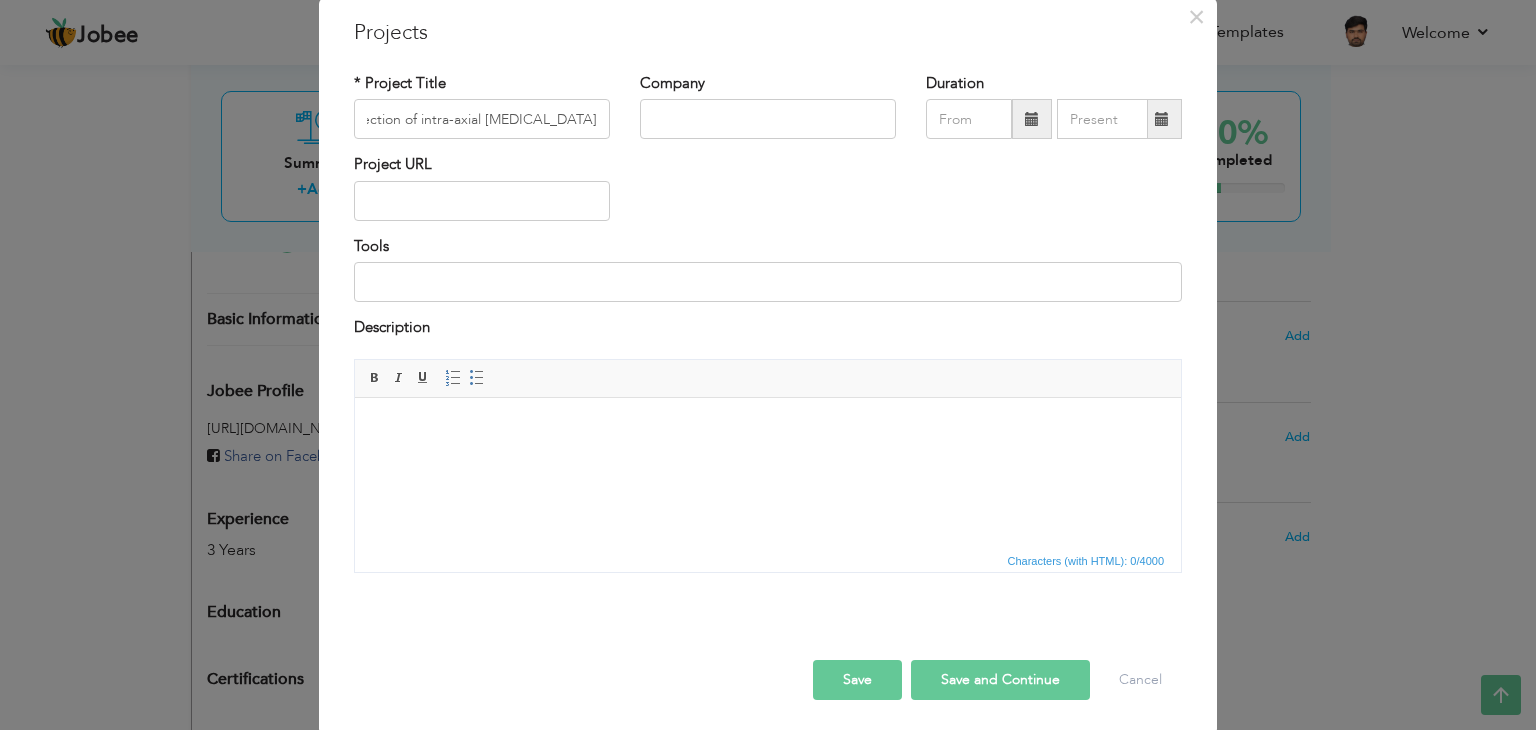 scroll, scrollTop: 0, scrollLeft: 0, axis: both 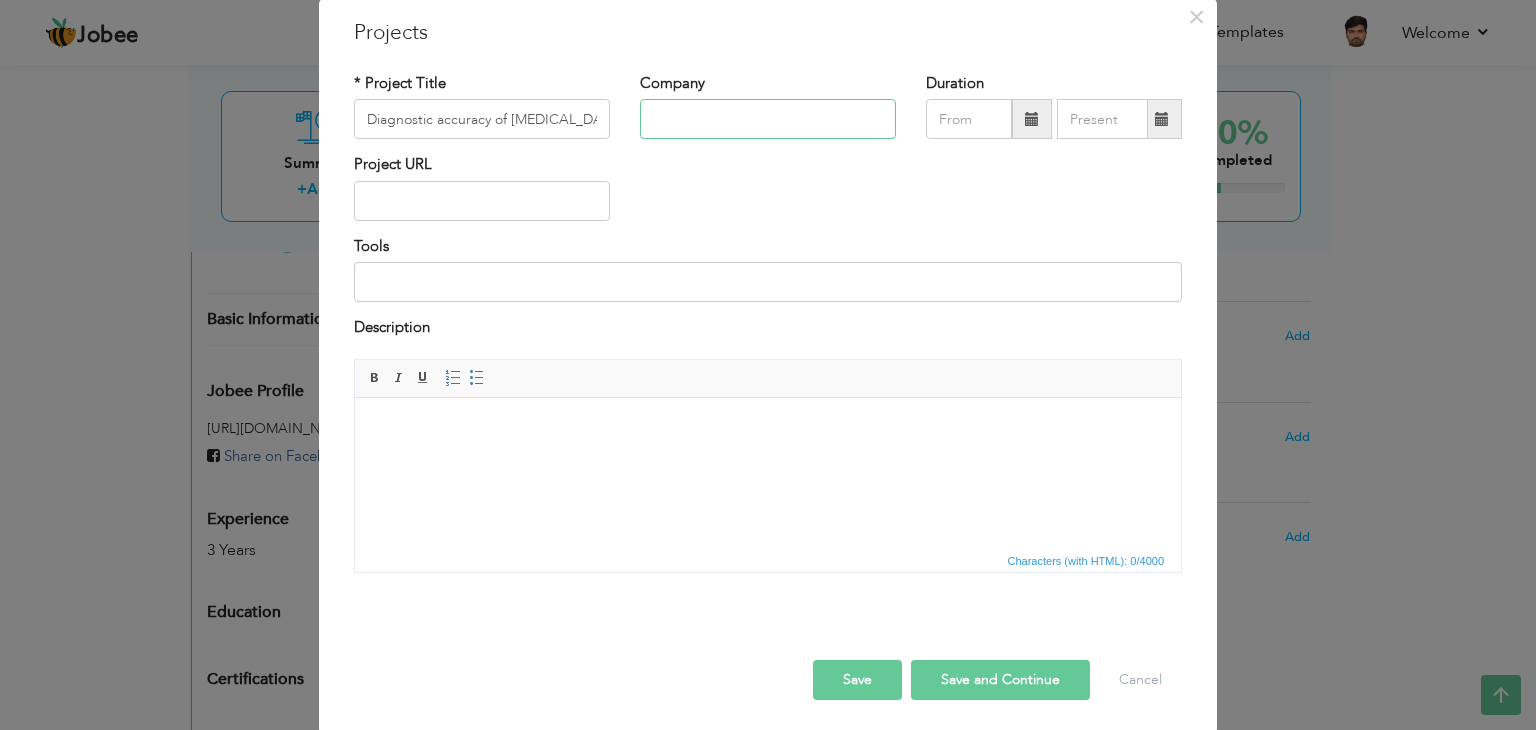click at bounding box center [768, 119] 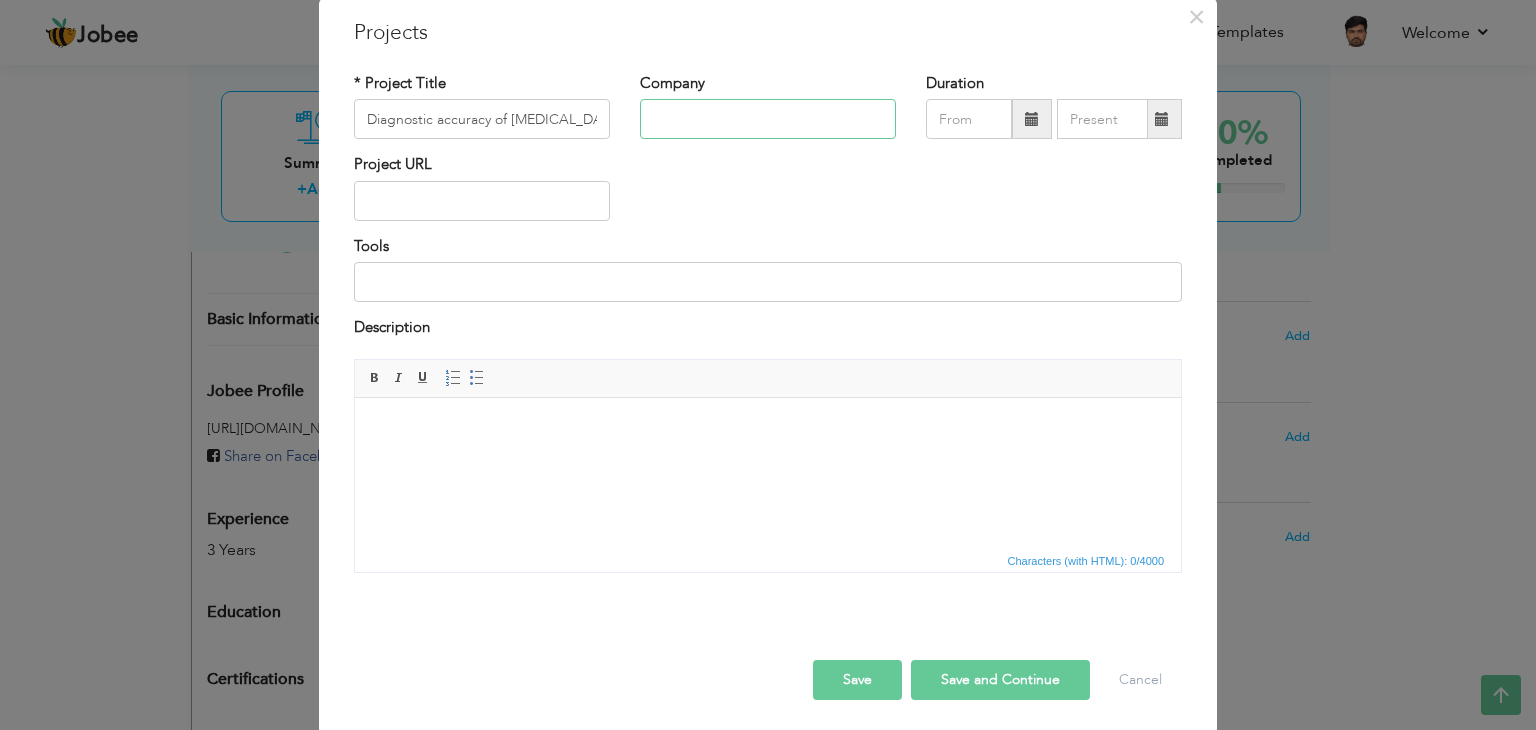 paste on "Pakistan Journal of Medical Sciences Online" 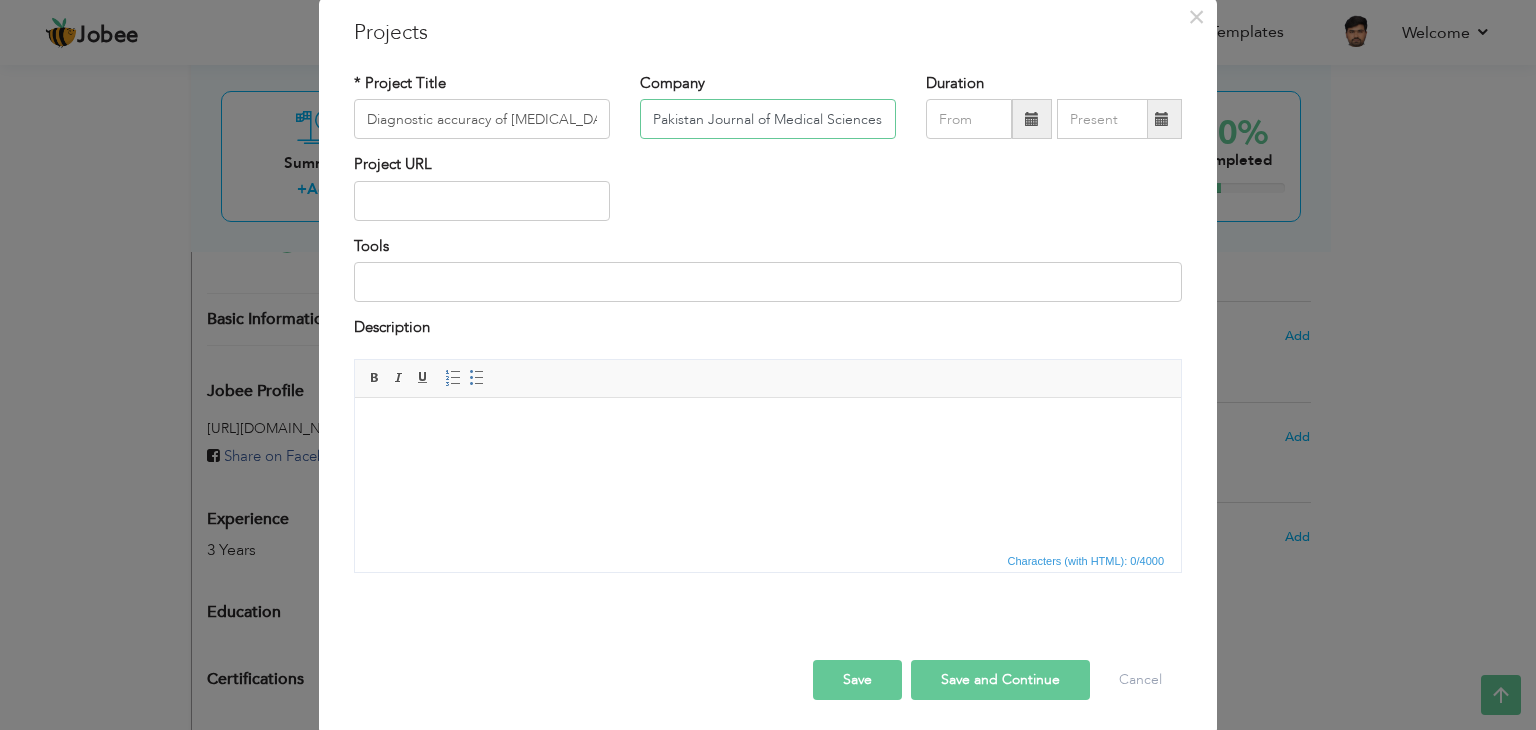 scroll, scrollTop: 0, scrollLeft: 41, axis: horizontal 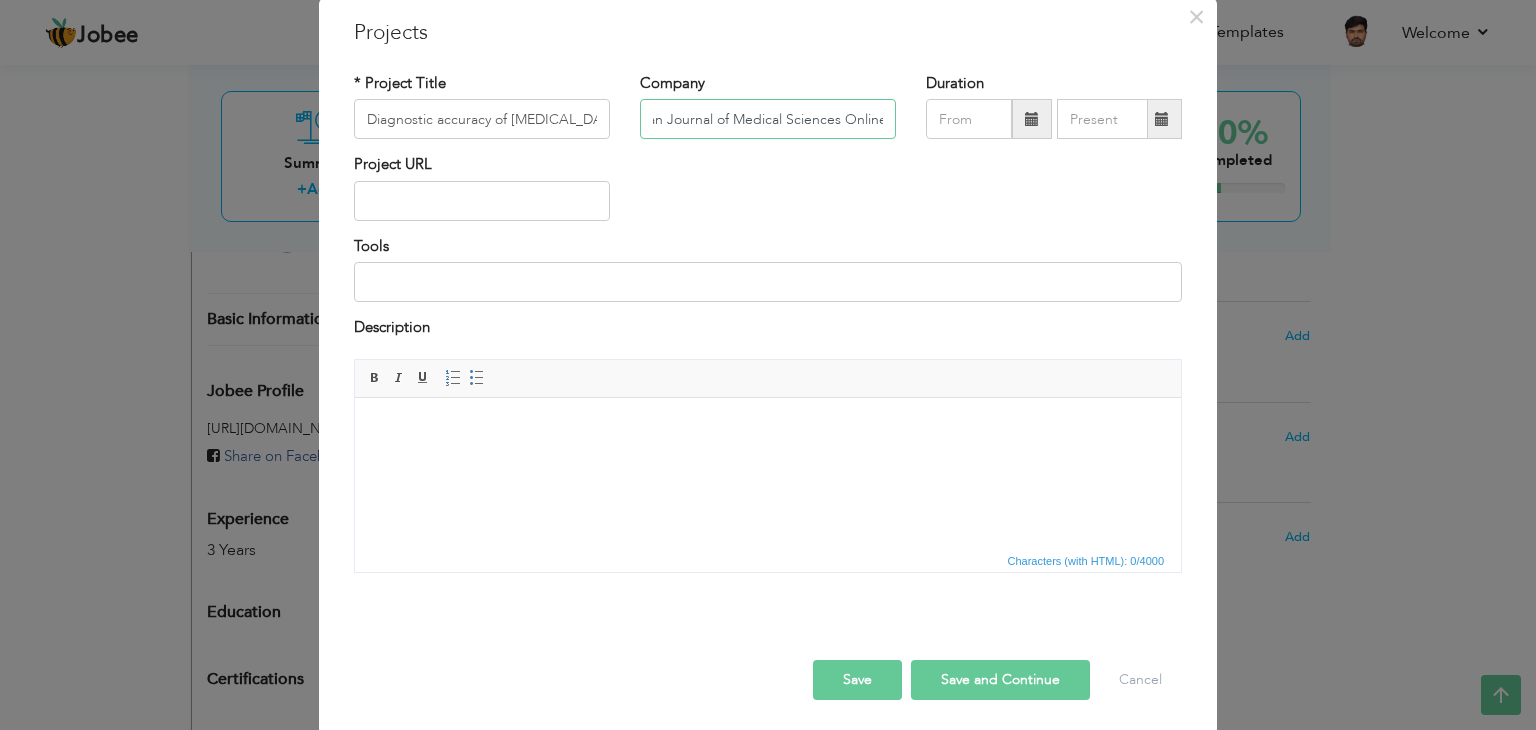 type on "Pakistan Journal of Medical Sciences Online" 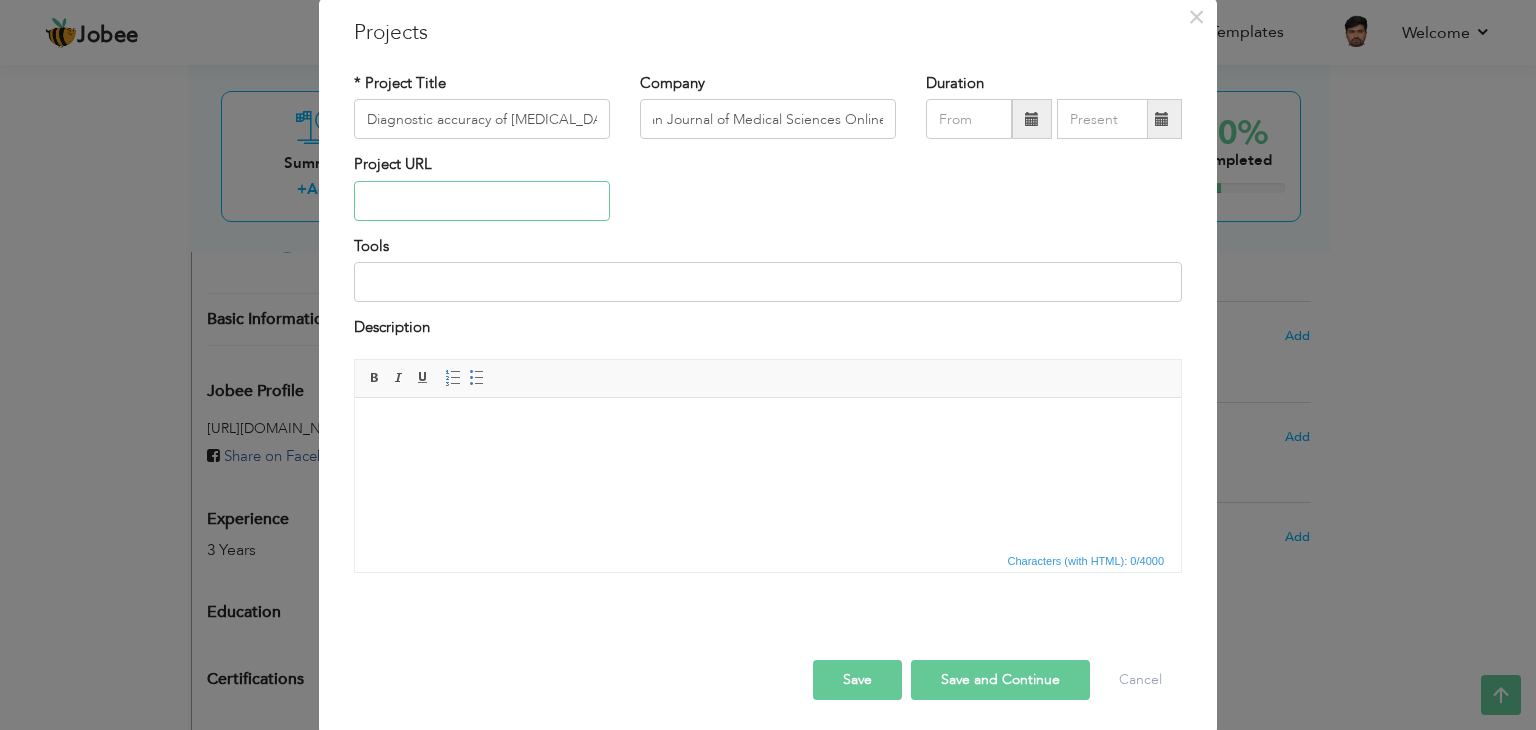 scroll, scrollTop: 0, scrollLeft: 0, axis: both 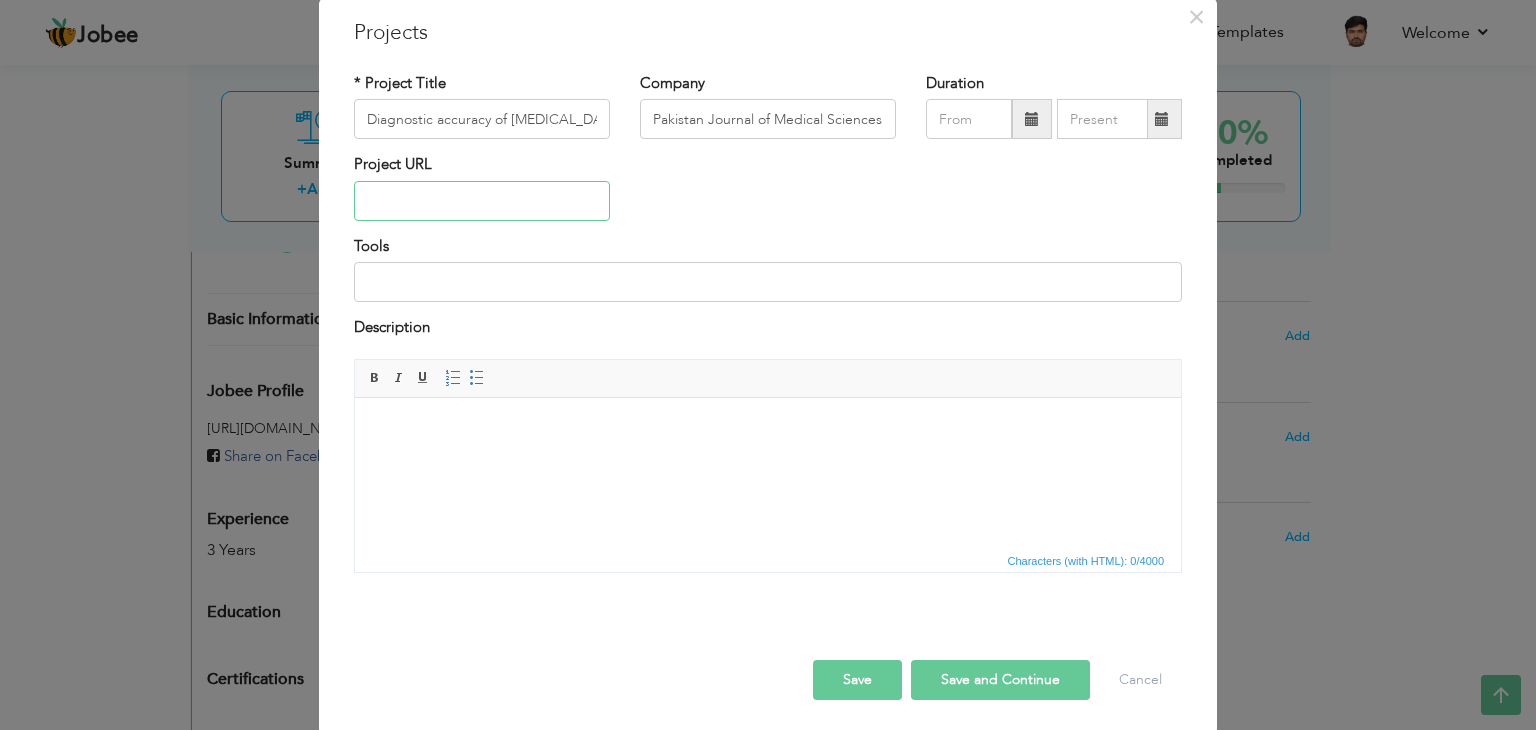 click at bounding box center [482, 201] 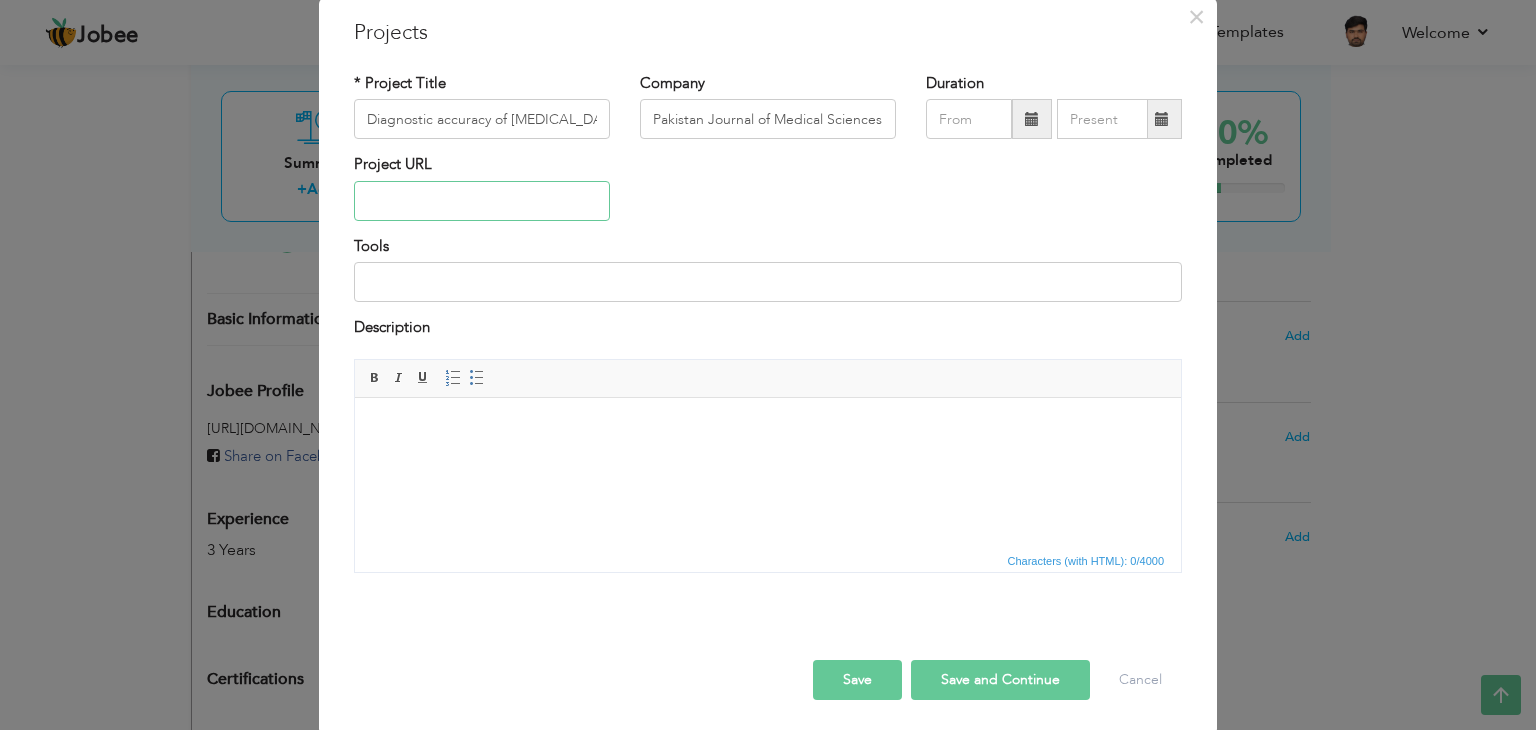 click at bounding box center (482, 201) 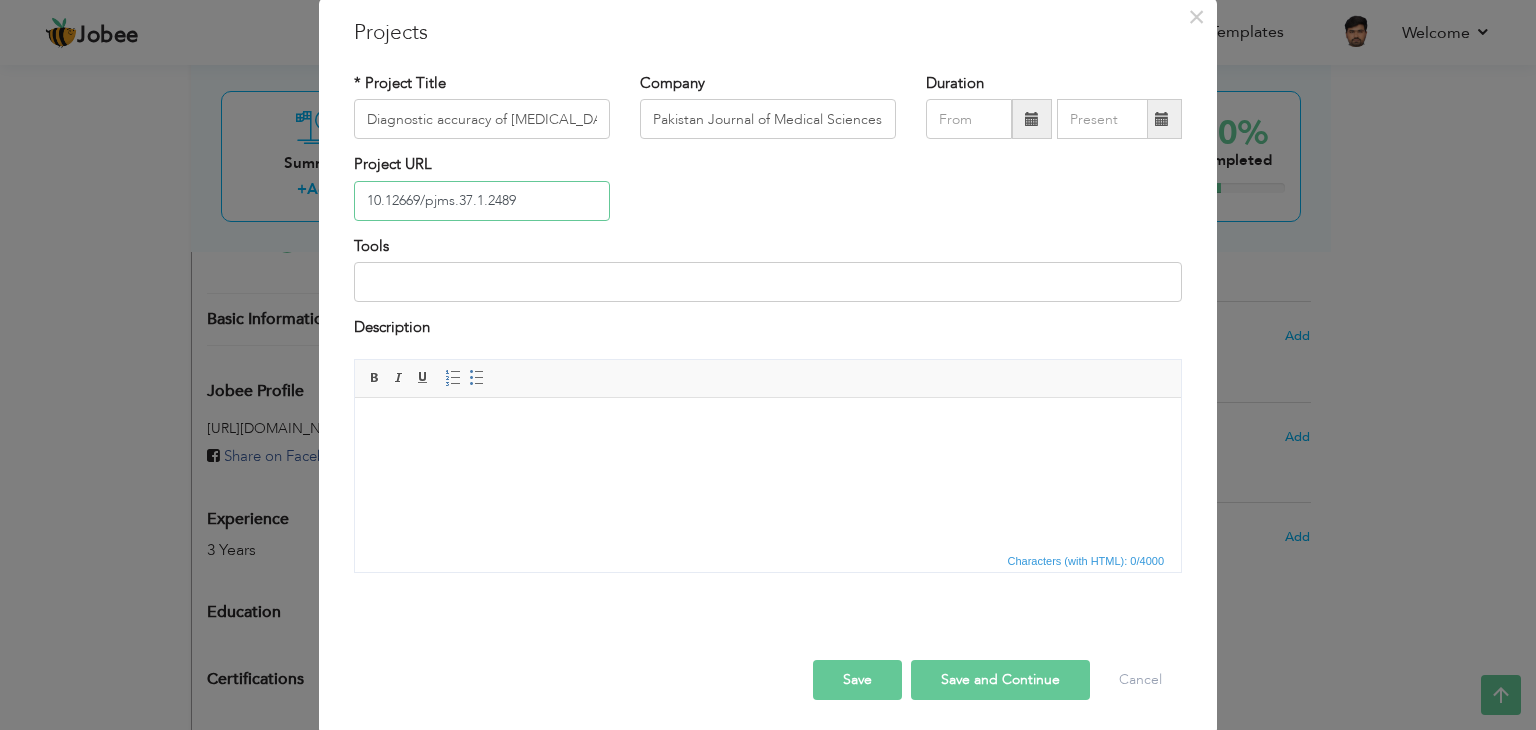 scroll, scrollTop: 80, scrollLeft: 0, axis: vertical 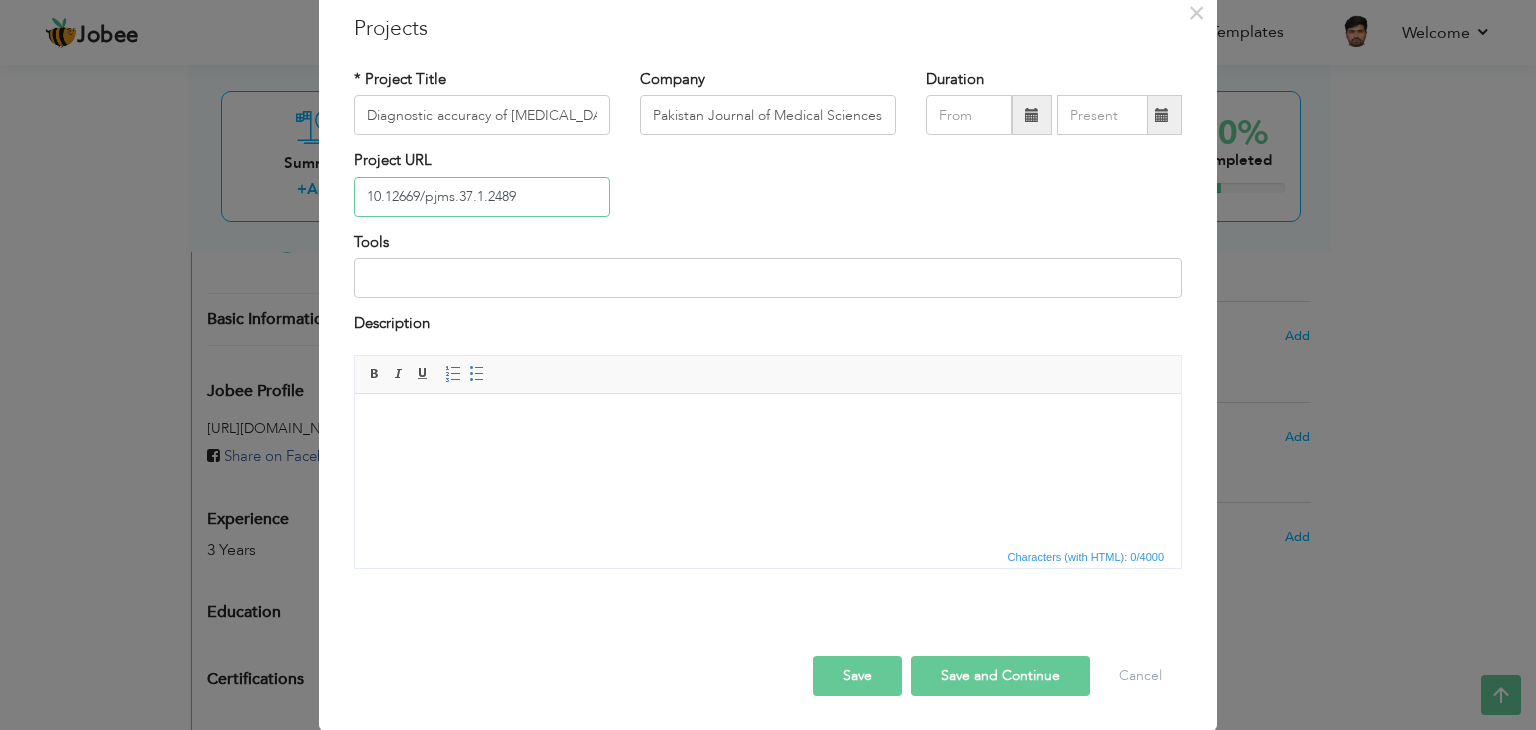 type on "10.12669/pjms.37.1.2489" 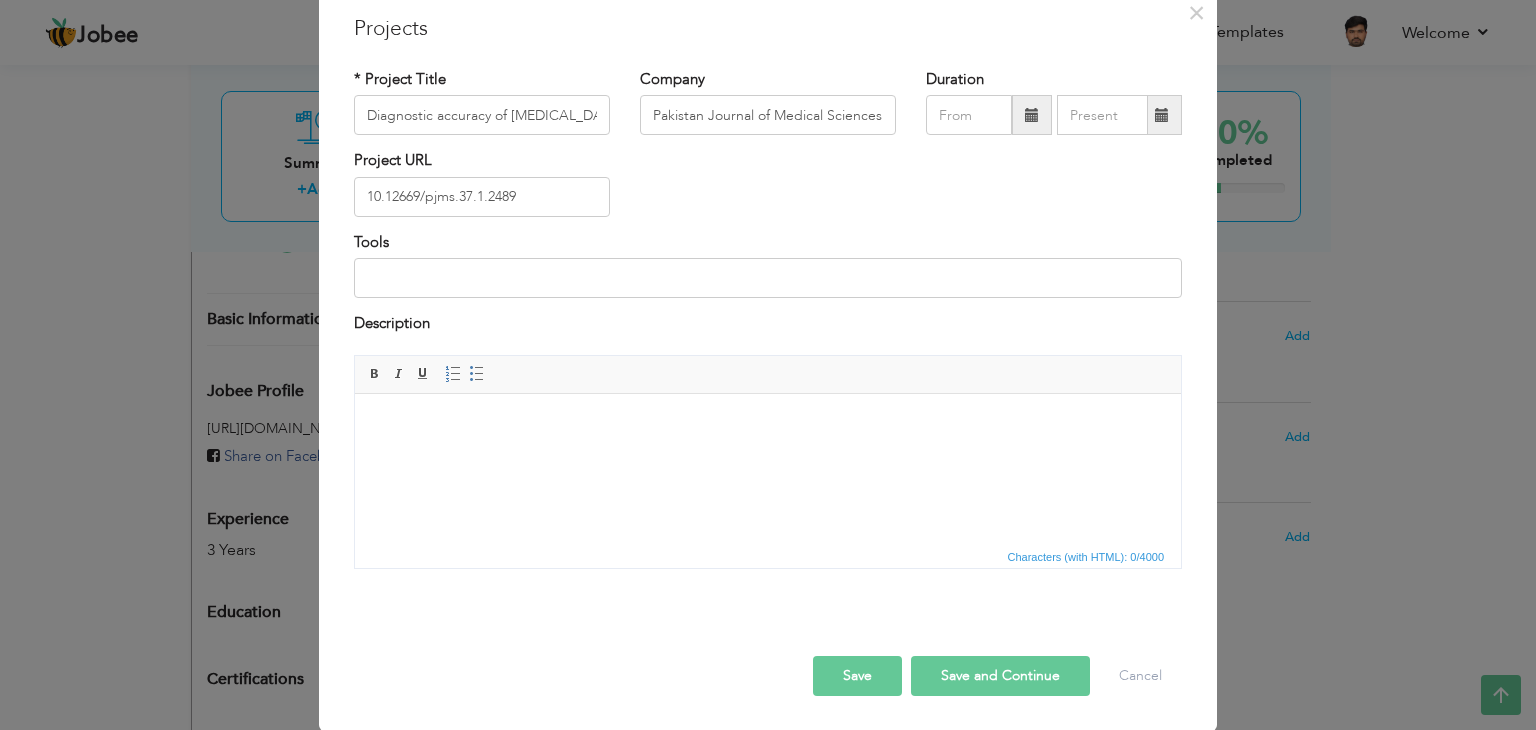 click on "Save and Continue" at bounding box center [1000, 676] 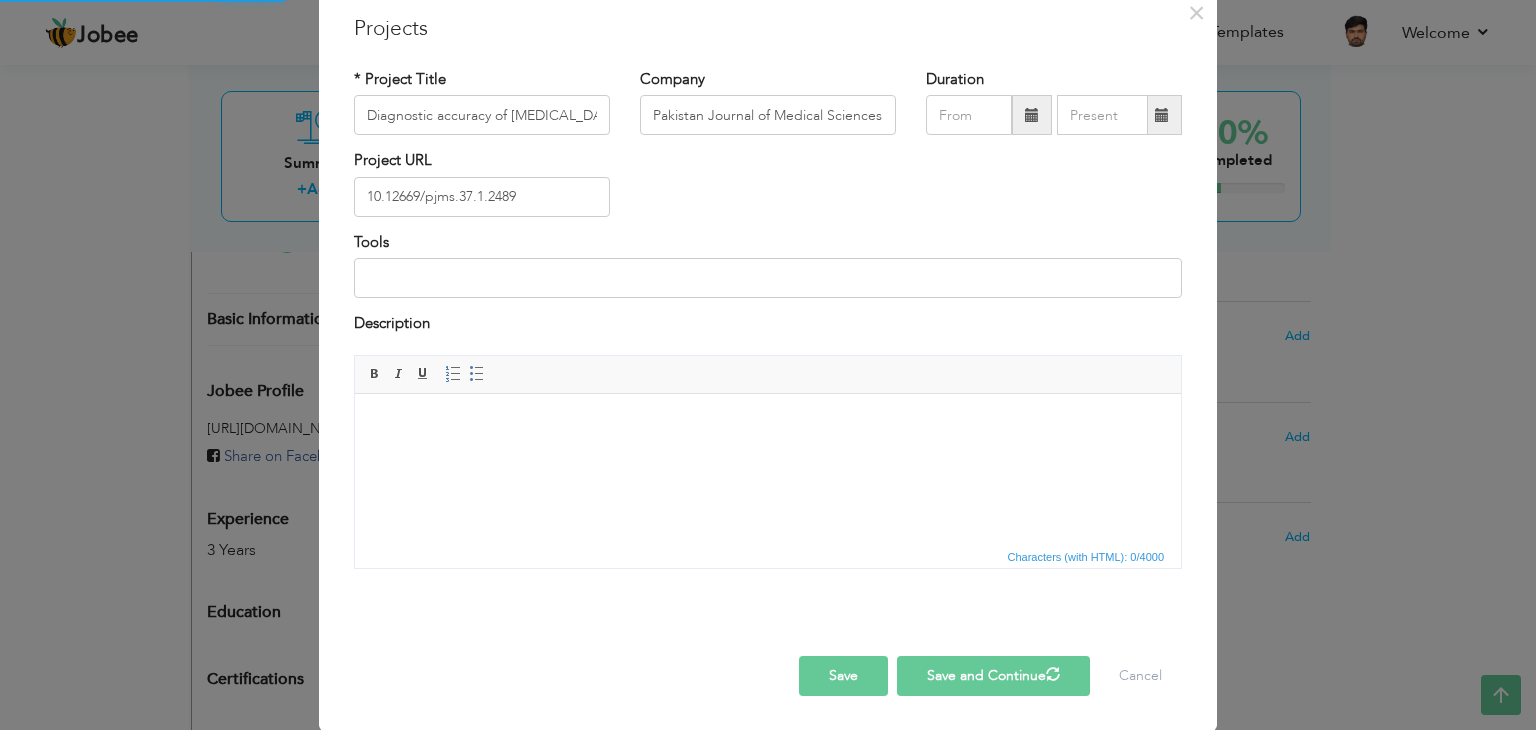 type 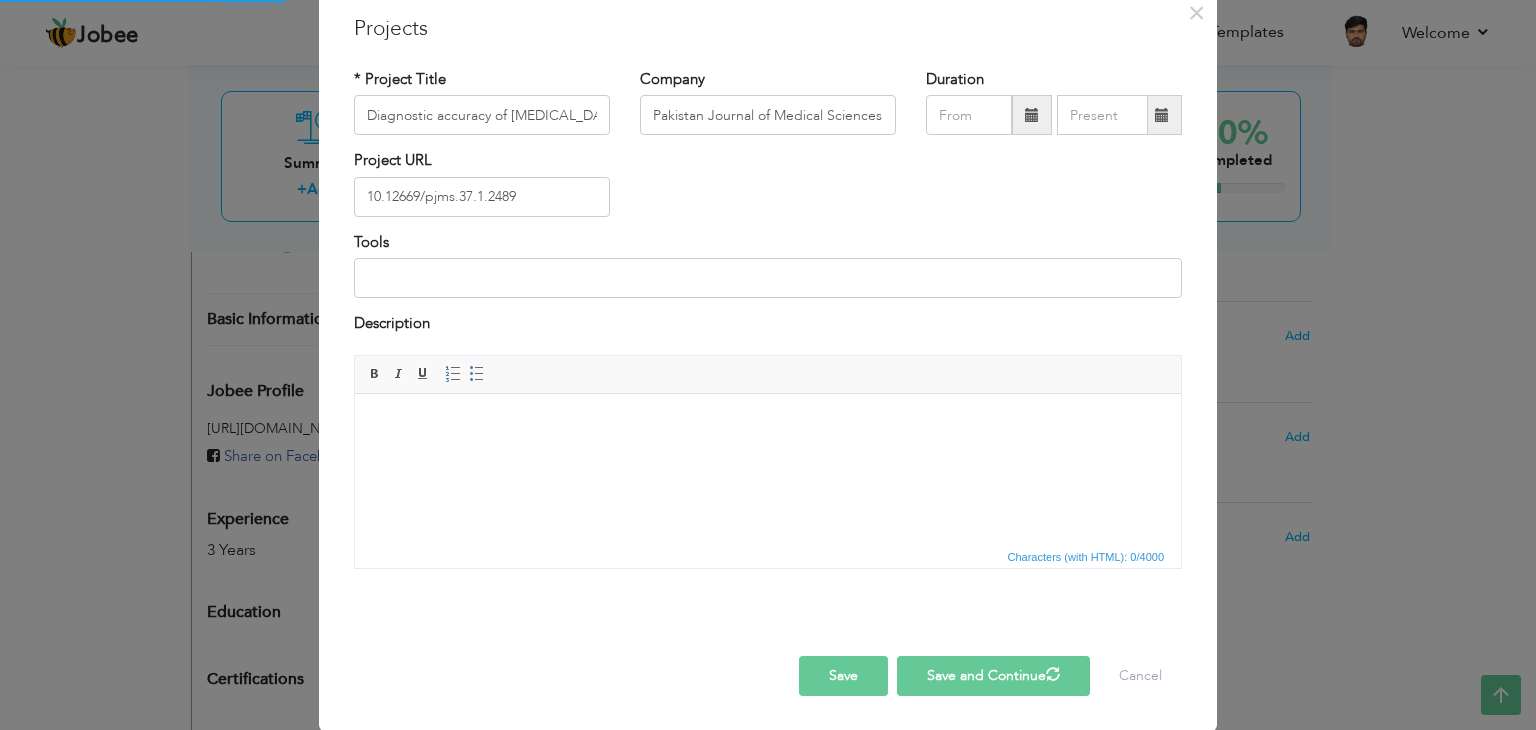type 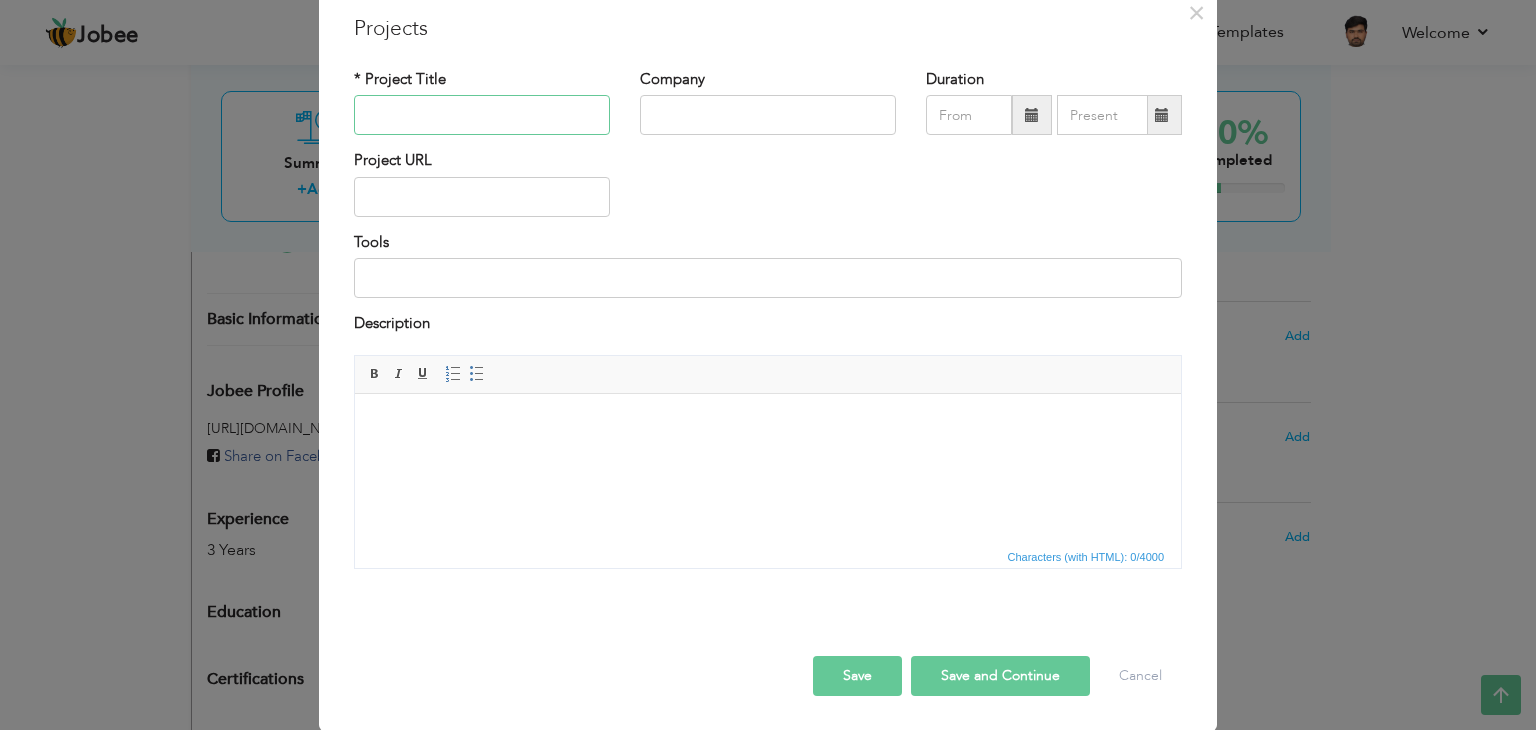 click at bounding box center [482, 115] 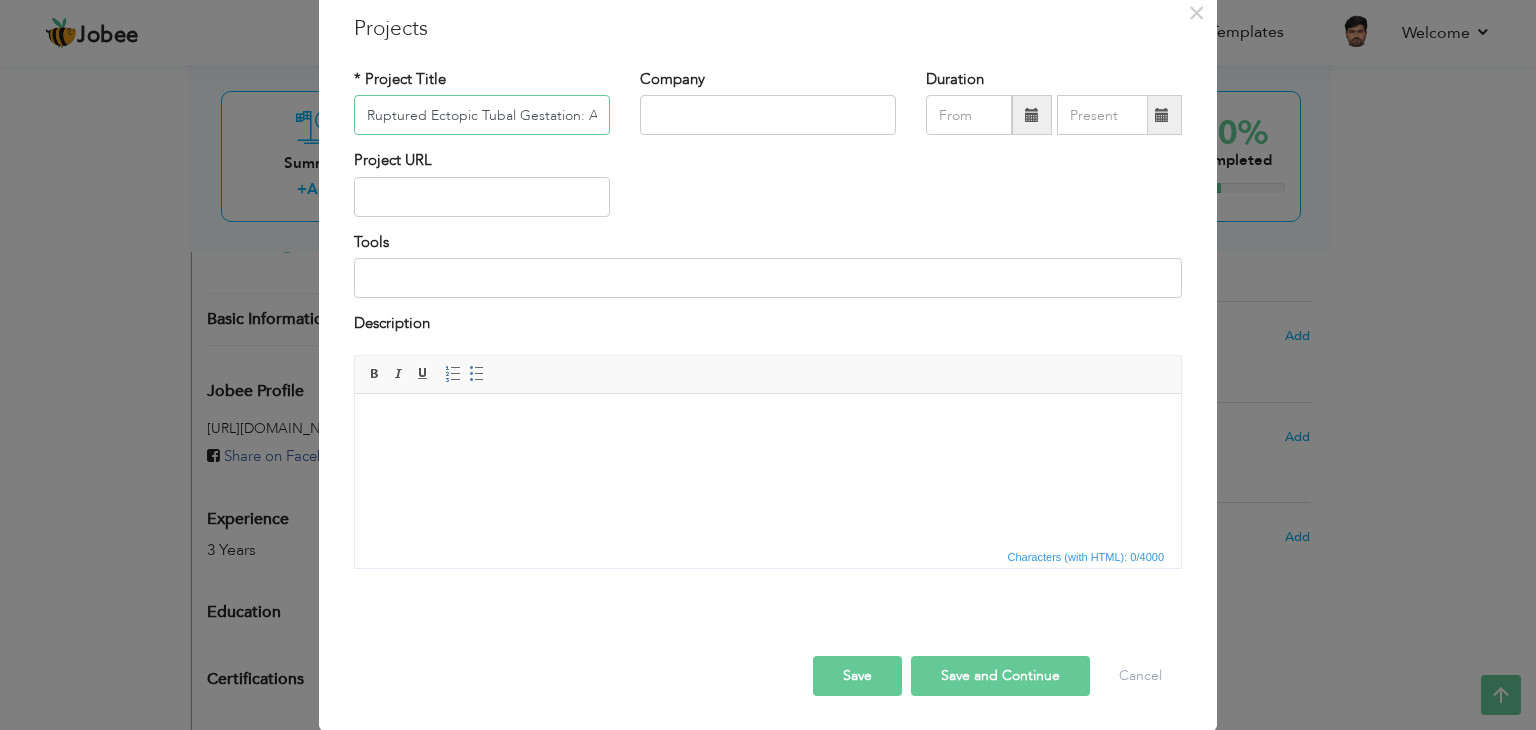 scroll, scrollTop: 0, scrollLeft: 233, axis: horizontal 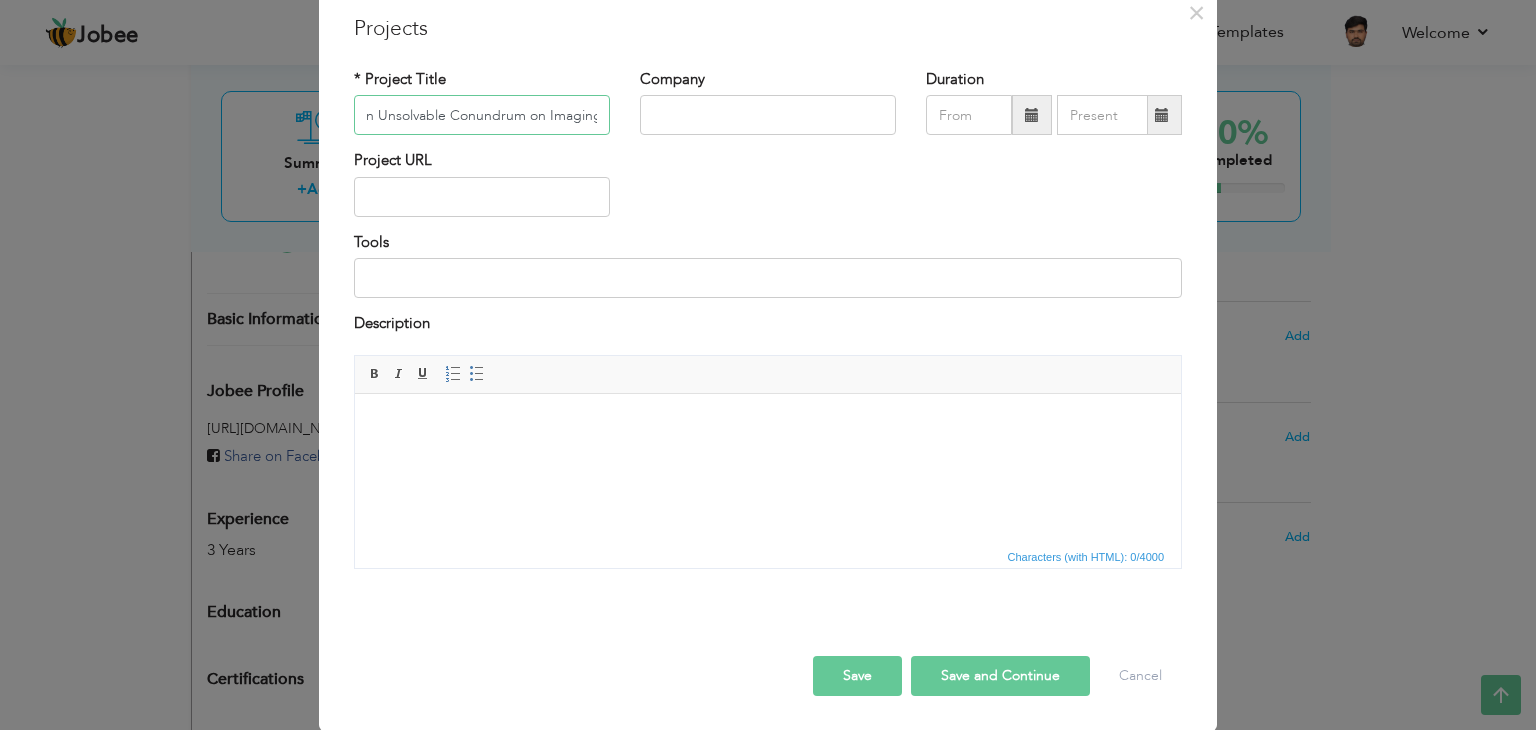 type on "Ruptured Ectopic Tubal Gestation: An Unsolvable Conundrum on Imaging!" 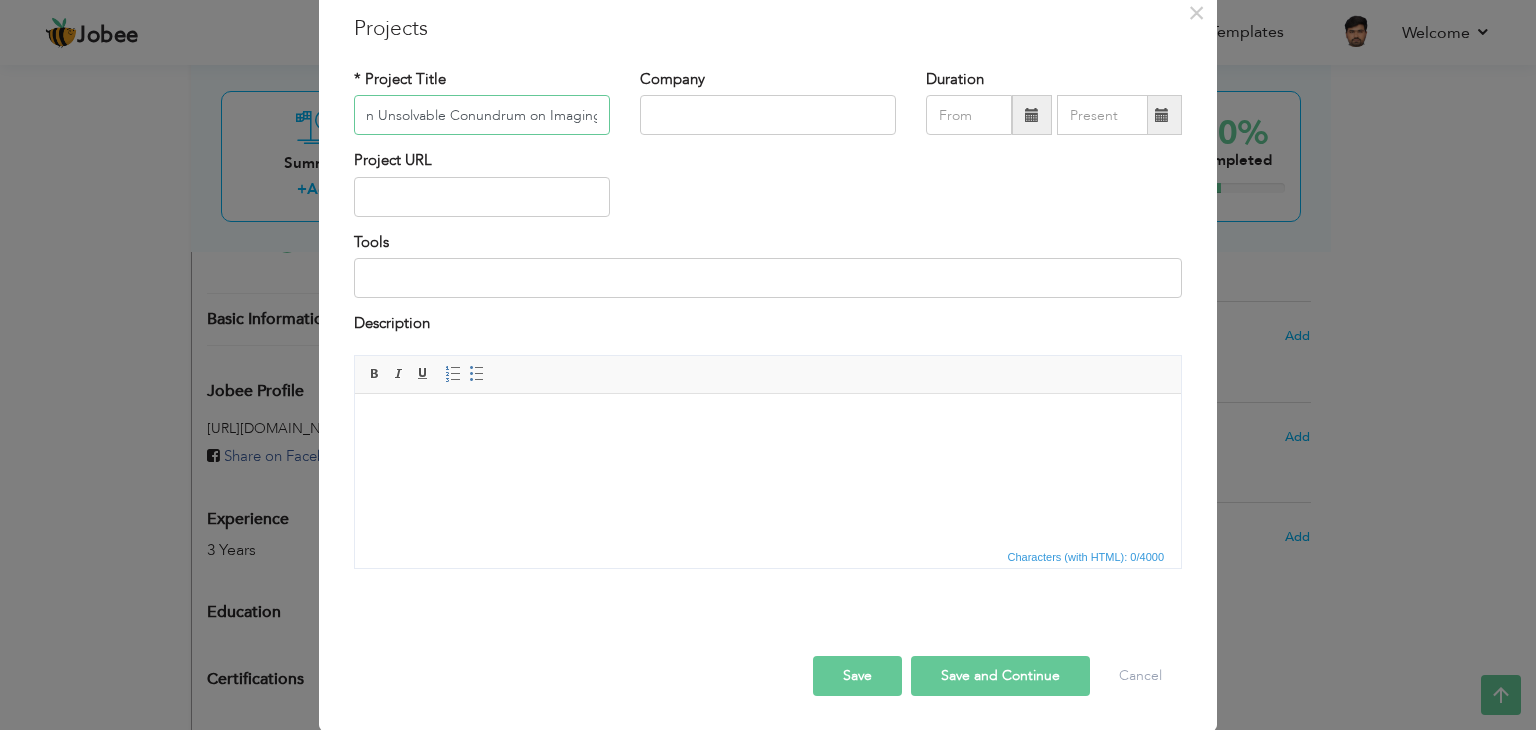scroll, scrollTop: 0, scrollLeft: 0, axis: both 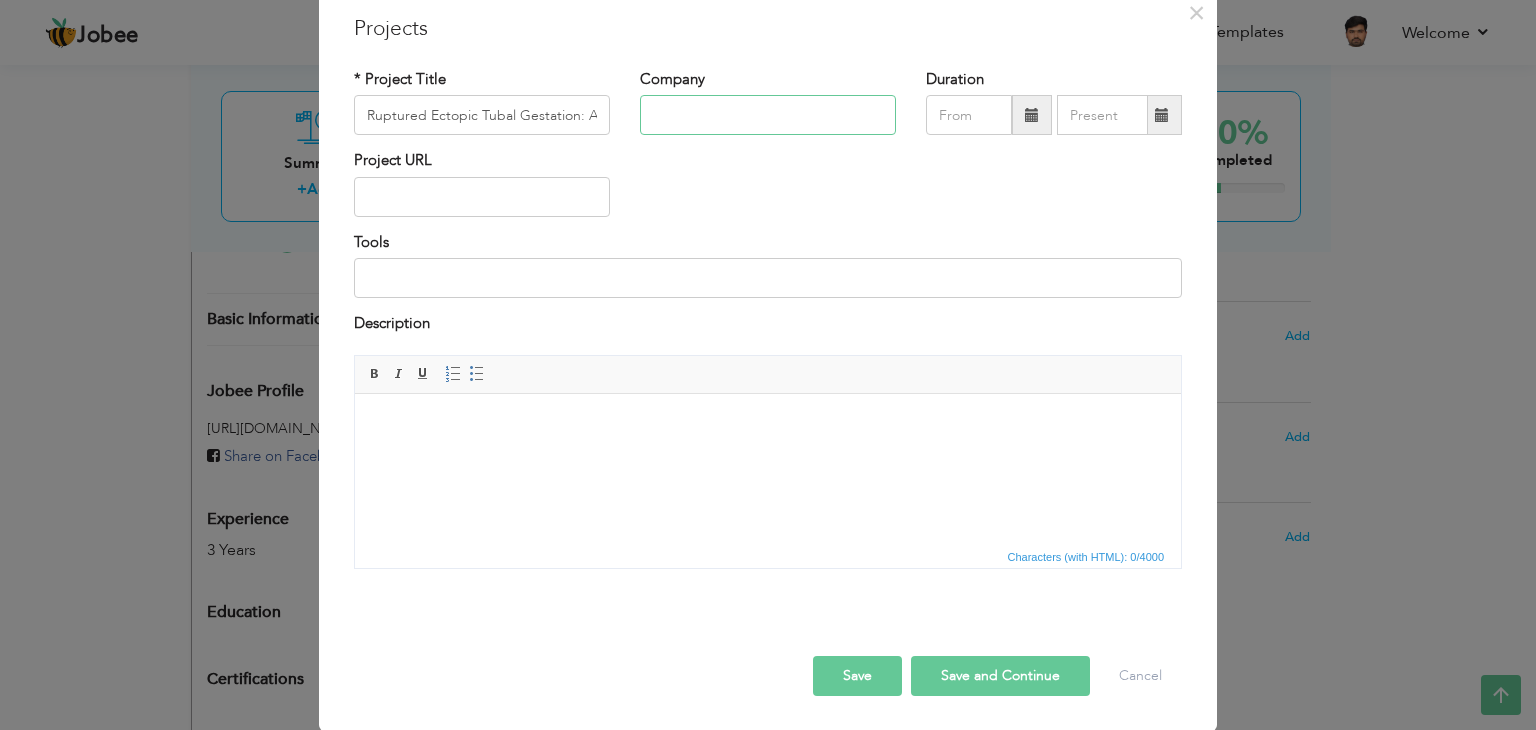 click at bounding box center [768, 115] 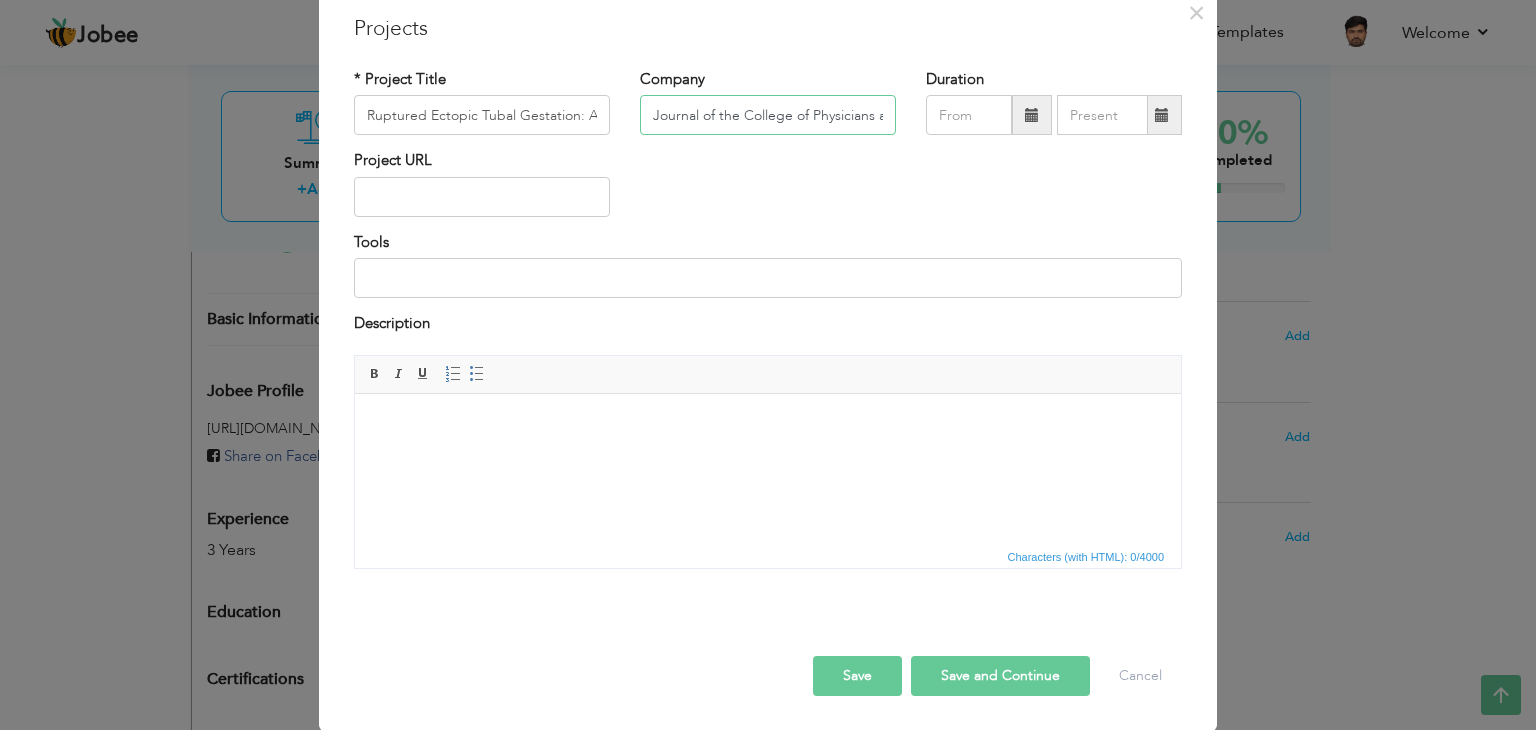 scroll, scrollTop: 0, scrollLeft: 187, axis: horizontal 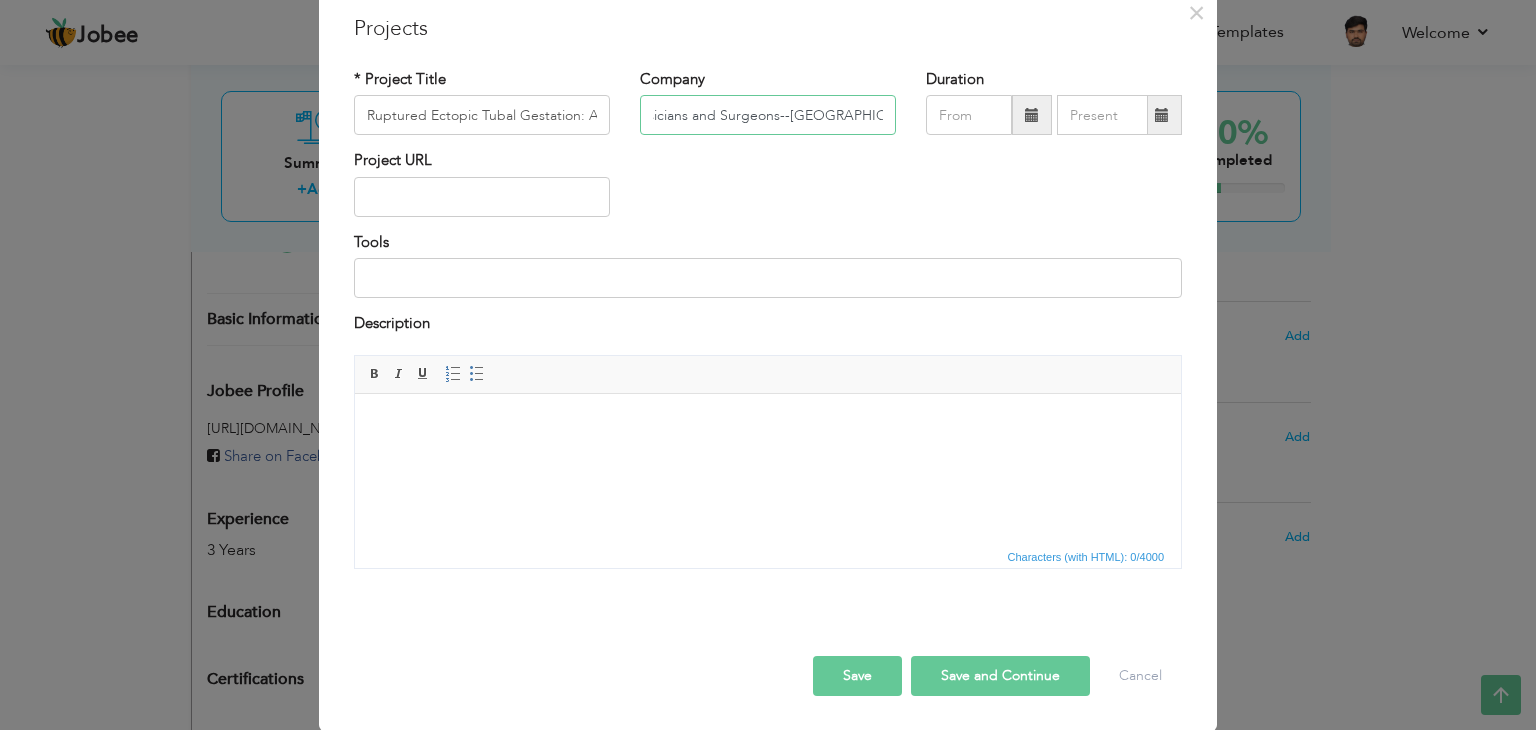 type on "Journal of the College of Physicians and Surgeons--[GEOGRAPHIC_DATA]: JCPSP" 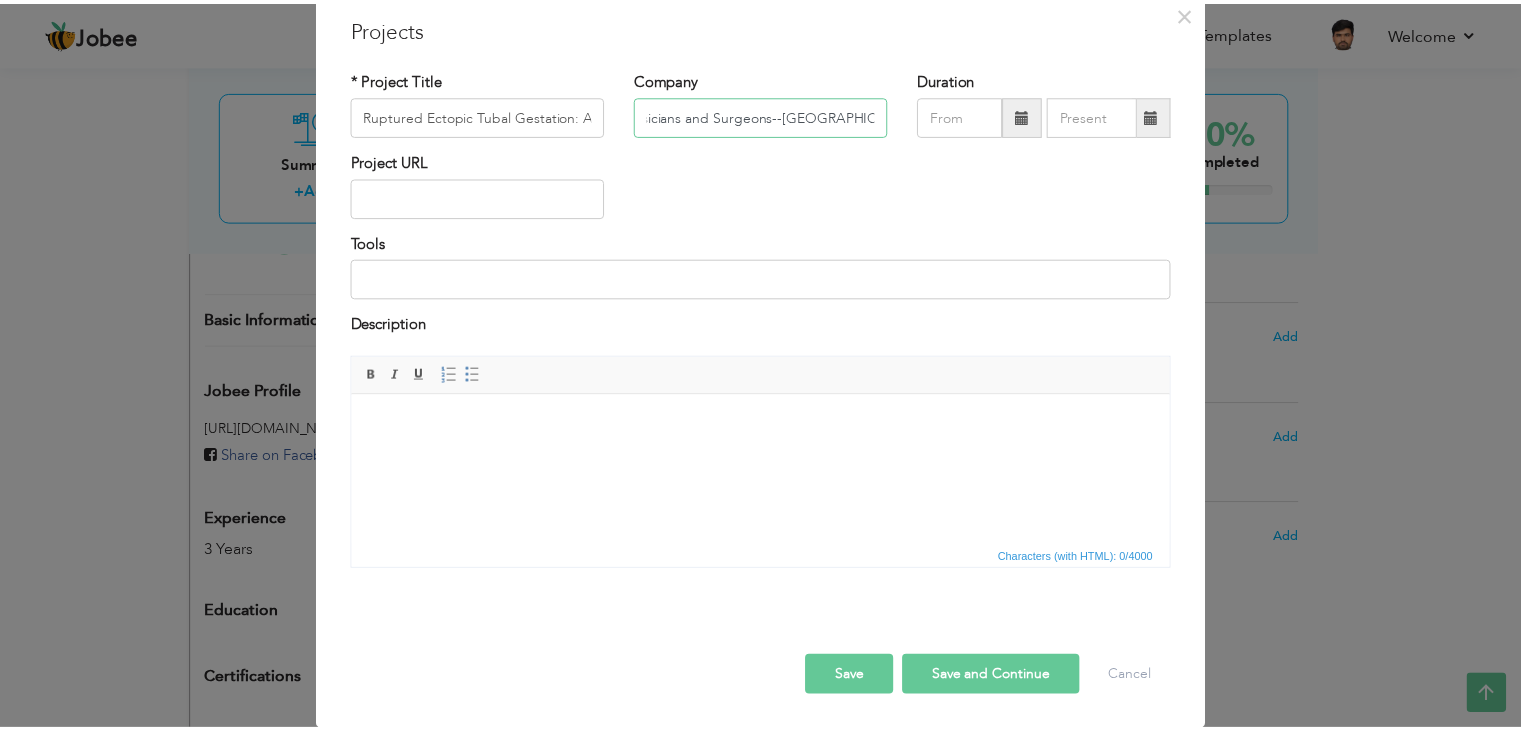 scroll, scrollTop: 0, scrollLeft: 0, axis: both 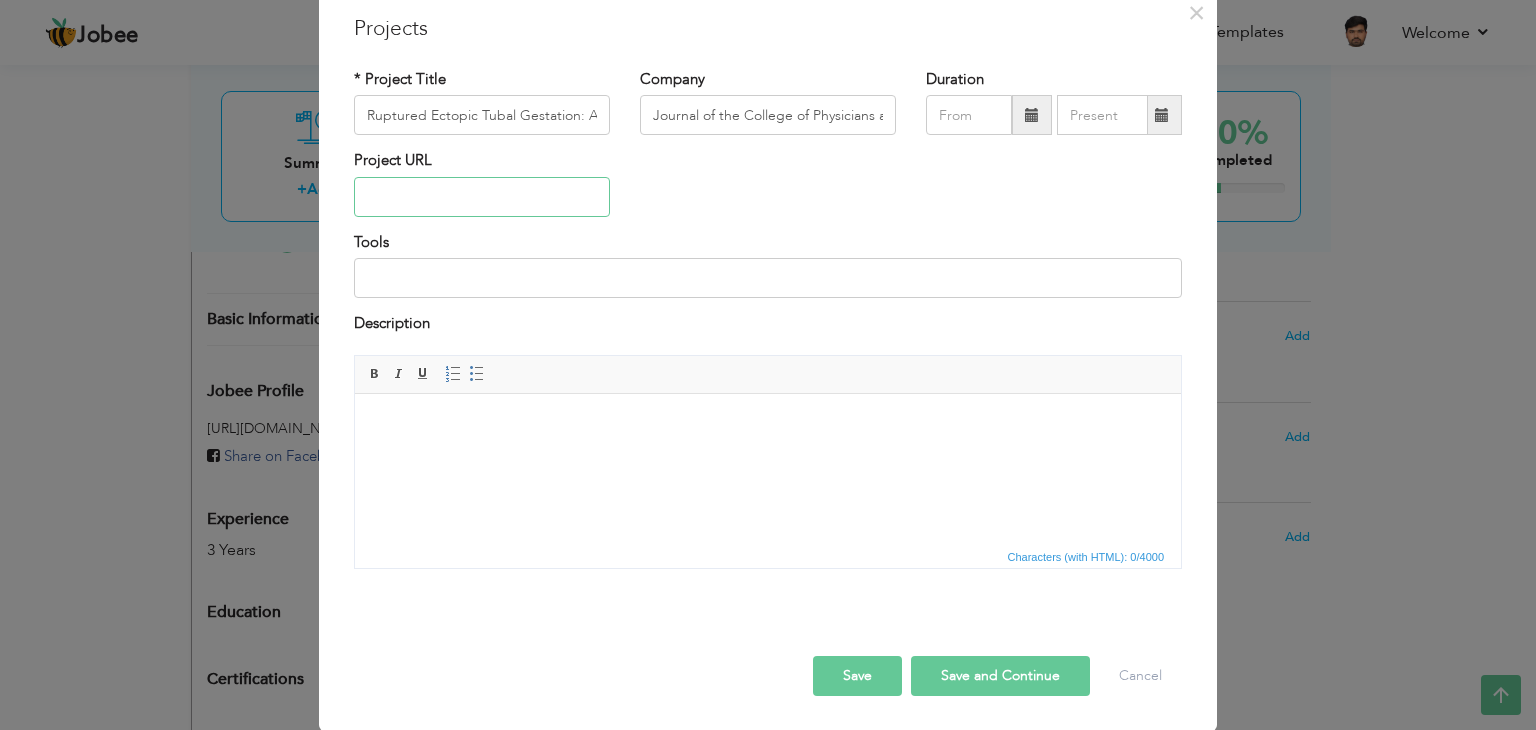 click at bounding box center [482, 197] 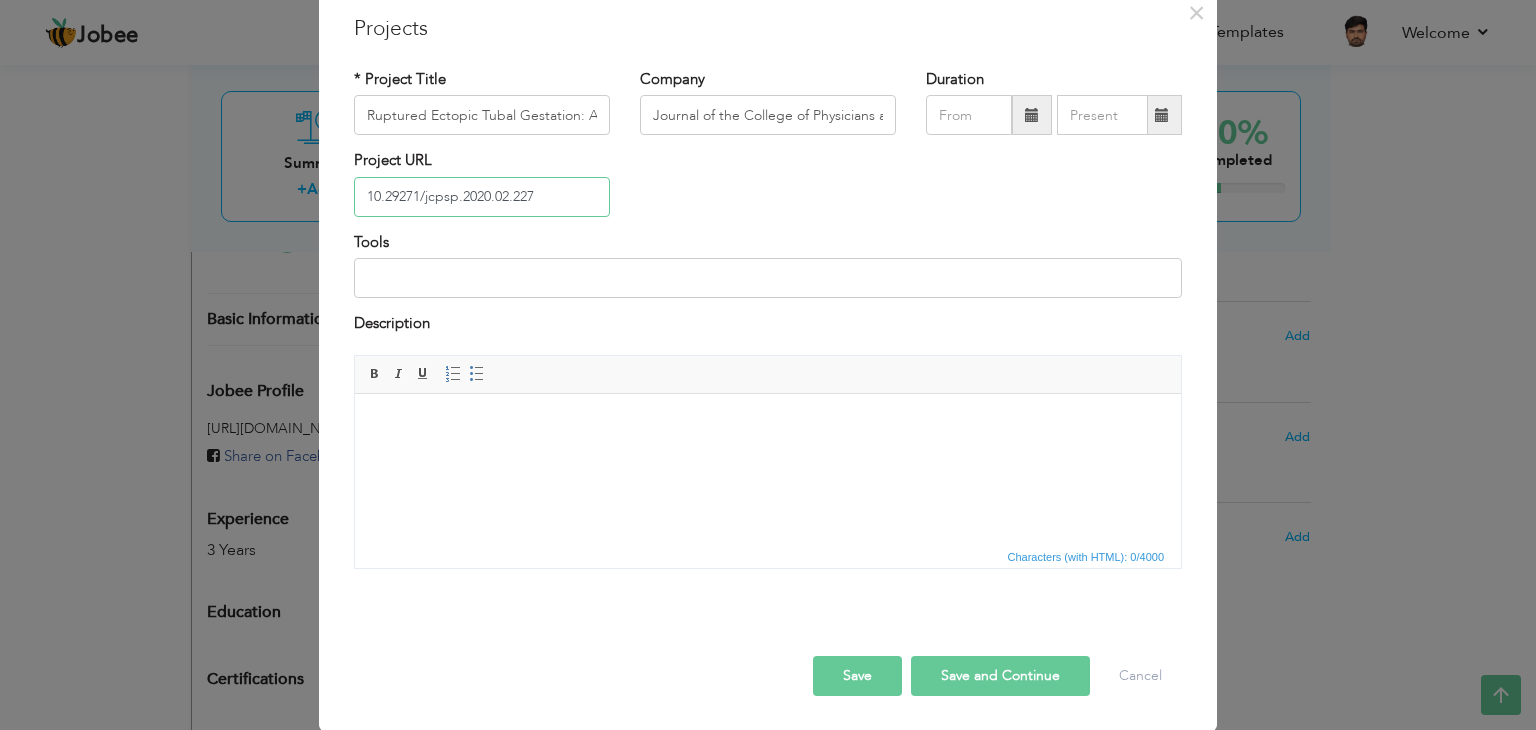 type on "10.29271/jcpsp.2020.02.227" 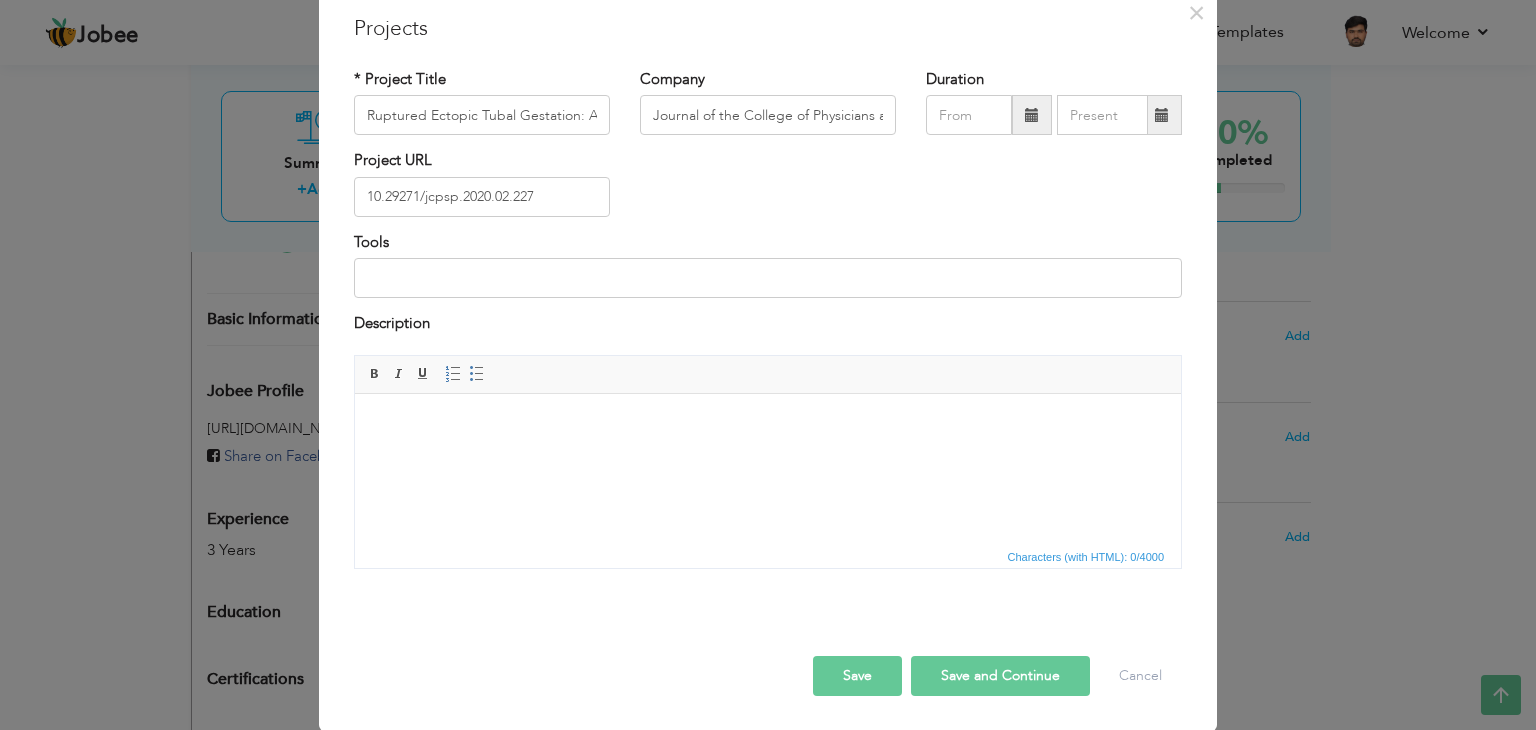 click on "Save and Continue" at bounding box center [1000, 676] 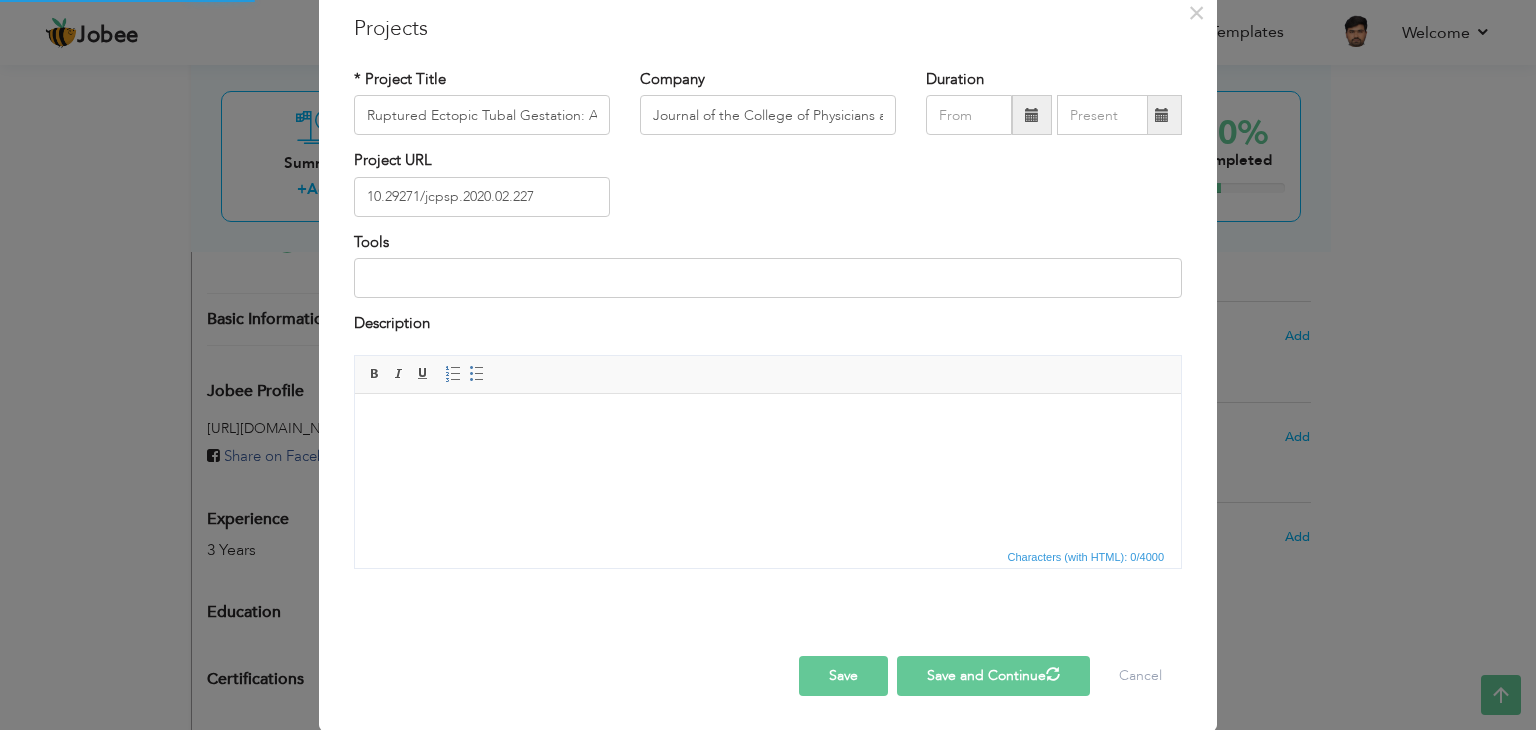 type 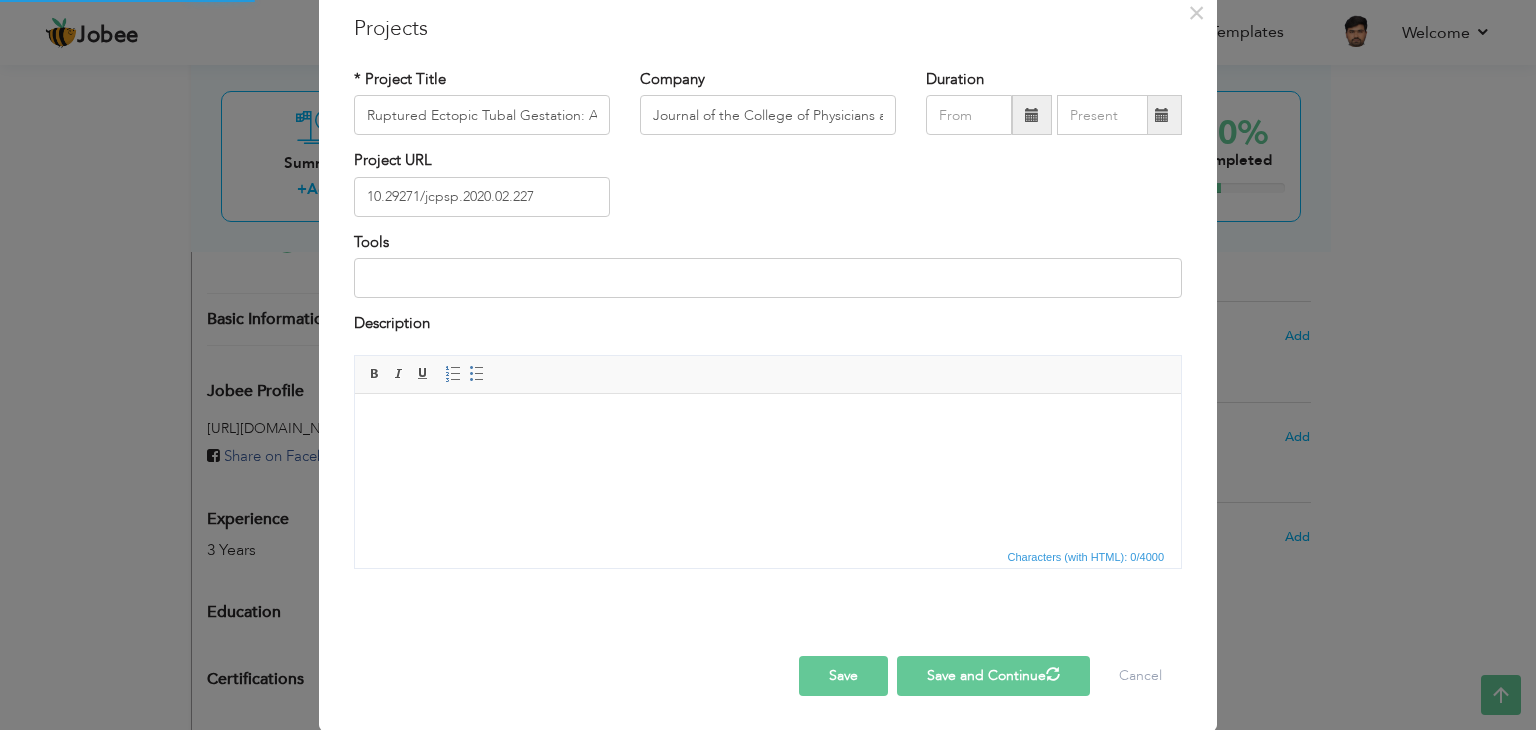 type 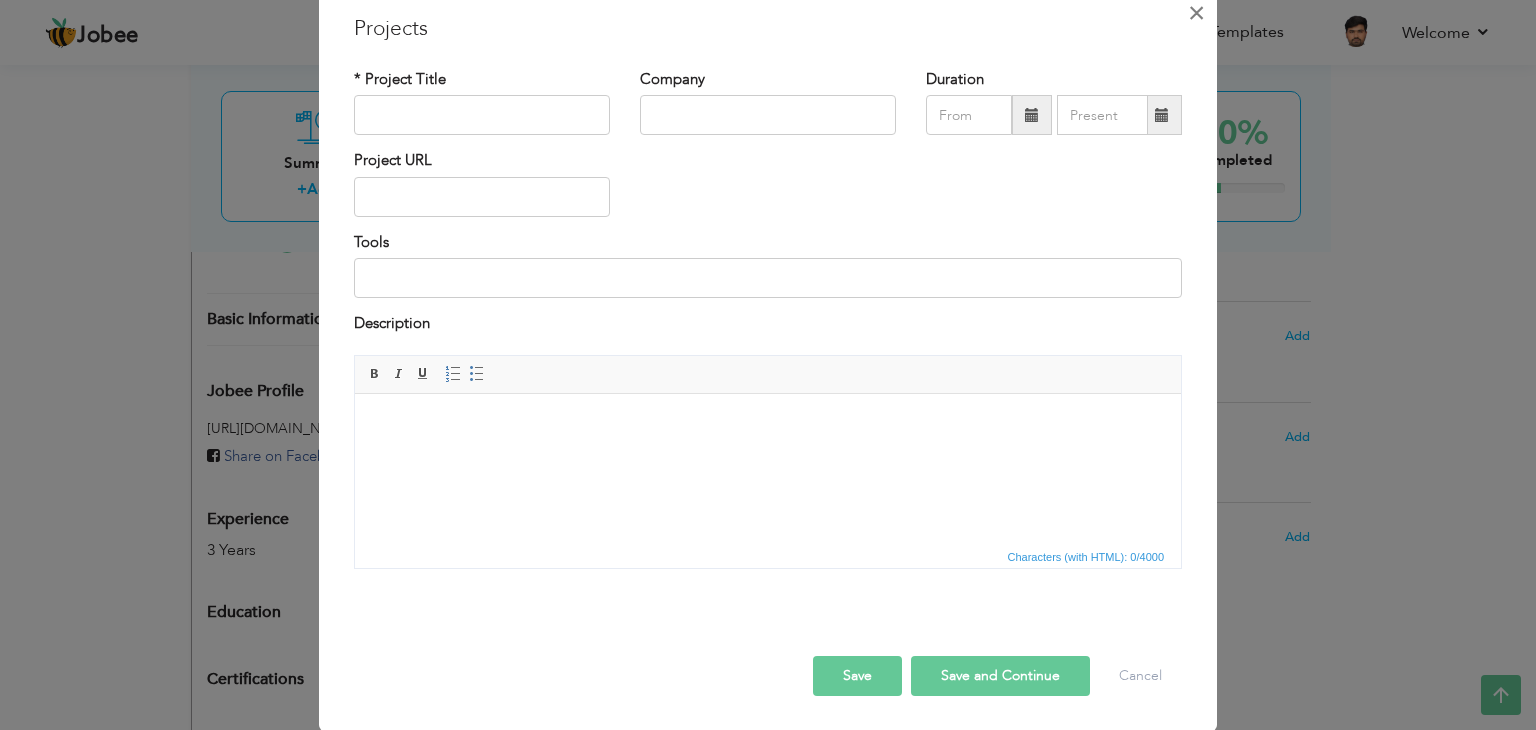 click on "×" at bounding box center (1196, 13) 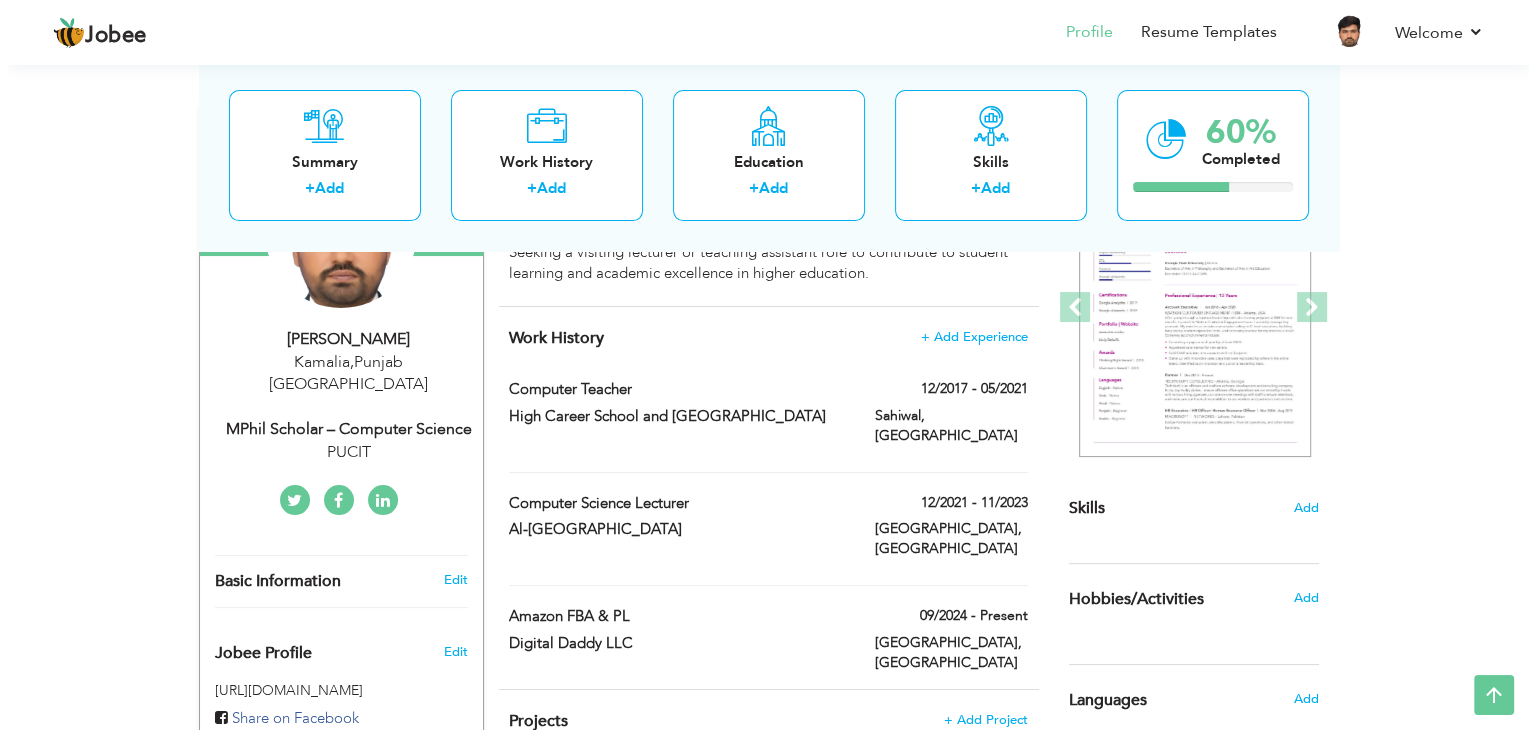scroll, scrollTop: 448, scrollLeft: 0, axis: vertical 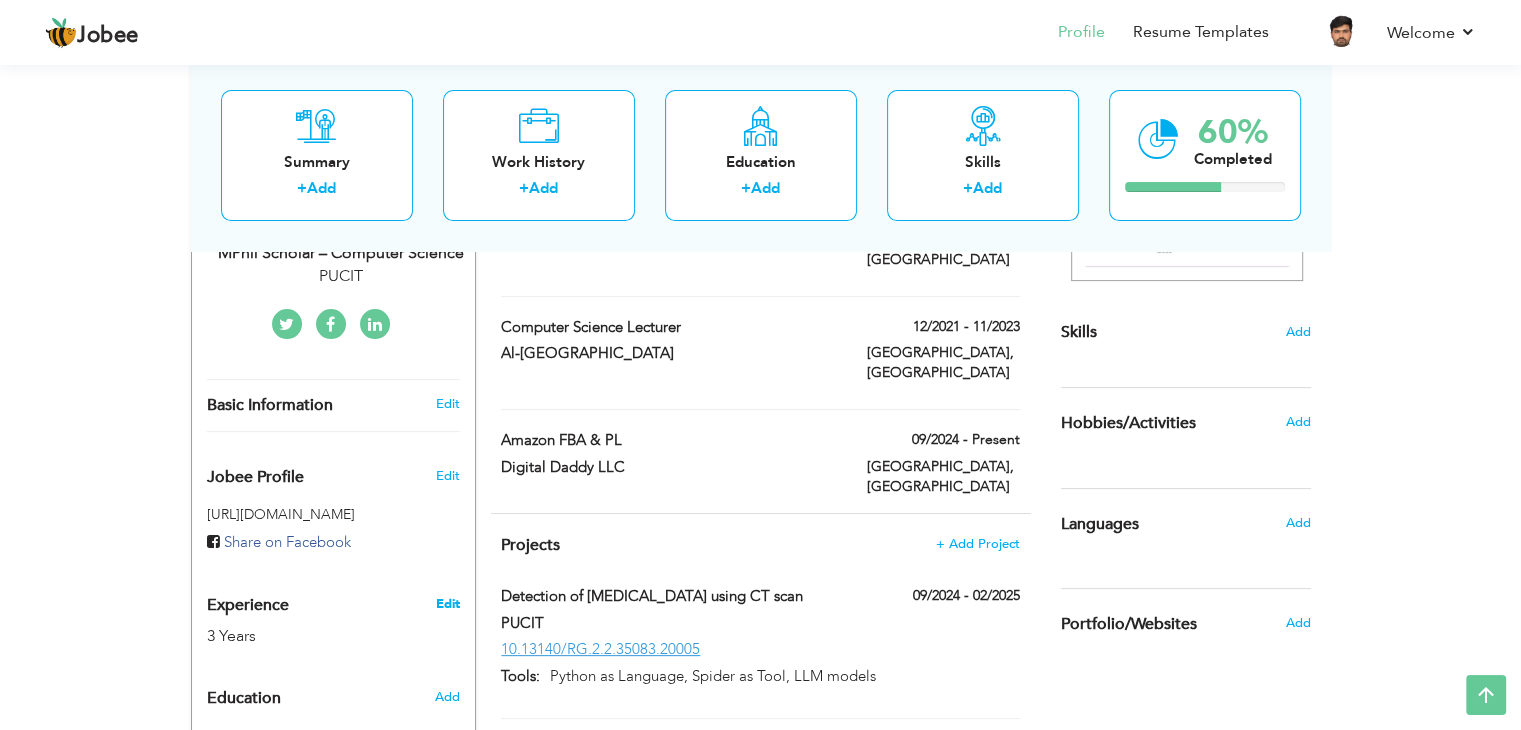 click on "Edit" at bounding box center [447, 604] 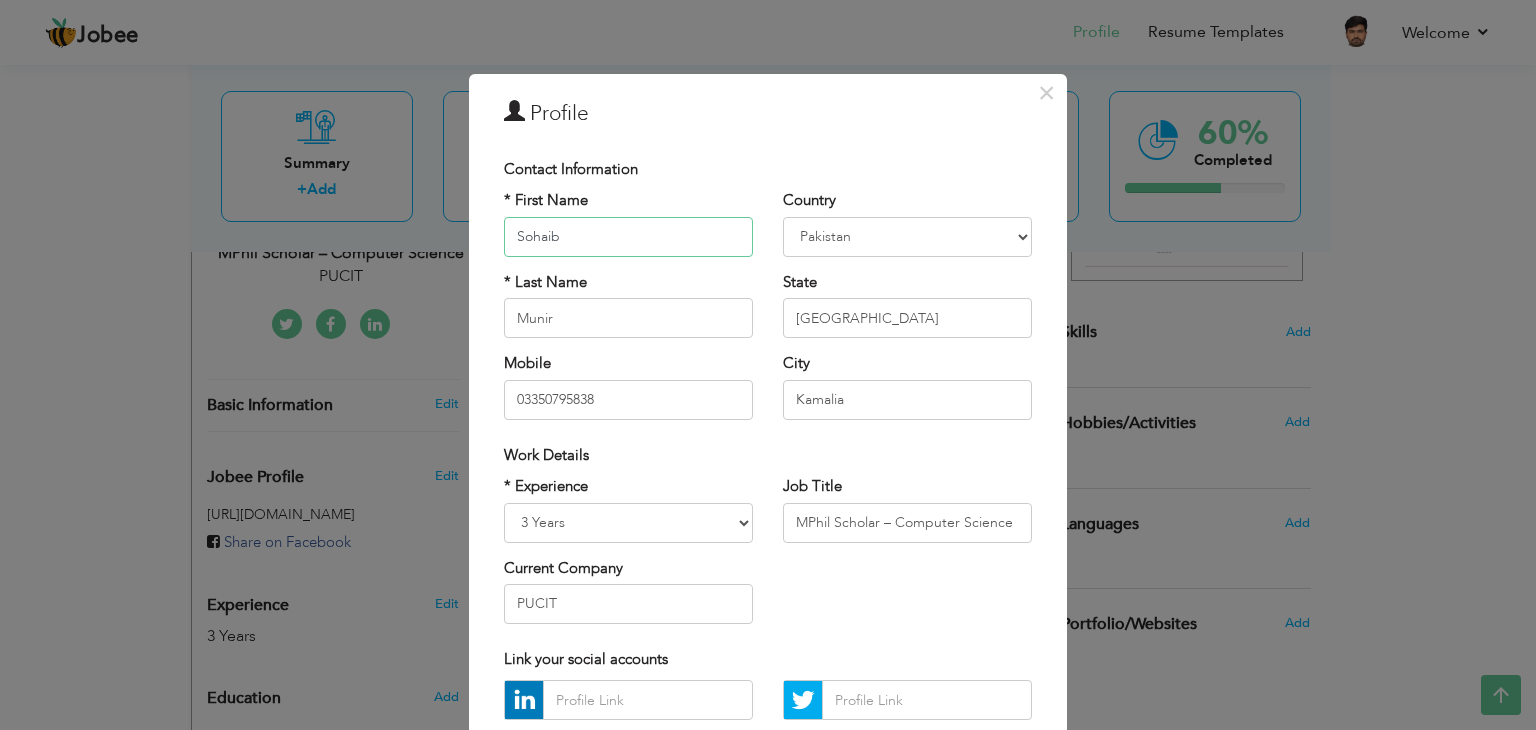 scroll, scrollTop: 46, scrollLeft: 0, axis: vertical 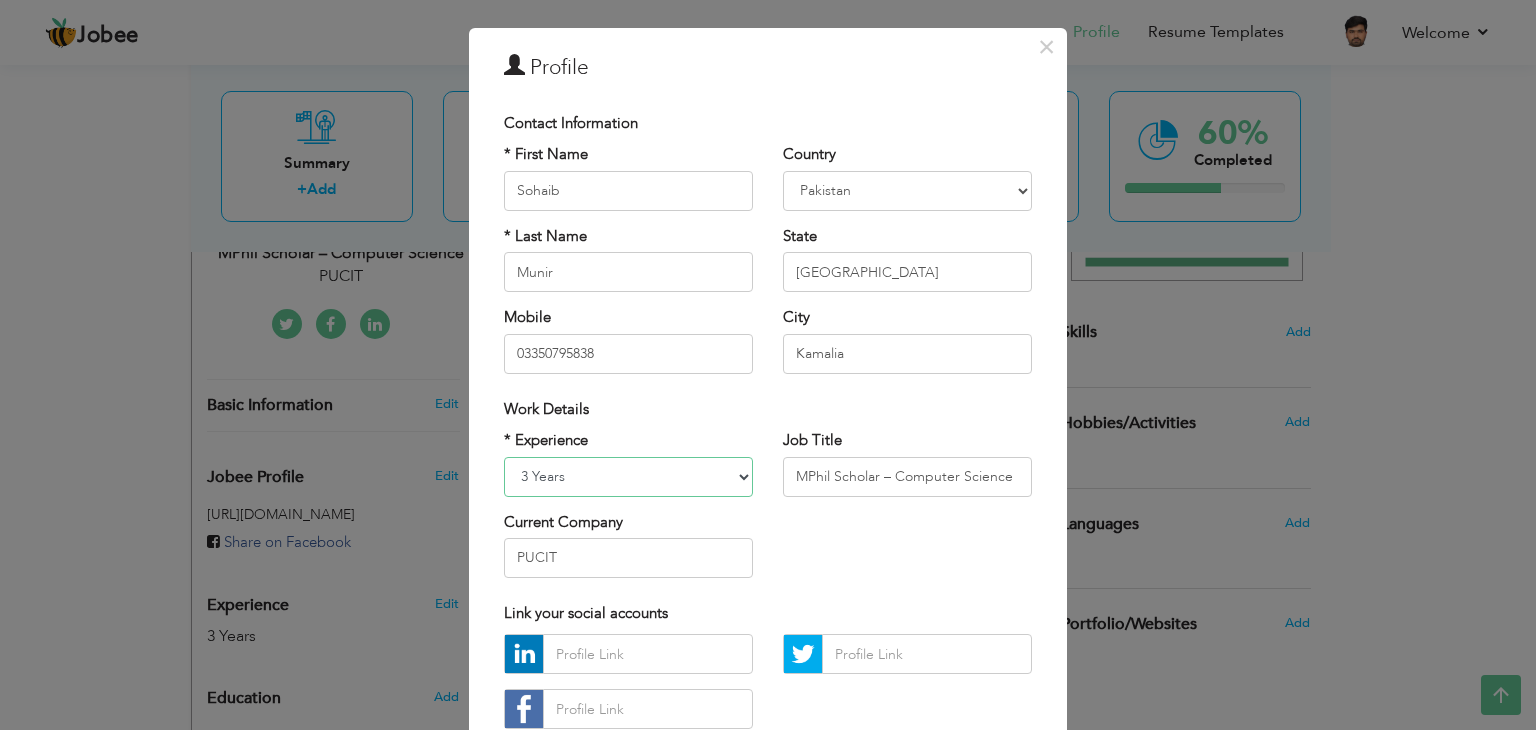 click on "Entry Level Less than 1 Year 1 Year 2 Years 3 Years 4 Years 5 Years 6 Years 7 Years 8 Years 9 Years 10 Years 11 Years 12 Years 13 Years 14 Years 15 Years 16 Years 17 Years 18 Years 19 Years 20 Years 21 Years 22 Years 23 Years 24 Years 25 Years 26 Years 27 Years 28 Years 29 Years 30 Years 31 Years 32 Years 33 Years 34 Years 35 Years More than 35 Years" at bounding box center (628, 477) 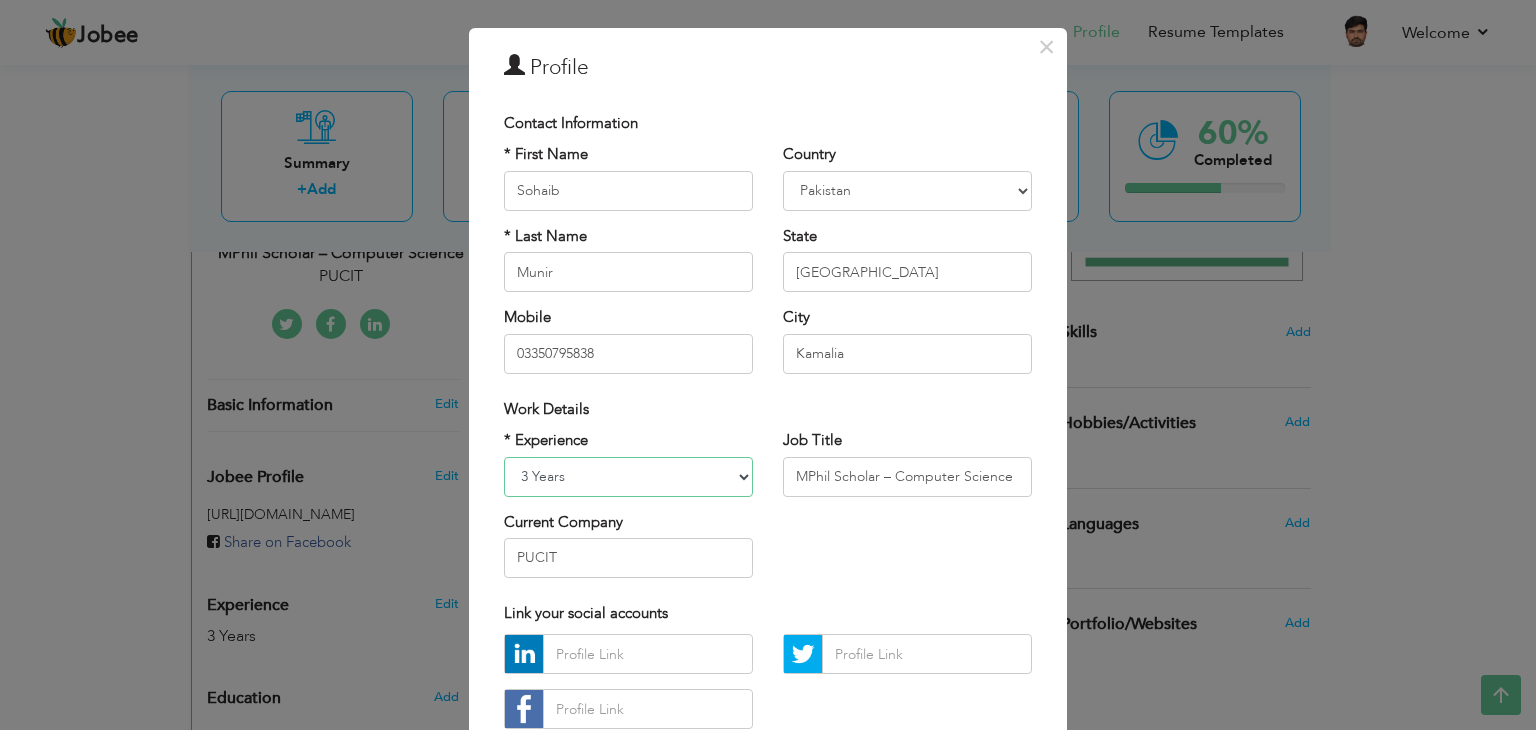 select on "number:10" 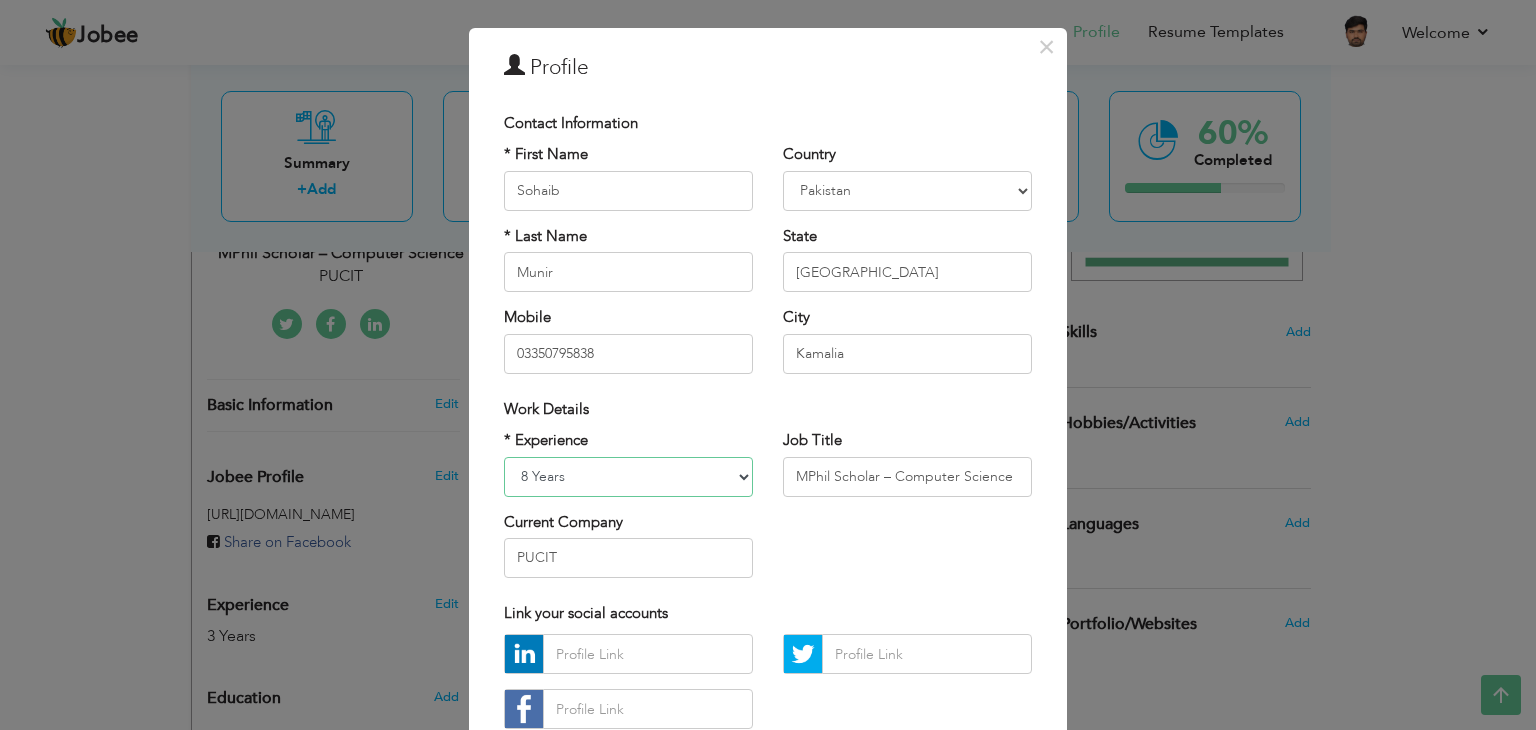 click on "Entry Level Less than 1 Year 1 Year 2 Years 3 Years 4 Years 5 Years 6 Years 7 Years 8 Years 9 Years 10 Years 11 Years 12 Years 13 Years 14 Years 15 Years 16 Years 17 Years 18 Years 19 Years 20 Years 21 Years 22 Years 23 Years 24 Years 25 Years 26 Years 27 Years 28 Years 29 Years 30 Years 31 Years 32 Years 33 Years 34 Years 35 Years More than 35 Years" at bounding box center (628, 477) 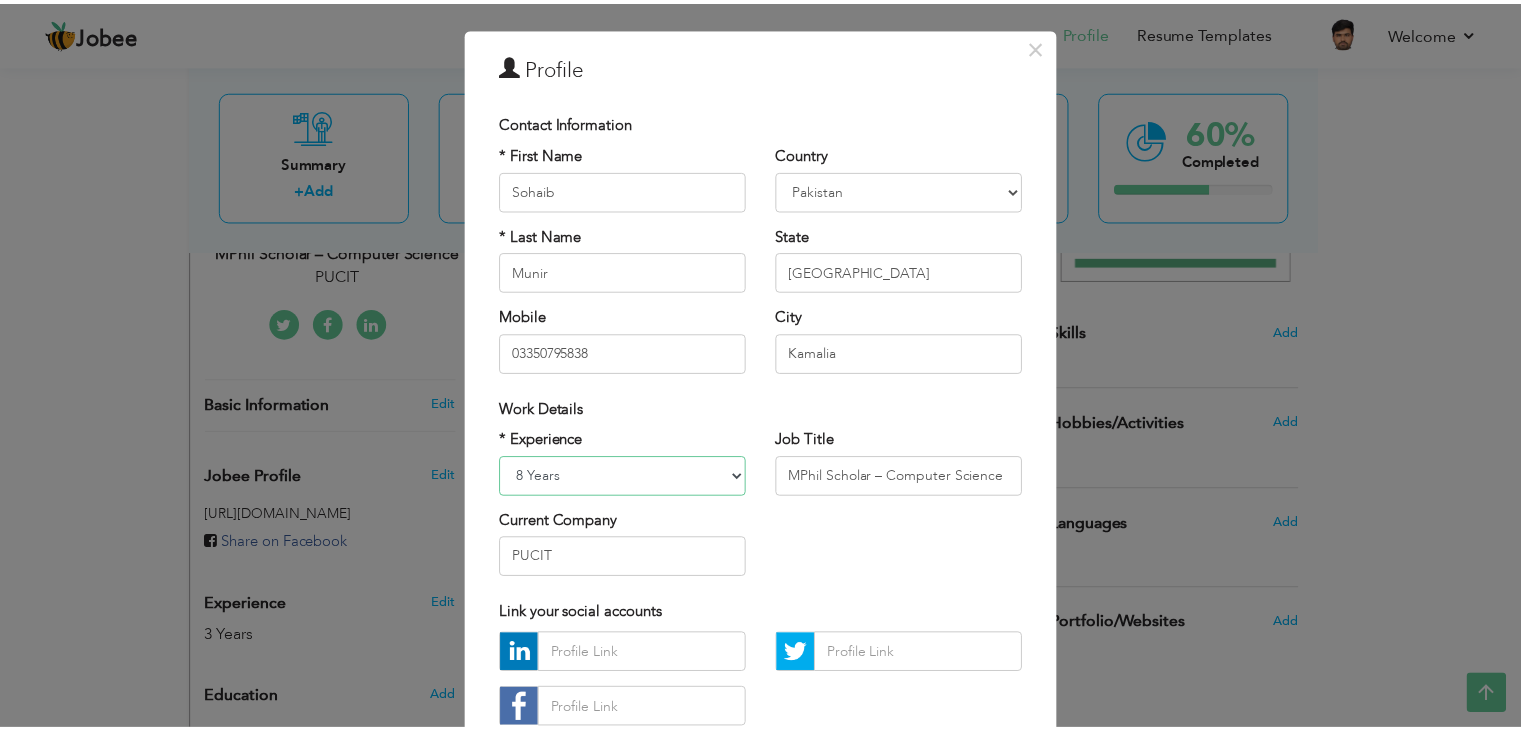 scroll, scrollTop: 181, scrollLeft: 0, axis: vertical 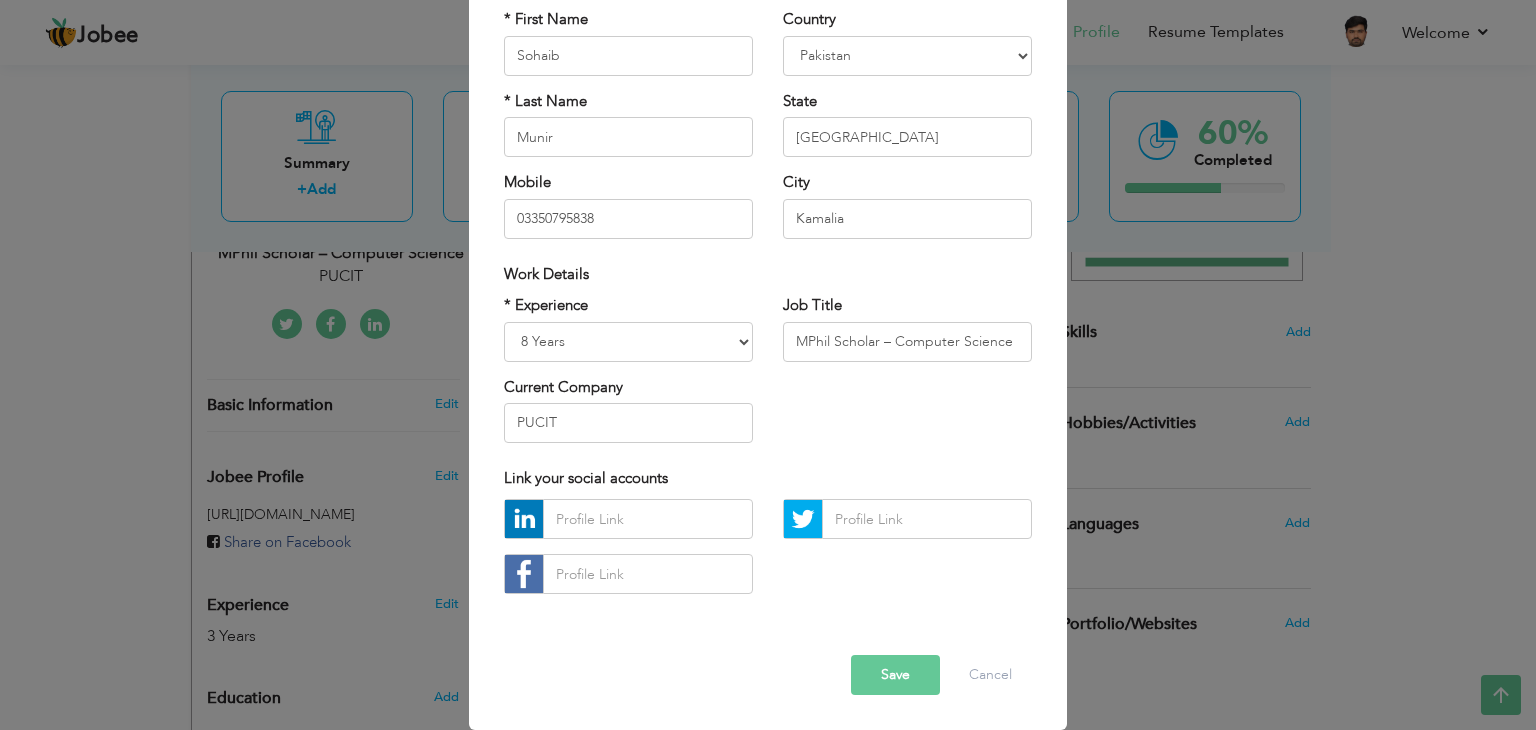 click on "Save" at bounding box center [895, 675] 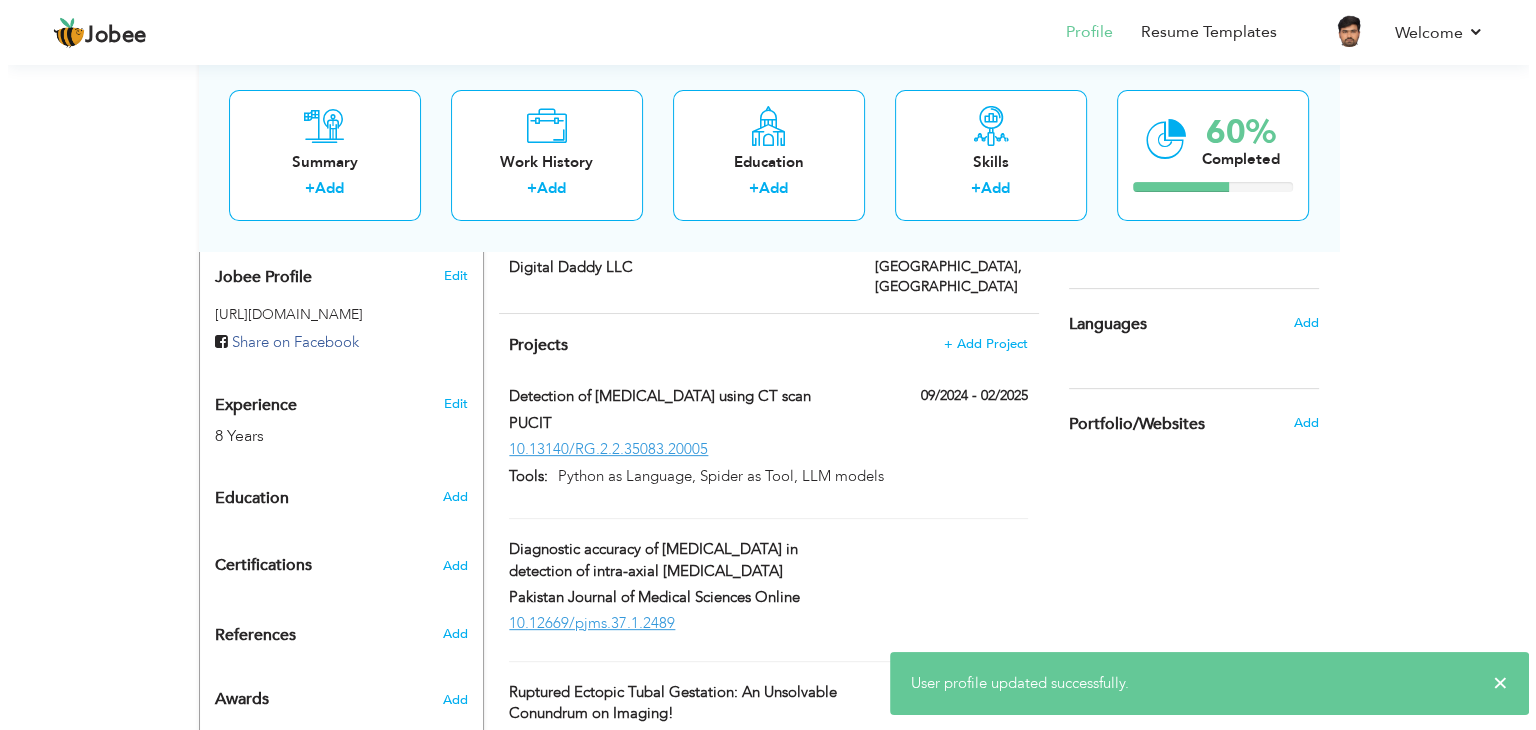 scroll, scrollTop: 644, scrollLeft: 0, axis: vertical 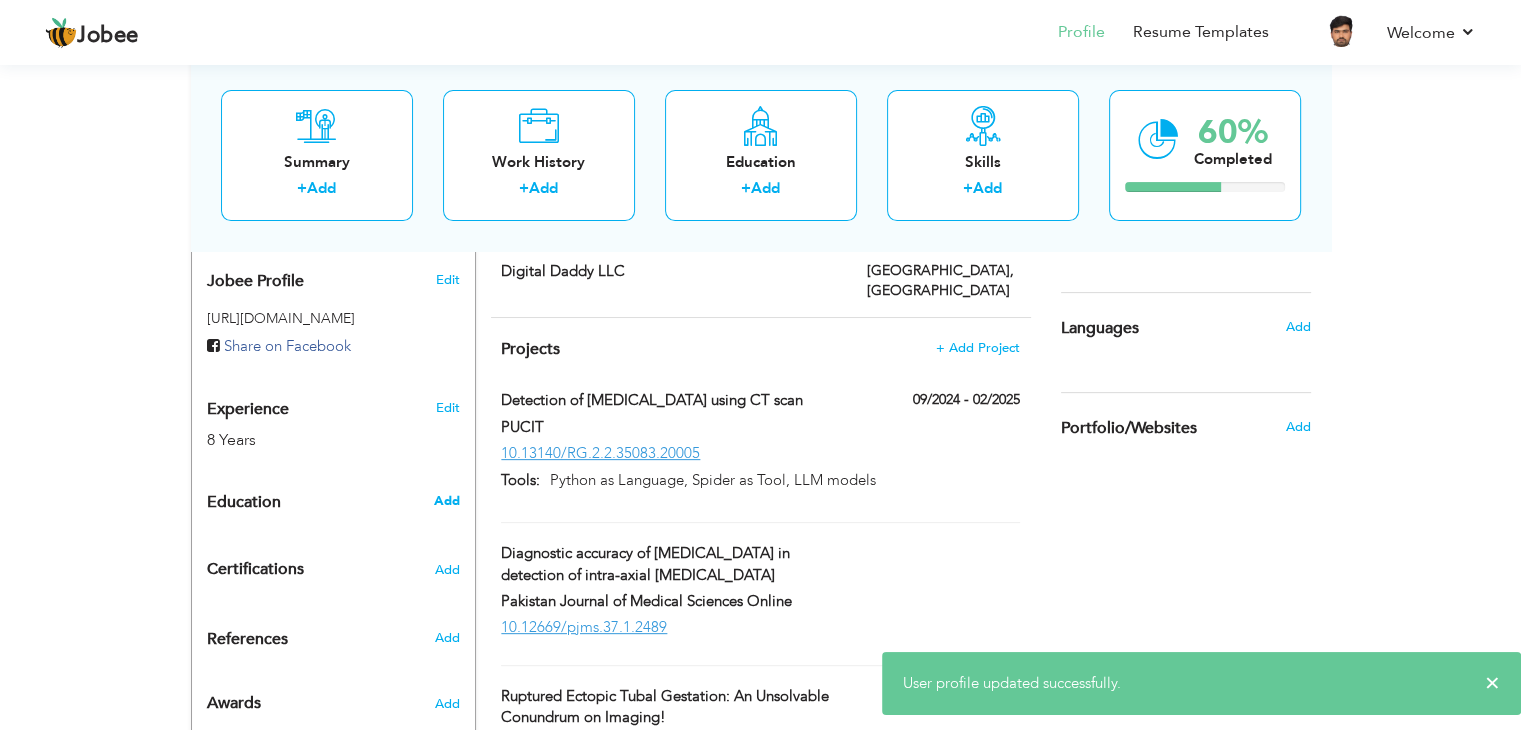 click on "Add" at bounding box center [446, 501] 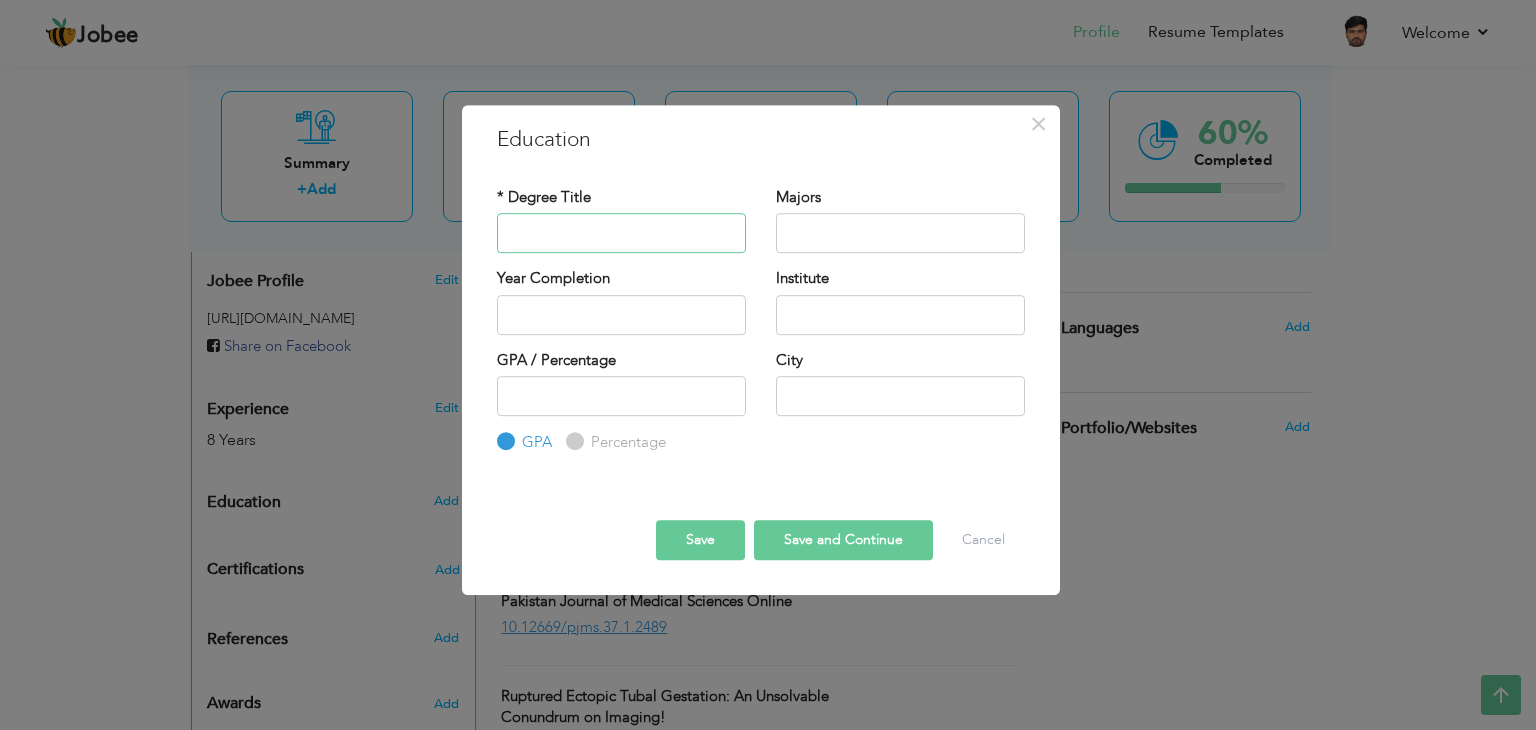 click at bounding box center [621, 233] 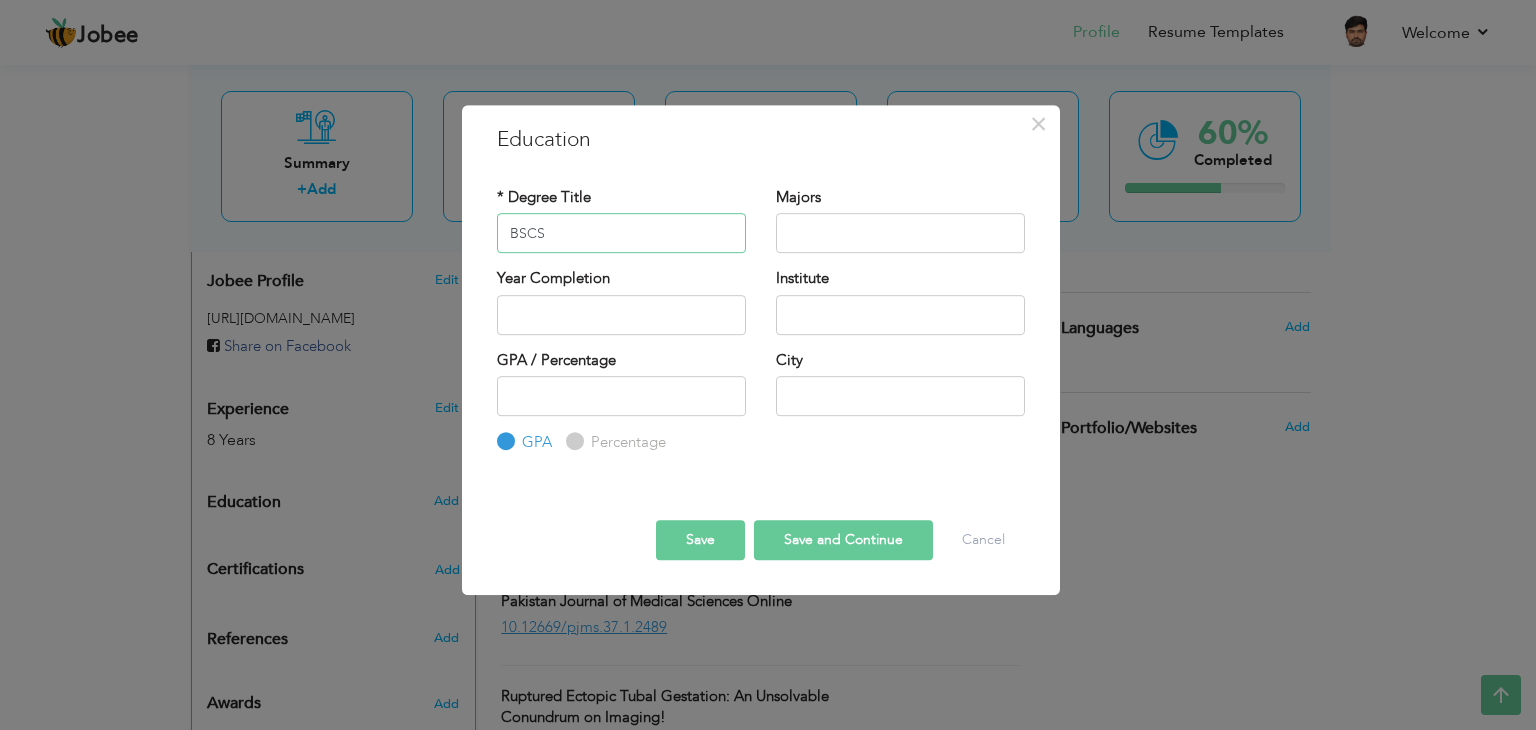 type on "BSCS" 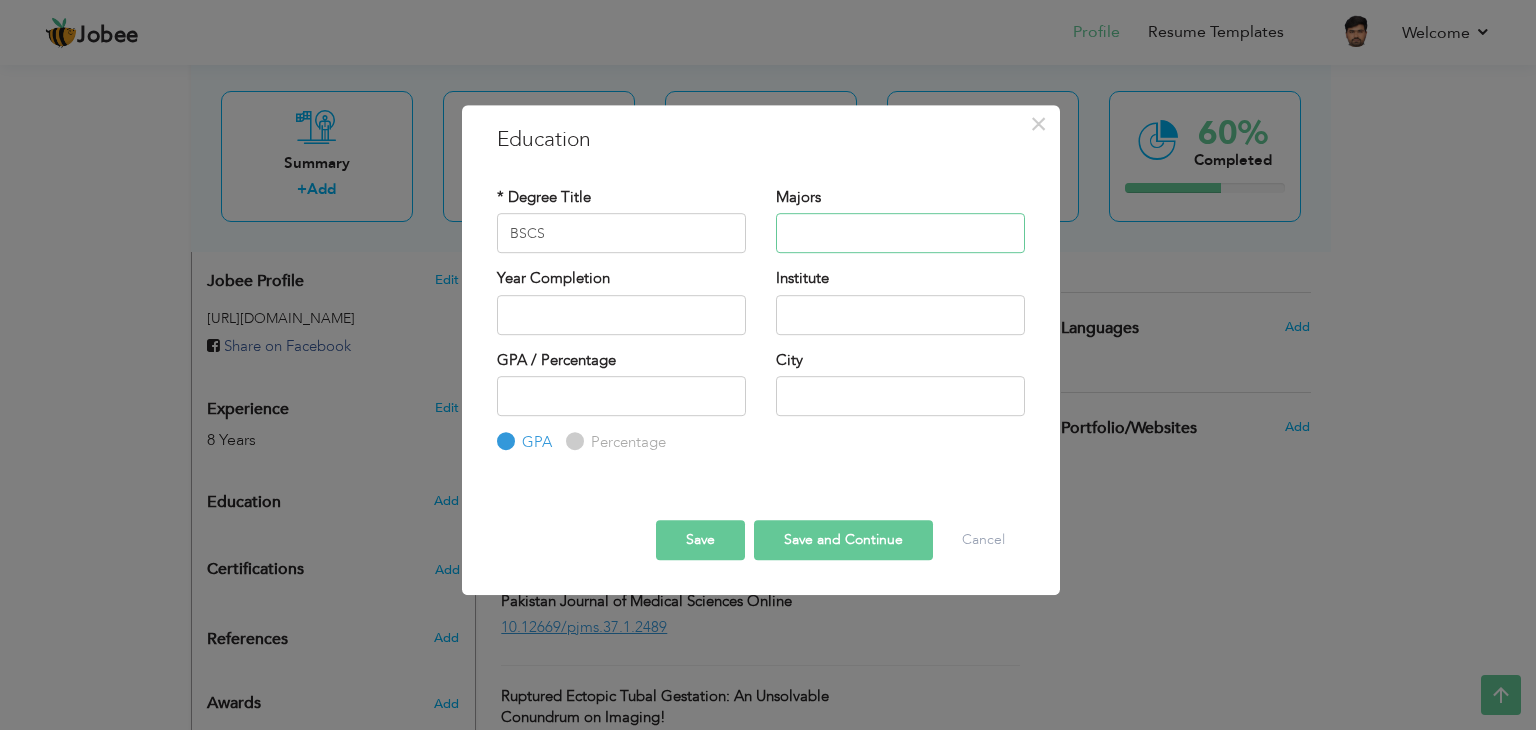 click at bounding box center (900, 233) 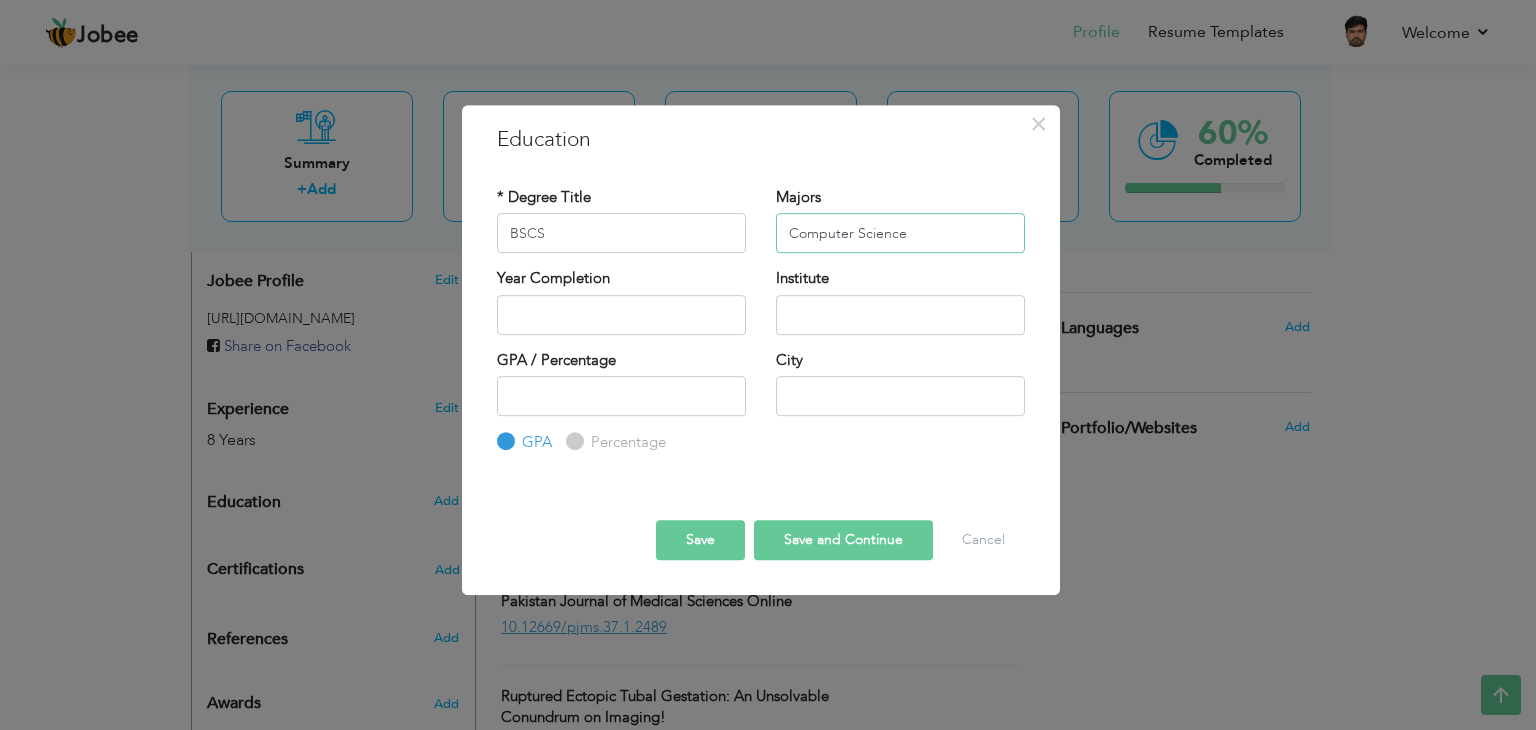 type on "Computer Science" 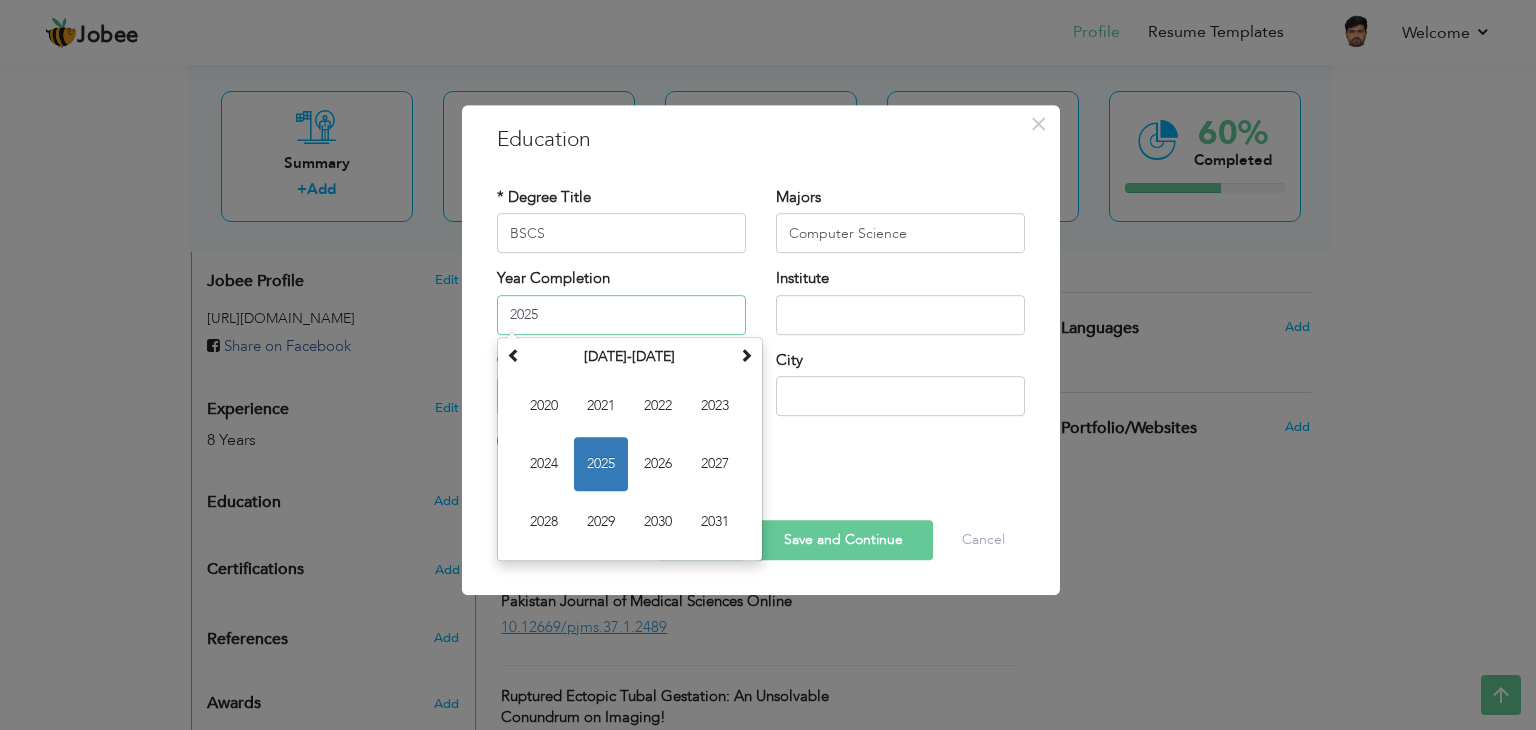 click on "2025" at bounding box center (621, 315) 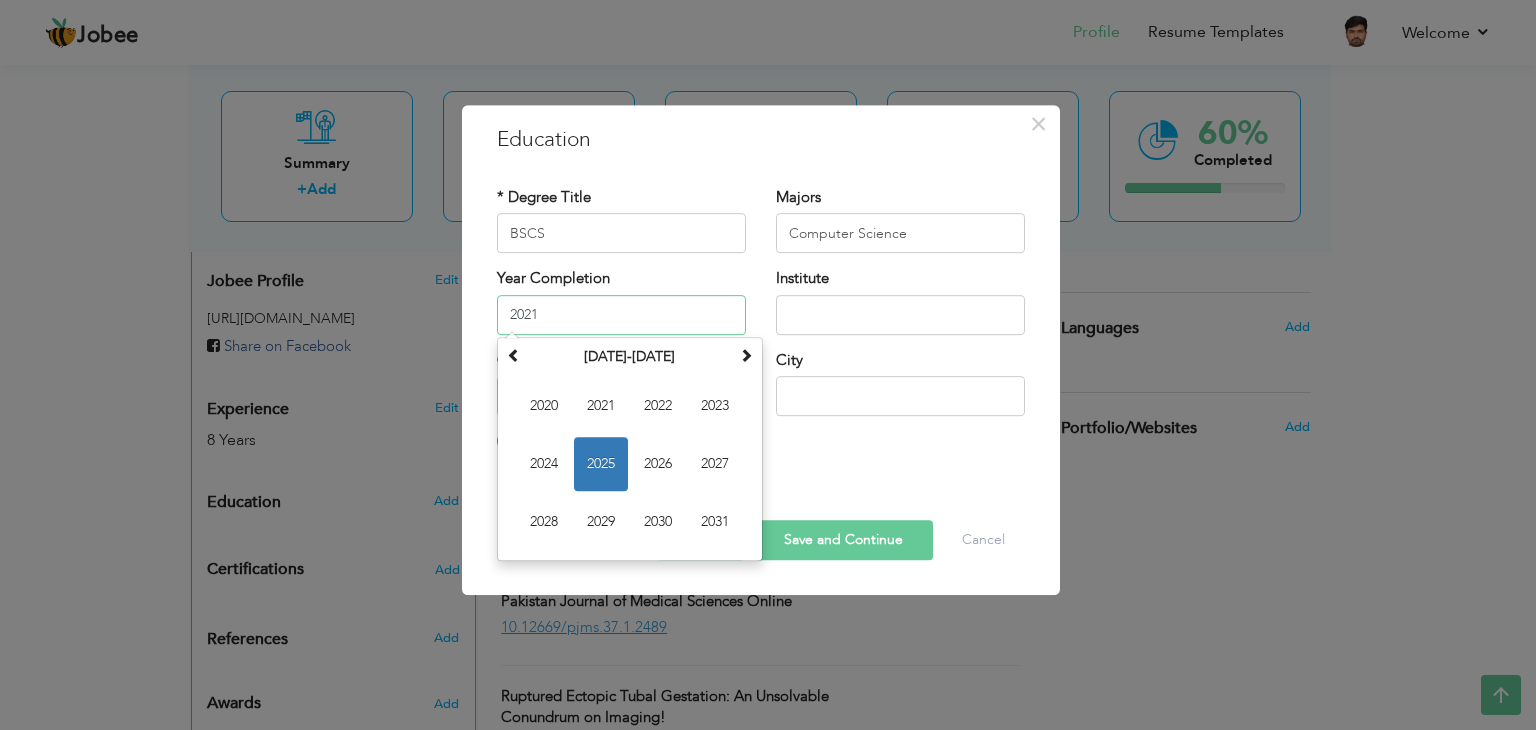 type on "2021" 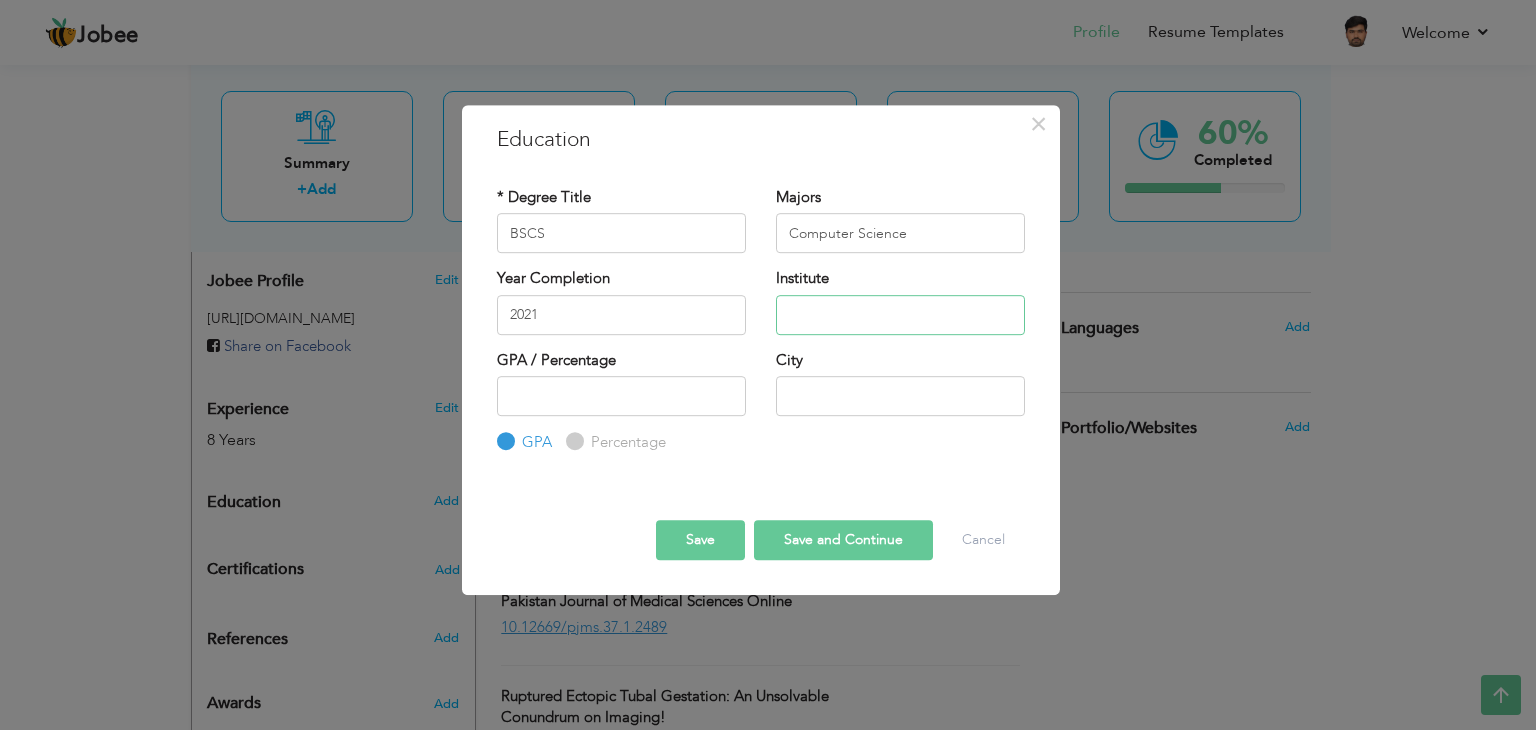 click at bounding box center (900, 315) 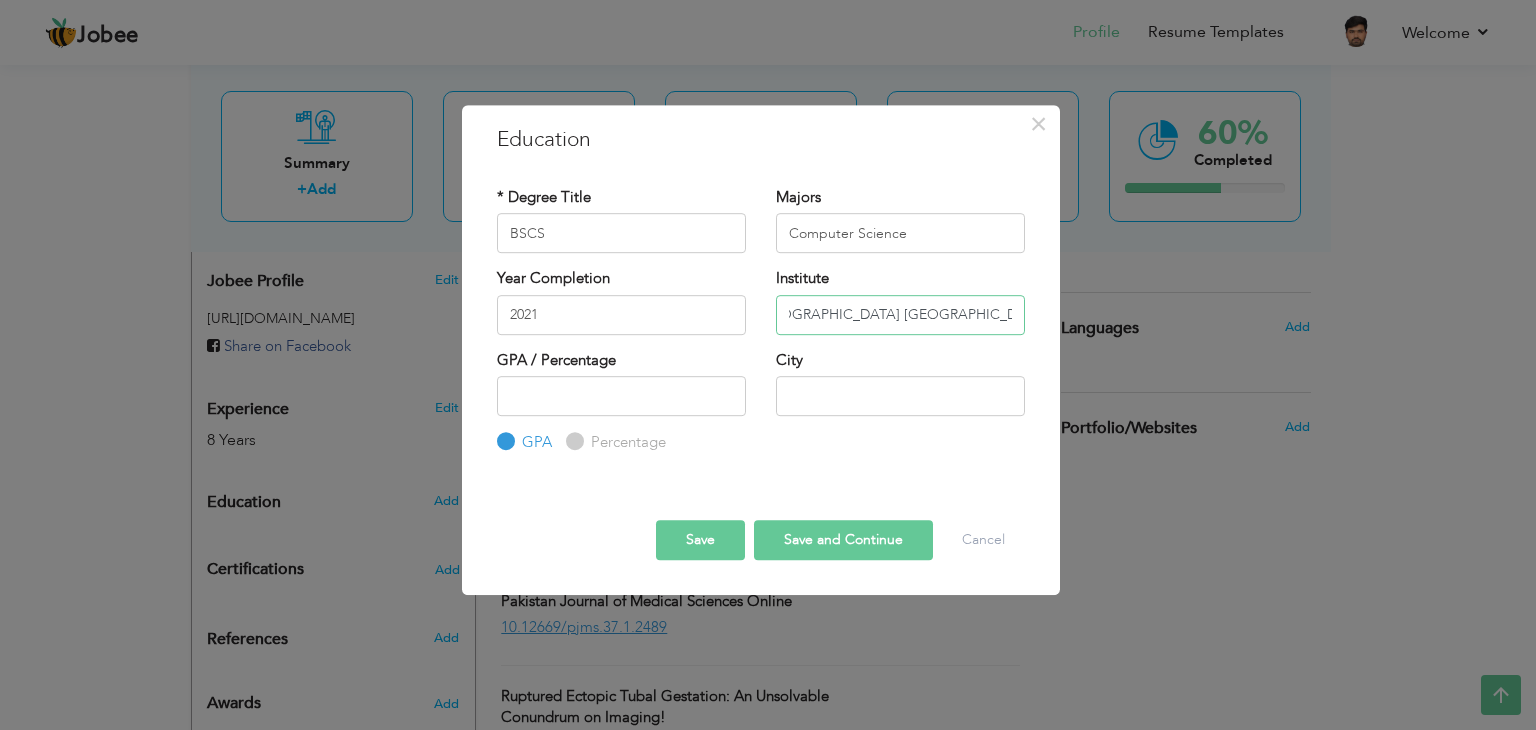 scroll, scrollTop: 0, scrollLeft: 40, axis: horizontal 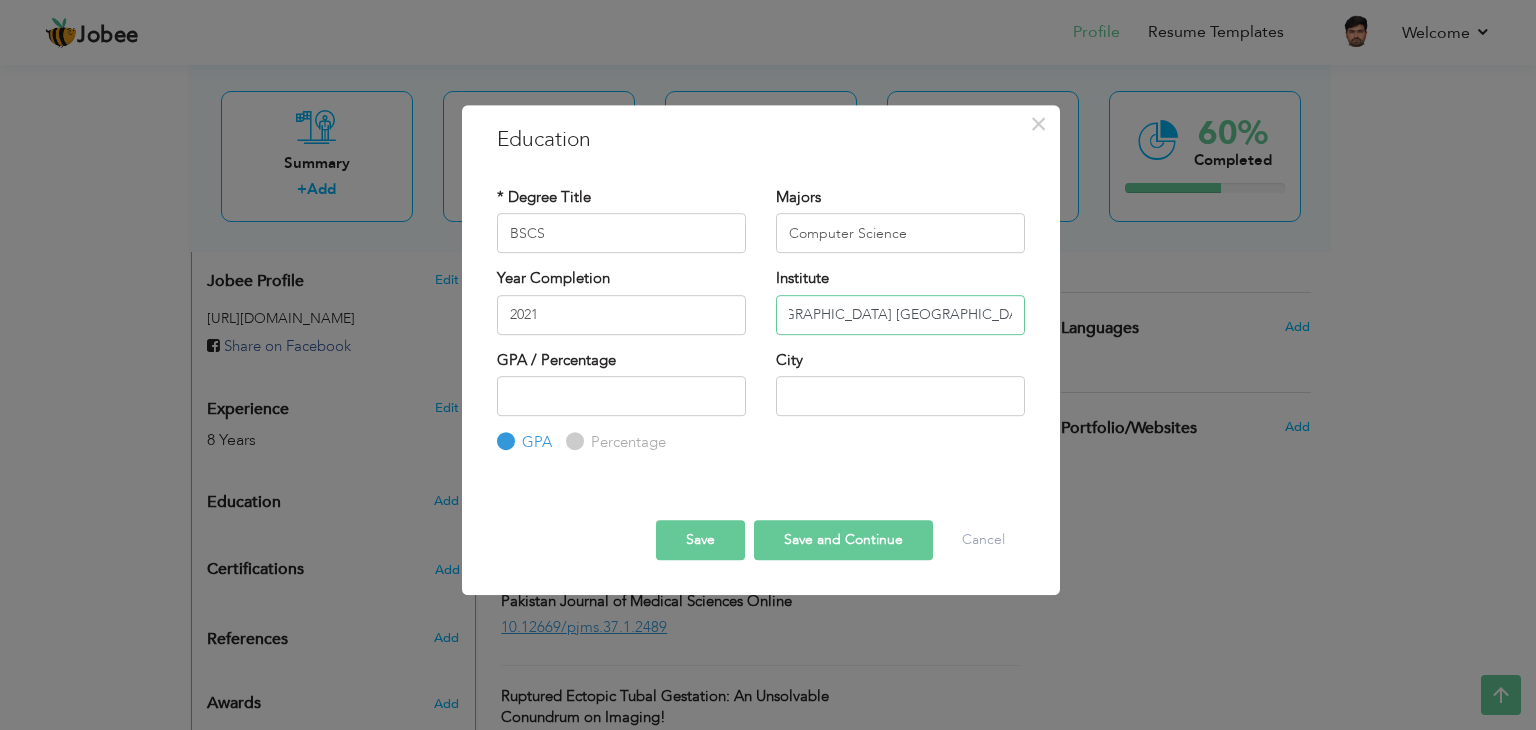 type on "[GEOGRAPHIC_DATA] [GEOGRAPHIC_DATA]" 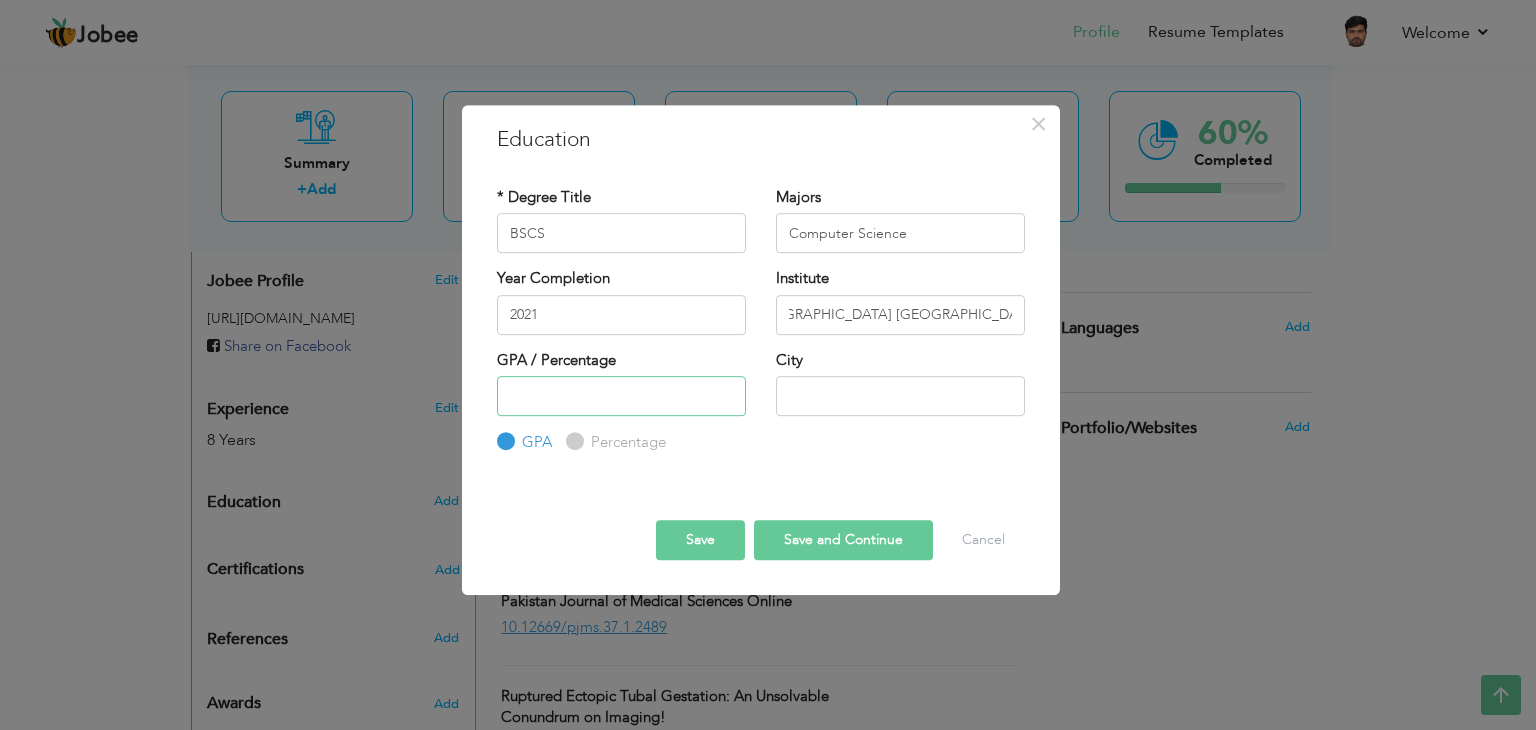 scroll, scrollTop: 0, scrollLeft: 0, axis: both 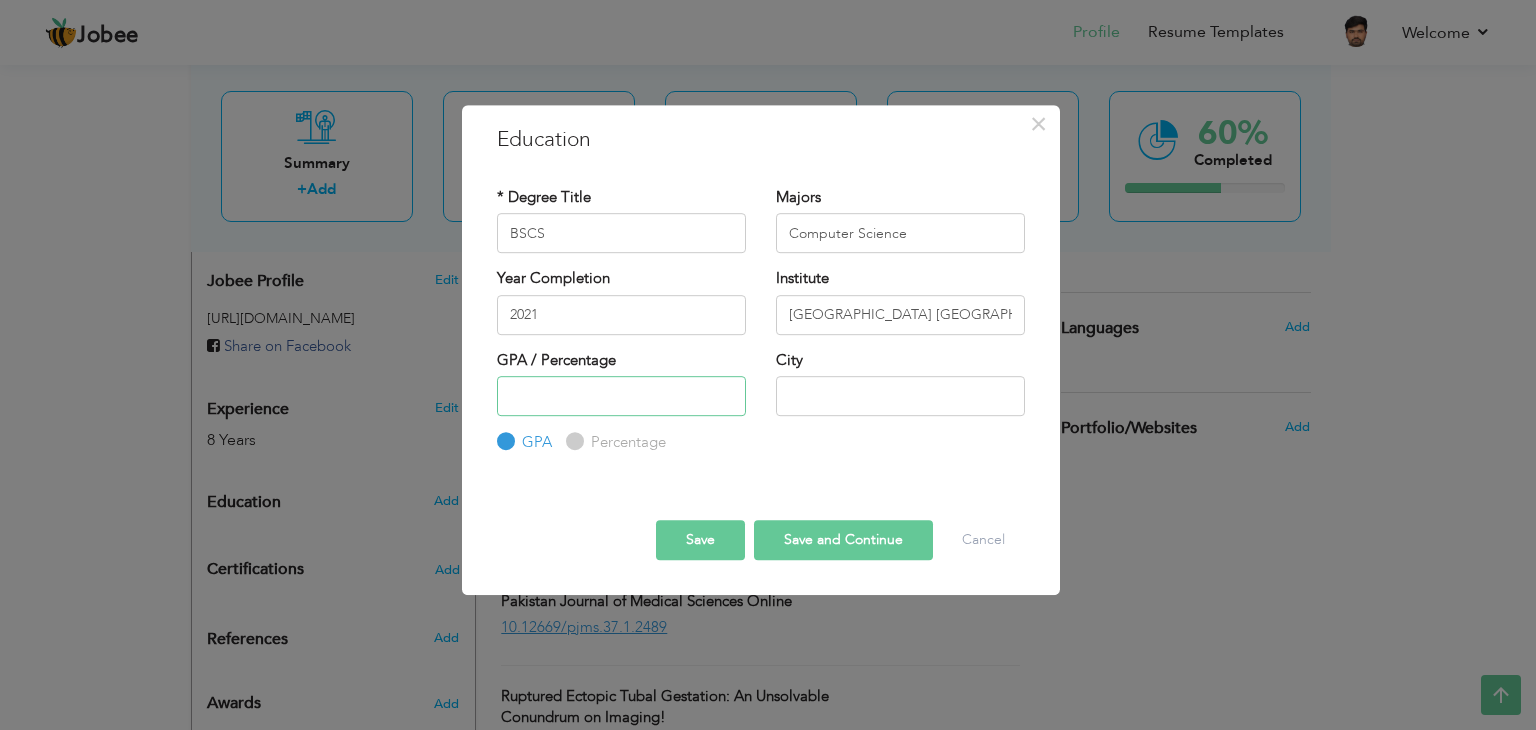 click at bounding box center (621, 396) 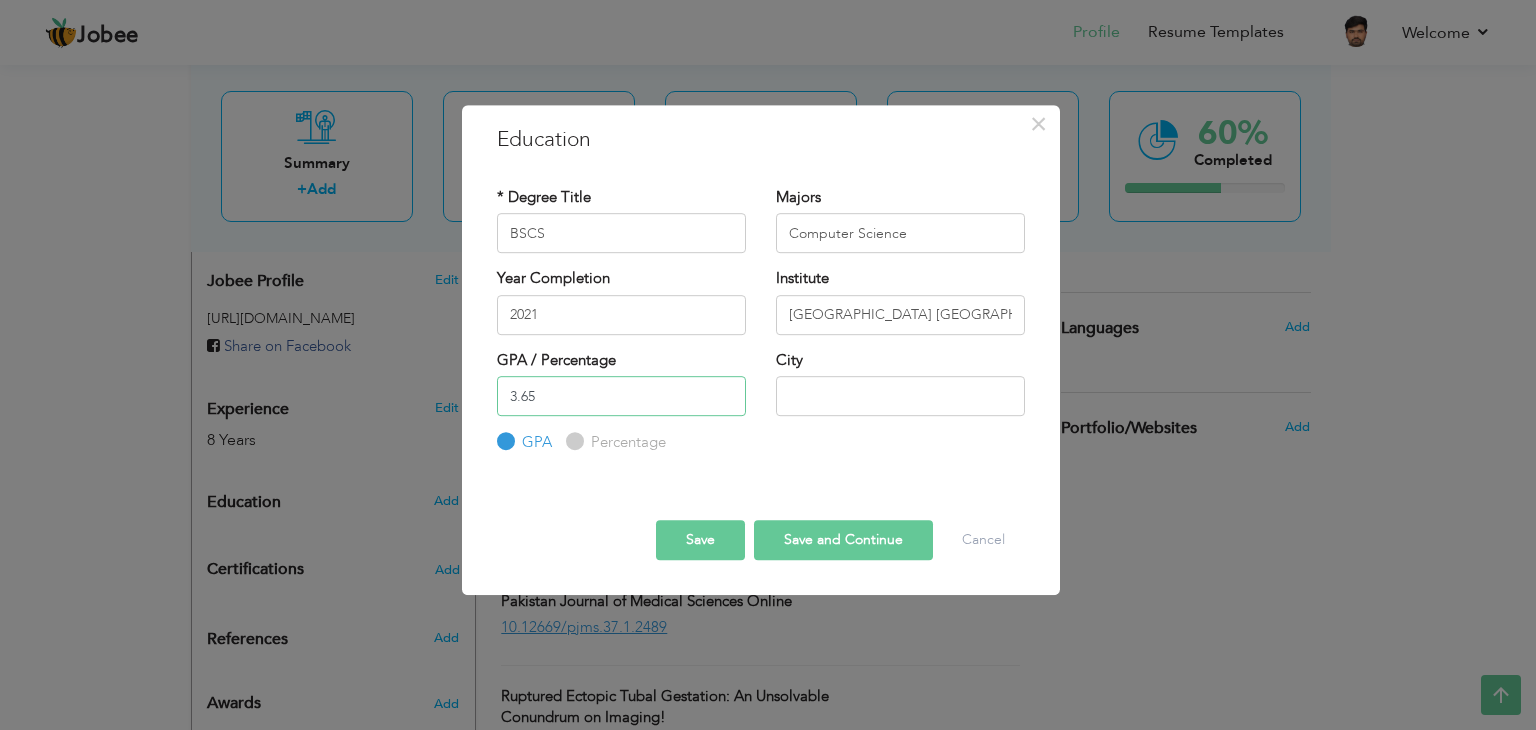 type on "3.65" 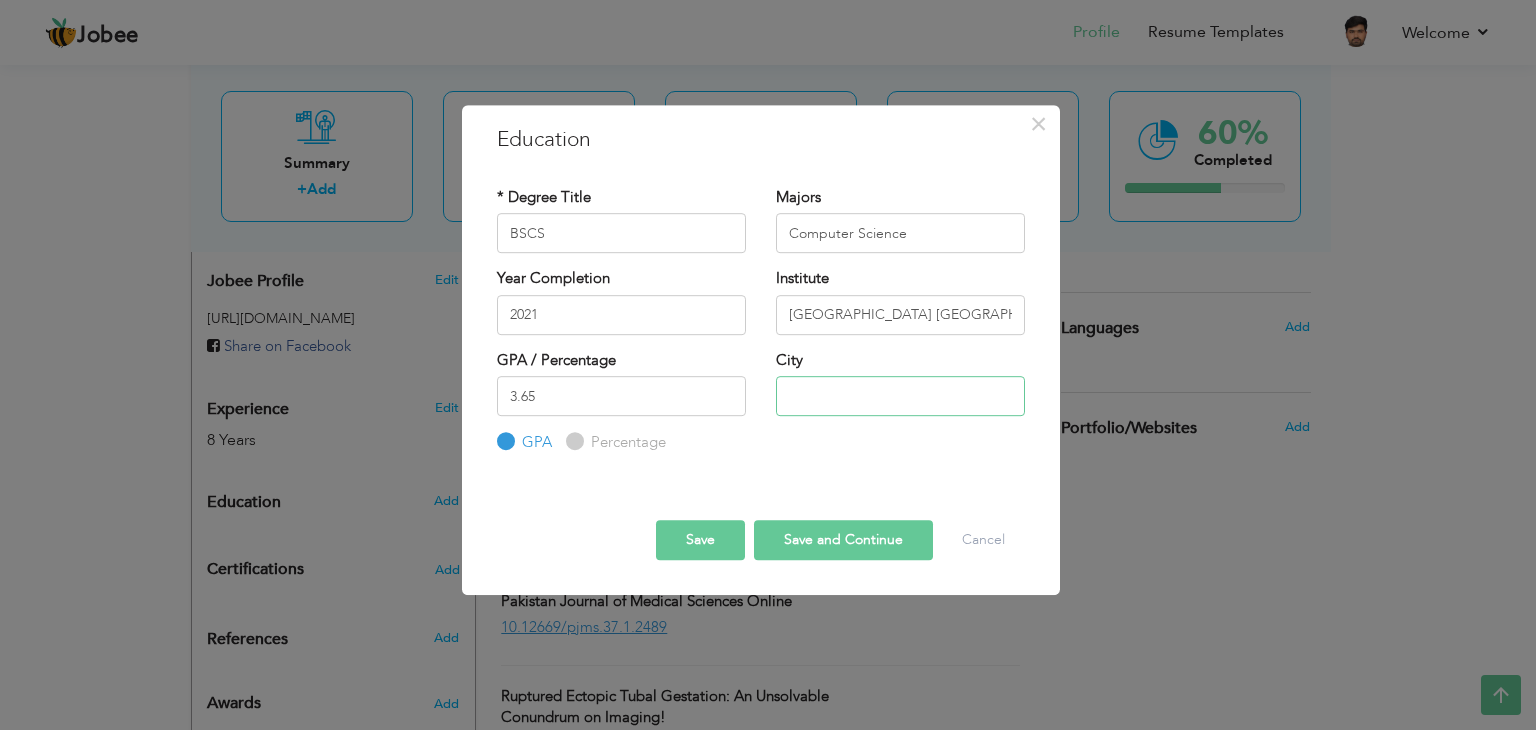 click at bounding box center (900, 396) 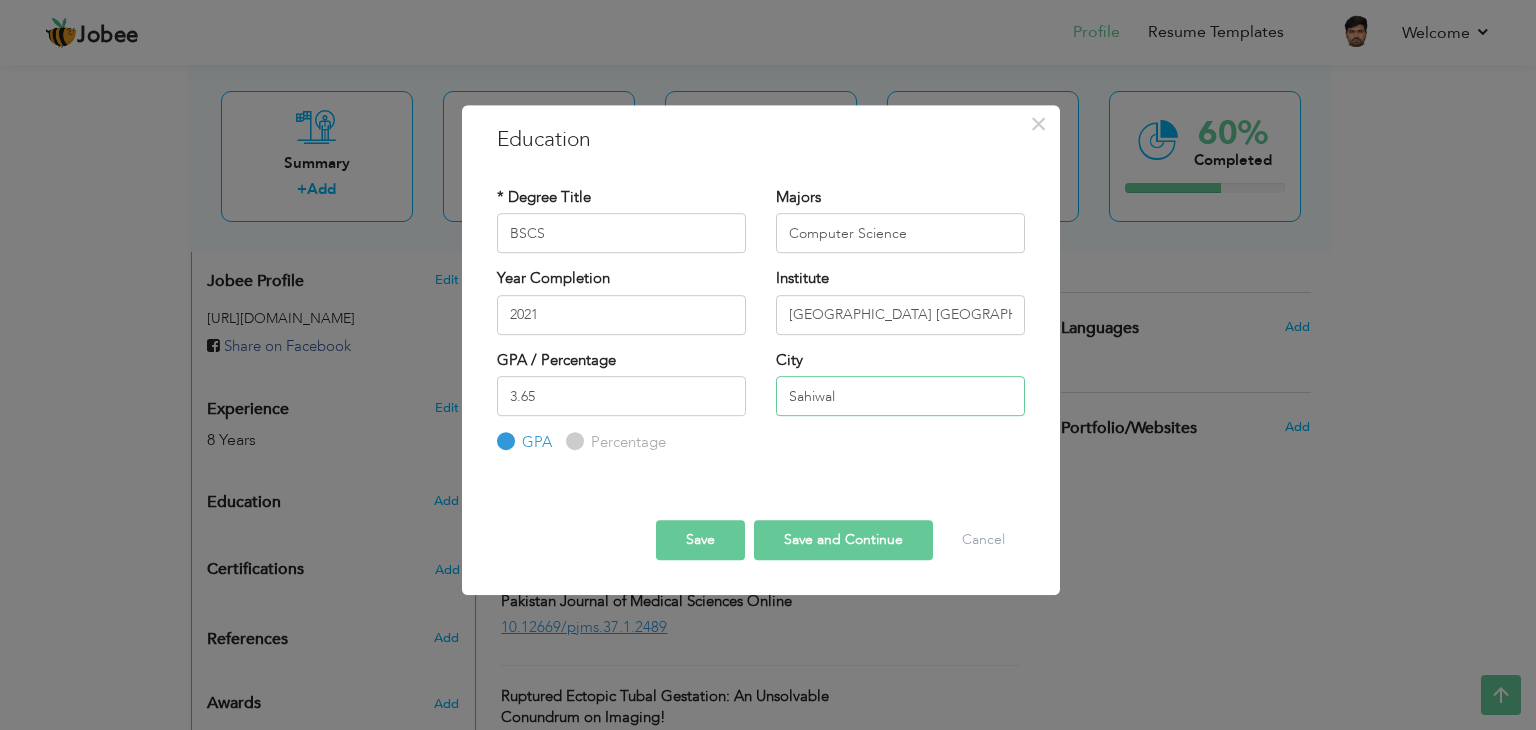 type on "Sahiwal" 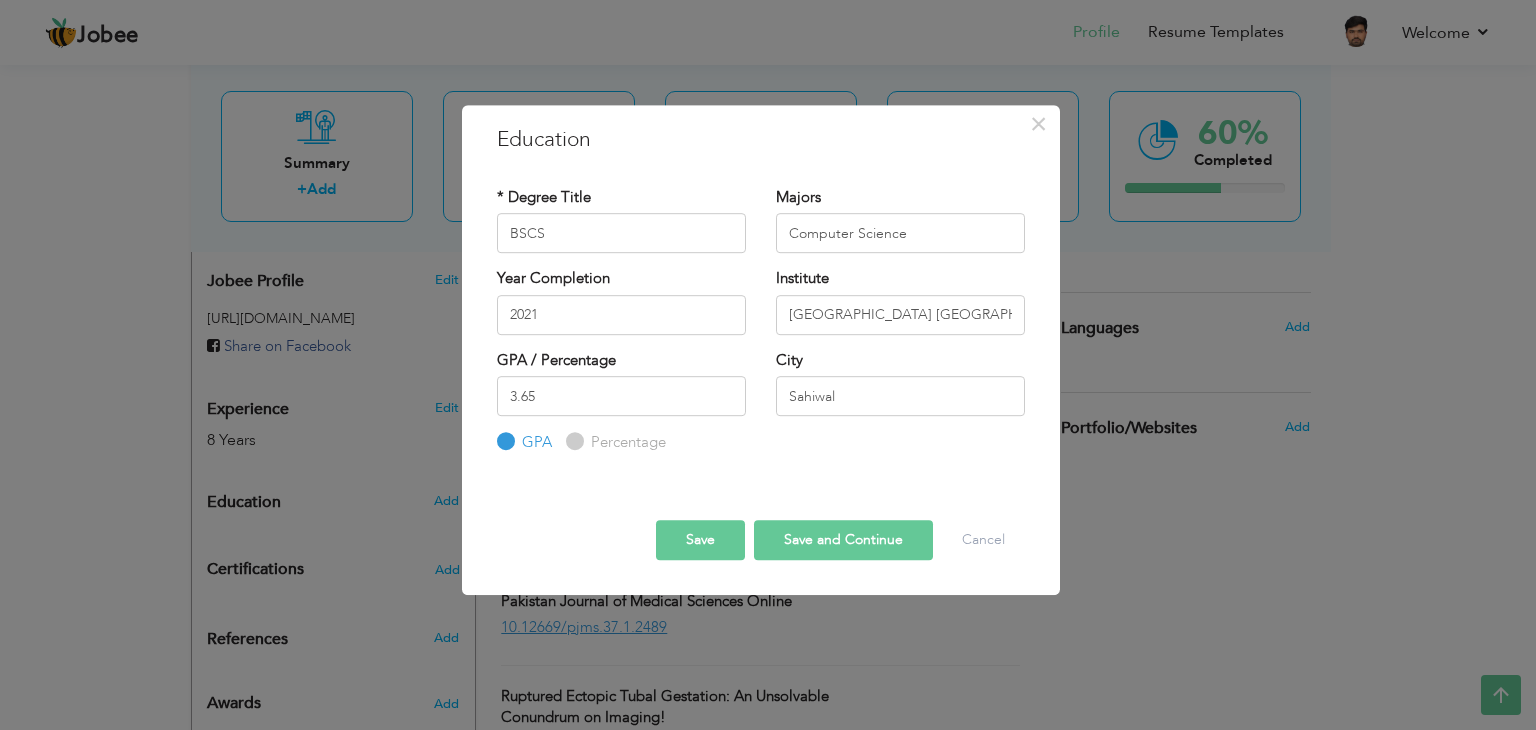 click on "Save and Continue" at bounding box center (843, 540) 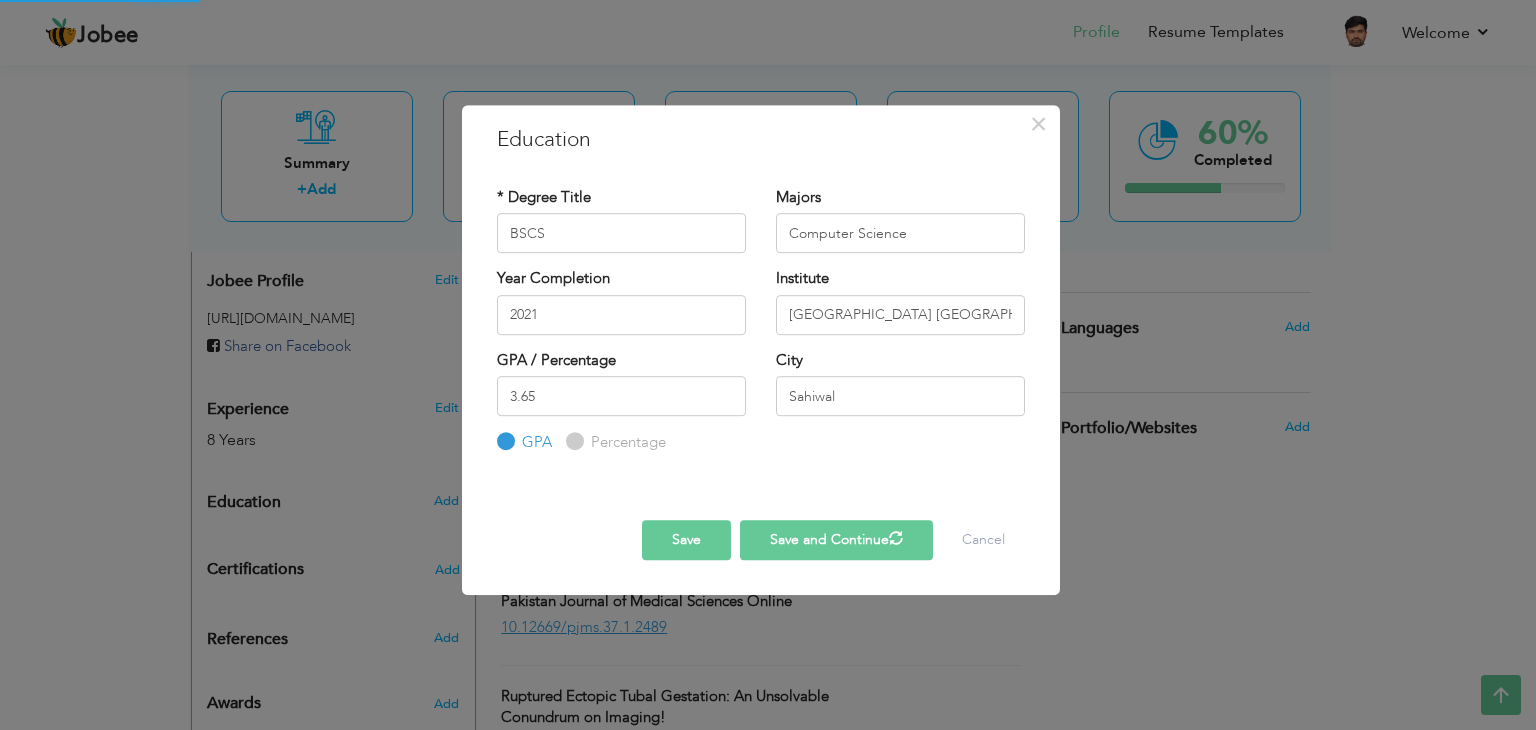 type 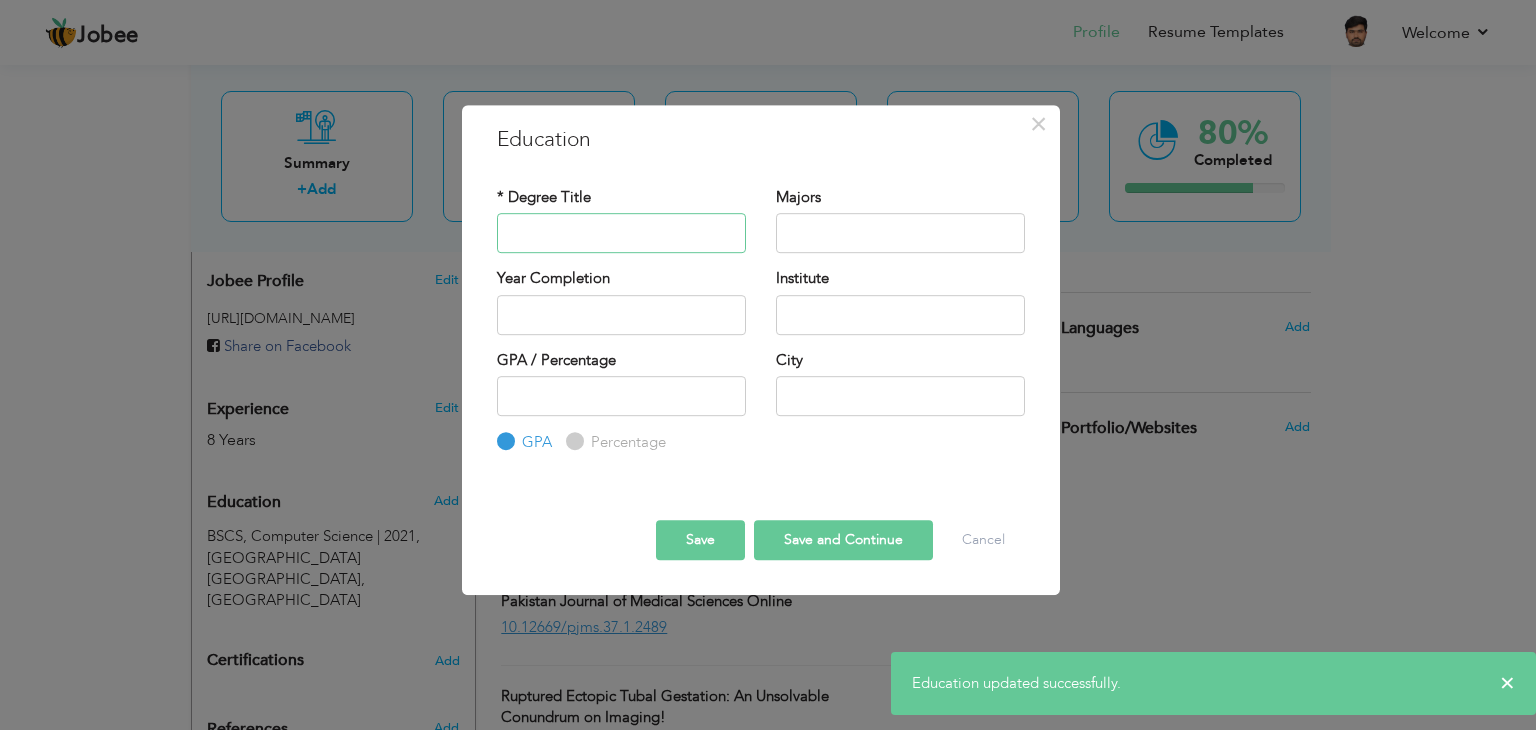 click at bounding box center [621, 233] 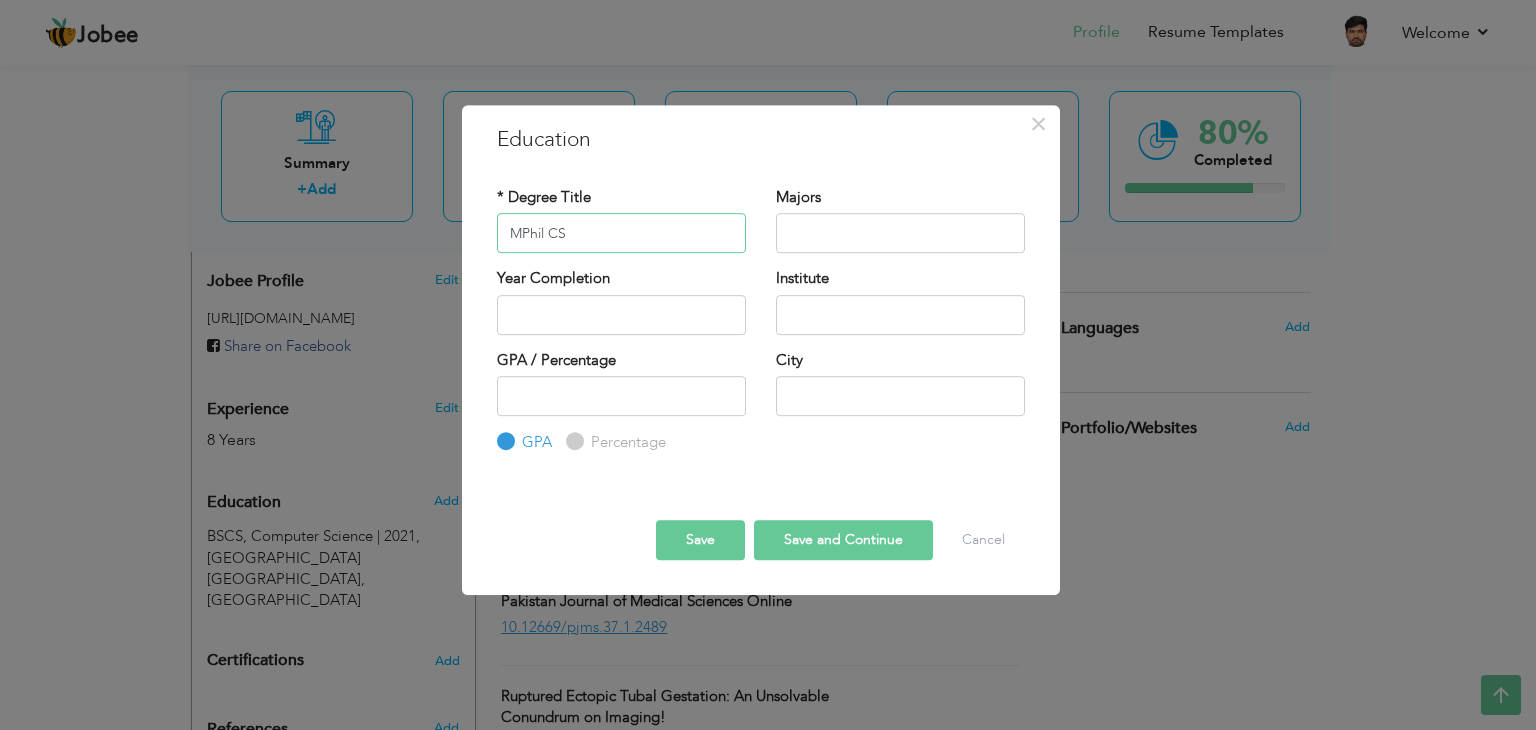 type on "MPhil CS" 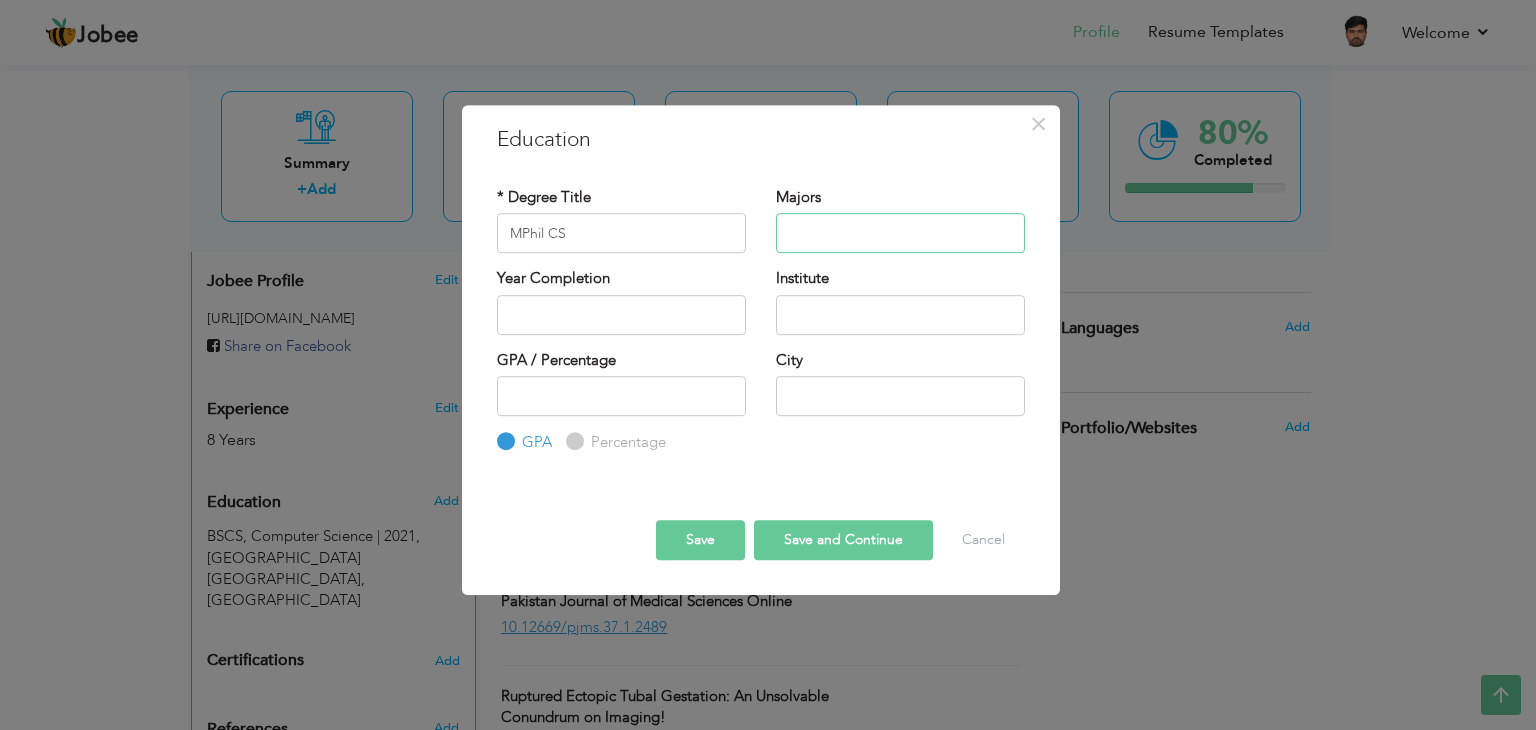 click at bounding box center (900, 233) 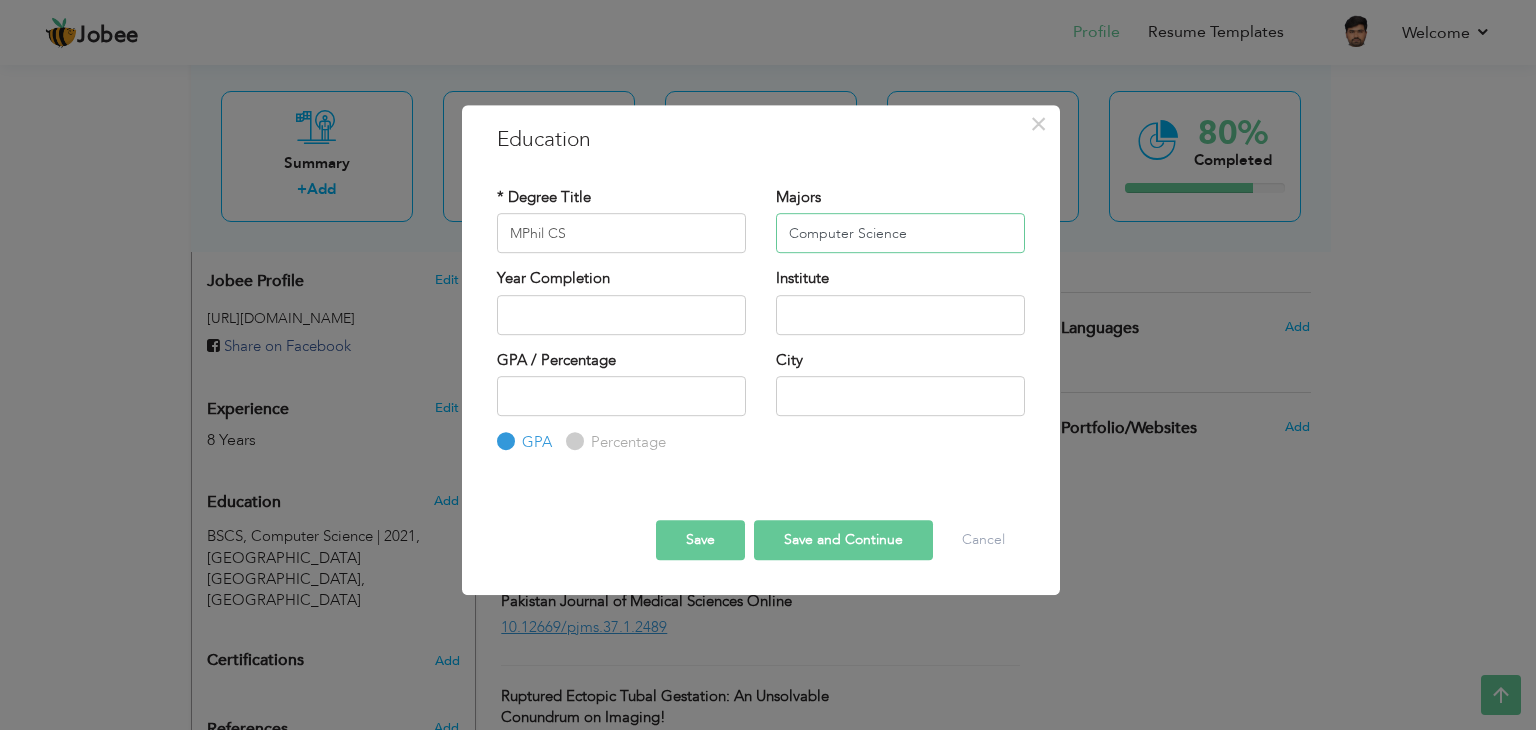 type on "Computer Science" 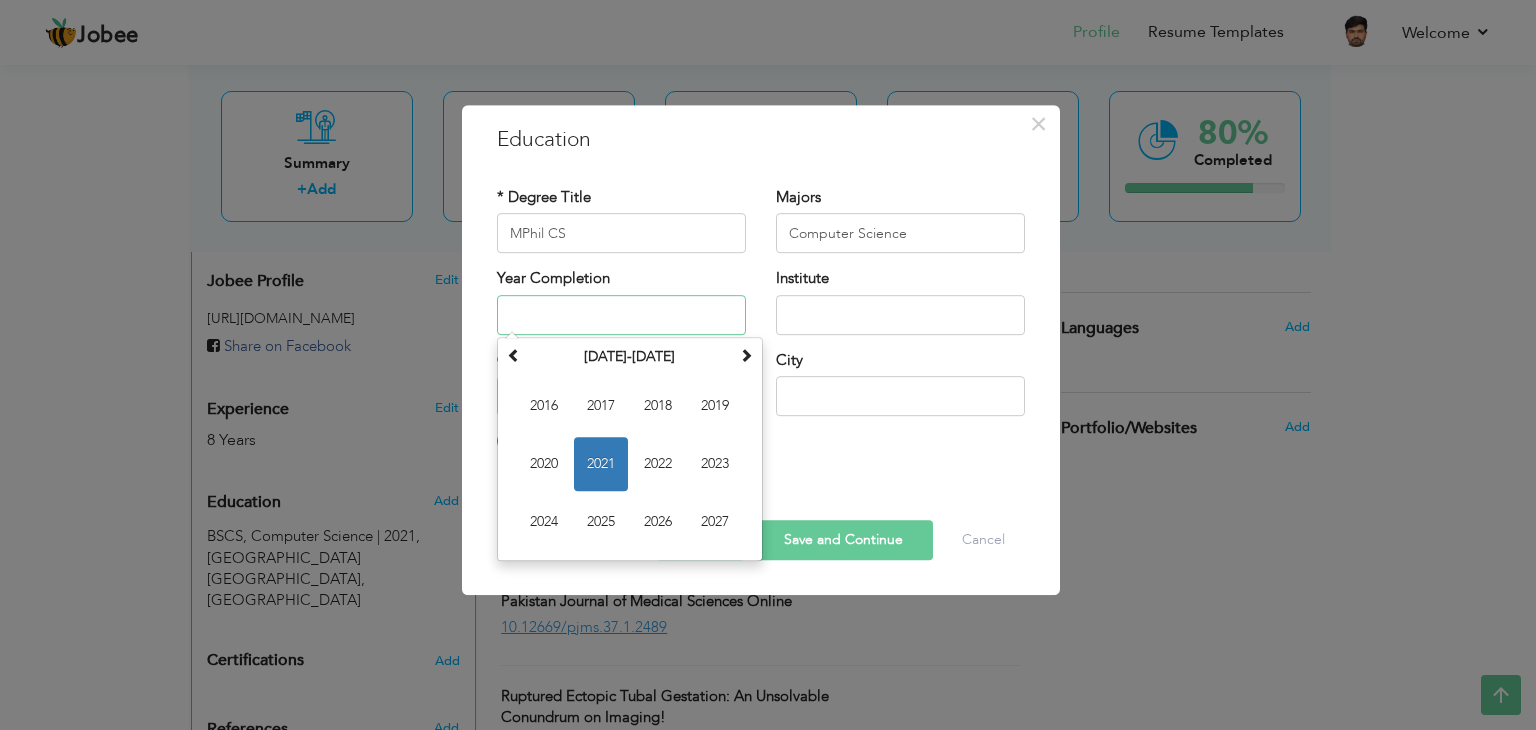 click at bounding box center [621, 315] 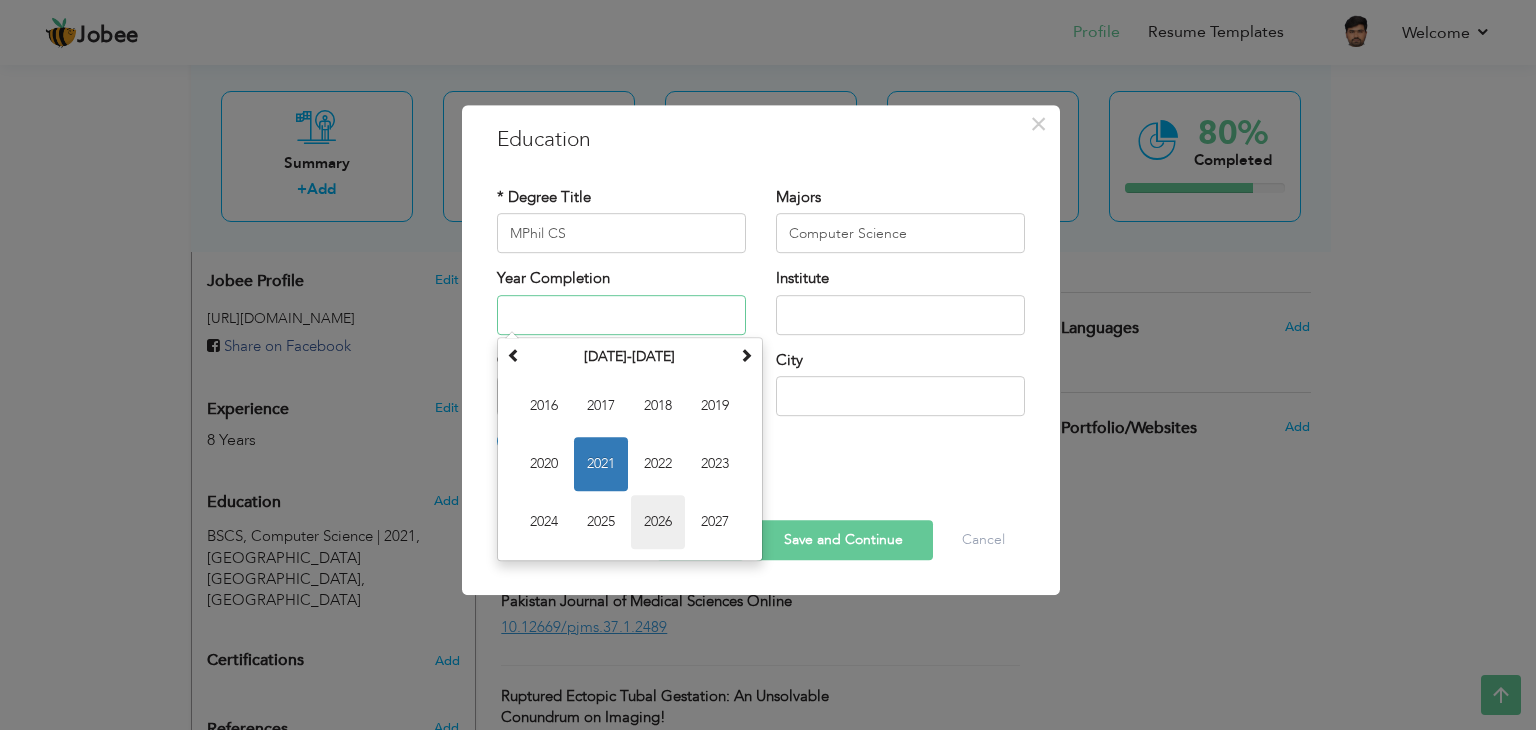 click on "2026" at bounding box center [658, 522] 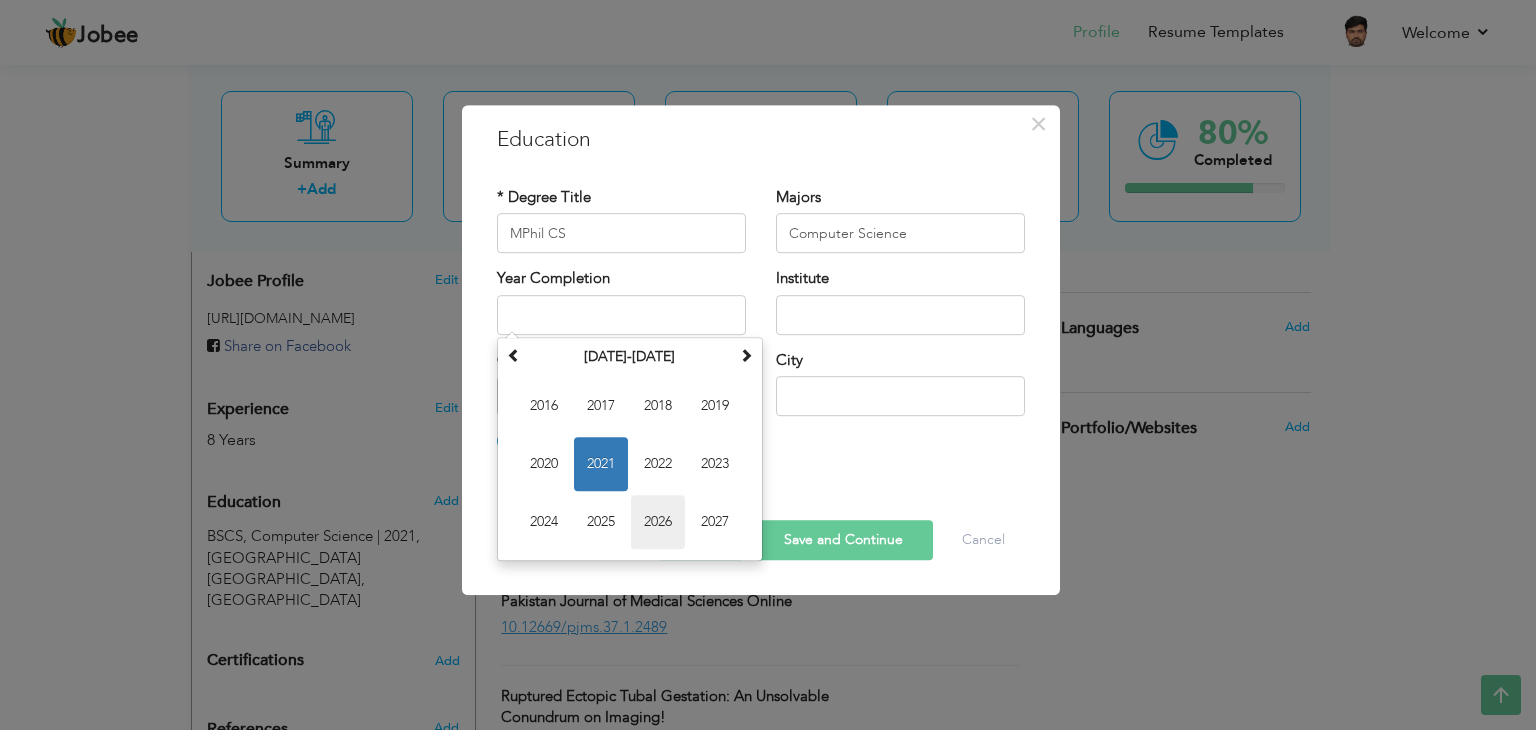 type on "2026" 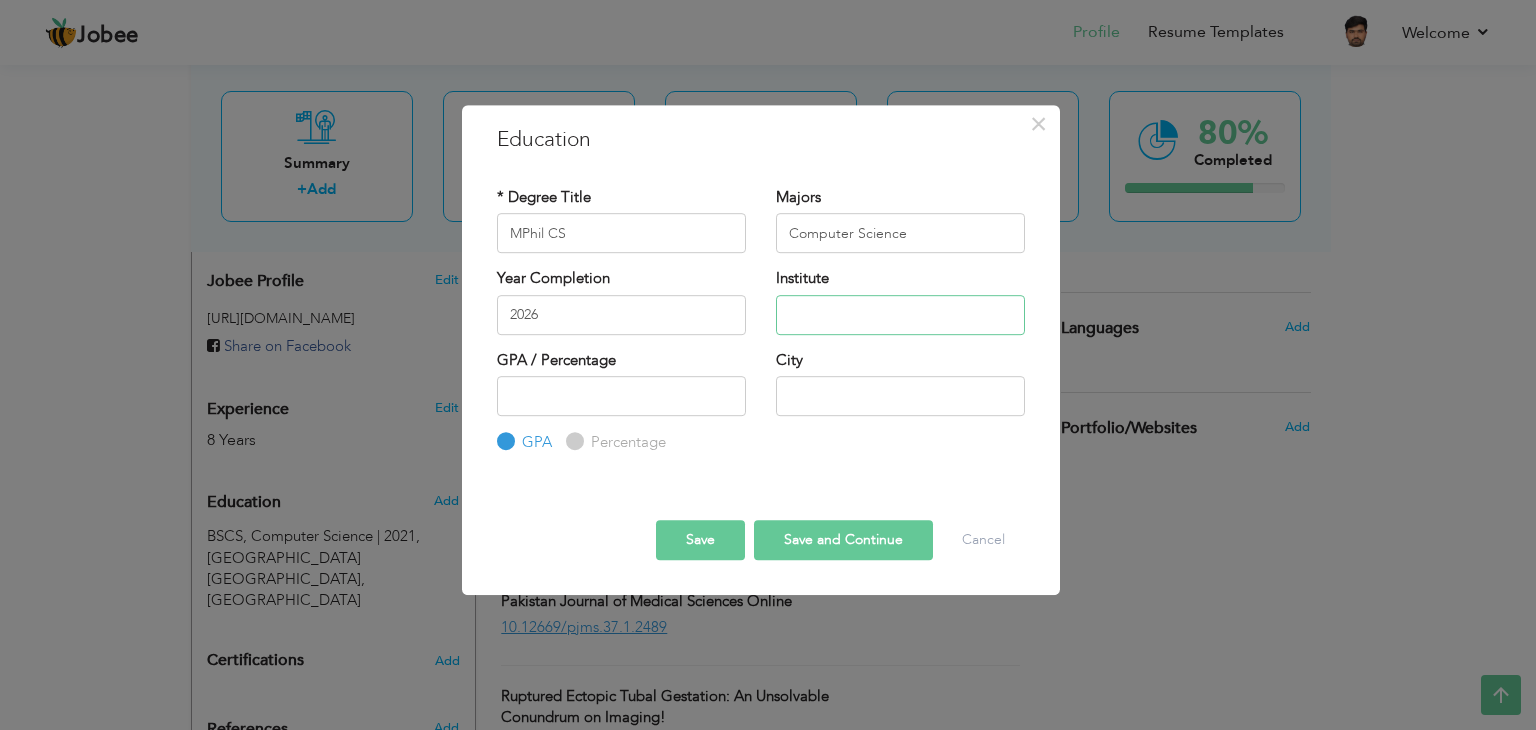 click at bounding box center [900, 315] 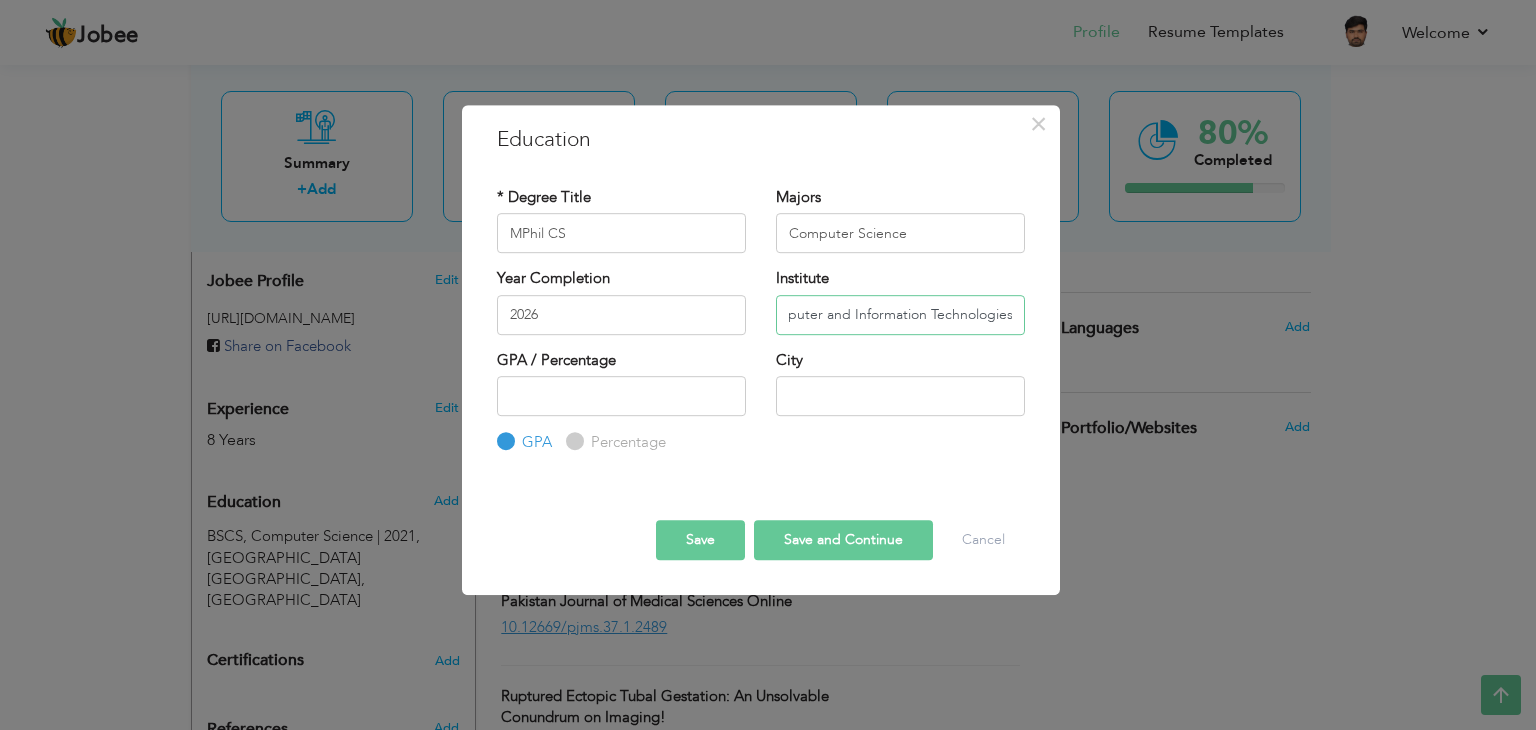 scroll, scrollTop: 0, scrollLeft: 151, axis: horizontal 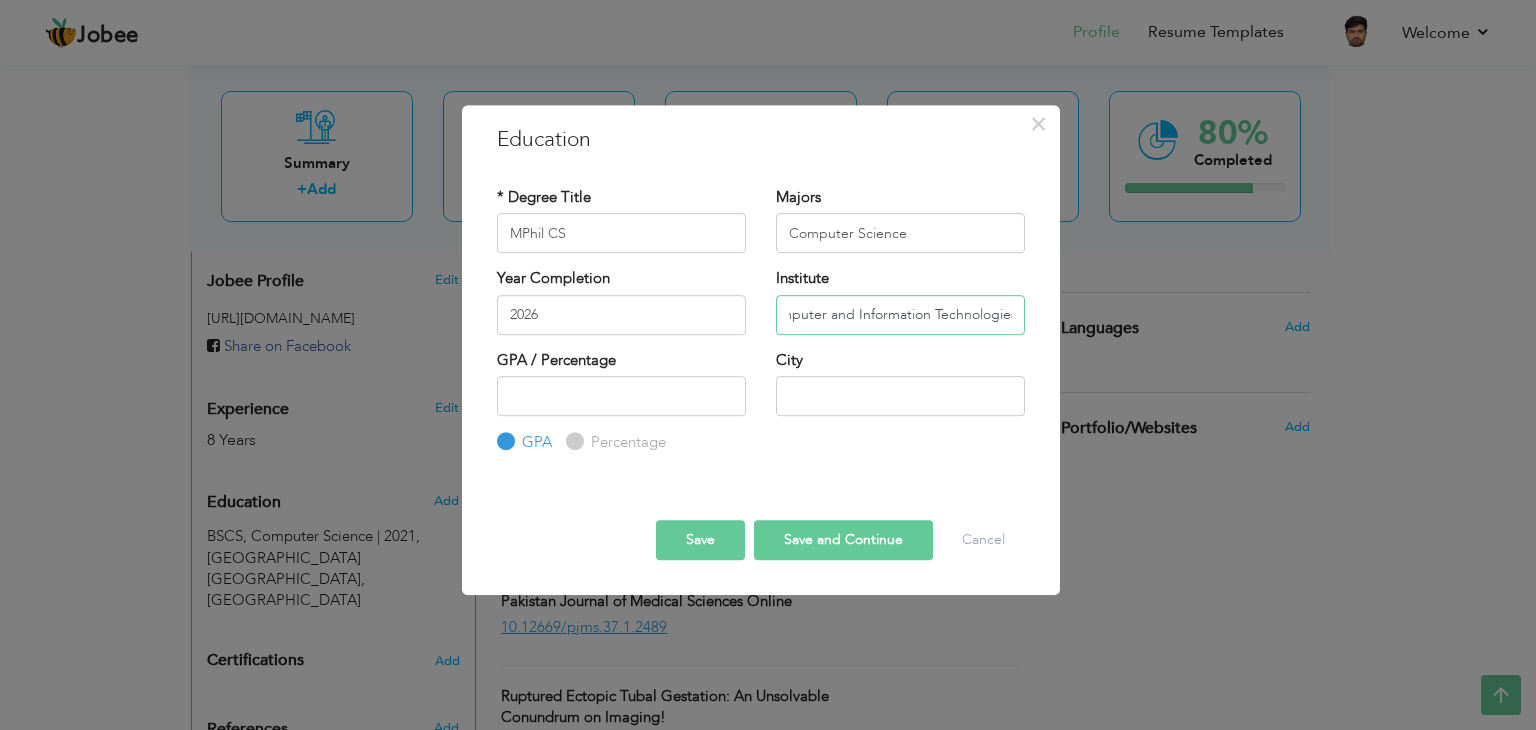 type on "Punjab University of computer and Information Technologies" 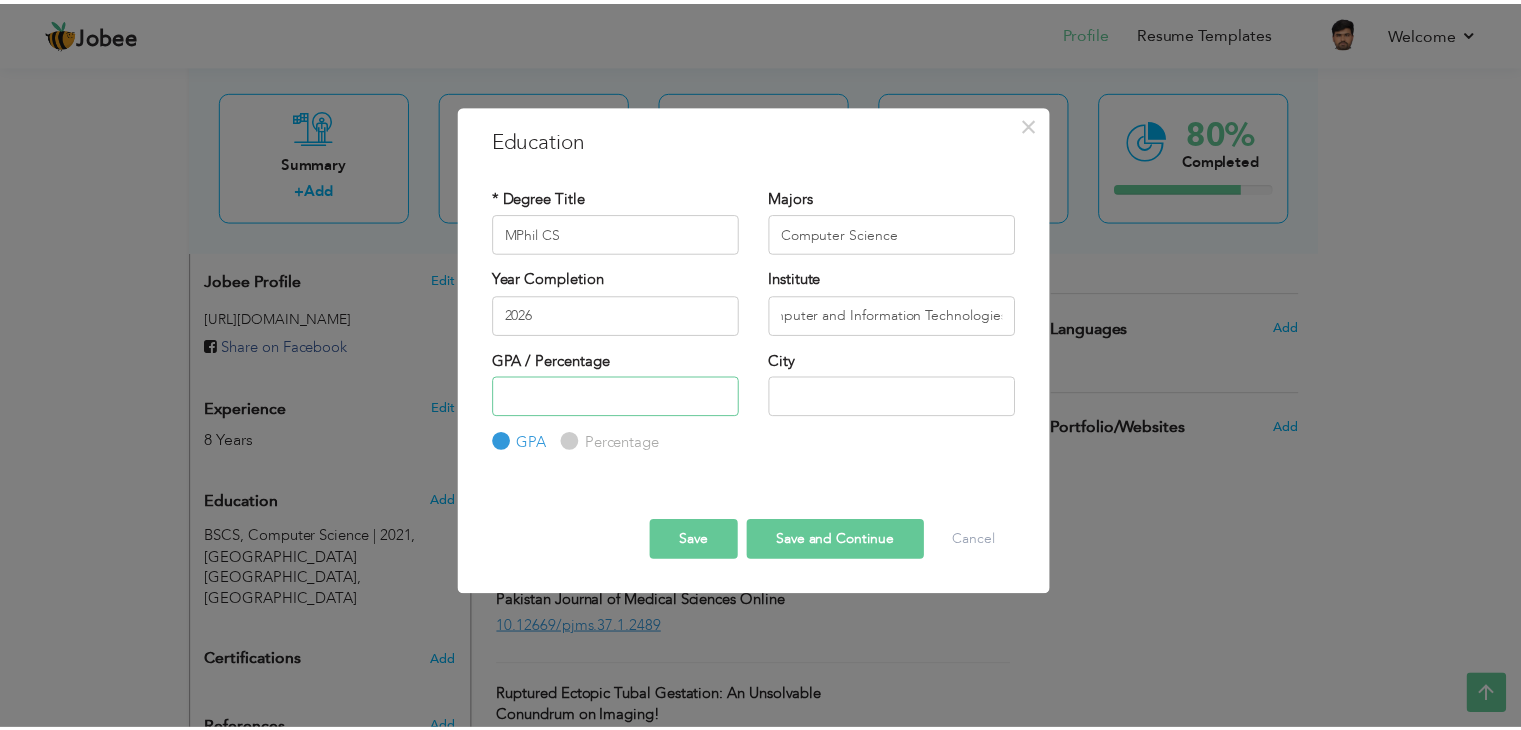 scroll, scrollTop: 0, scrollLeft: 0, axis: both 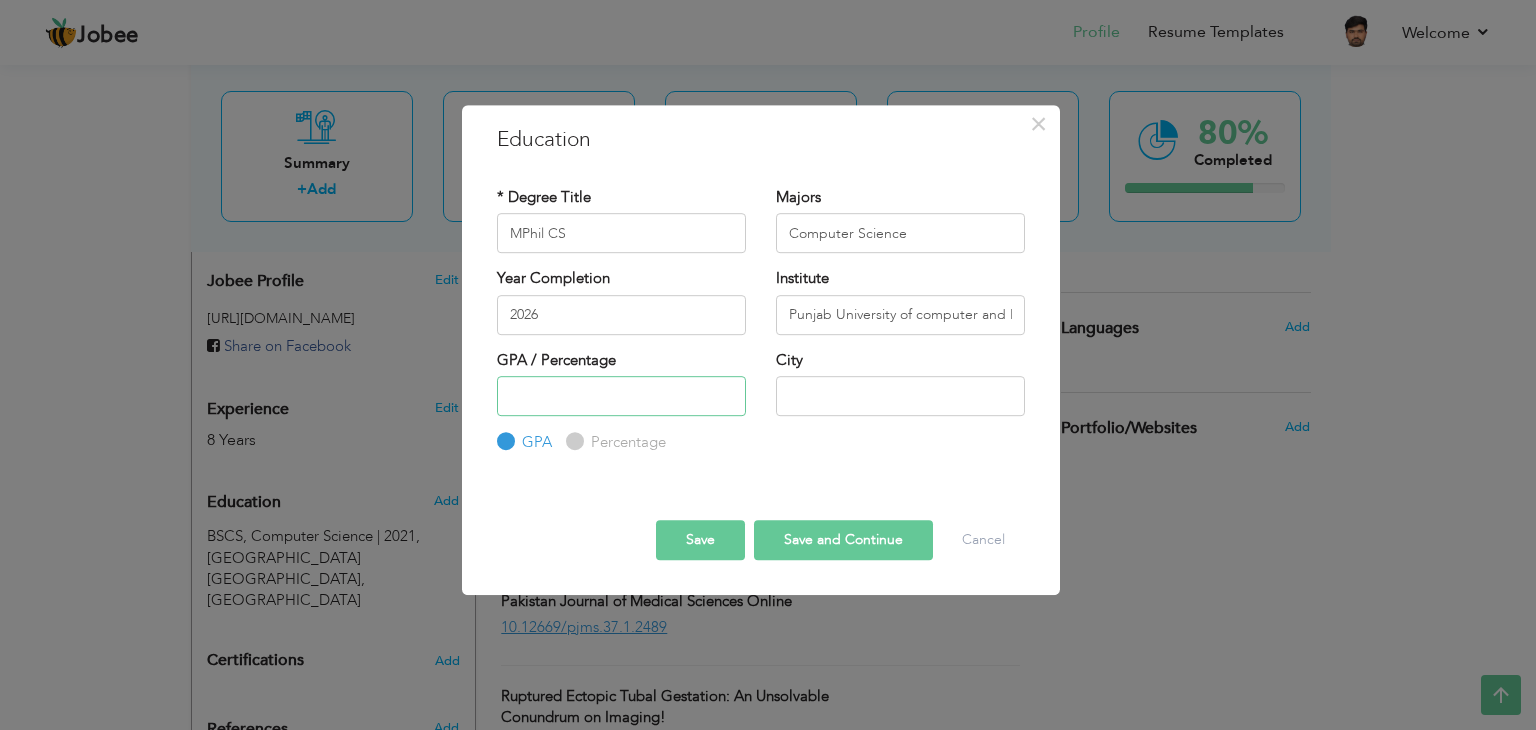 click at bounding box center (621, 396) 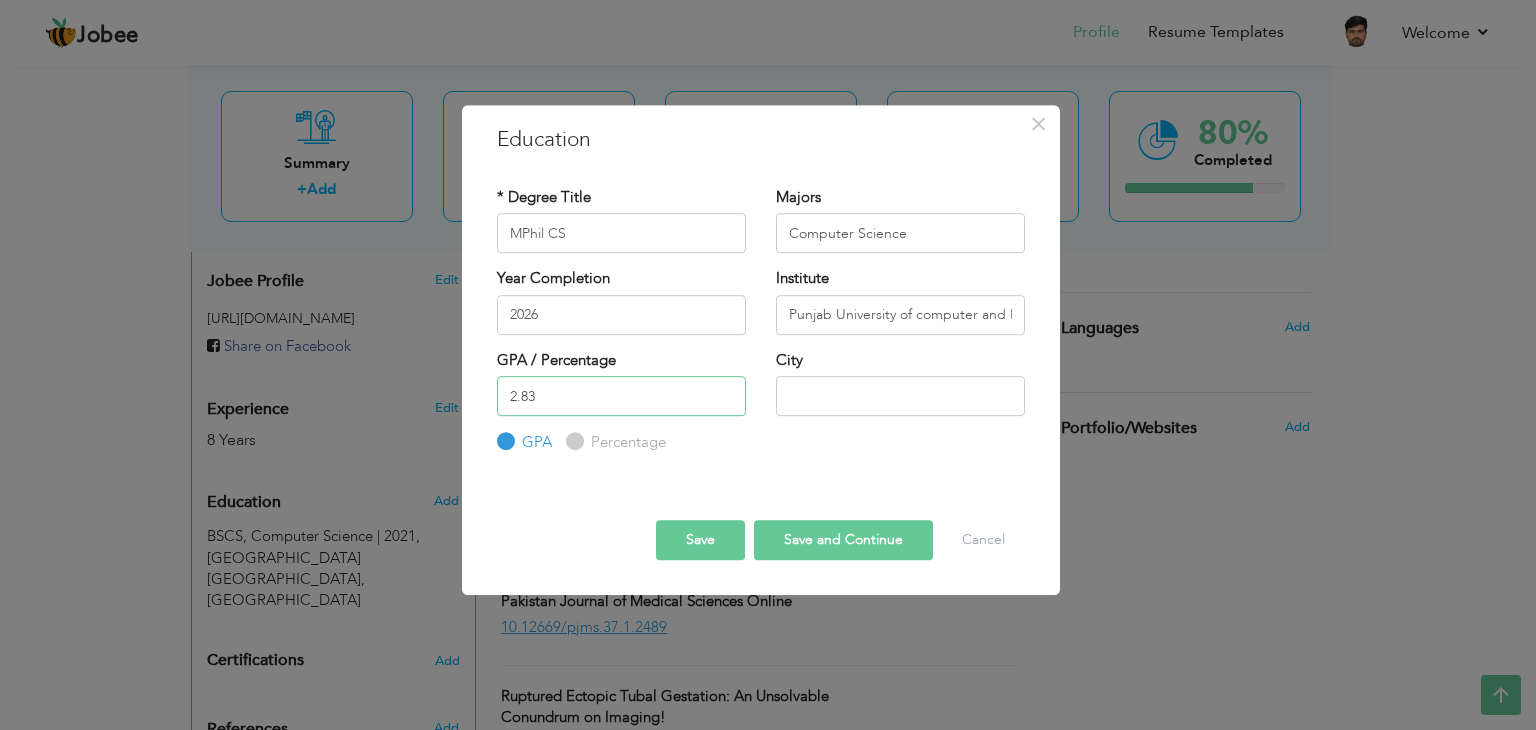 type on "2.83" 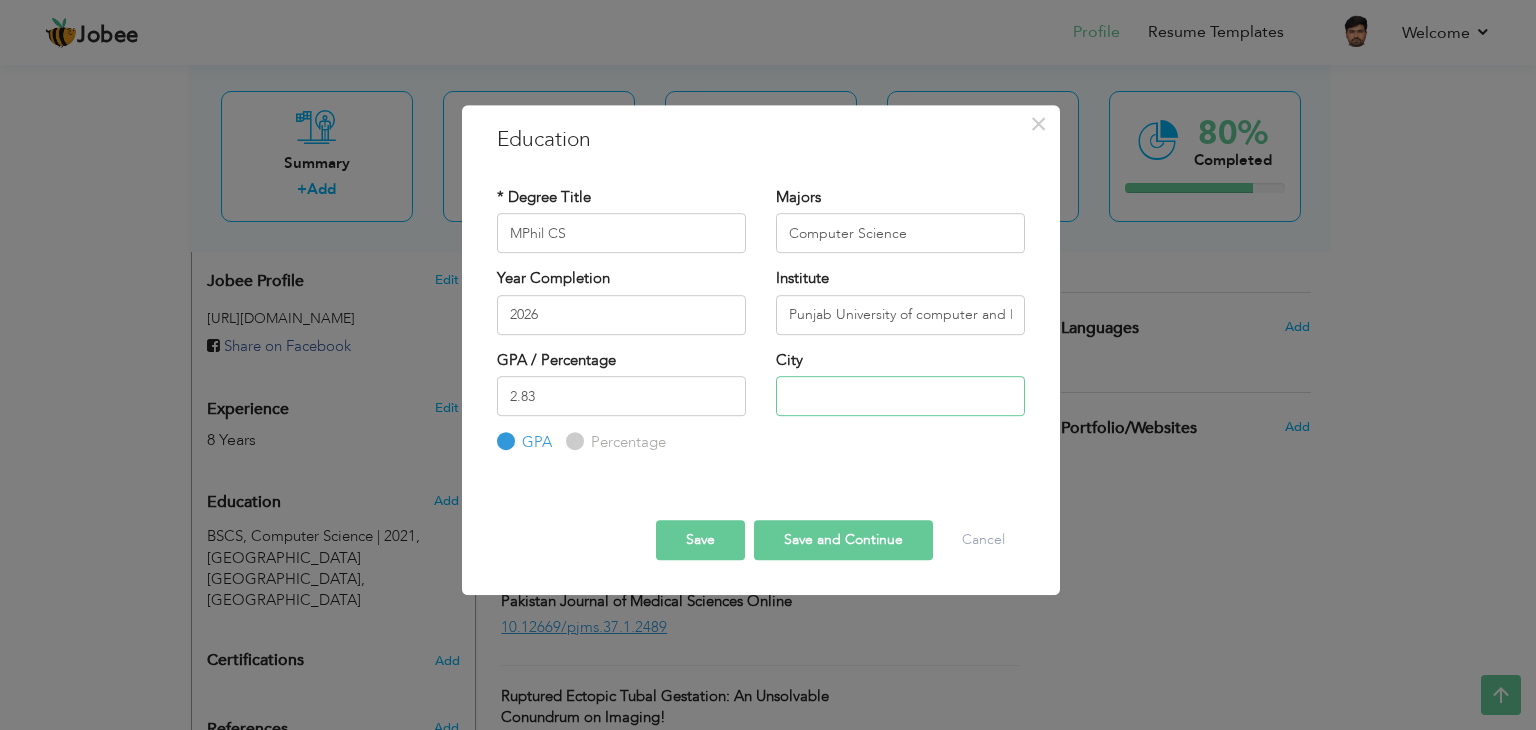 click at bounding box center (900, 396) 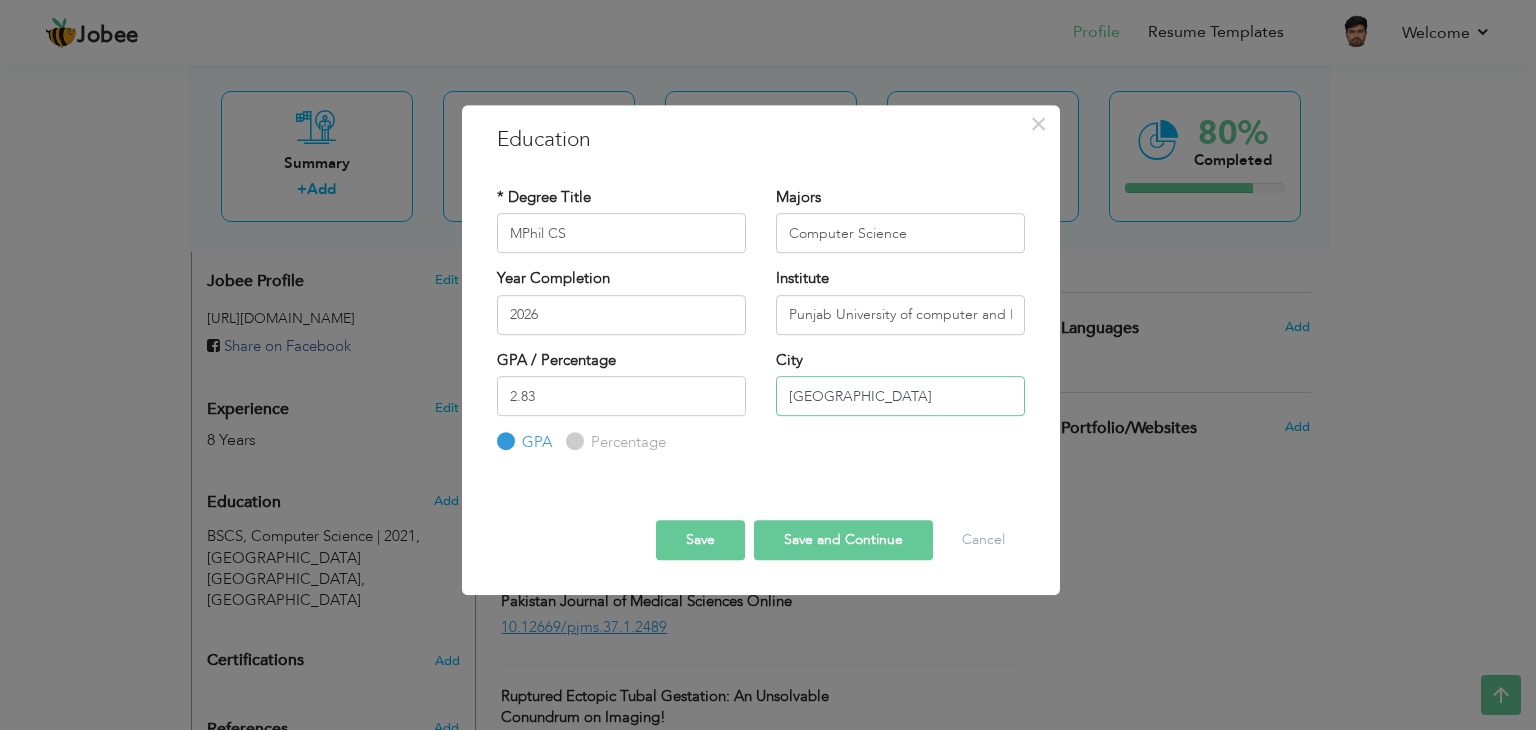 type on "[GEOGRAPHIC_DATA]" 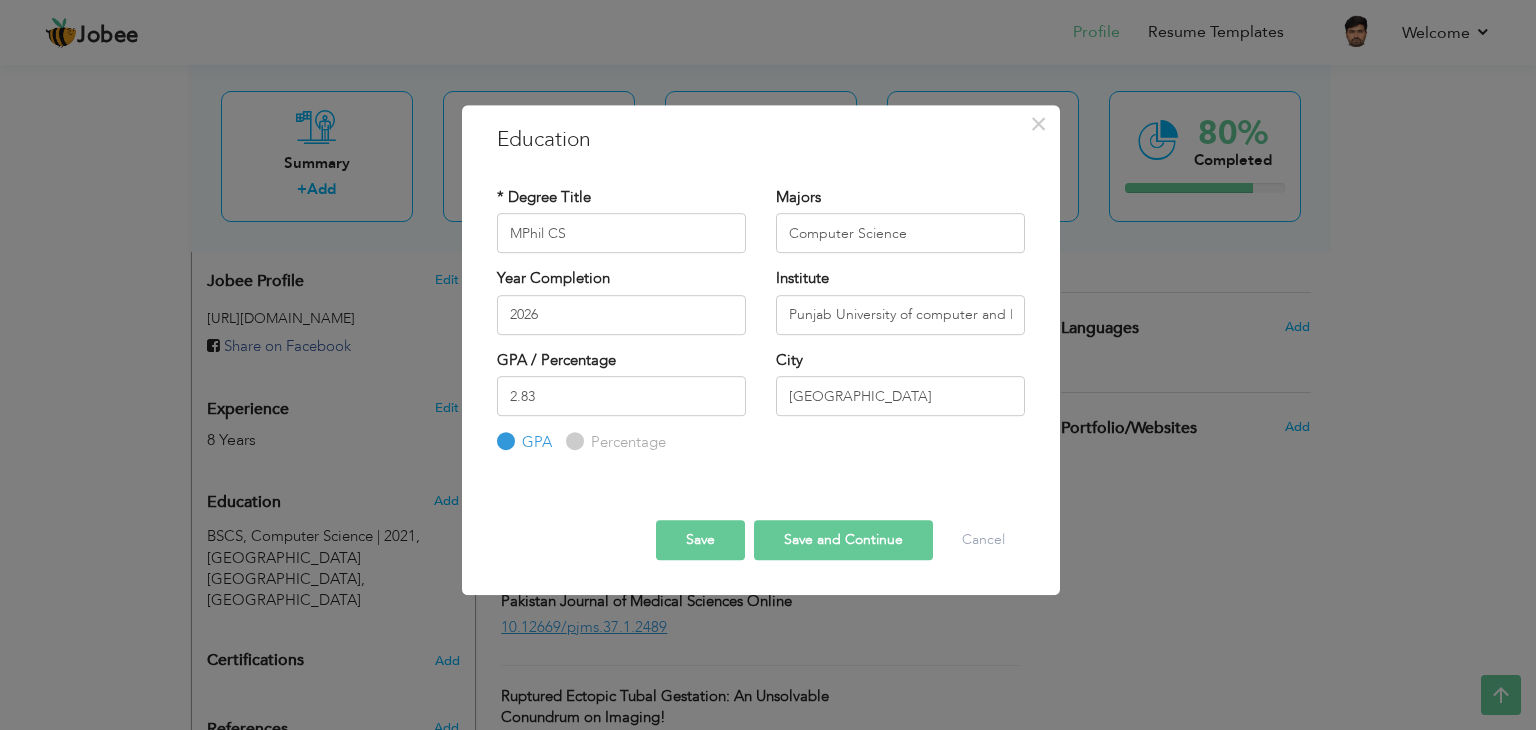 click on "Save and Continue" at bounding box center (843, 540) 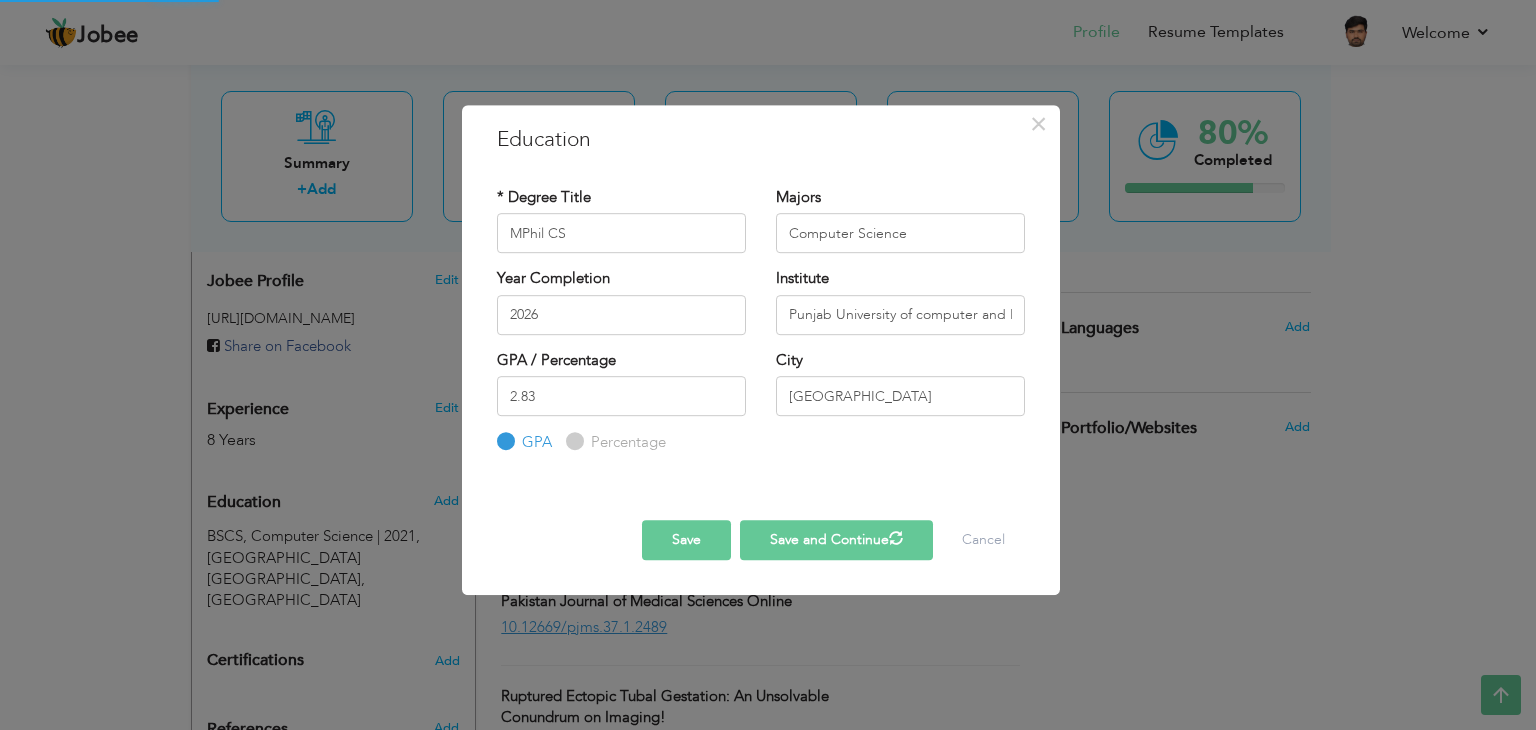 type 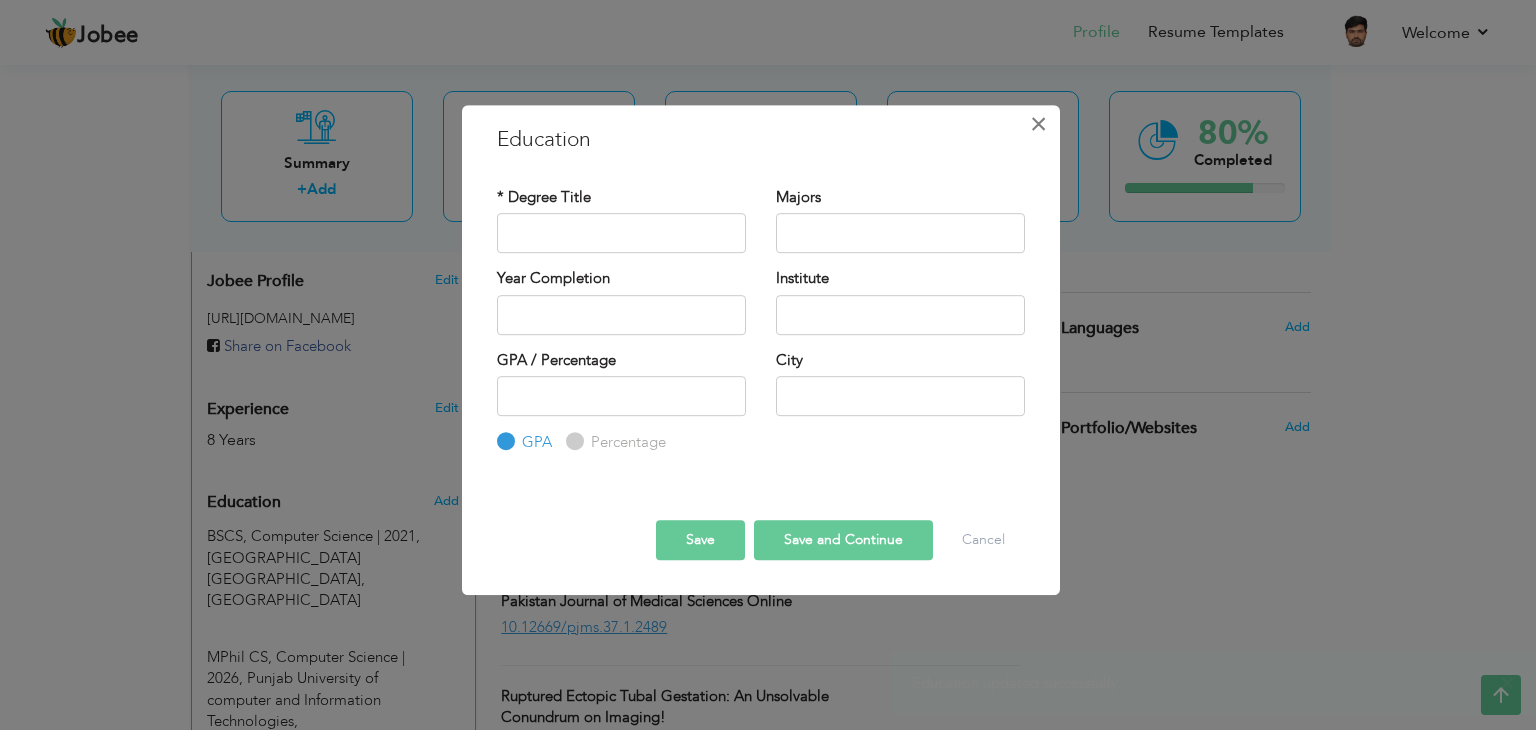 click on "×" at bounding box center (1038, 124) 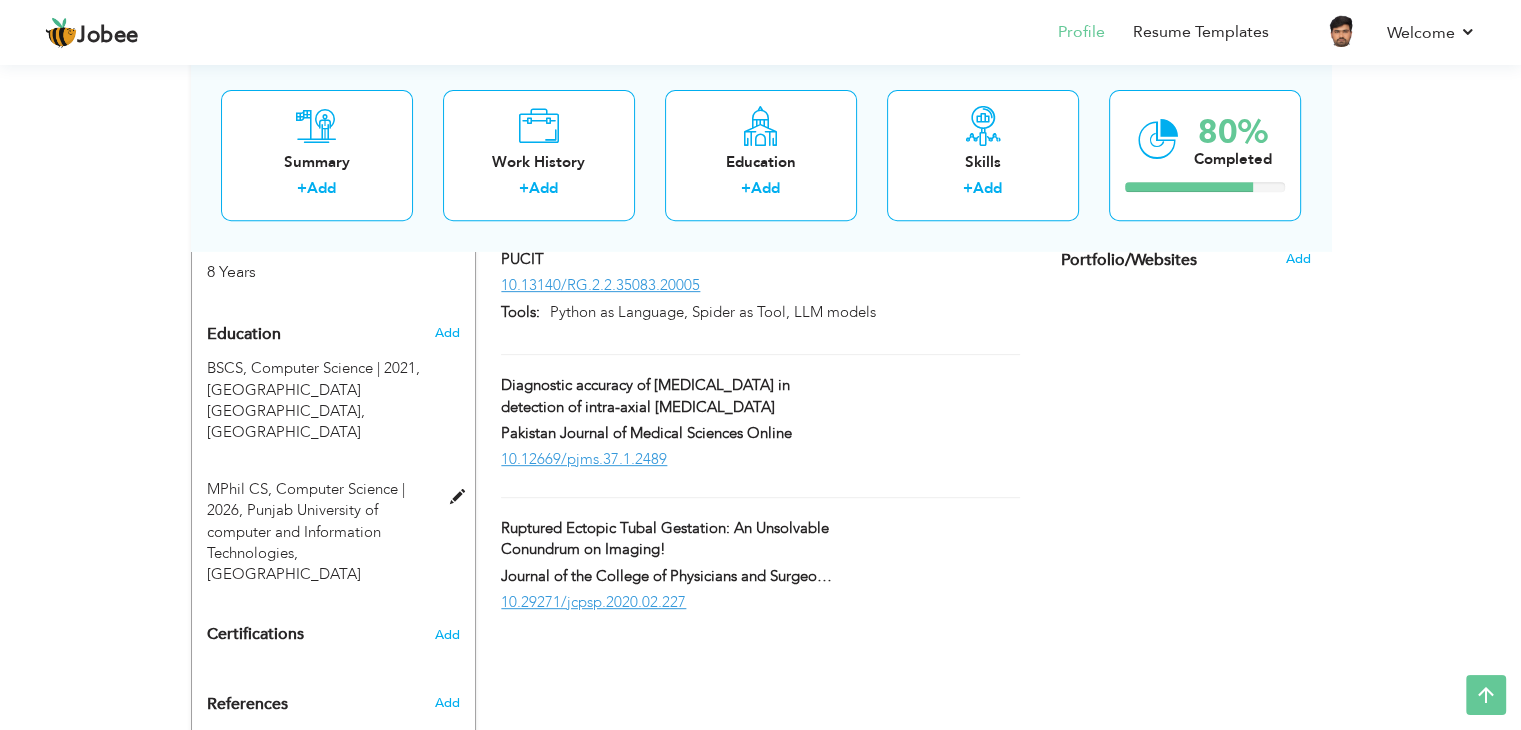 scroll, scrollTop: 872, scrollLeft: 0, axis: vertical 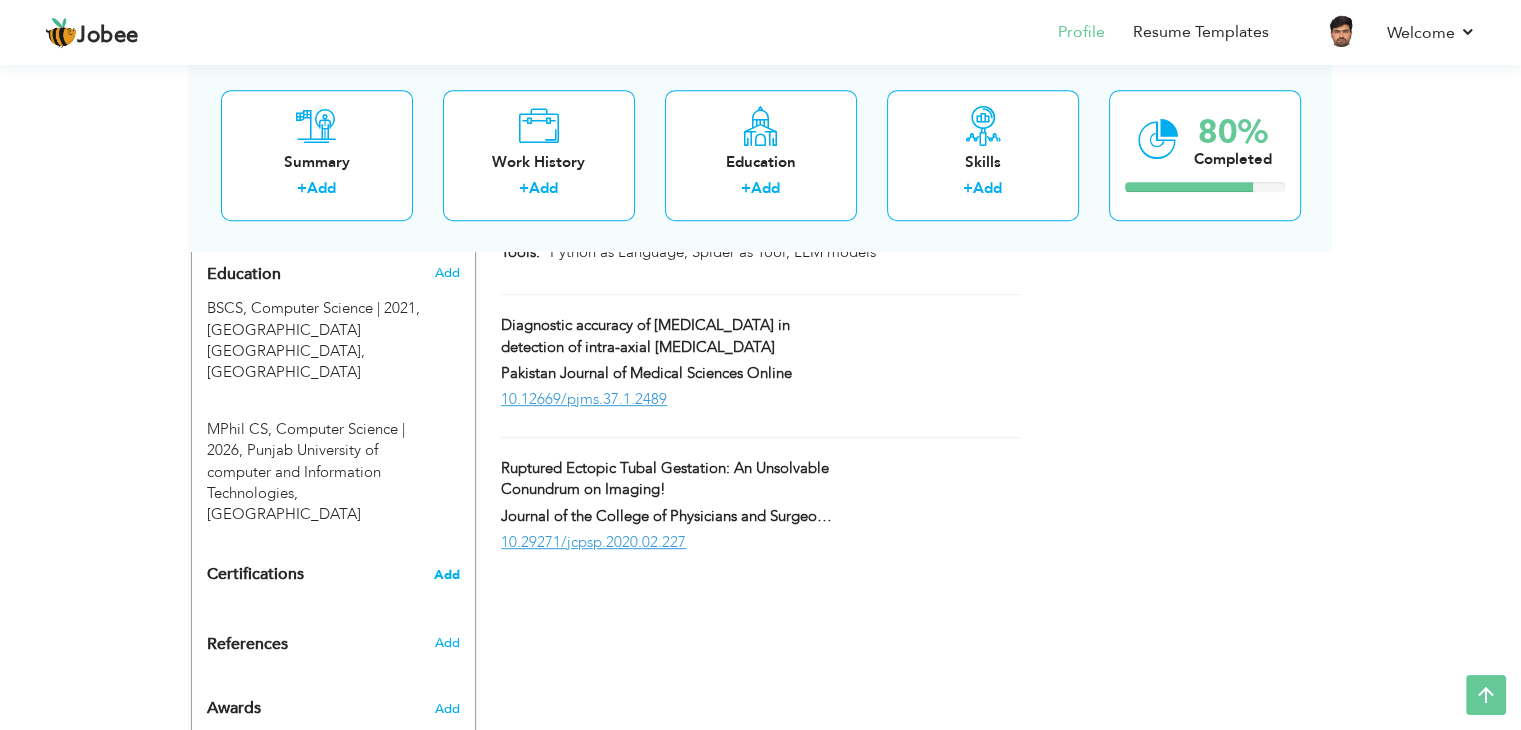 click on "Add" at bounding box center [447, 575] 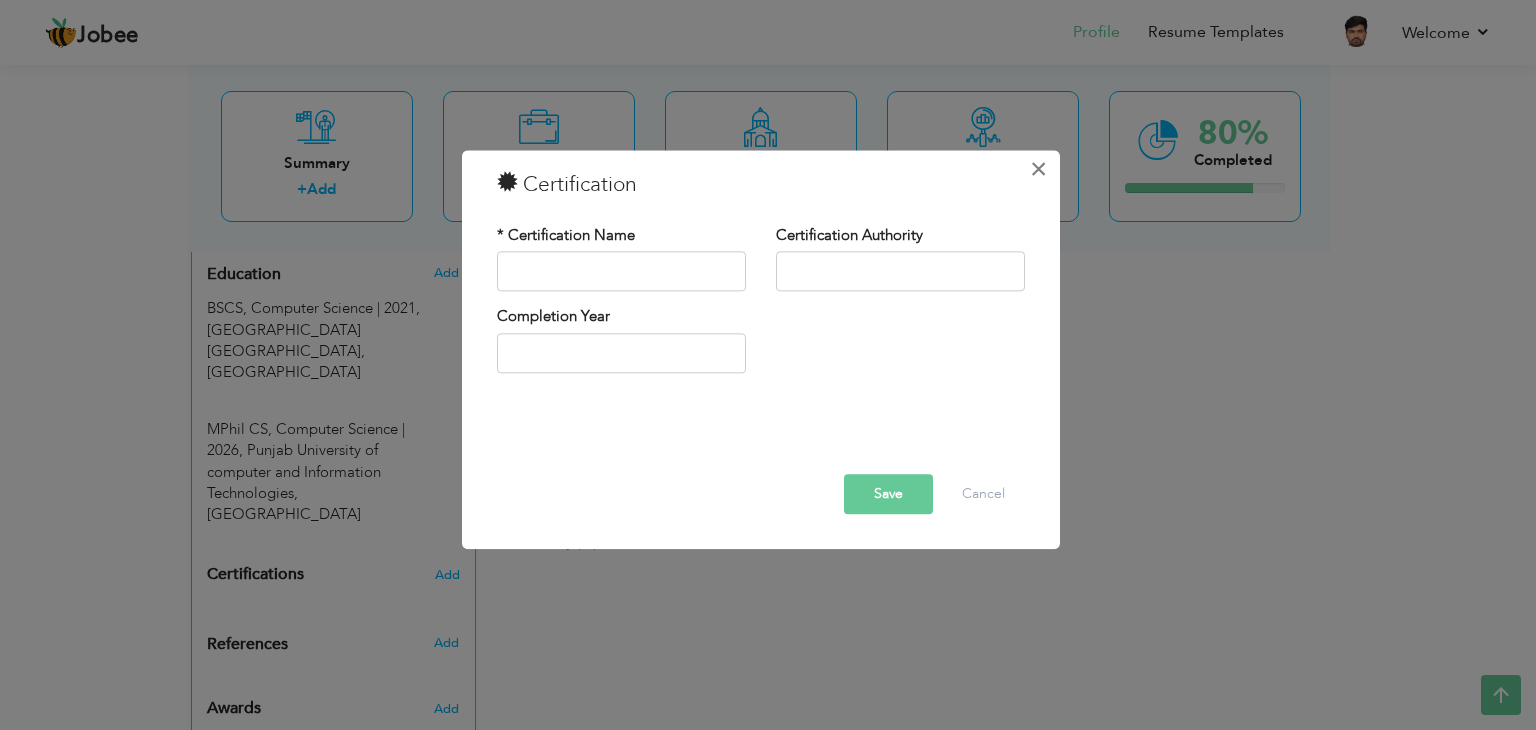 click on "×" at bounding box center (1038, 169) 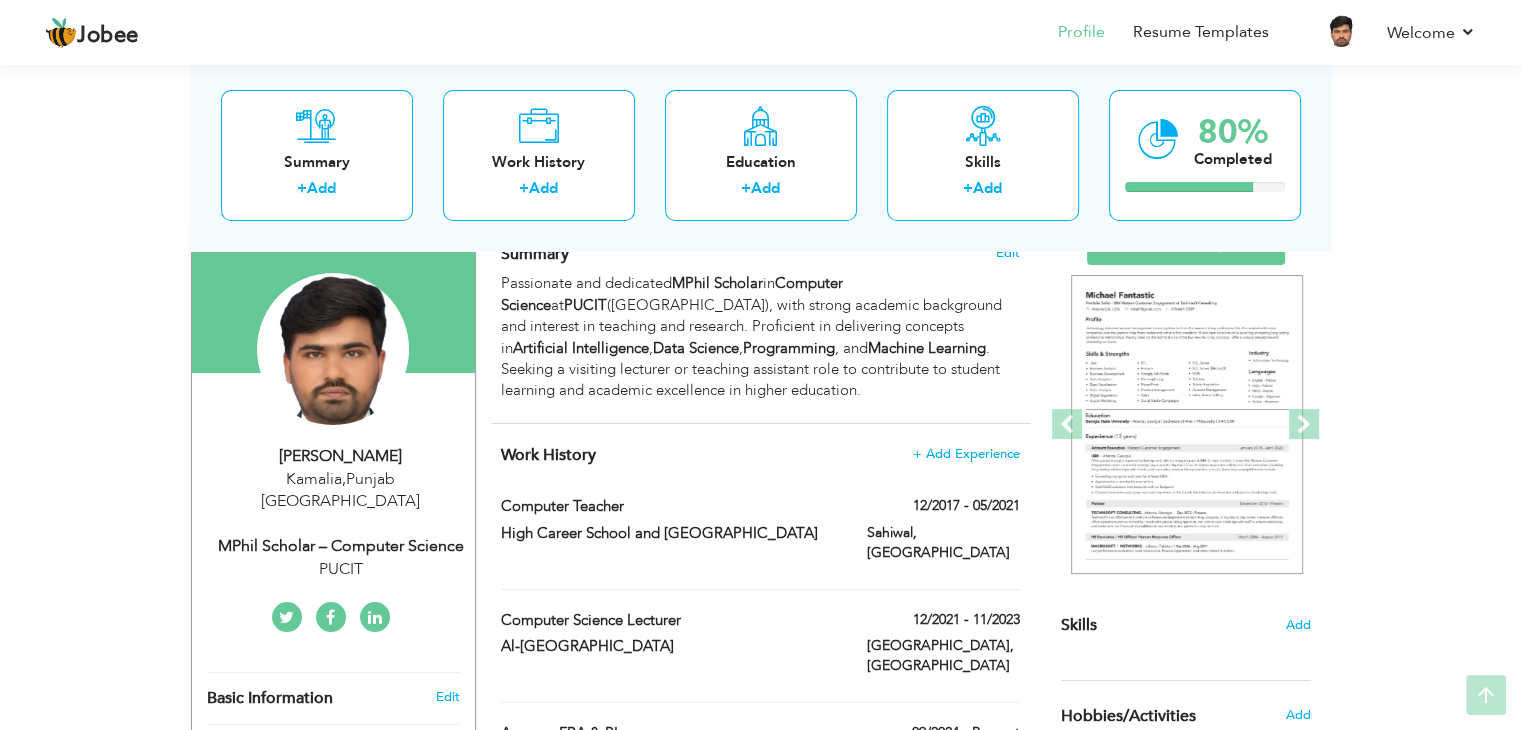 scroll, scrollTop: 166, scrollLeft: 0, axis: vertical 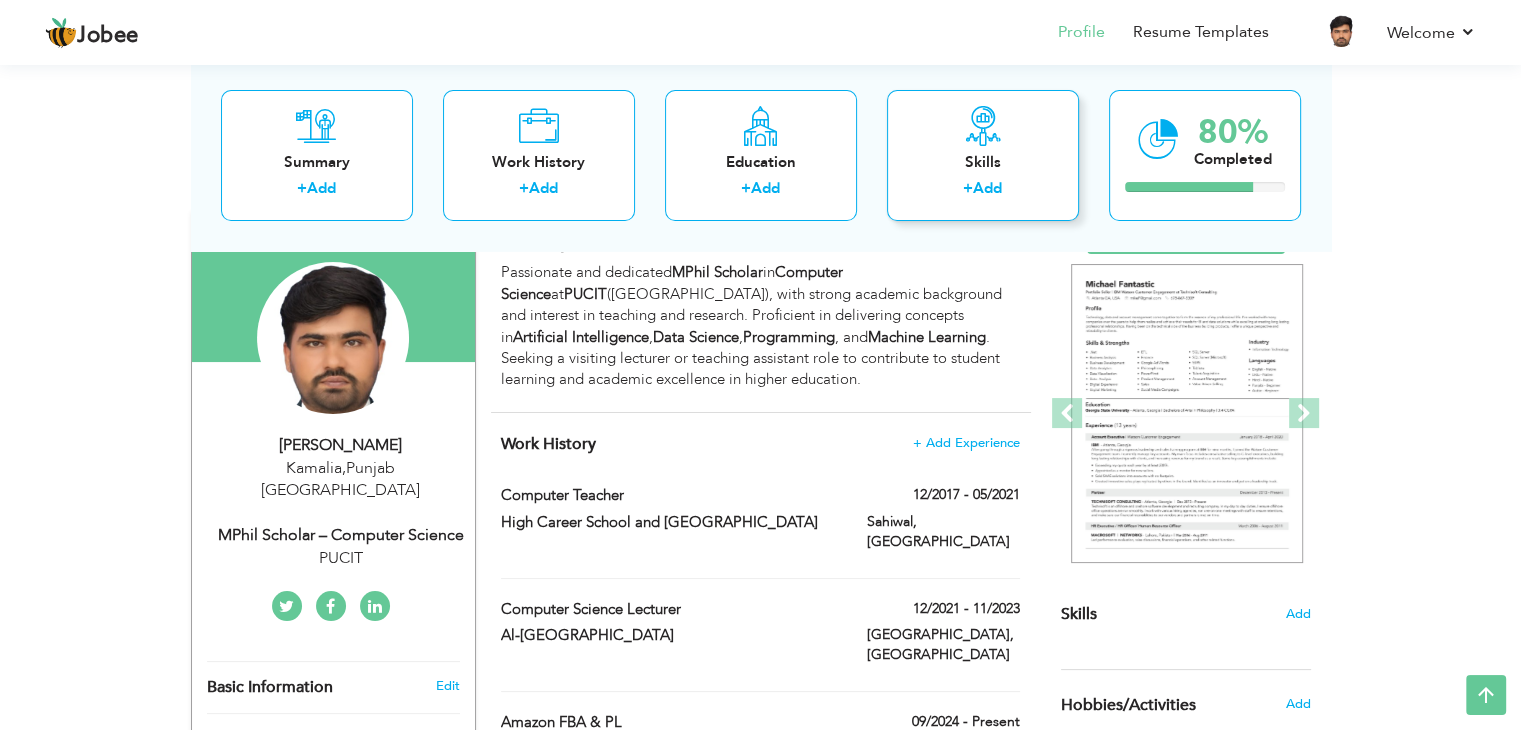 click on "Add" at bounding box center (987, 189) 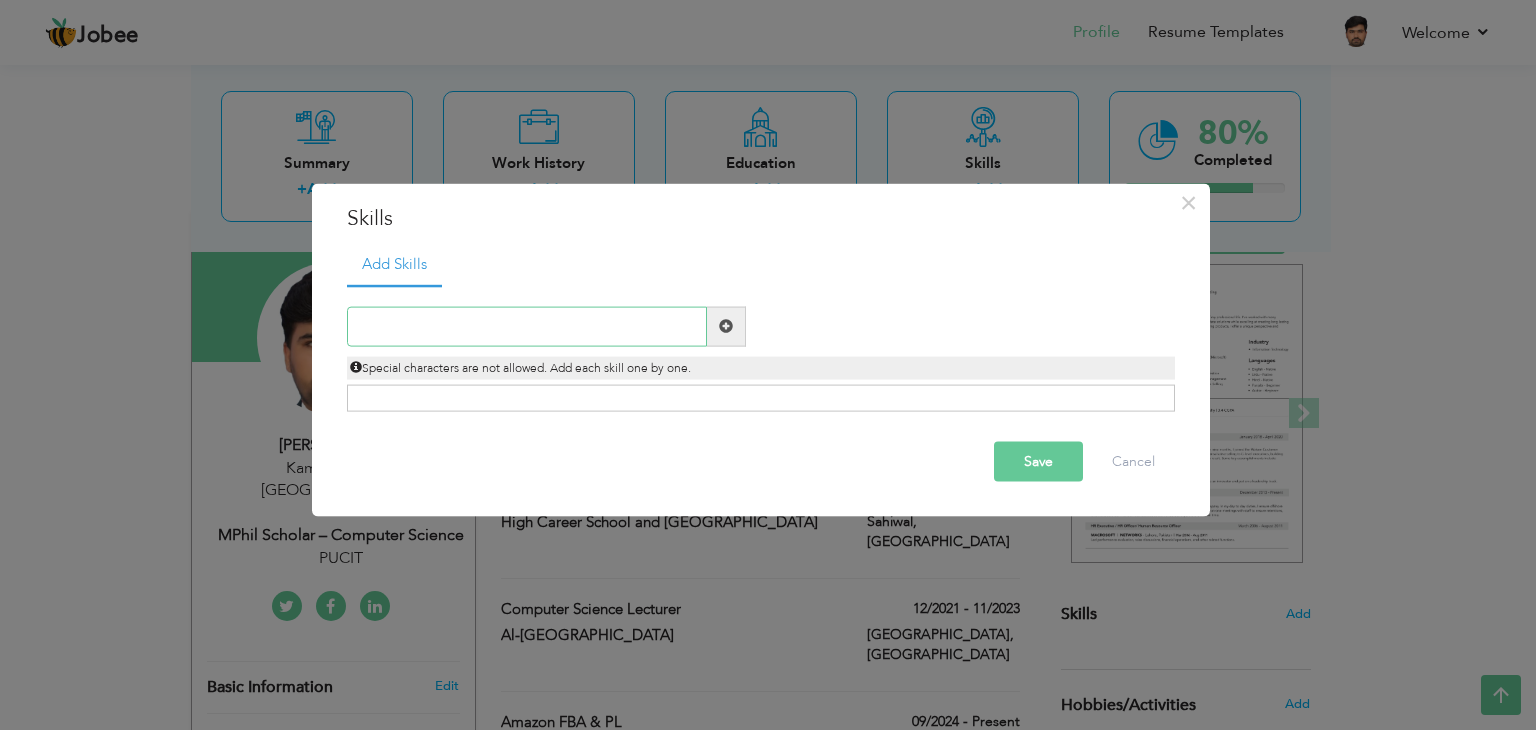click at bounding box center (527, 326) 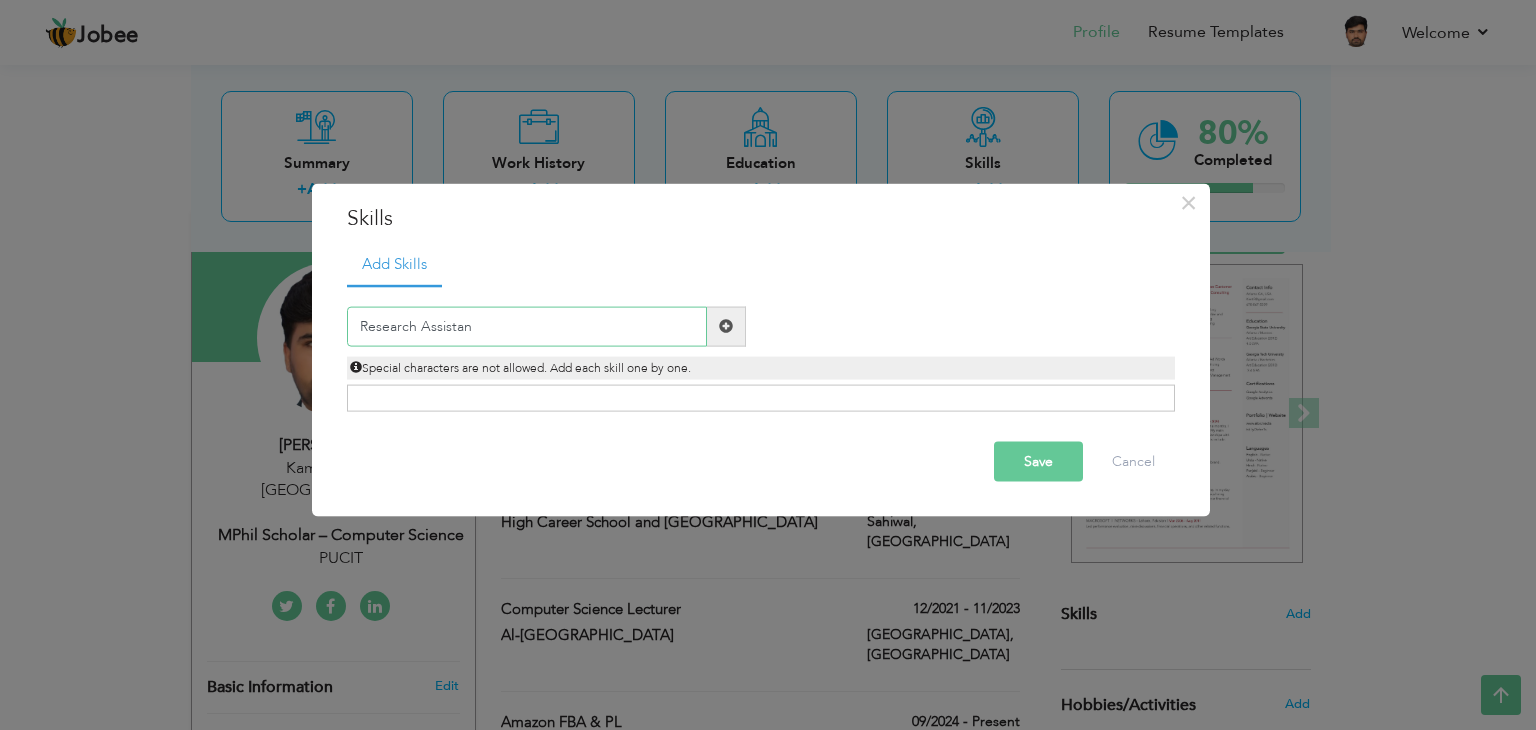 type on "Research Assistant" 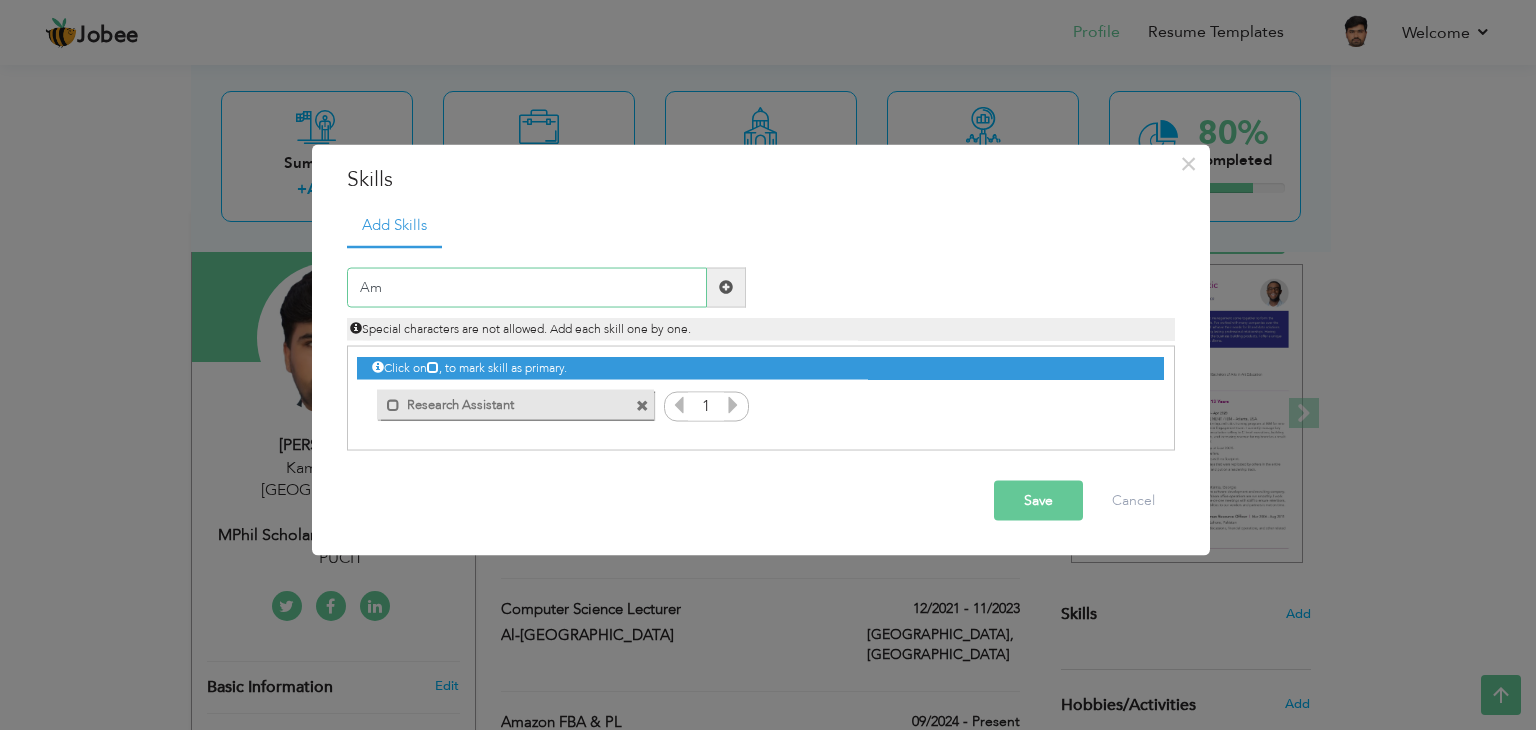 type on "A" 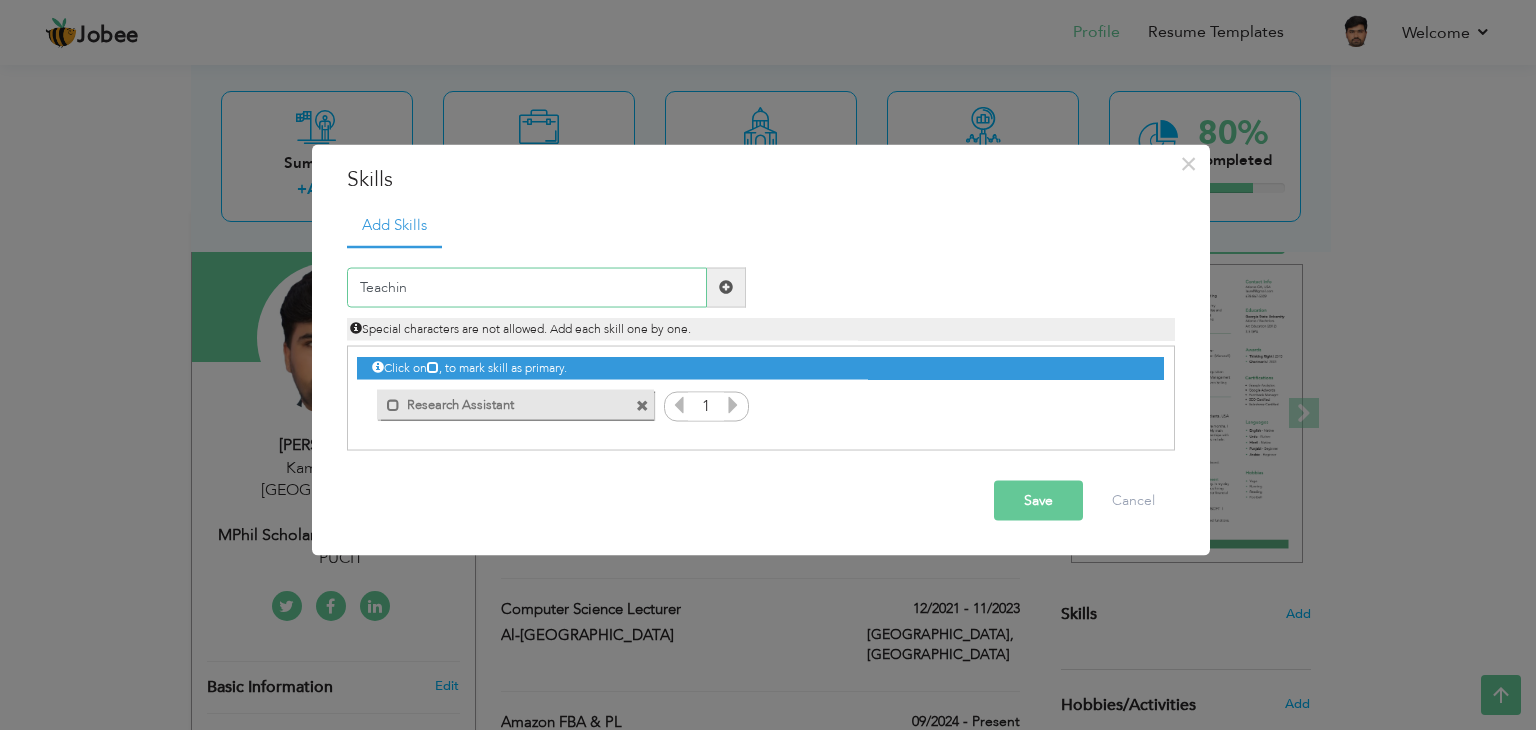 type on "Teaching" 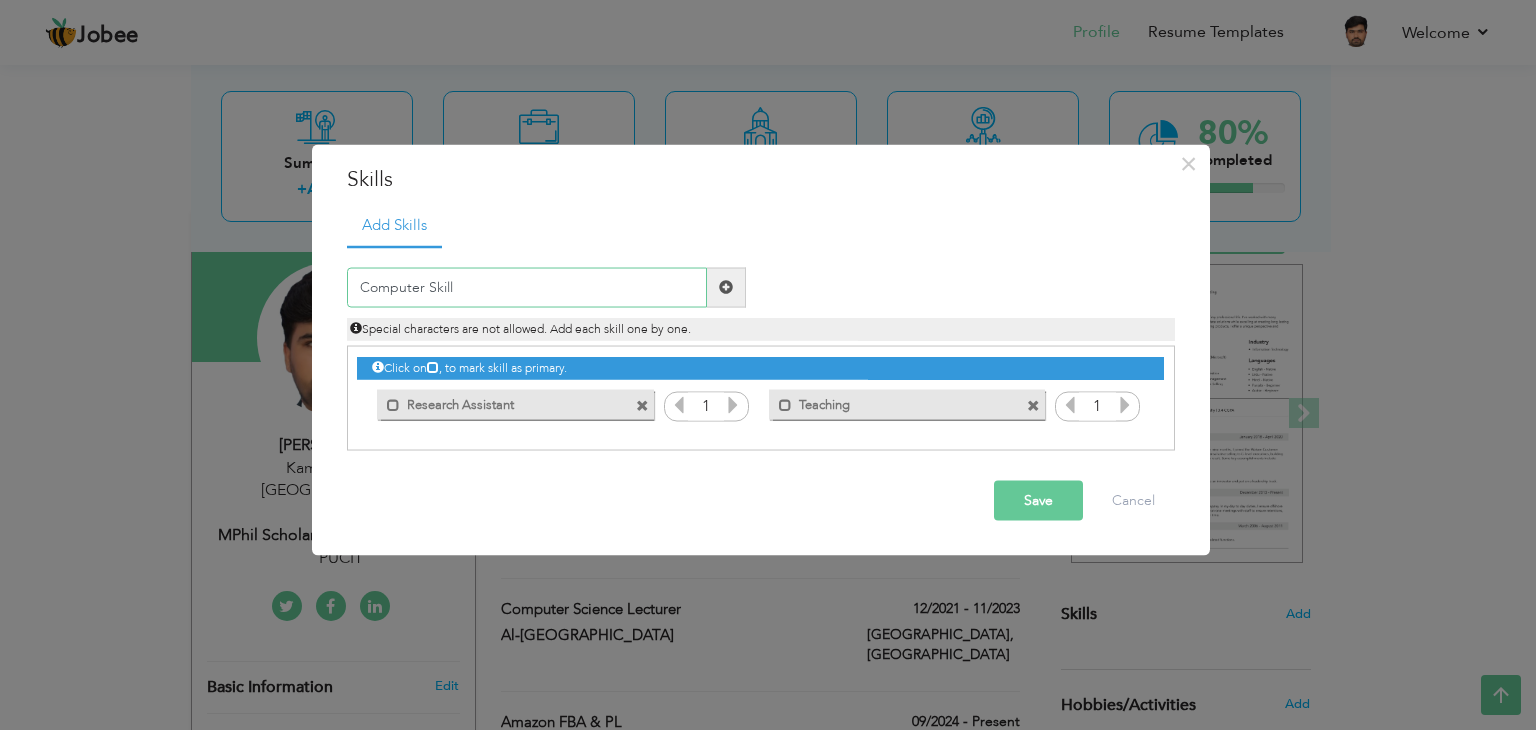 type on "Computer Skills" 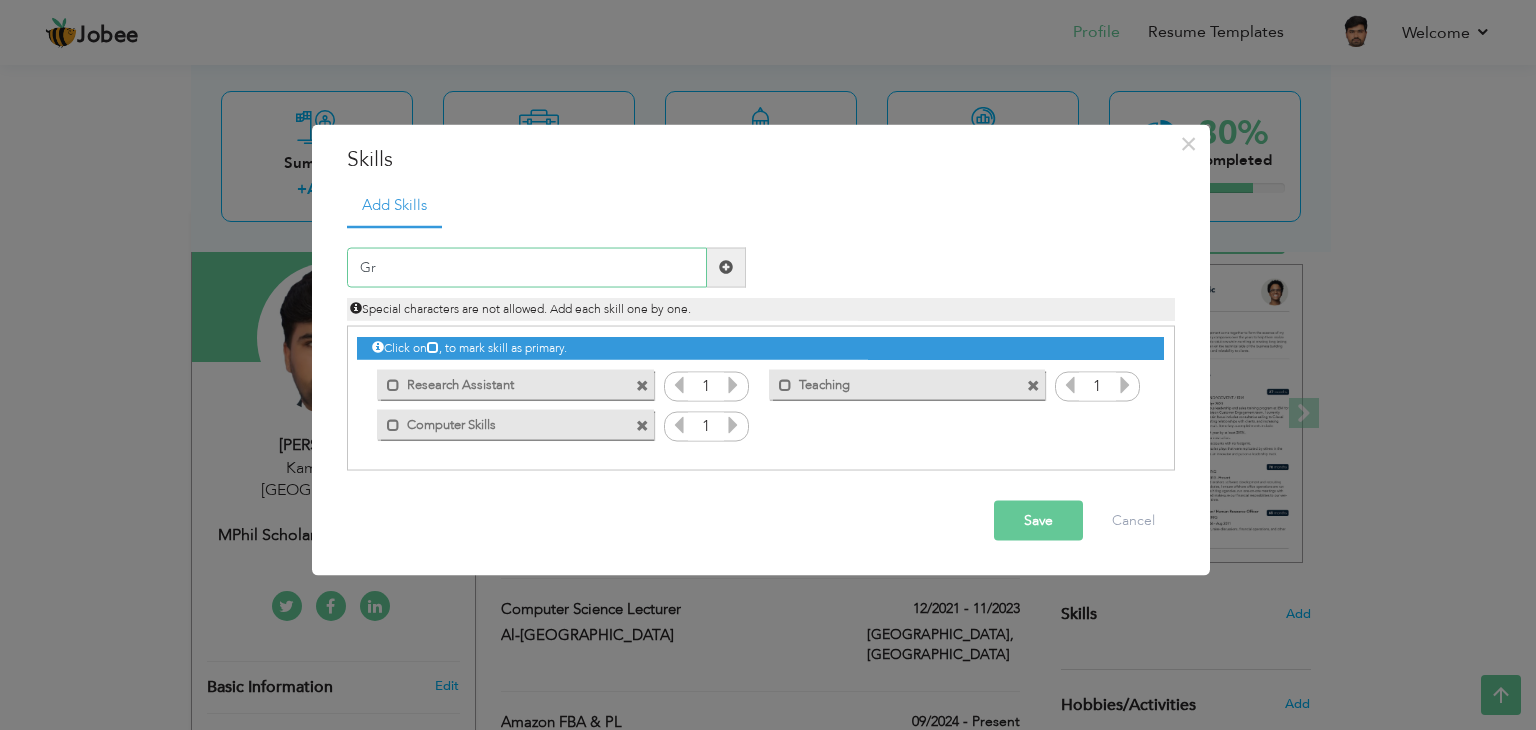 type on "G" 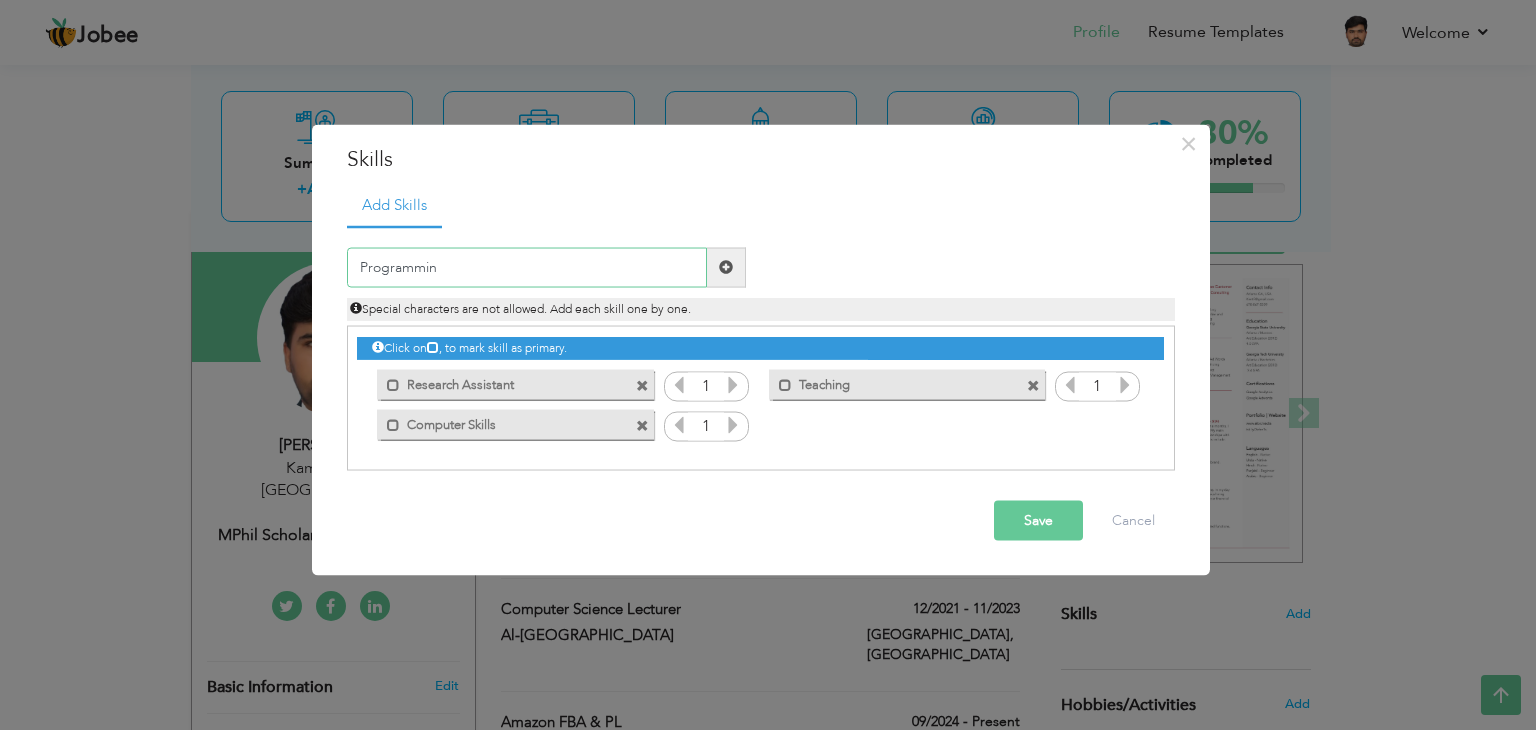 type on "Programming" 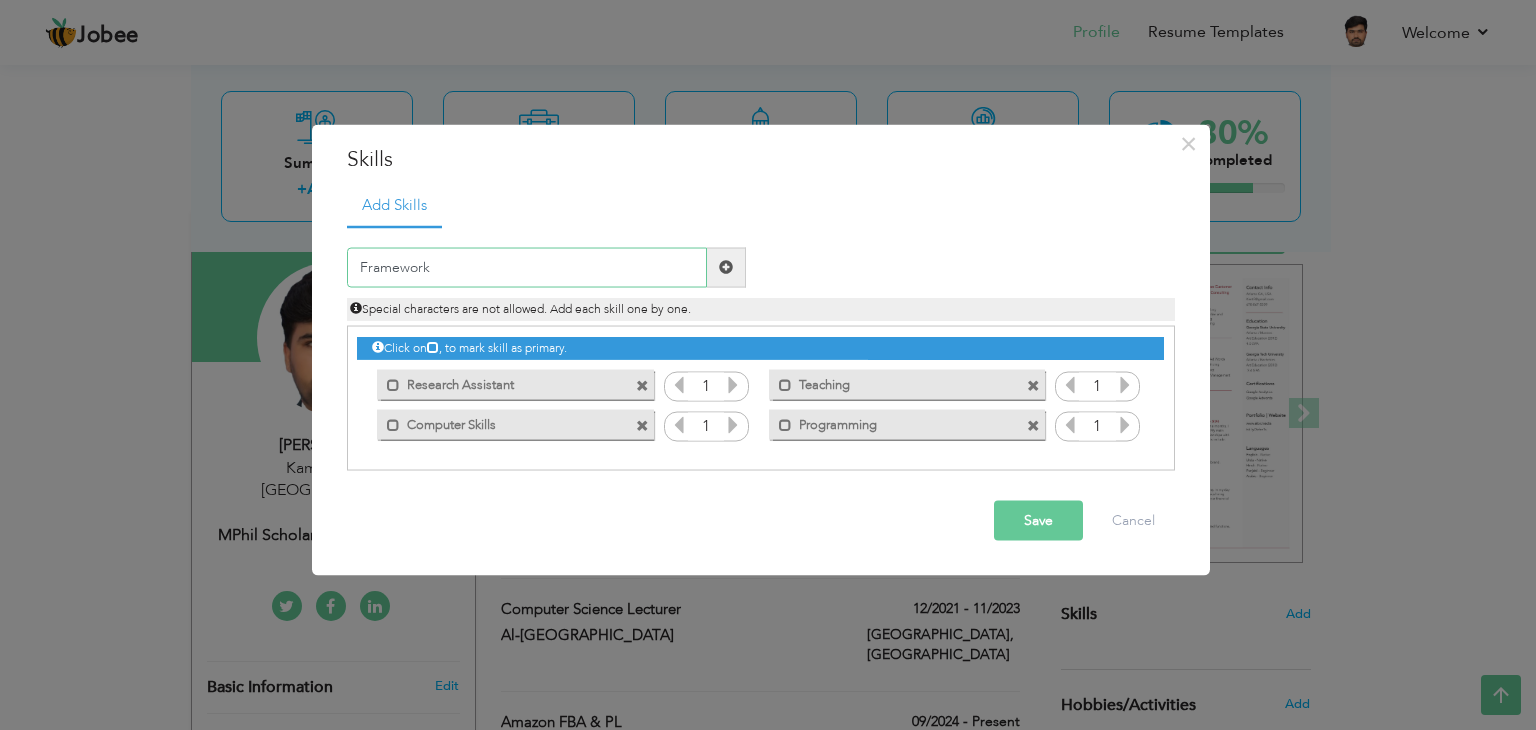 type on "Frameworks" 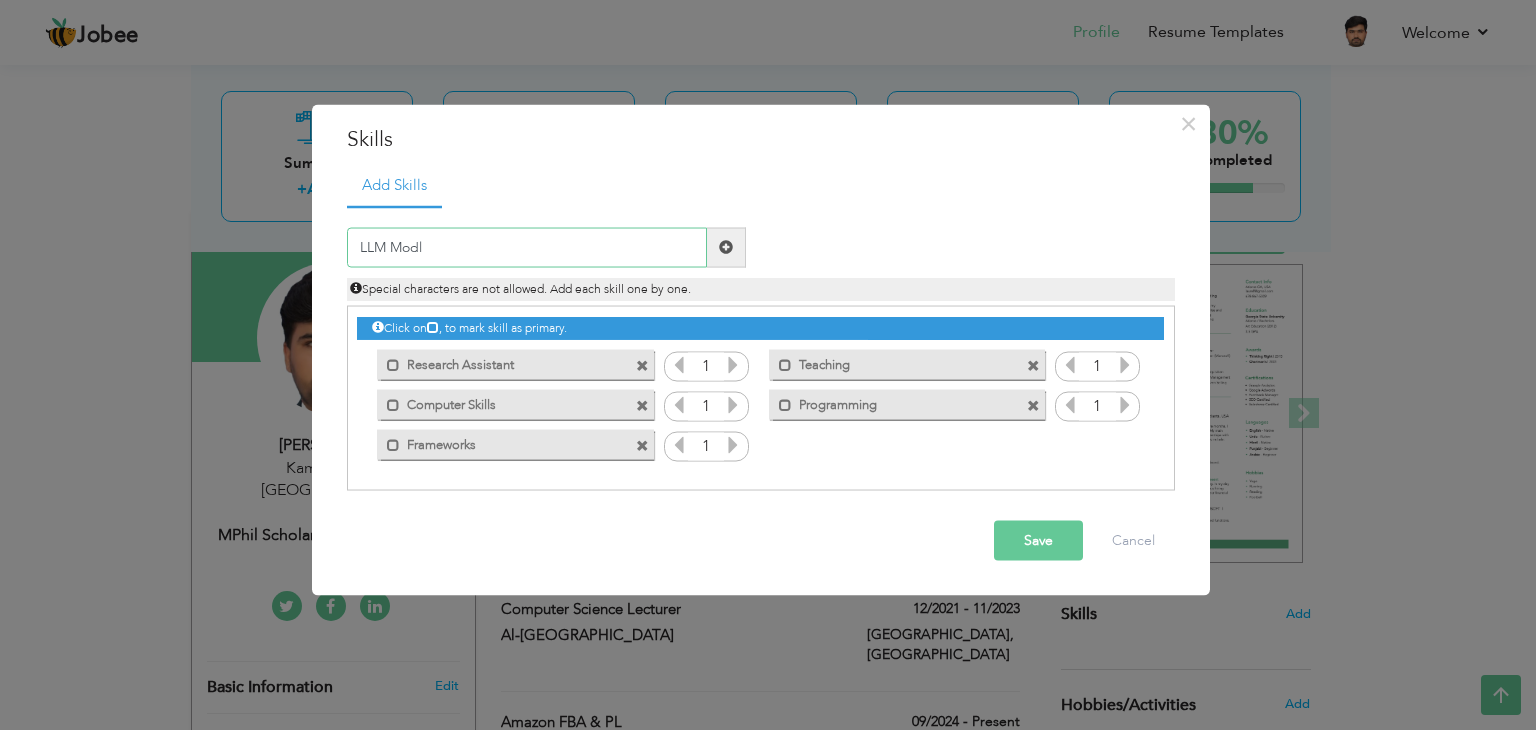 type on "LLM Modls" 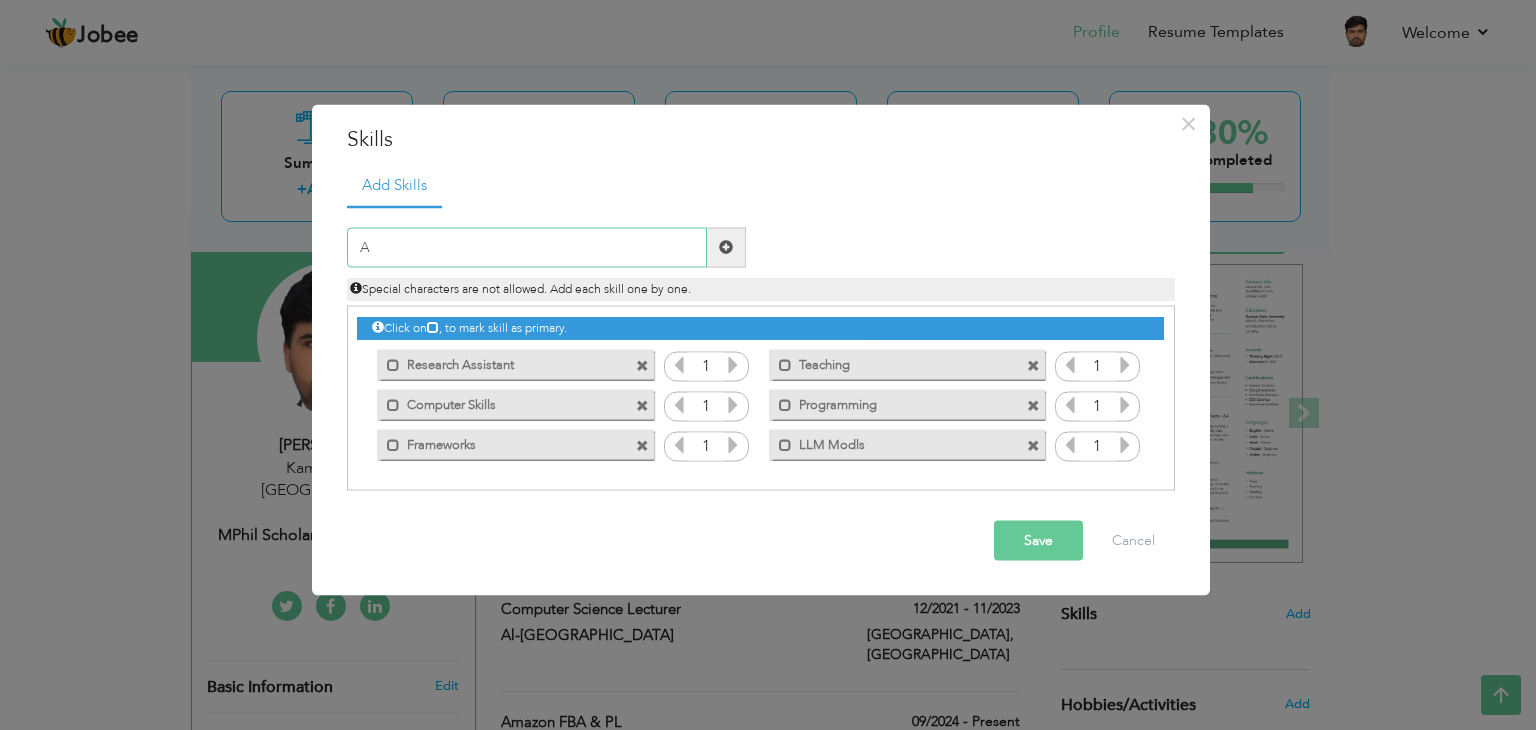 type on "Al" 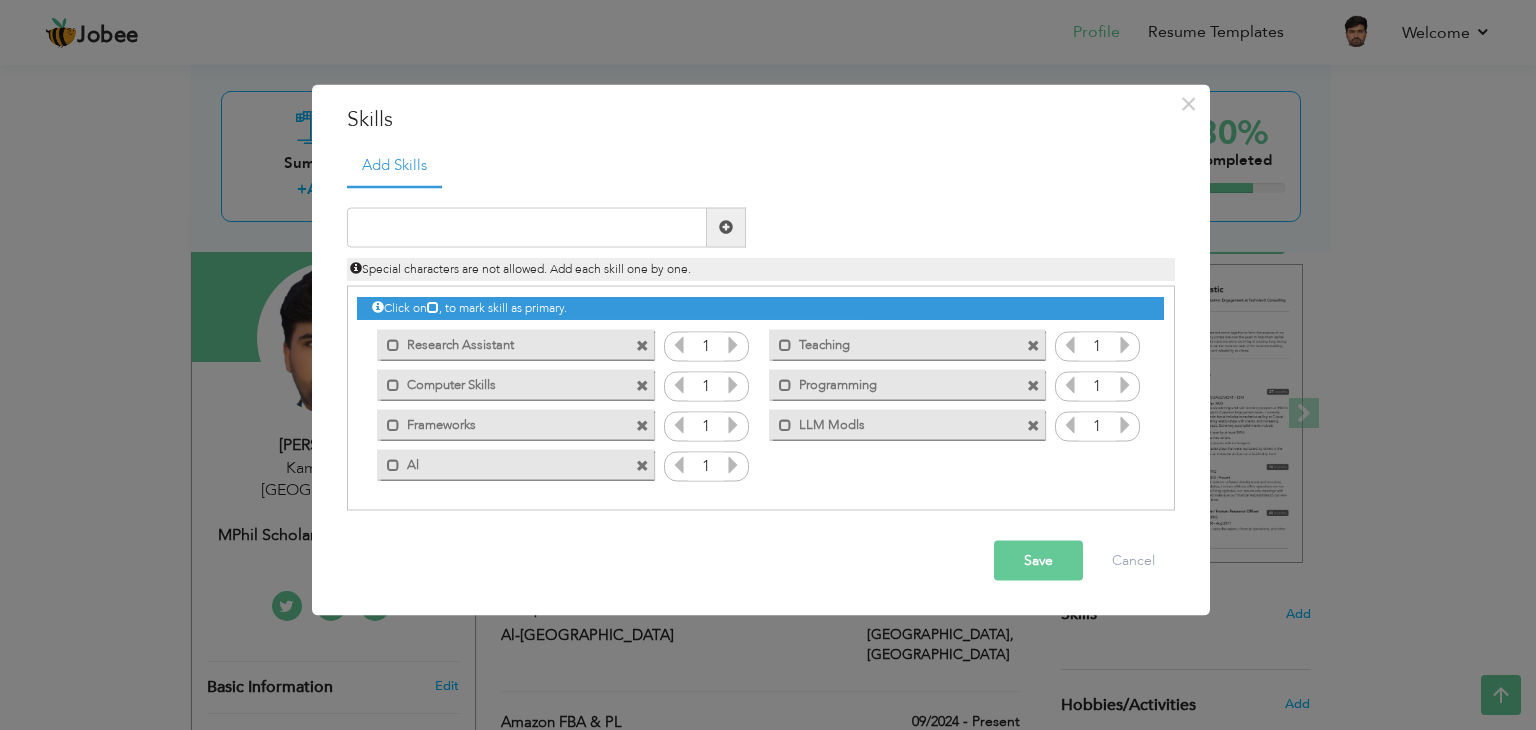 click on "LLM Modls" at bounding box center [893, 422] 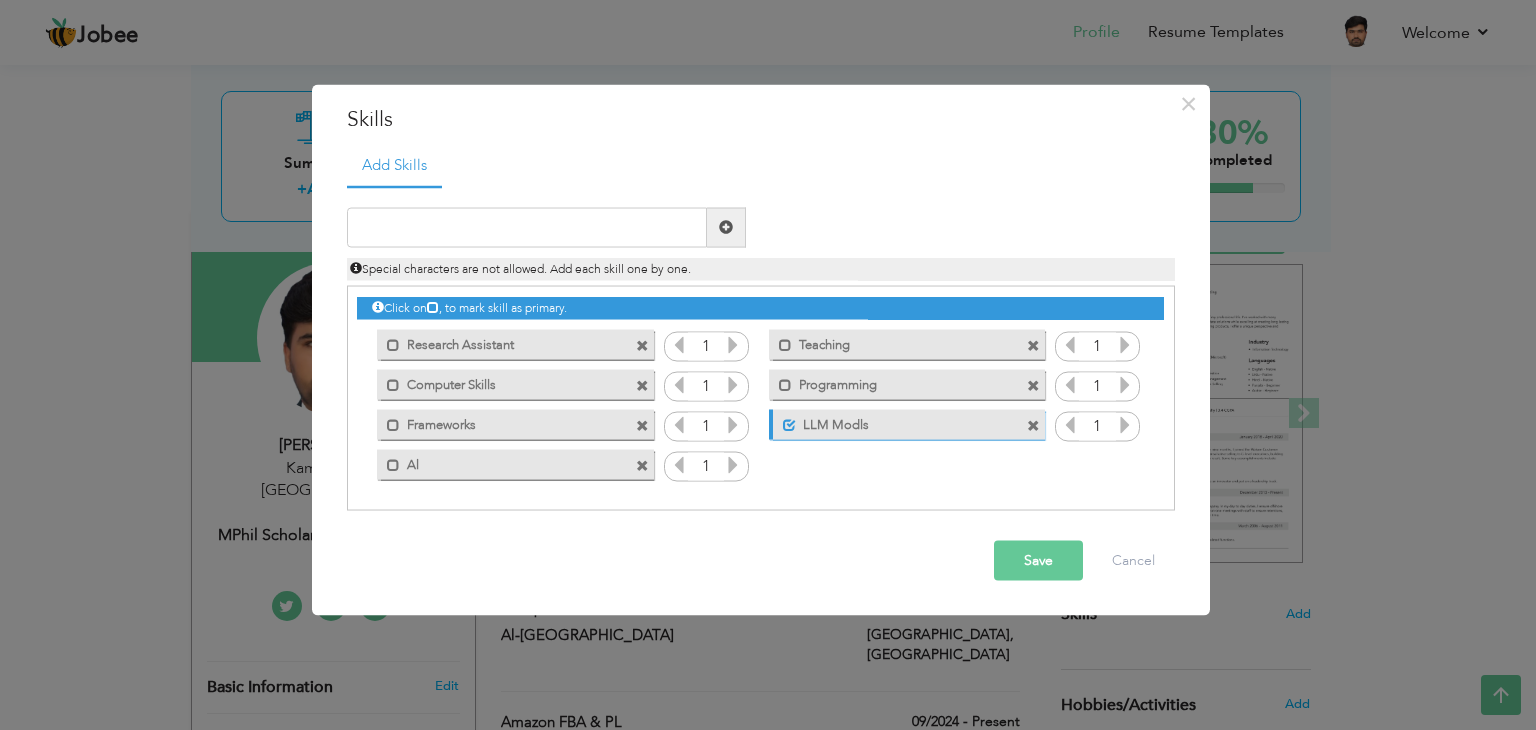click at bounding box center (1033, 426) 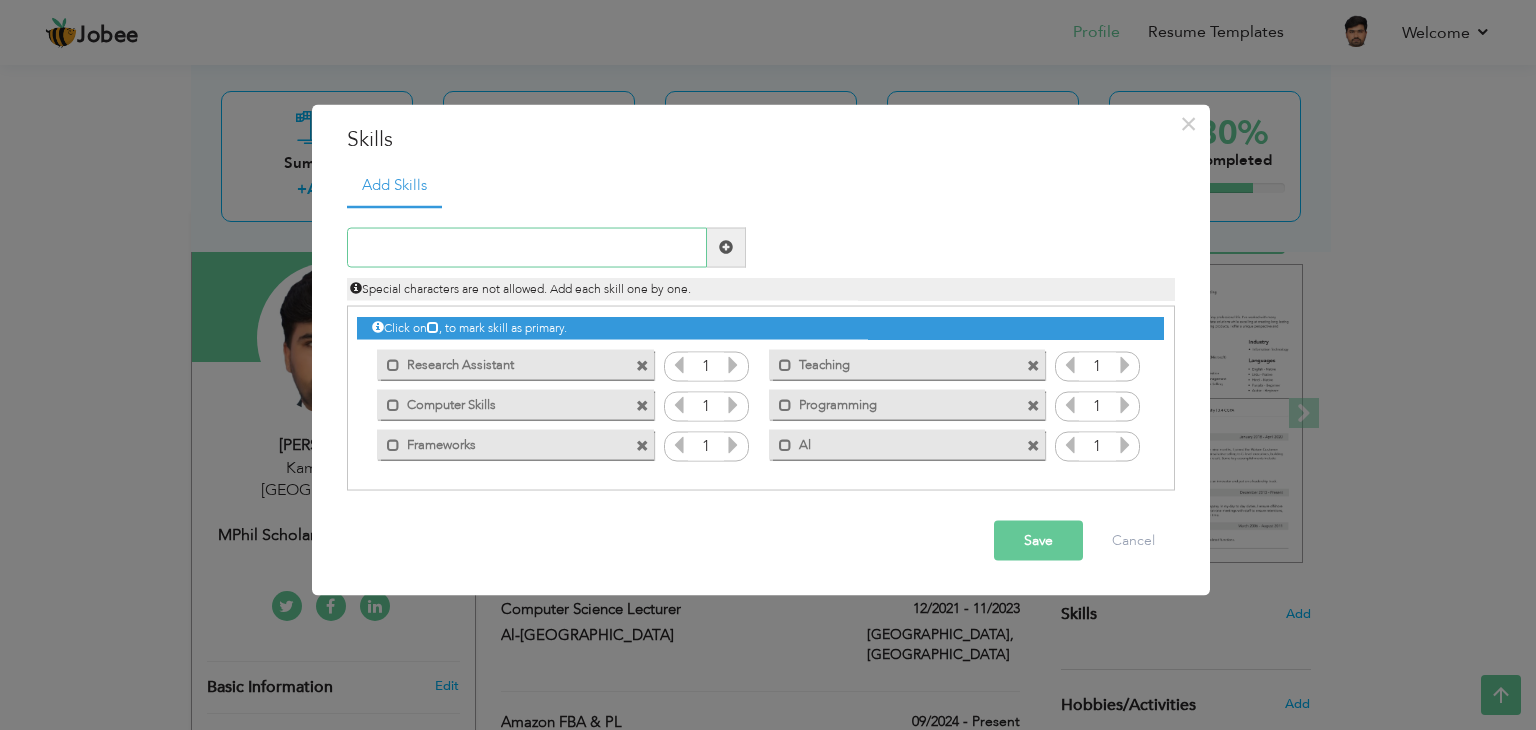 click at bounding box center (527, 247) 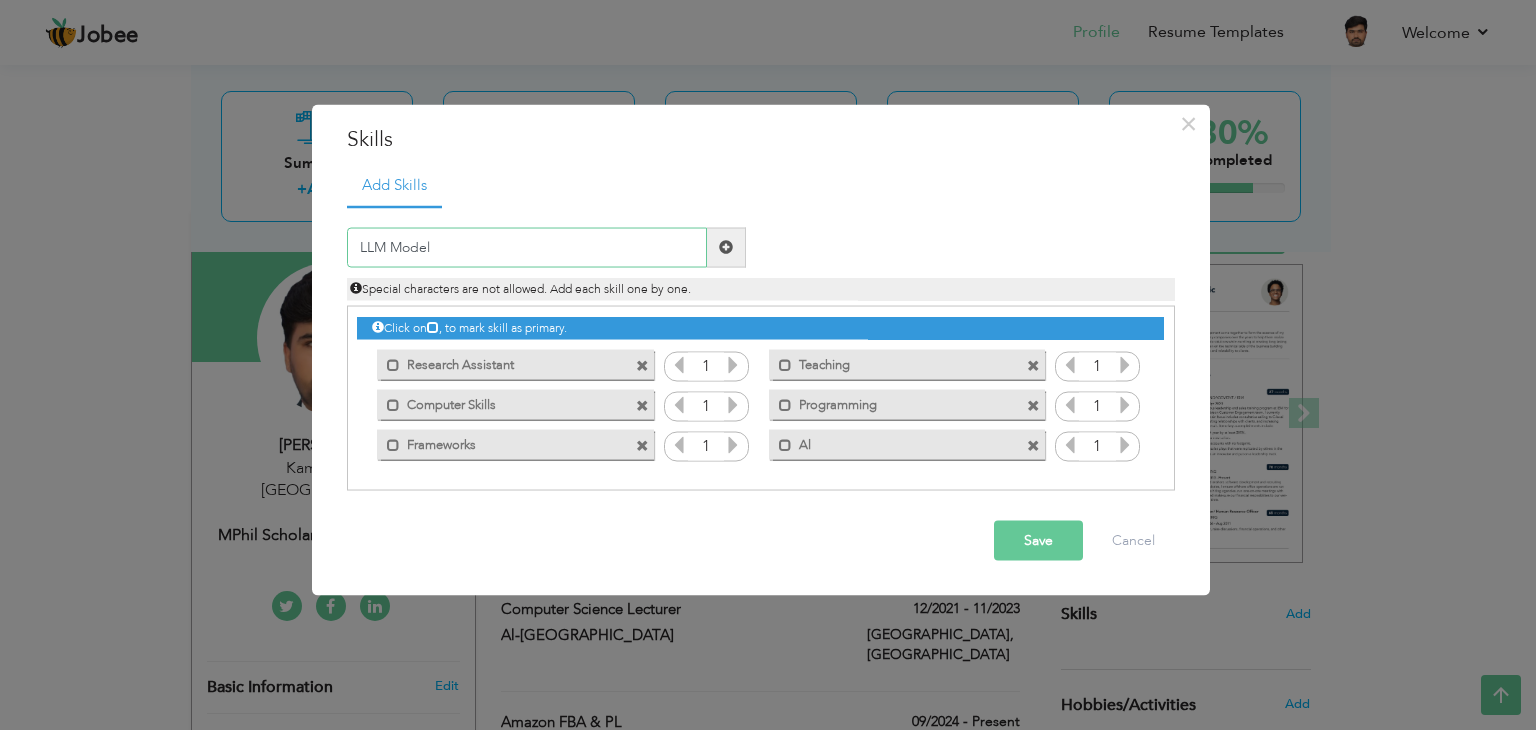 type on "LLM Models" 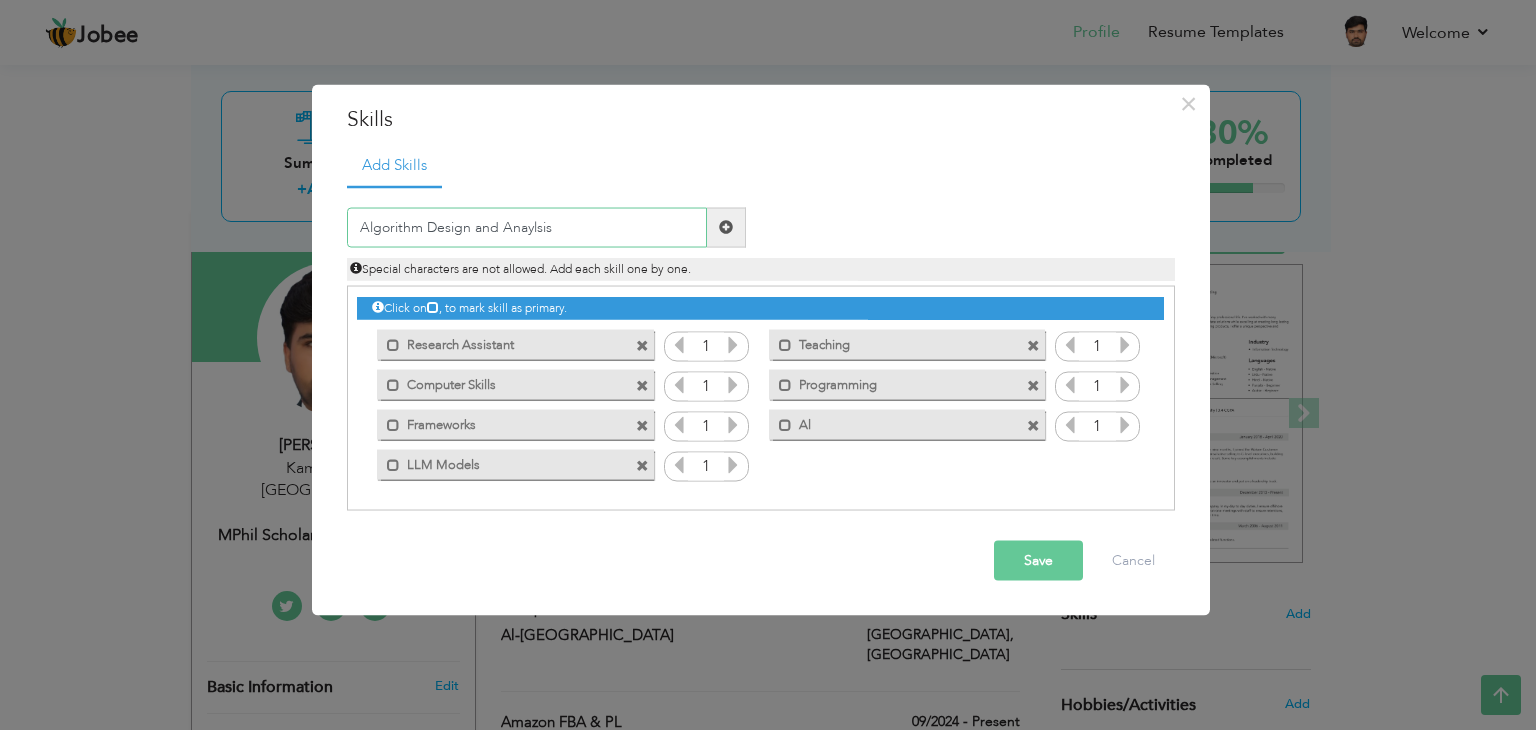 click on "Algorithm Design and Anaylsis" at bounding box center (527, 227) 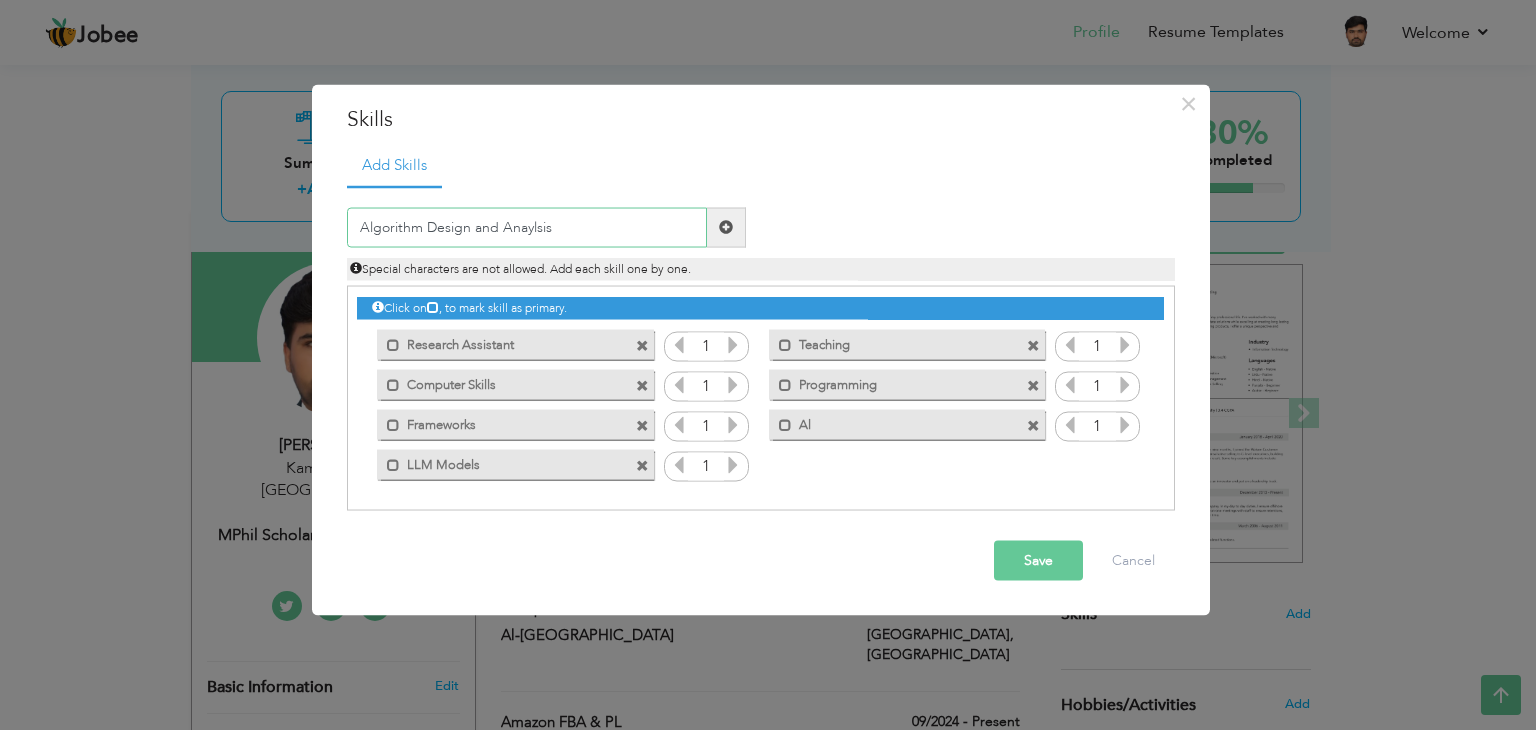 click on "Algorithm Design and Anaylsis" at bounding box center [527, 227] 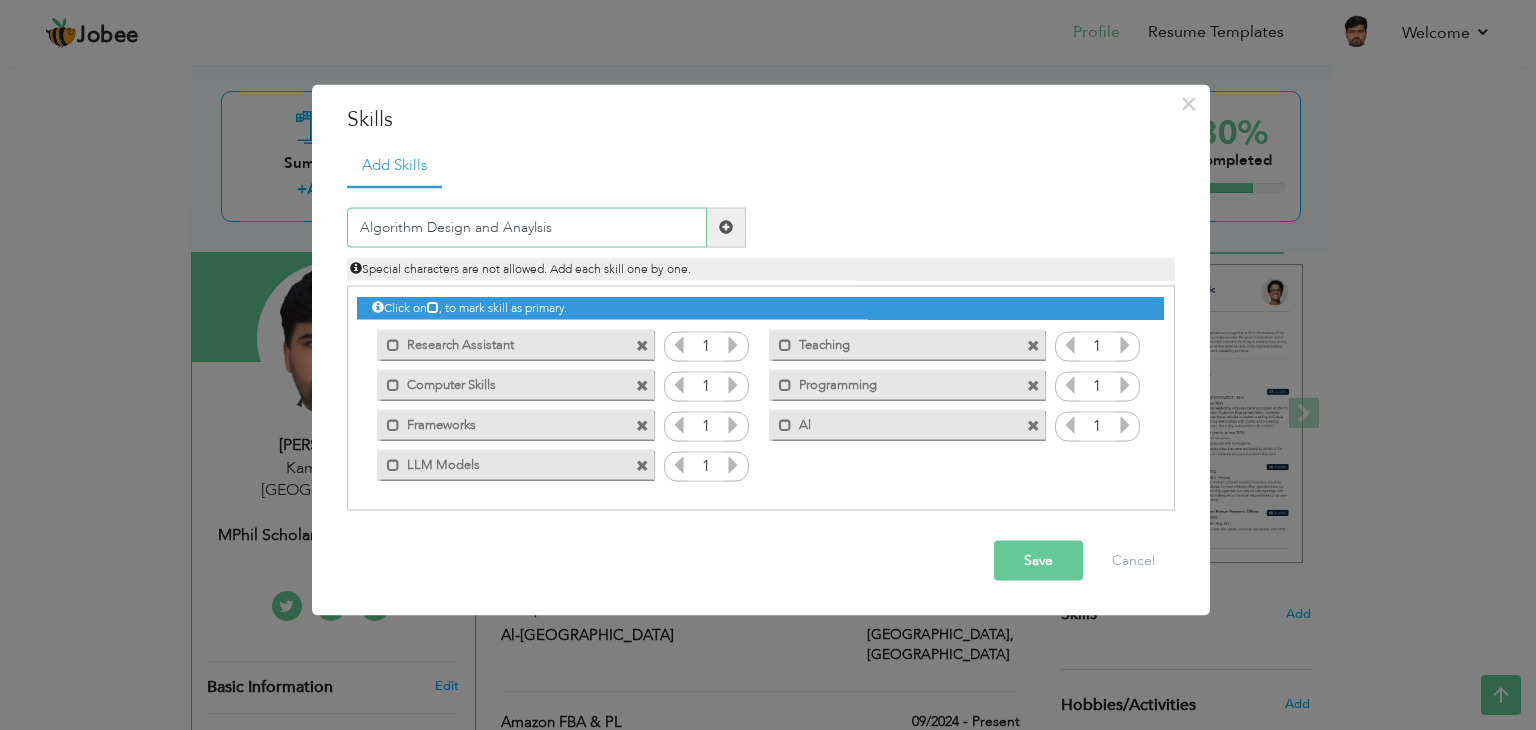 click on "Algorithm Design and Anaylsis" at bounding box center [527, 227] 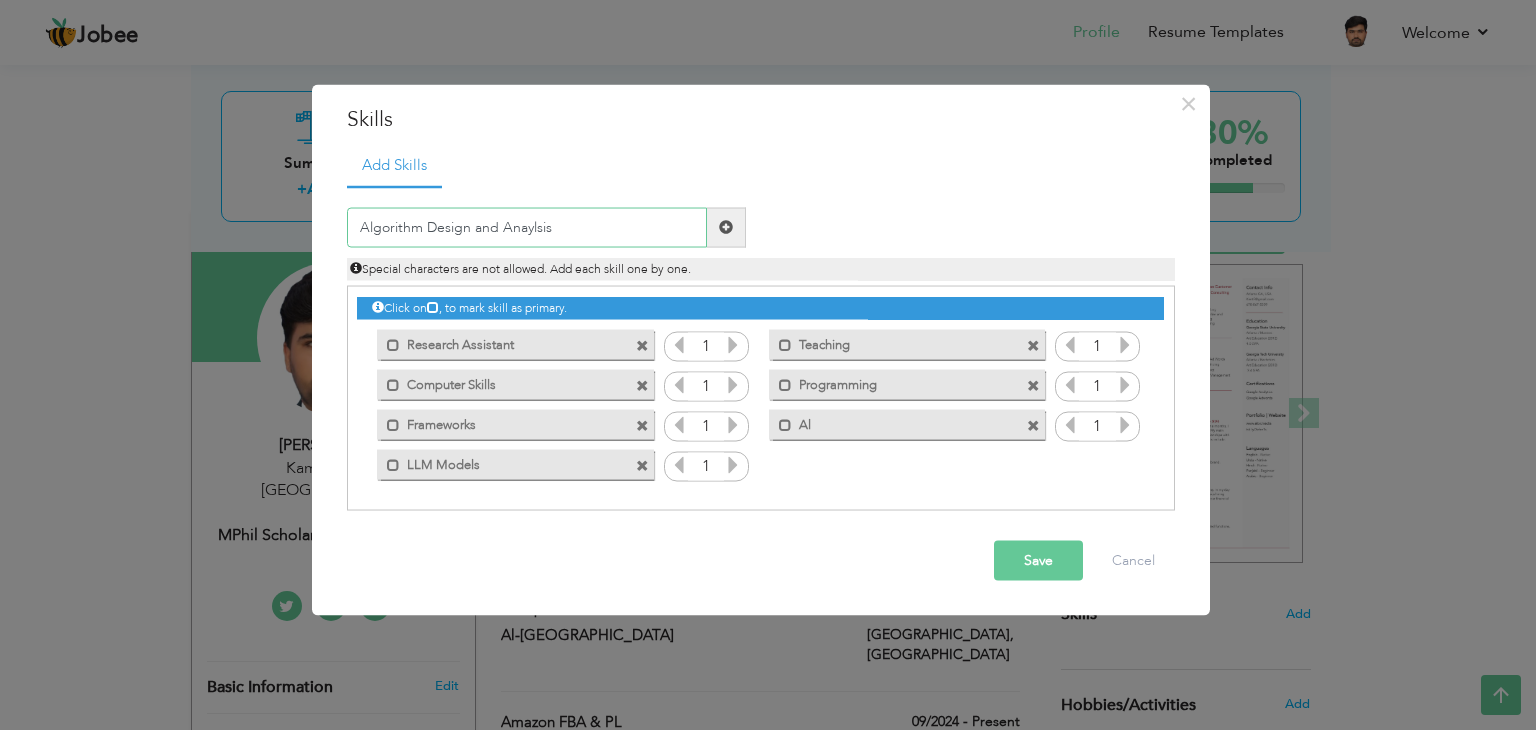 click on "Algorithm Design and Anaylsis" at bounding box center [527, 227] 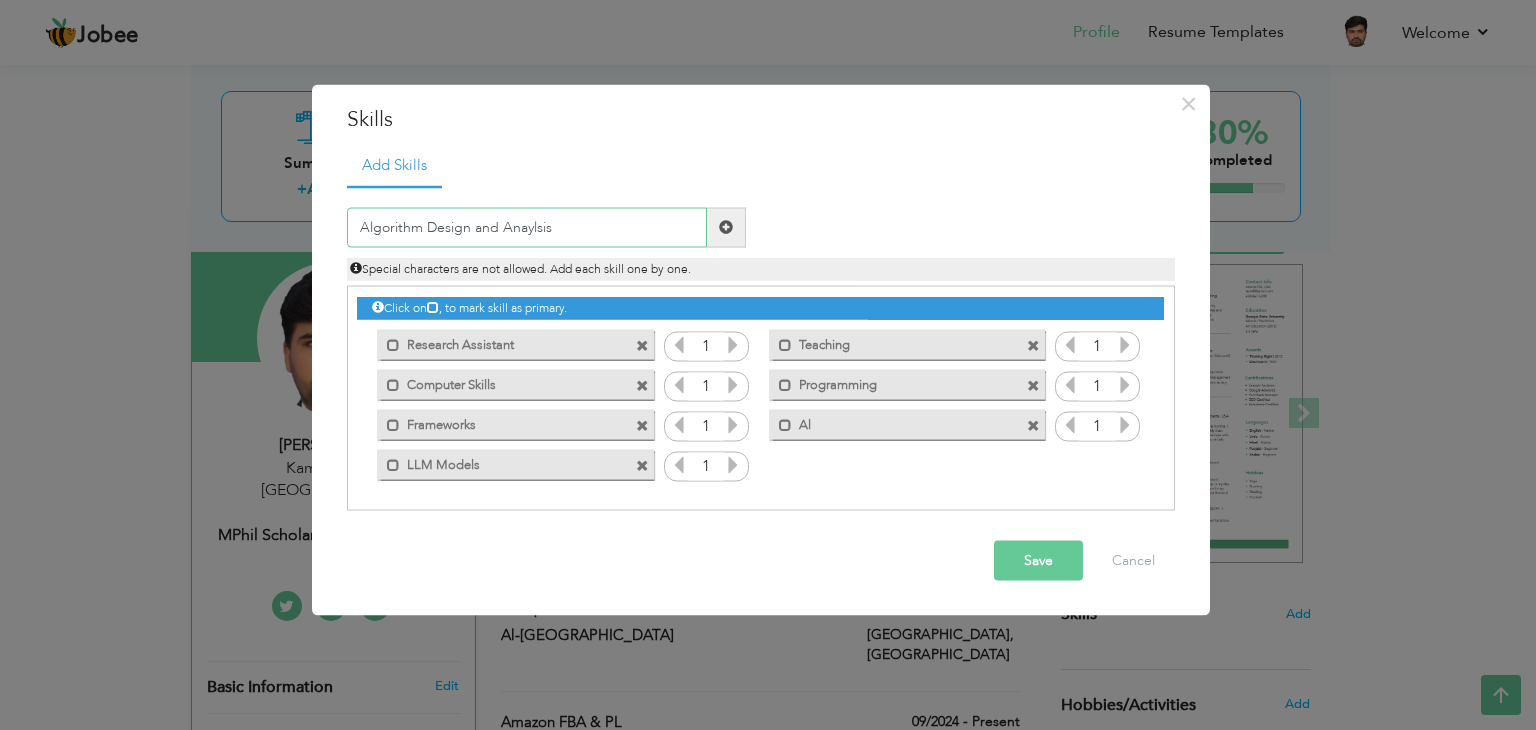 type on "Algorithm Design and Anaylsis" 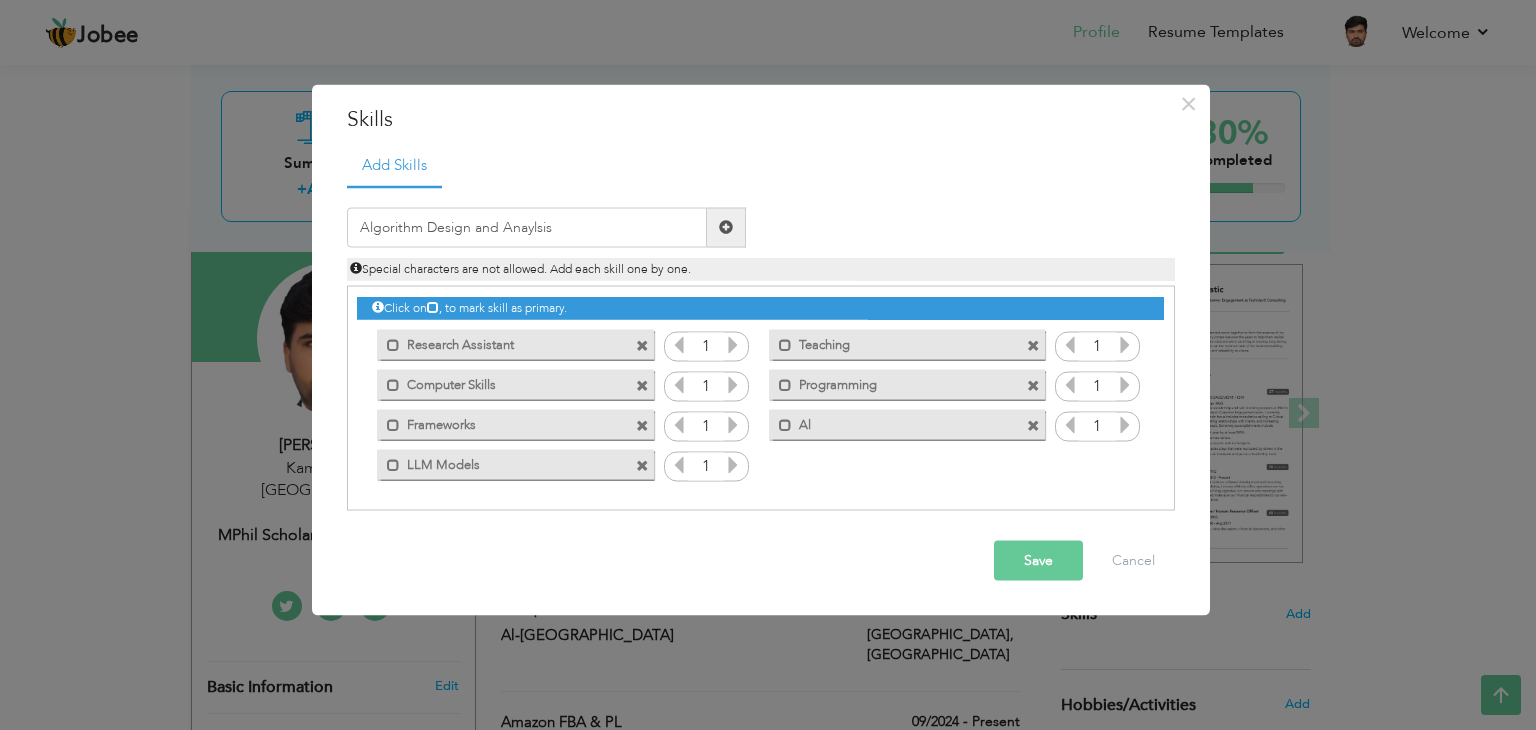 click on "Algorithm Design and Anaylsis
Duplicate entry
Special characters are not allowed. Add each skill one by one." at bounding box center [761, 243] 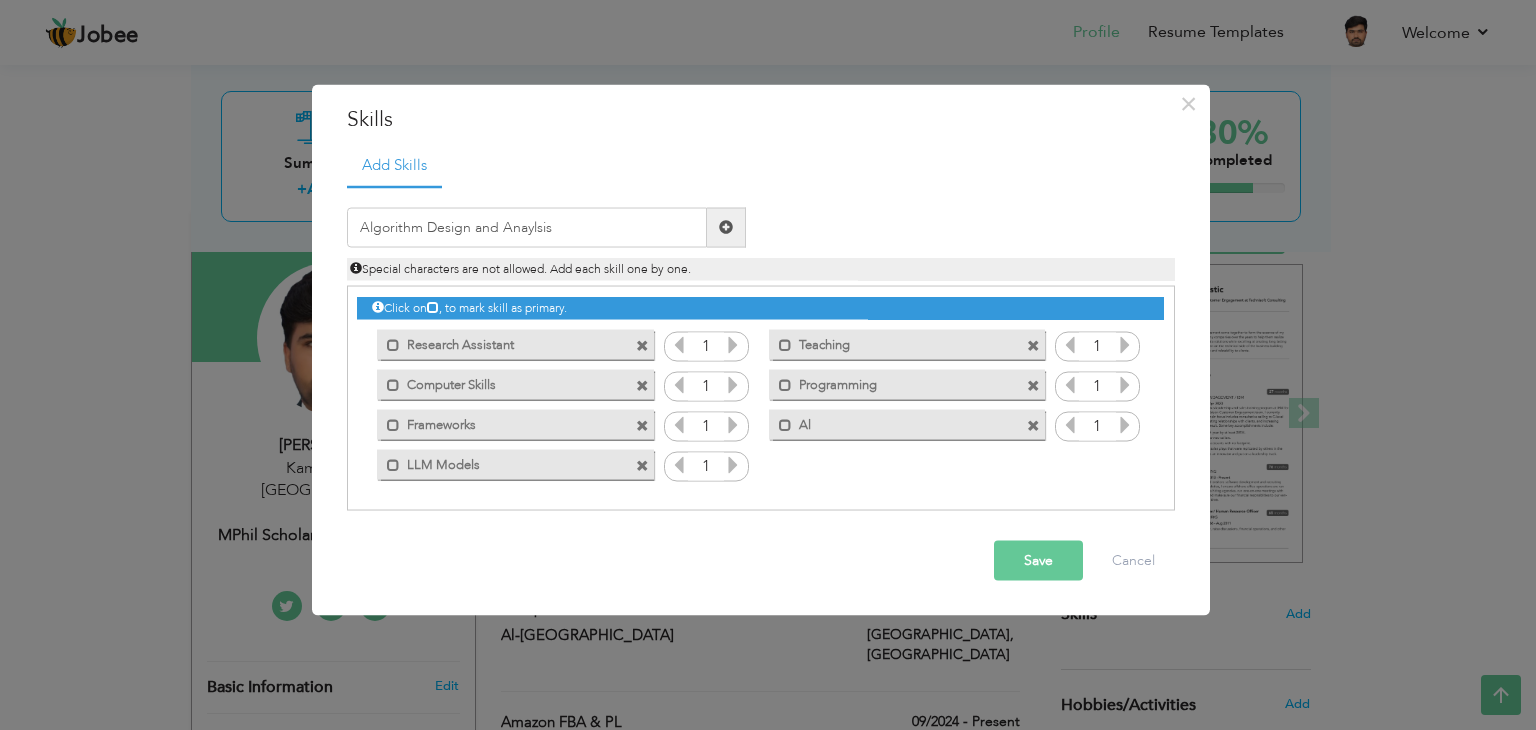 click at bounding box center [726, 227] 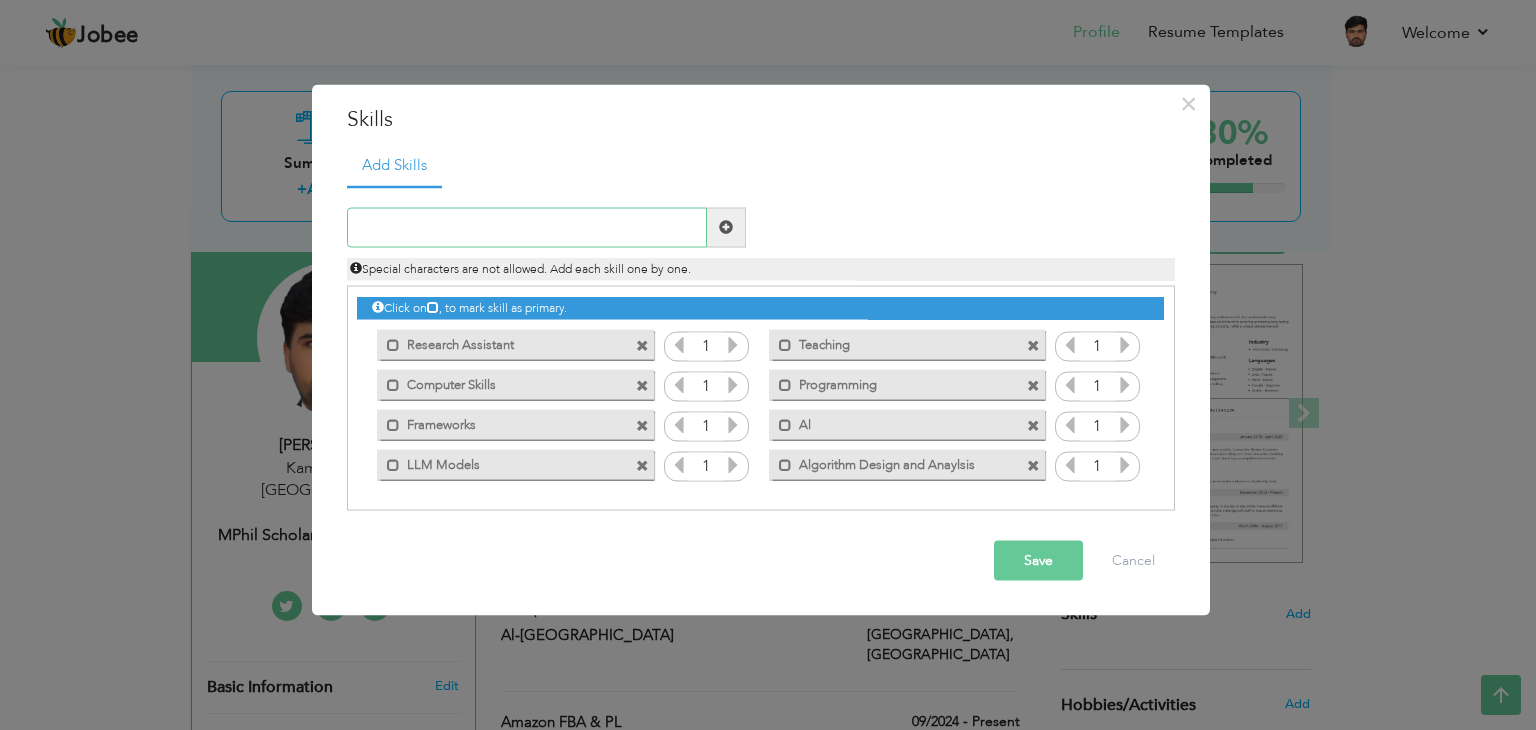 click at bounding box center (527, 227) 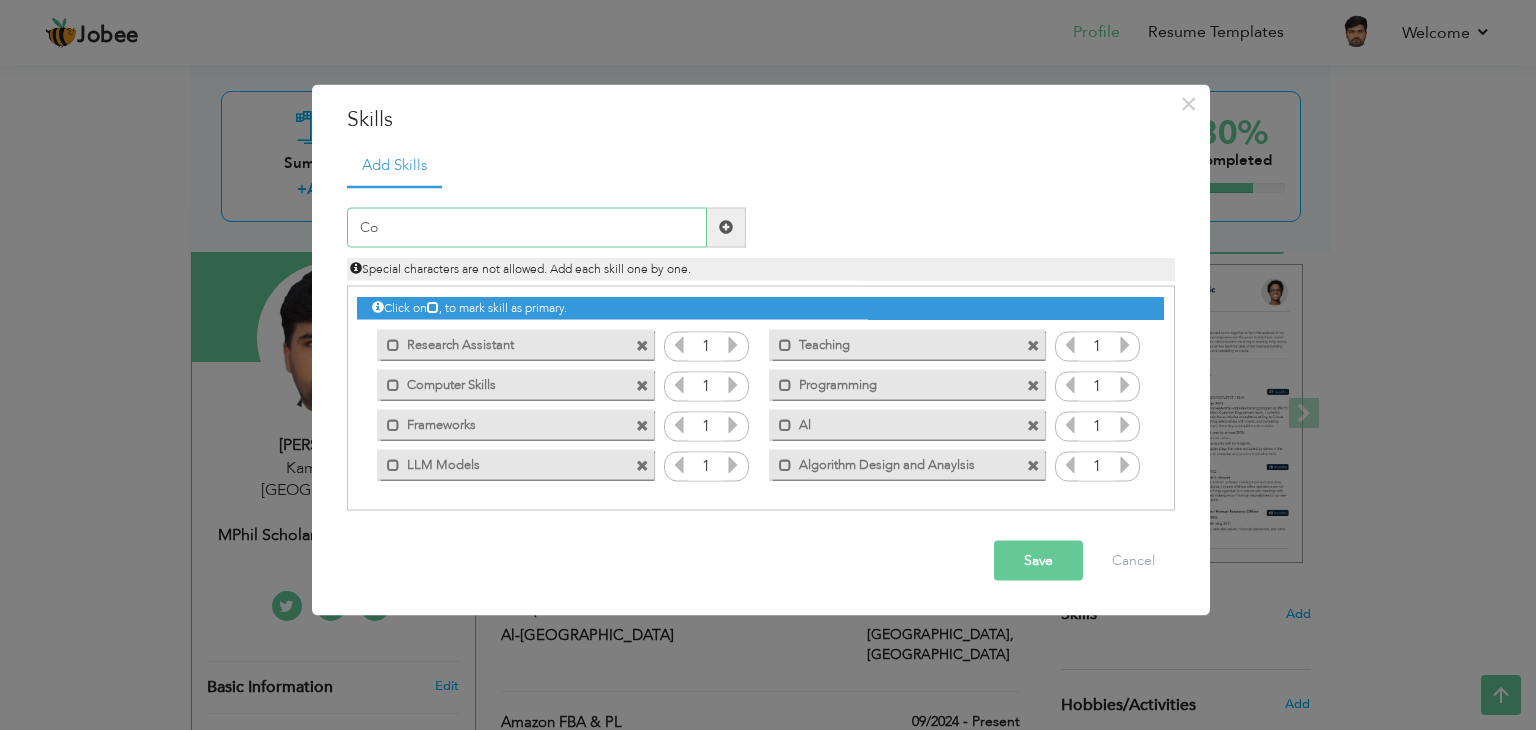 type on "C" 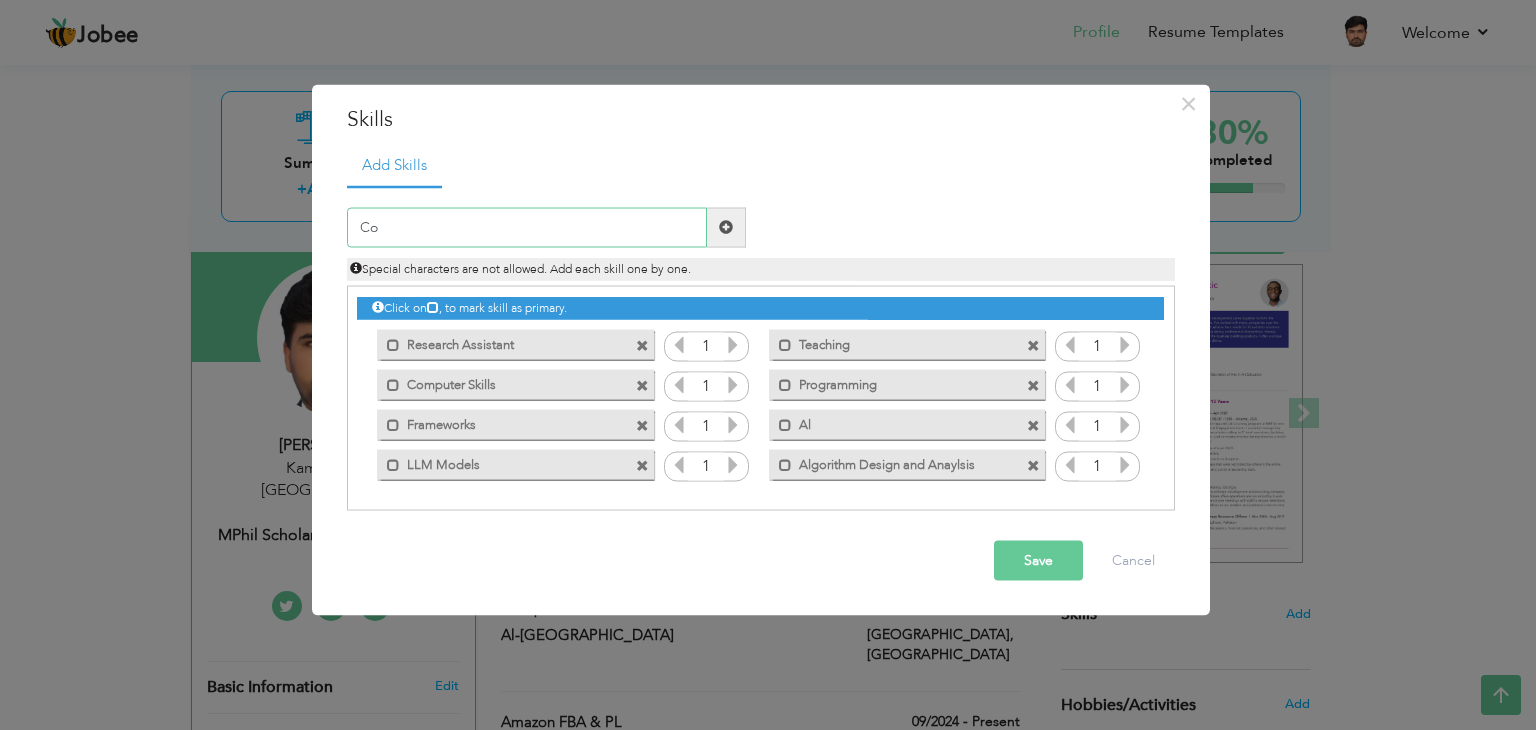 type on "C" 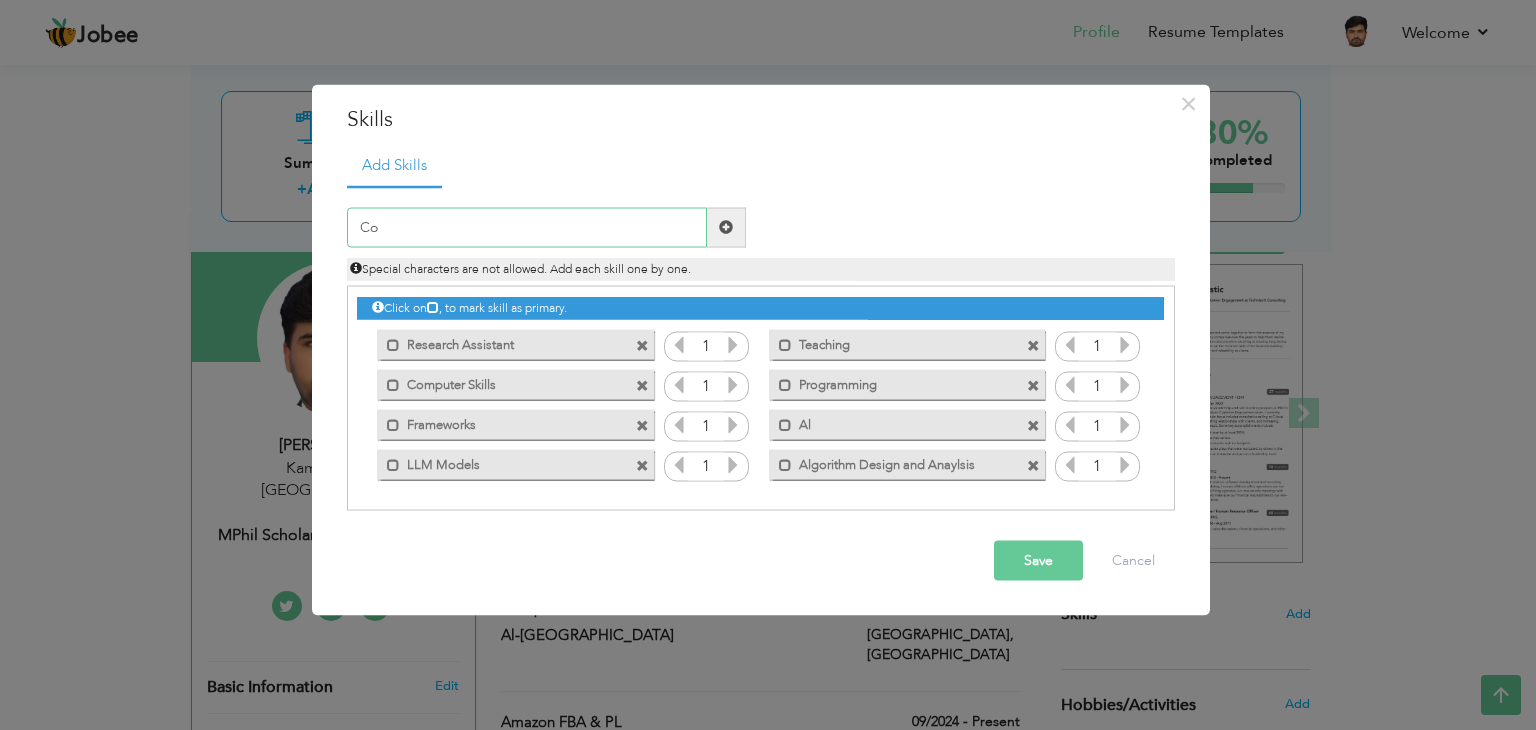 type on "C" 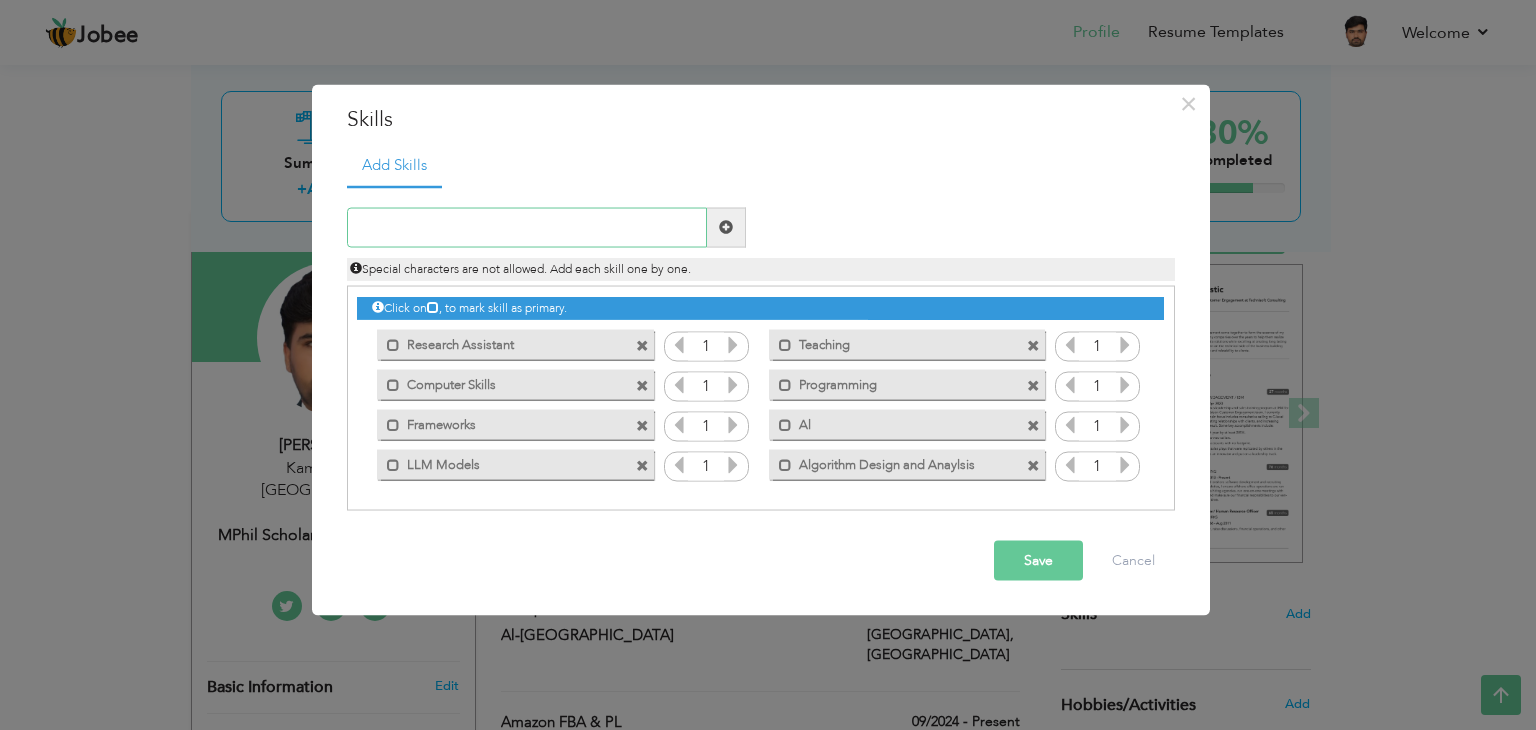 click at bounding box center (527, 227) 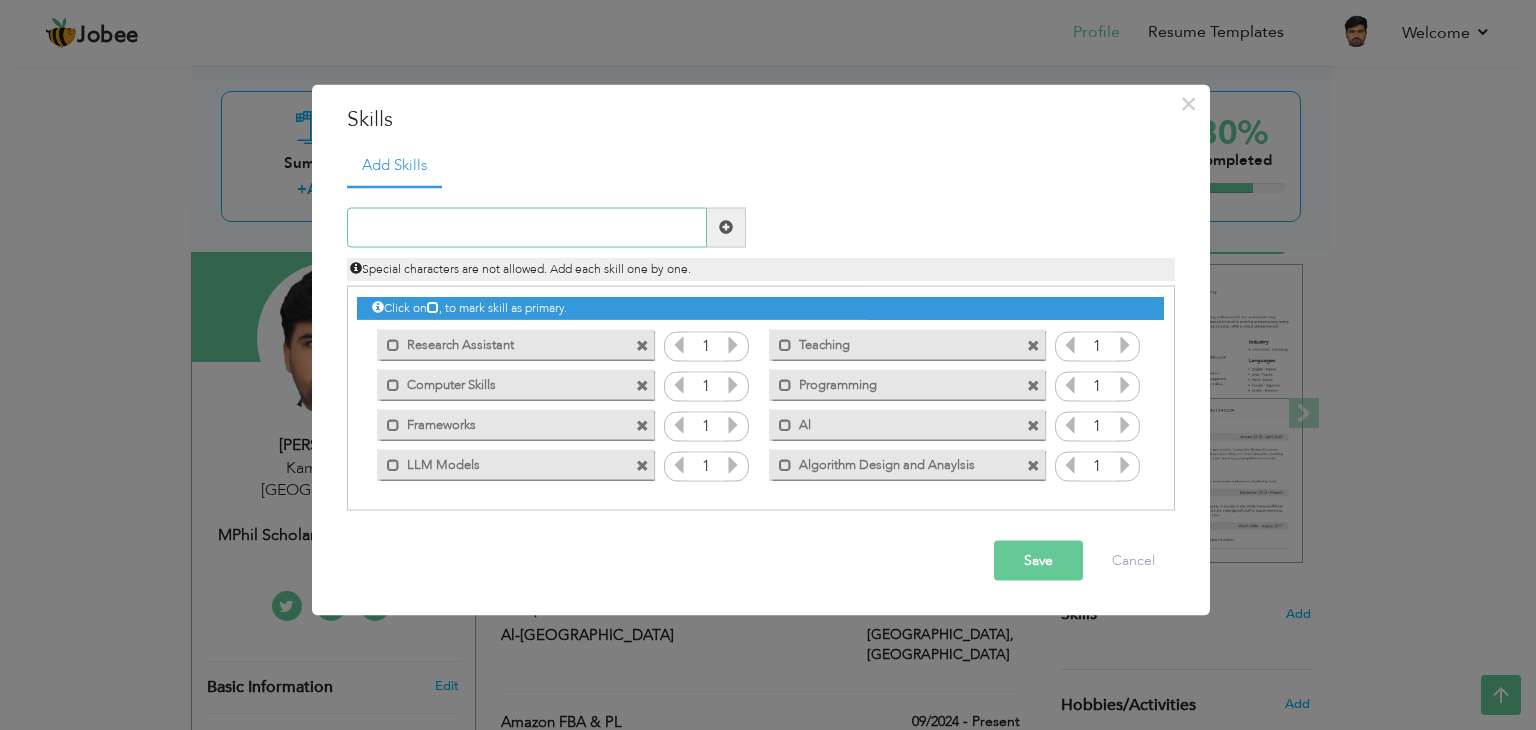 paste on "Curriculum Planning" 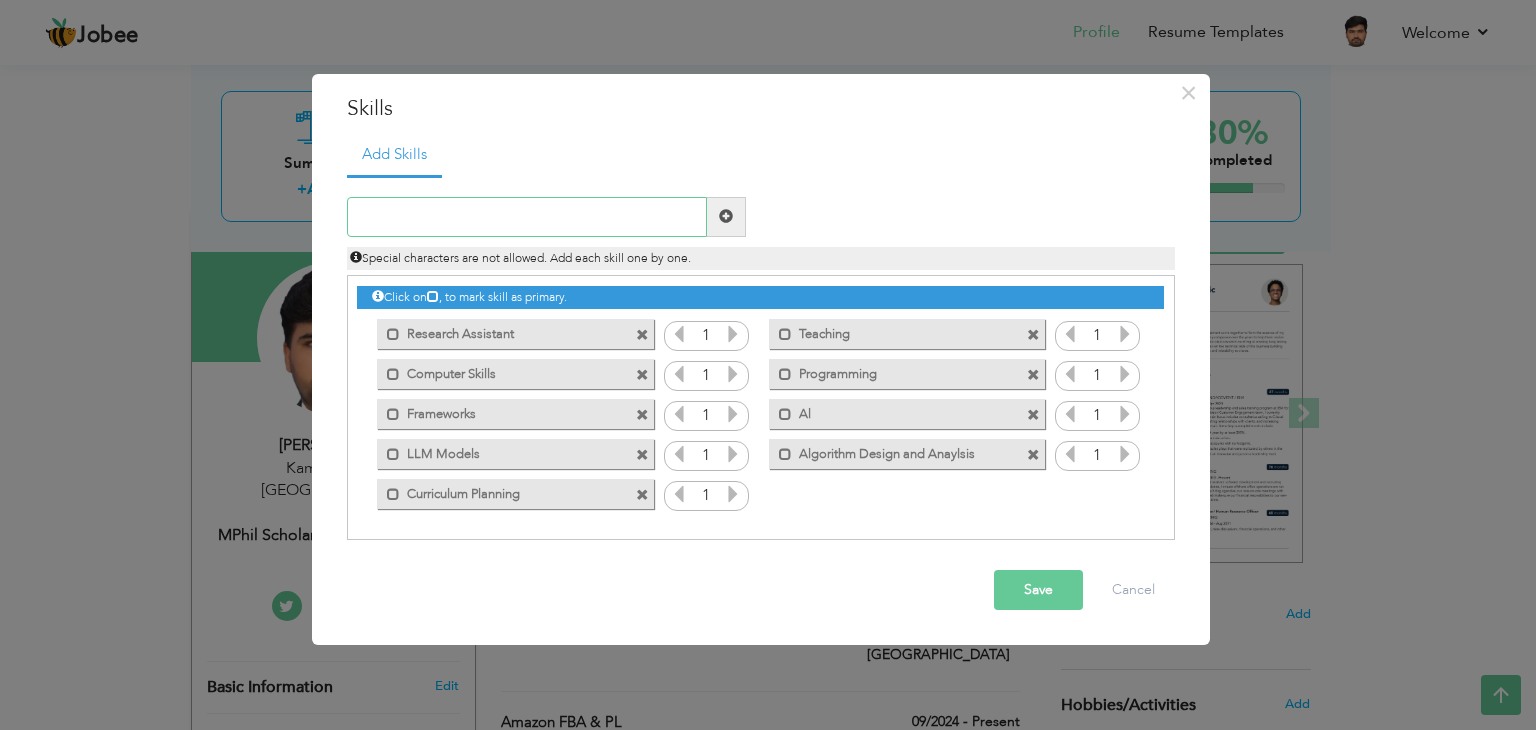 click at bounding box center (527, 217) 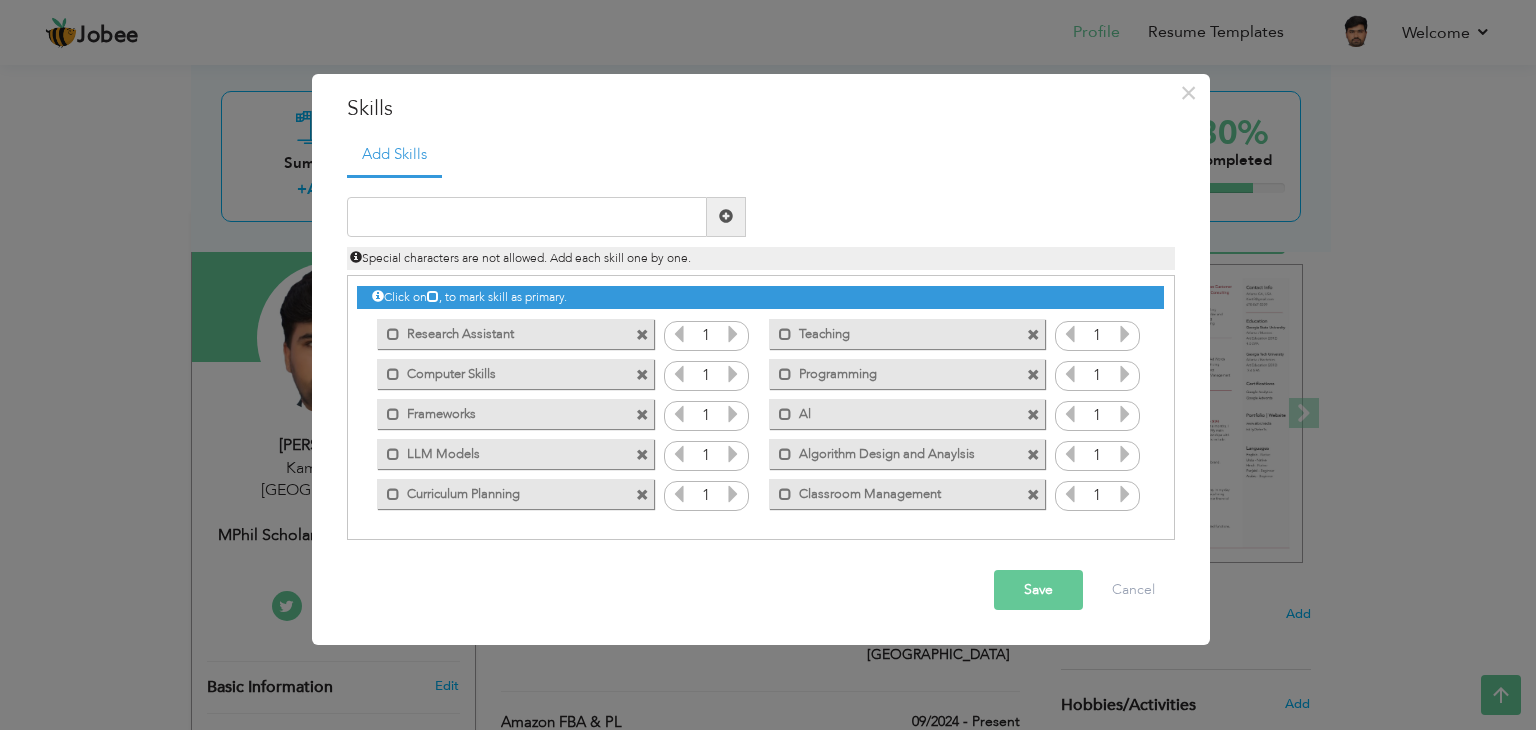 click at bounding box center [1033, 335] 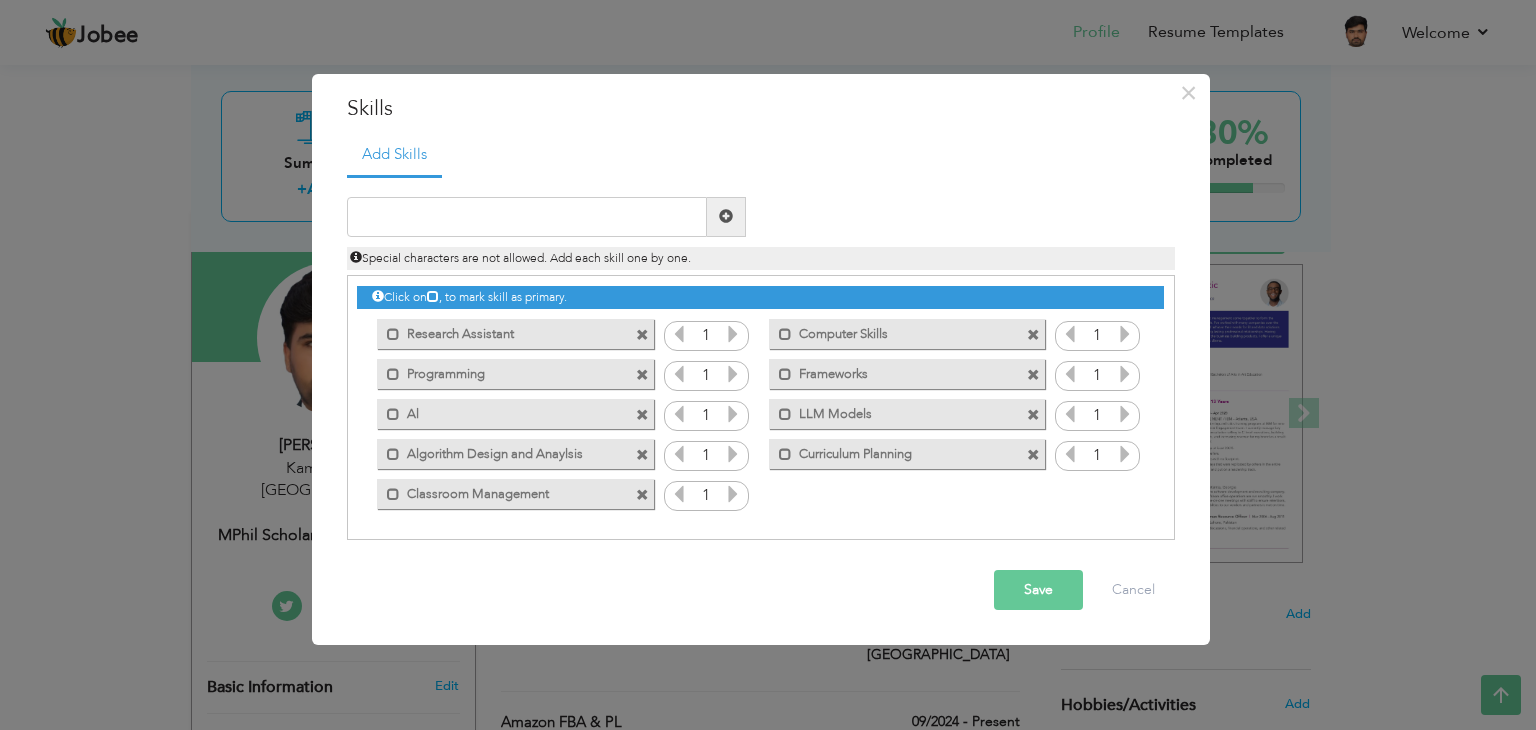 click at bounding box center (1033, 335) 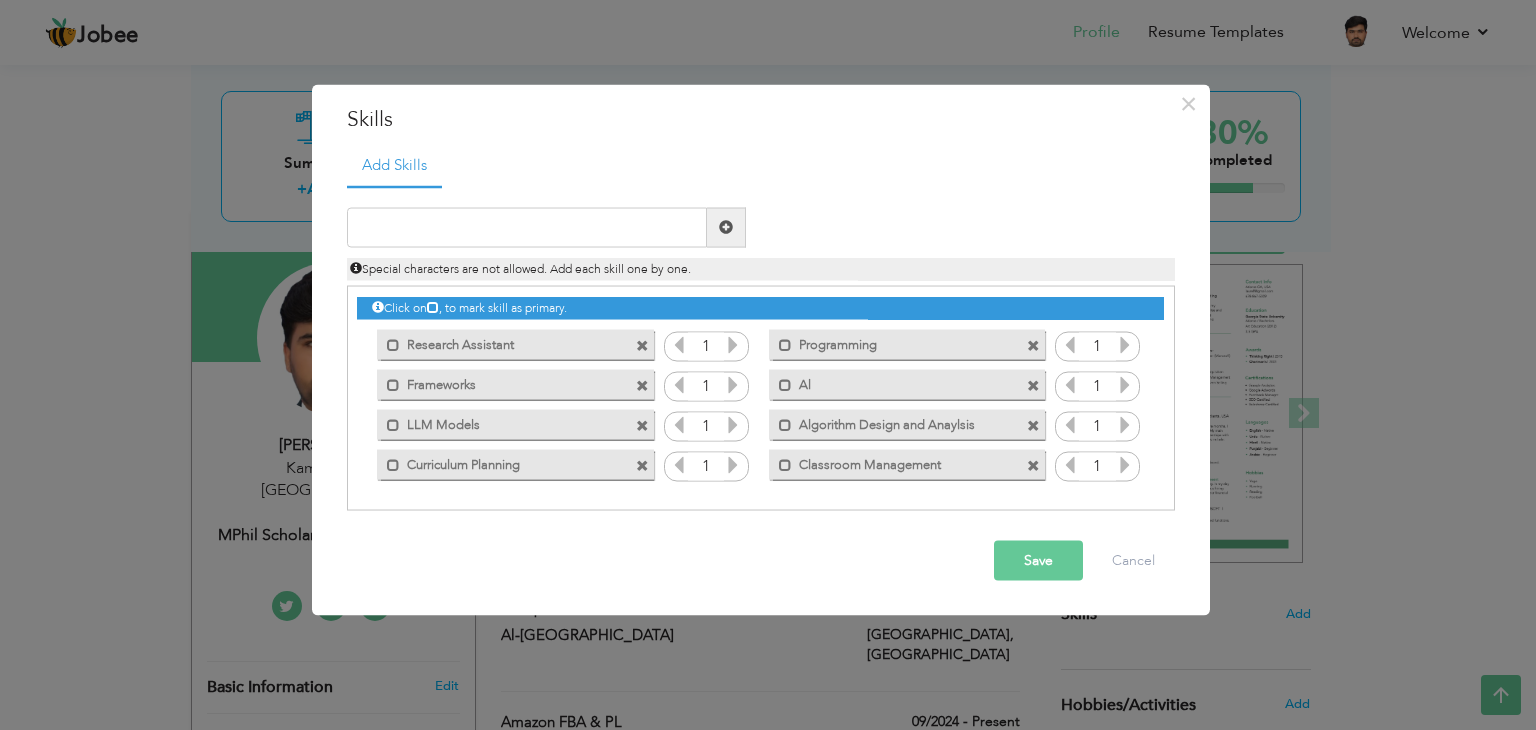drag, startPoint x: 558, startPoint y: 462, endPoint x: 555, endPoint y: 350, distance: 112.04017 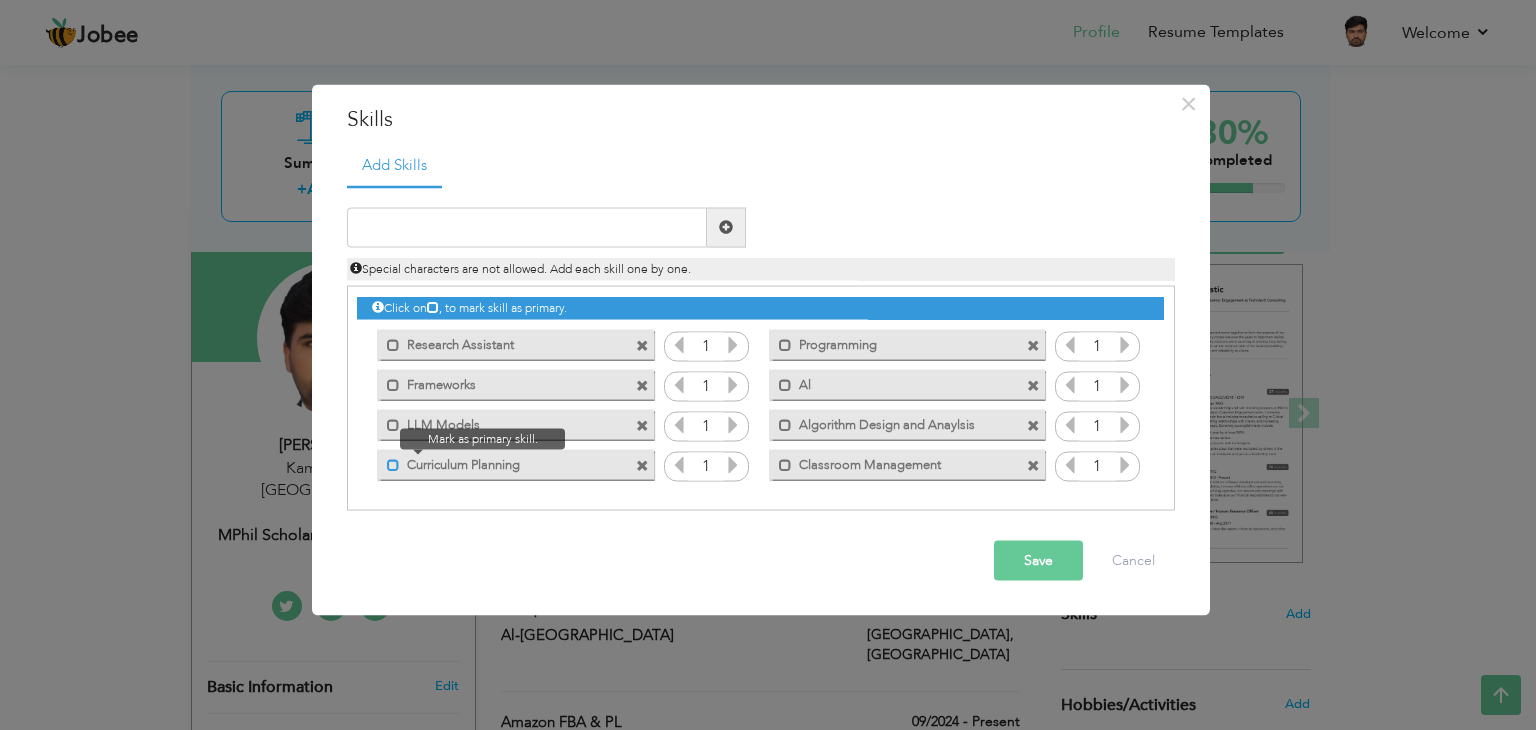 click at bounding box center [393, 465] 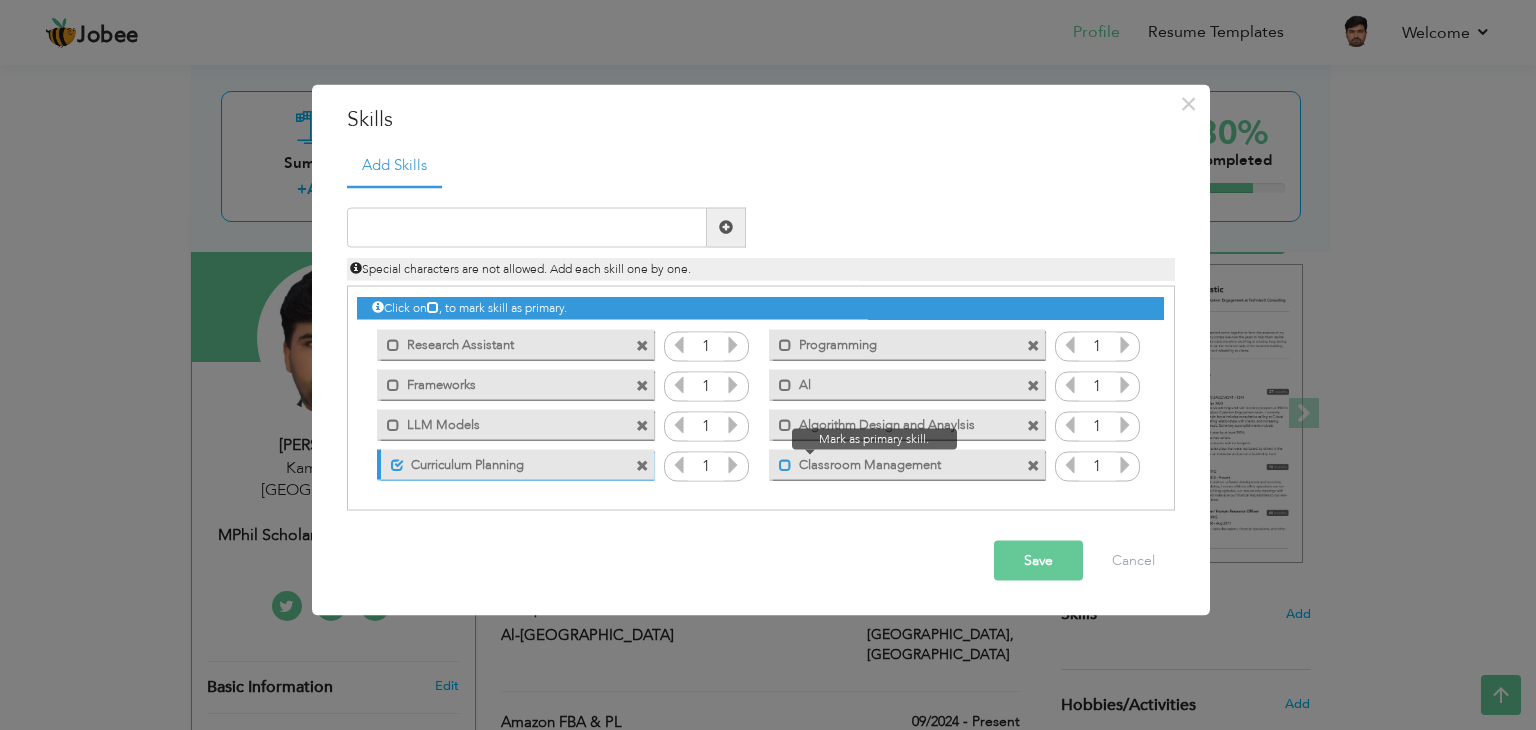 click at bounding box center (785, 465) 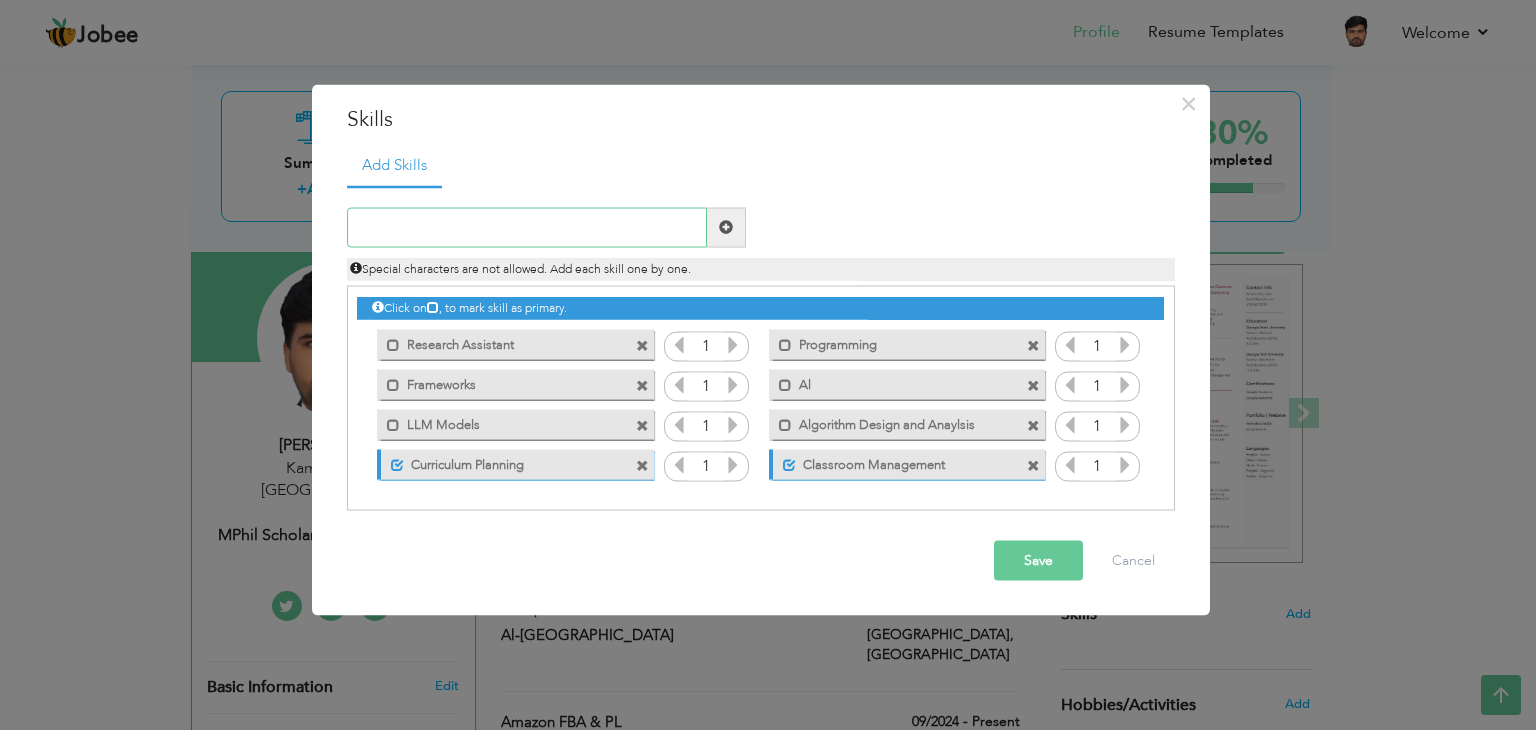 click at bounding box center (527, 227) 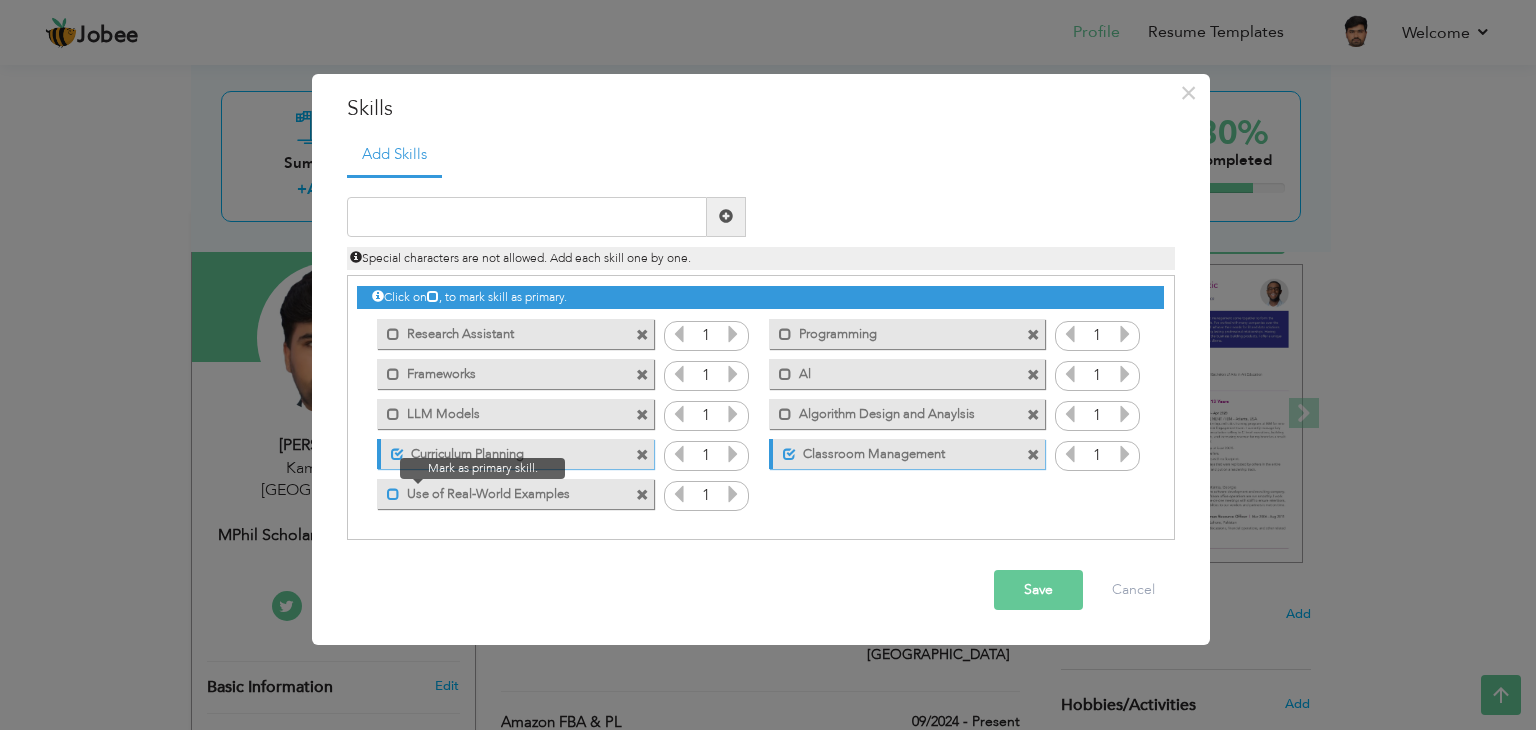 click at bounding box center [393, 494] 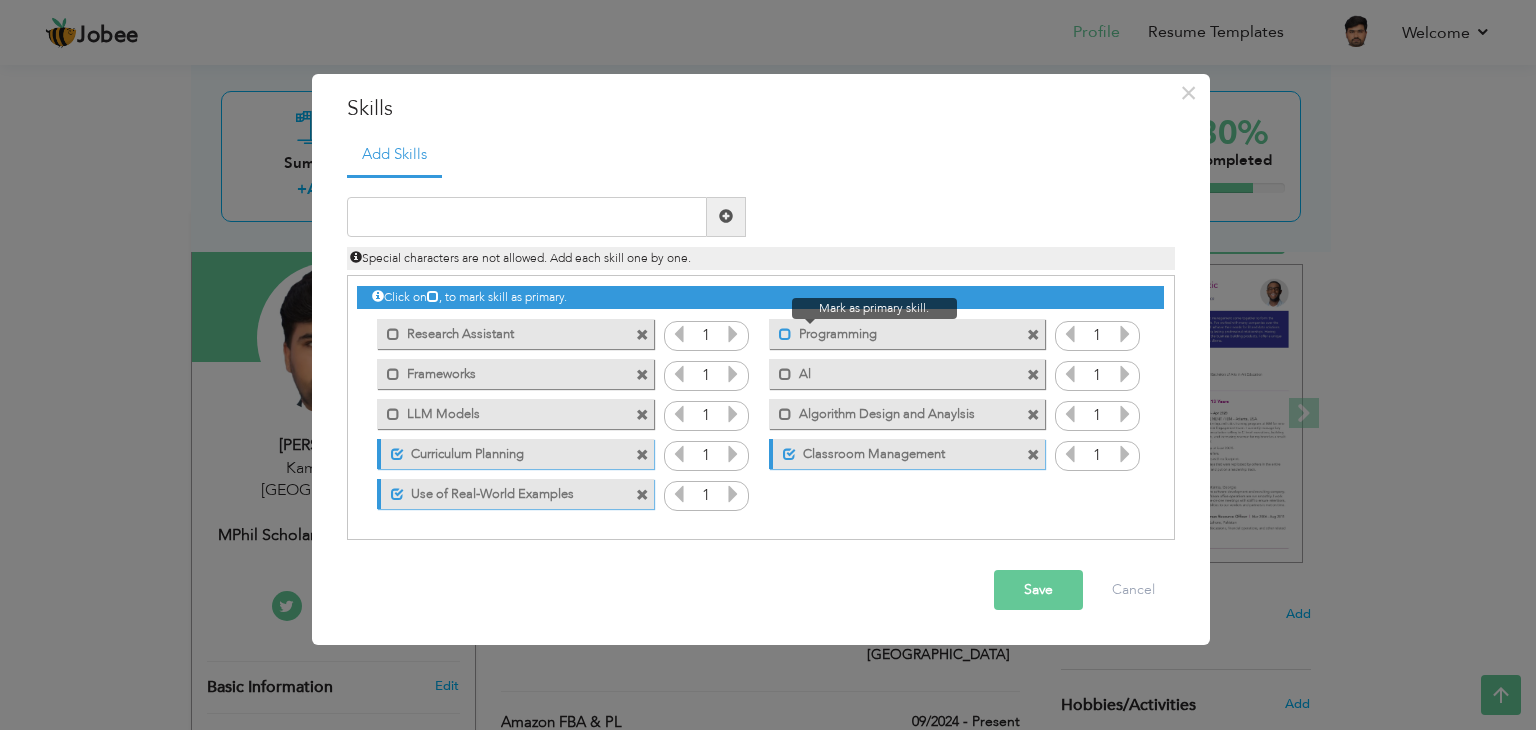 click at bounding box center (785, 334) 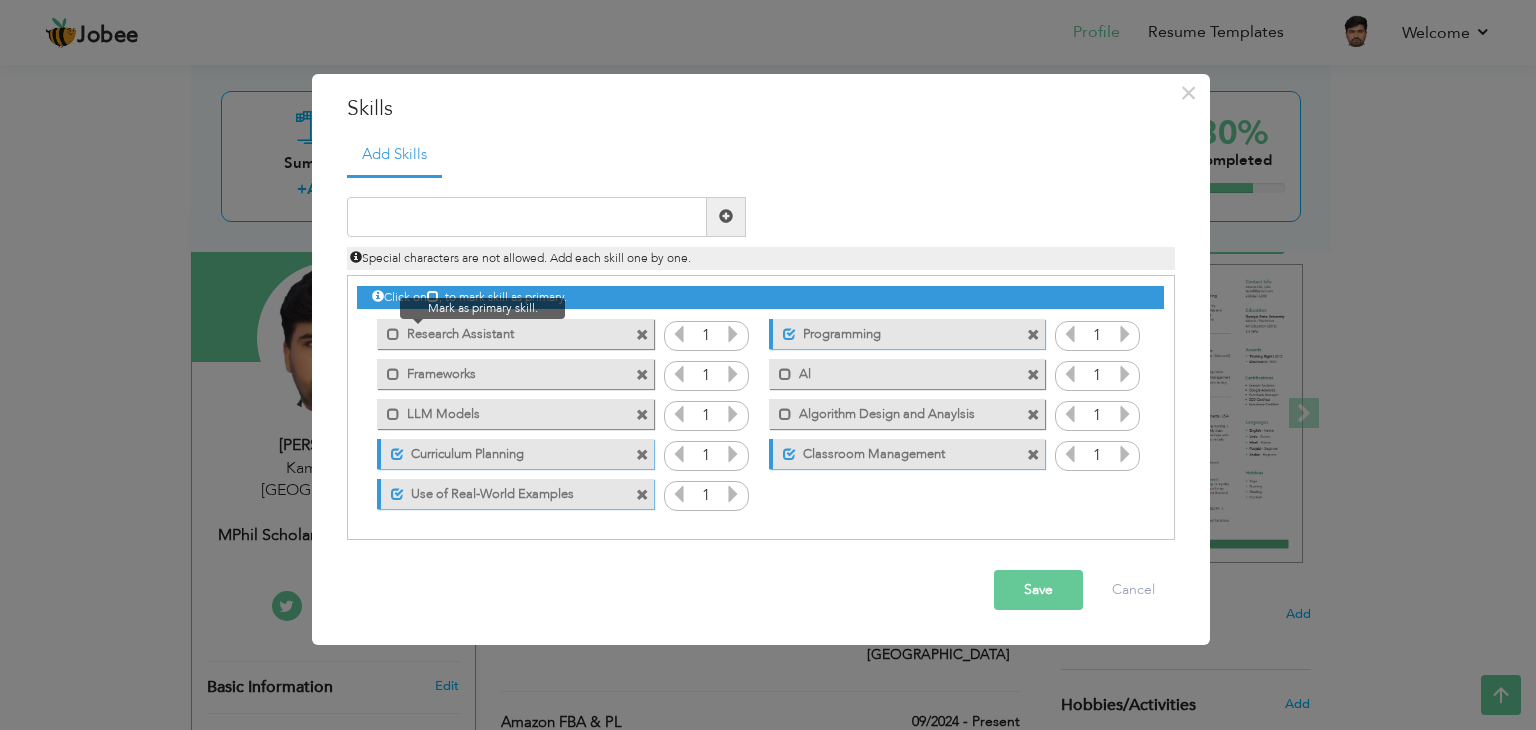click at bounding box center (388, 329) 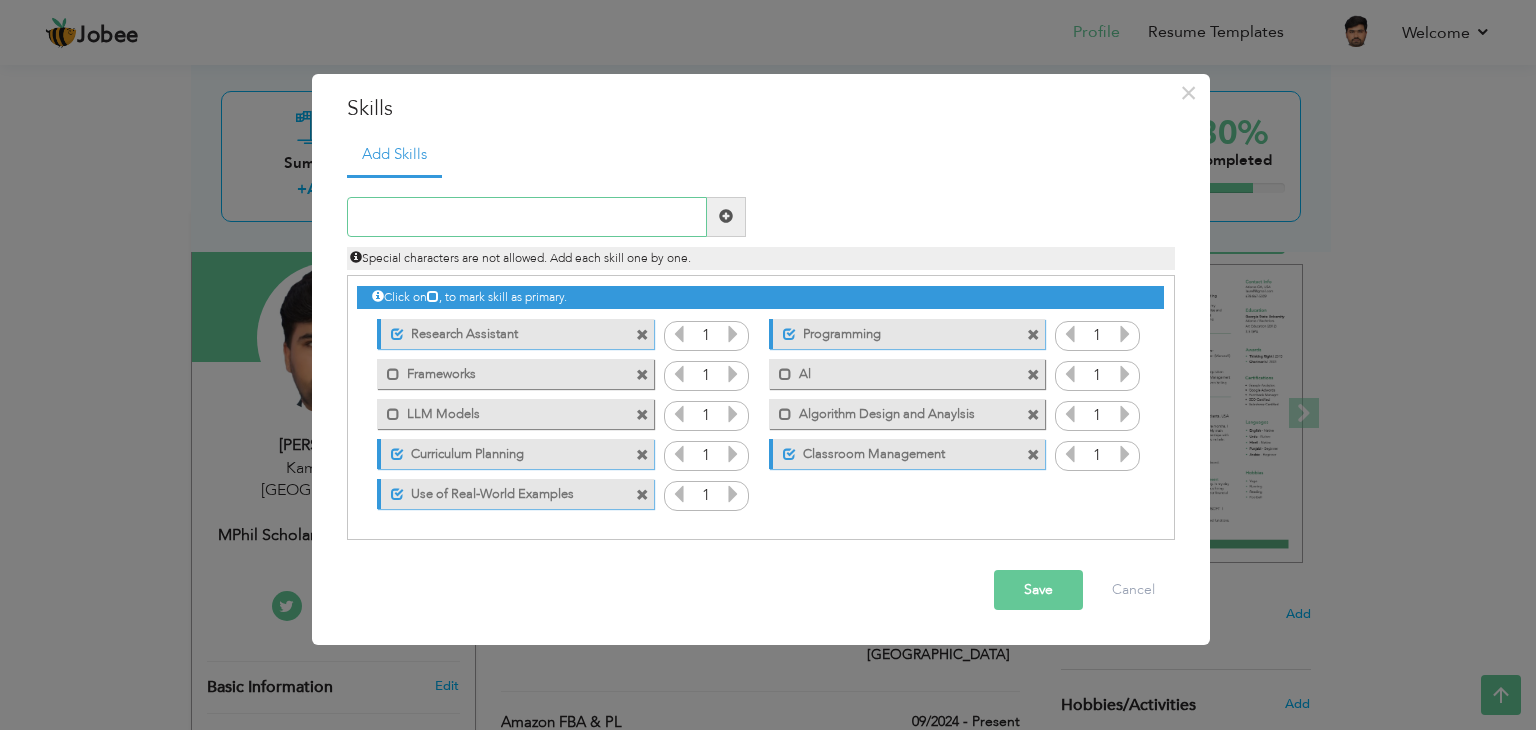 click at bounding box center (527, 217) 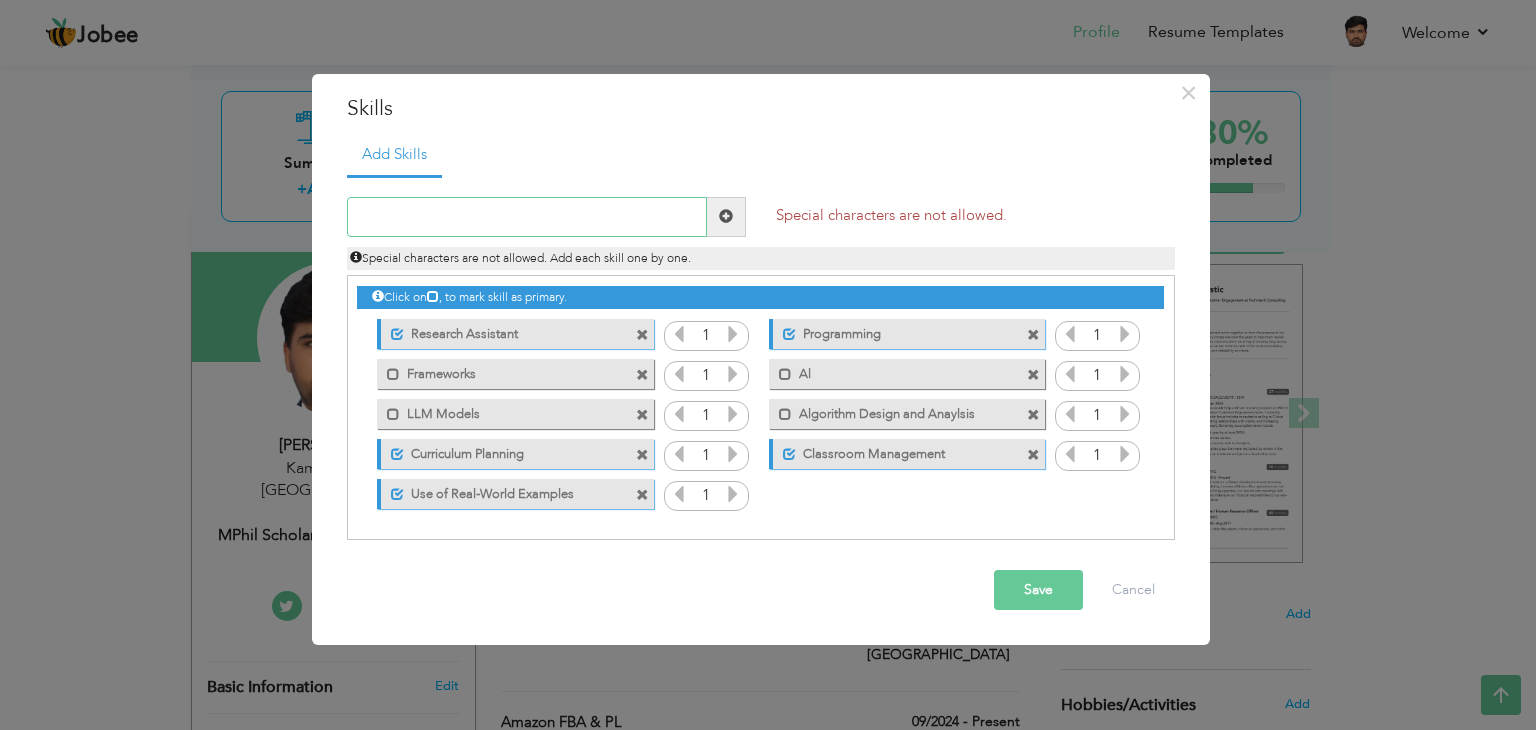 click at bounding box center [527, 217] 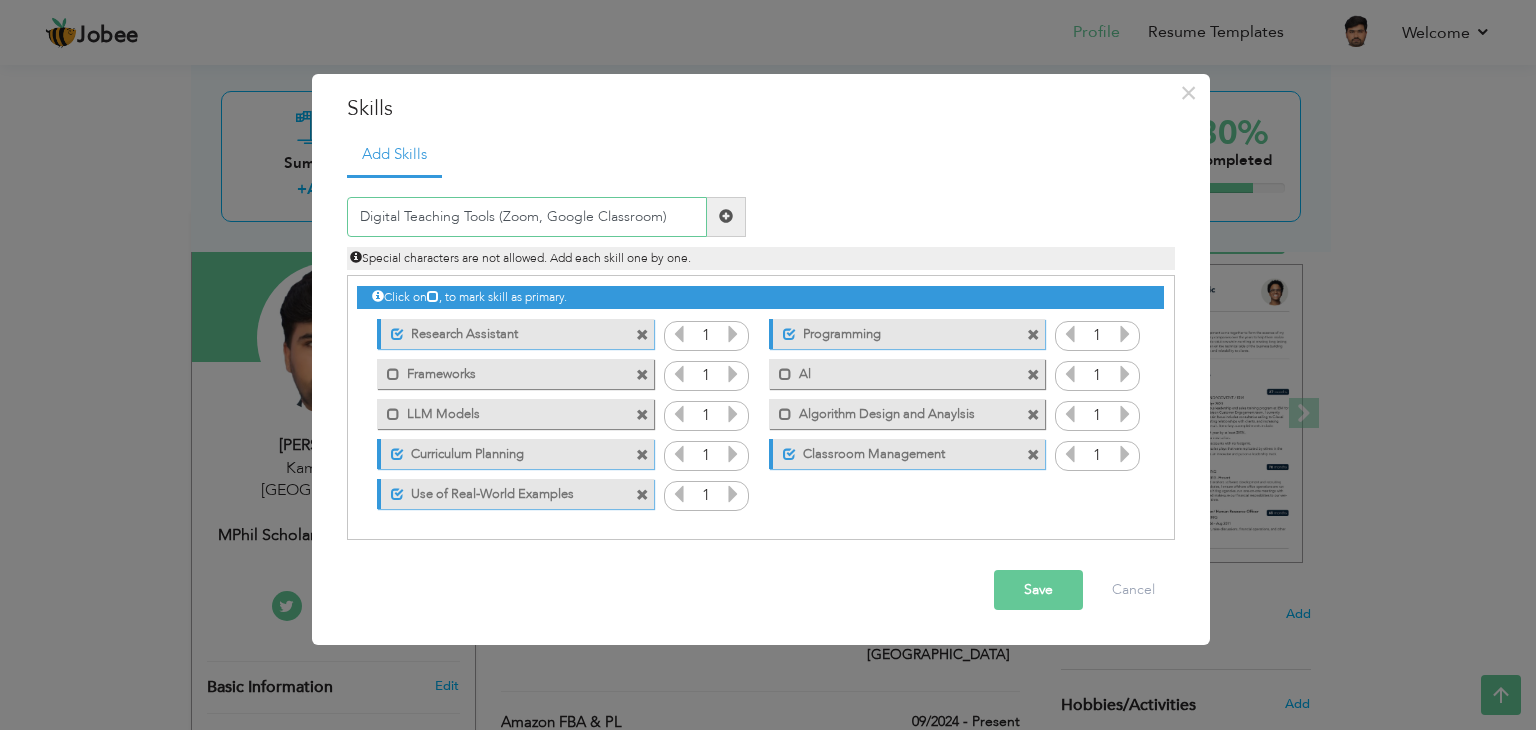 type on "Digital Teaching Tools (Zoom, Google Classroom)" 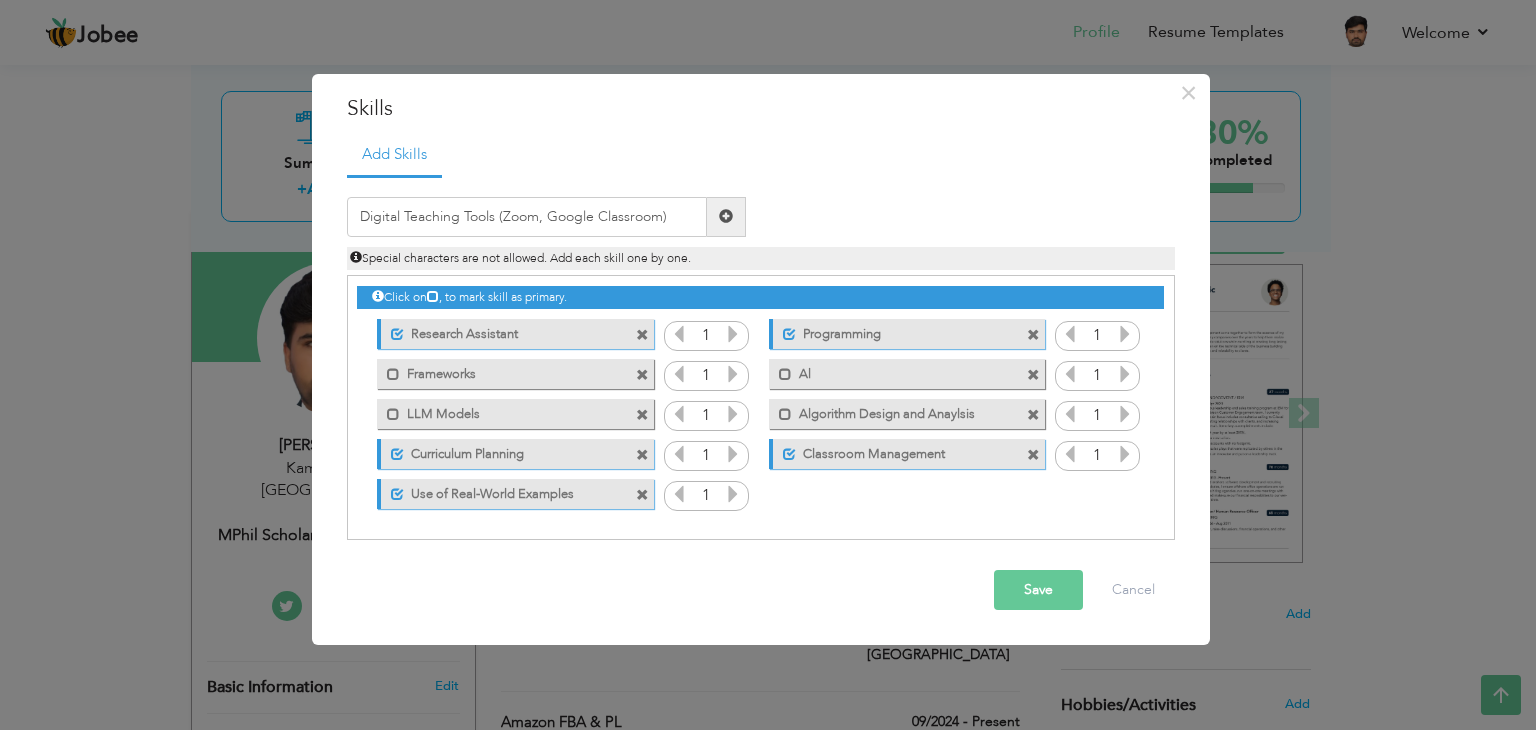 click on "Save" at bounding box center [1038, 590] 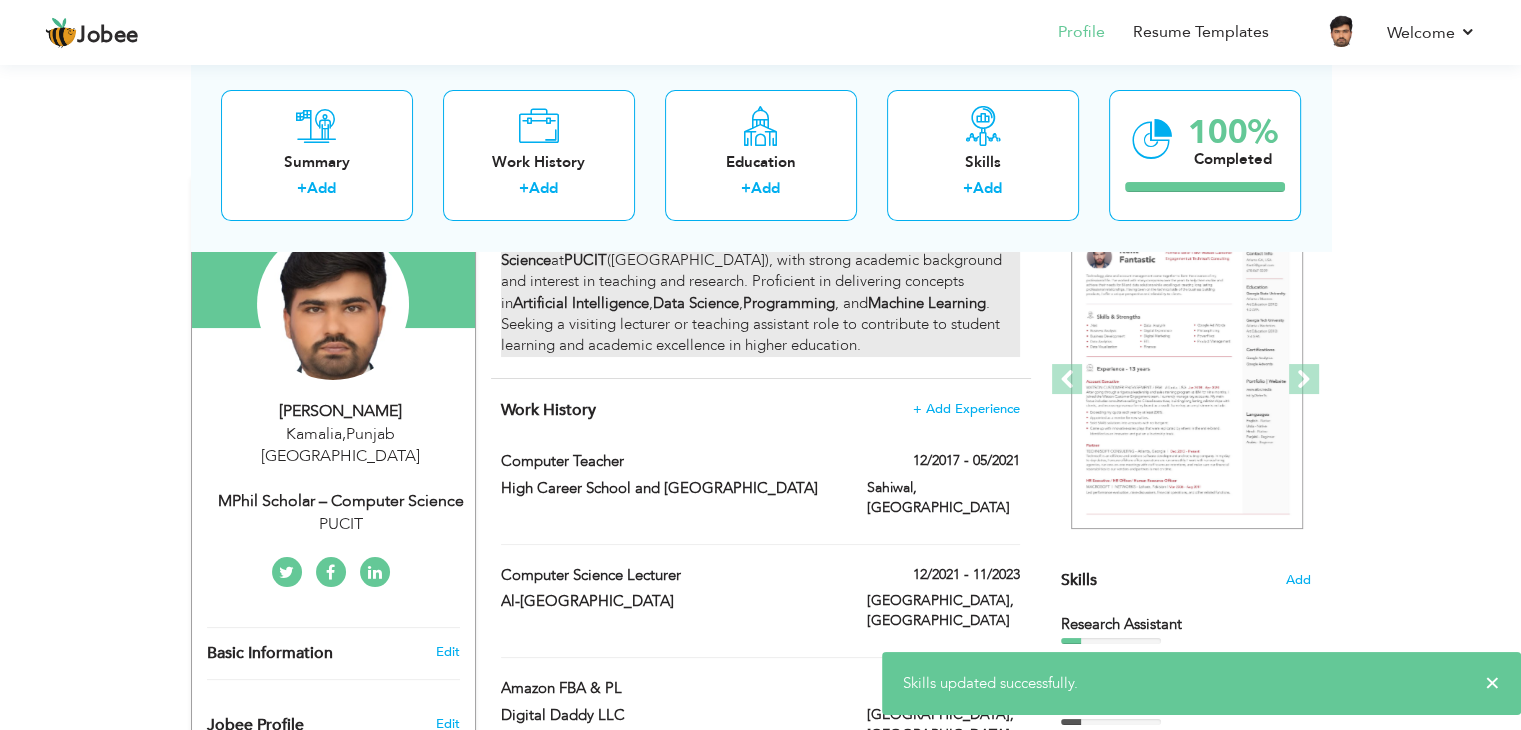 scroll, scrollTop: 202, scrollLeft: 0, axis: vertical 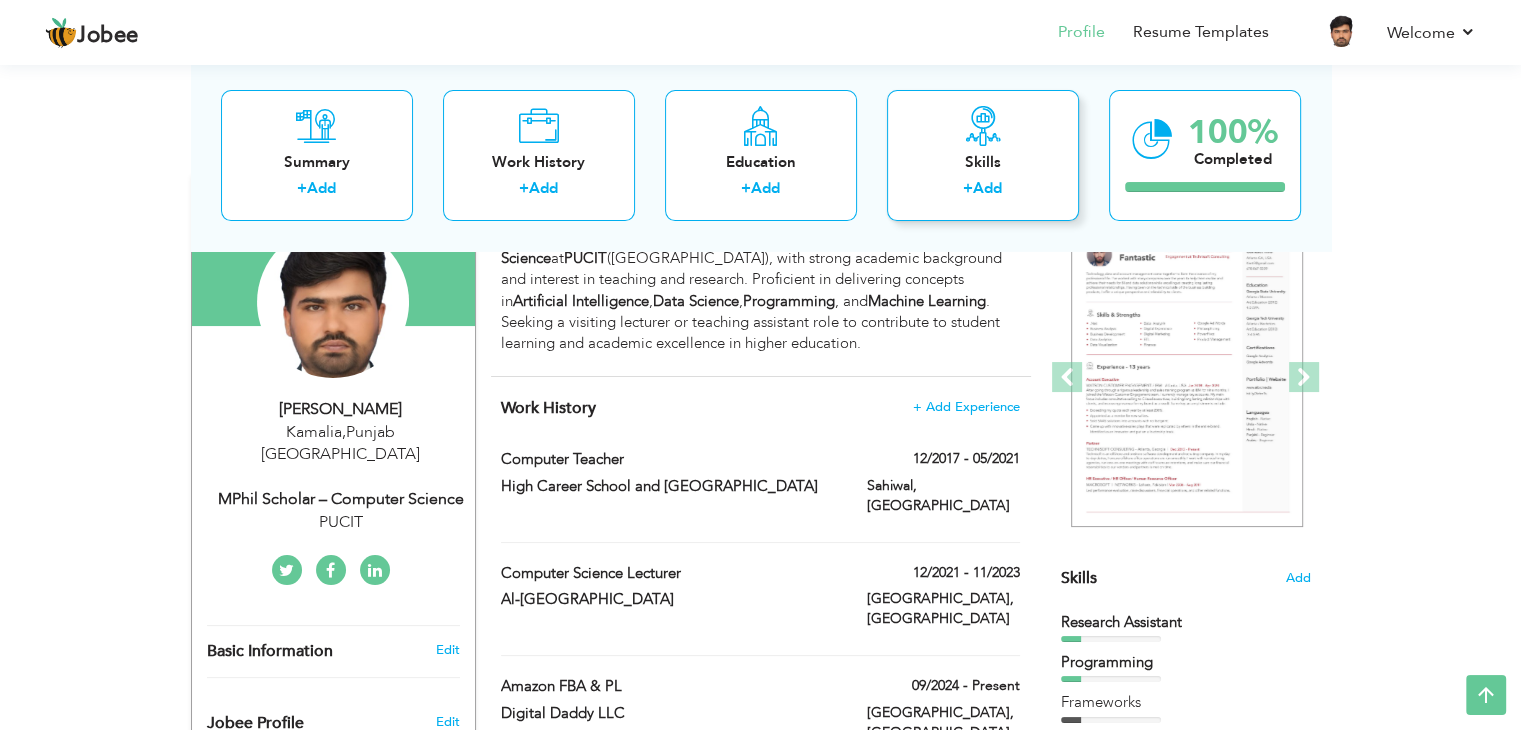 click on "Skills
+  Add" at bounding box center (983, 155) 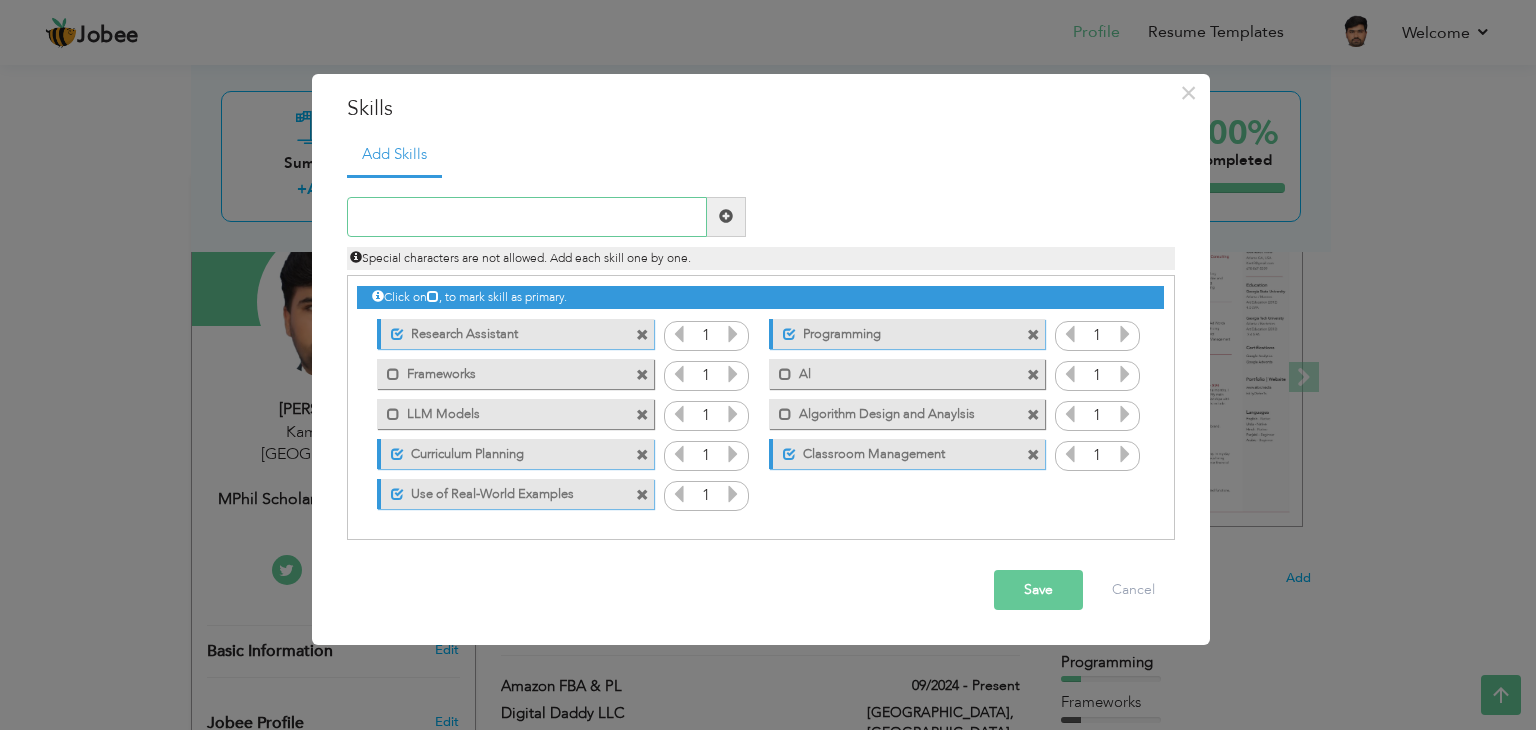 click at bounding box center [527, 217] 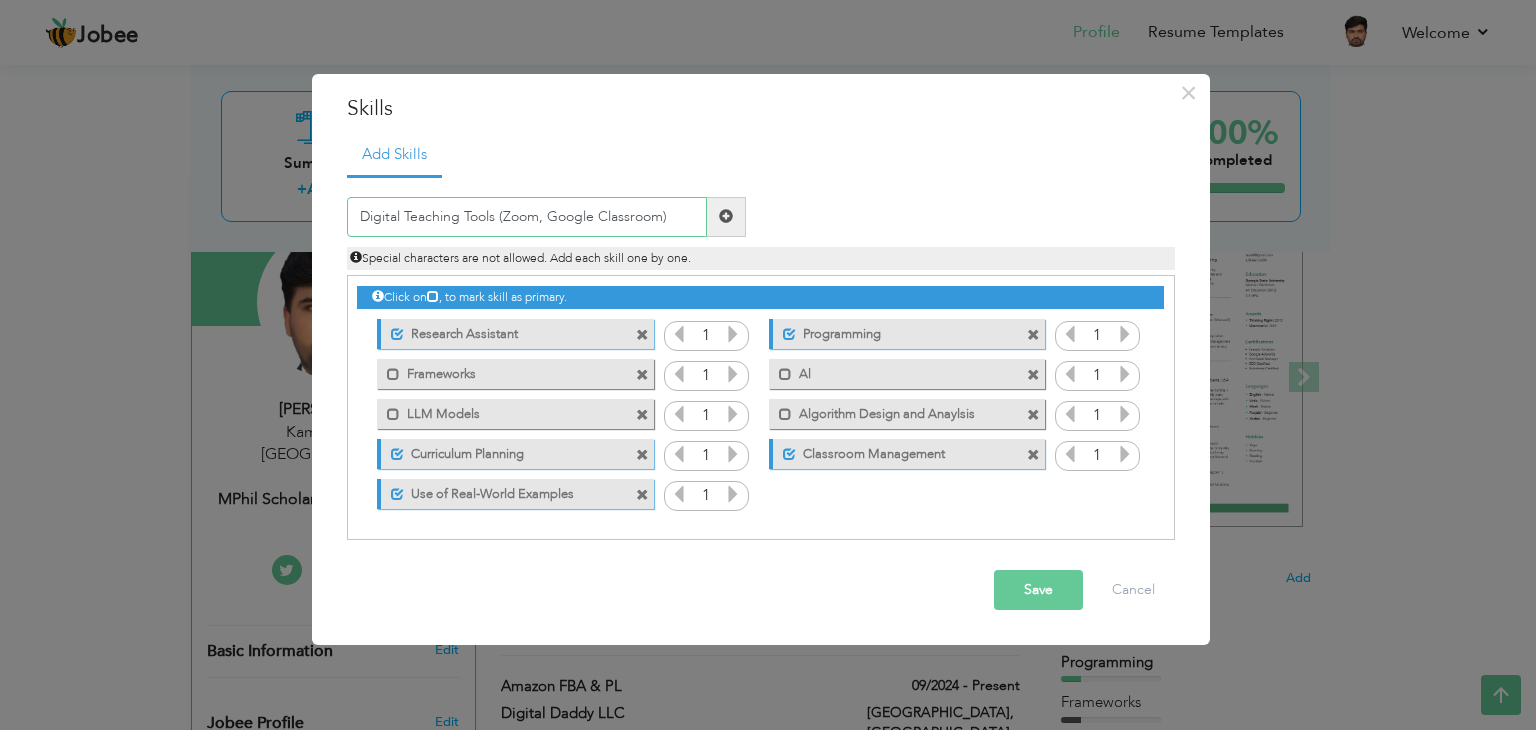 type on "Digital Teaching Tools (Zoom, Google Classroom)" 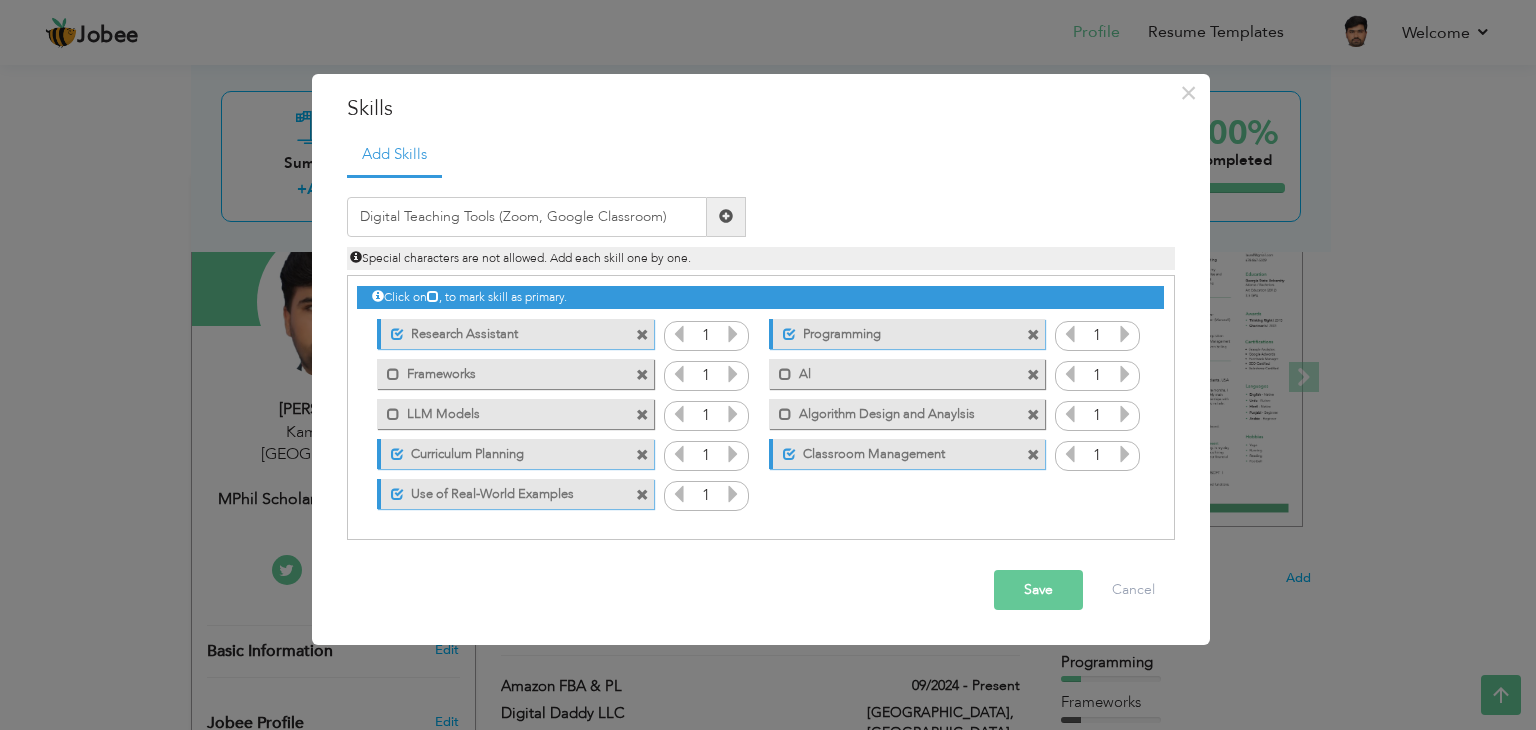 click at bounding box center [726, 216] 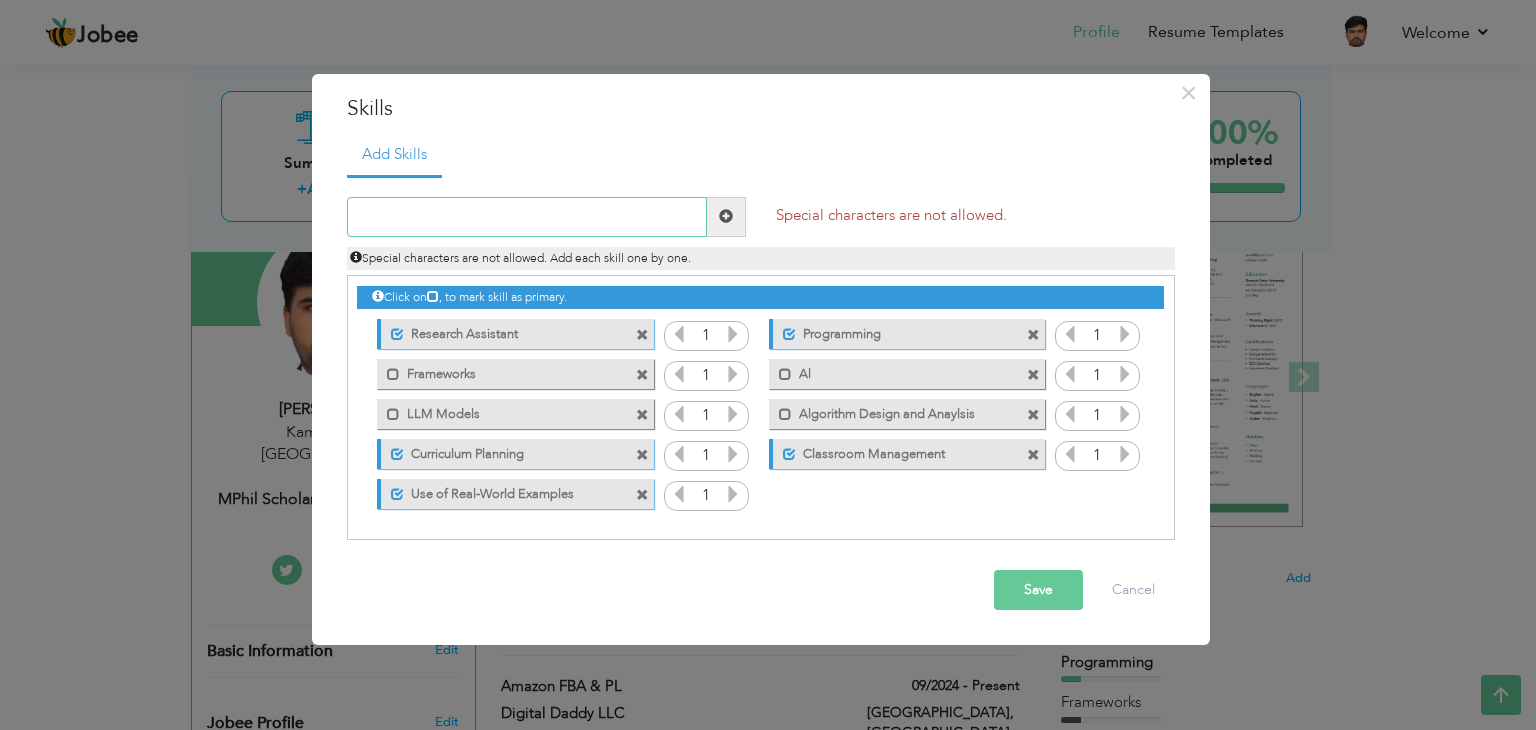 click at bounding box center [527, 217] 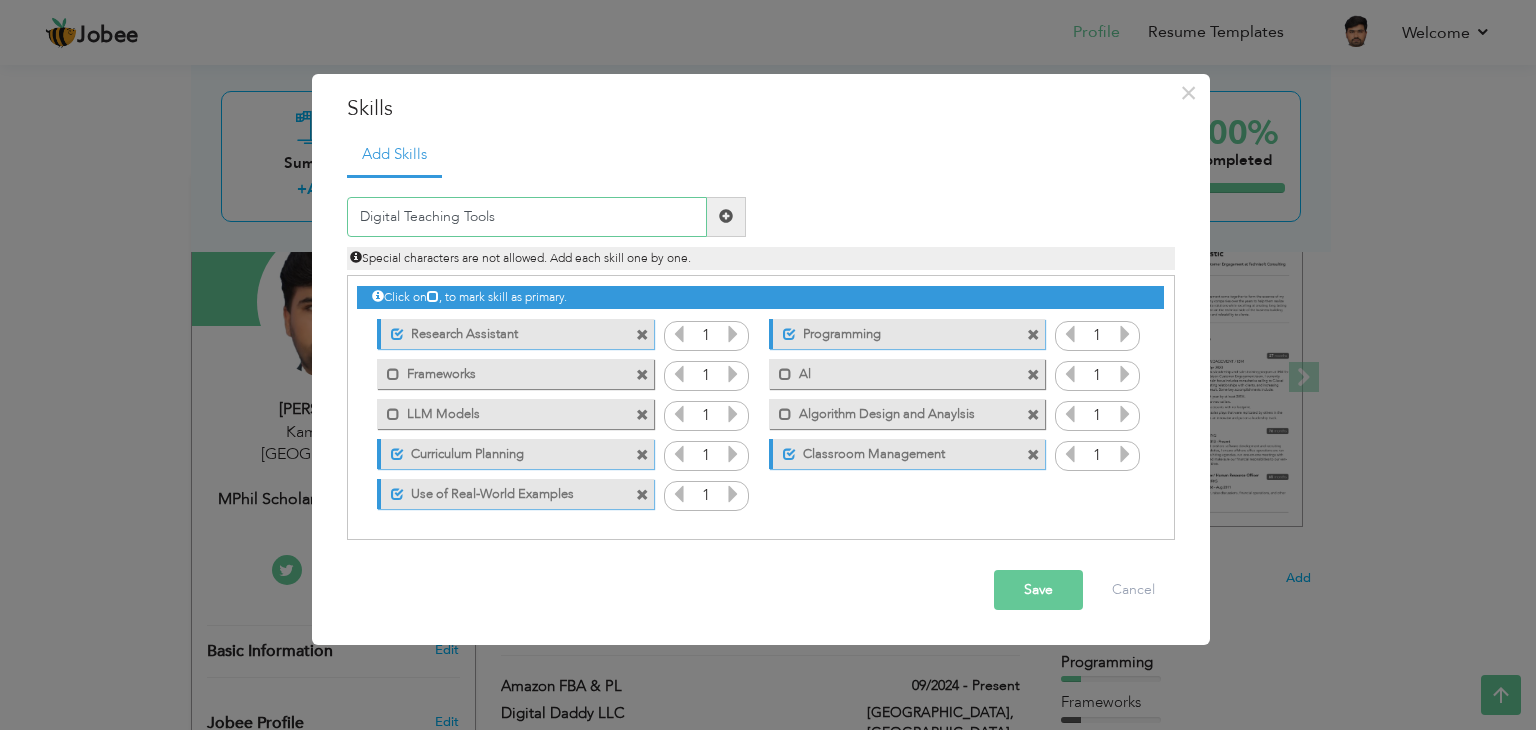 type on "Digital Teaching Tools" 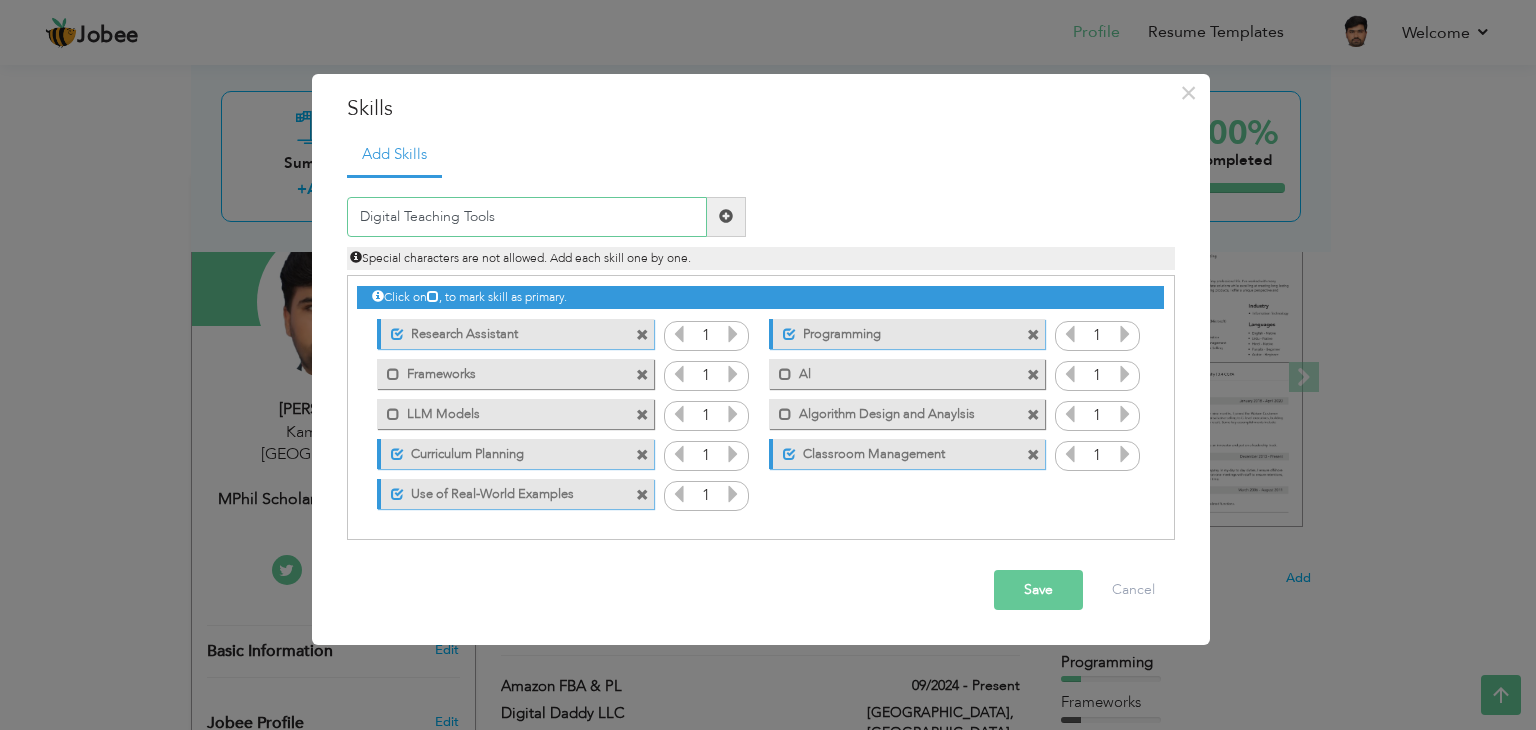 type 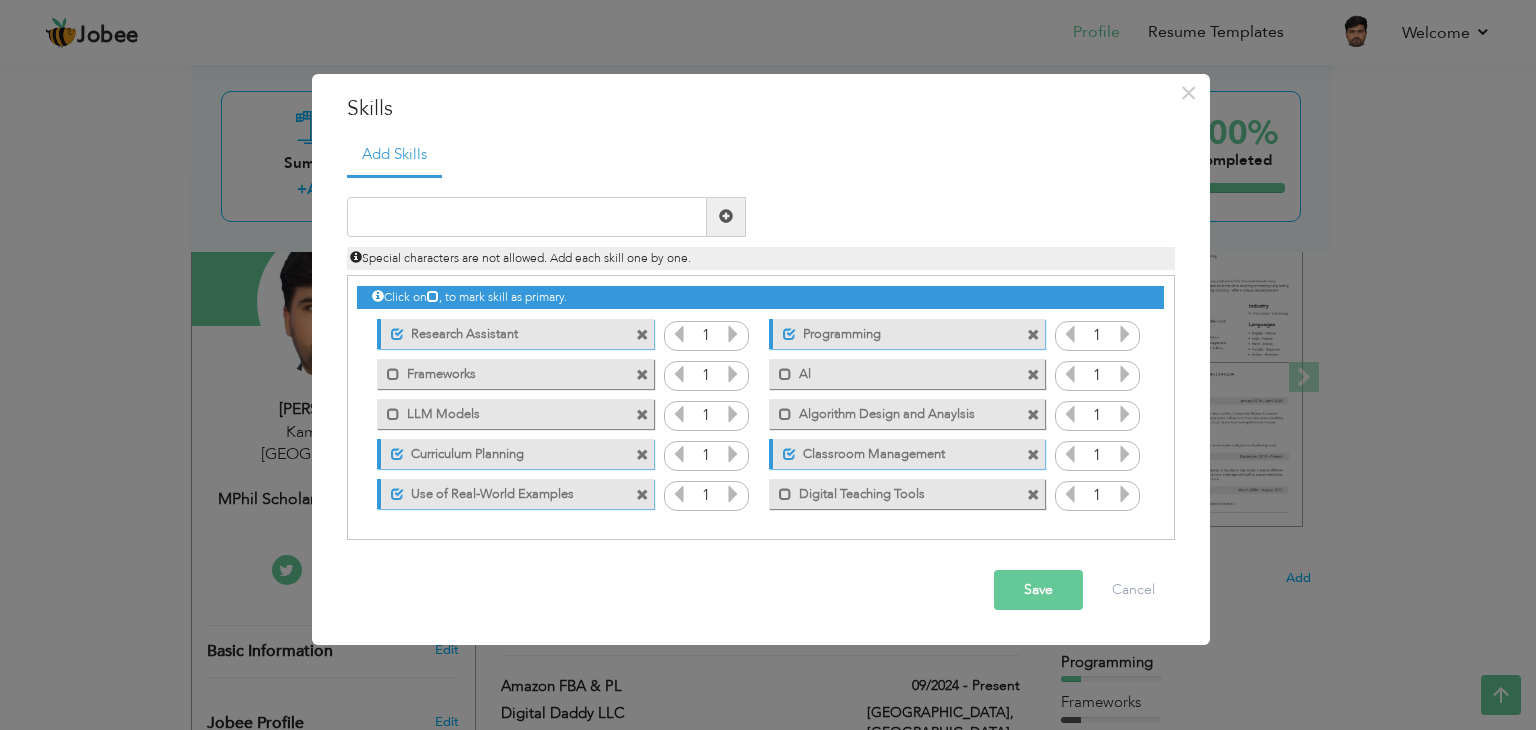 click at bounding box center [733, 334] 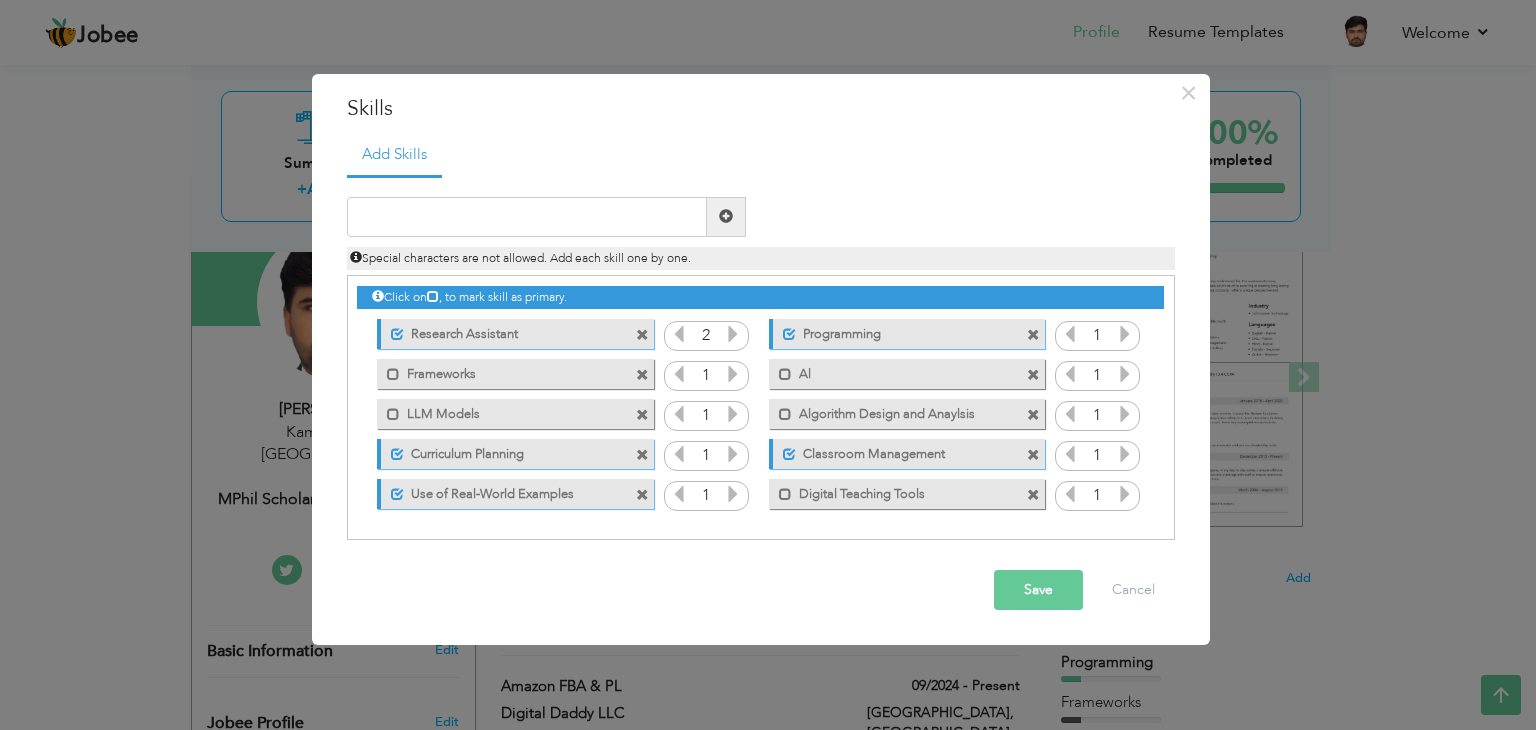 click at bounding box center [733, 334] 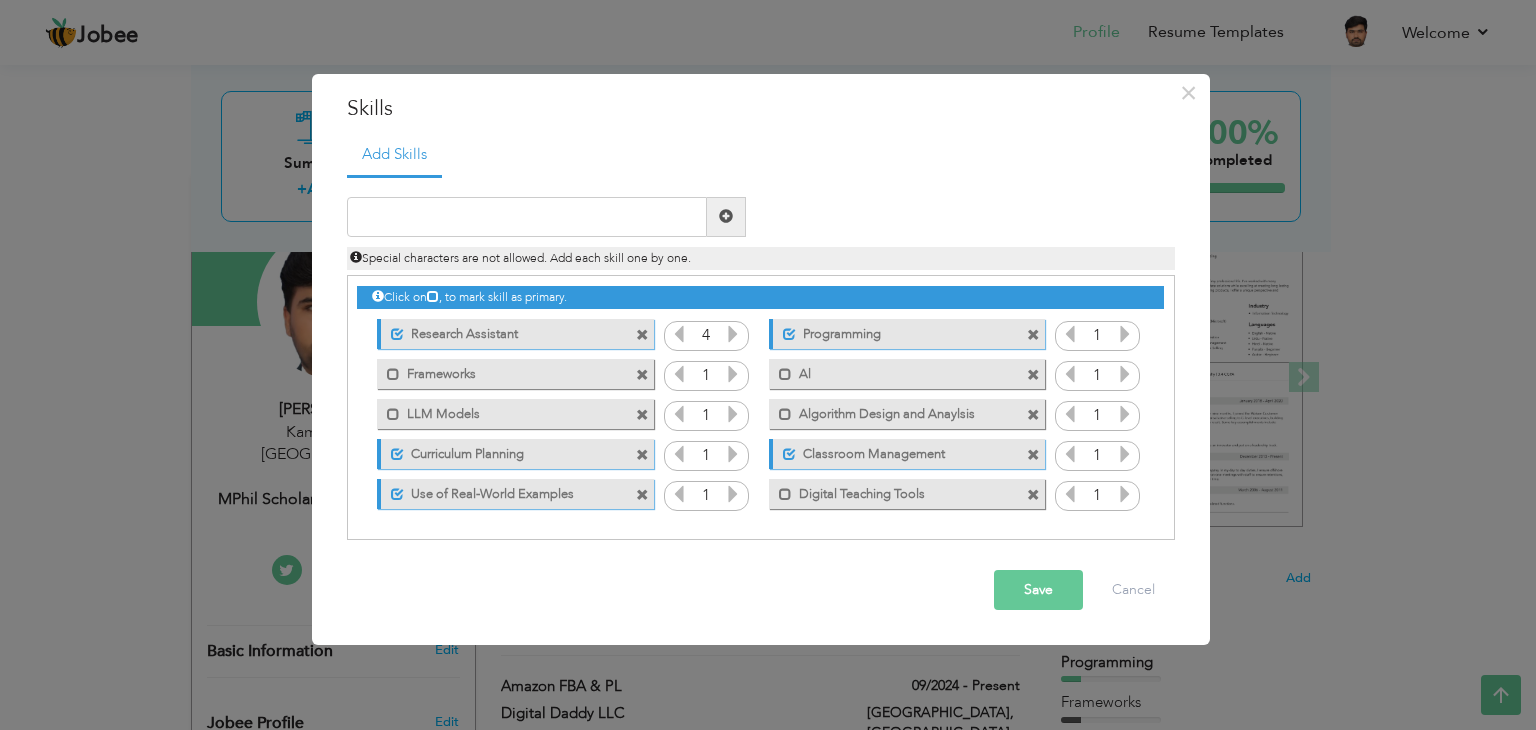 click at bounding box center (733, 334) 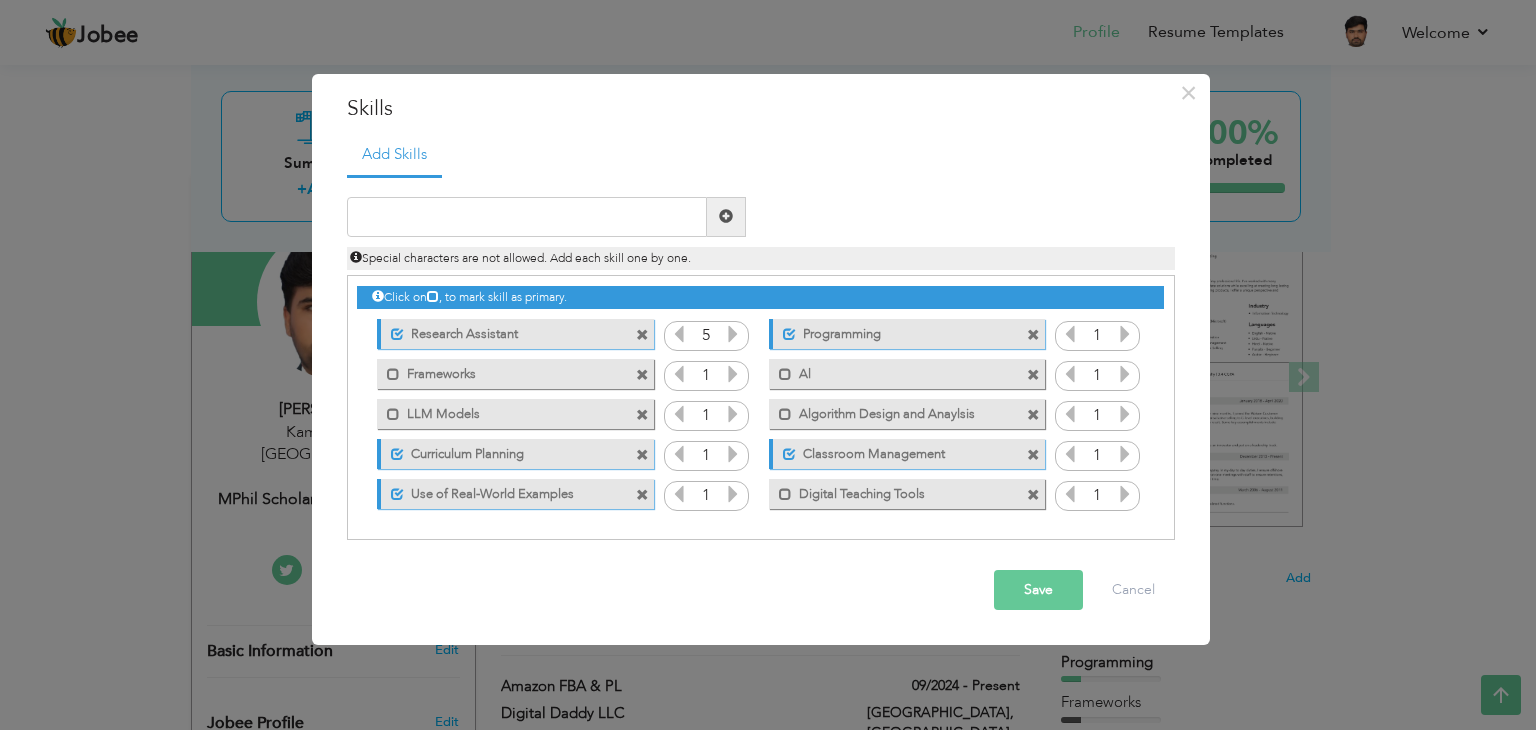 click at bounding box center (733, 334) 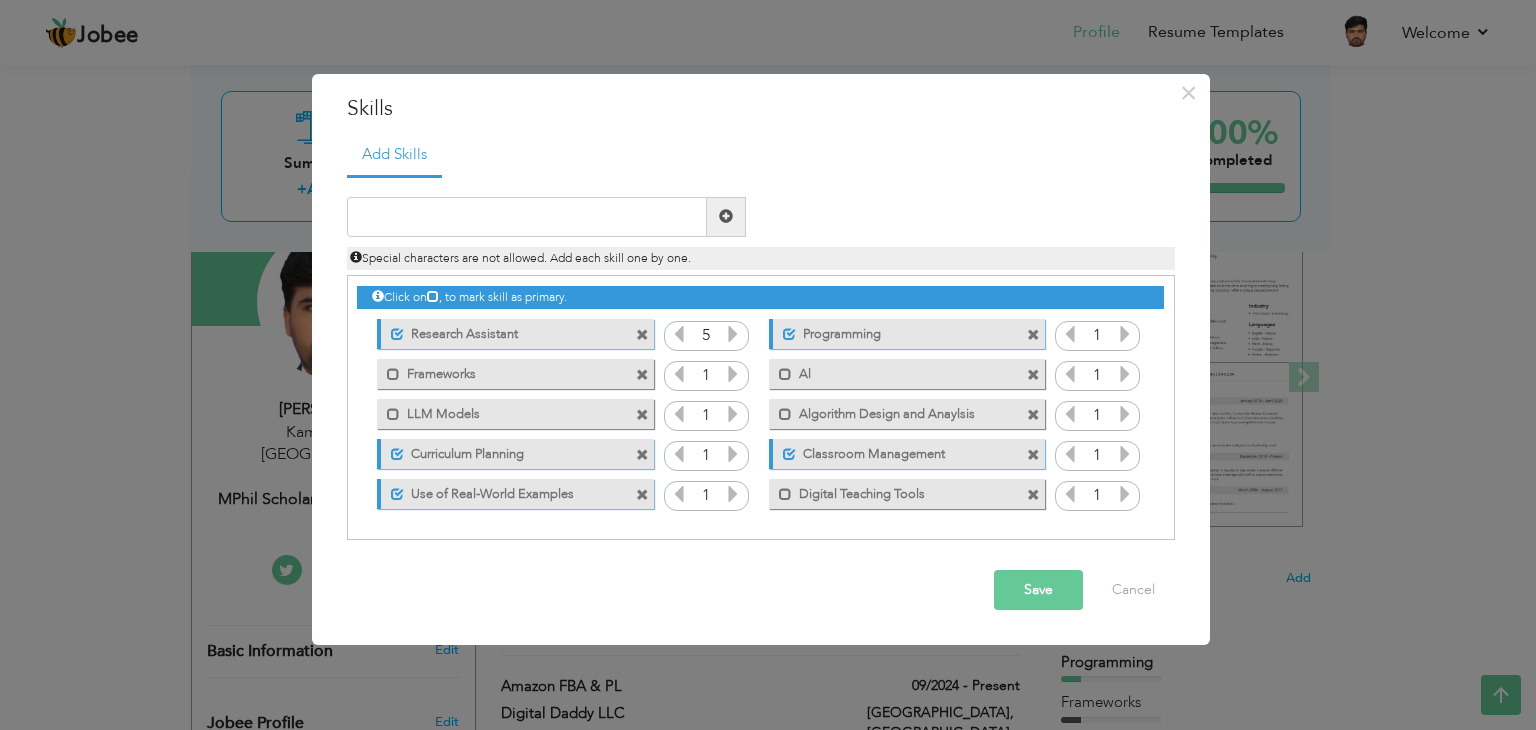 click at bounding box center (733, 374) 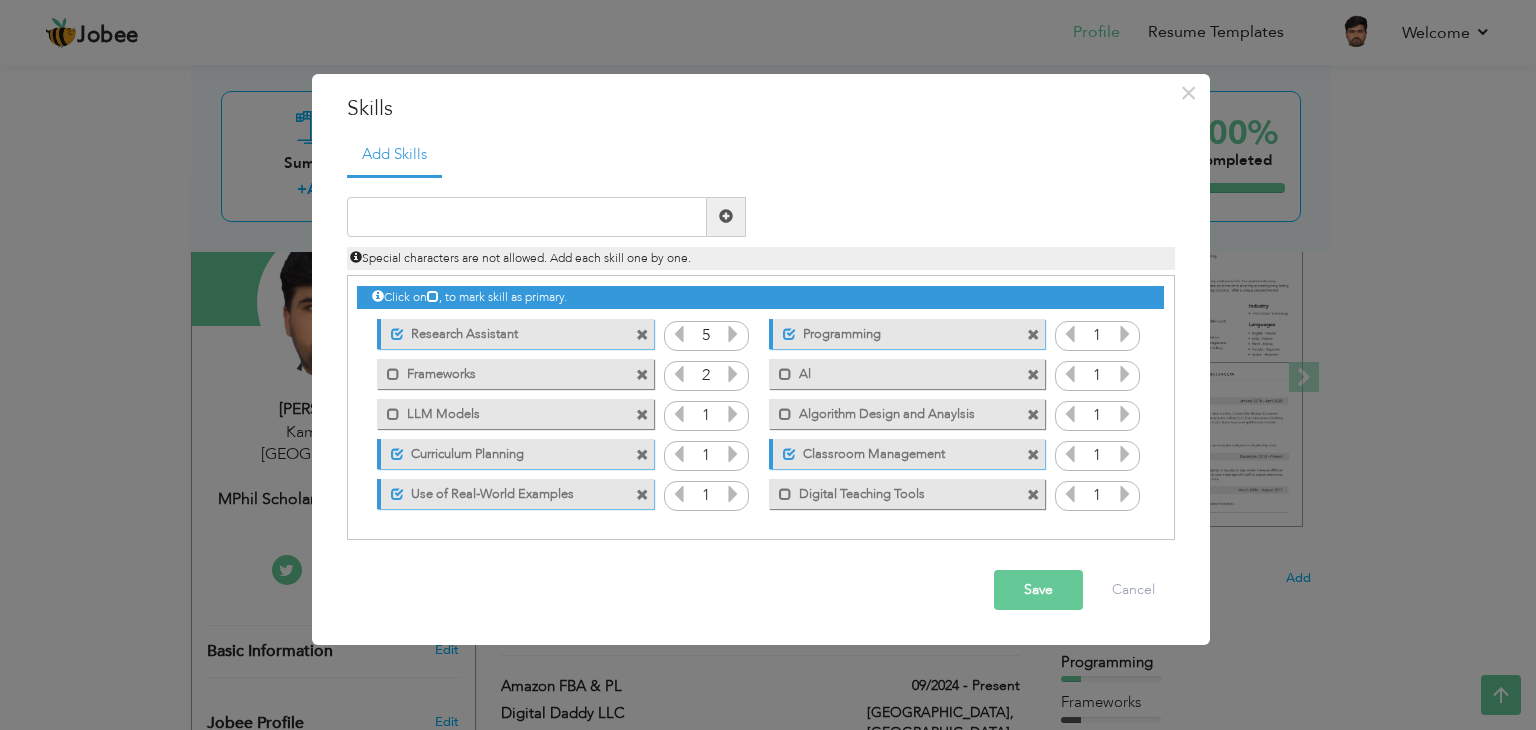 click at bounding box center (733, 374) 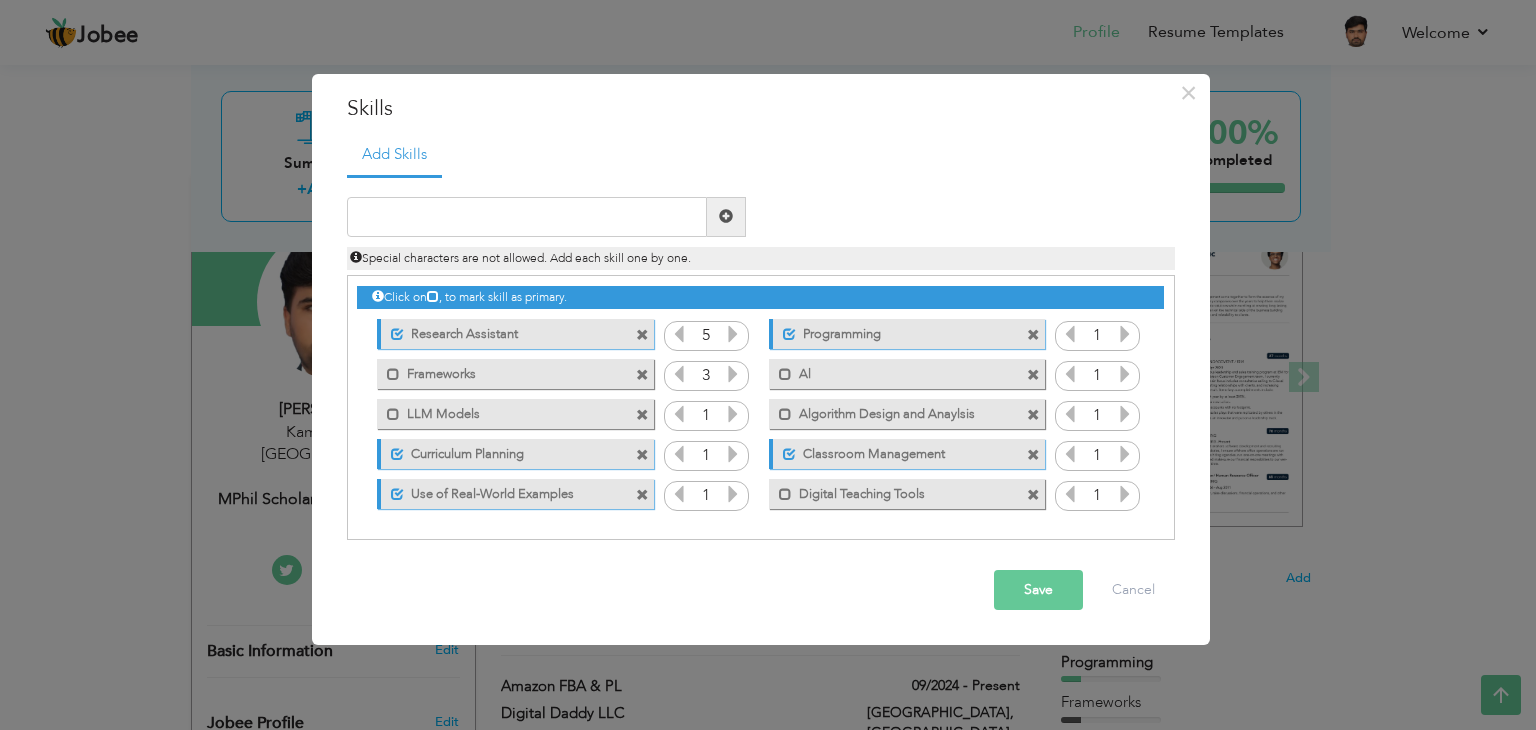 click at bounding box center (733, 414) 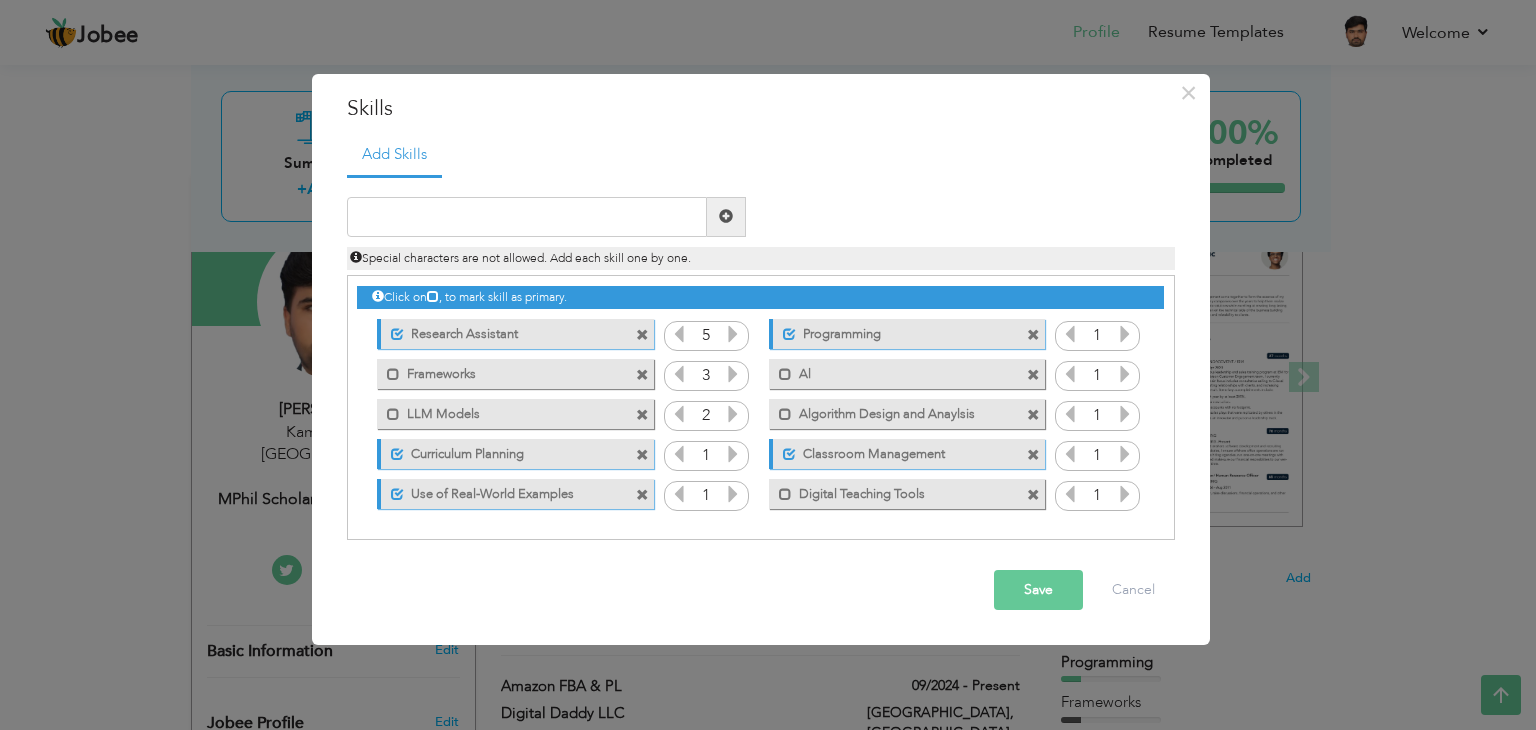 click at bounding box center (733, 414) 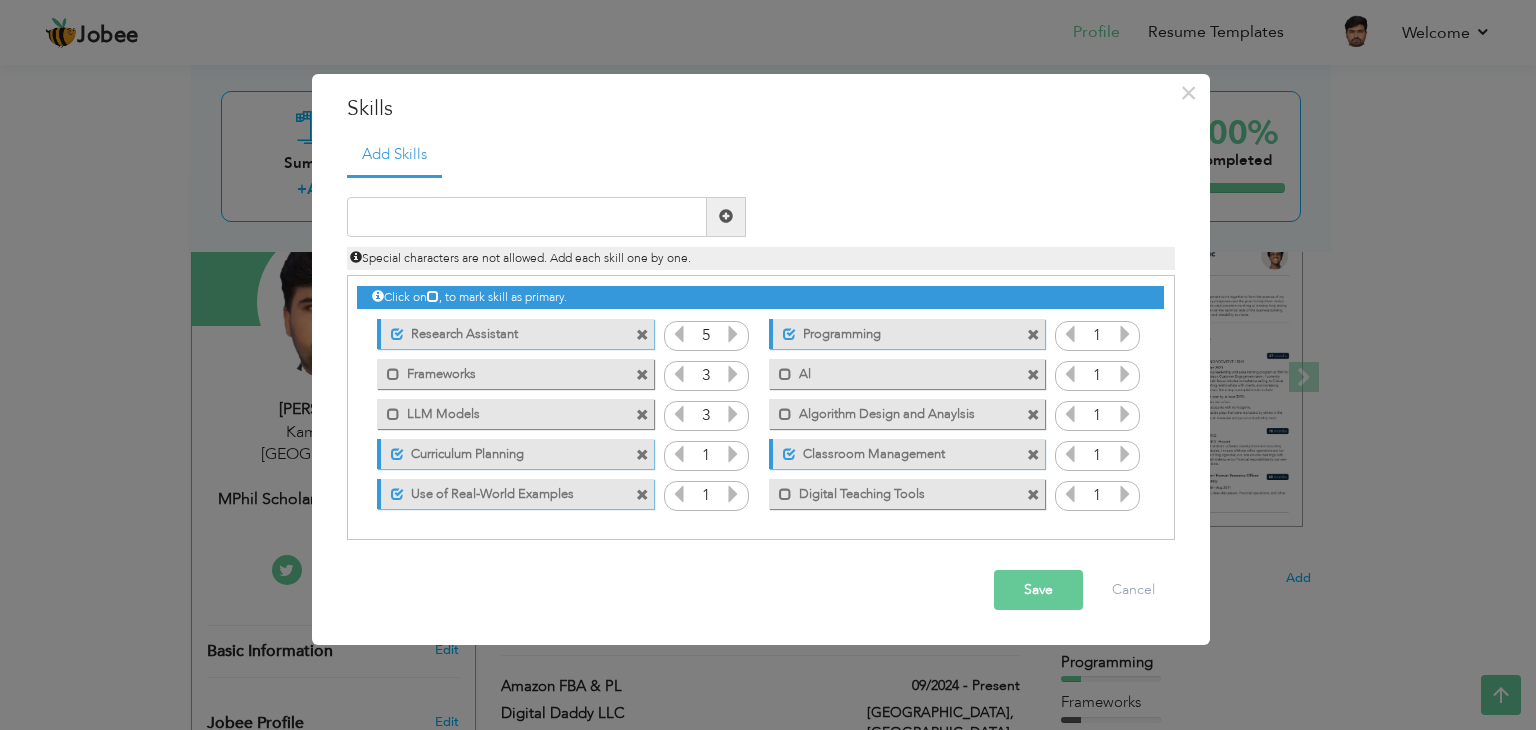 click at bounding box center [733, 414] 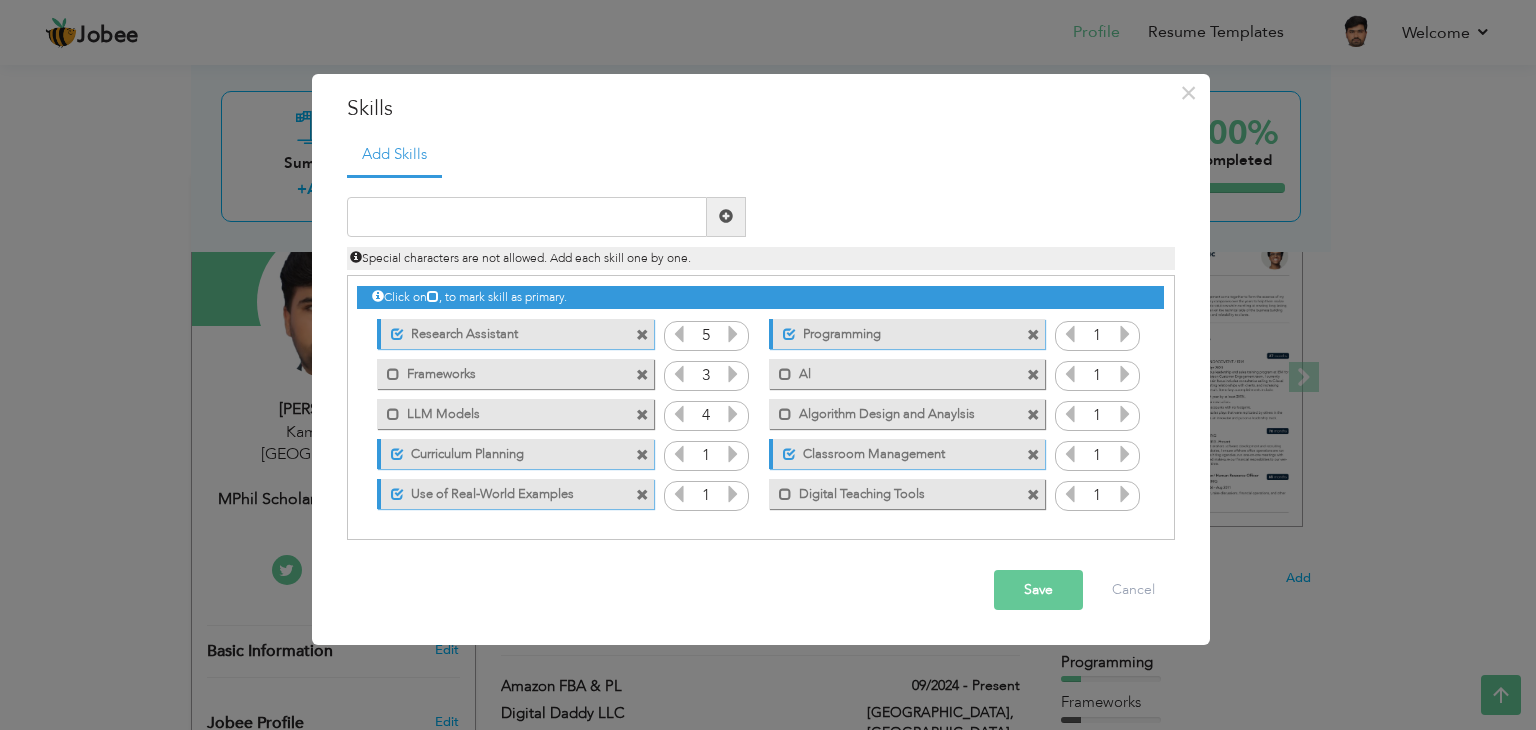 click at bounding box center [1125, 334] 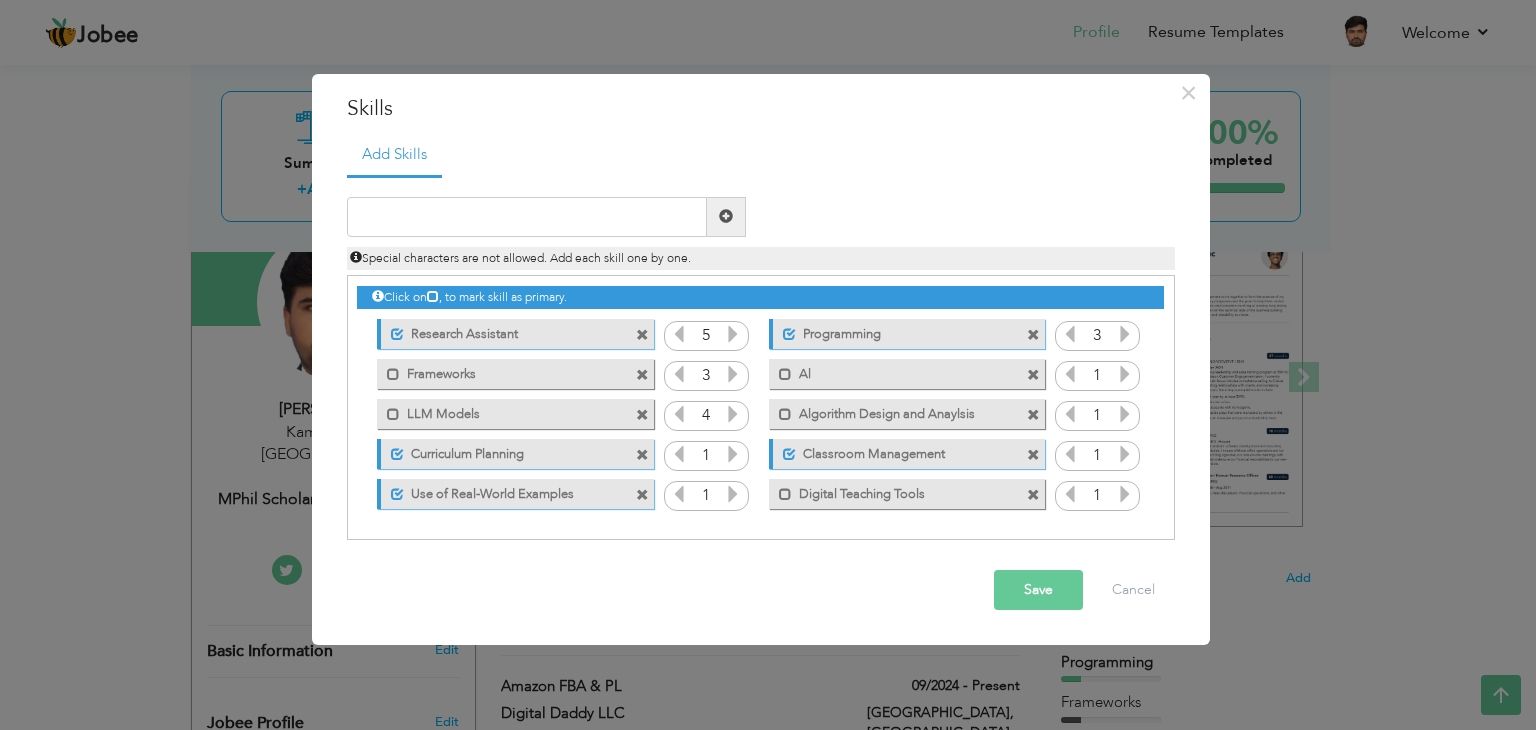 click at bounding box center [1125, 334] 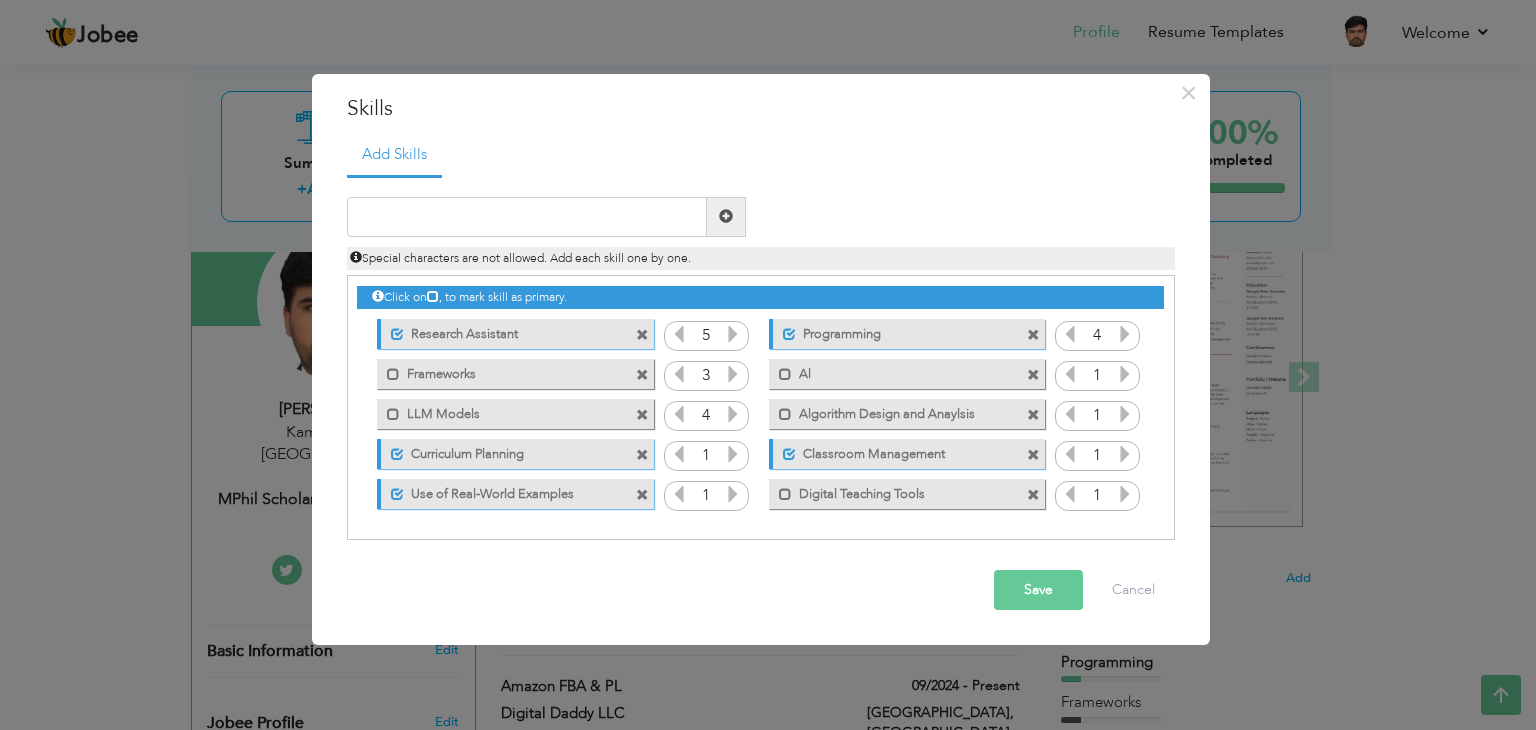 click at bounding box center (1125, 374) 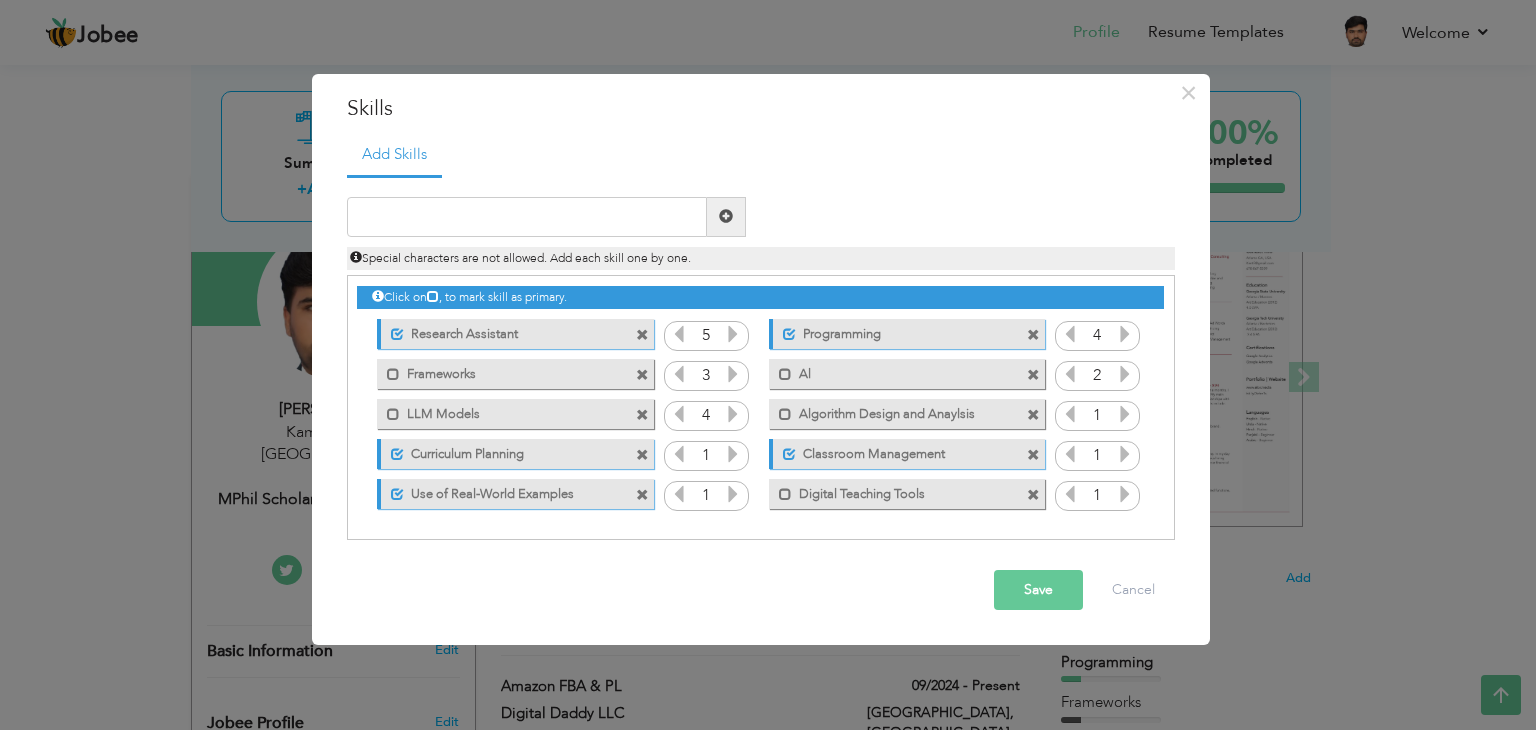 click at bounding box center (1125, 374) 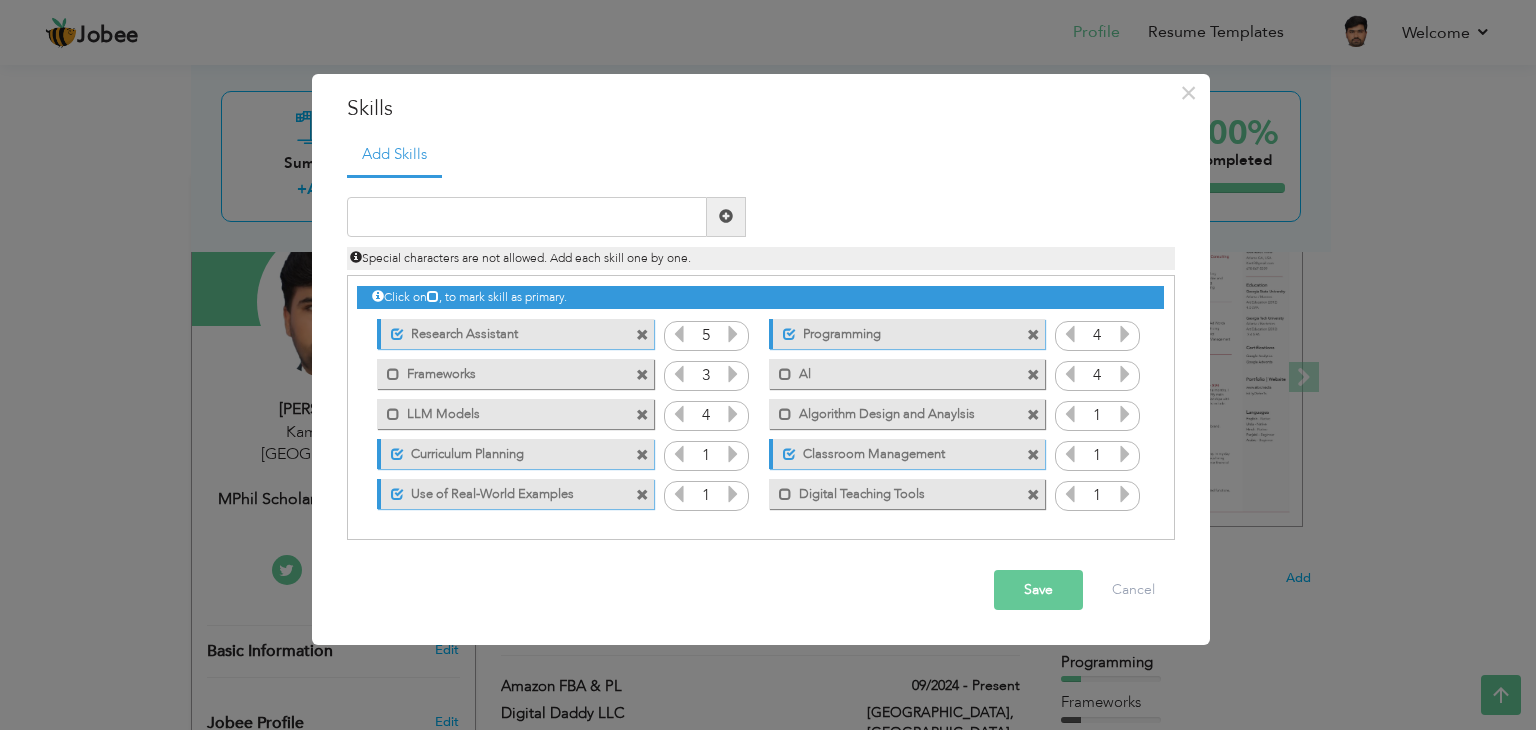 click at bounding box center (1125, 374) 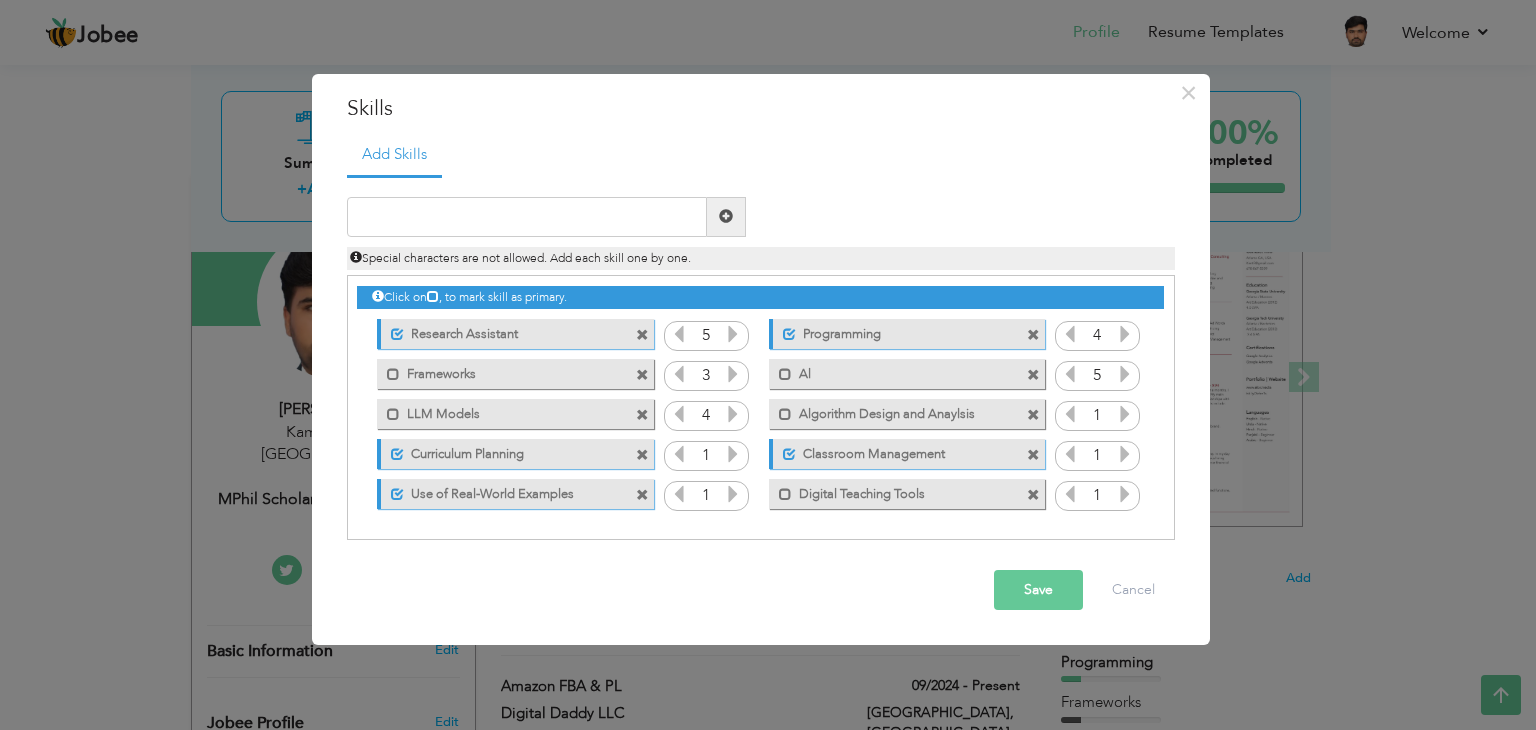 click at bounding box center [1125, 374] 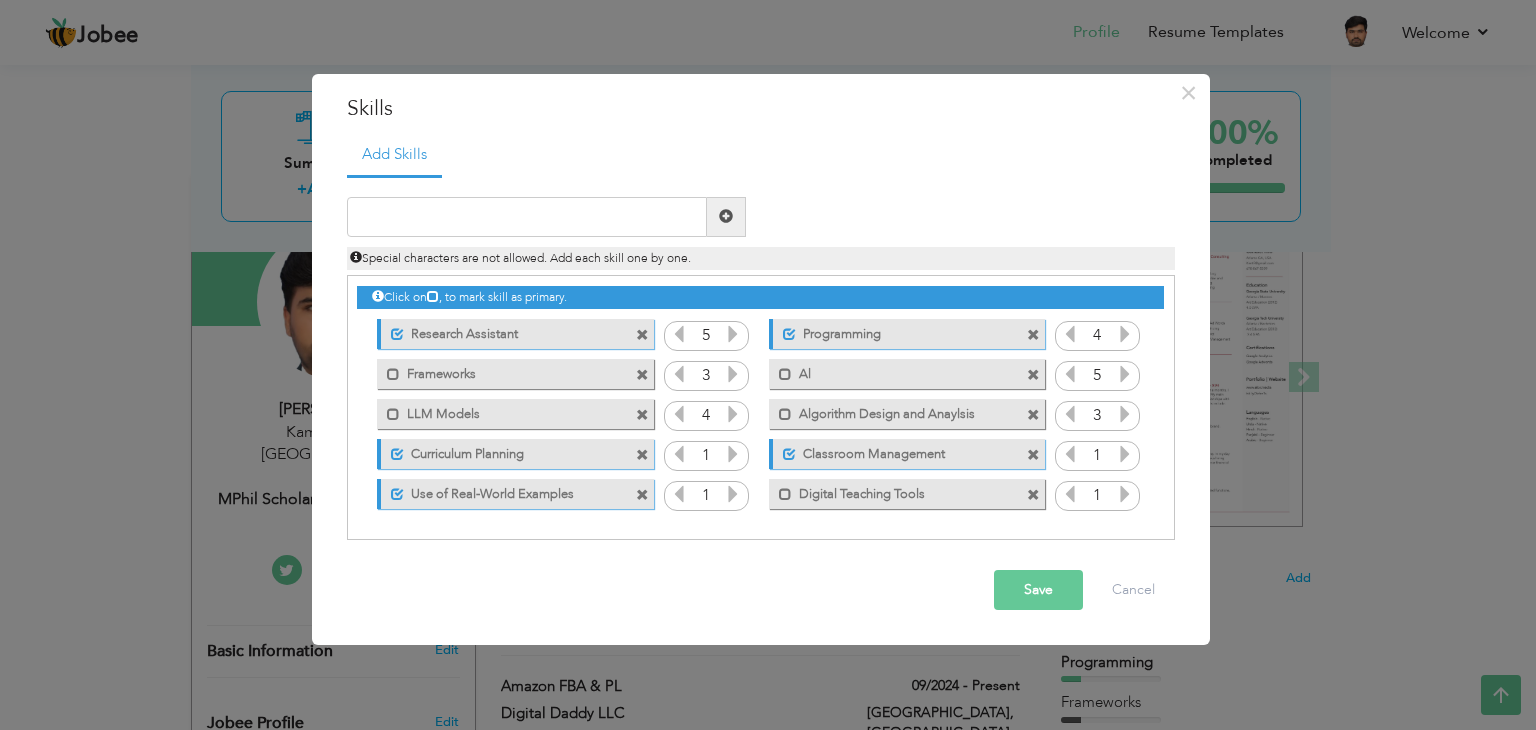 click at bounding box center (1125, 414) 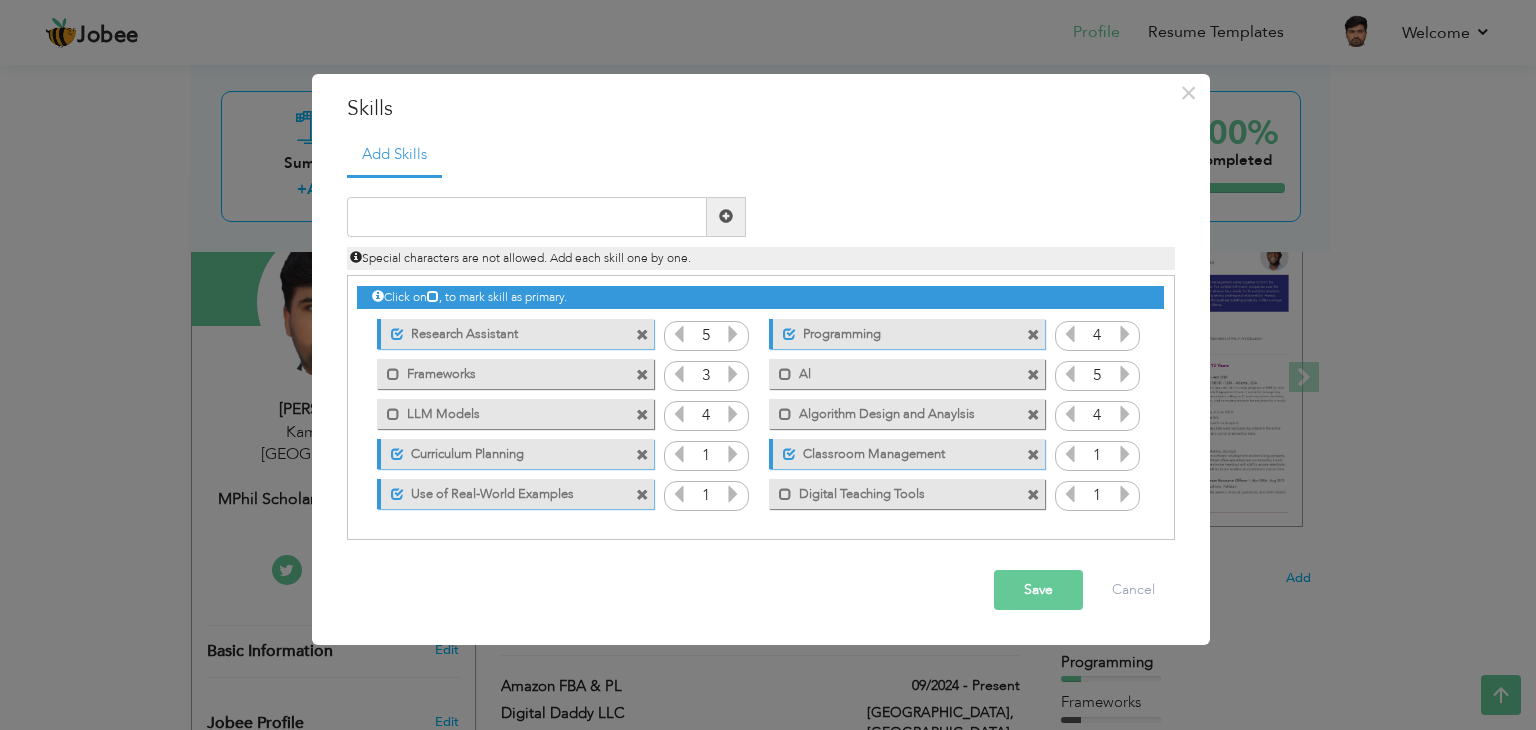 click at bounding box center [733, 454] 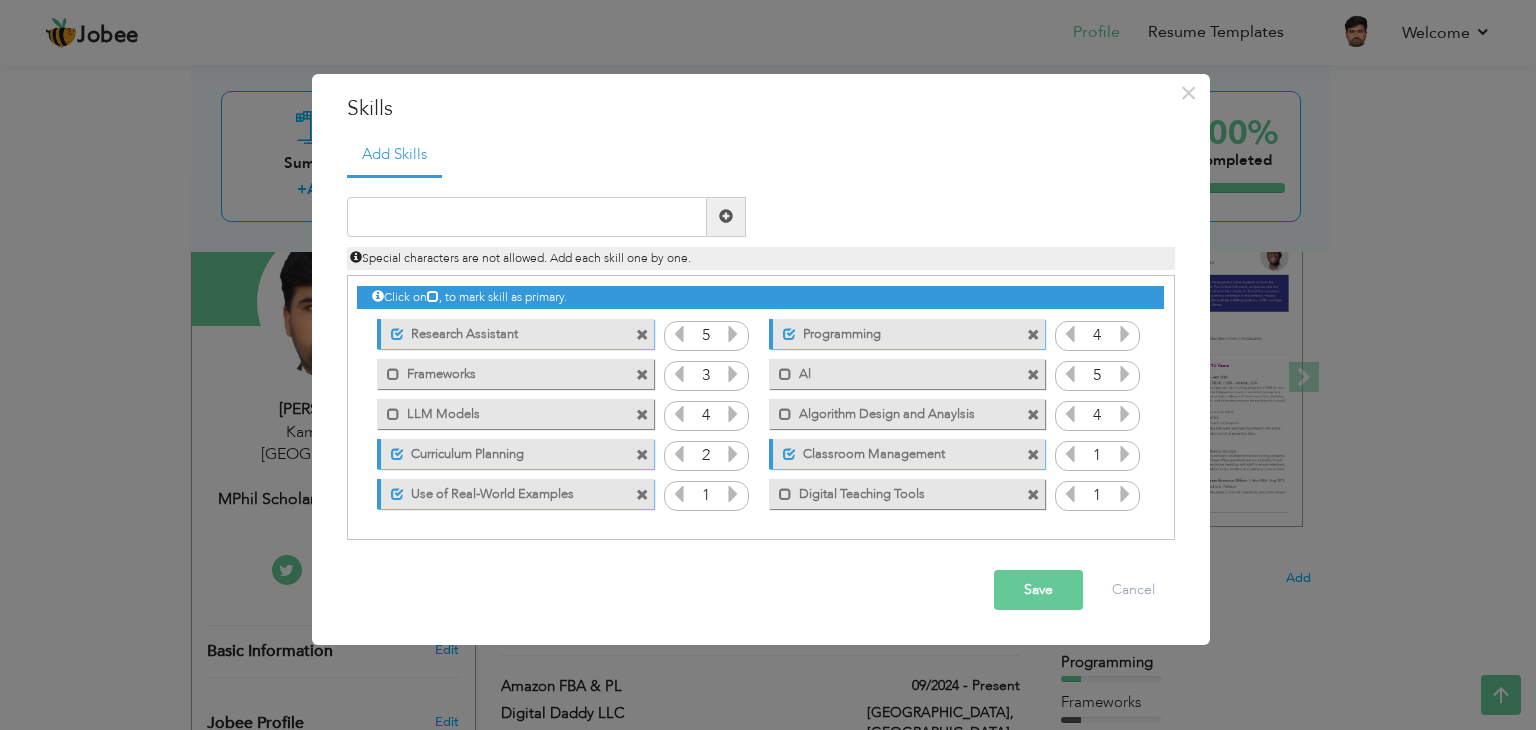 click at bounding box center [733, 454] 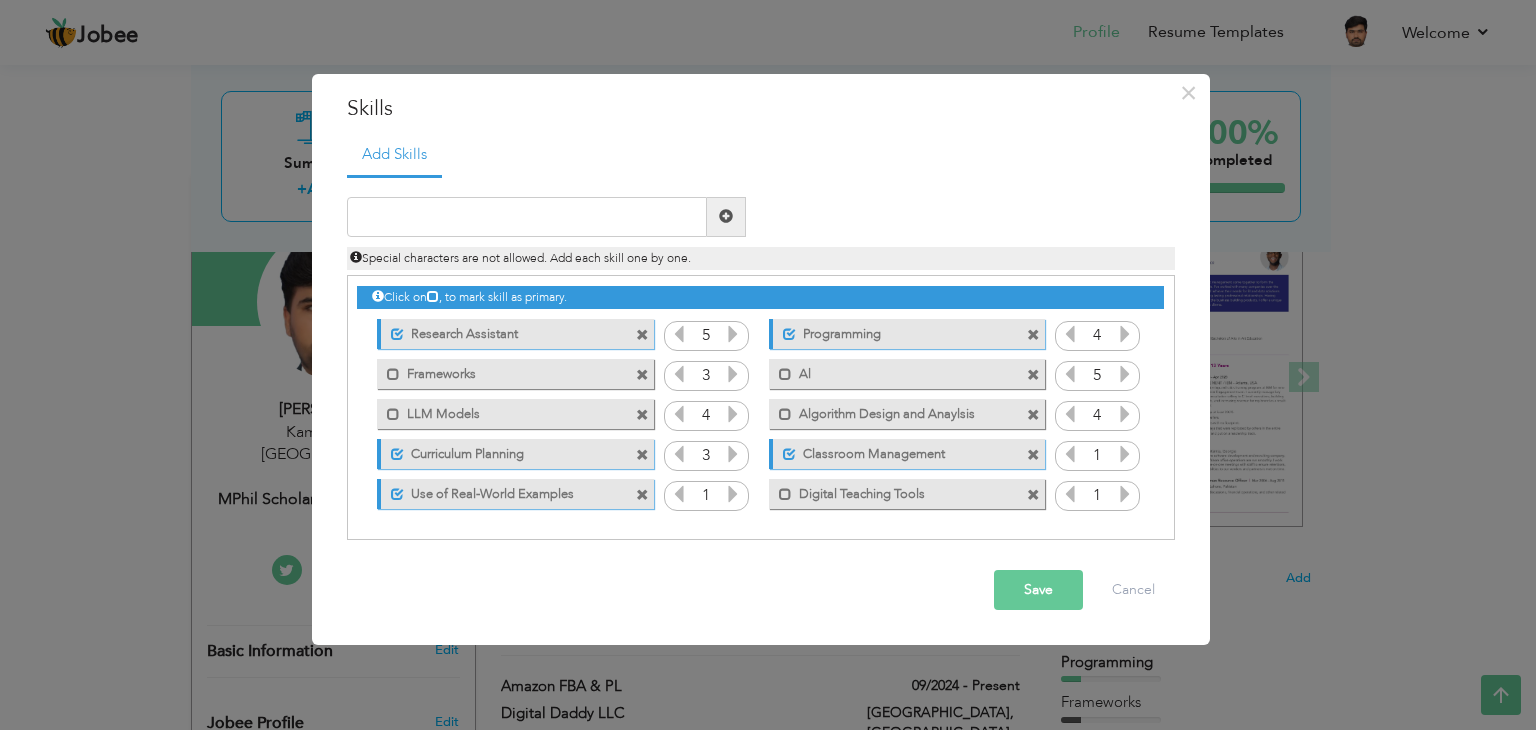 click at bounding box center (733, 454) 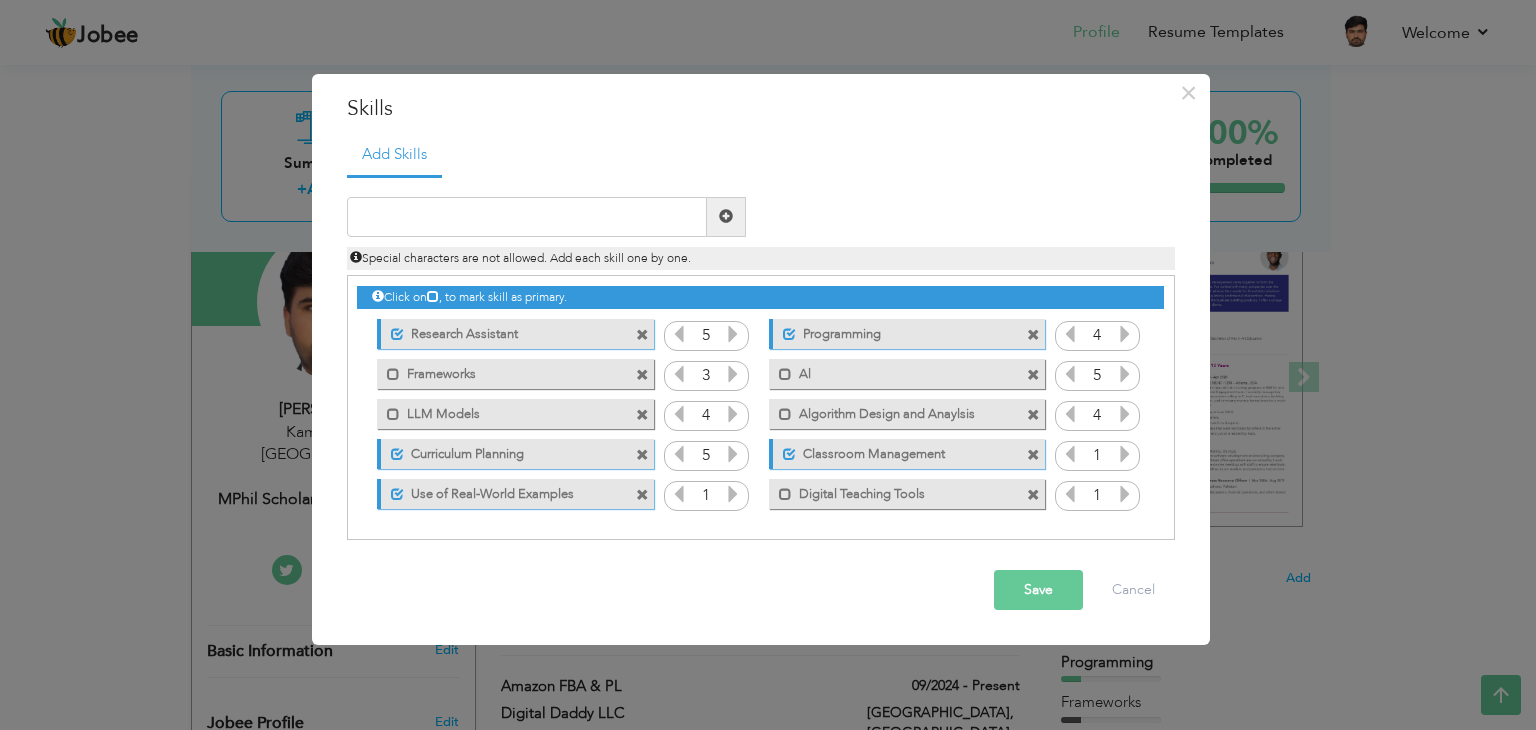 click at bounding box center [733, 454] 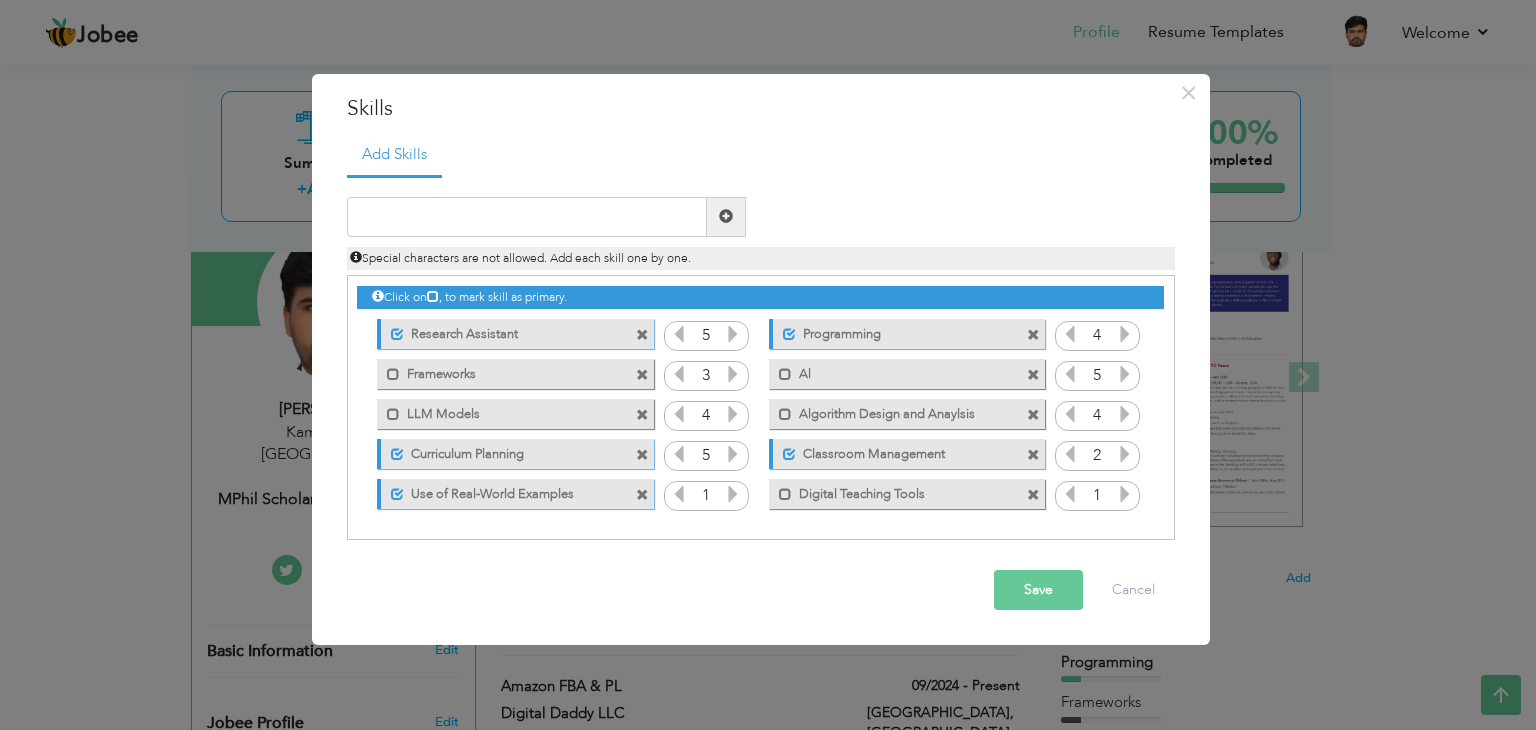 click at bounding box center [1125, 454] 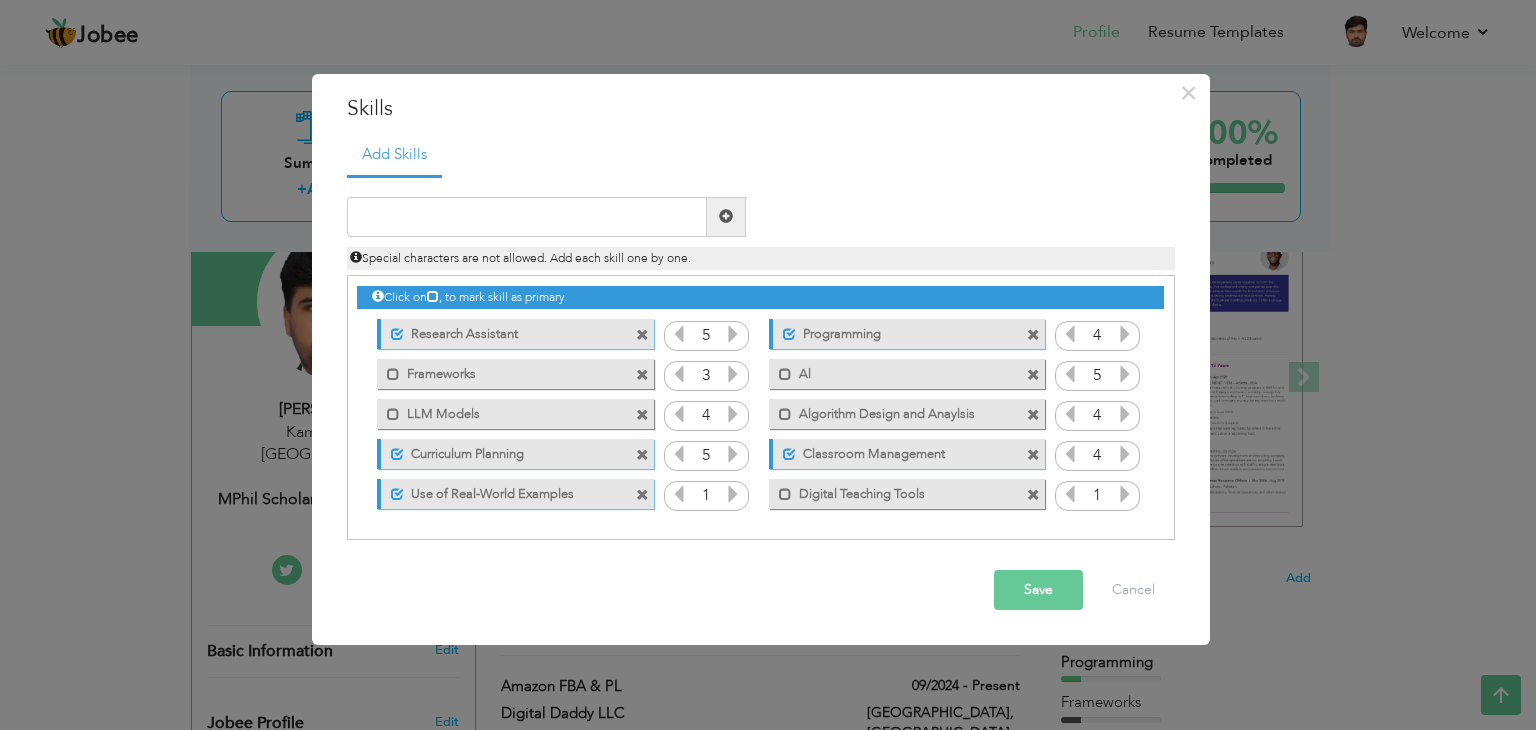 click at bounding box center (1125, 454) 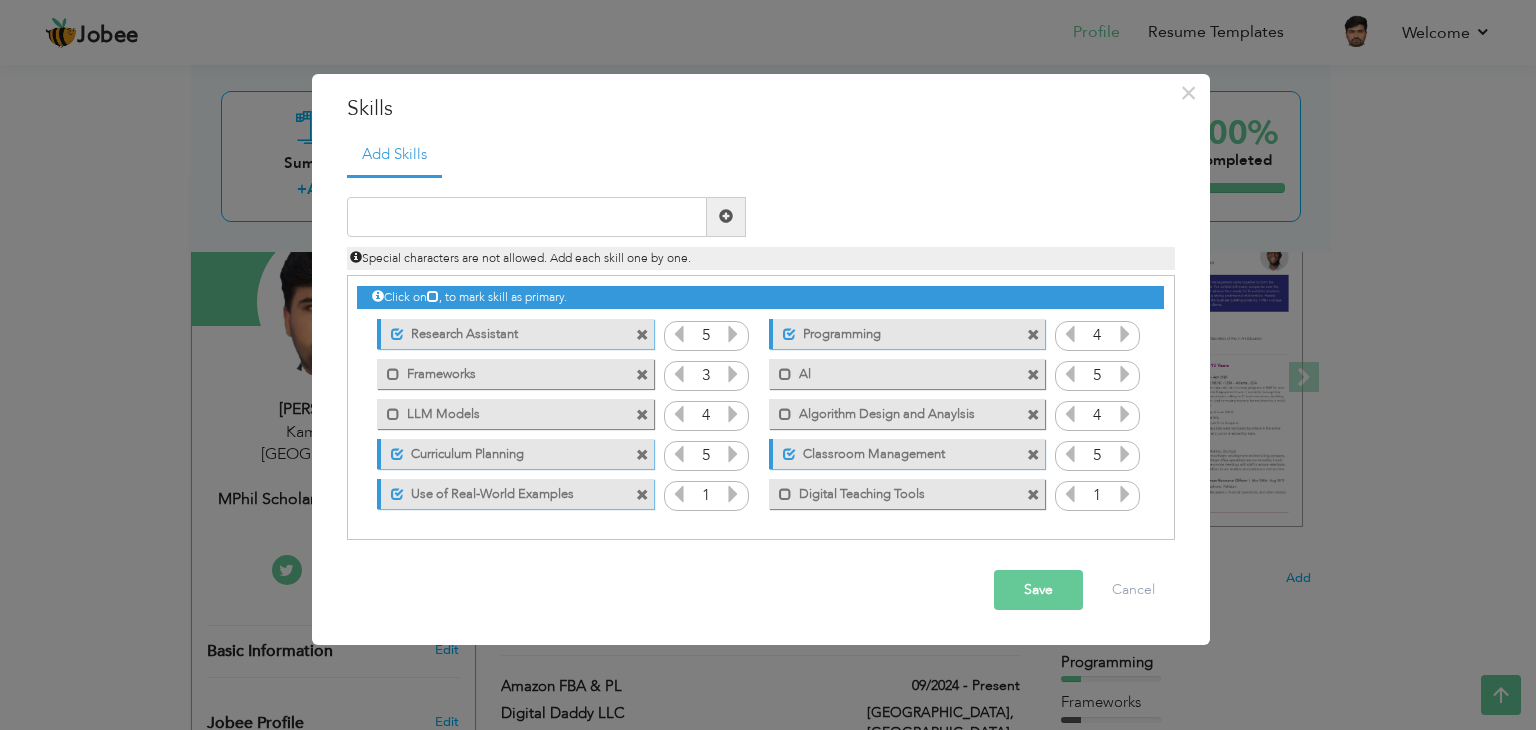 click at bounding box center [1125, 454] 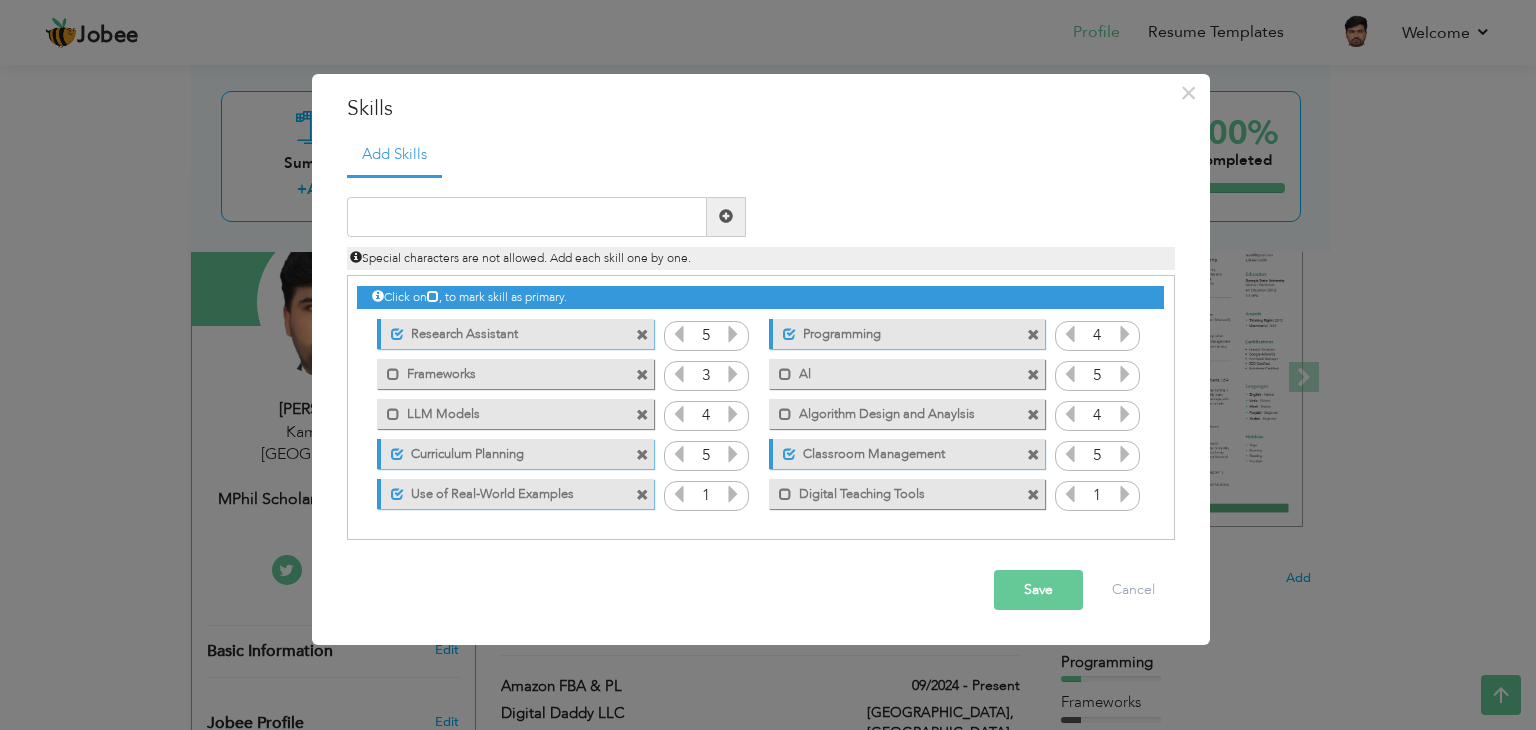 click at bounding box center (733, 494) 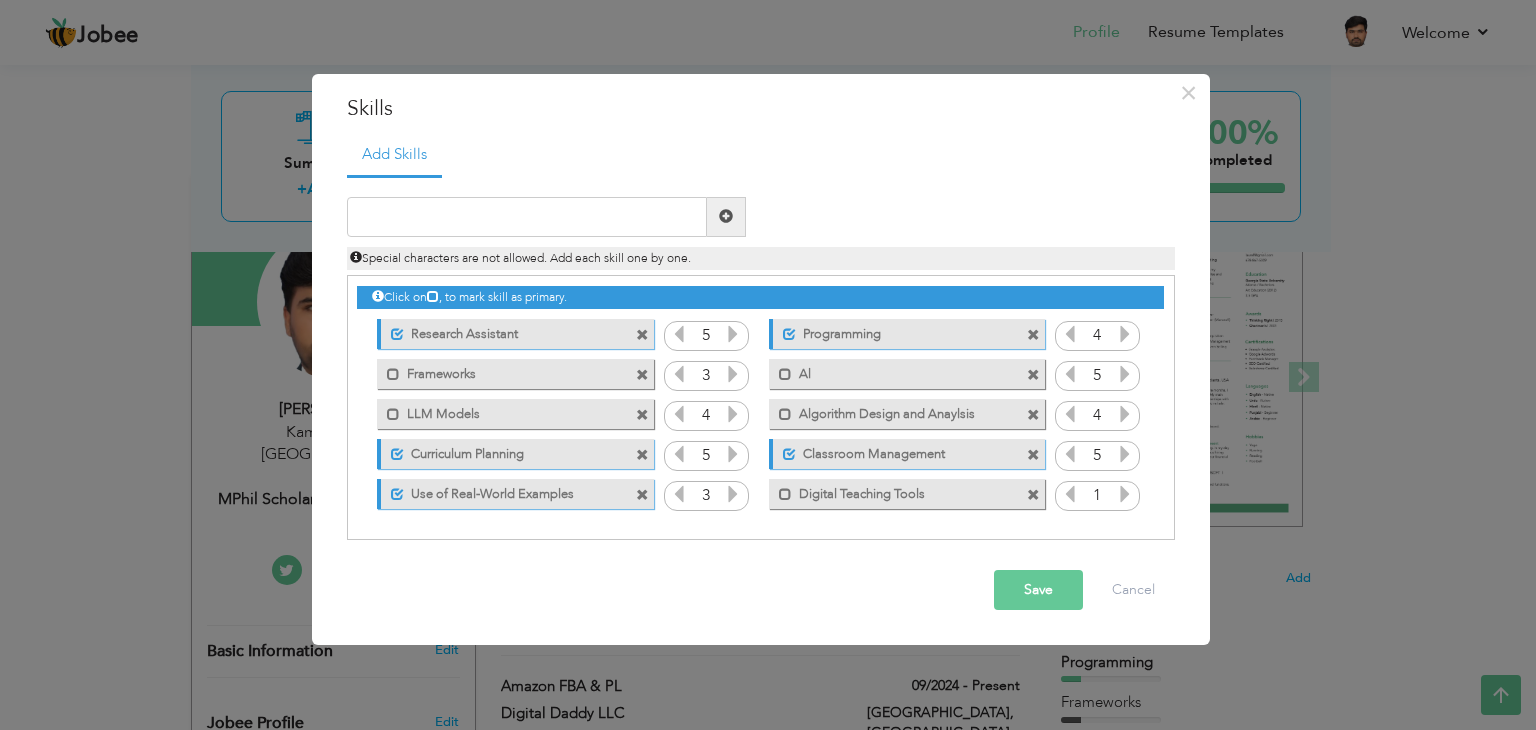 click at bounding box center [733, 494] 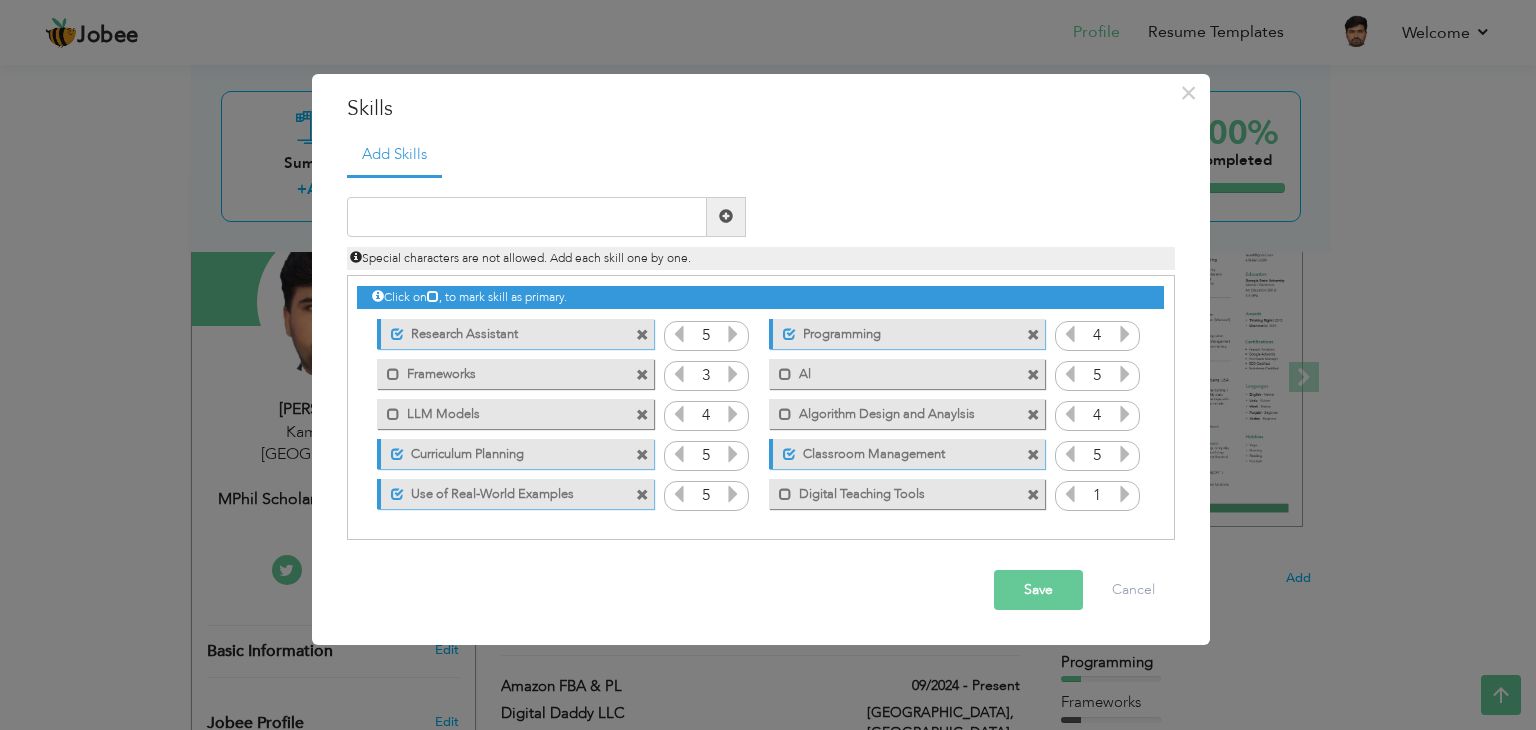 click at bounding box center (733, 494) 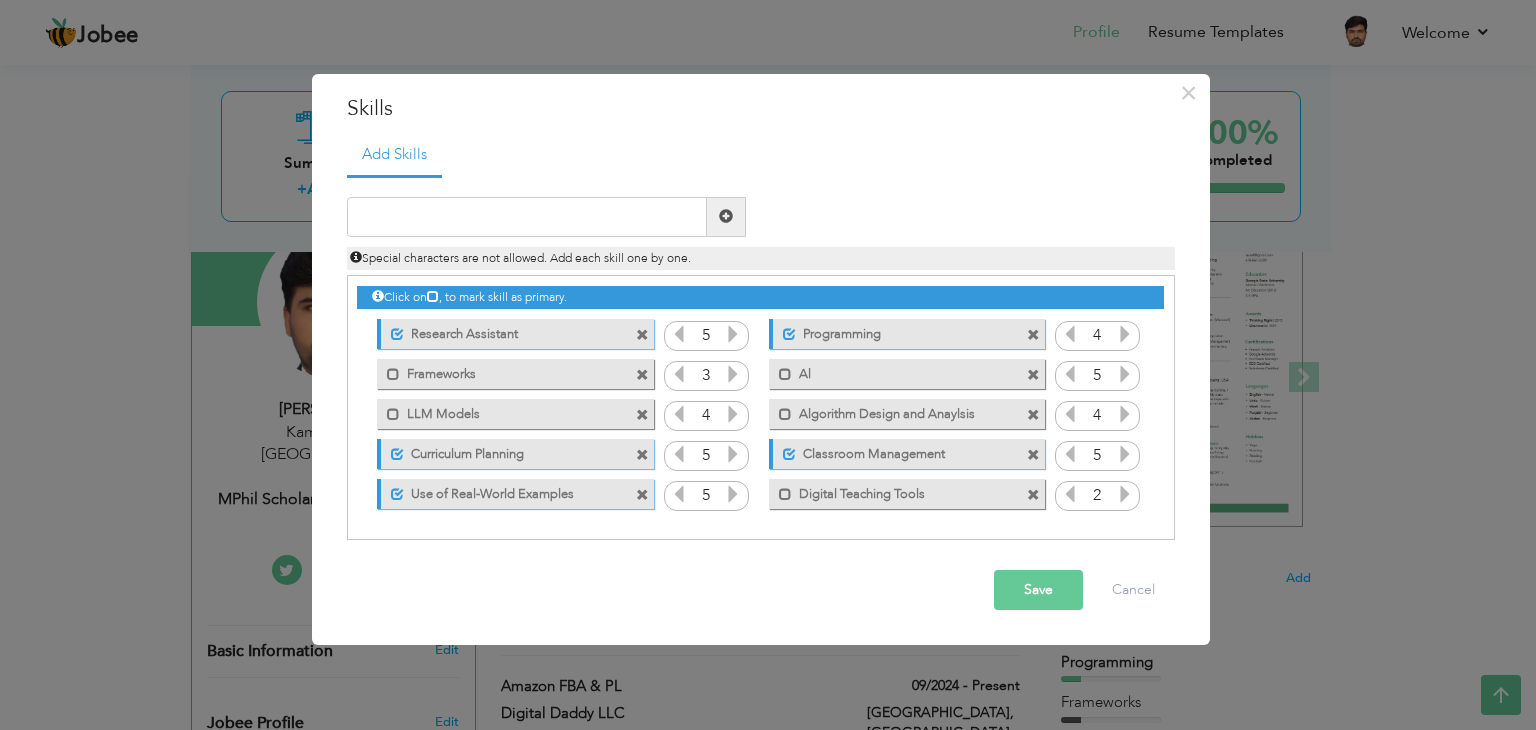 click at bounding box center [1125, 494] 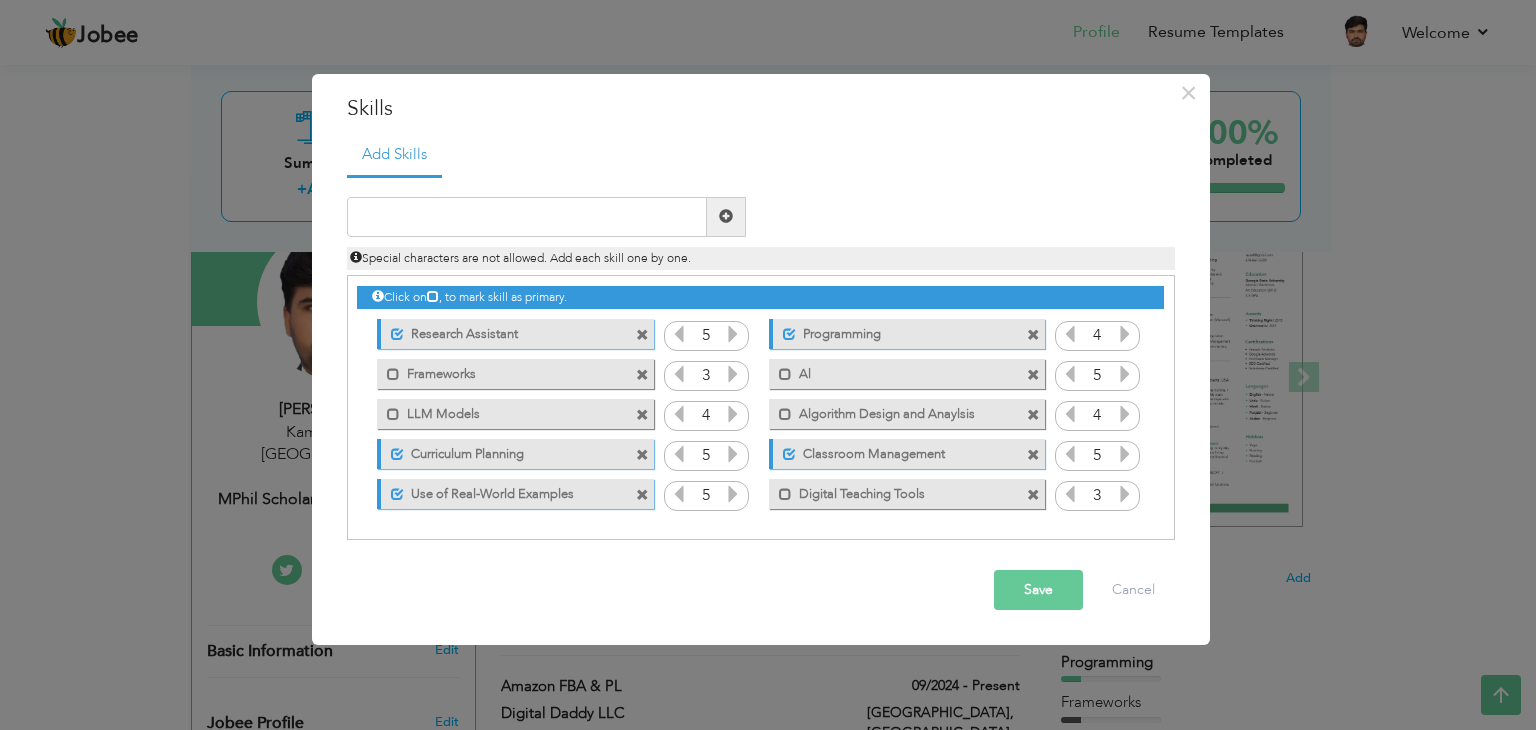 click at bounding box center [1125, 494] 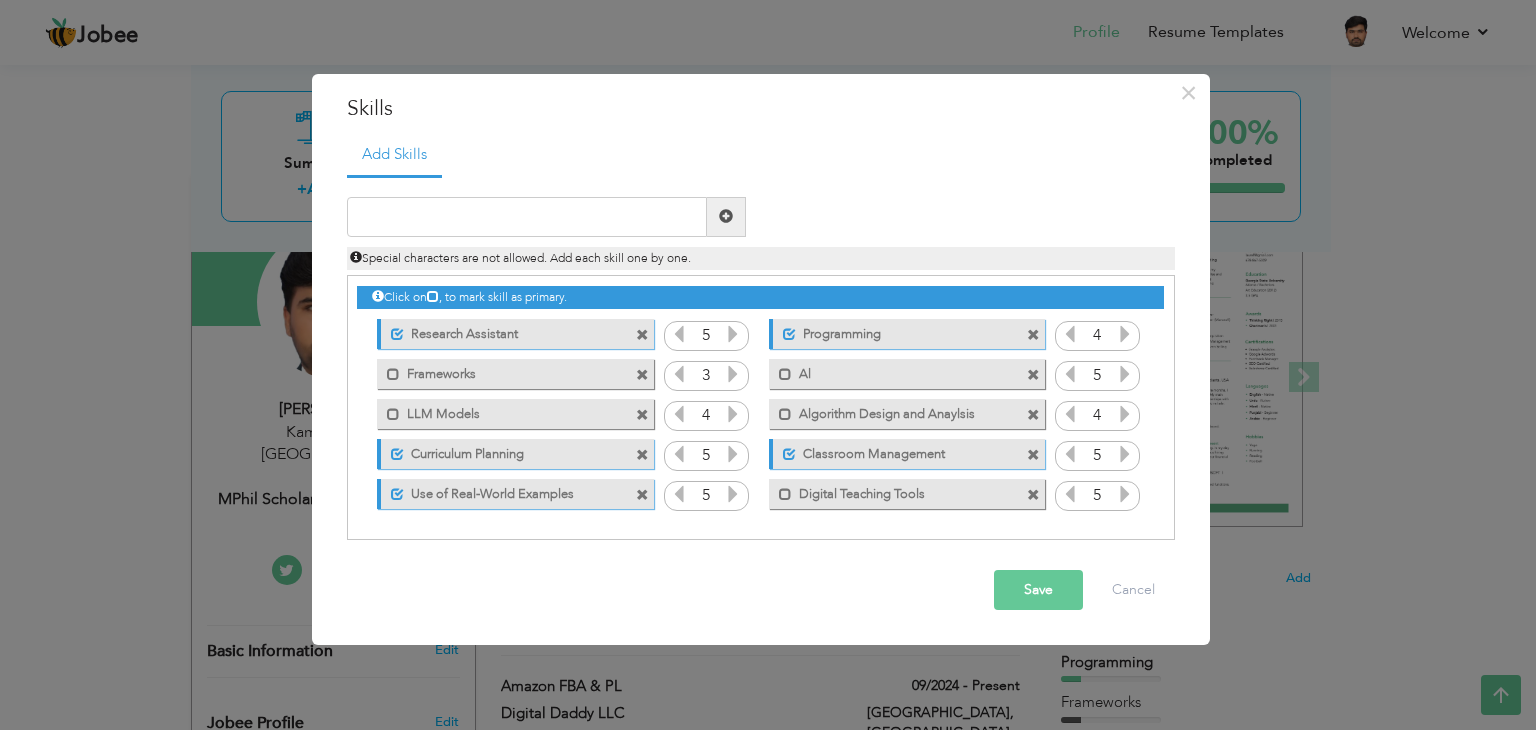 click at bounding box center [1125, 494] 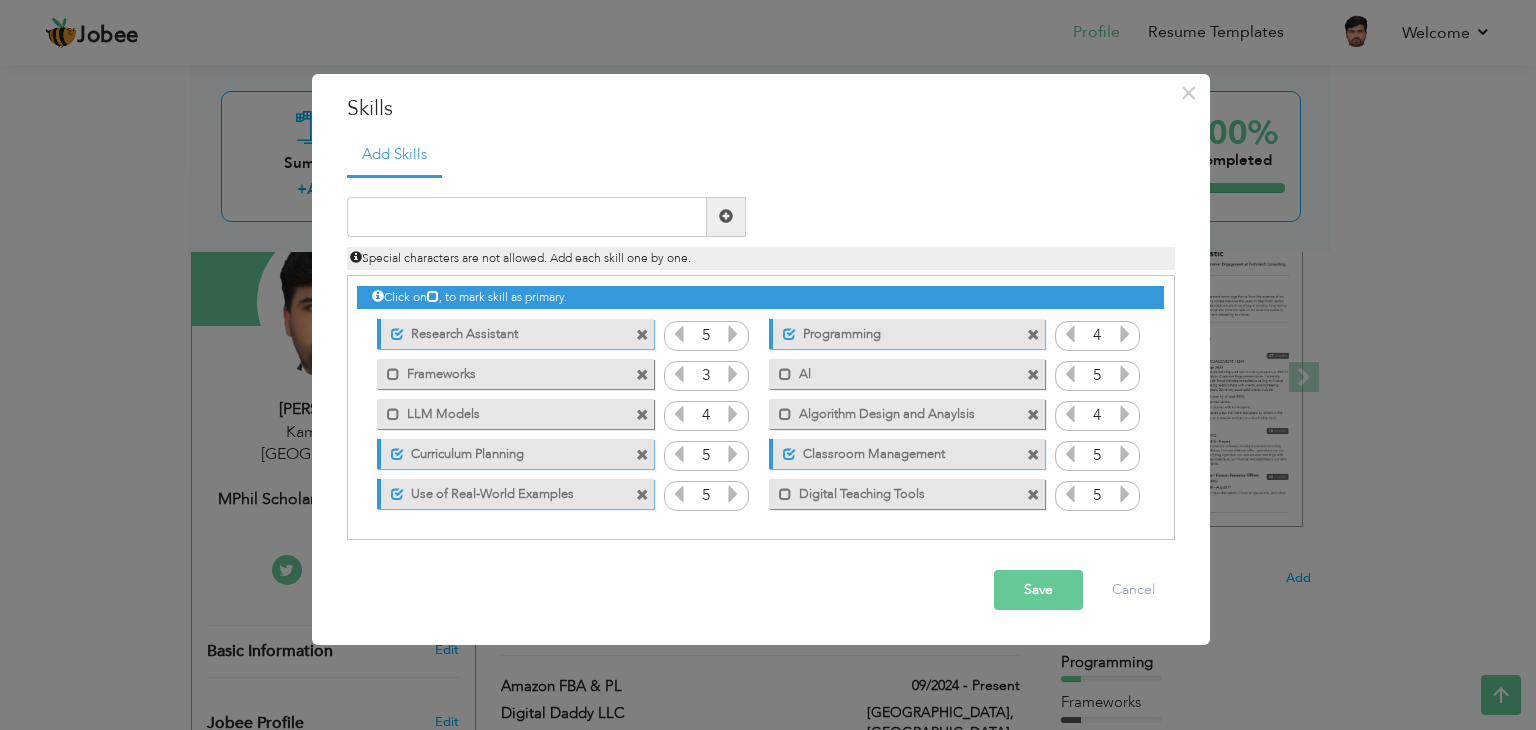 click on "Save" at bounding box center (1038, 590) 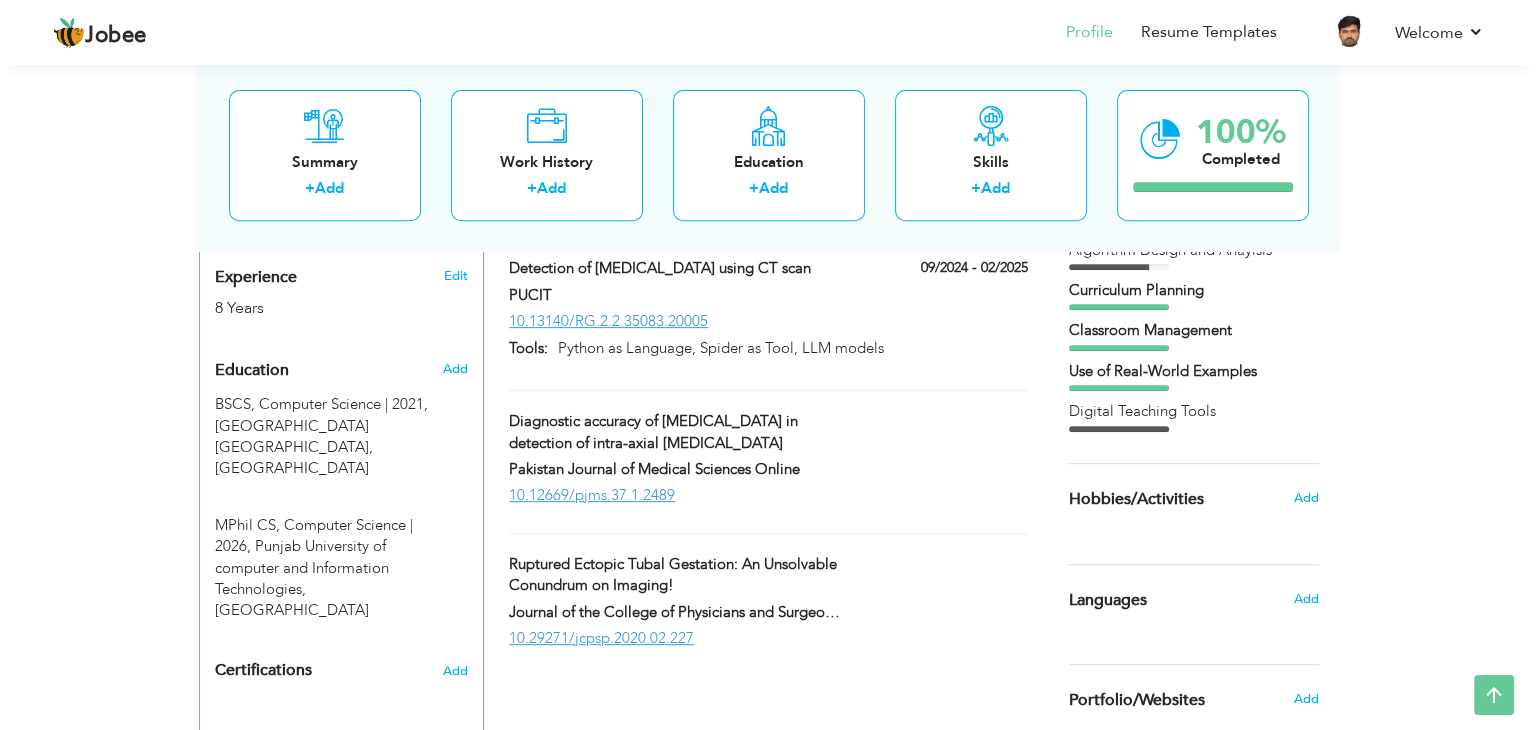 scroll, scrollTop: 786, scrollLeft: 0, axis: vertical 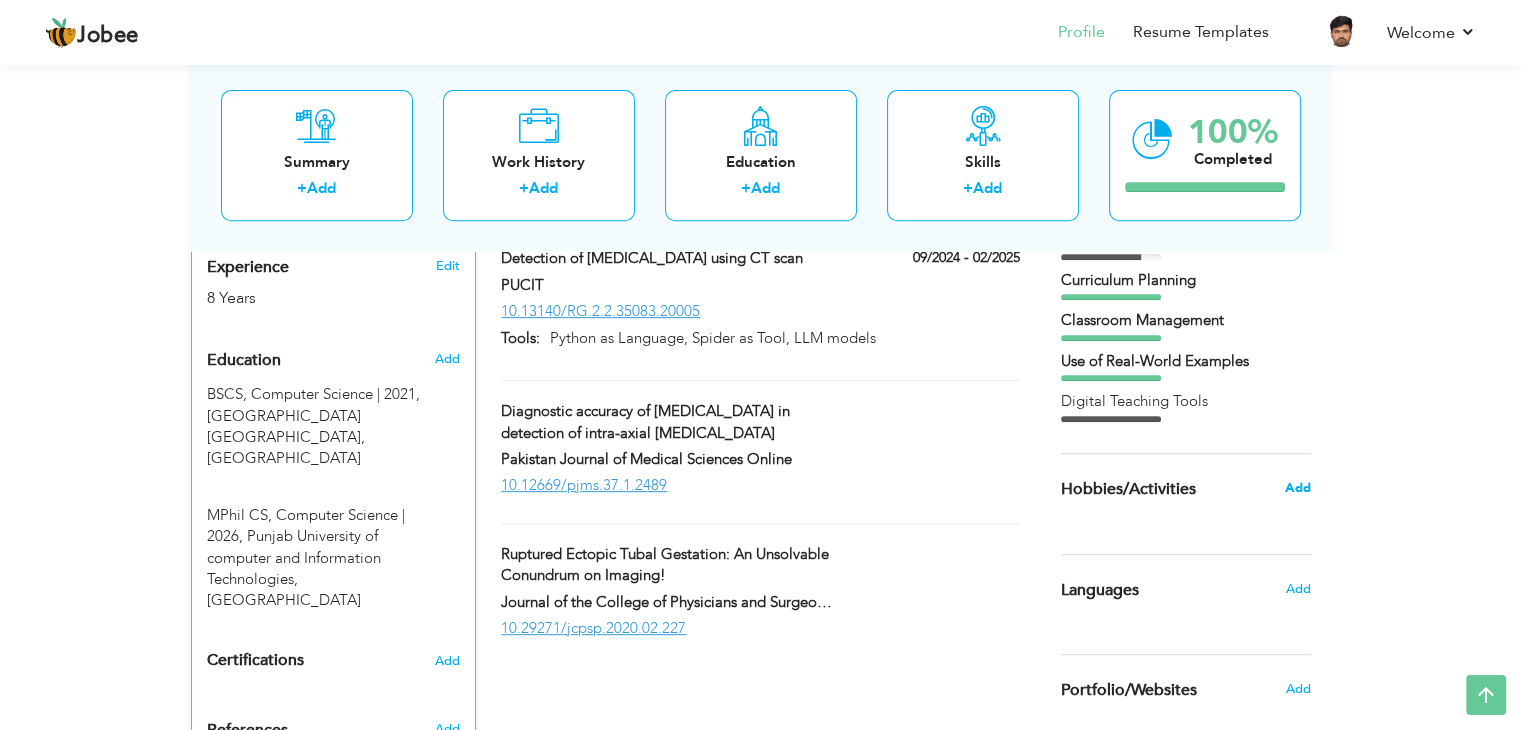 click on "Add" at bounding box center [1297, 488] 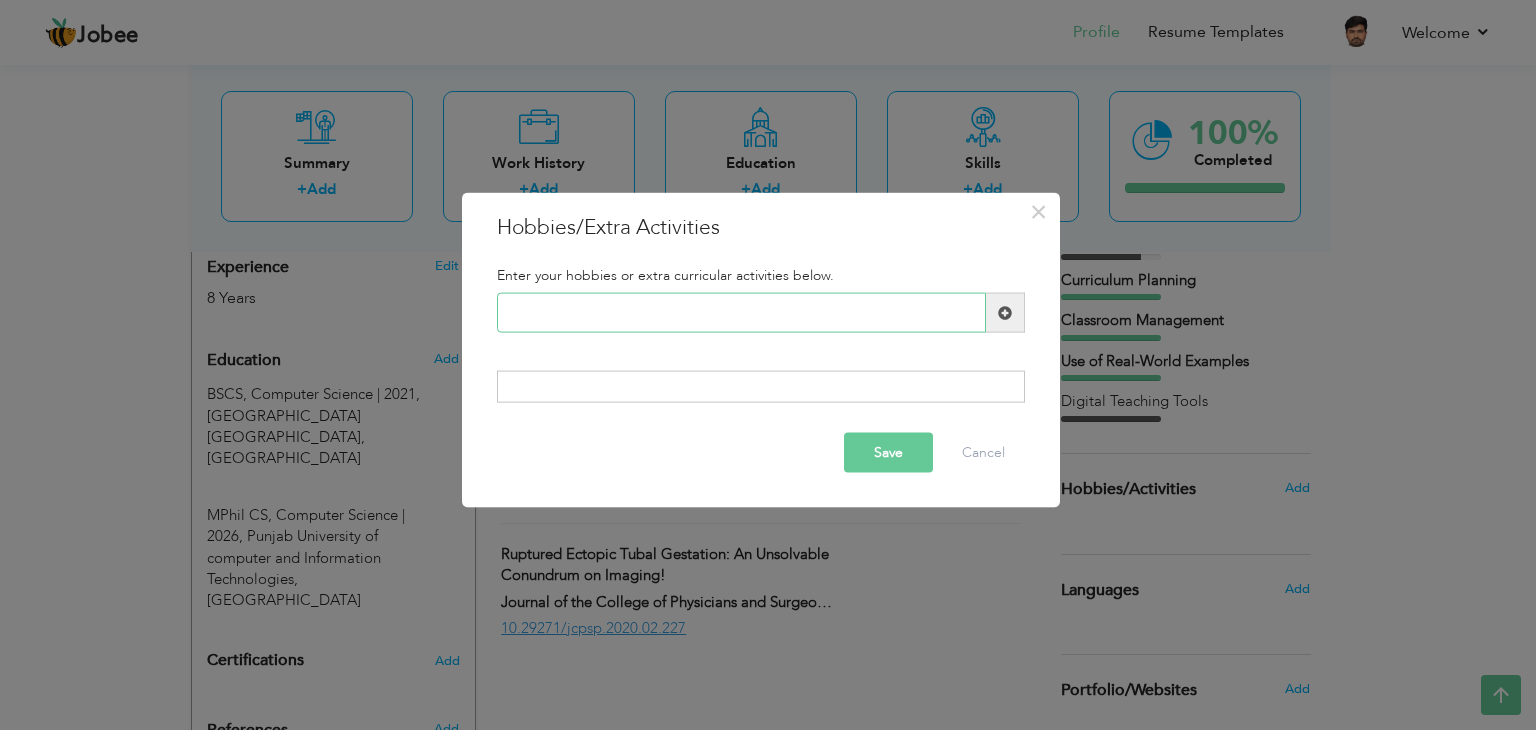click at bounding box center (741, 313) 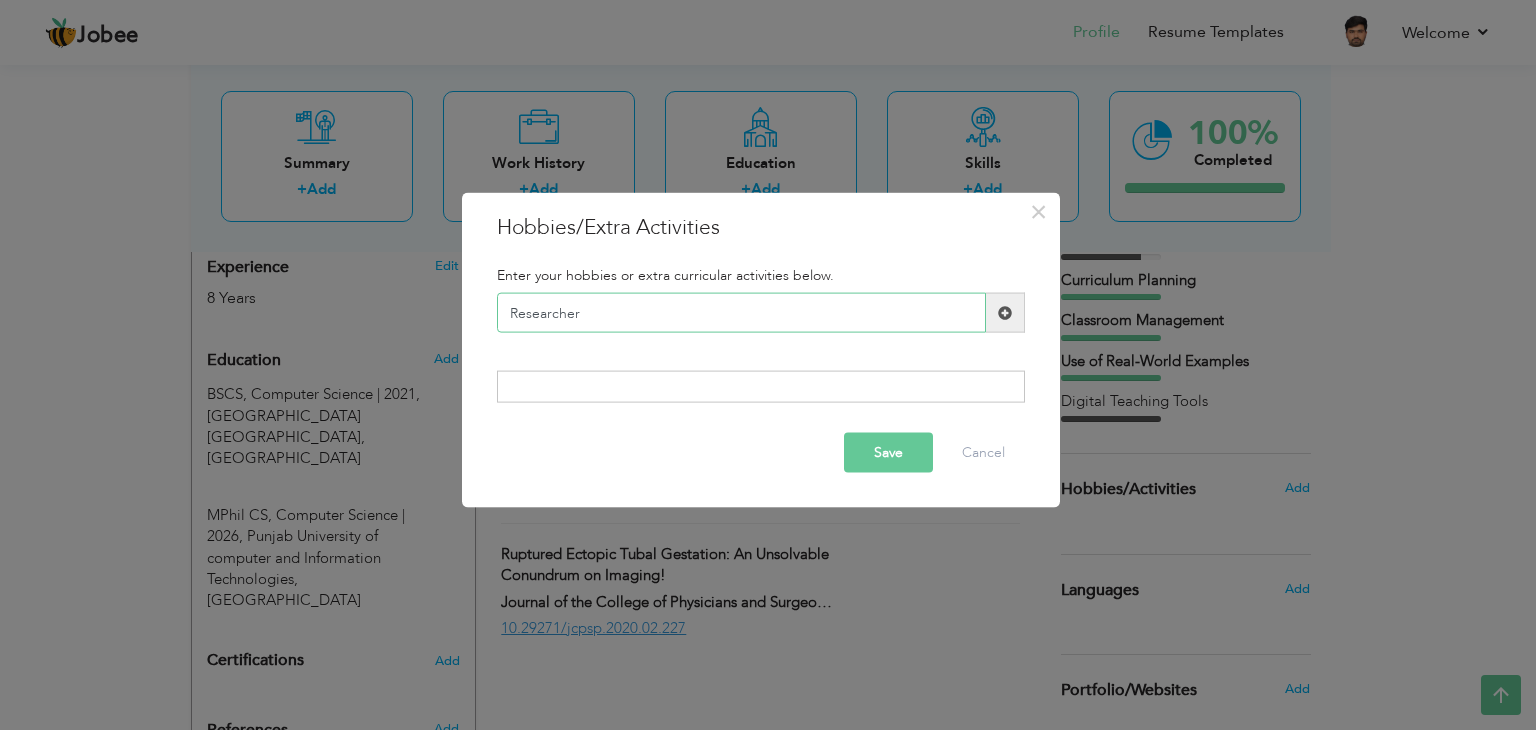type on "Researcher" 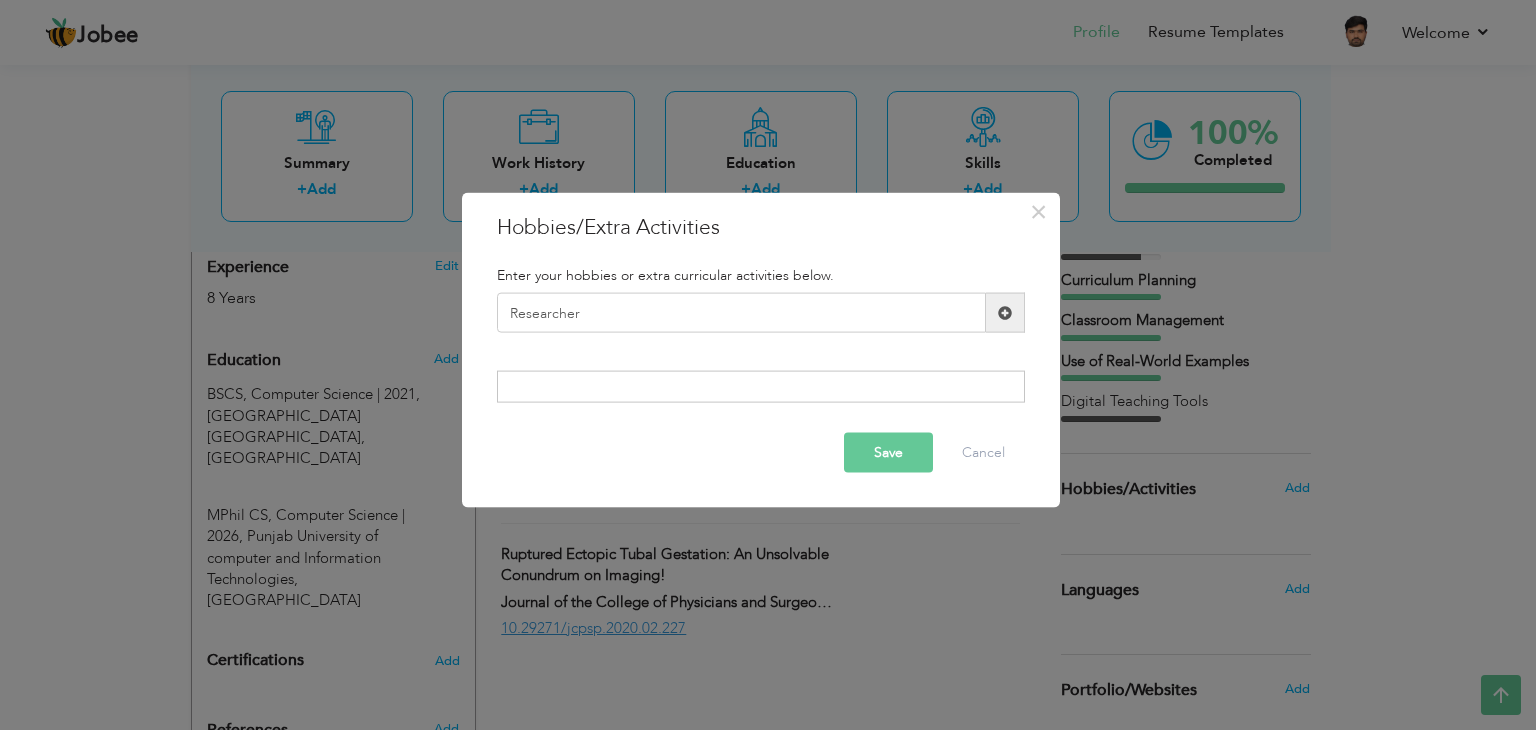 click at bounding box center [1005, 313] 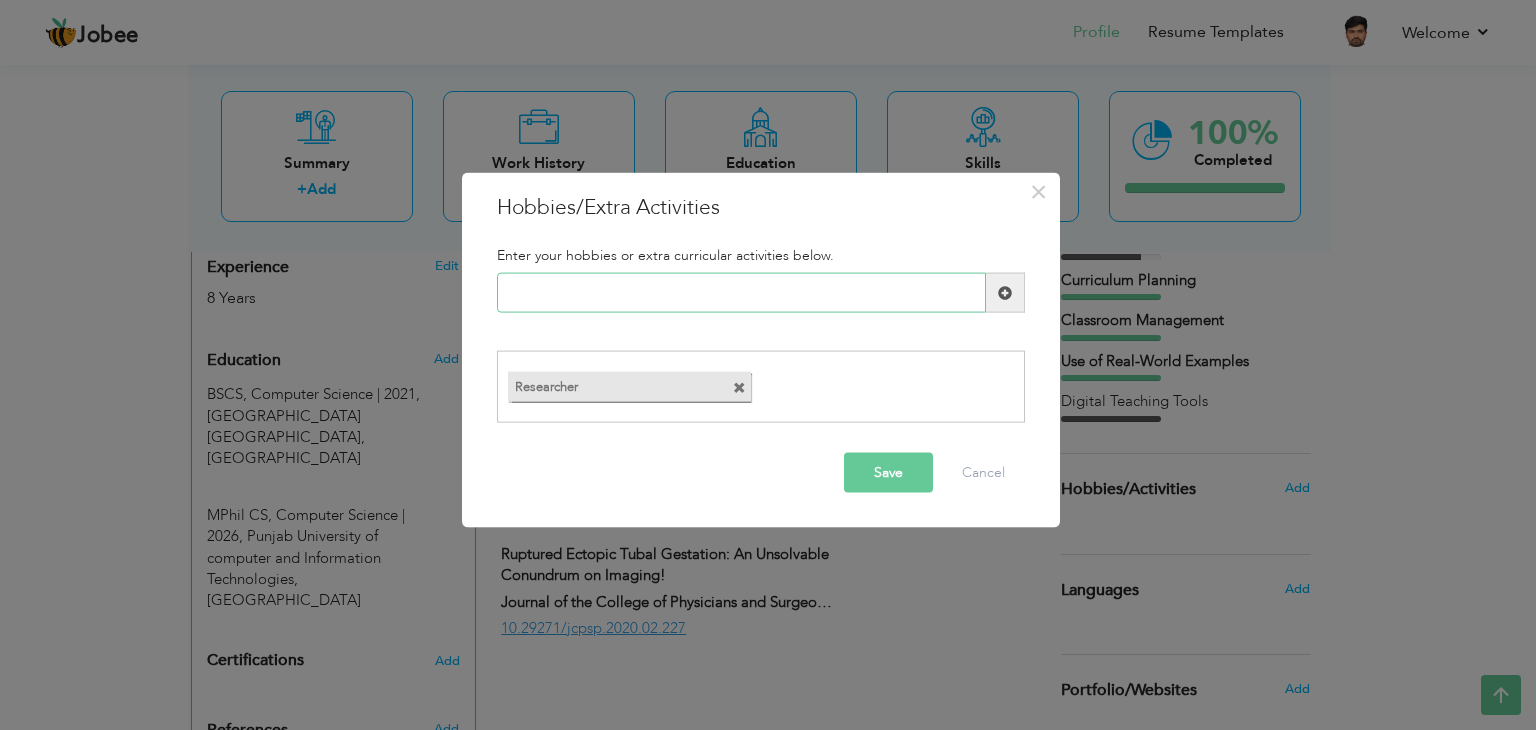 click at bounding box center (741, 293) 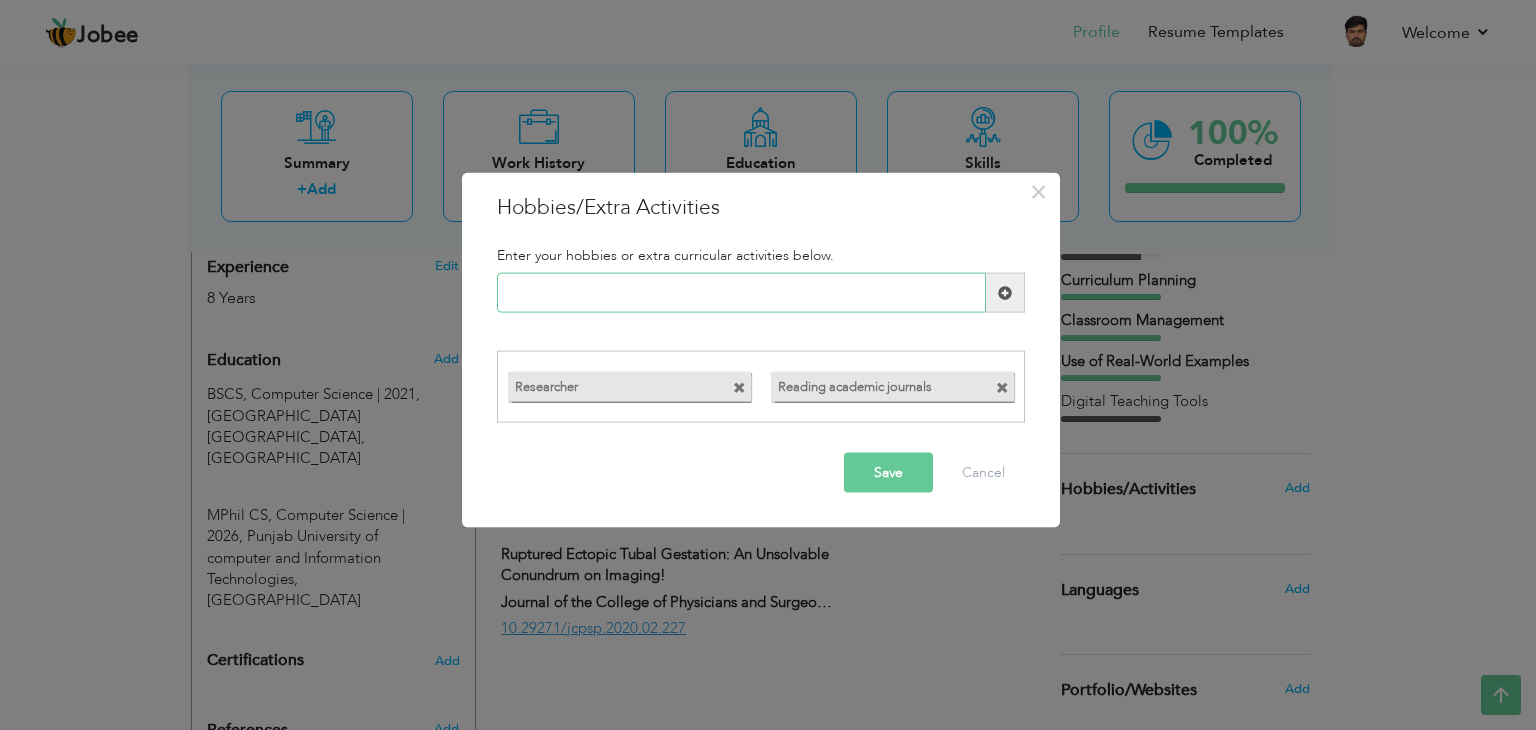 click at bounding box center (741, 293) 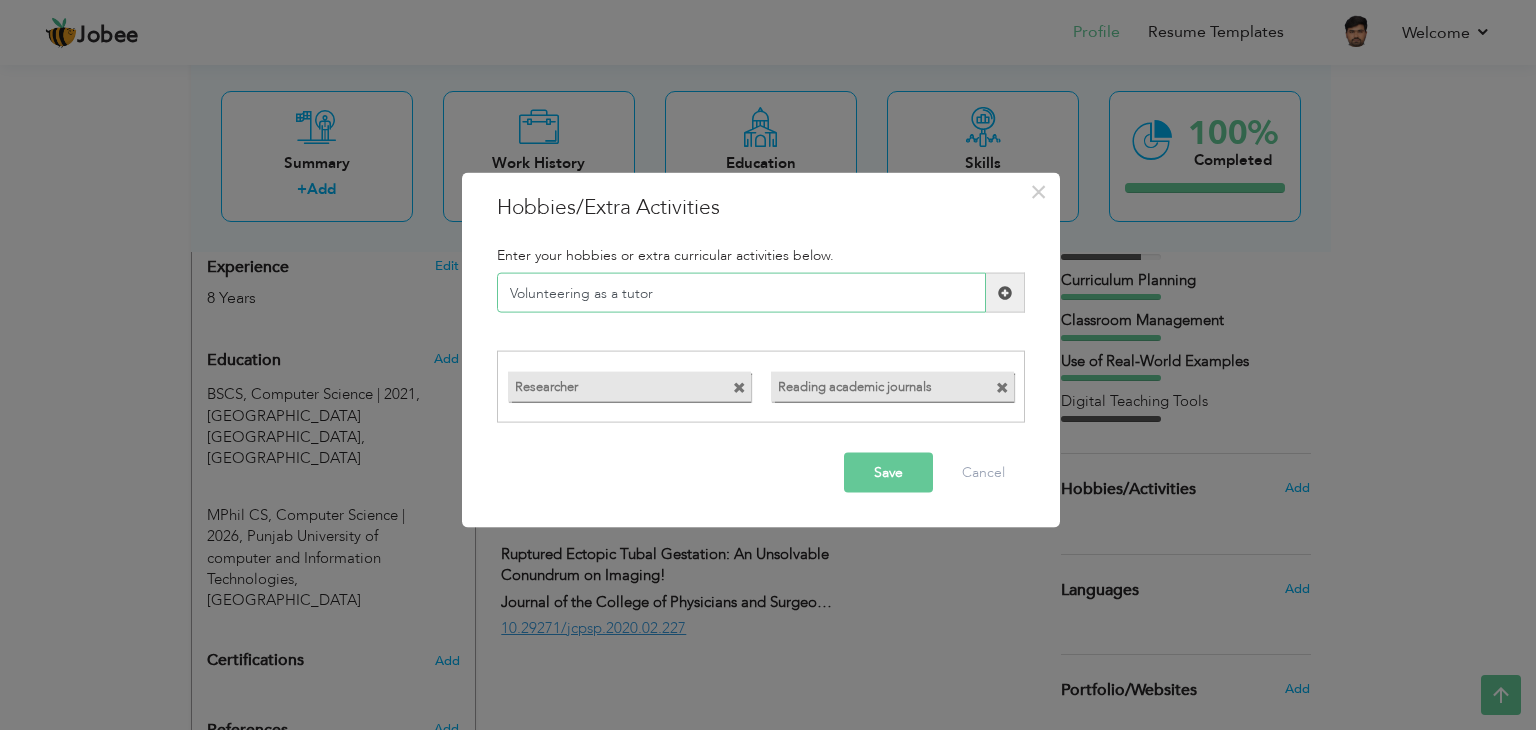 type on "Volunteering as a tutor" 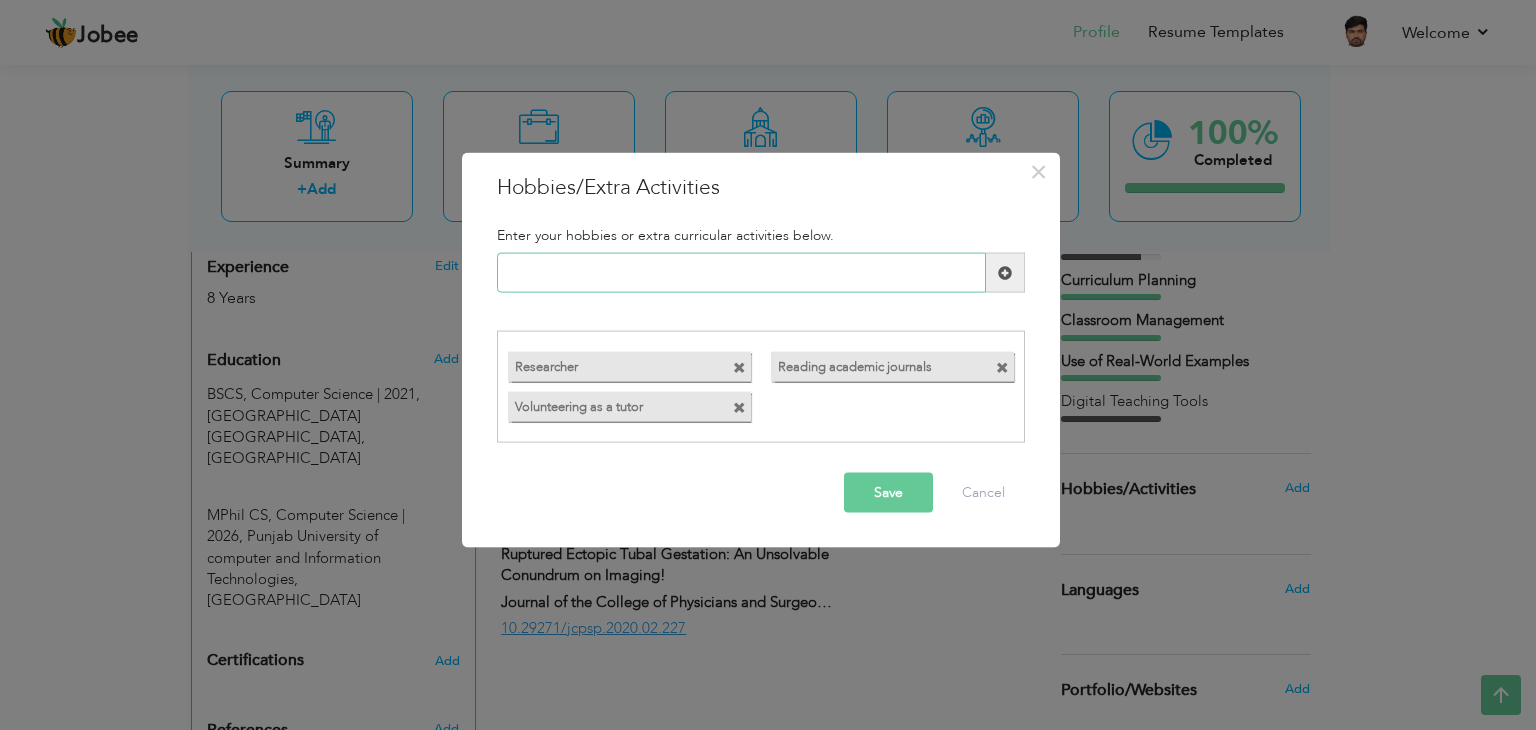 click at bounding box center [741, 273] 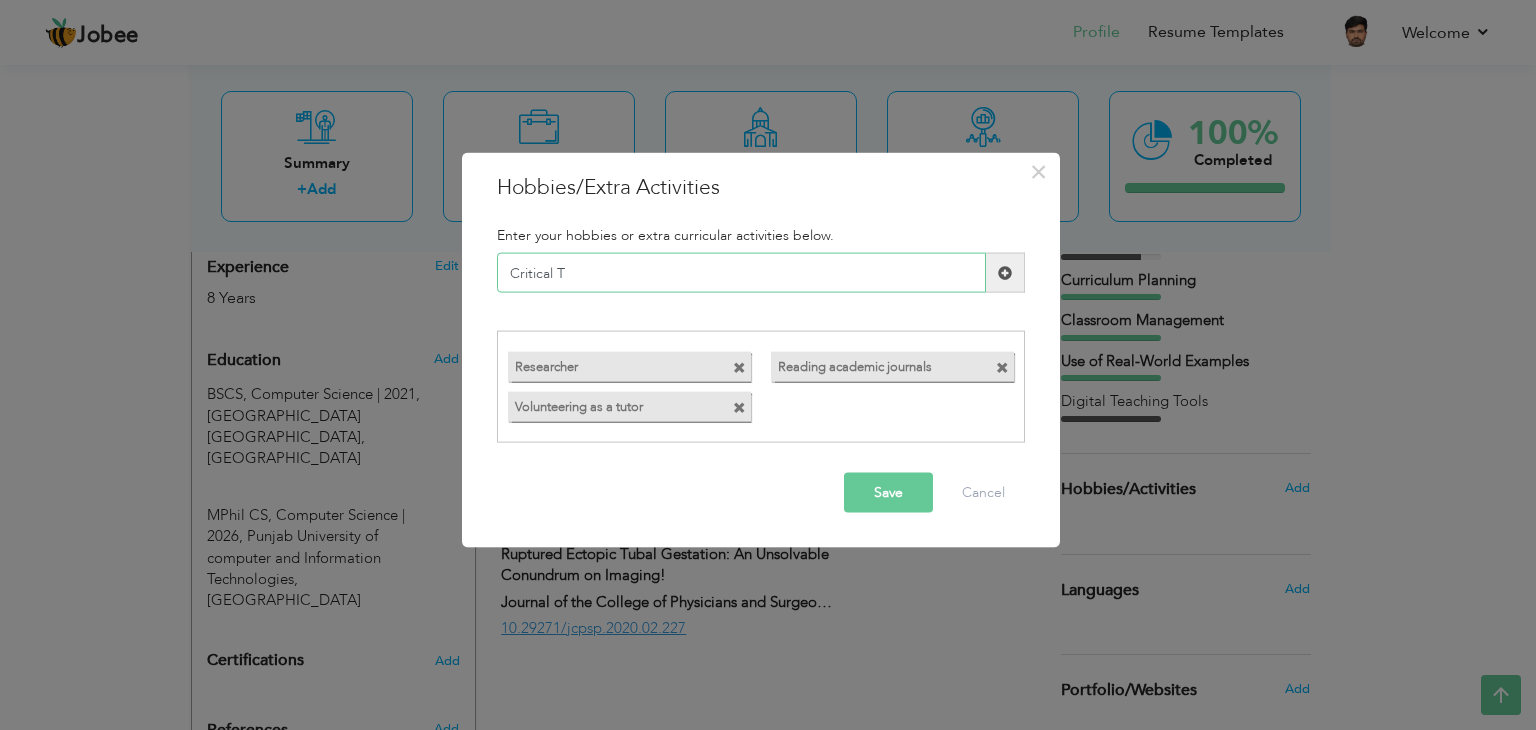 type on "Critical T" 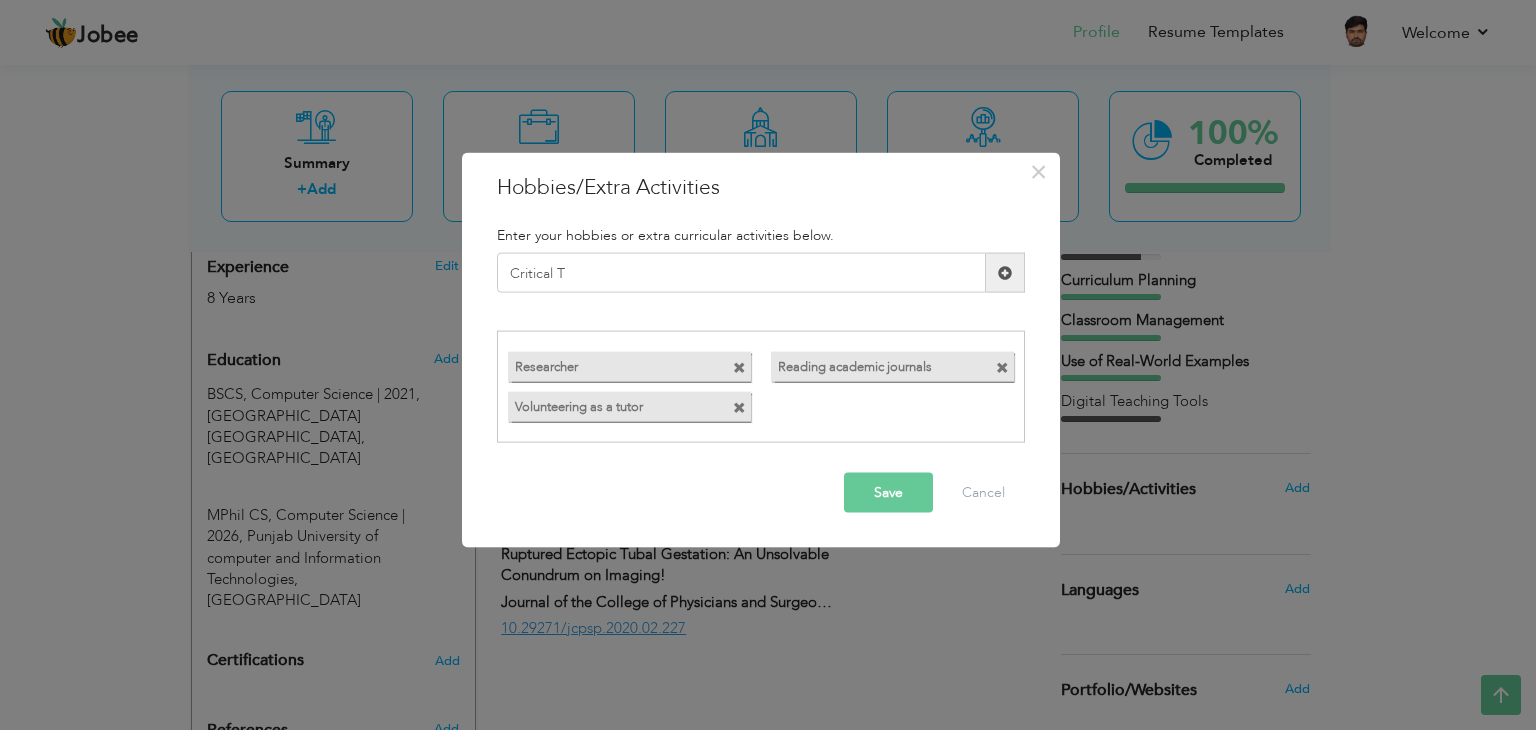 type 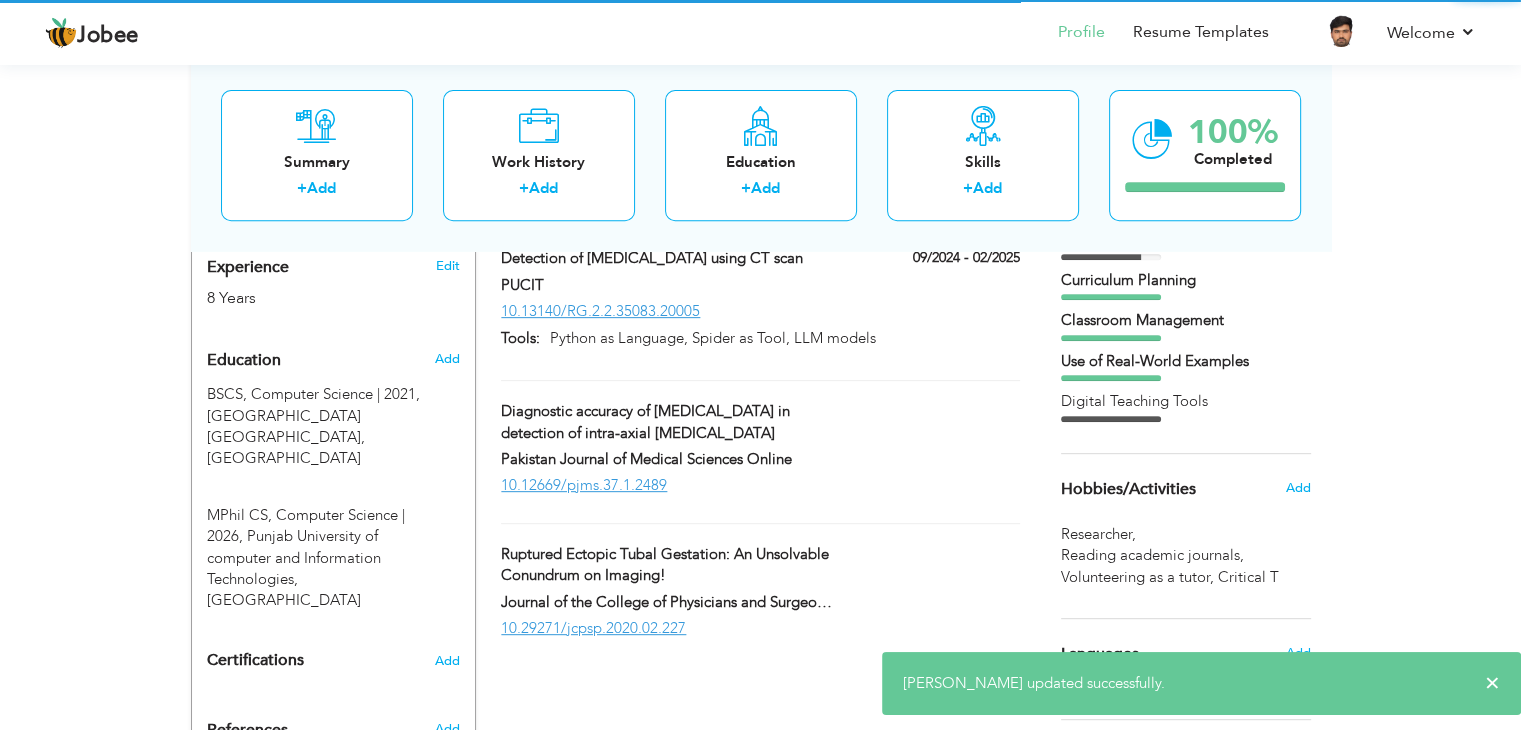 click on "Pakistan Journal of Medical Sciences Online" at bounding box center (760, 462) 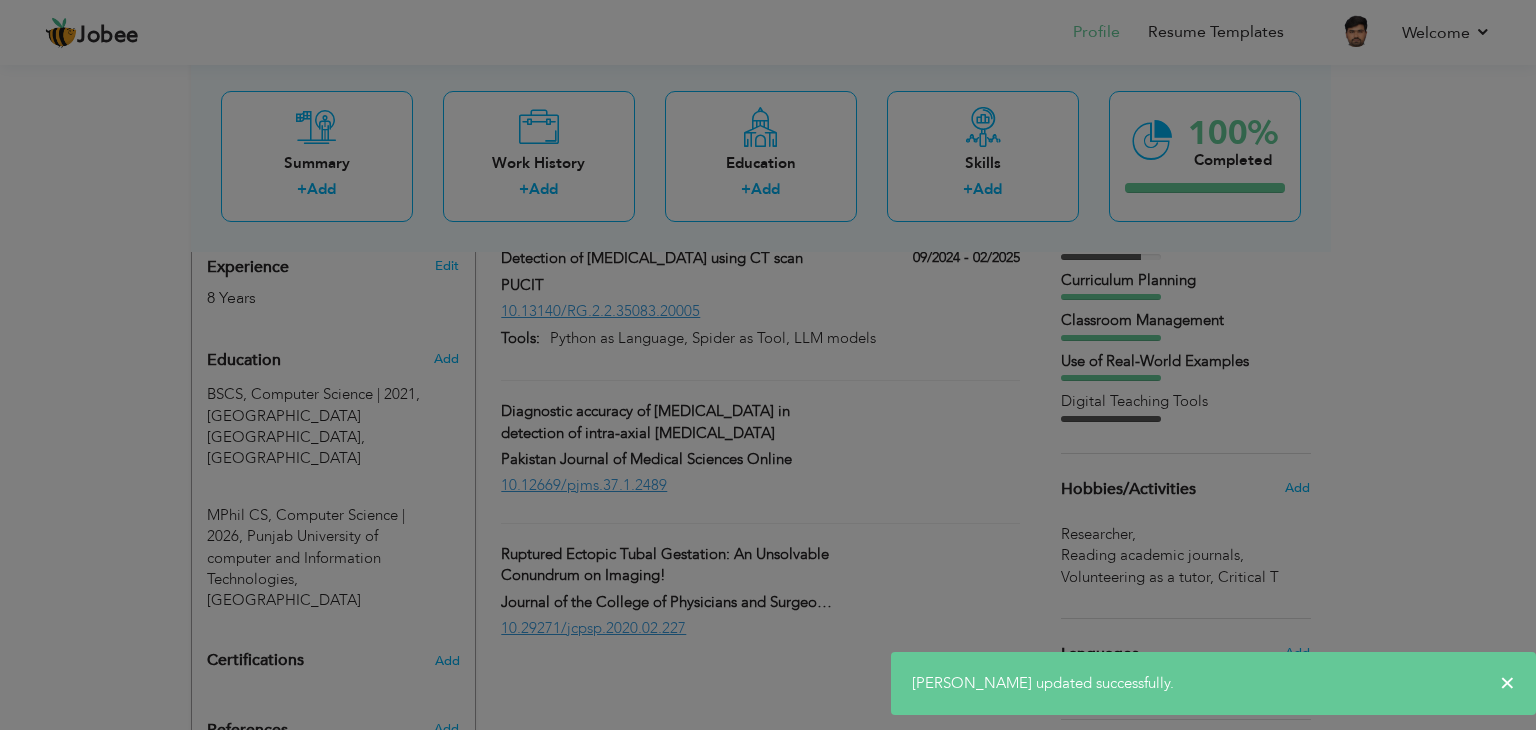 scroll, scrollTop: 0, scrollLeft: 0, axis: both 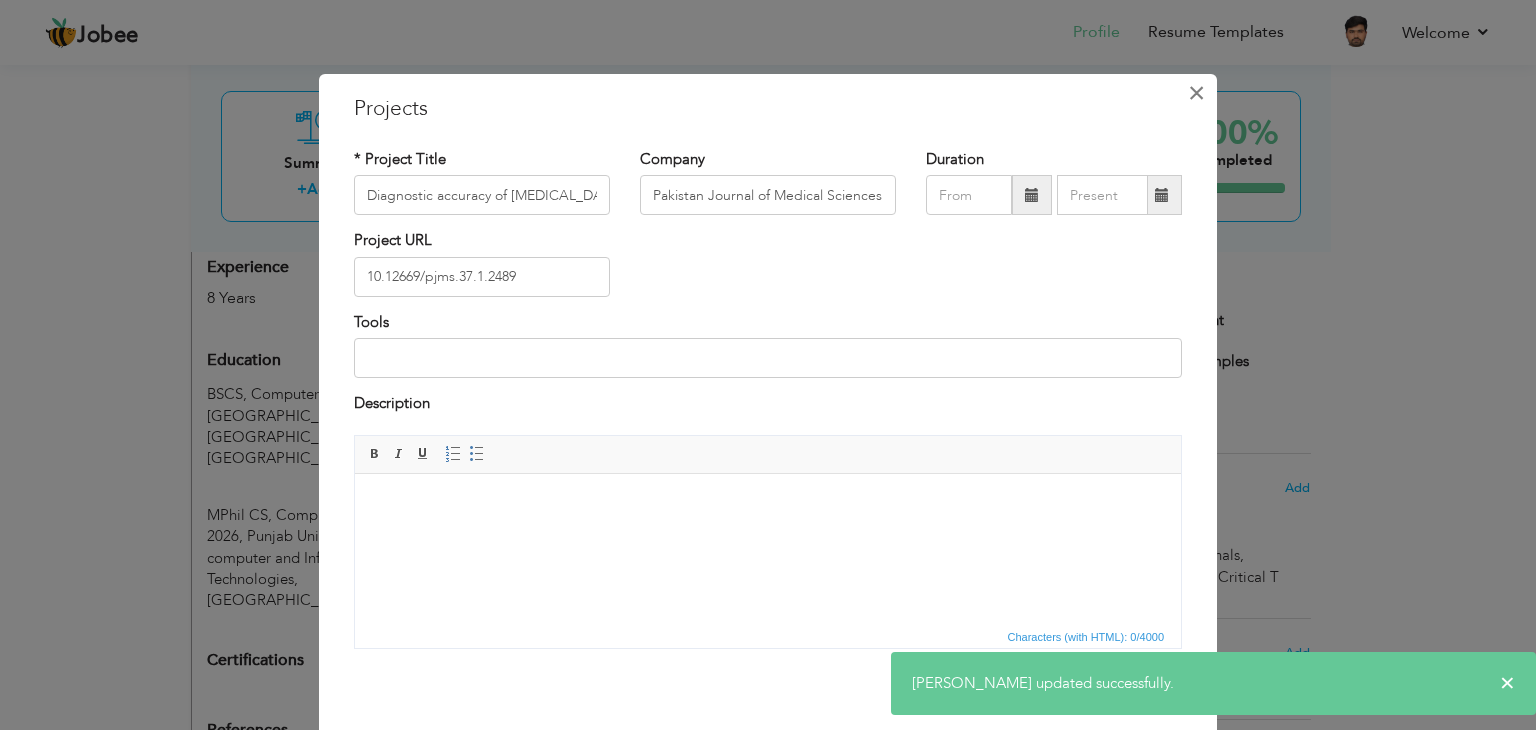 click on "×" at bounding box center [1196, 93] 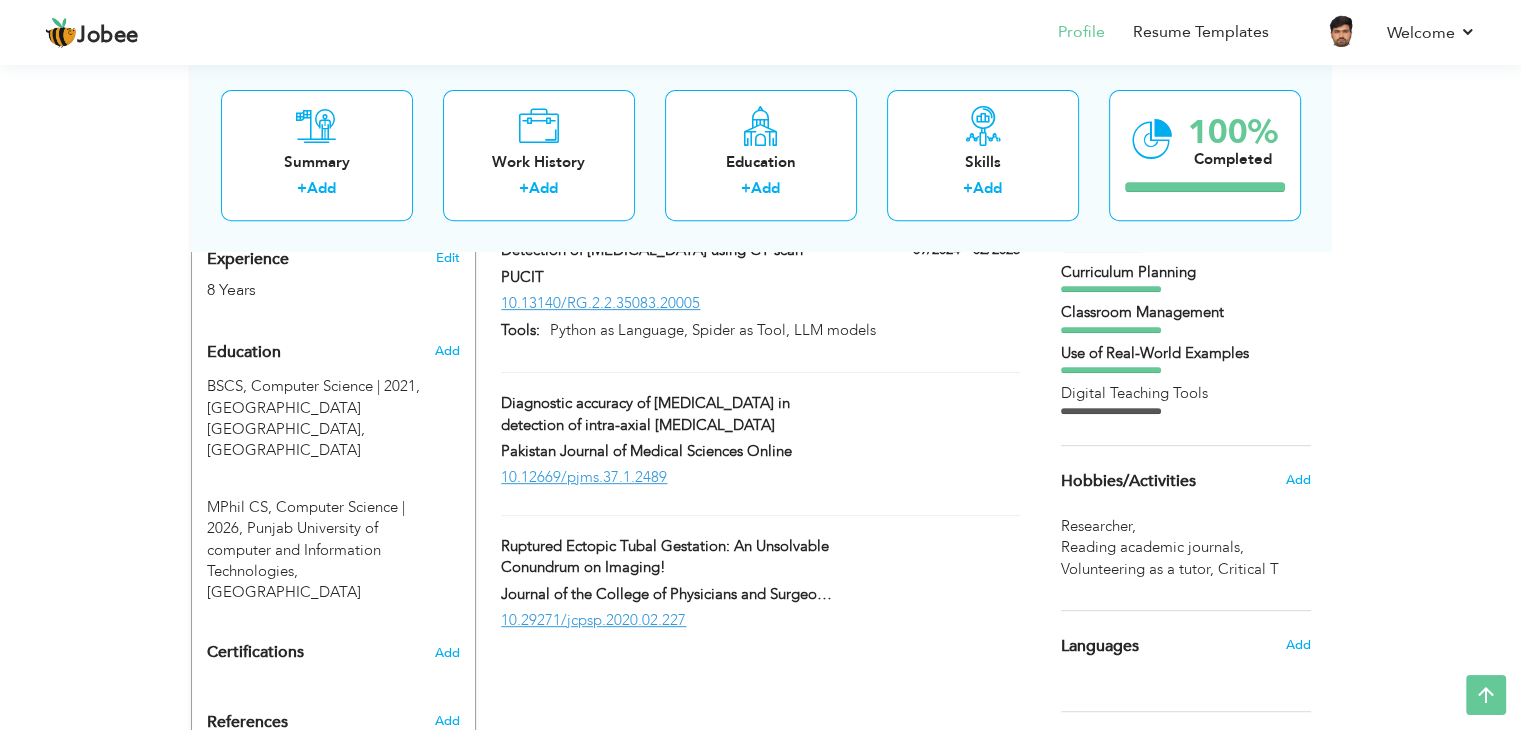 scroll, scrollTop: 795, scrollLeft: 0, axis: vertical 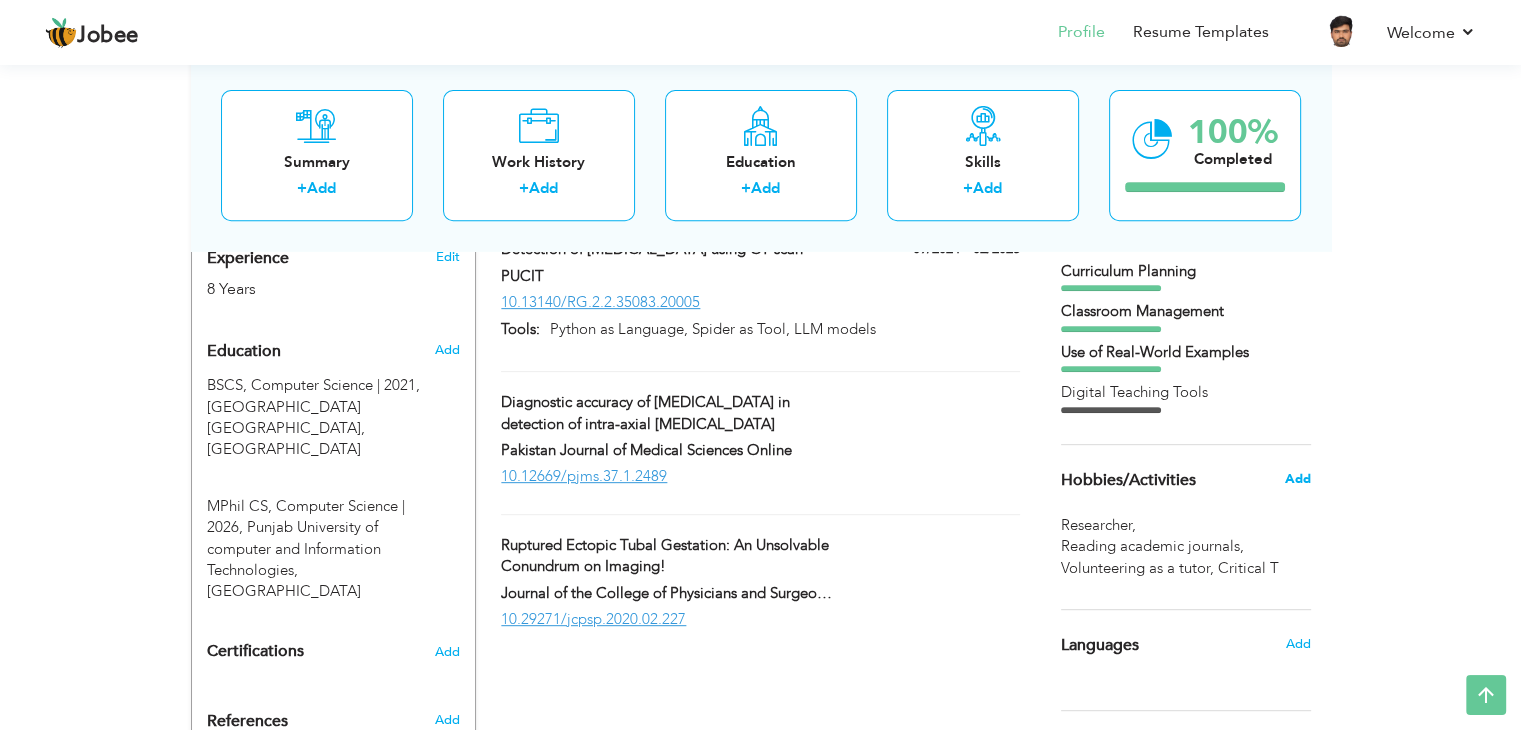 click on "Add" at bounding box center [1297, 479] 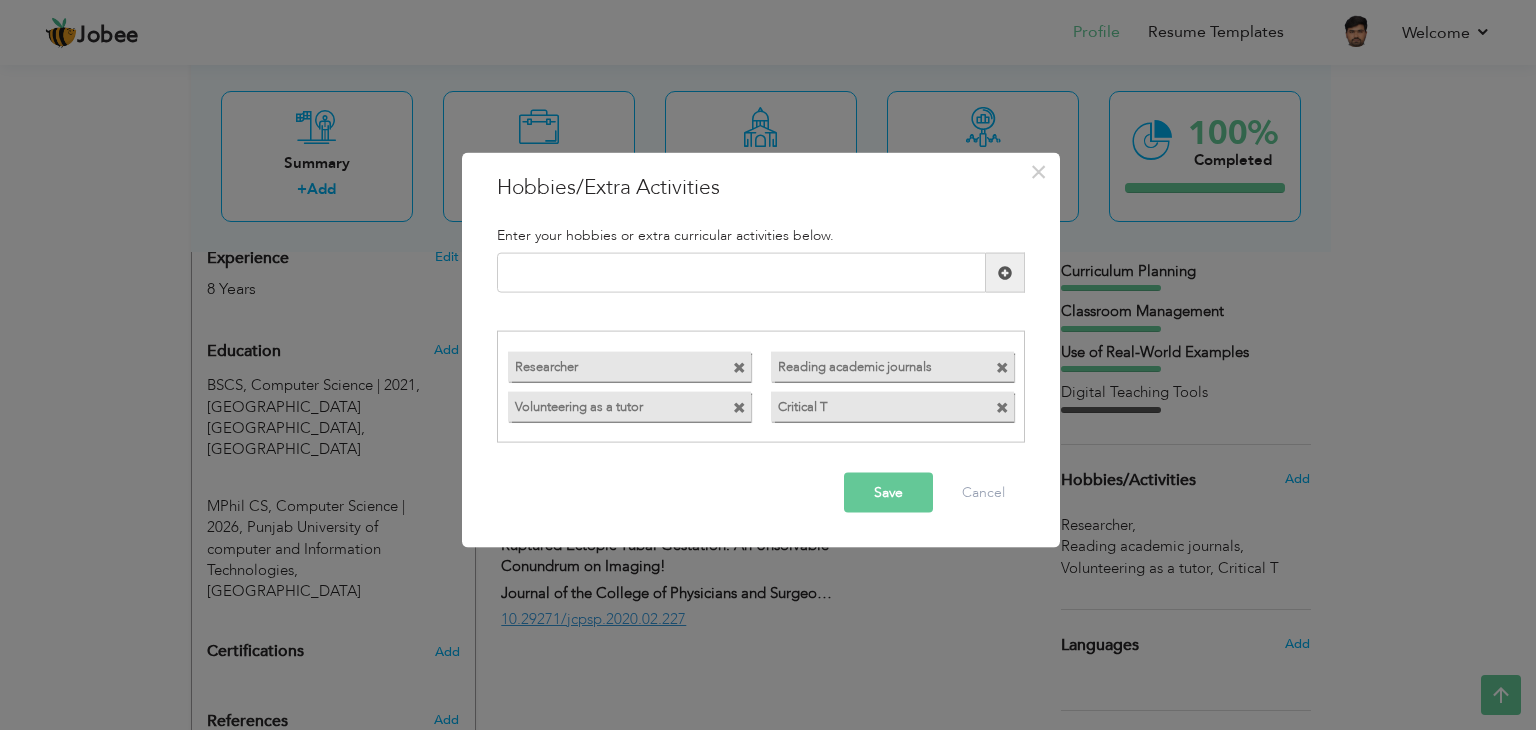 click at bounding box center (1002, 407) 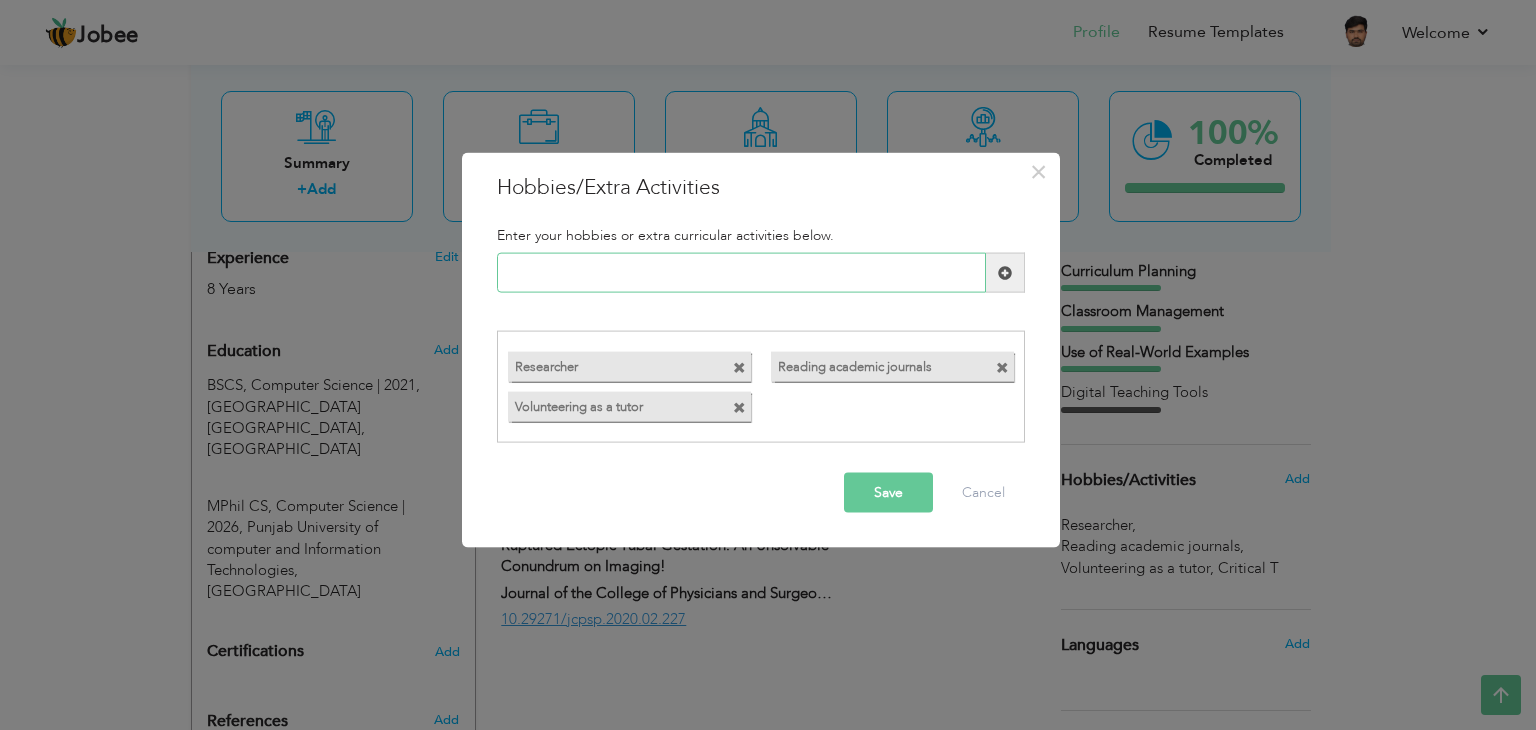 click at bounding box center (741, 273) 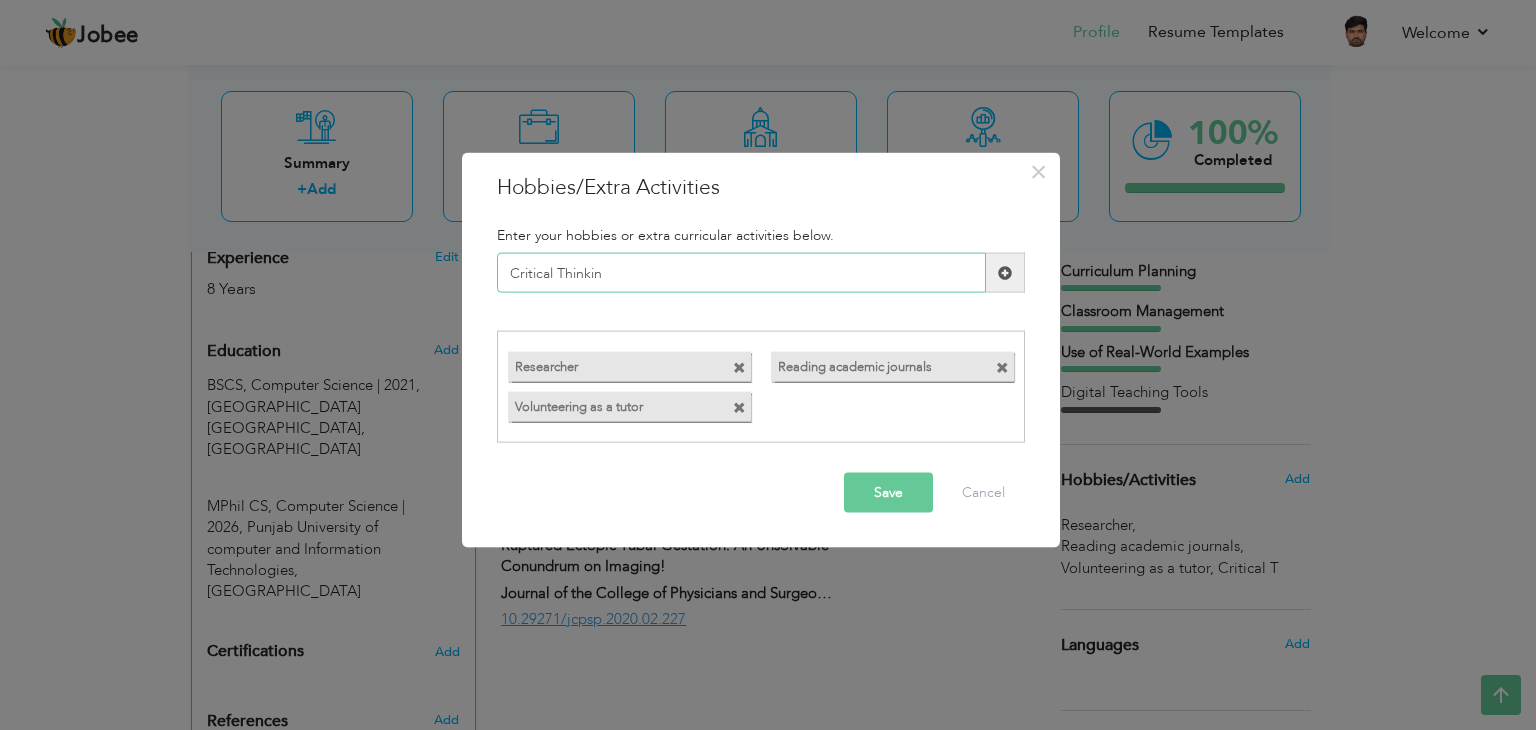 type on "Critical Thinking" 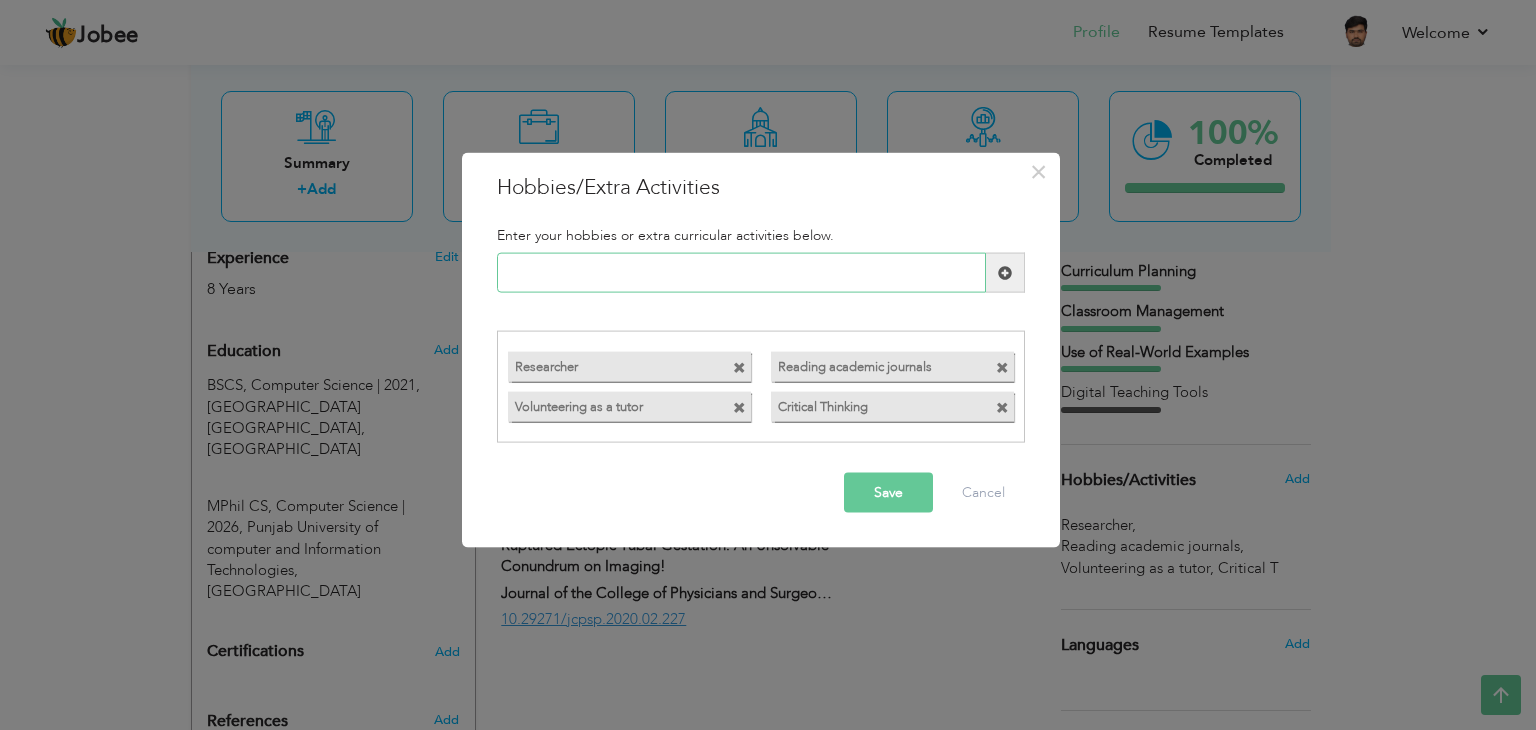 click at bounding box center [741, 273] 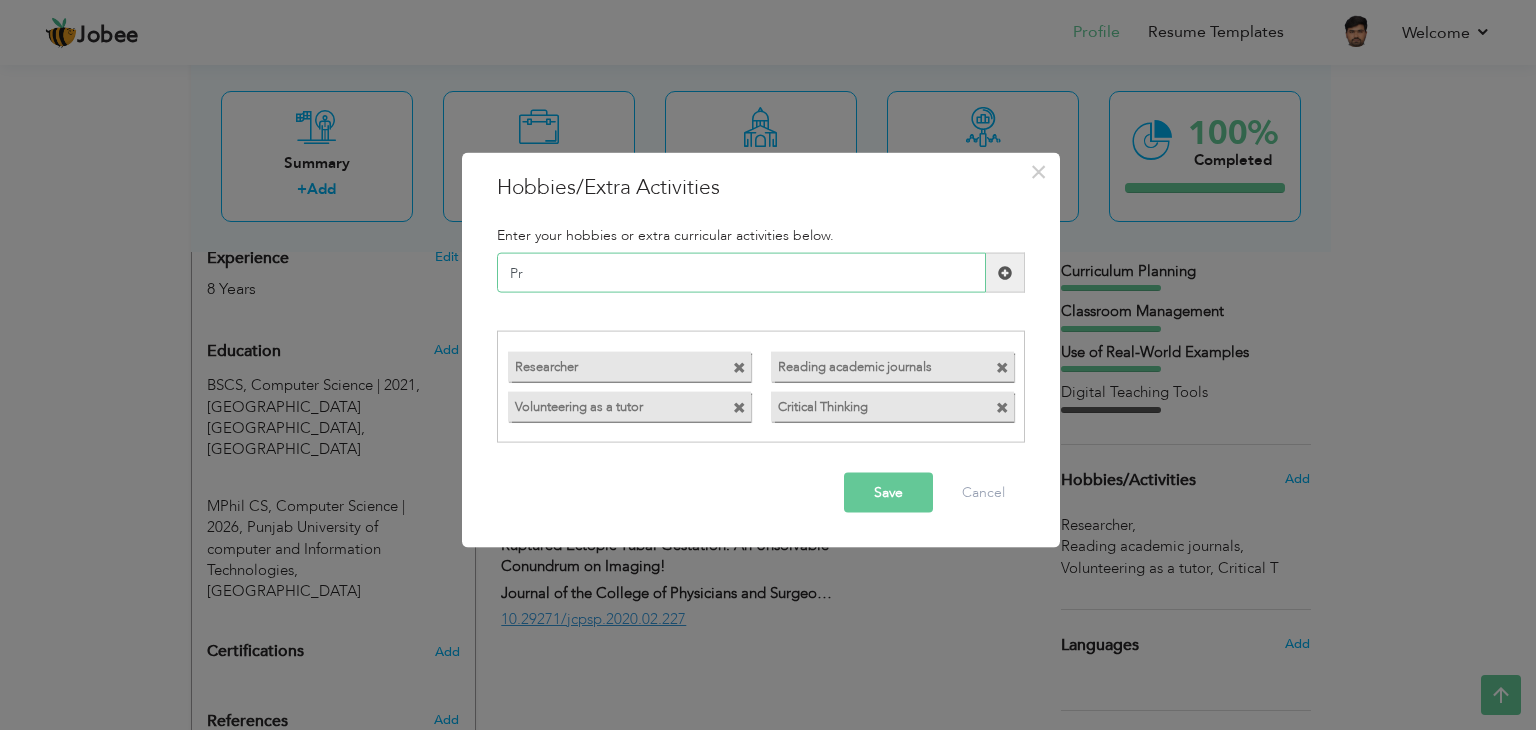 type on "P" 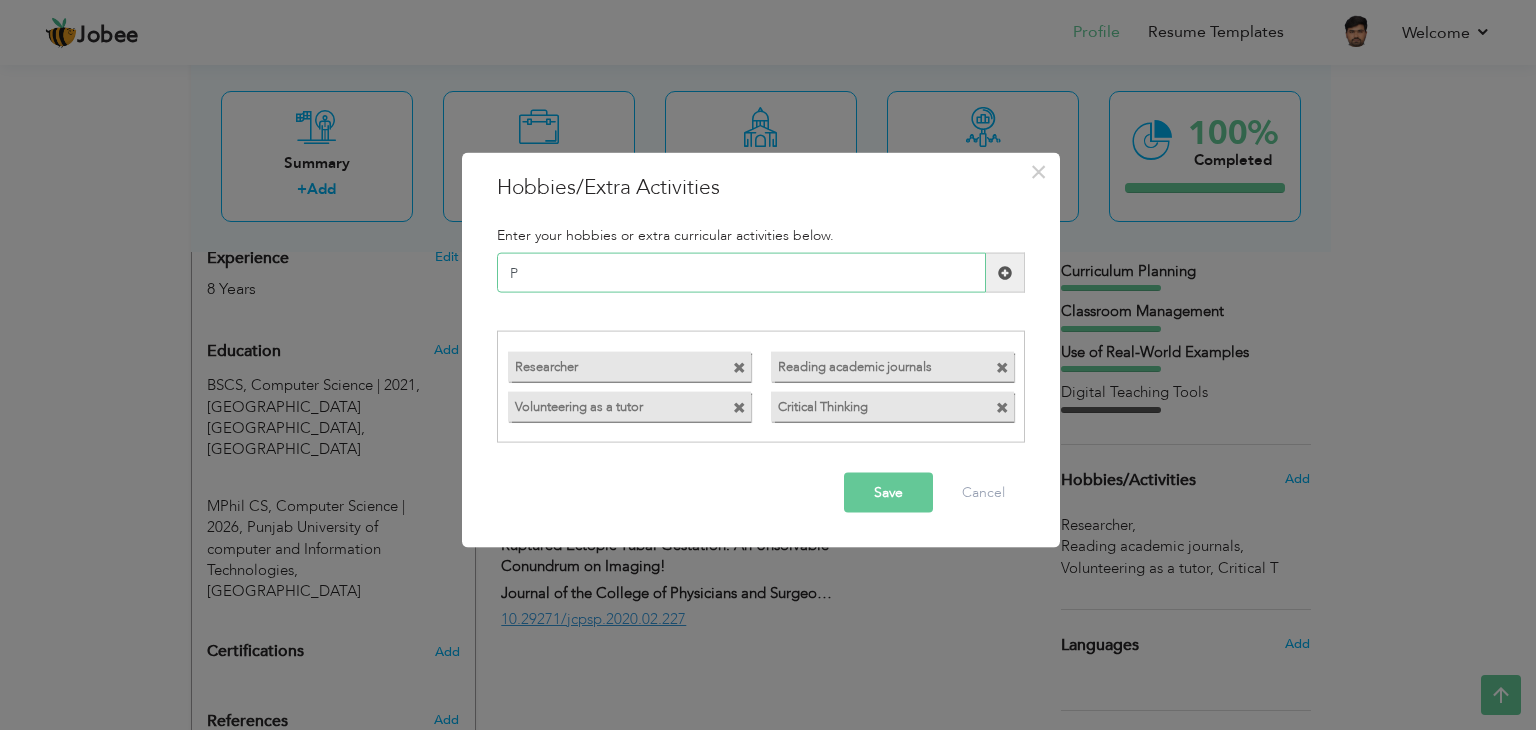 type 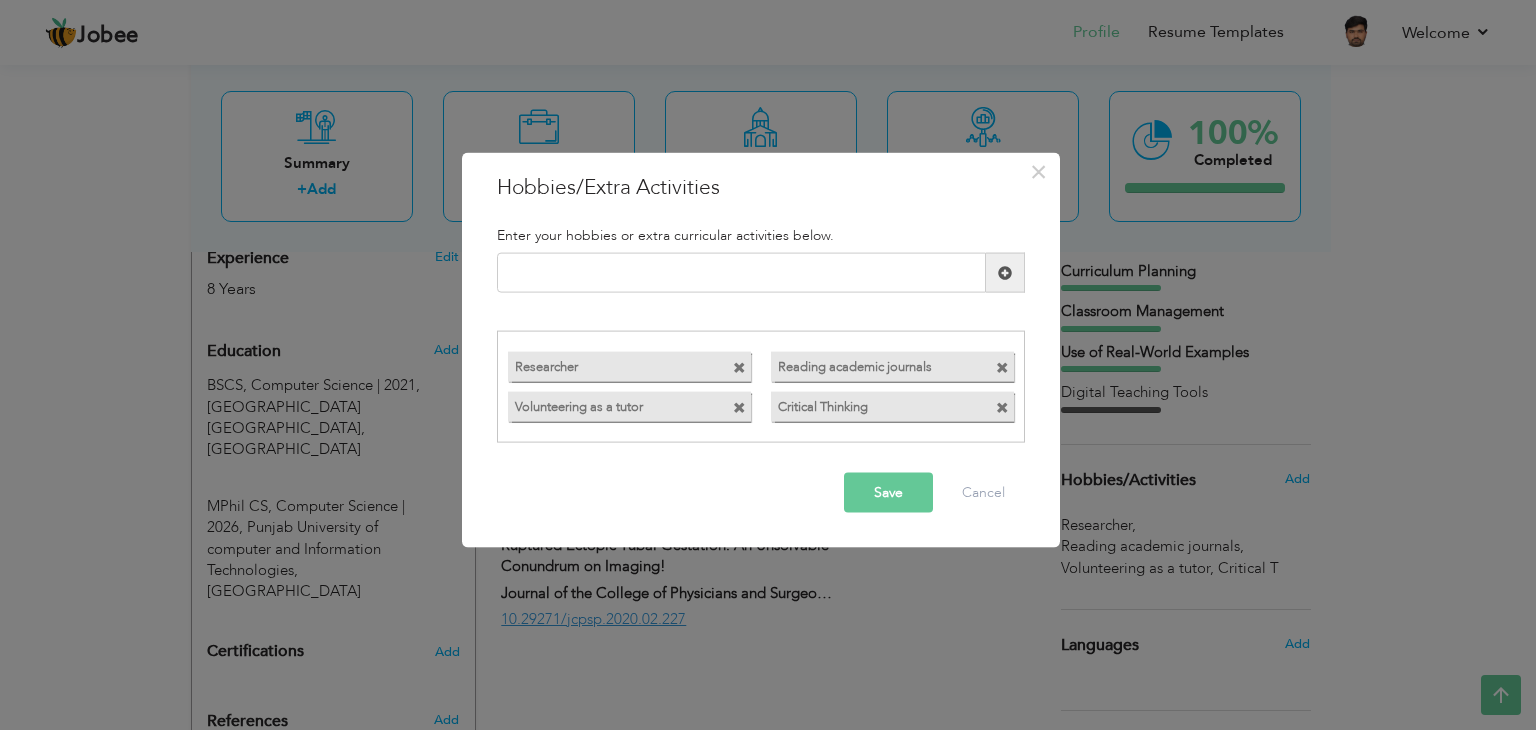 click on "Save" at bounding box center [888, 492] 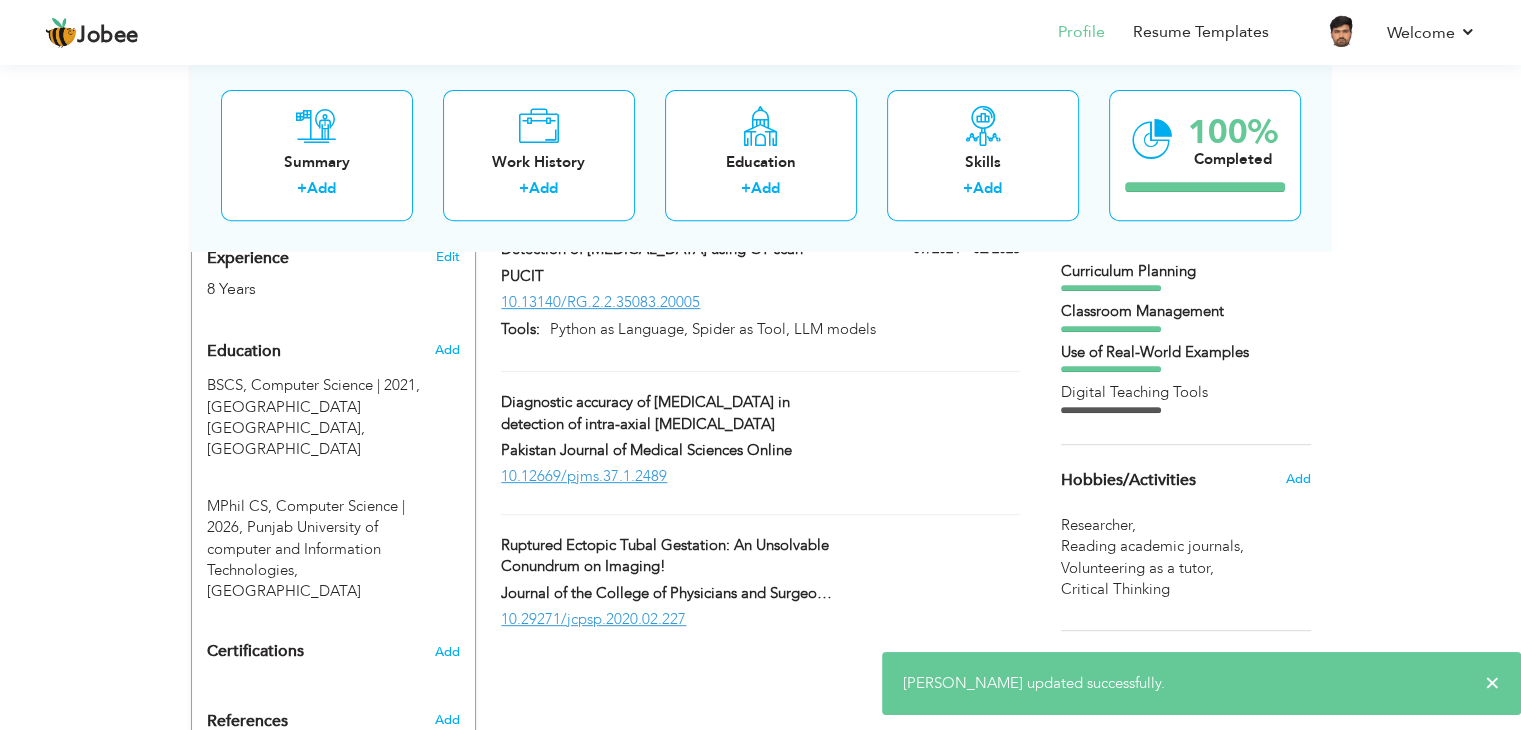 scroll, scrollTop: 951, scrollLeft: 0, axis: vertical 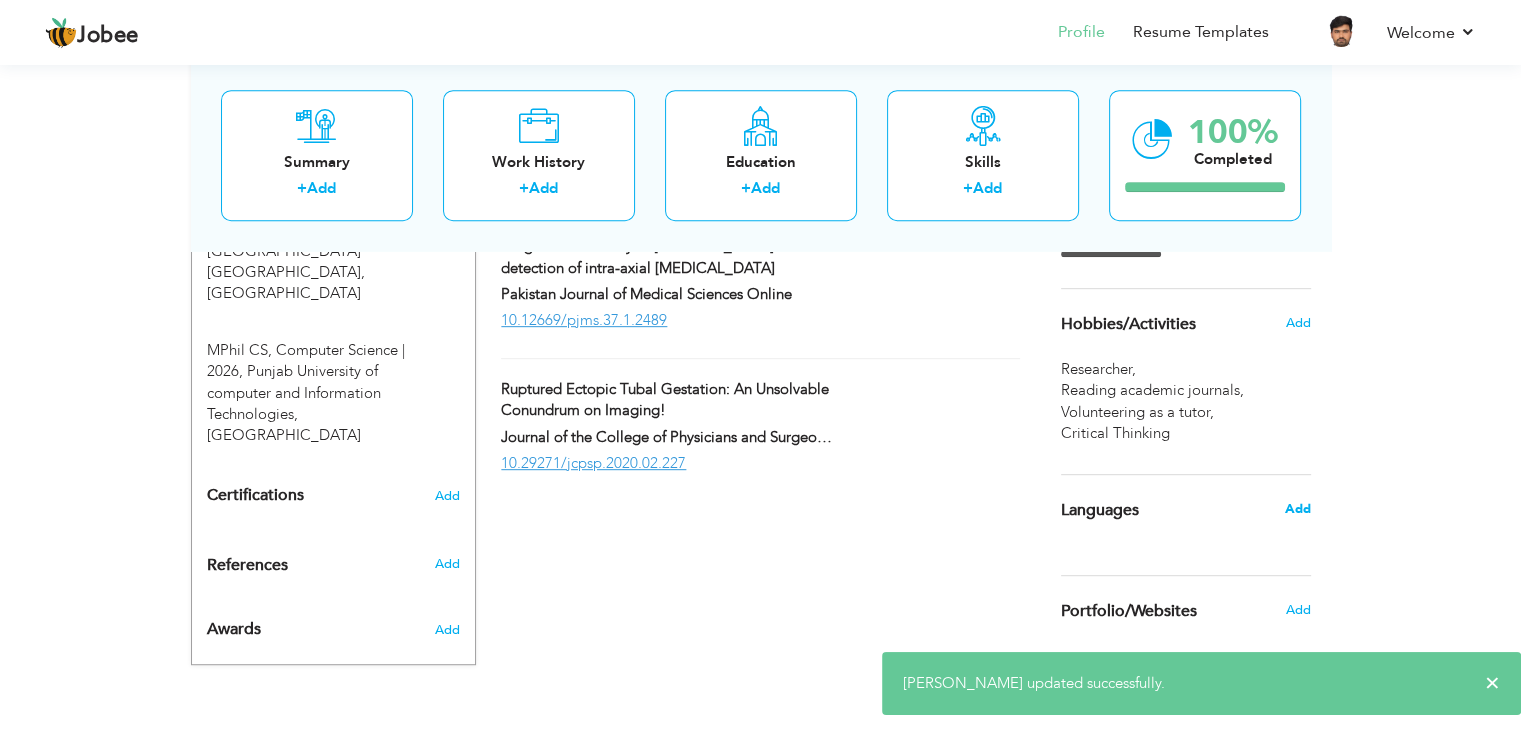 click on "Add" at bounding box center (1297, 509) 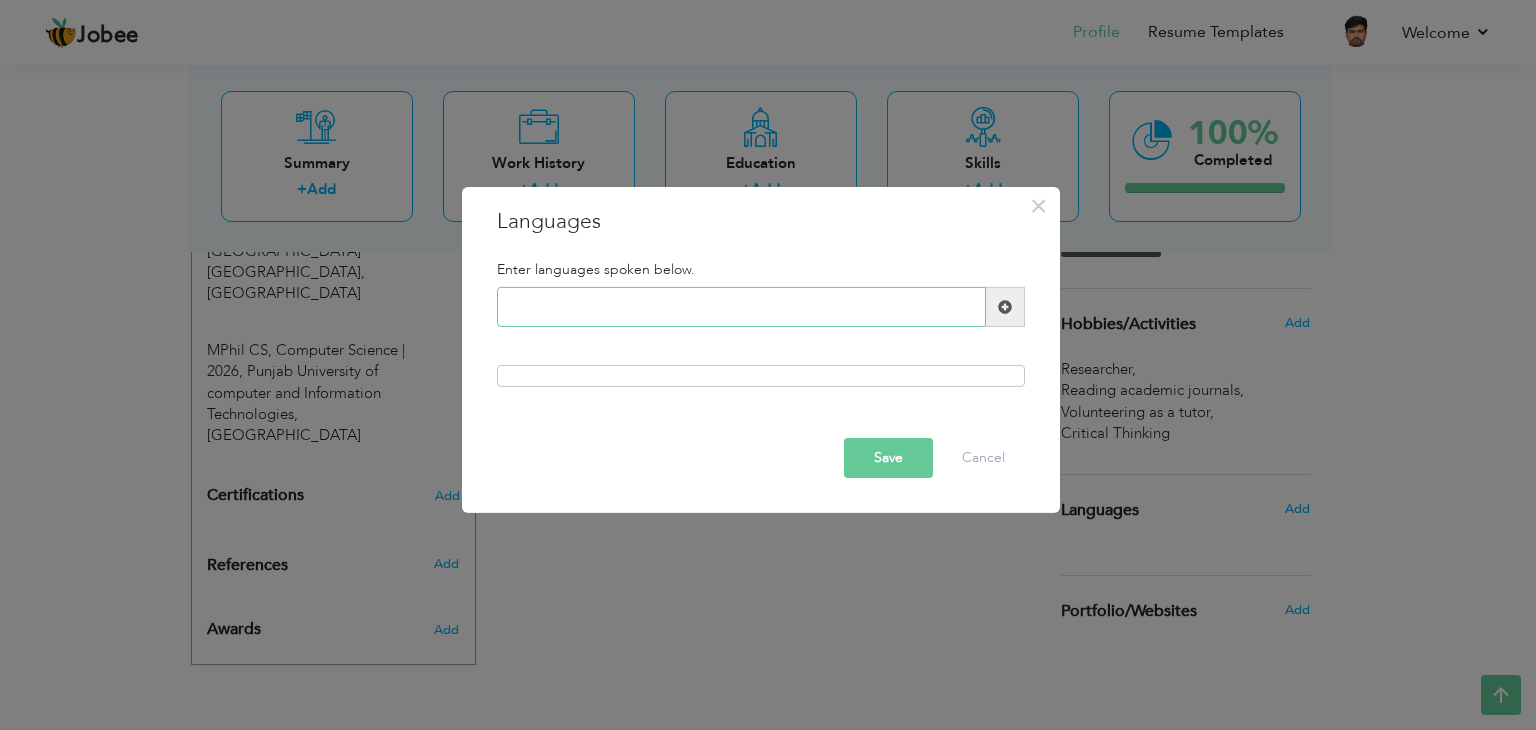 click at bounding box center [741, 307] 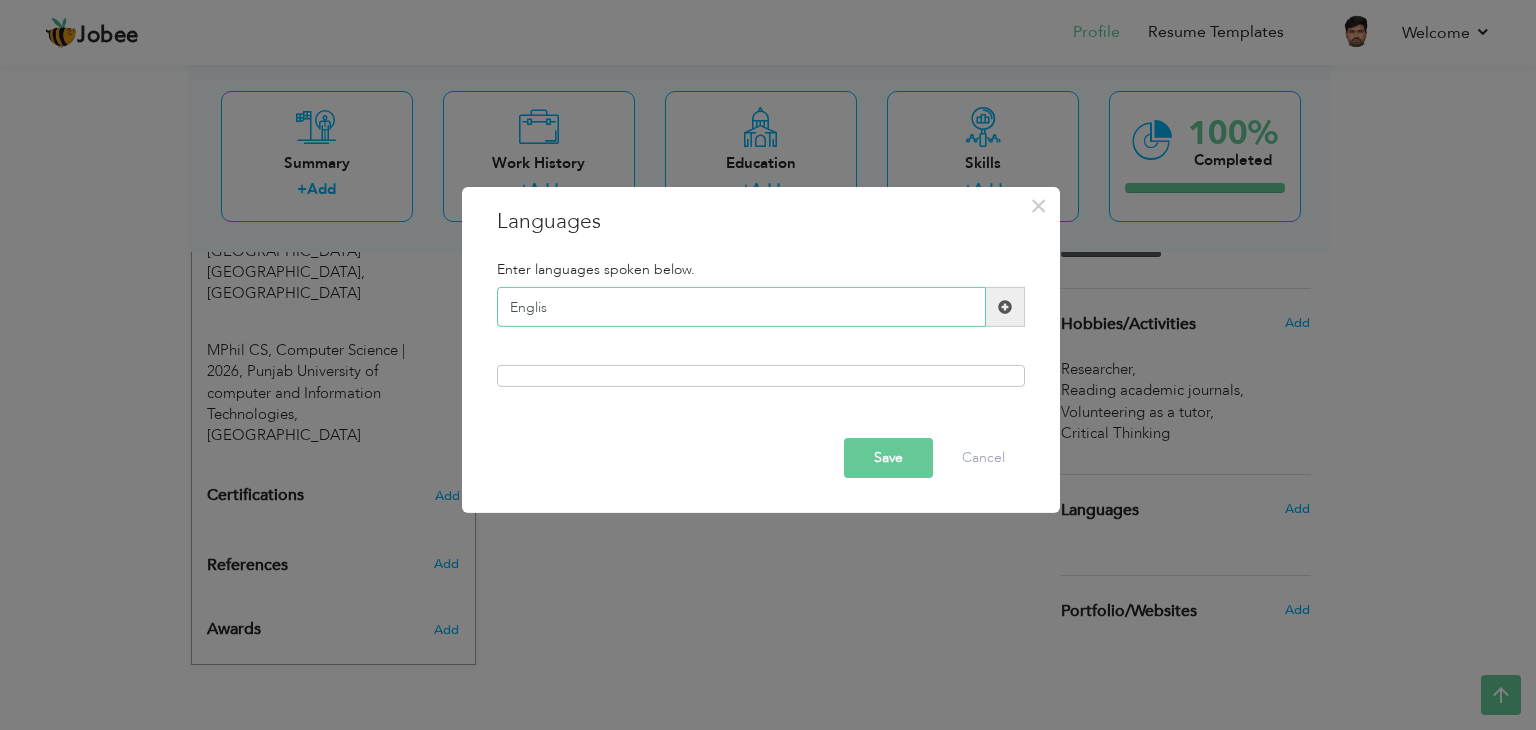 type on "English" 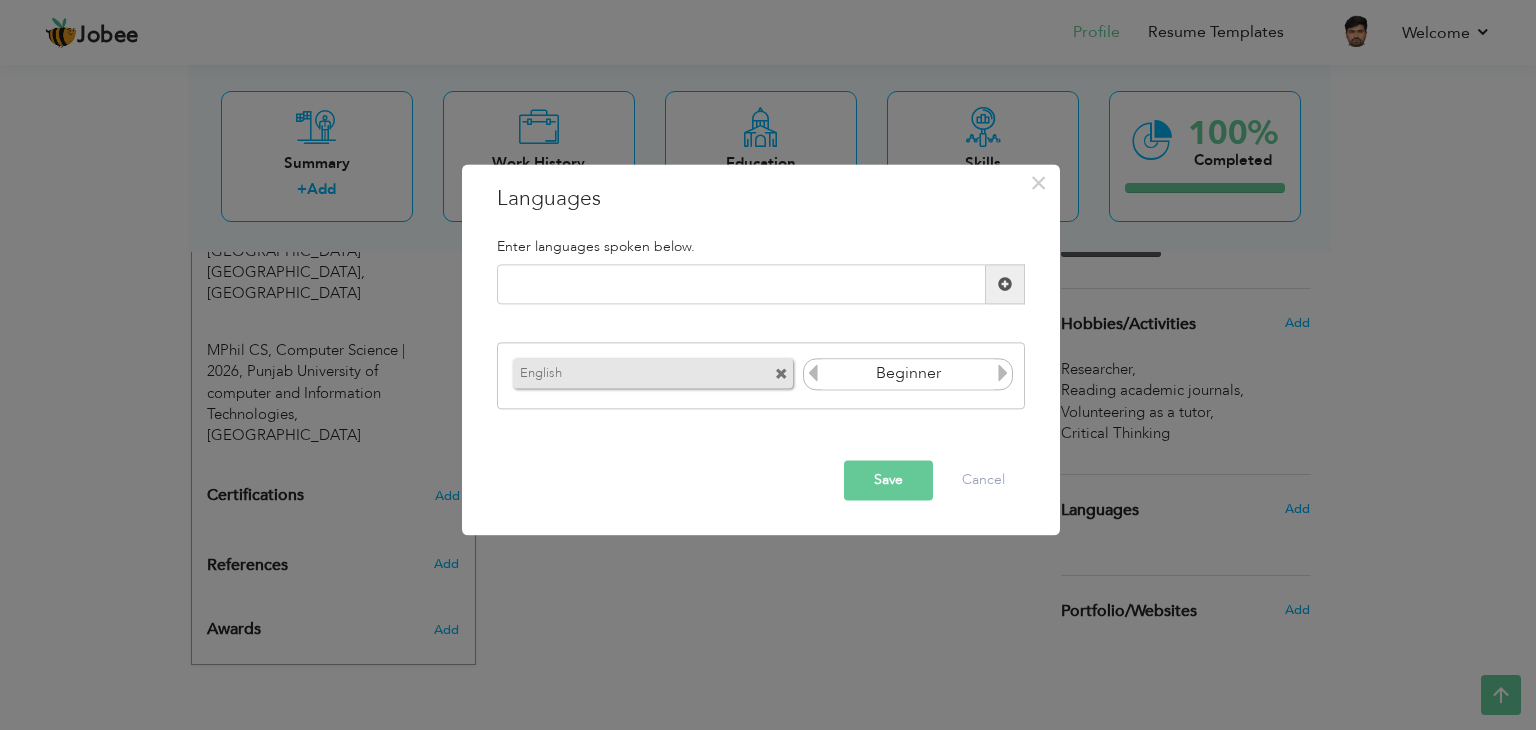 click at bounding box center (1003, 373) 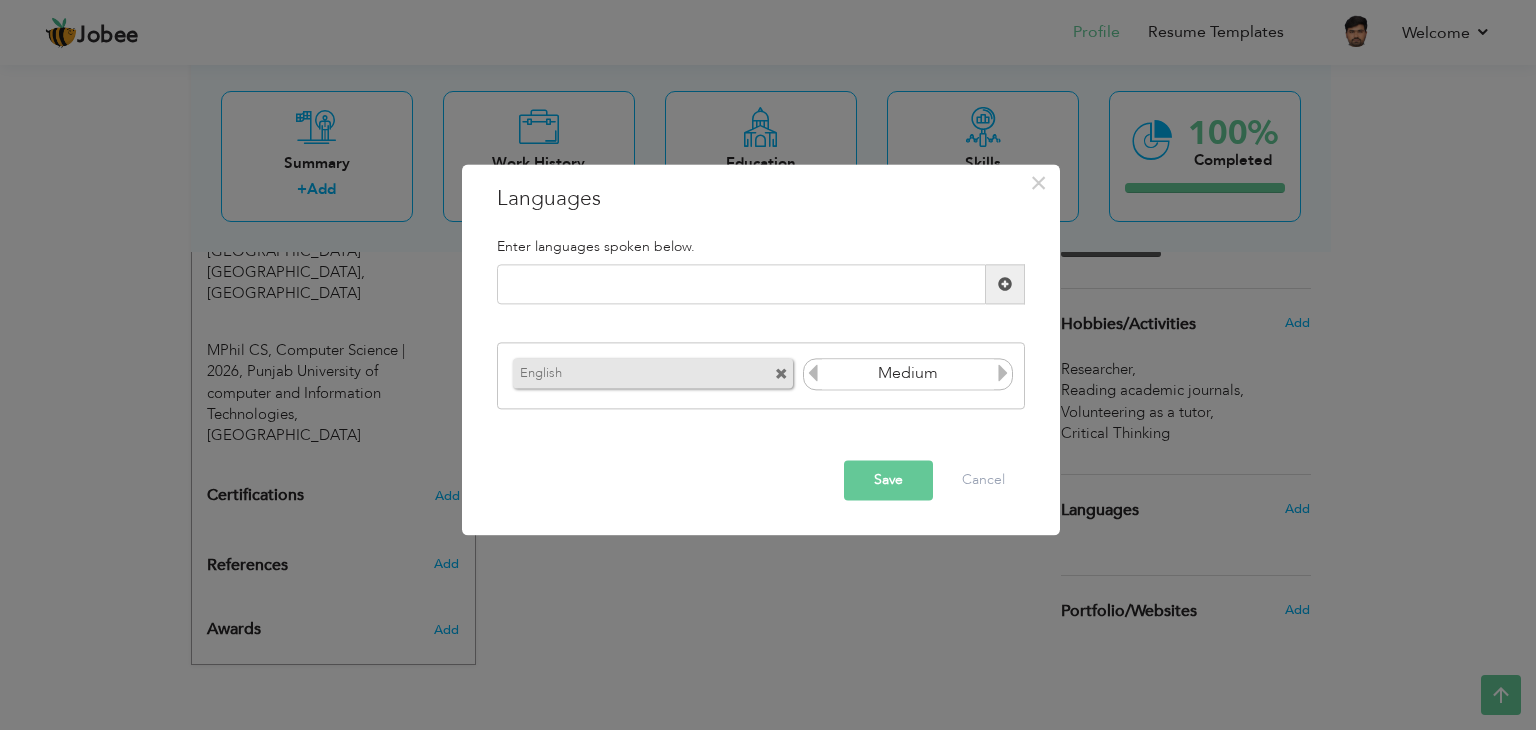 click at bounding box center (1003, 373) 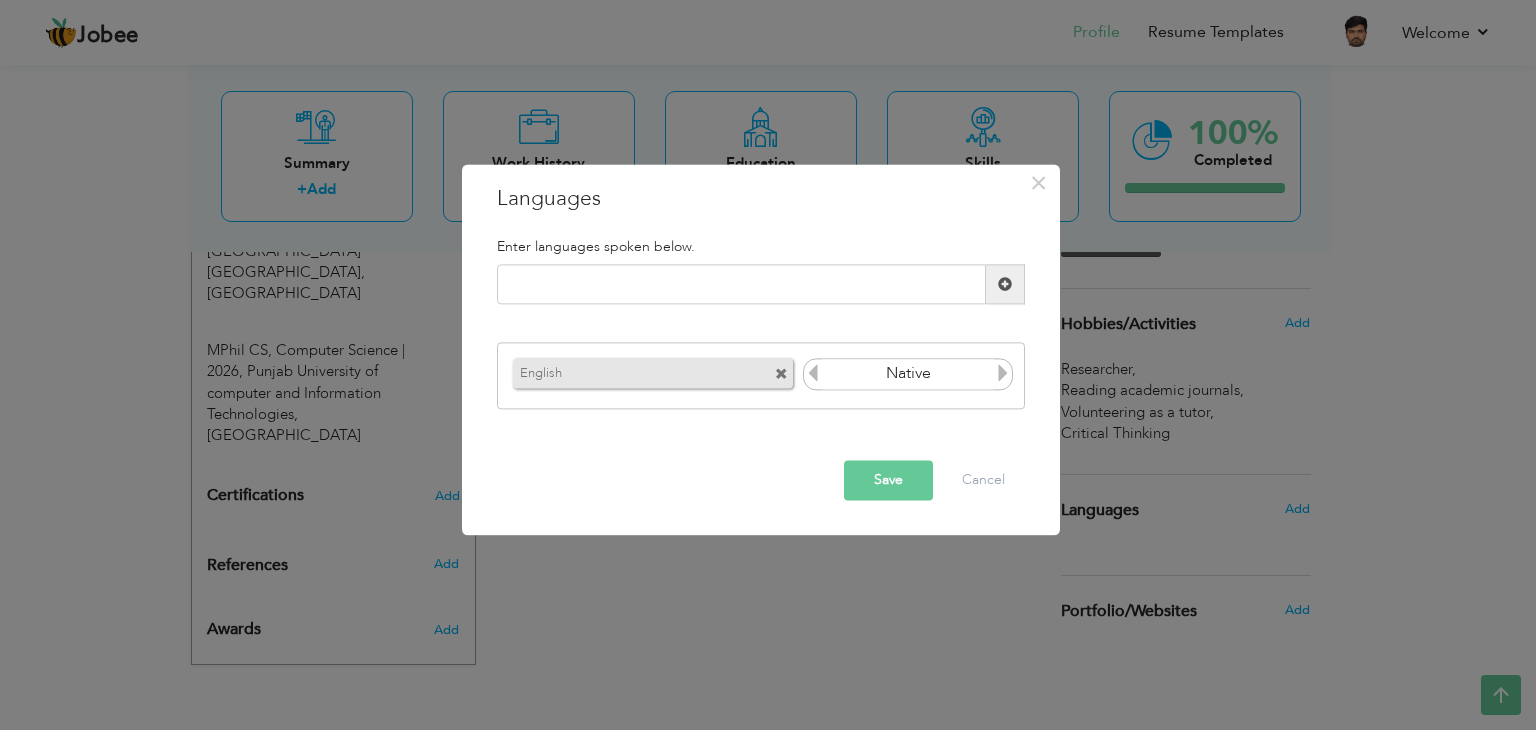 click at bounding box center [1003, 373] 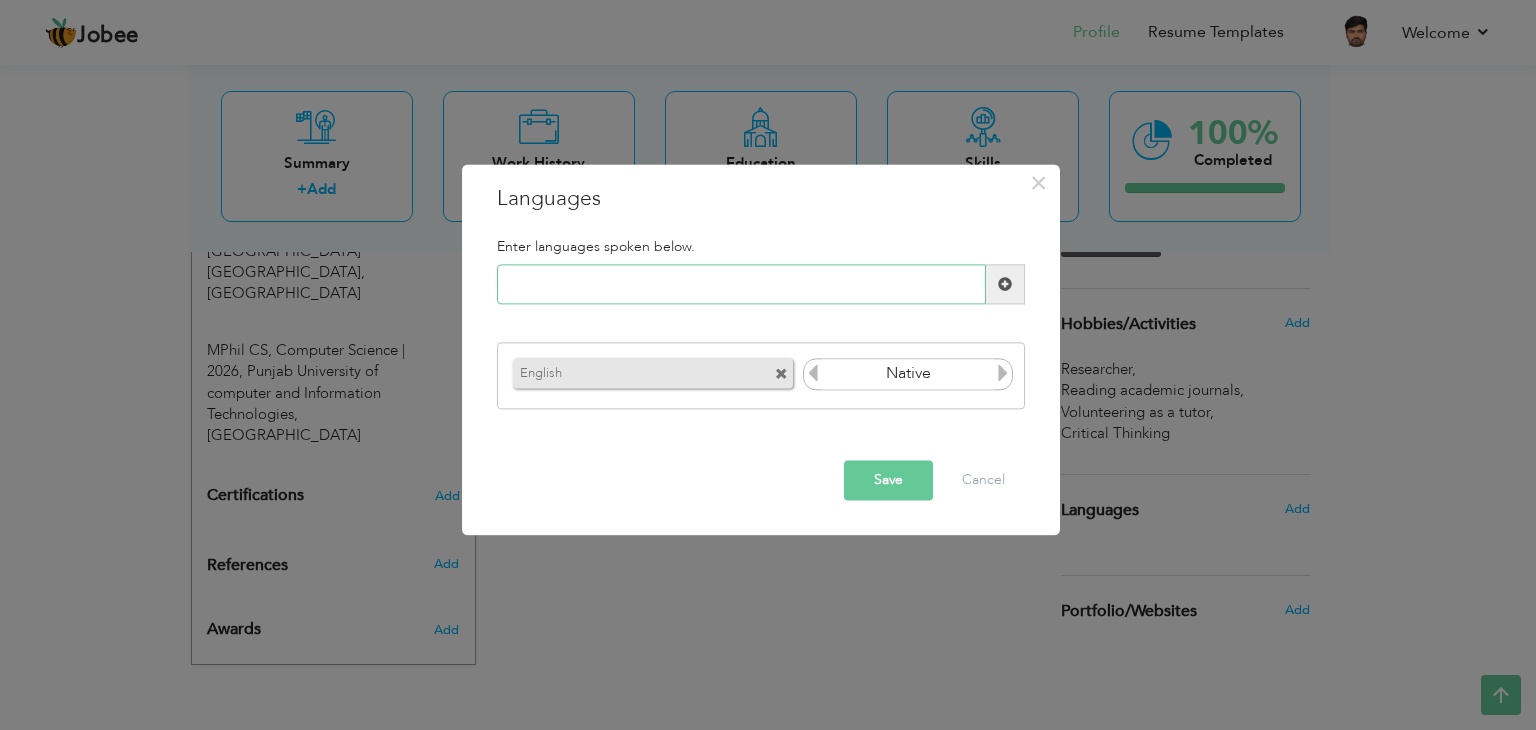 click at bounding box center [741, 285] 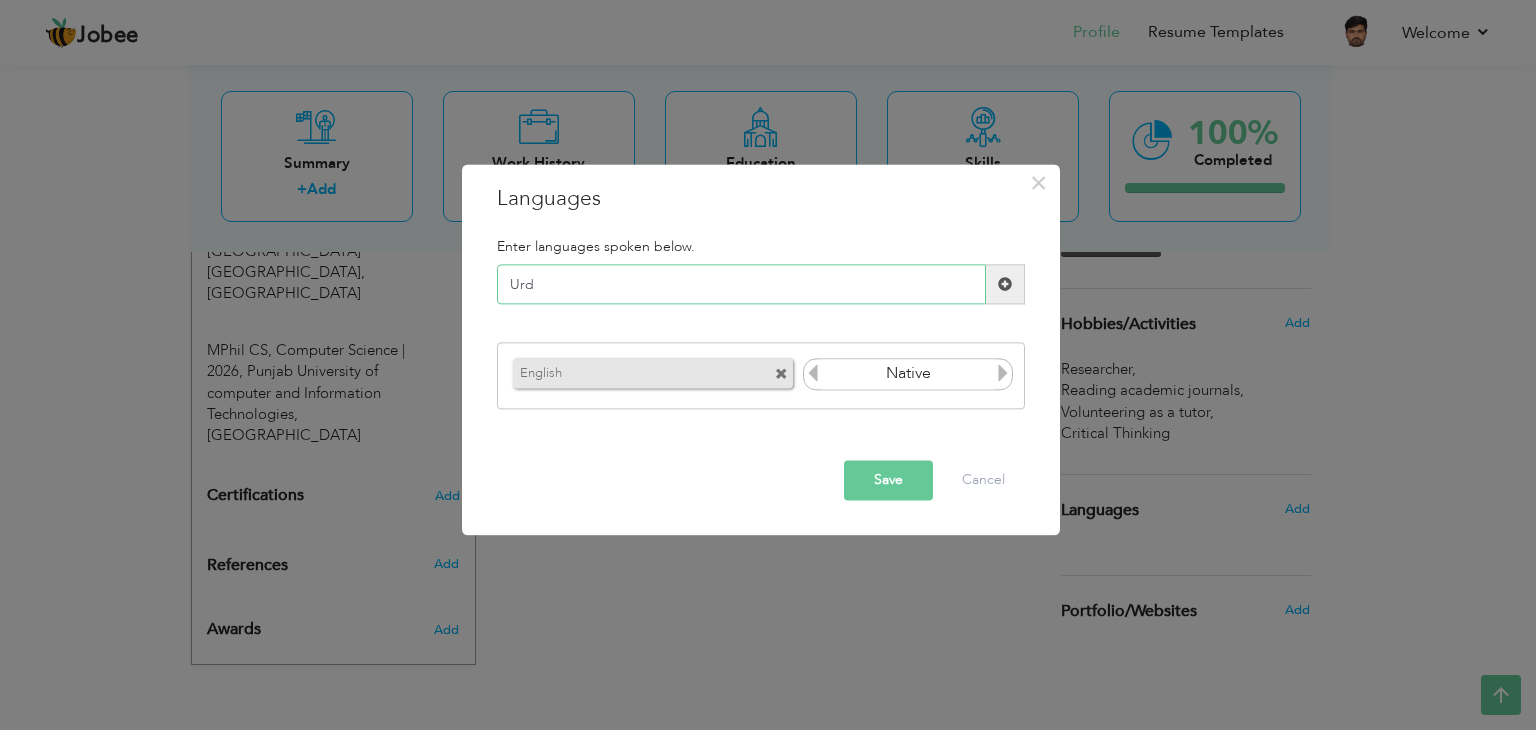 type on "Urdu" 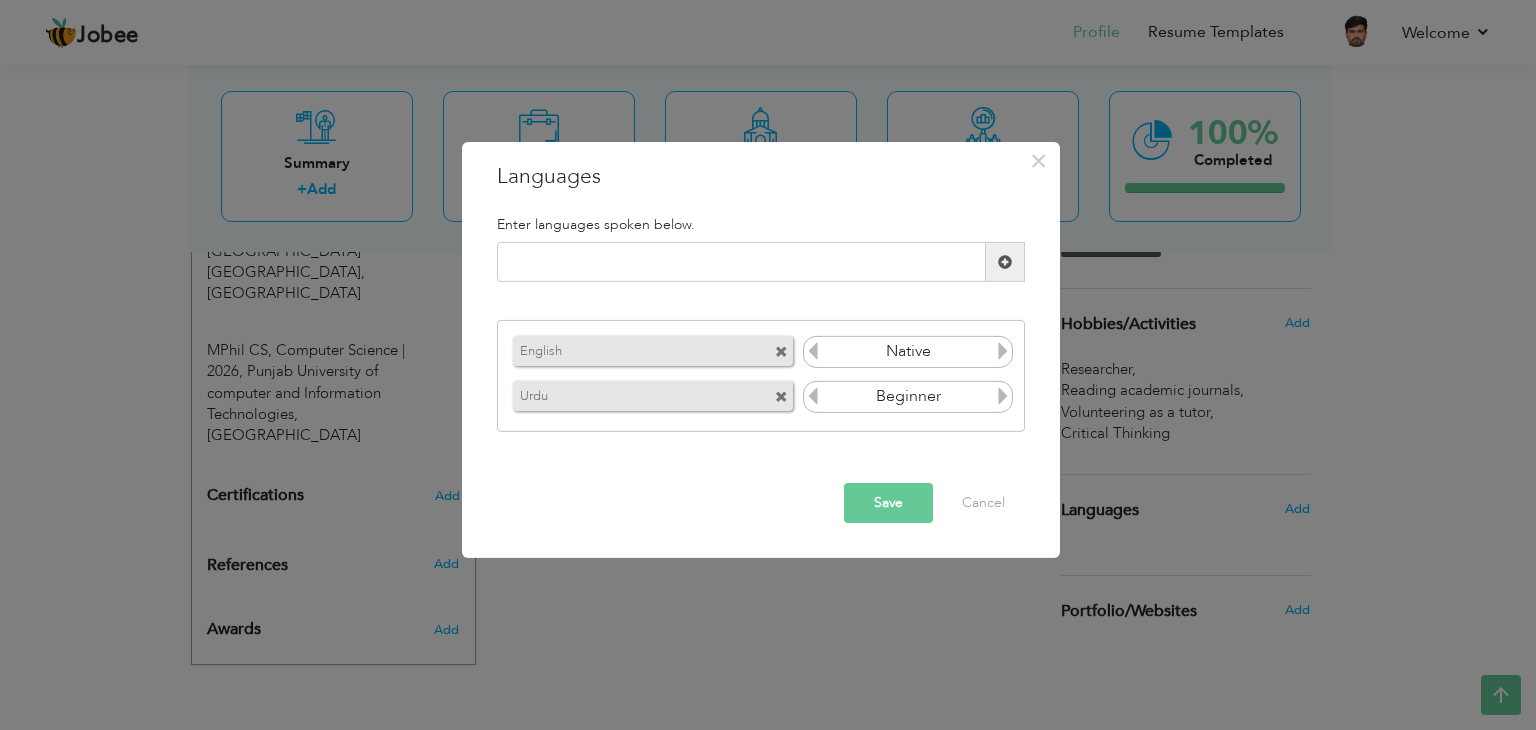 click at bounding box center [1003, 351] 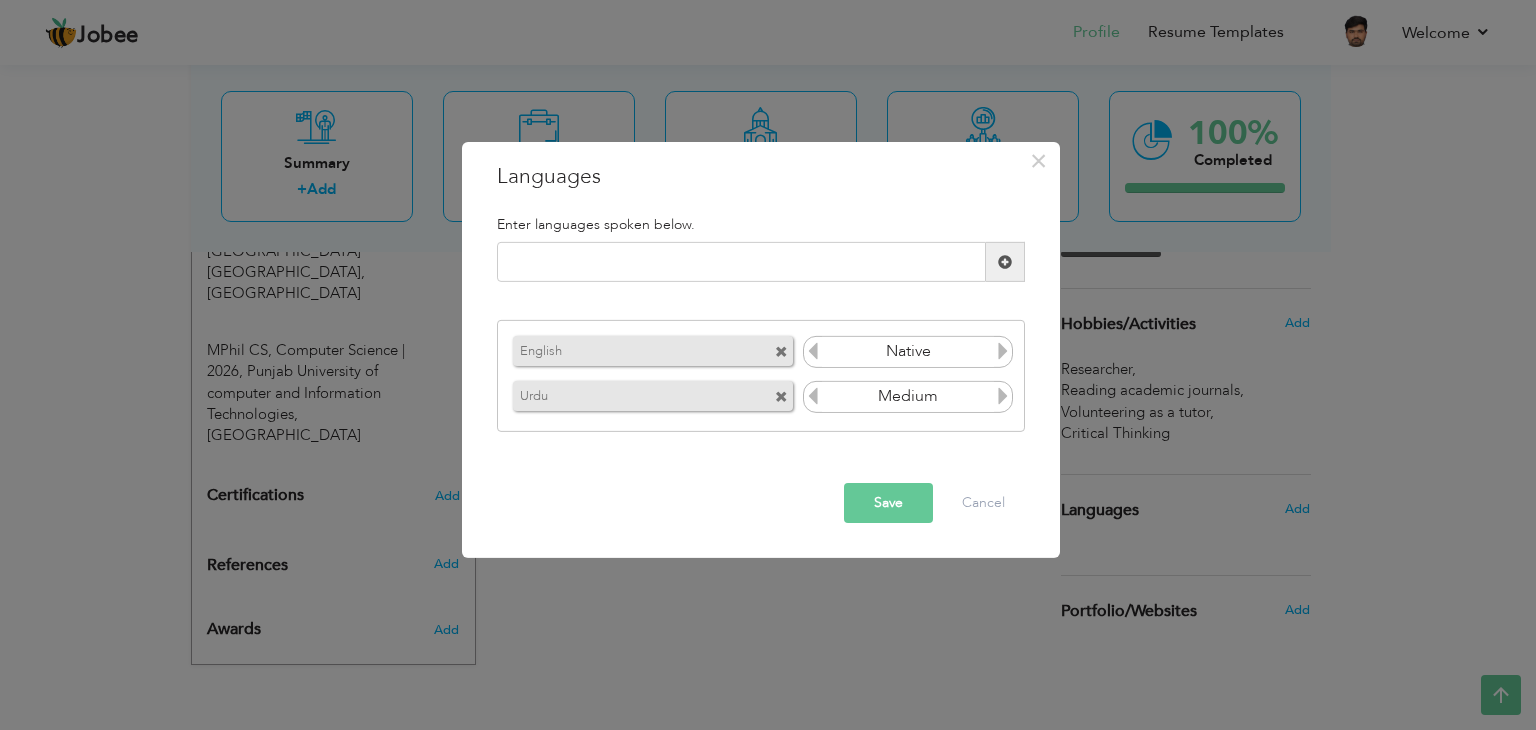 click at bounding box center [1003, 396] 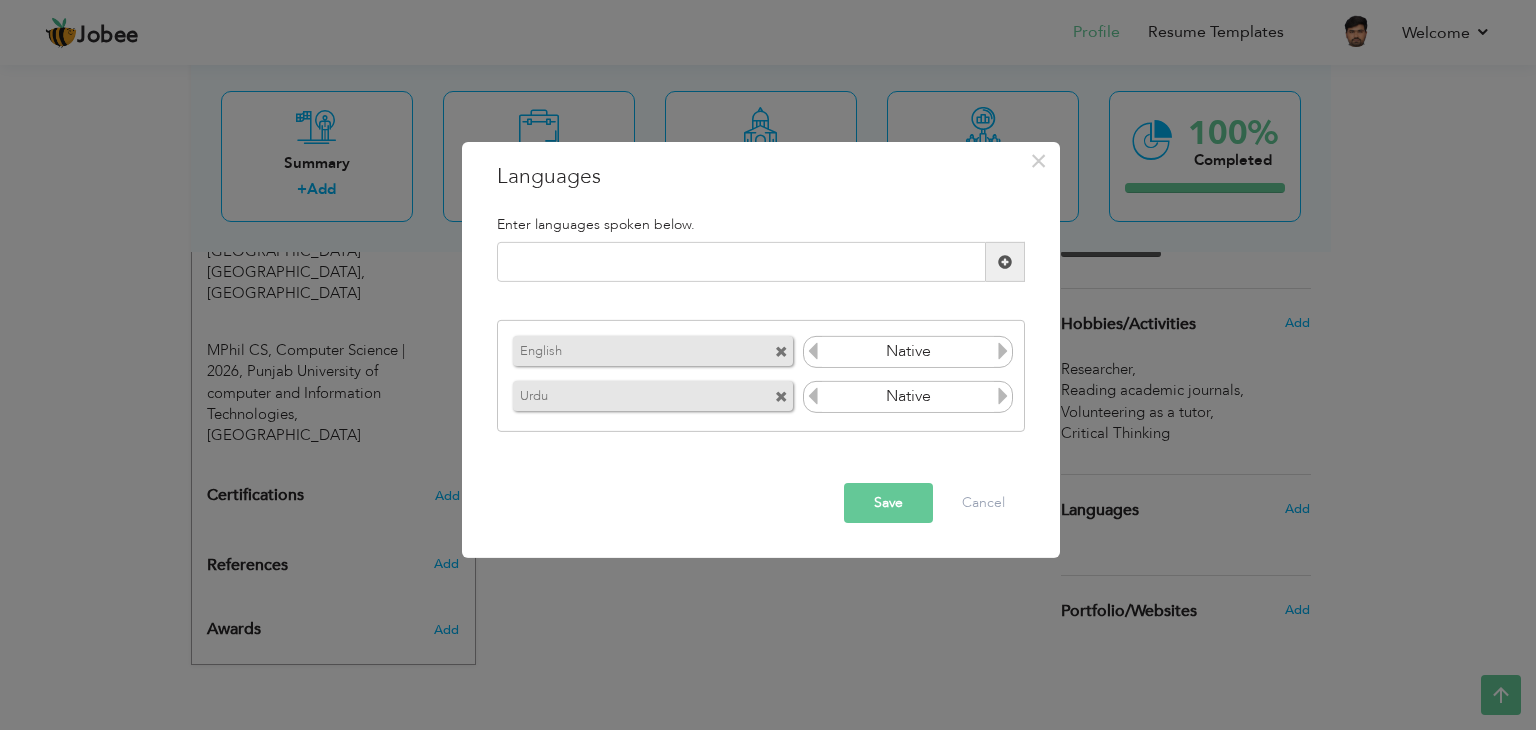 click at bounding box center [1003, 396] 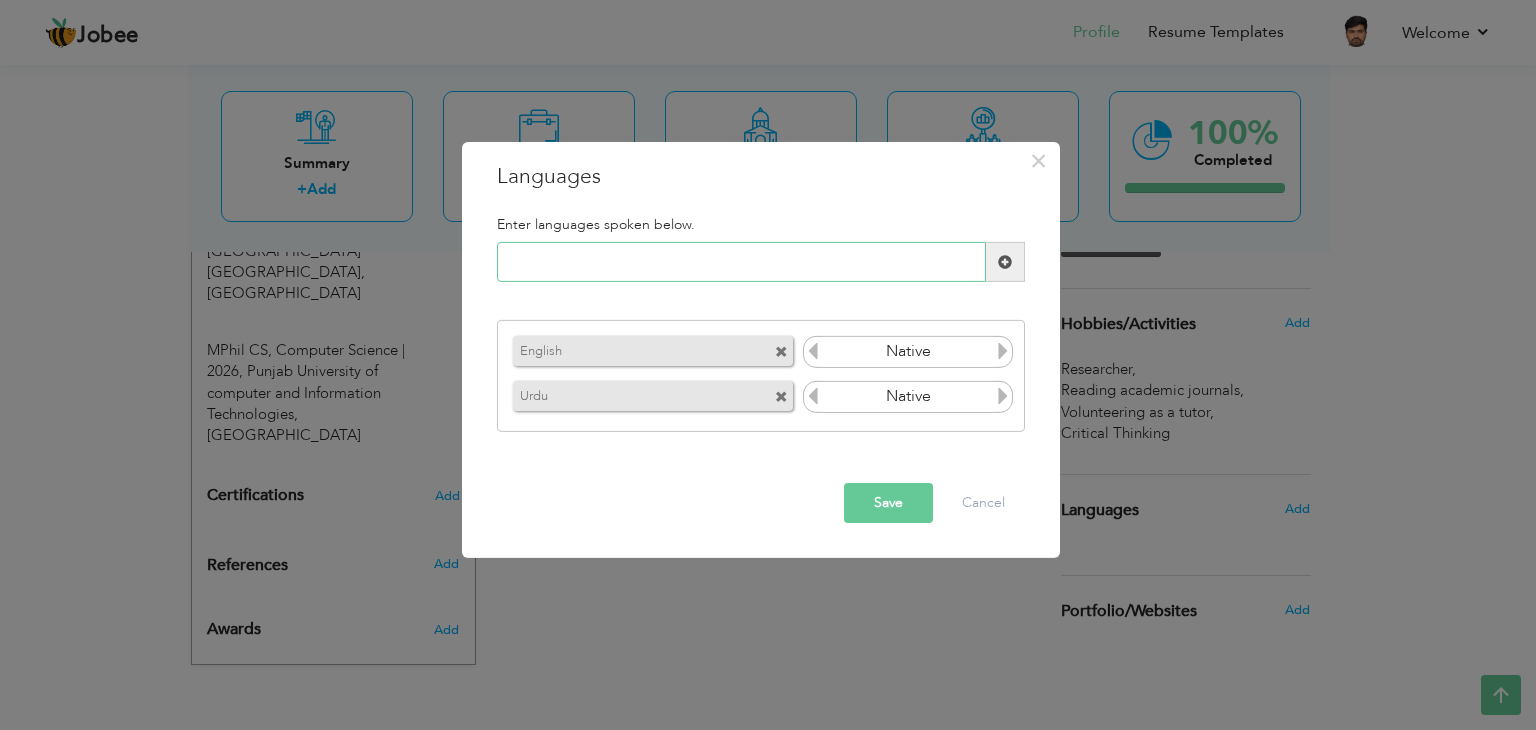 click at bounding box center (741, 262) 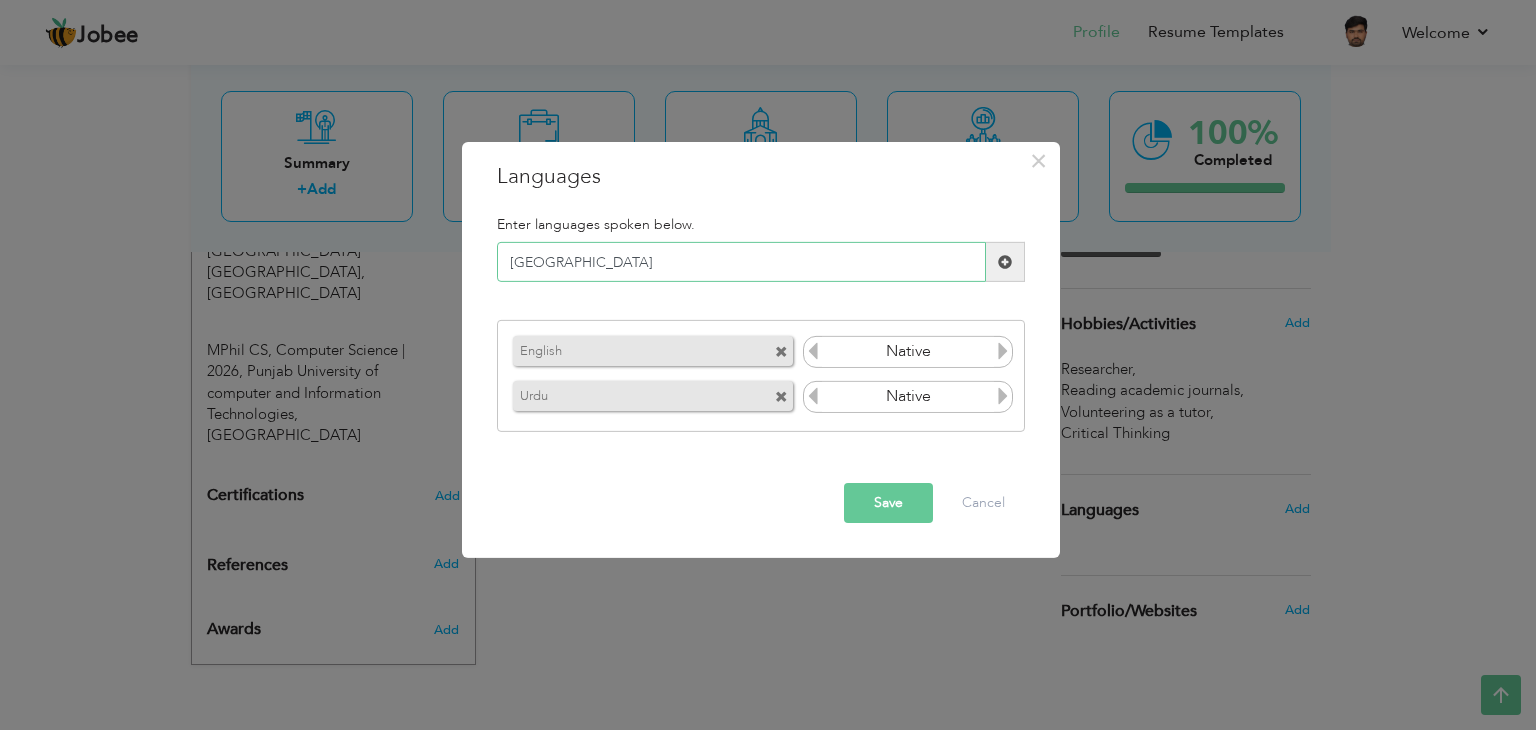 type on "Punjabi" 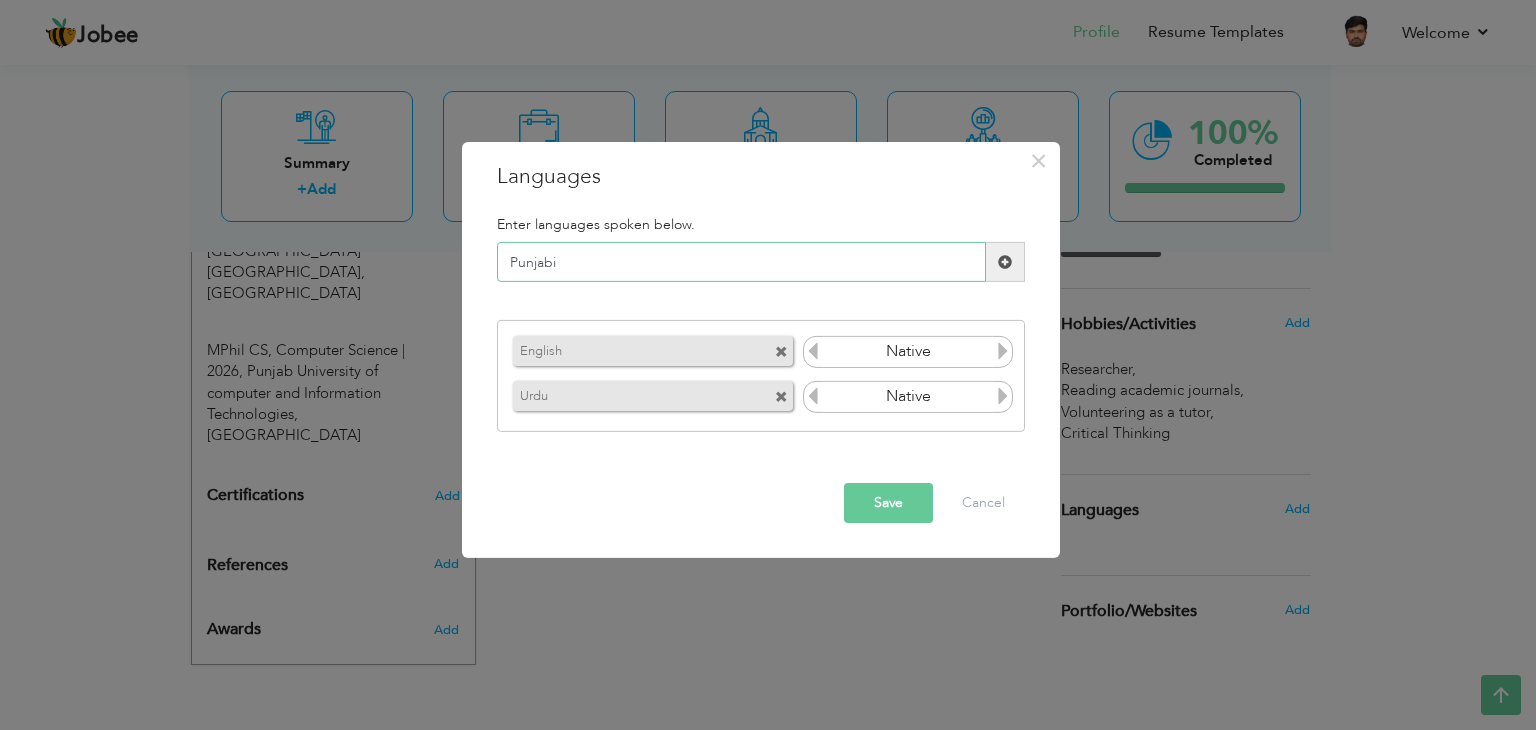type 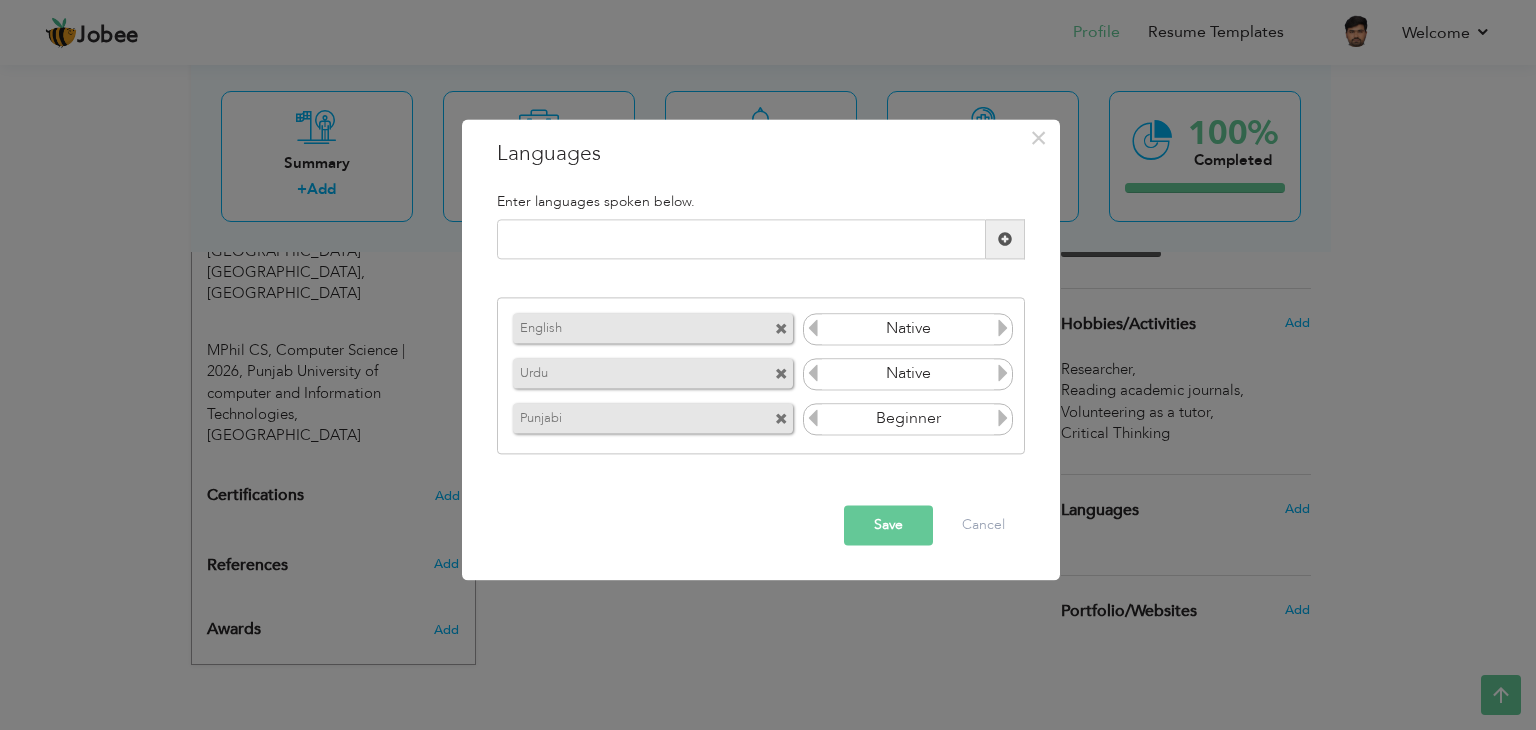 click at bounding box center [1003, 418] 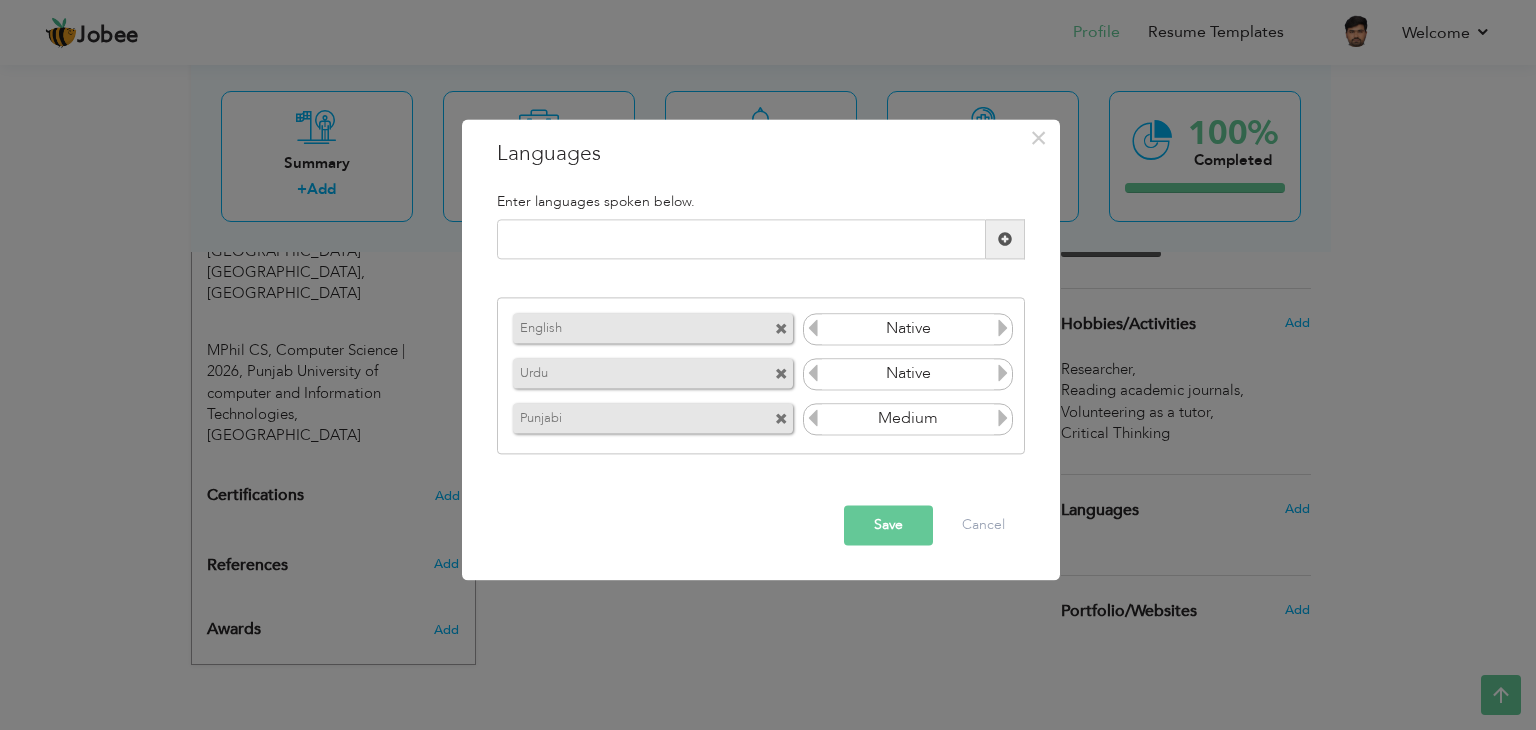 click at bounding box center (1003, 418) 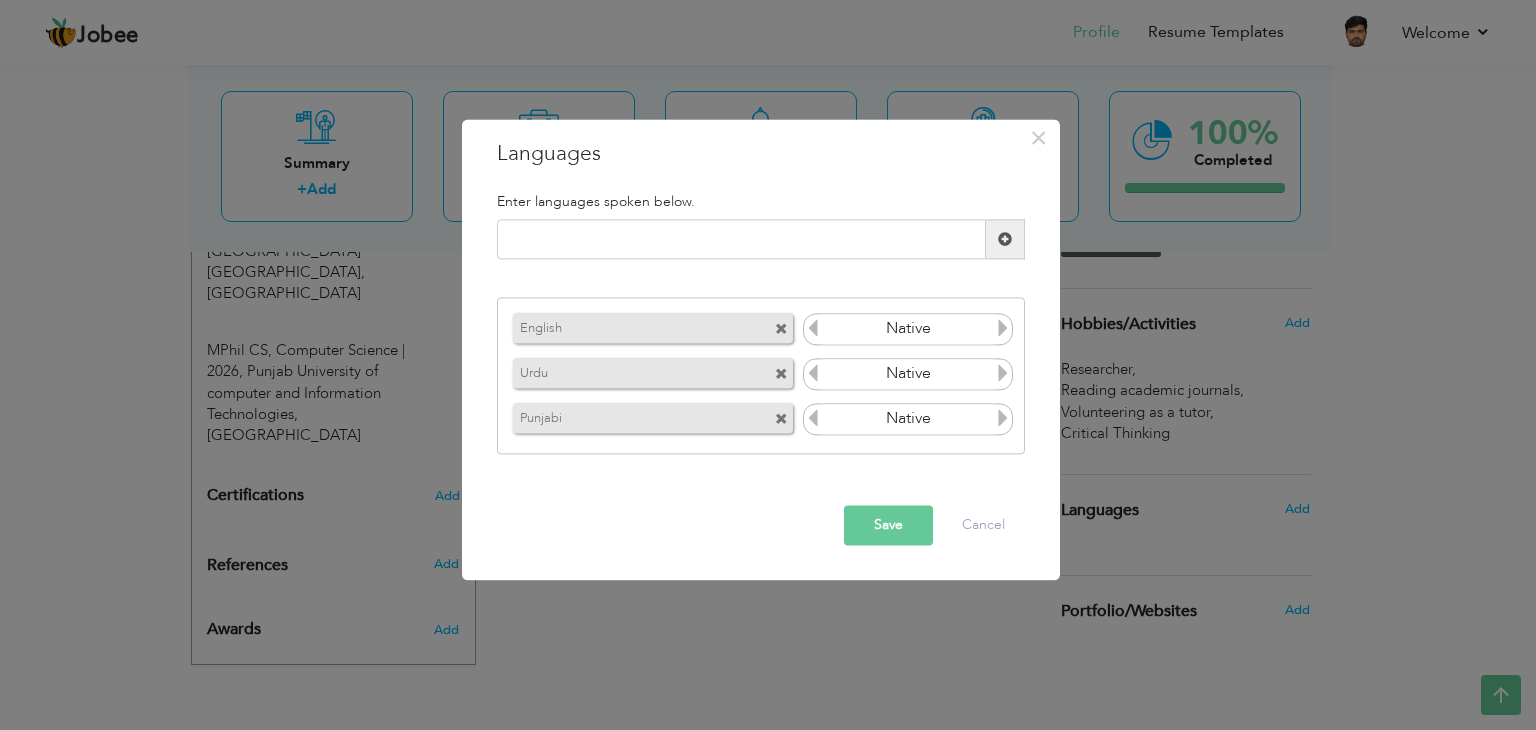 click at bounding box center (1003, 418) 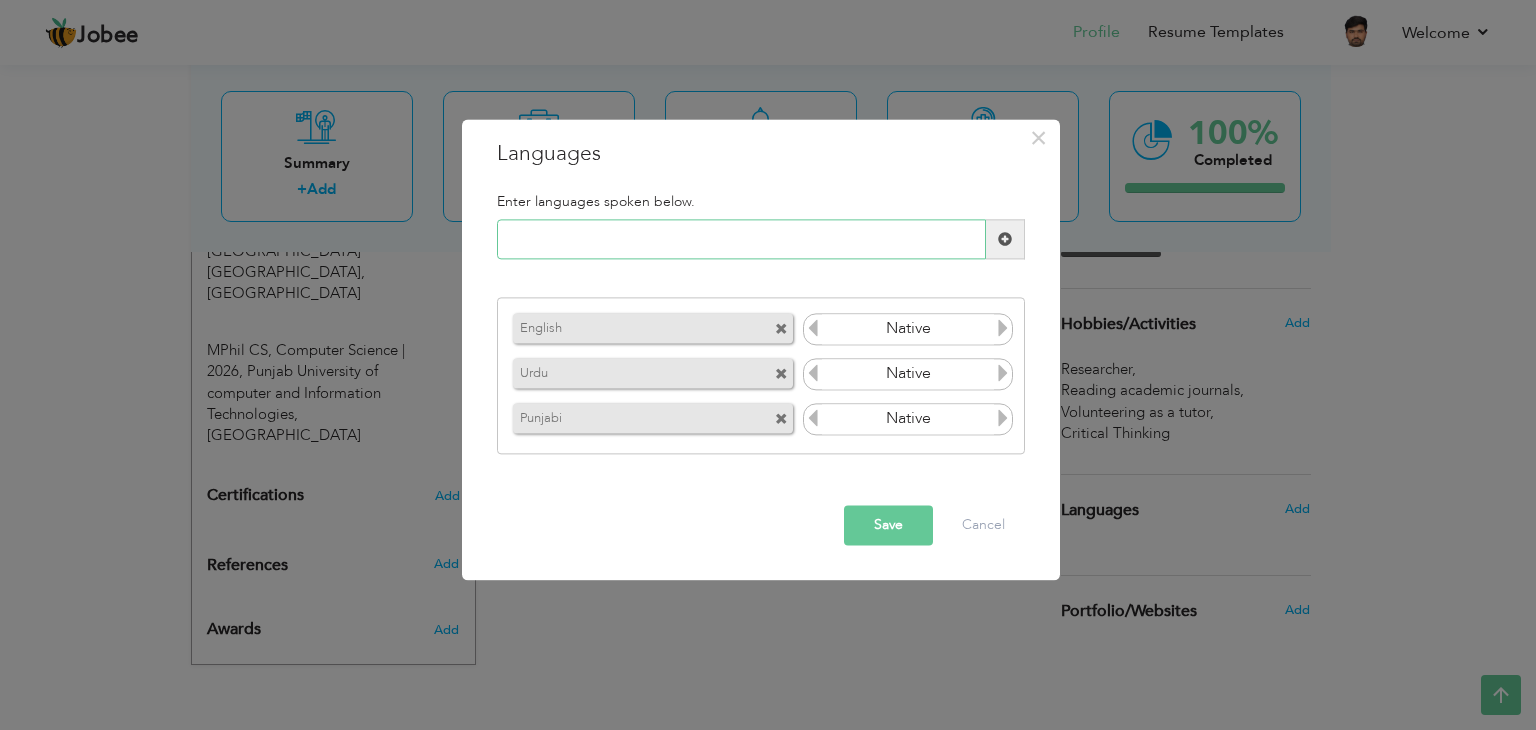 click at bounding box center [741, 240] 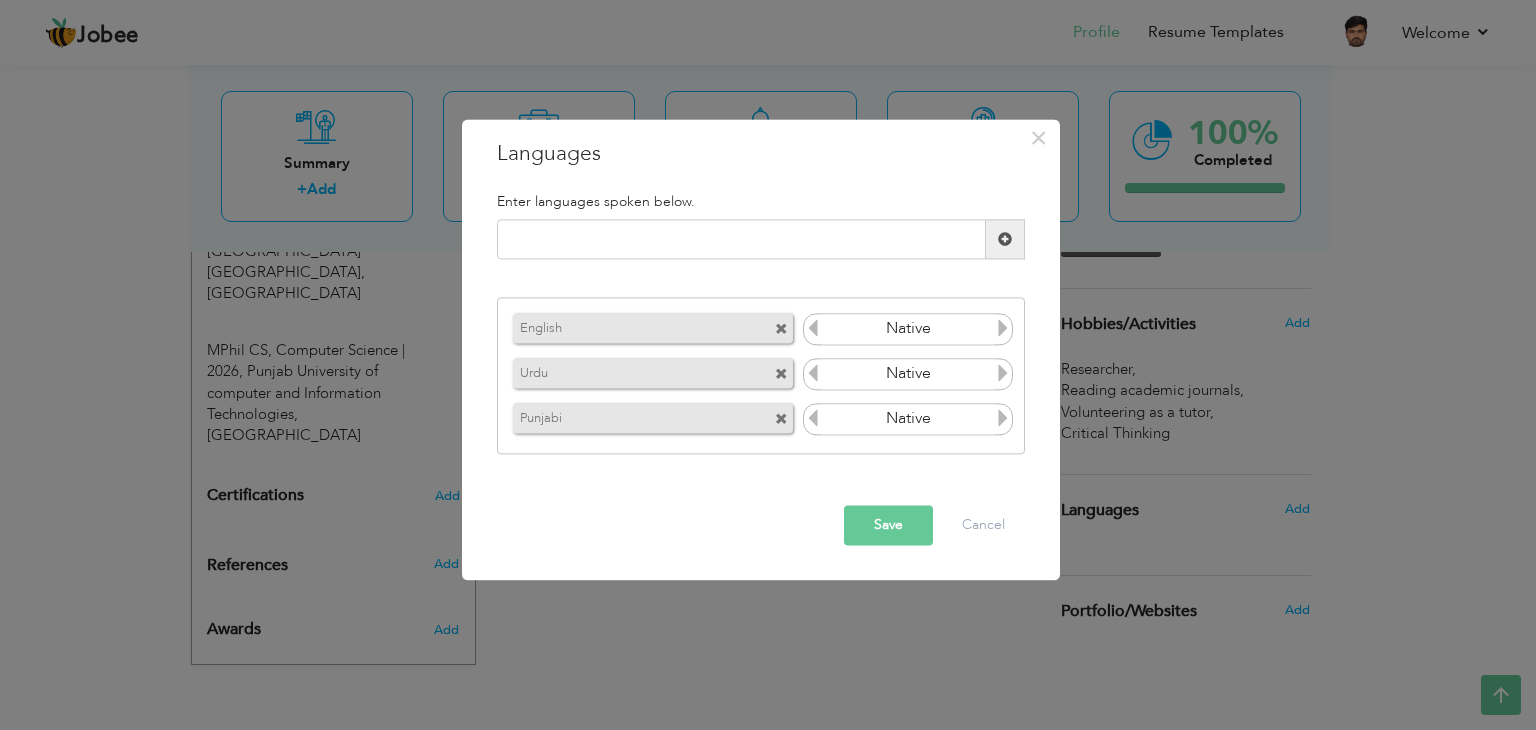 click on "Save" at bounding box center (888, 526) 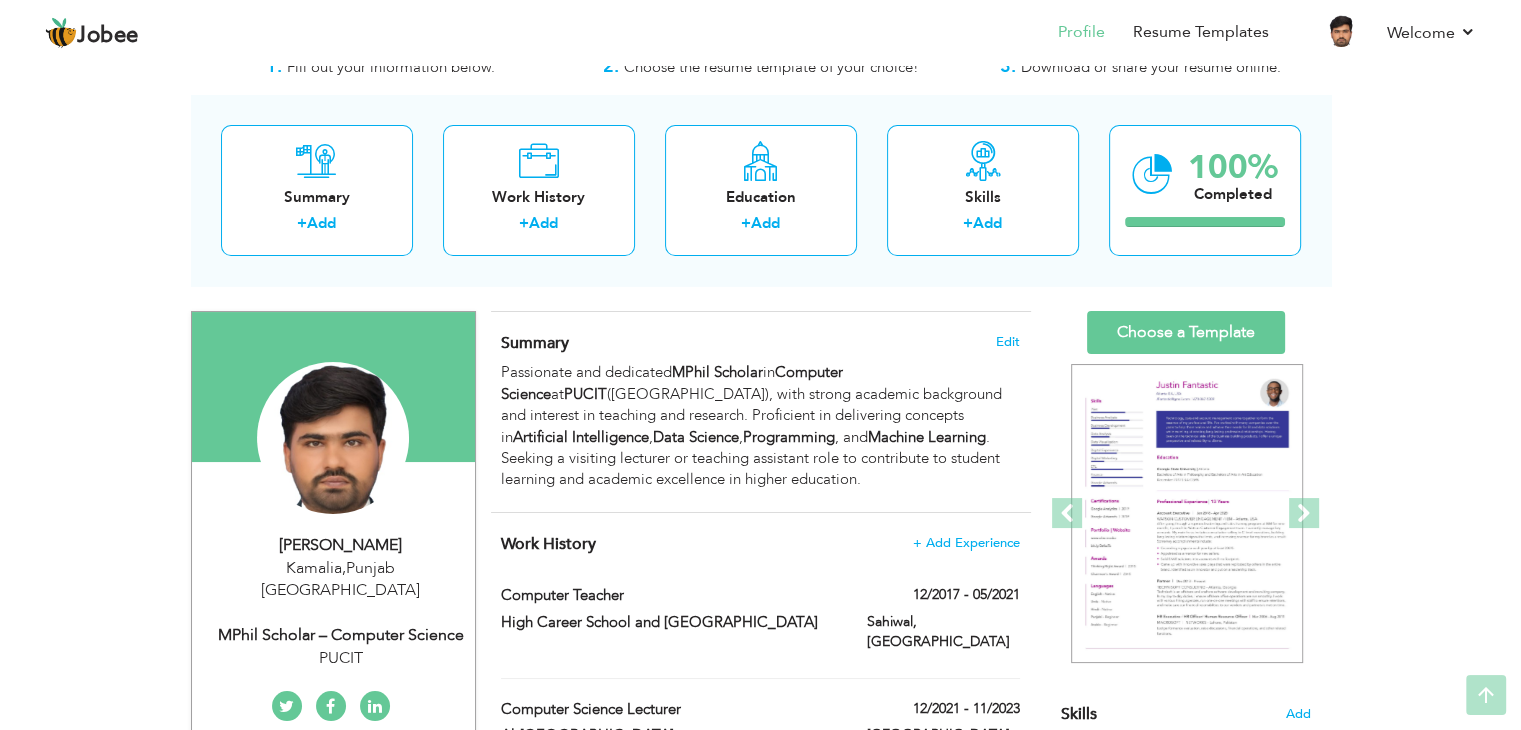 scroll, scrollTop: 0, scrollLeft: 0, axis: both 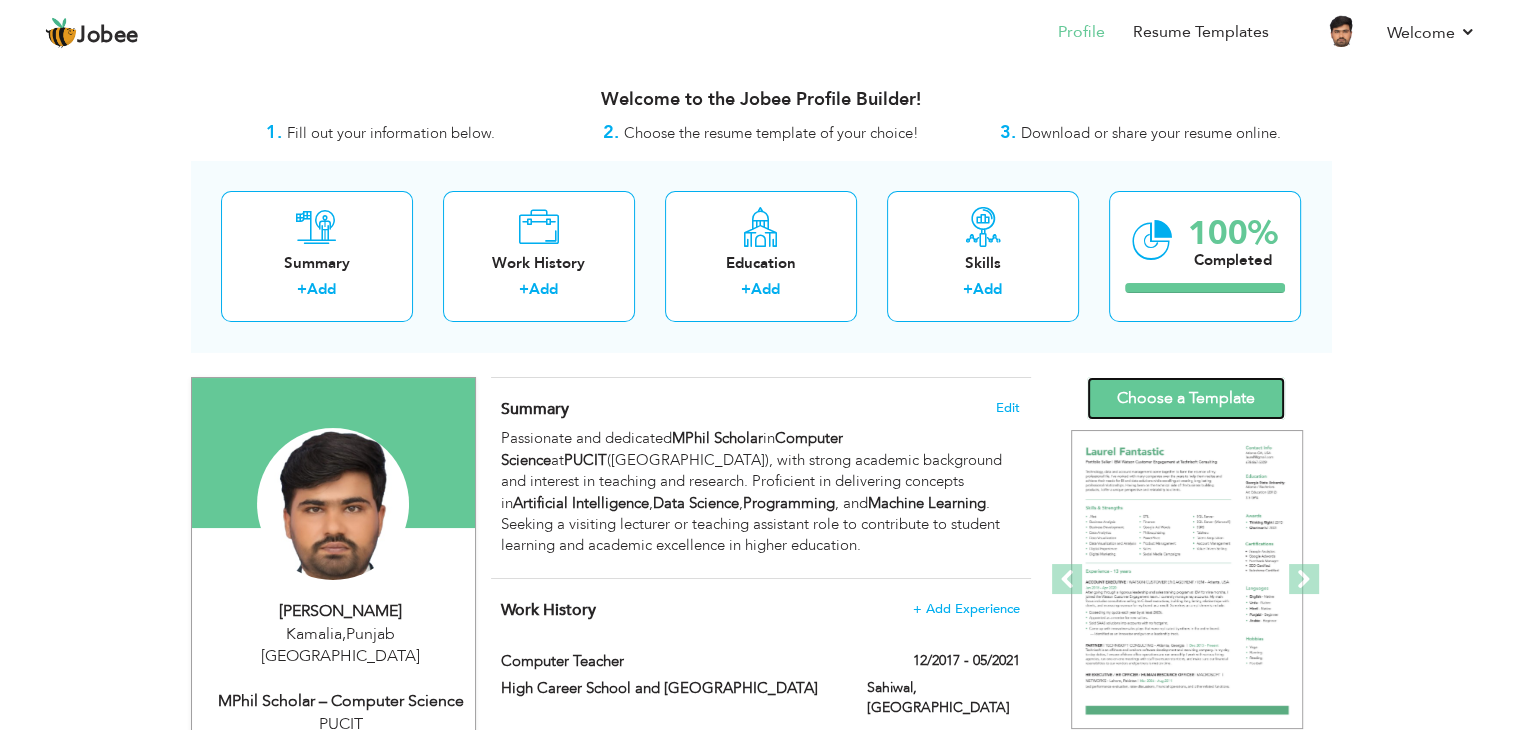 click on "Choose a Template" at bounding box center (1186, 398) 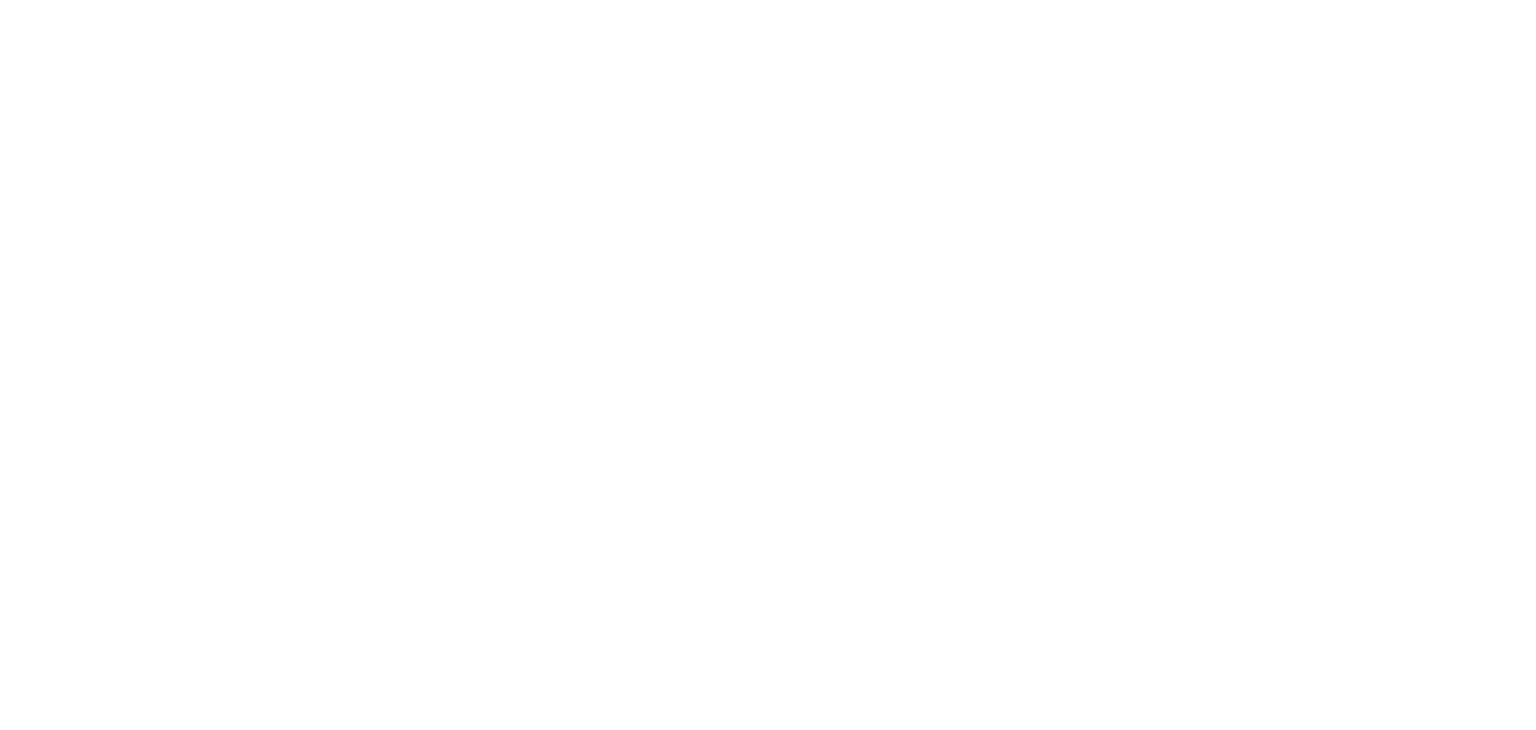 scroll, scrollTop: 0, scrollLeft: 0, axis: both 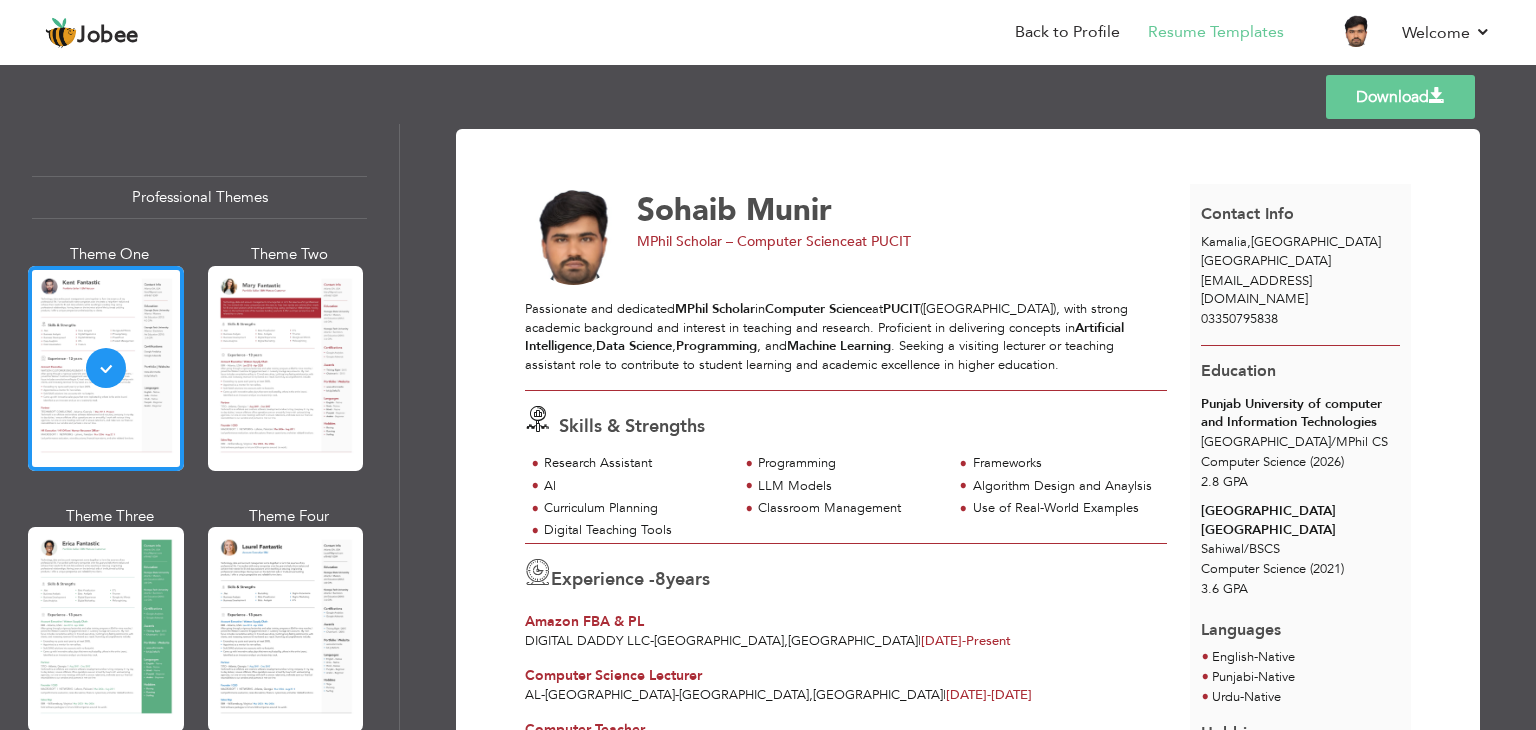 click on "Download" at bounding box center [1400, 97] 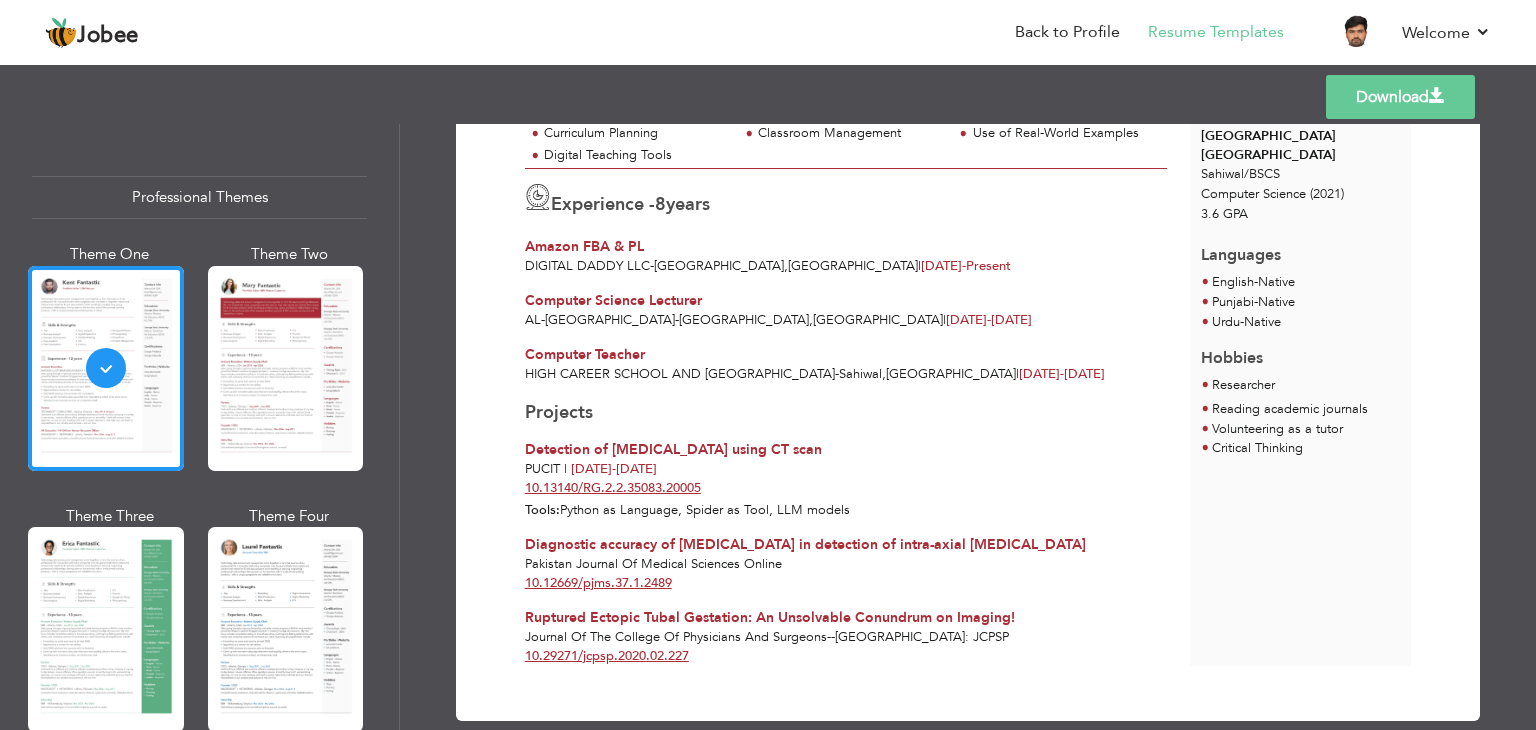 scroll, scrollTop: 405, scrollLeft: 0, axis: vertical 